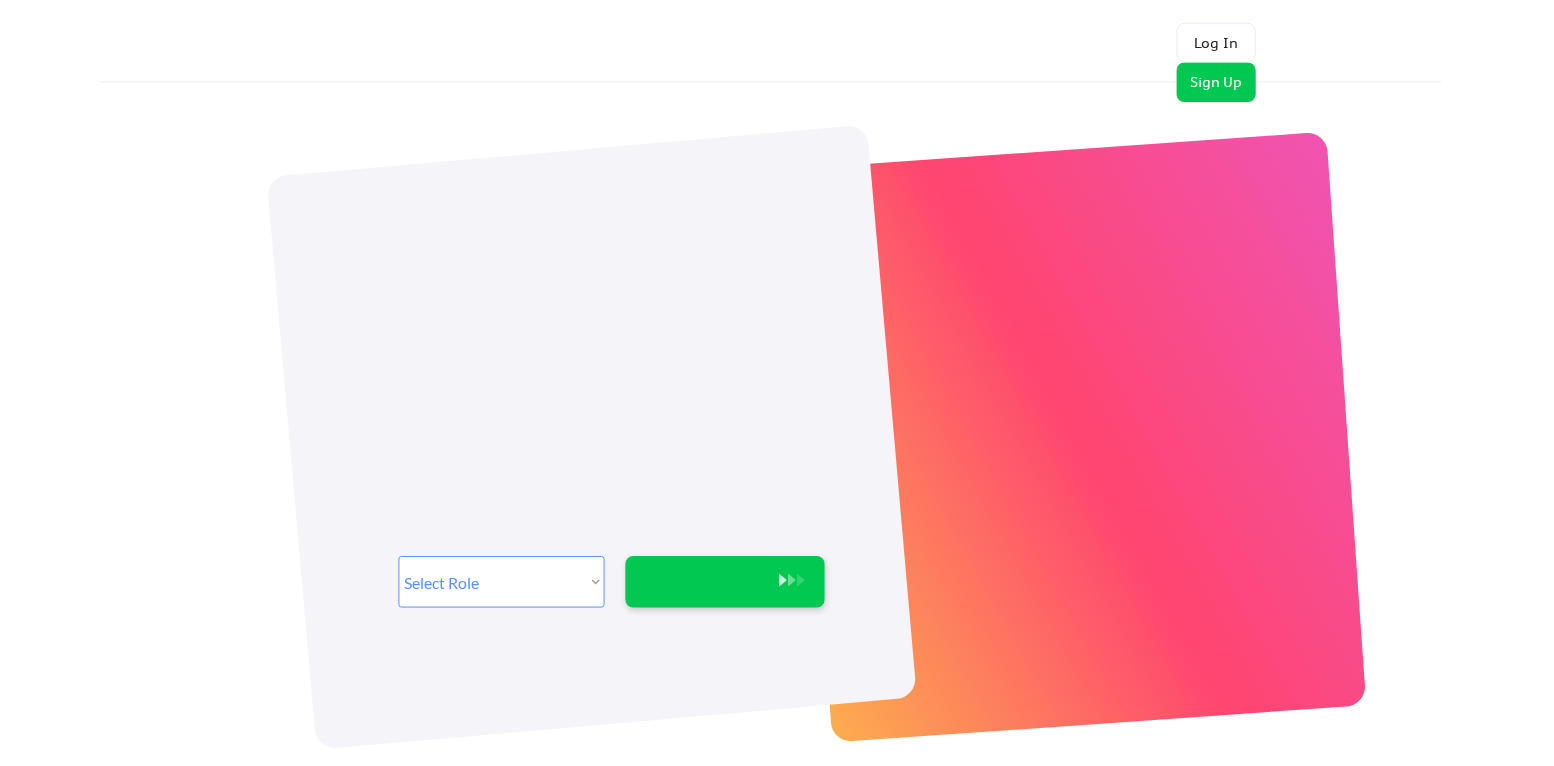 scroll, scrollTop: 0, scrollLeft: 0, axis: both 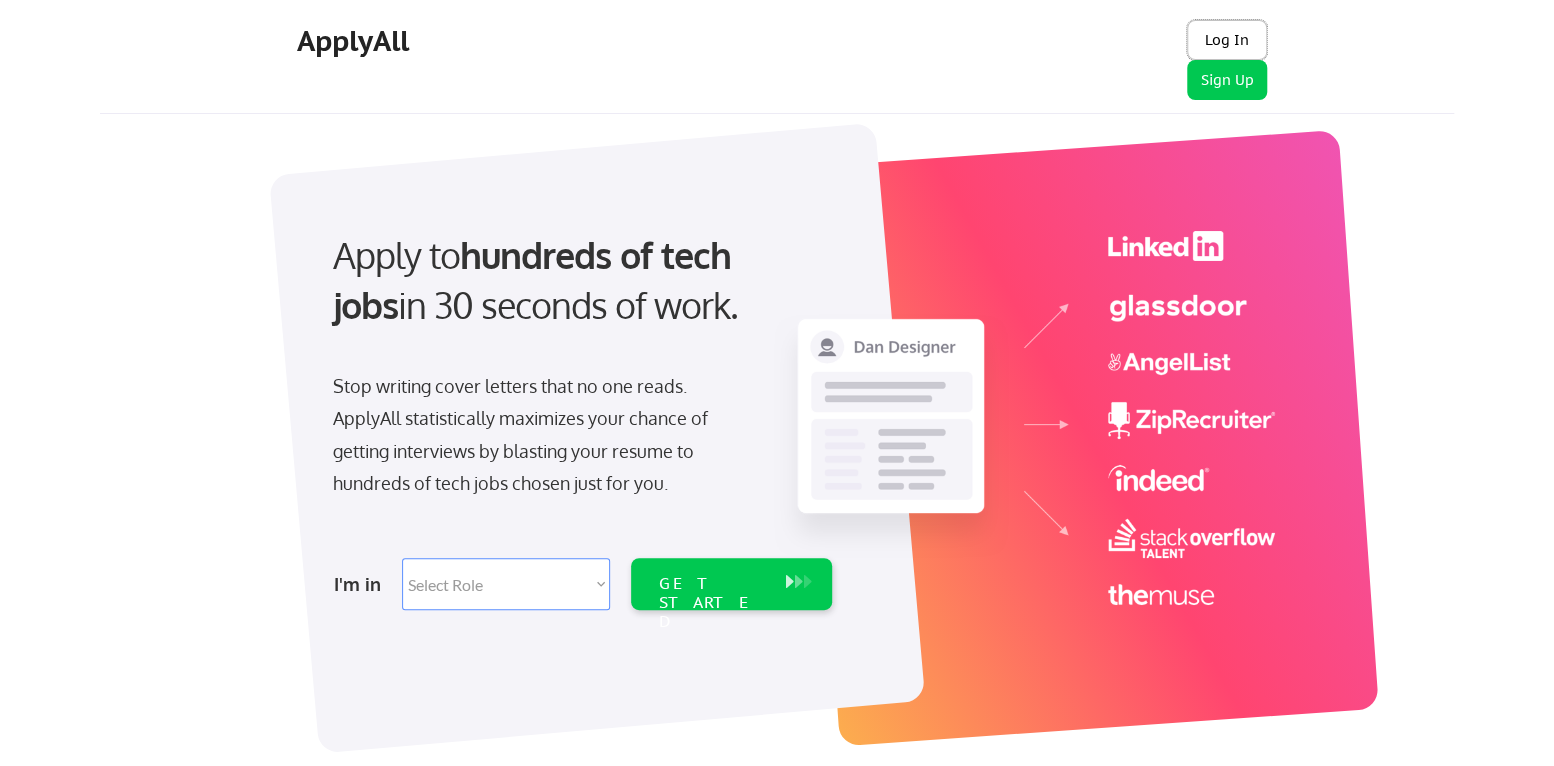 click on "Log In" at bounding box center [1227, 40] 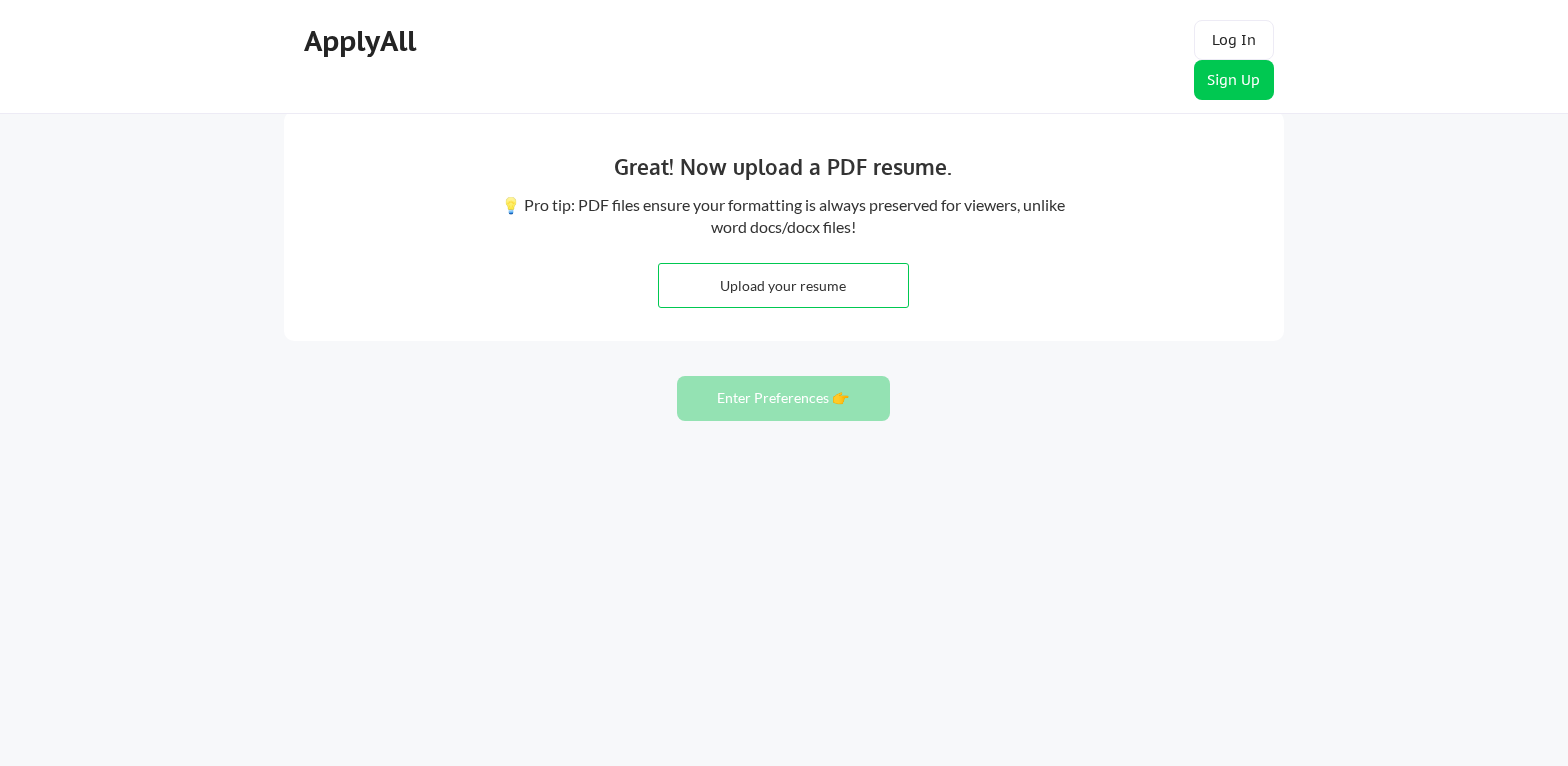 scroll, scrollTop: 0, scrollLeft: 0, axis: both 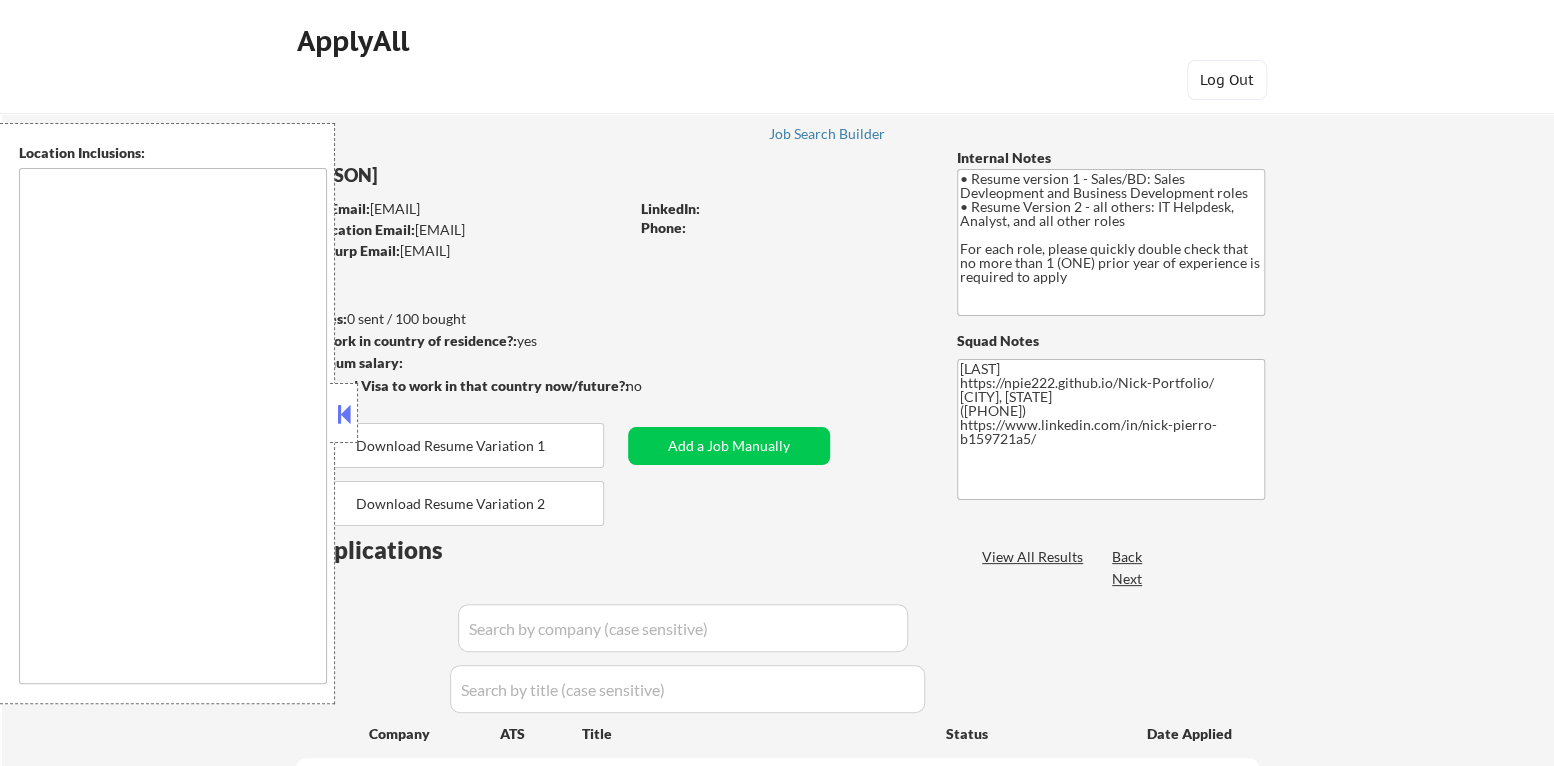type on "[CITY], [STATE]   [CITY], [STATE]   [CITY], [STATE]   [CITY], [STATE]   [CITY], [STATE]   [CITY], [STATE]   [CITY], [STATE]   [CITY], [STATE]   [CITY], [STATE]   [CITY], [STATE]   [CITY], [STATE]   [CITY], [STATE]   [CITY], [STATE]   [CITY], [STATE]   [CITY], [STATE]   [CITY], [STATE]   [CITY], [STATE]   [CITY], [STATE]   [CITY], [STATE]   [CITY], [STATE]   [CITY], [STATE]   [CITY], [STATE]   [CITY], [STATE]   [CITY], [STATE]   [CITY], [STATE]   [CITY], [STATE]   [CITY], [STATE]   [CITY], [STATE]   [CITY], [STATE]   [CITY], [STATE] To generate a list of locations within a 30-minute commuting distance from "[CITY]", we first need to identify the correct "[CITY]" since there are several in the United States. The most notable [CITY]s are in [STATE], [STATE], [STATE], and [STATE]. Assuming you are referring to [CITY], [STATE], here is a list of nearly located locations: [CITY], [STATE] [CITY], [STATE] [CITY], [STATE] [CITY], [STATE] [CITY], [STATE] [CITY], [STATE] [CITY], [STATE] [CITY], [STATE] [CITY], [STATE] [CITY], [STATE] [CITY], [STATE] [CITY], [STATE] [CITY], [STATE] [CITY], [STATE]..." 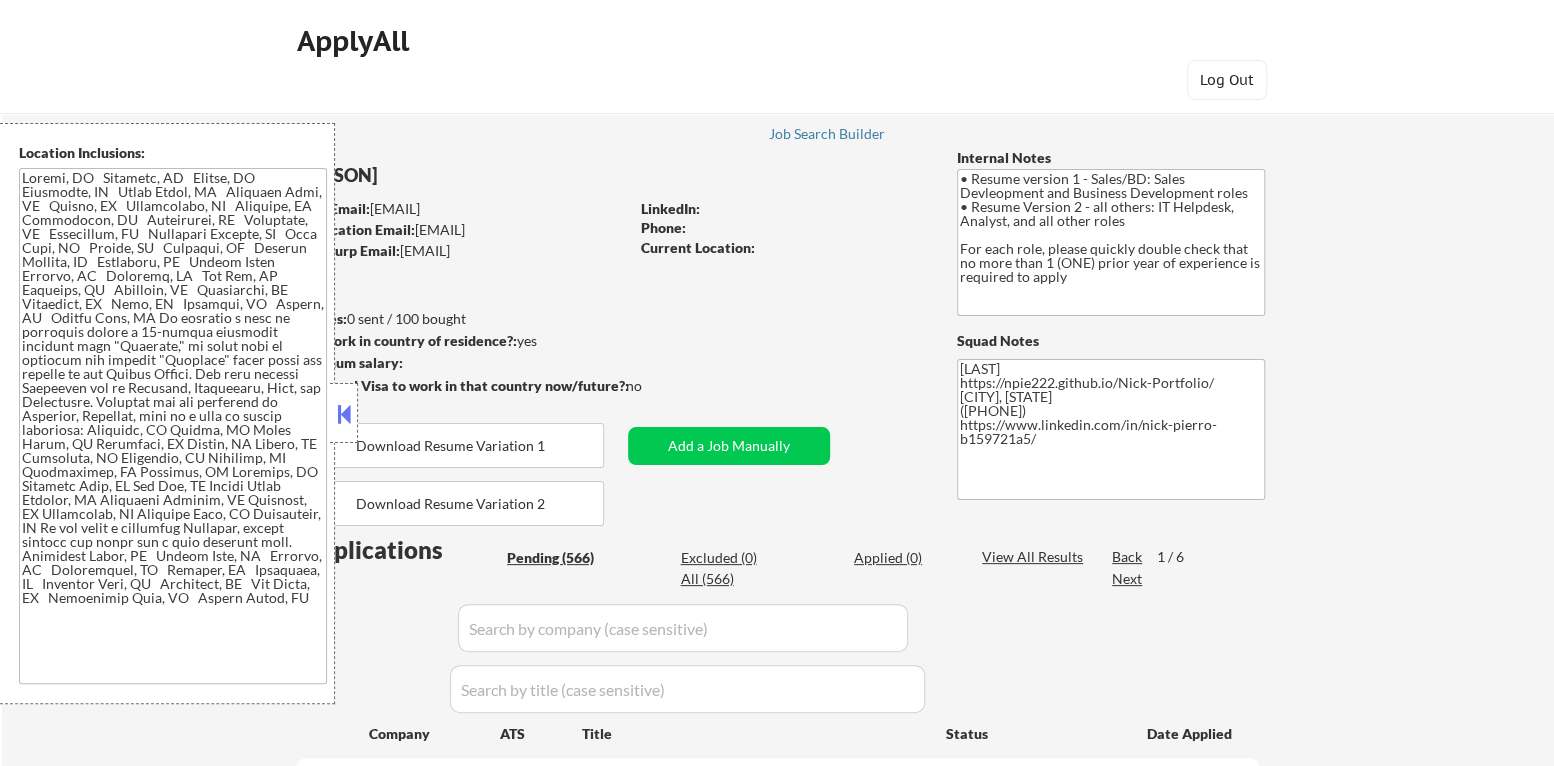 click at bounding box center (344, 414) 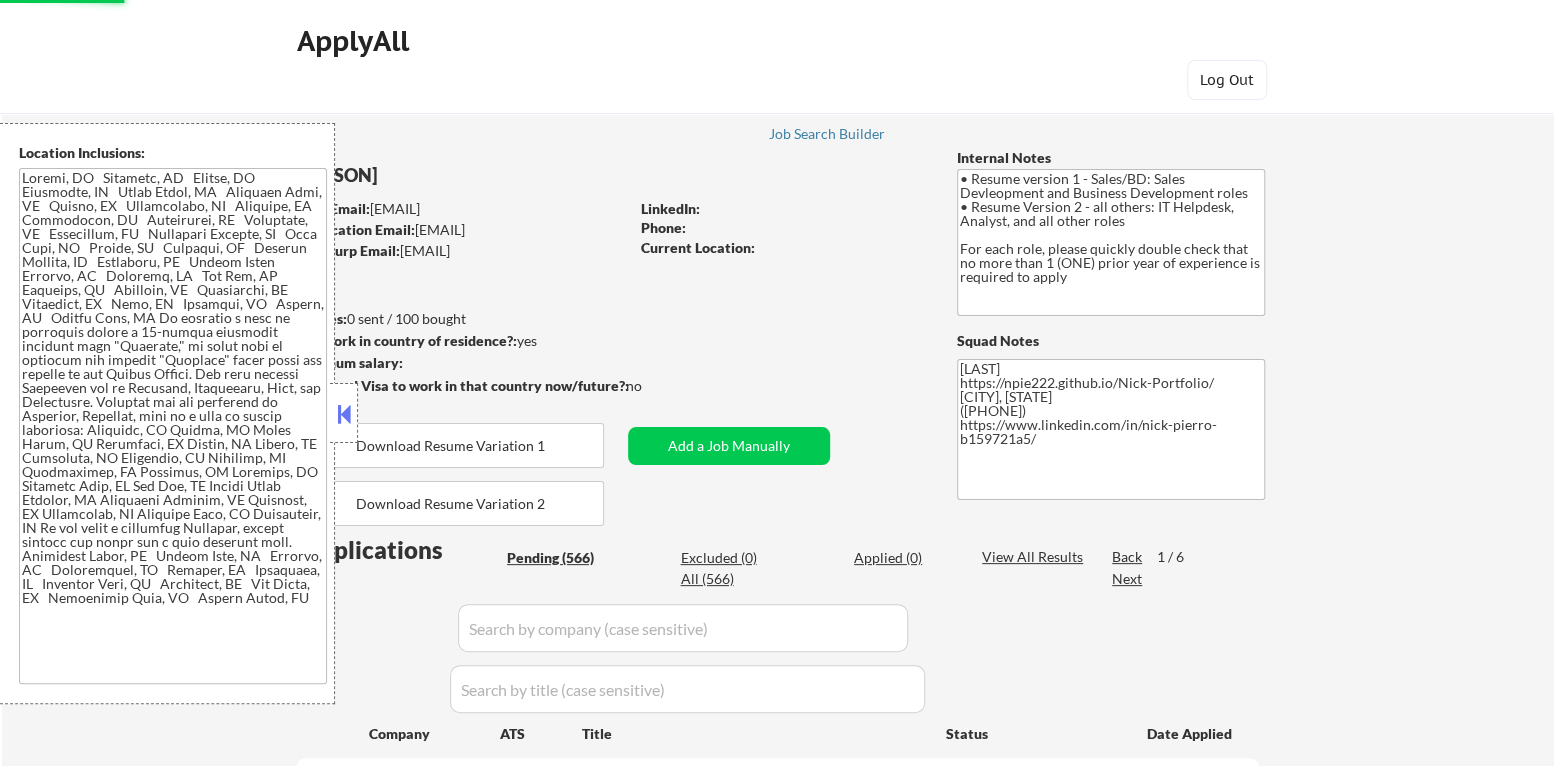 scroll, scrollTop: 299, scrollLeft: 0, axis: vertical 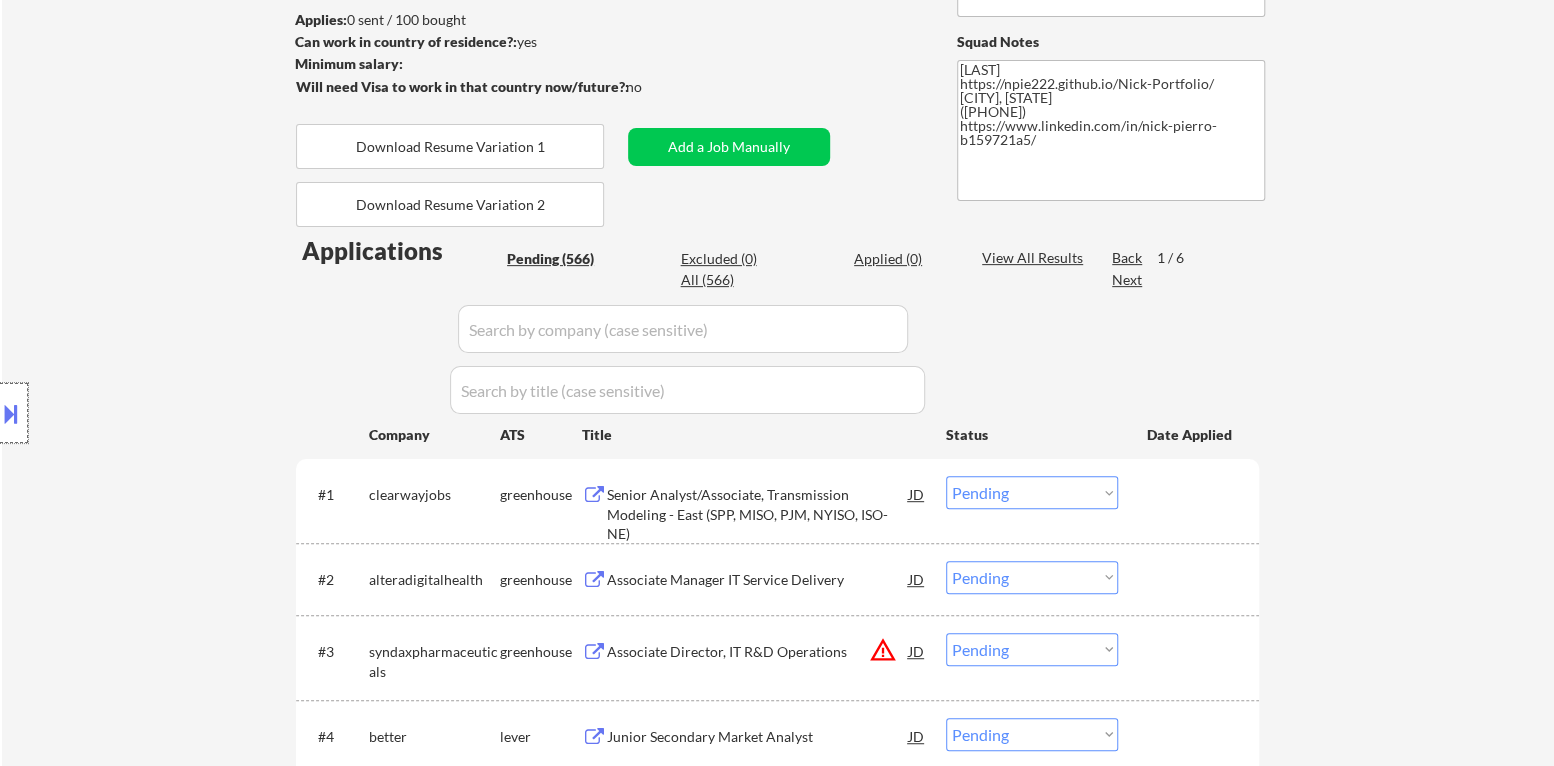 click at bounding box center [14, 413] 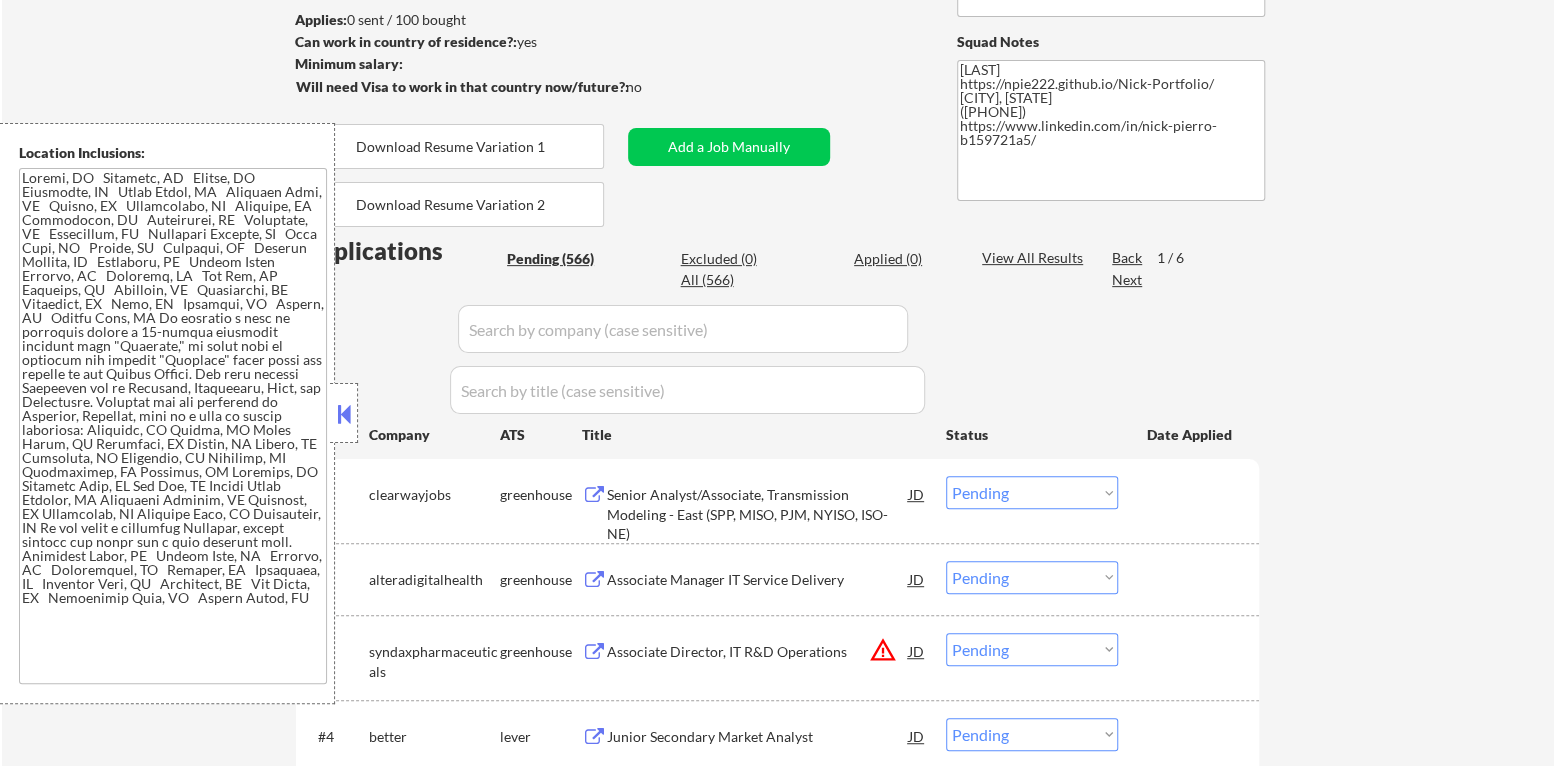 click at bounding box center (344, 414) 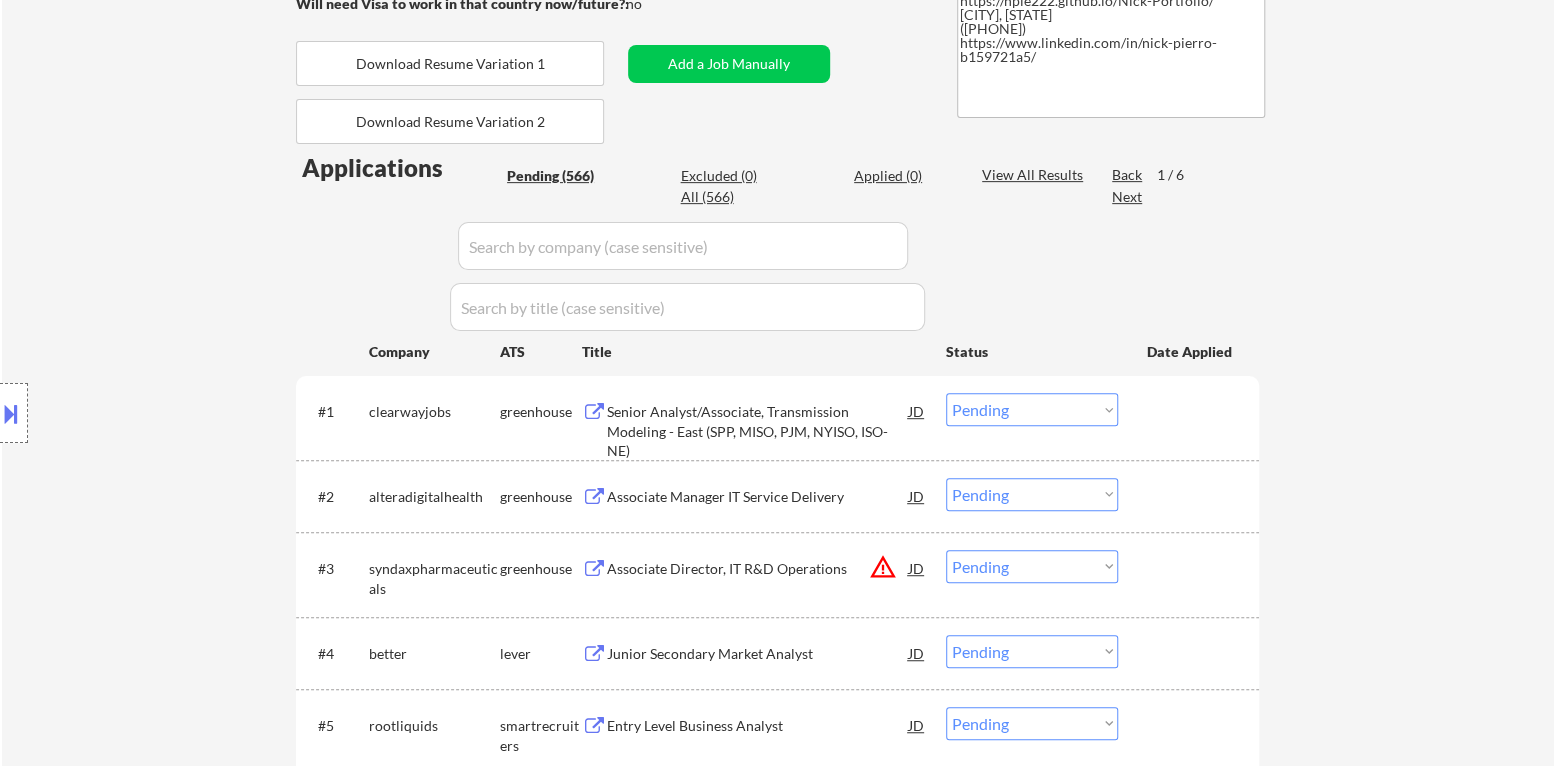 scroll, scrollTop: 199, scrollLeft: 0, axis: vertical 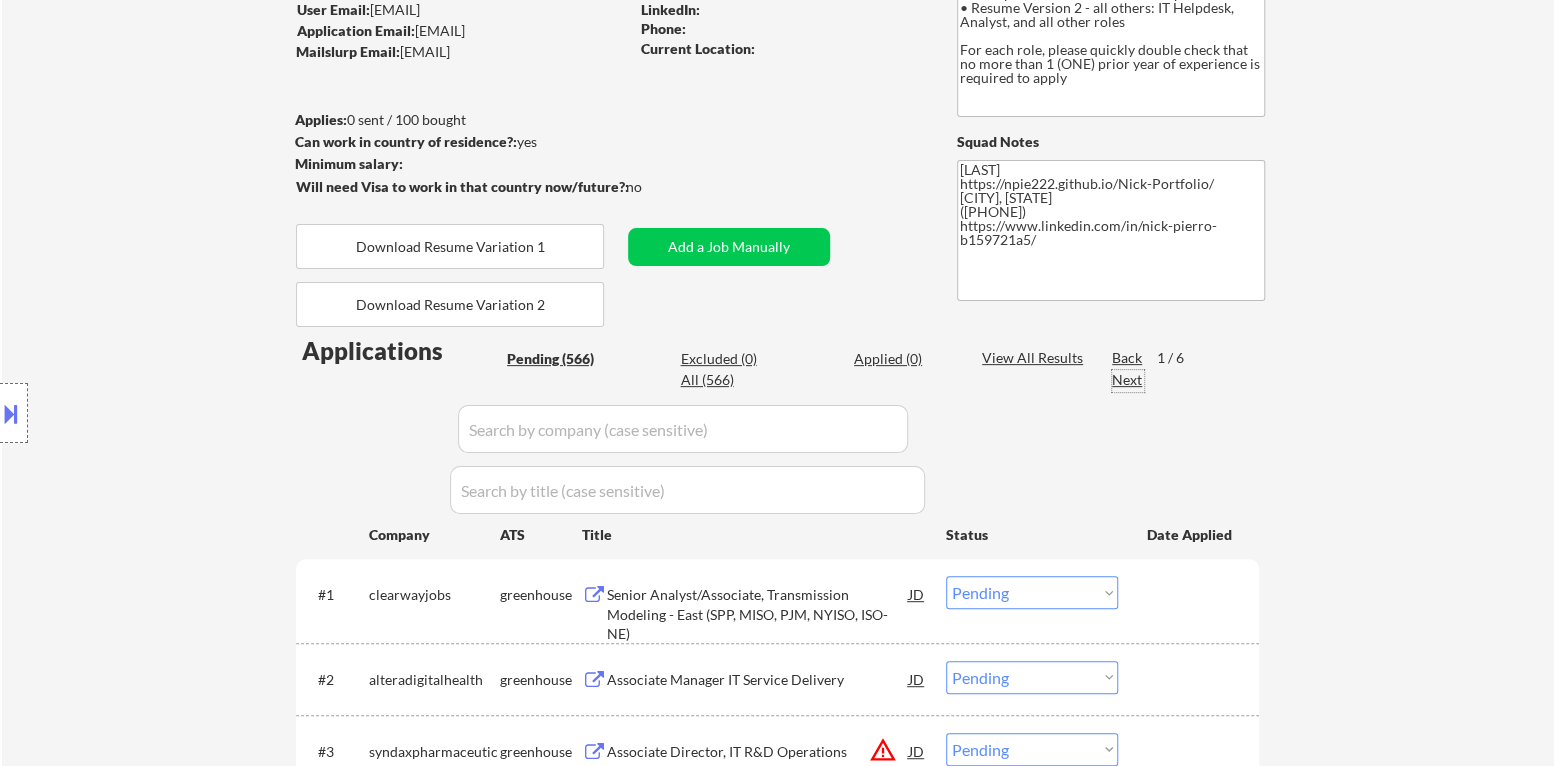 click on "Next" at bounding box center (1128, 380) 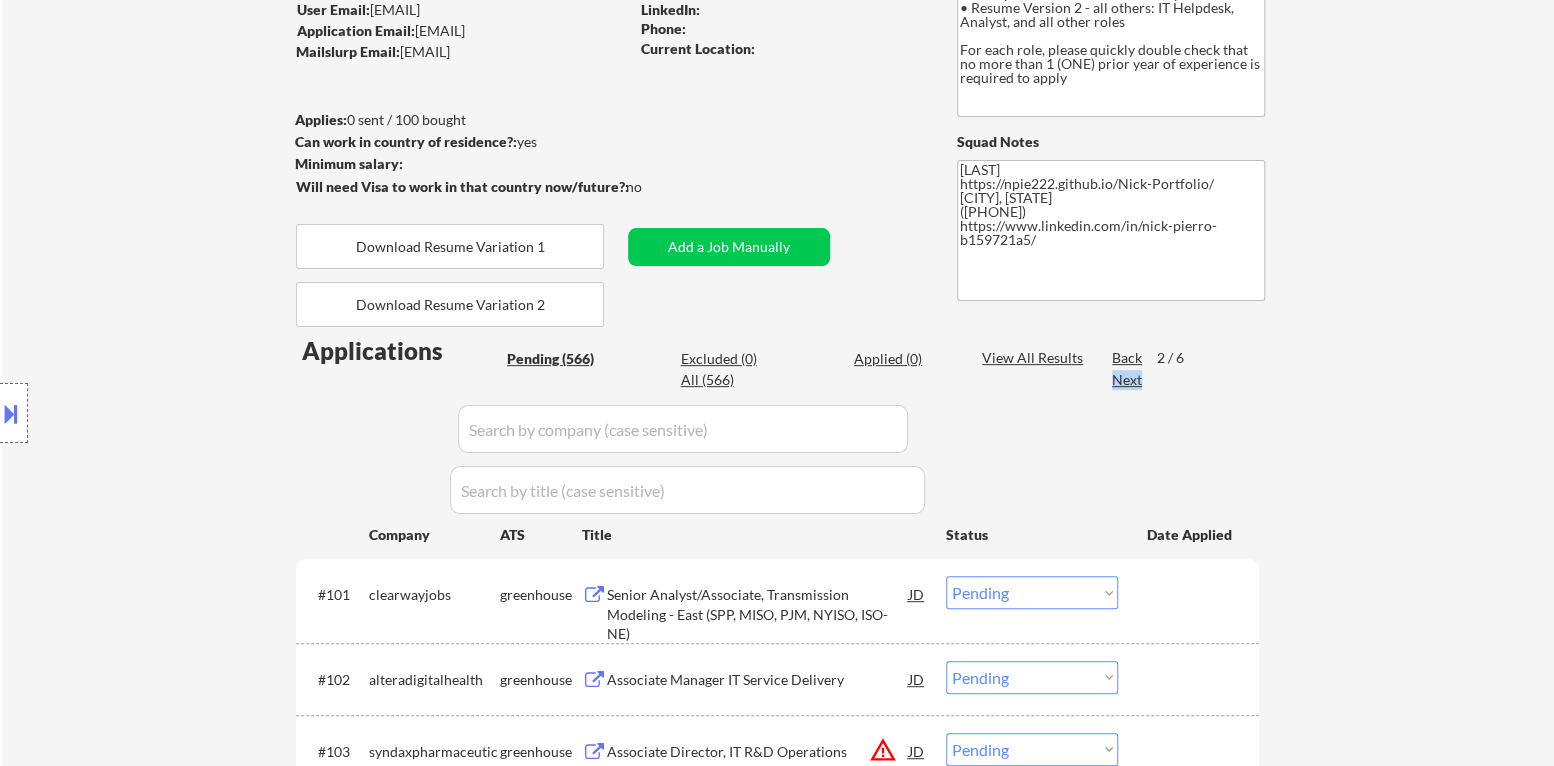click on "Next" at bounding box center [1128, 380] 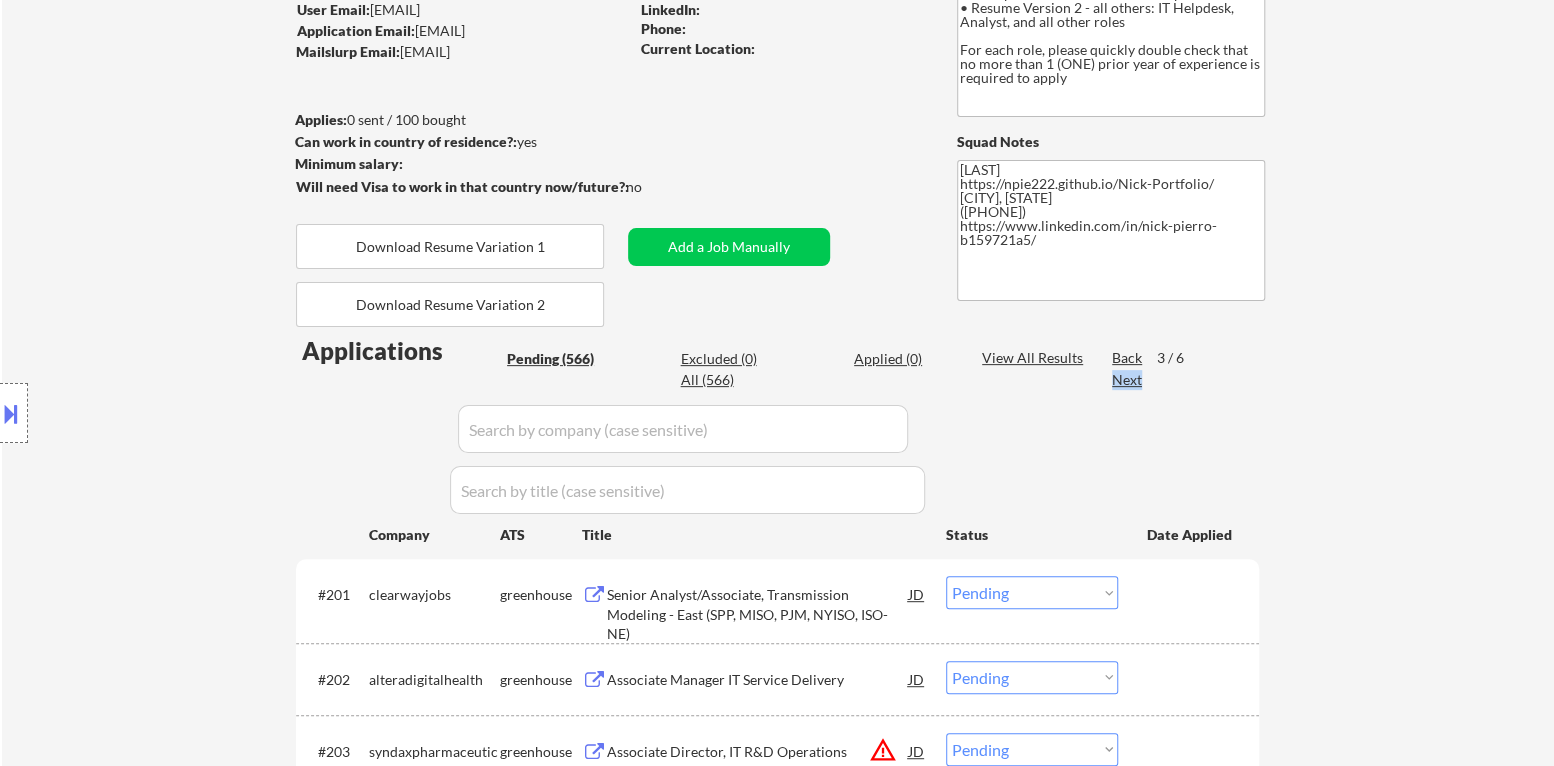 click on "Next" at bounding box center (1128, 380) 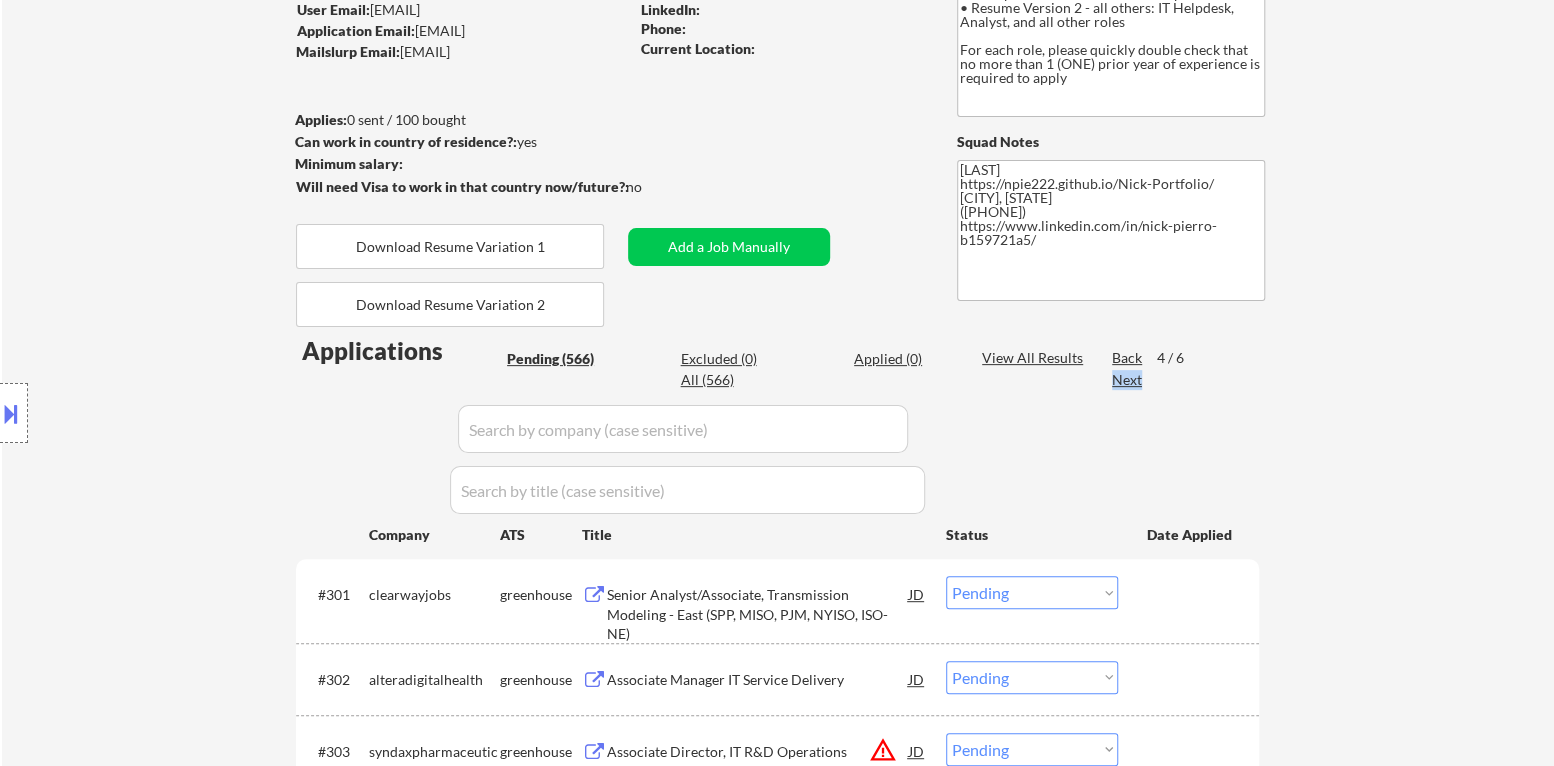 click on "Next" at bounding box center [1128, 380] 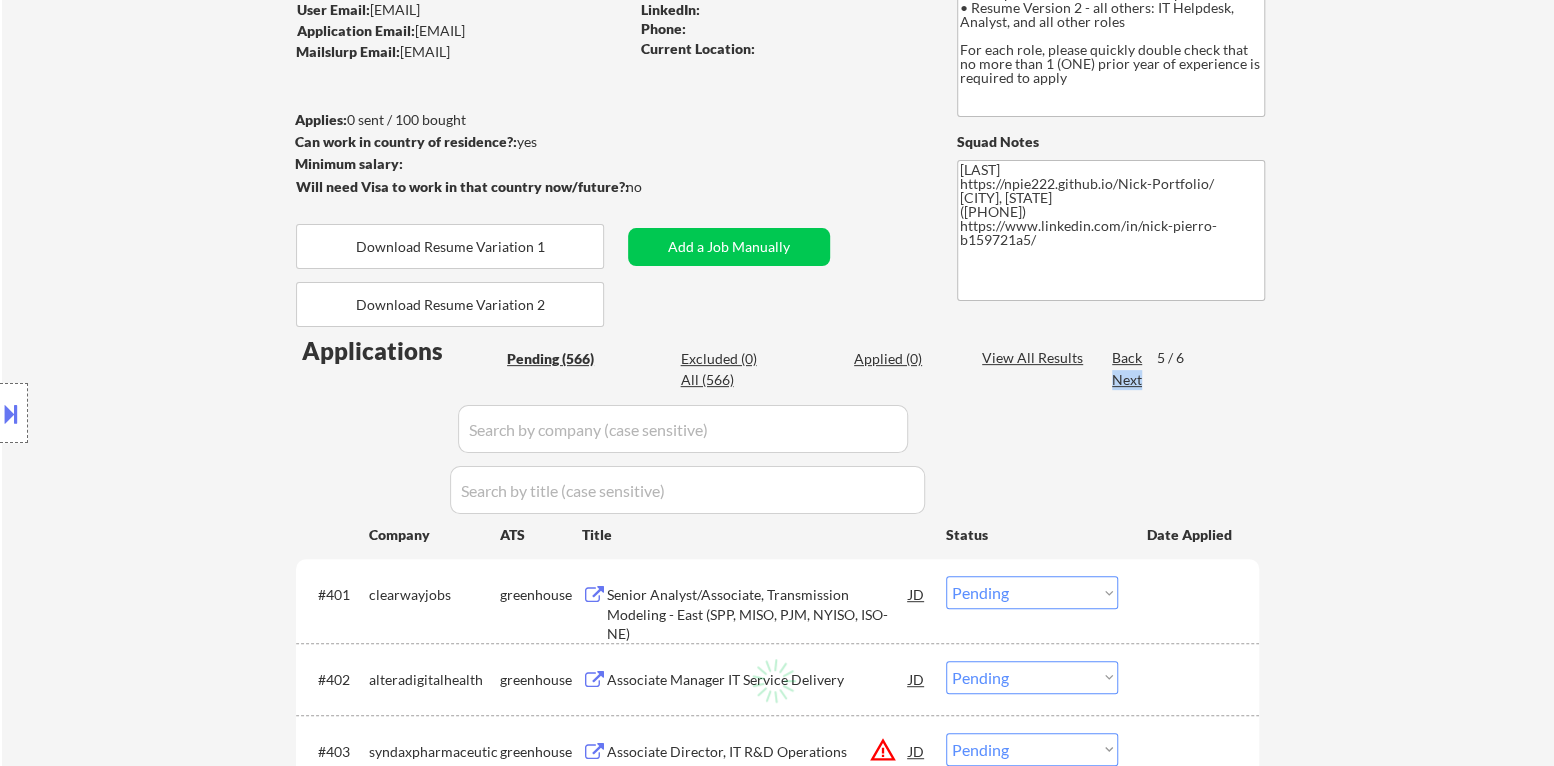 click on "Next" at bounding box center (1128, 380) 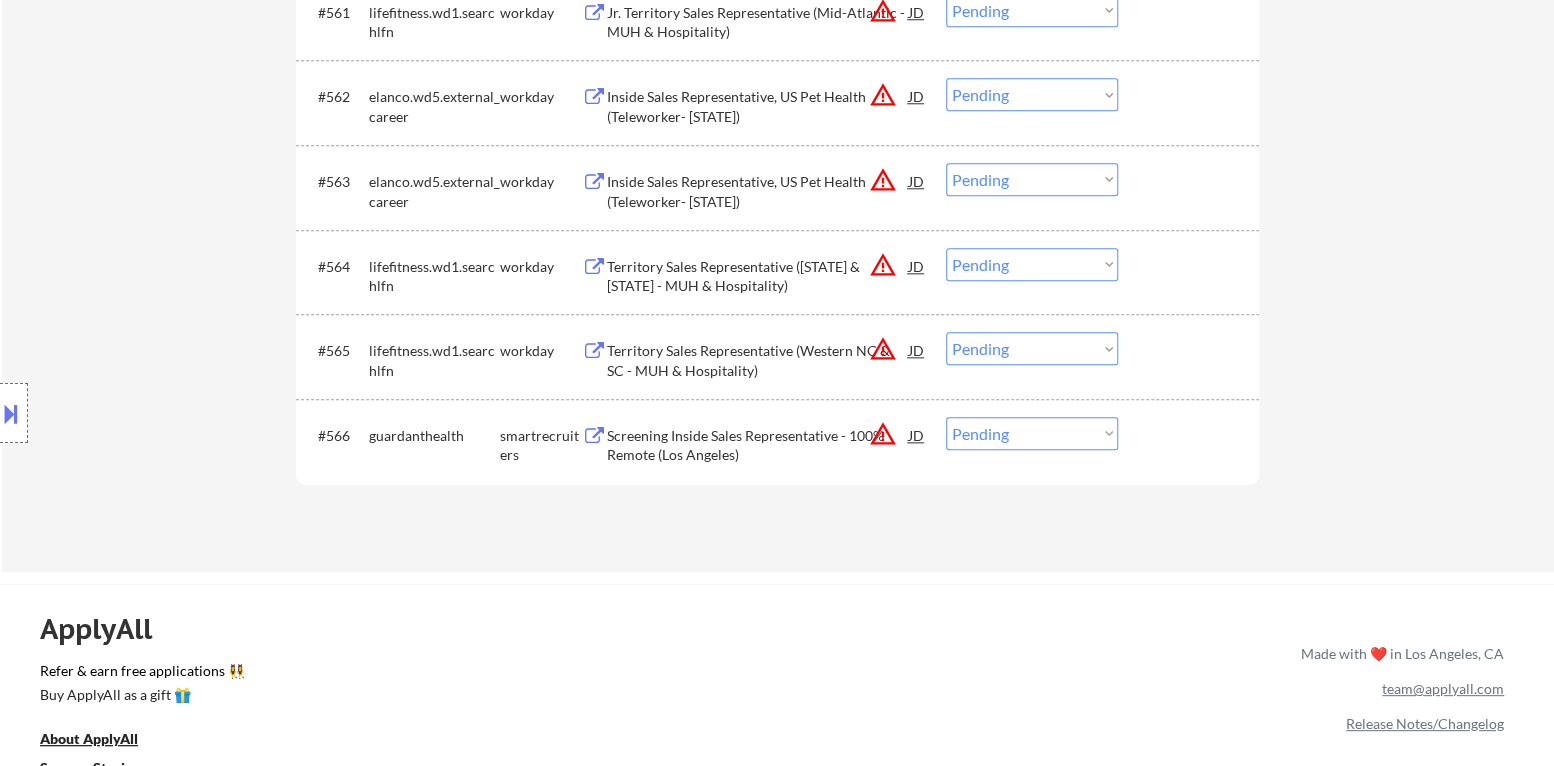 scroll, scrollTop: 5299, scrollLeft: 0, axis: vertical 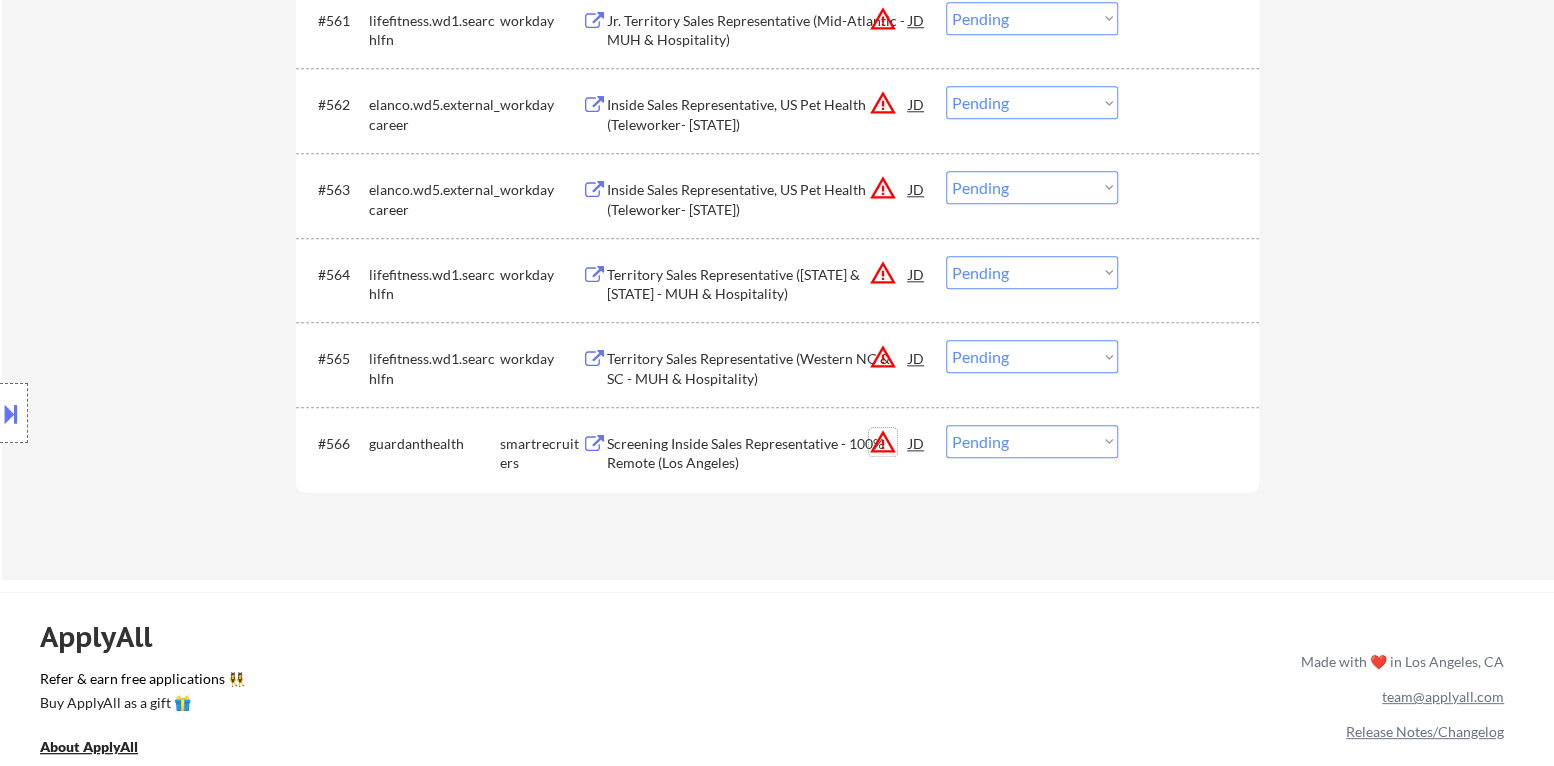 click on "warning_amber" at bounding box center (883, 442) 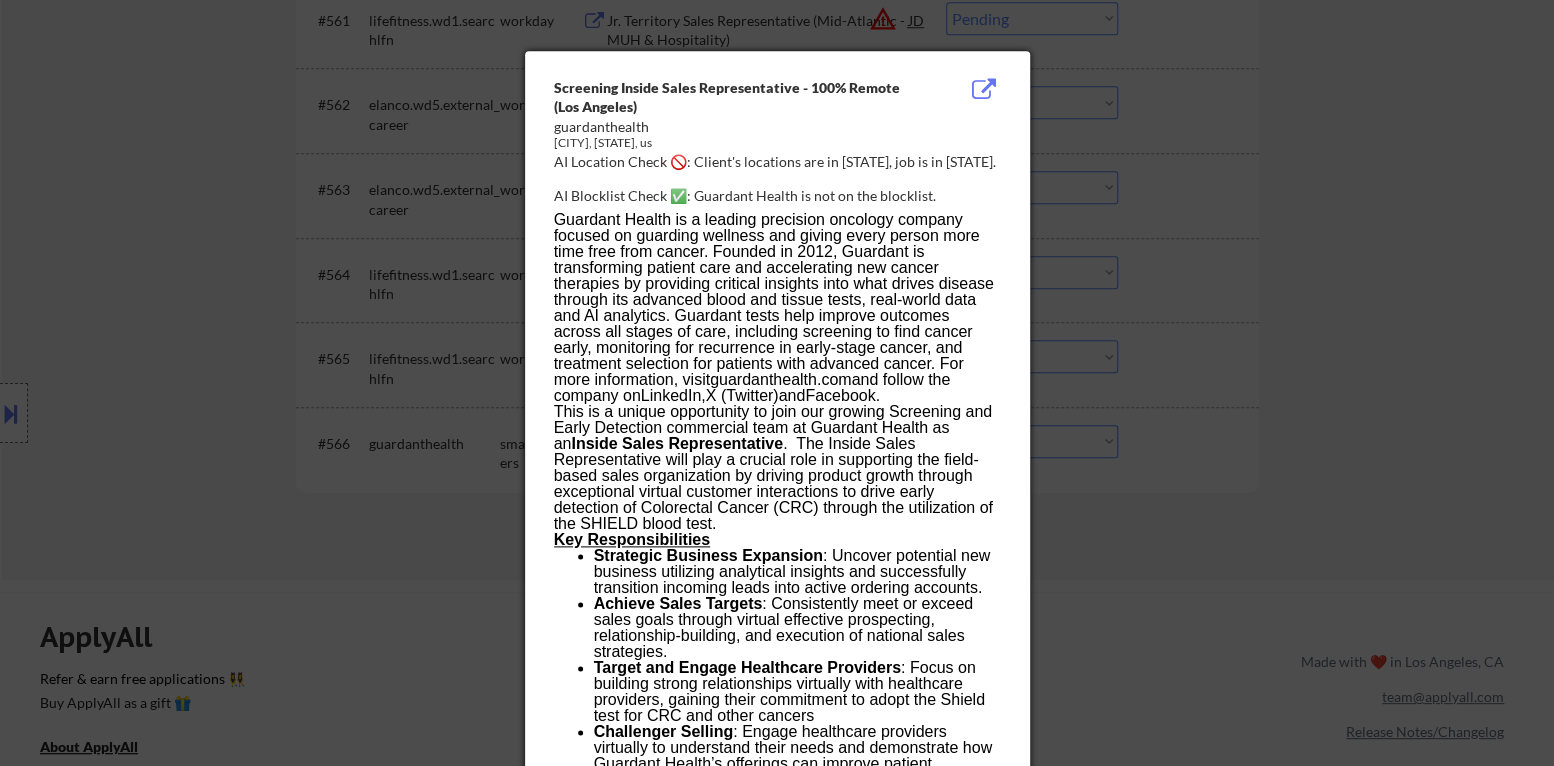 click at bounding box center [777, 383] 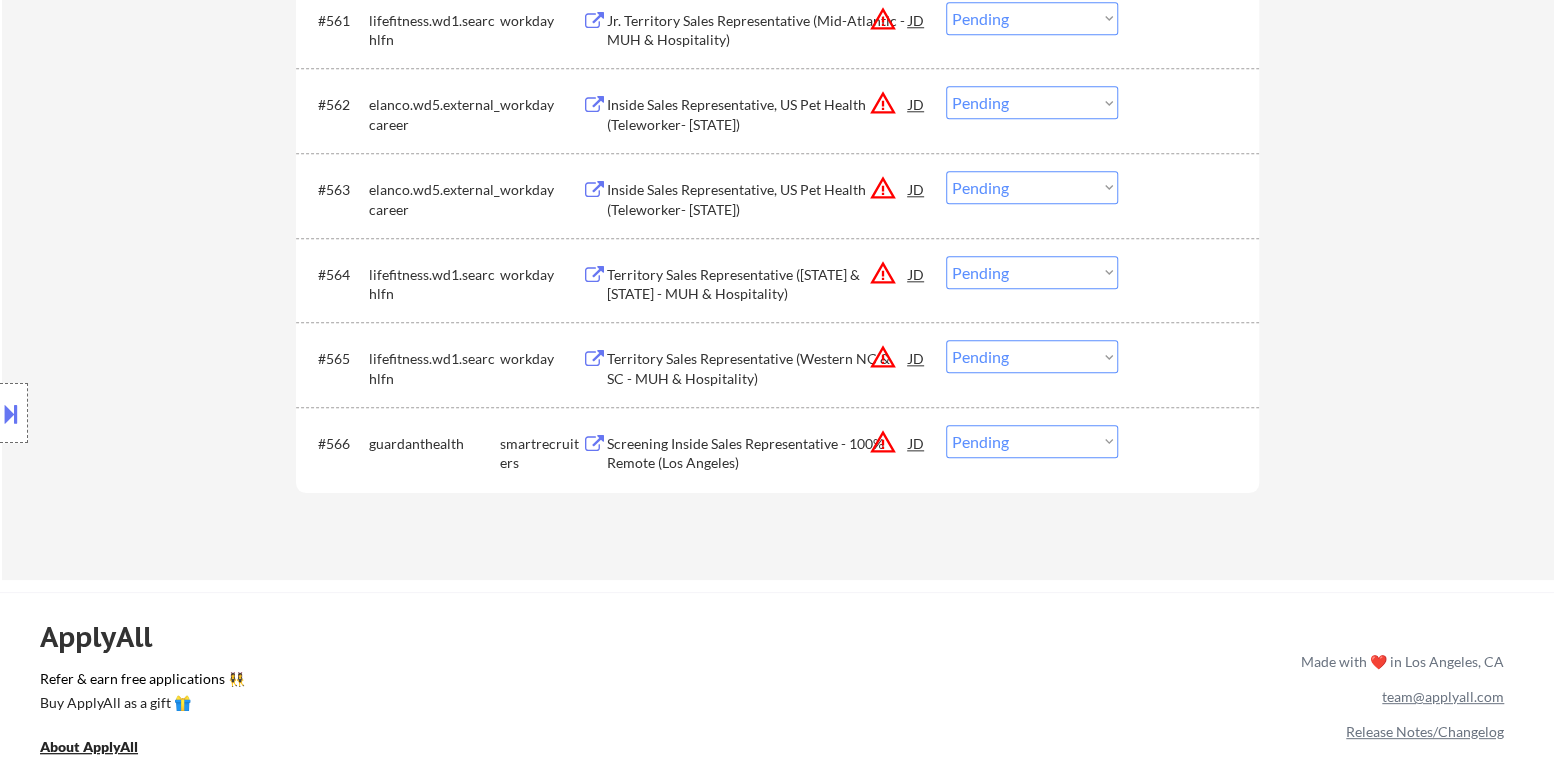 click on "← Return to /applysquad Mailslurp Inbox Job Search Builder [PERSON] User Email: &nbsp;[EMAIL] Application Email: &nbsp;[EMAIL] Mailslurp Email: &nbsp;[EMAIL] LinkedIn: &nbsp;
Phone: &nbsp;[PHONE] Current Location: &nbsp;[CITY], [STATE] Applies: &nbsp;0 sent / 100 bought Internal Notes •&nbsp;Resume version 1 - Sales/BD: Sales Devleopment and Business Development roles
•&nbsp;Resume Version 2 - all others: IT Helpdesk, Analyst, and all other roles
For each role, please quickly double check that no more than 1 (ONE) prior year of experience is required to apply Can work in country of residence?: &nbsp;yes Squad Notes Minimum salary: &nbsp; Will need Visa to work in that country now/future?: &nbsp;&nbsp;no Download Resume Variation 1 Add a Job Manually Download Resume Variation 2 [PERSON]
https://npie222.github.io/Nick-Portfolio/
[CITY], [STATE]
([PHONE])
https://www.linkedin.com/in/nick-pierro-b159721a5/ Applications Pending (566) Excluded (0) Applied (0) All (566) View All Results Back 6 / 6
Next Company ATS Title Status #501 JD JD" at bounding box center [777, -4916] 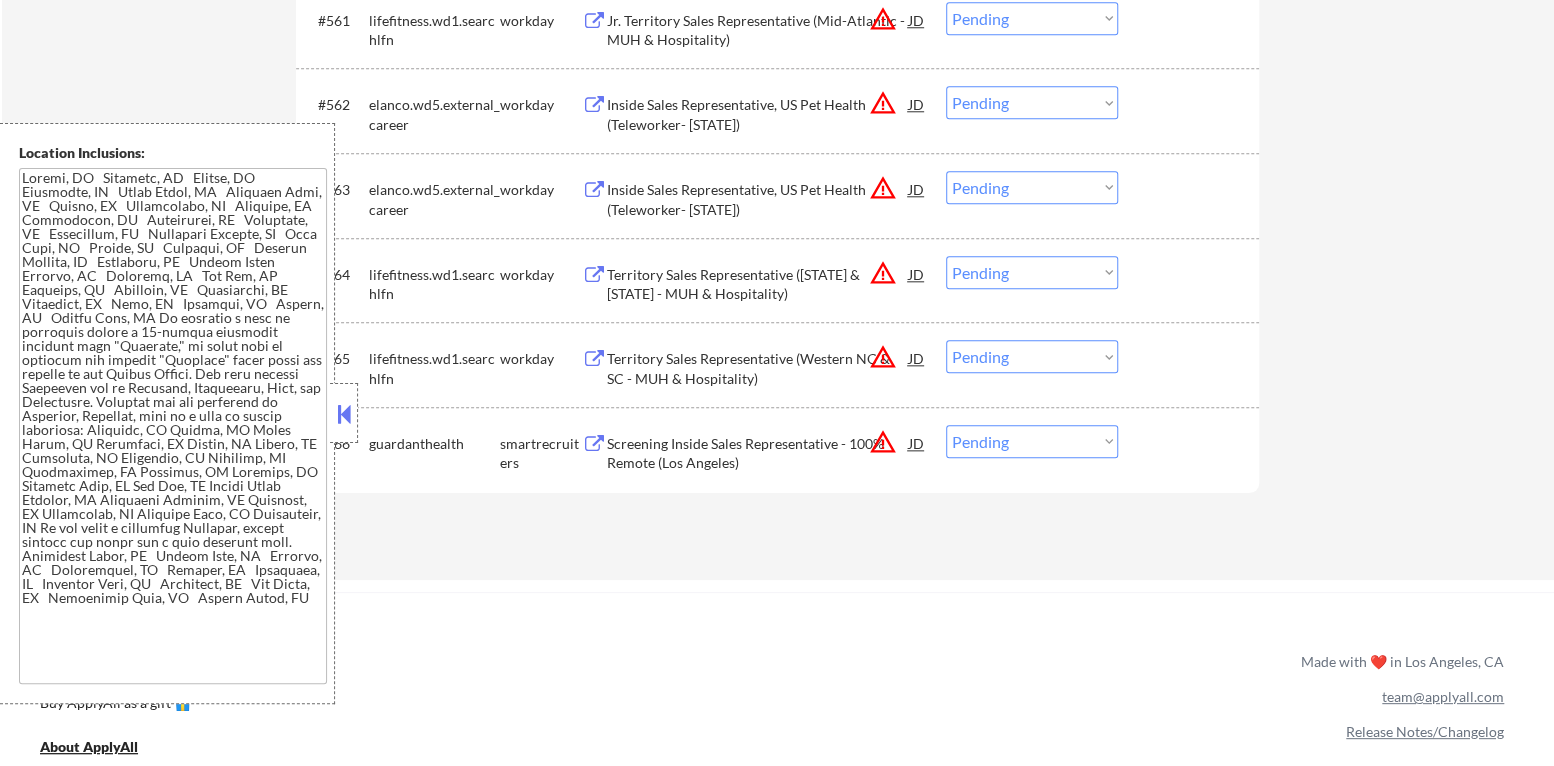 click at bounding box center [344, 413] 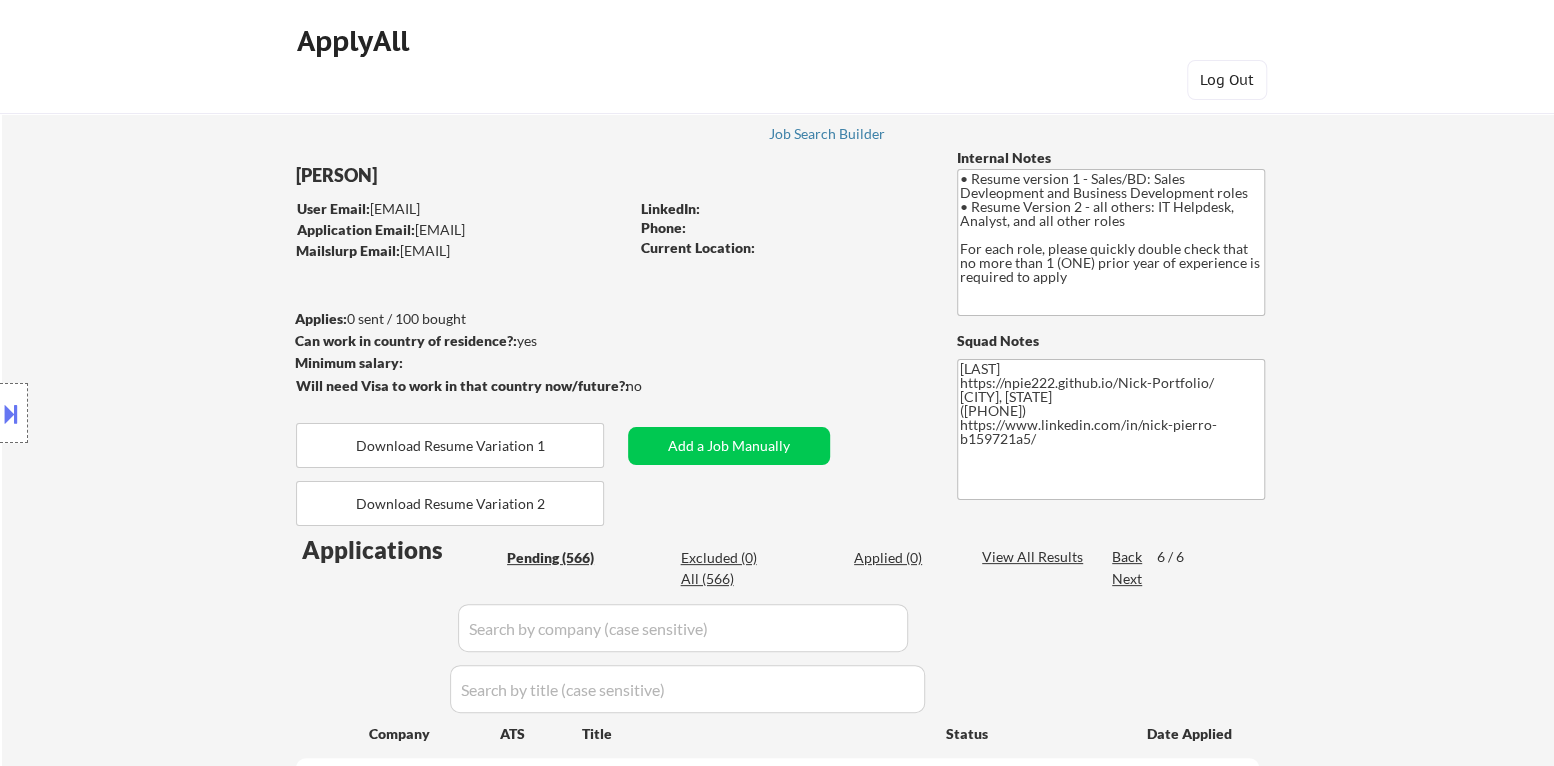 scroll, scrollTop: 399, scrollLeft: 0, axis: vertical 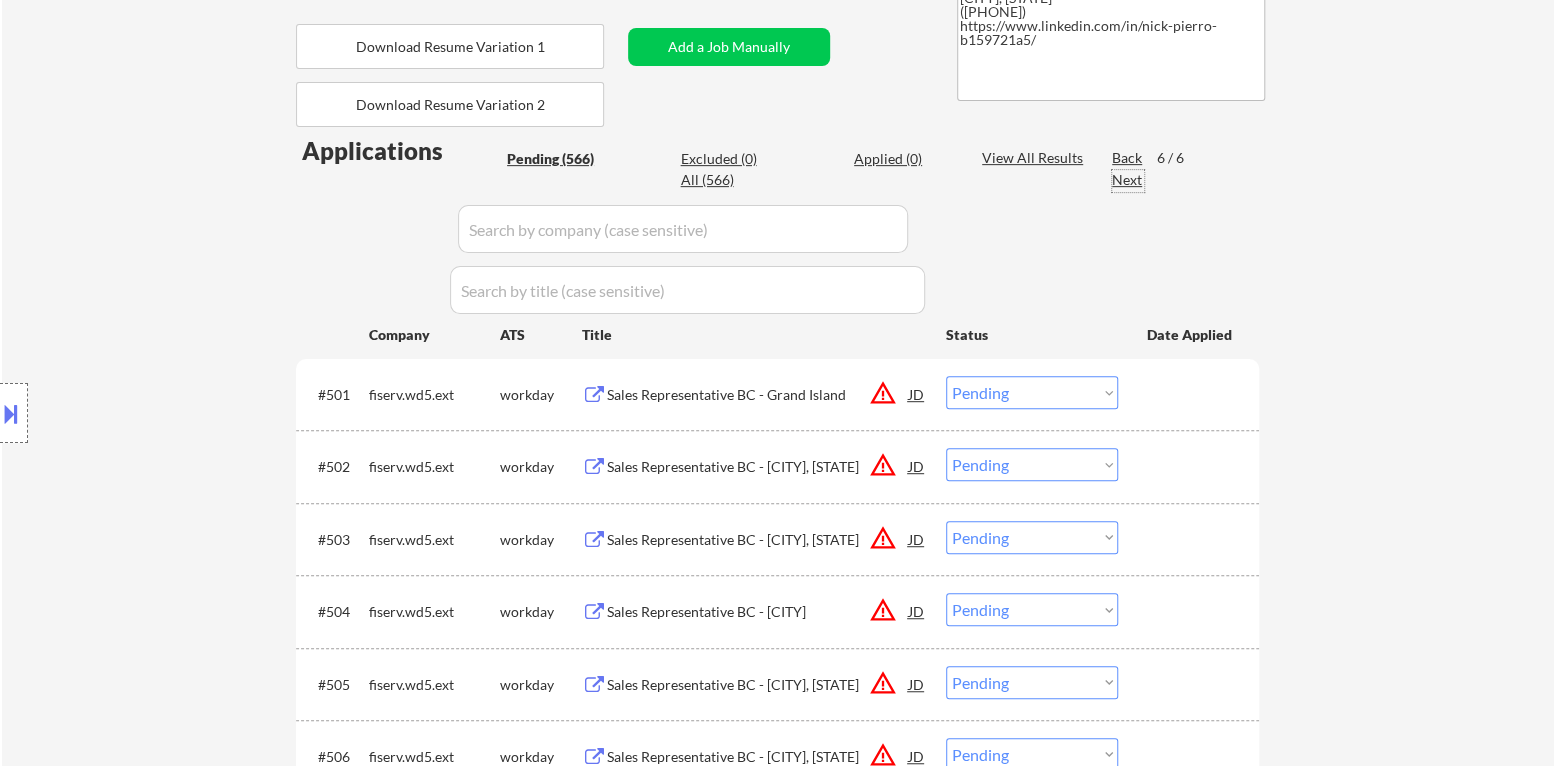 click on "Next" at bounding box center (1128, 180) 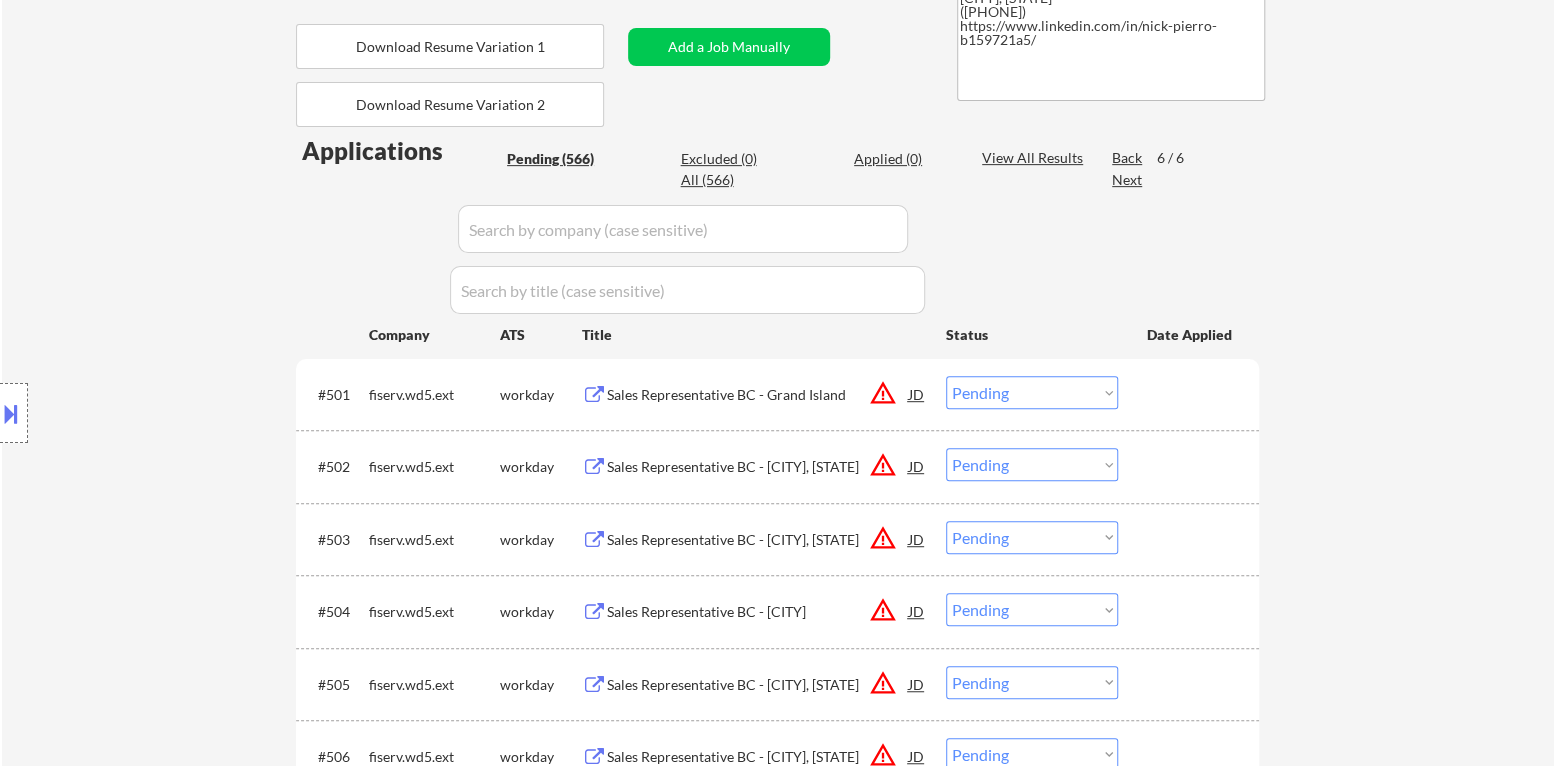 click on "Next" at bounding box center [1128, 180] 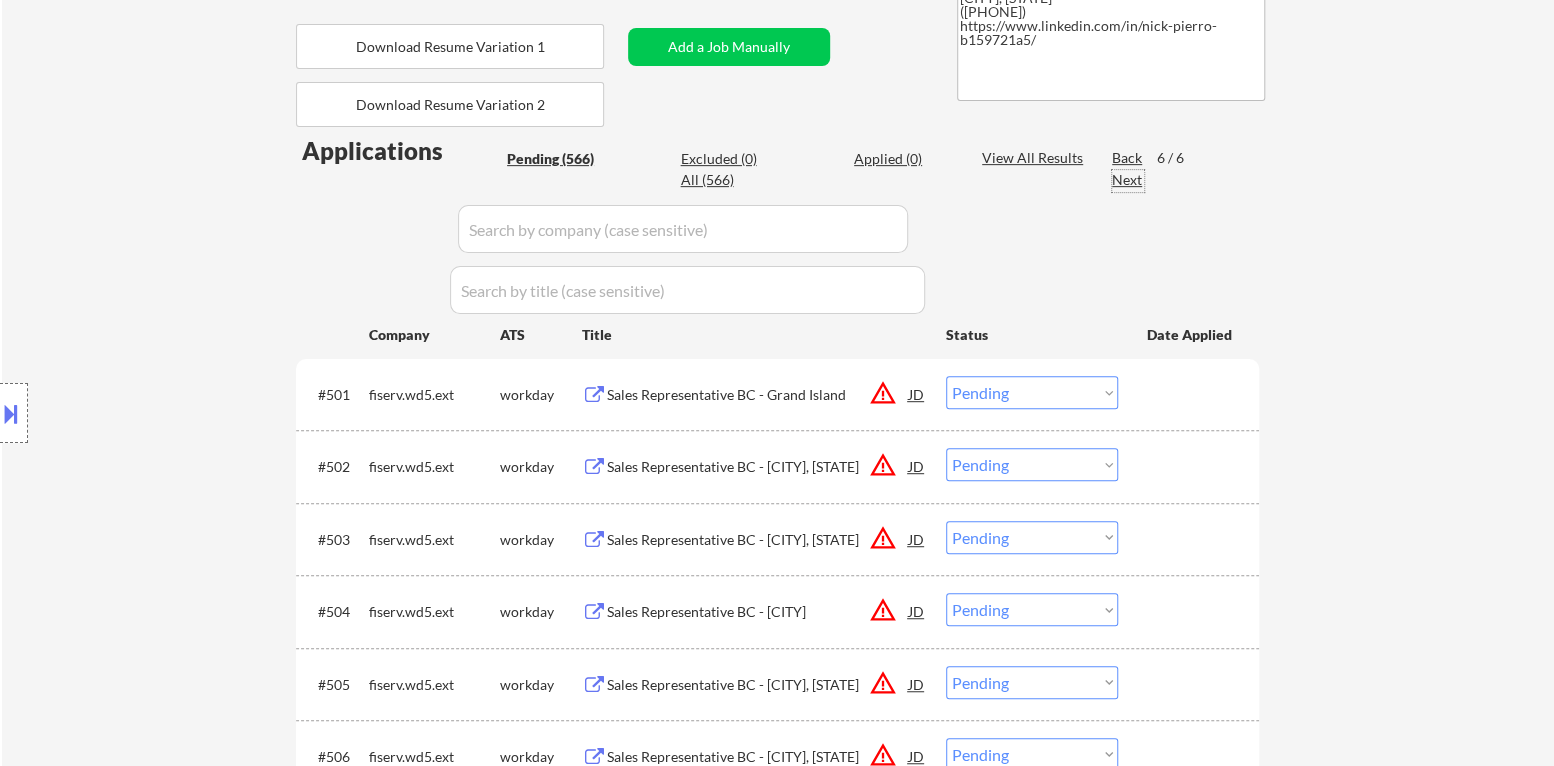 click on "Next" at bounding box center (1128, 180) 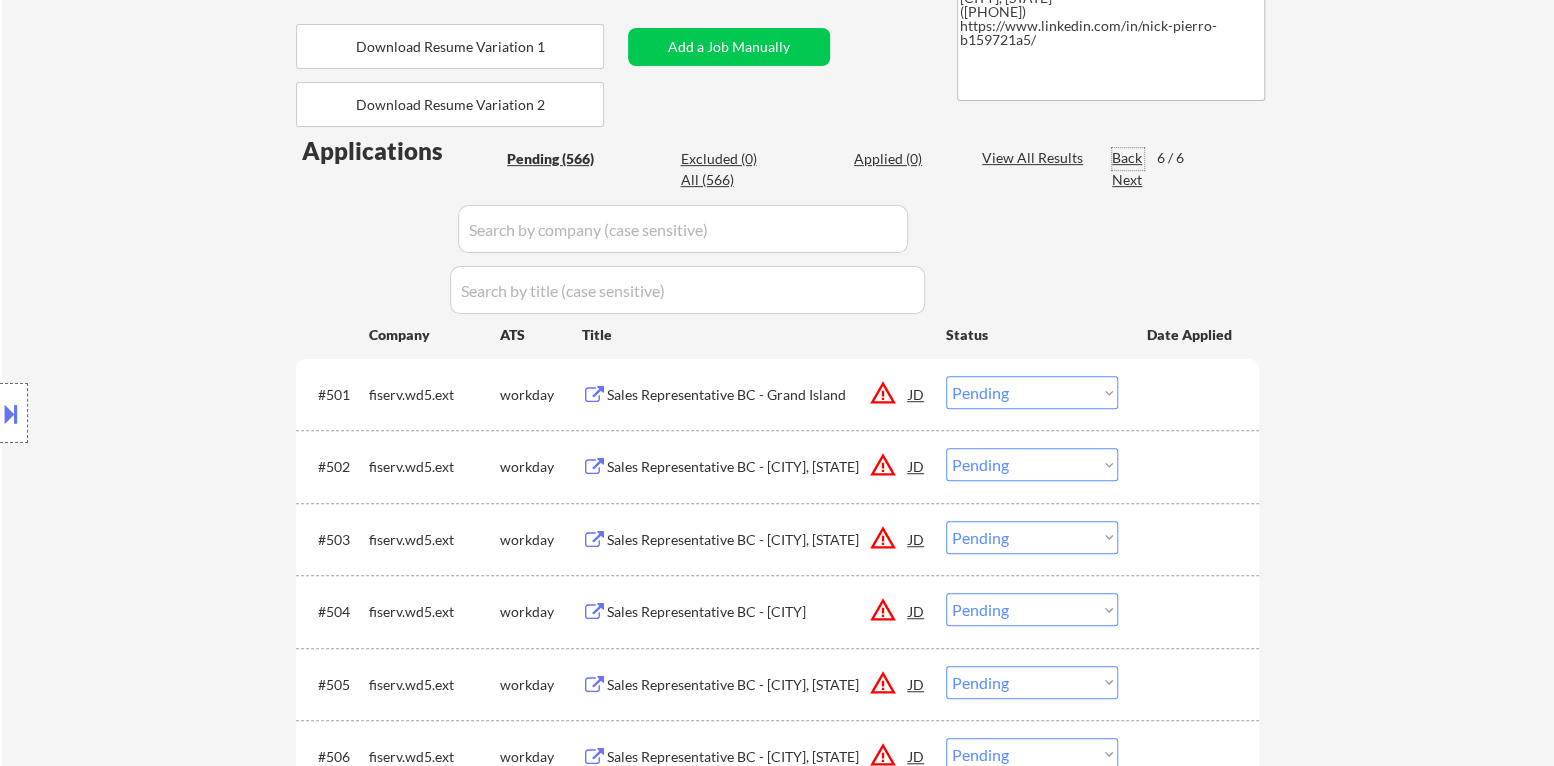 click on "Back" at bounding box center [1128, 158] 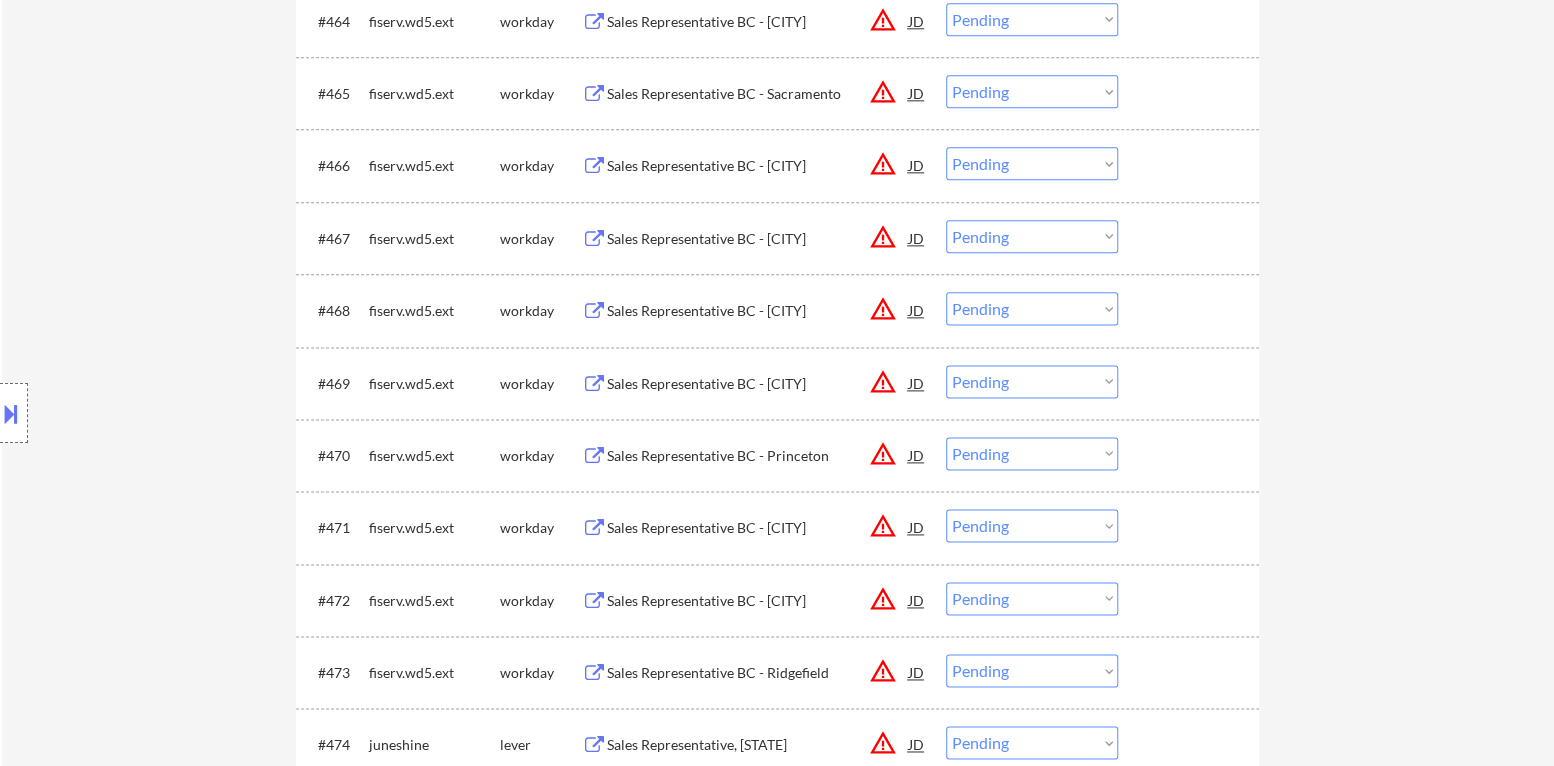 scroll, scrollTop: 5500, scrollLeft: 0, axis: vertical 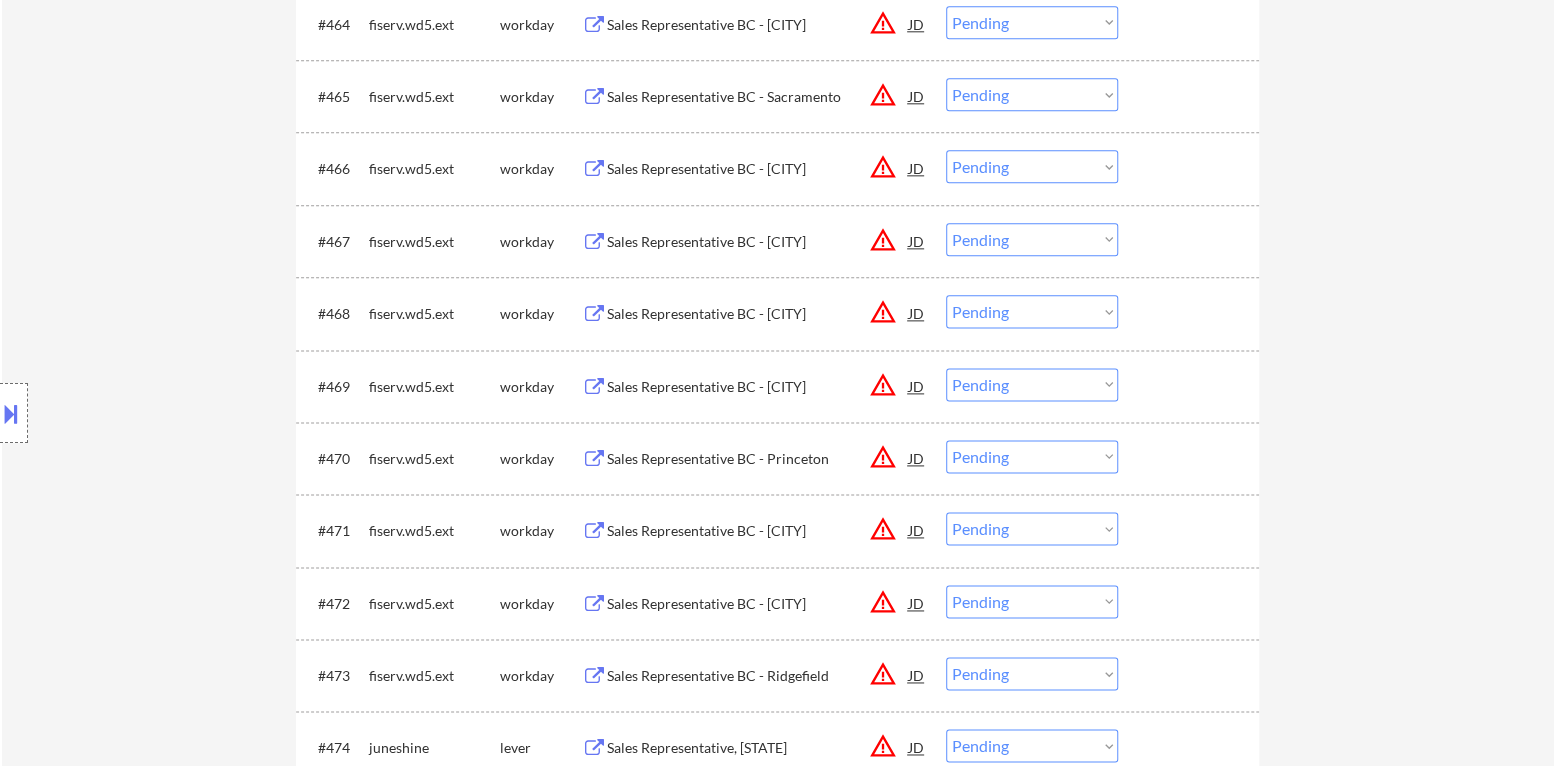 drag, startPoint x: 0, startPoint y: 414, endPoint x: 3, endPoint y: 425, distance: 11.401754 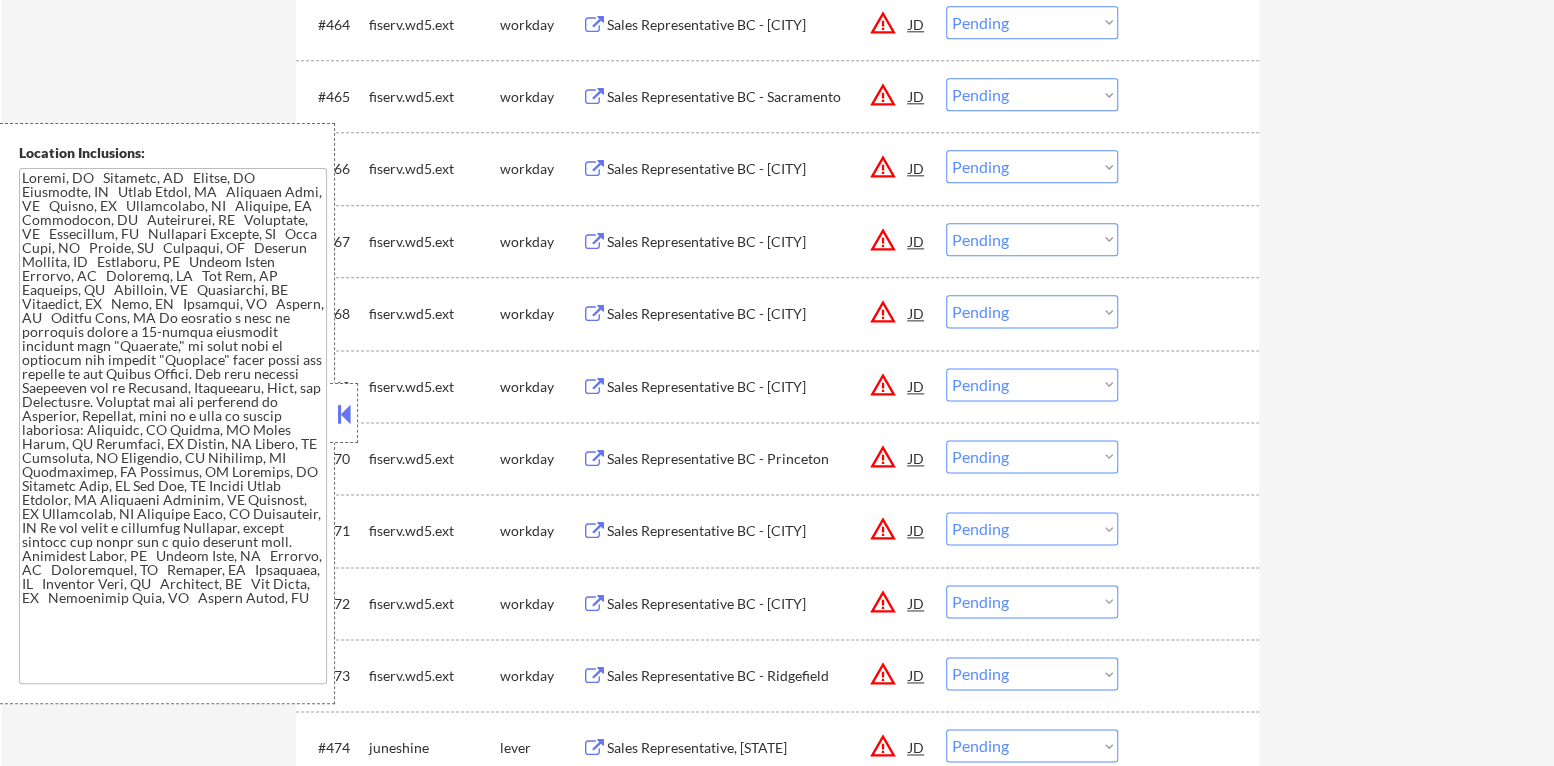 click at bounding box center (344, 414) 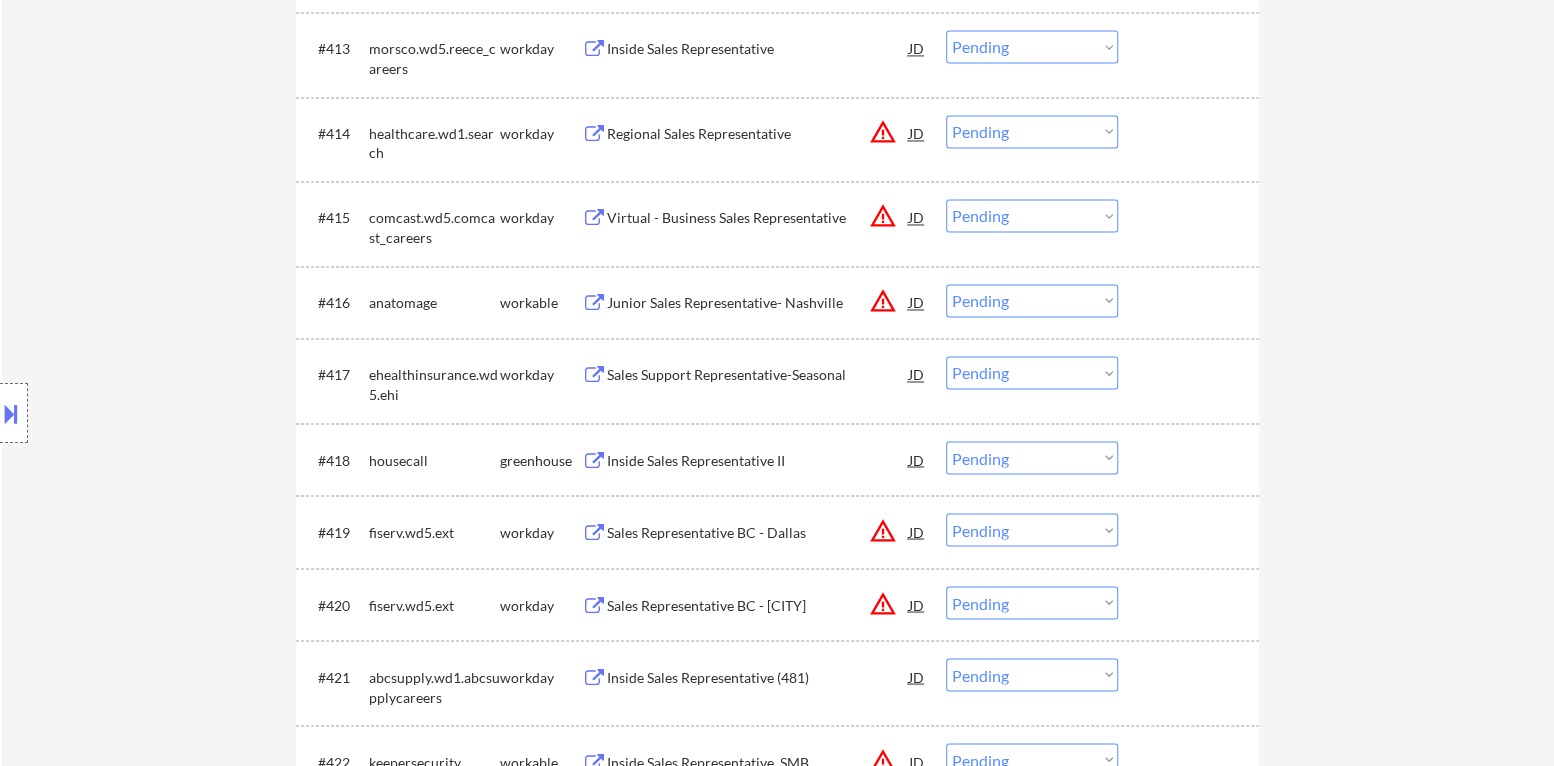 scroll, scrollTop: 1599, scrollLeft: 0, axis: vertical 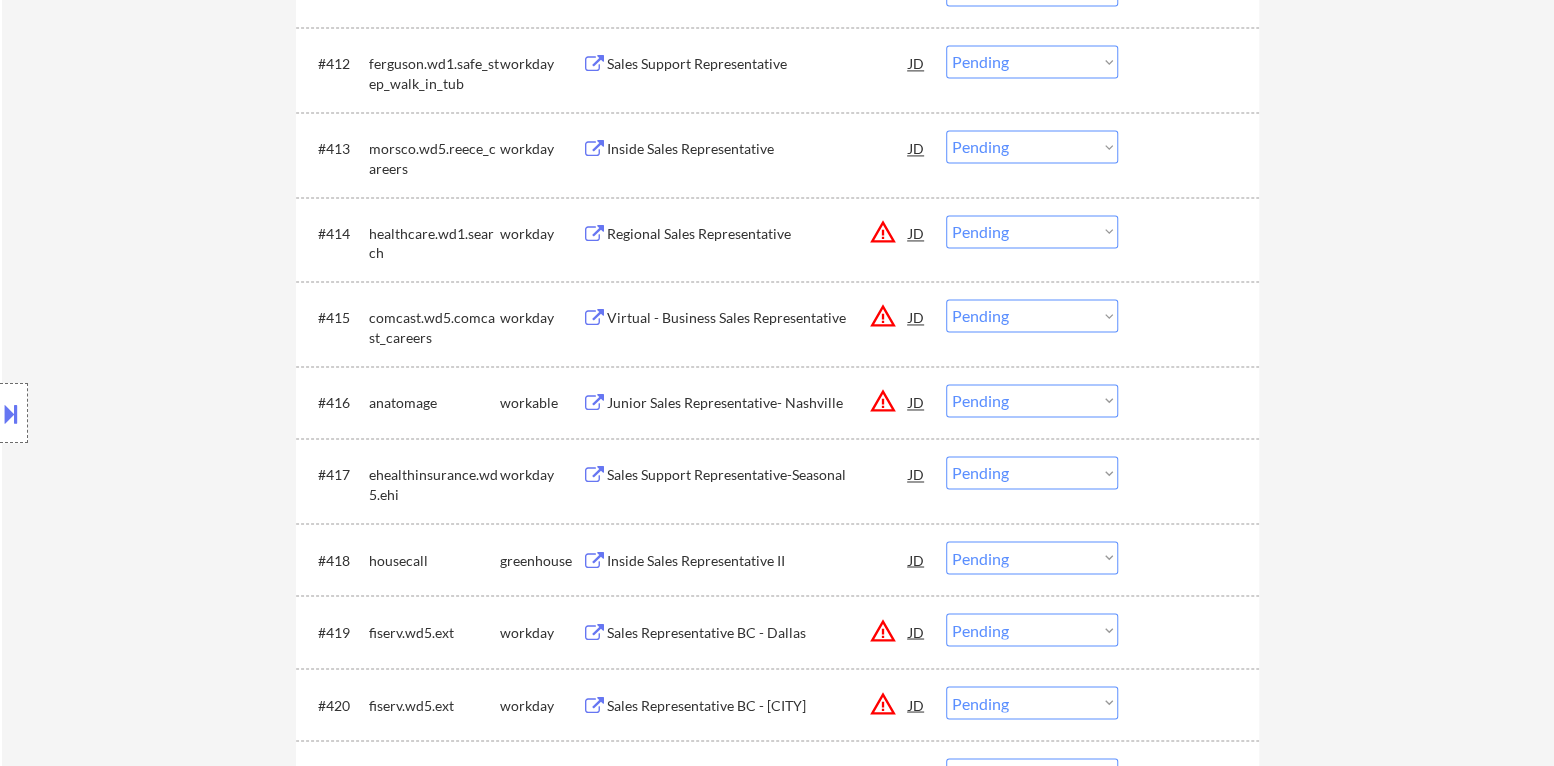 click on "Inside Sales Representative II" at bounding box center [758, 560] 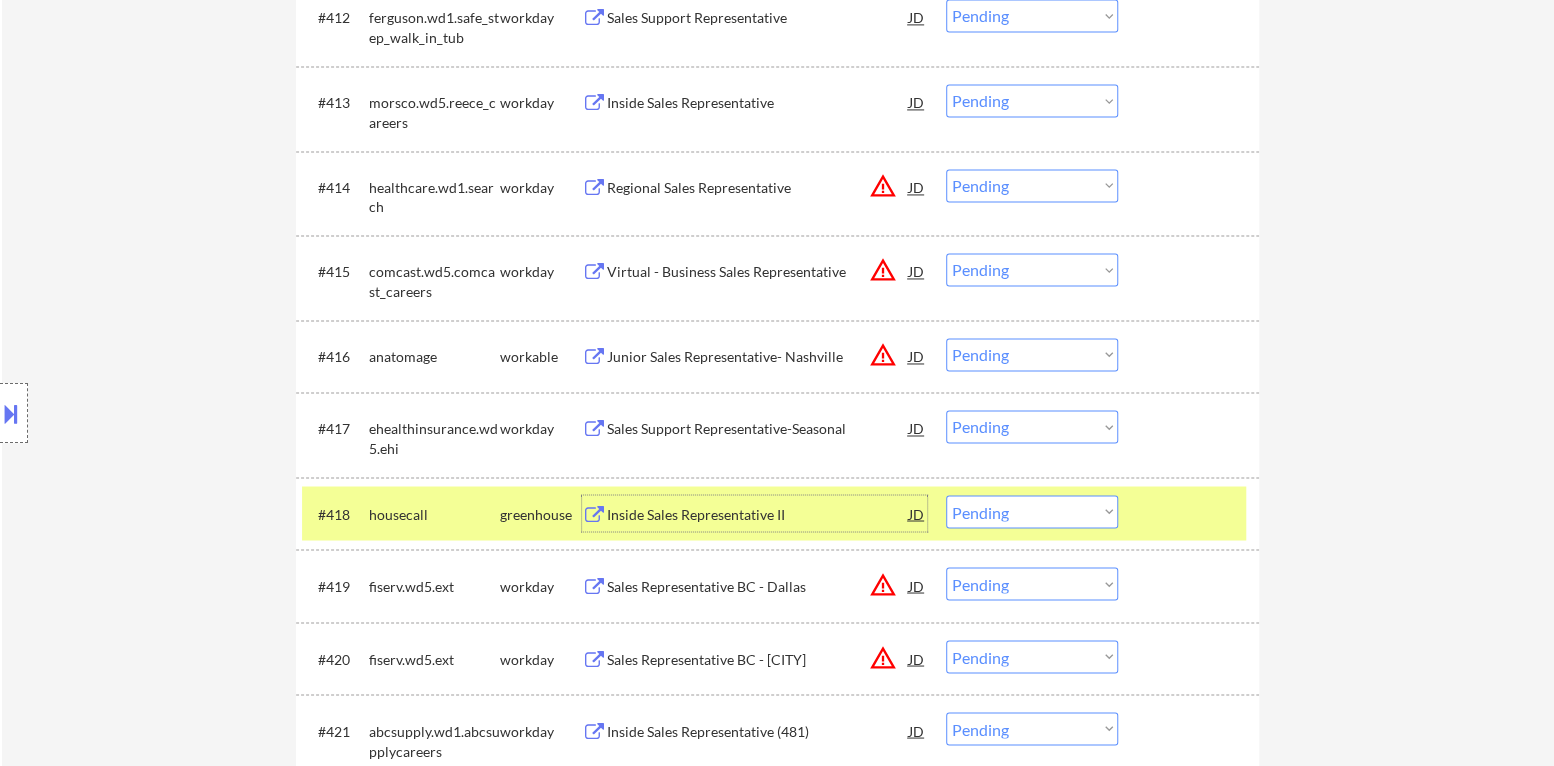scroll, scrollTop: 1699, scrollLeft: 0, axis: vertical 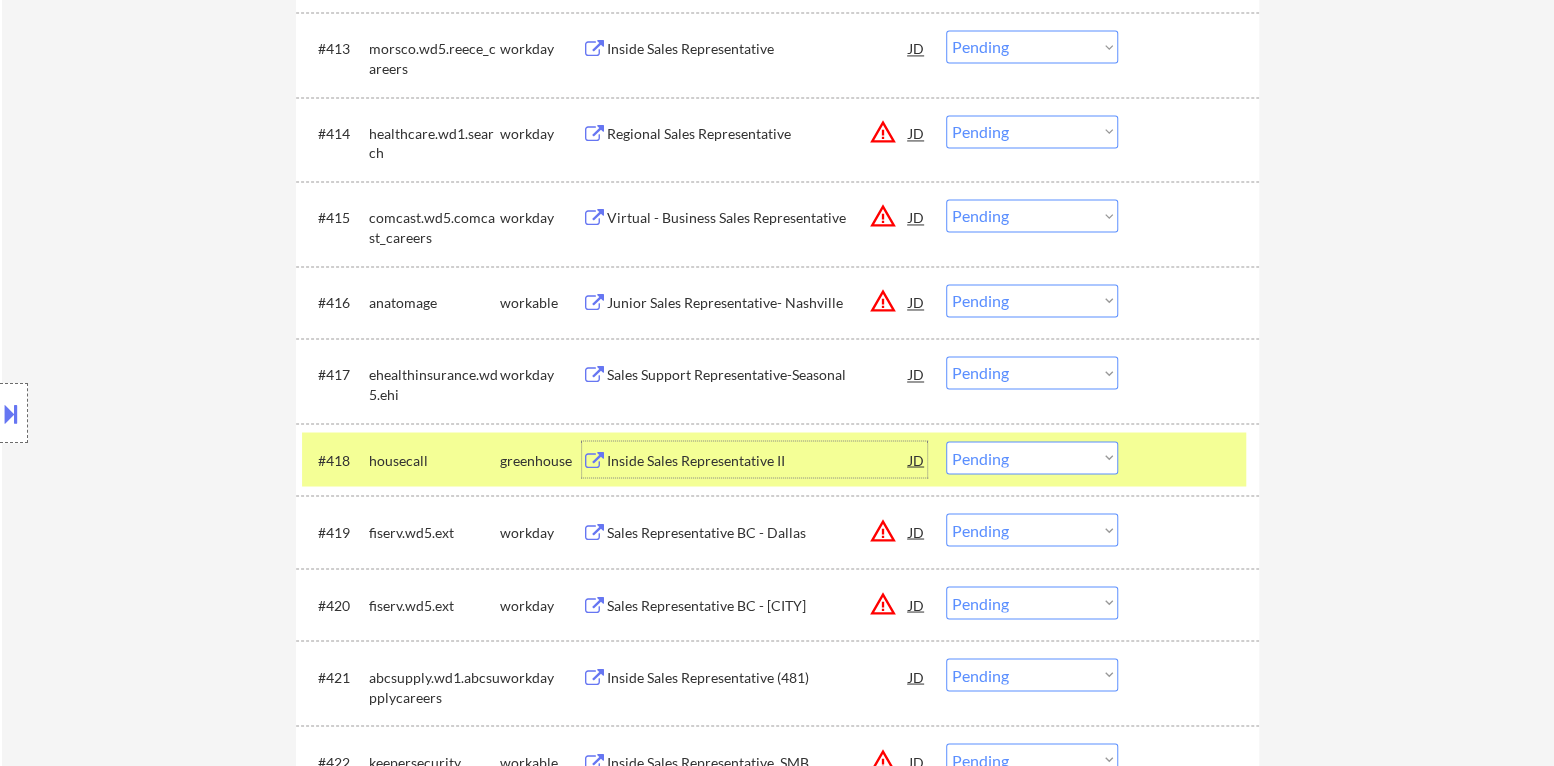click on "Choose an option... Pending Applied Excluded (Questions) Excluded (Expired) Excluded (Location) Excluded (Bad Match) Excluded (Blocklist) Excluded (Salary) Excluded (Other)" at bounding box center (1032, 457) 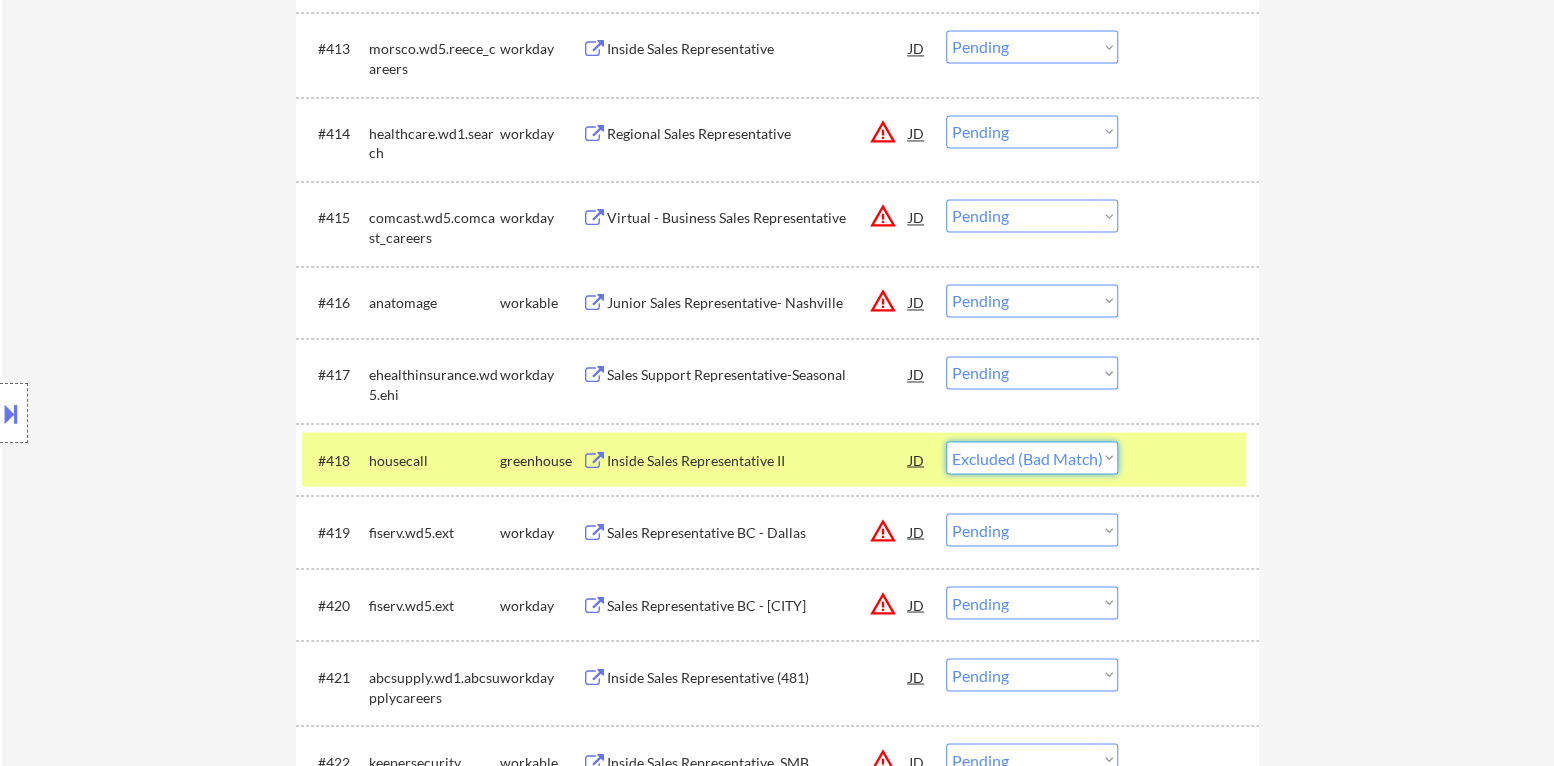 click on "Choose an option... Pending Applied Excluded (Questions) Excluded (Expired) Excluded (Location) Excluded (Bad Match) Excluded (Blocklist) Excluded (Salary) Excluded (Other)" at bounding box center (1032, 457) 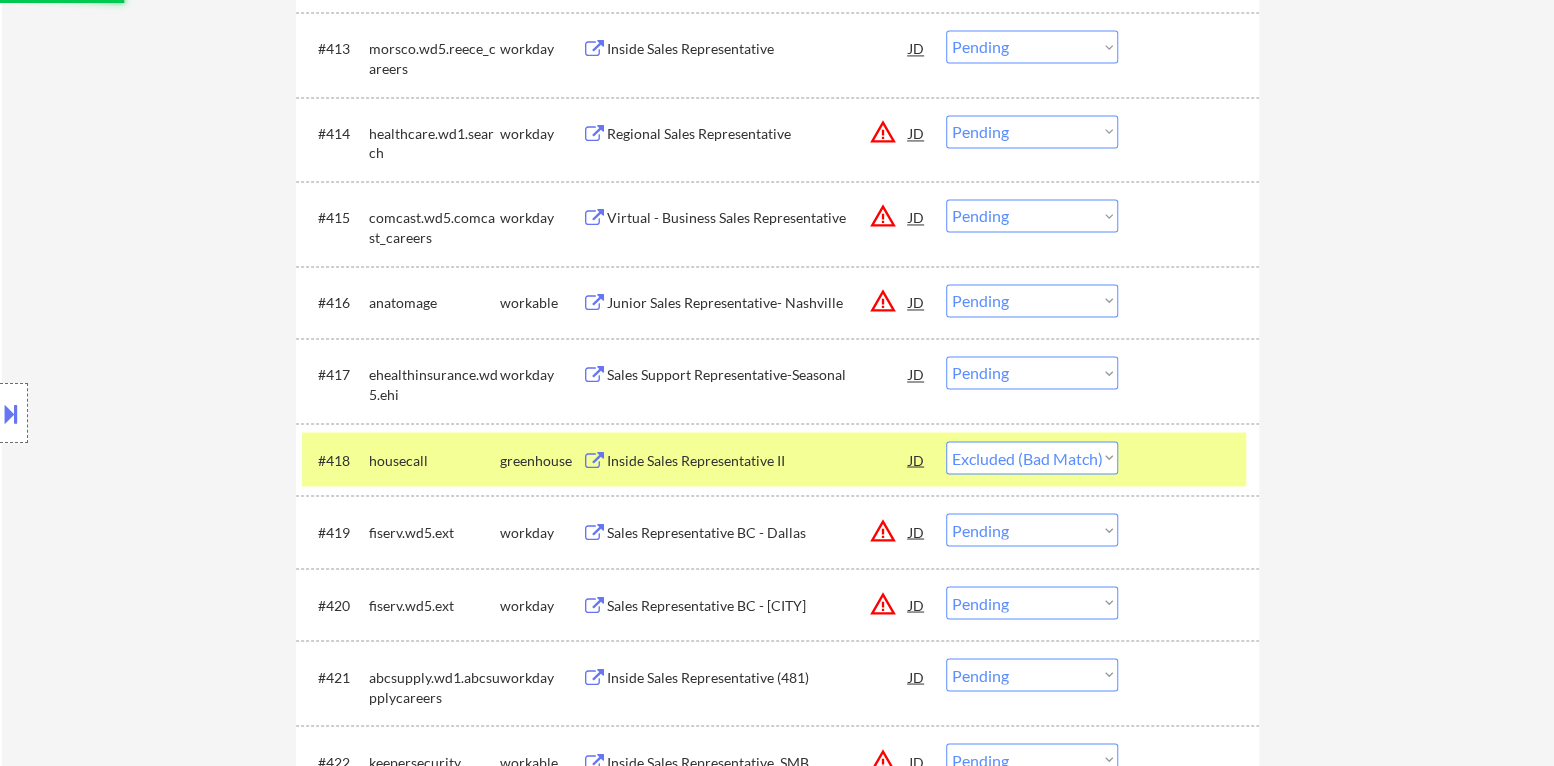 click at bounding box center (1191, 459) 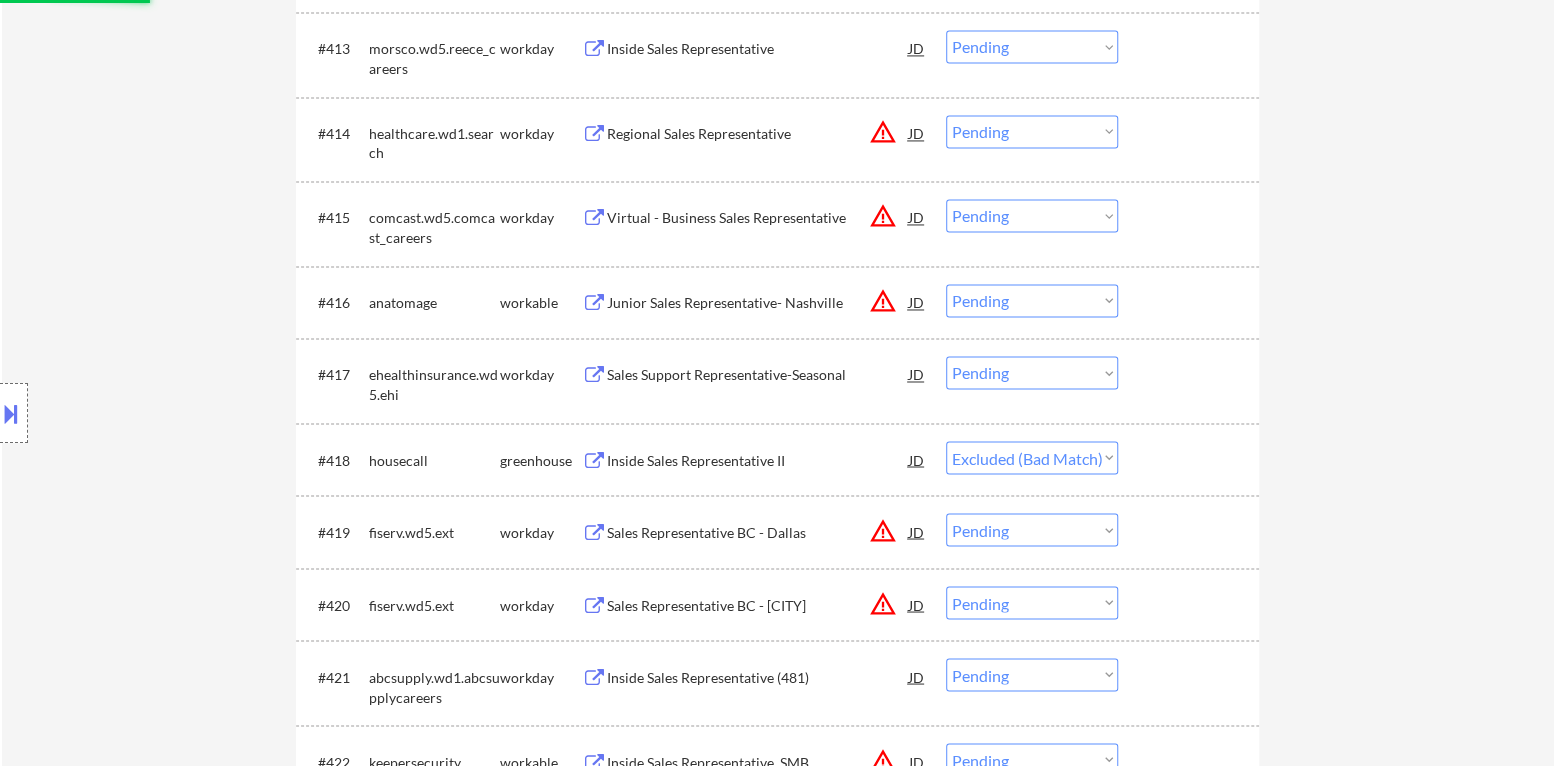 scroll, scrollTop: 1599, scrollLeft: 0, axis: vertical 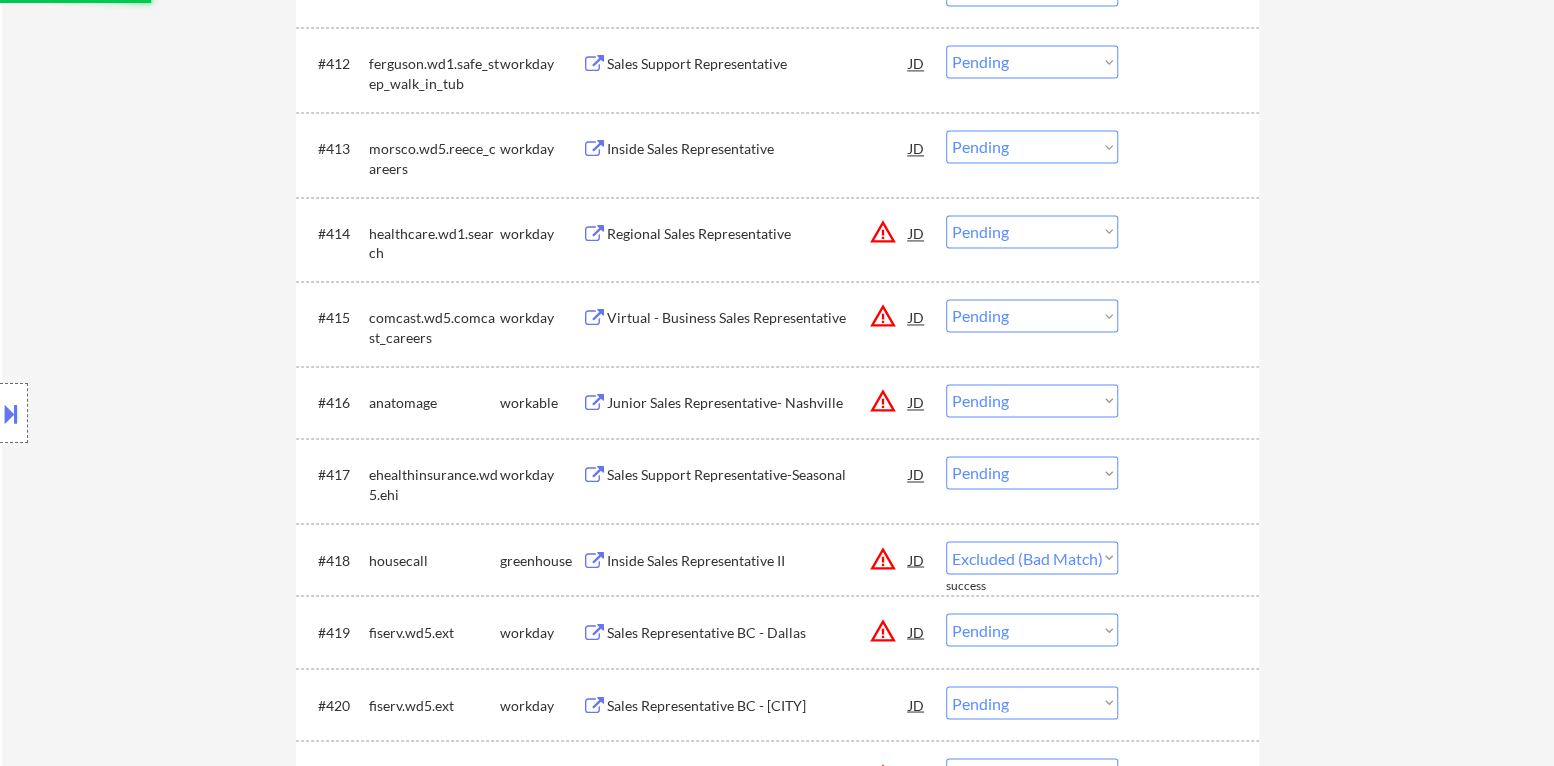 select on ""pending"" 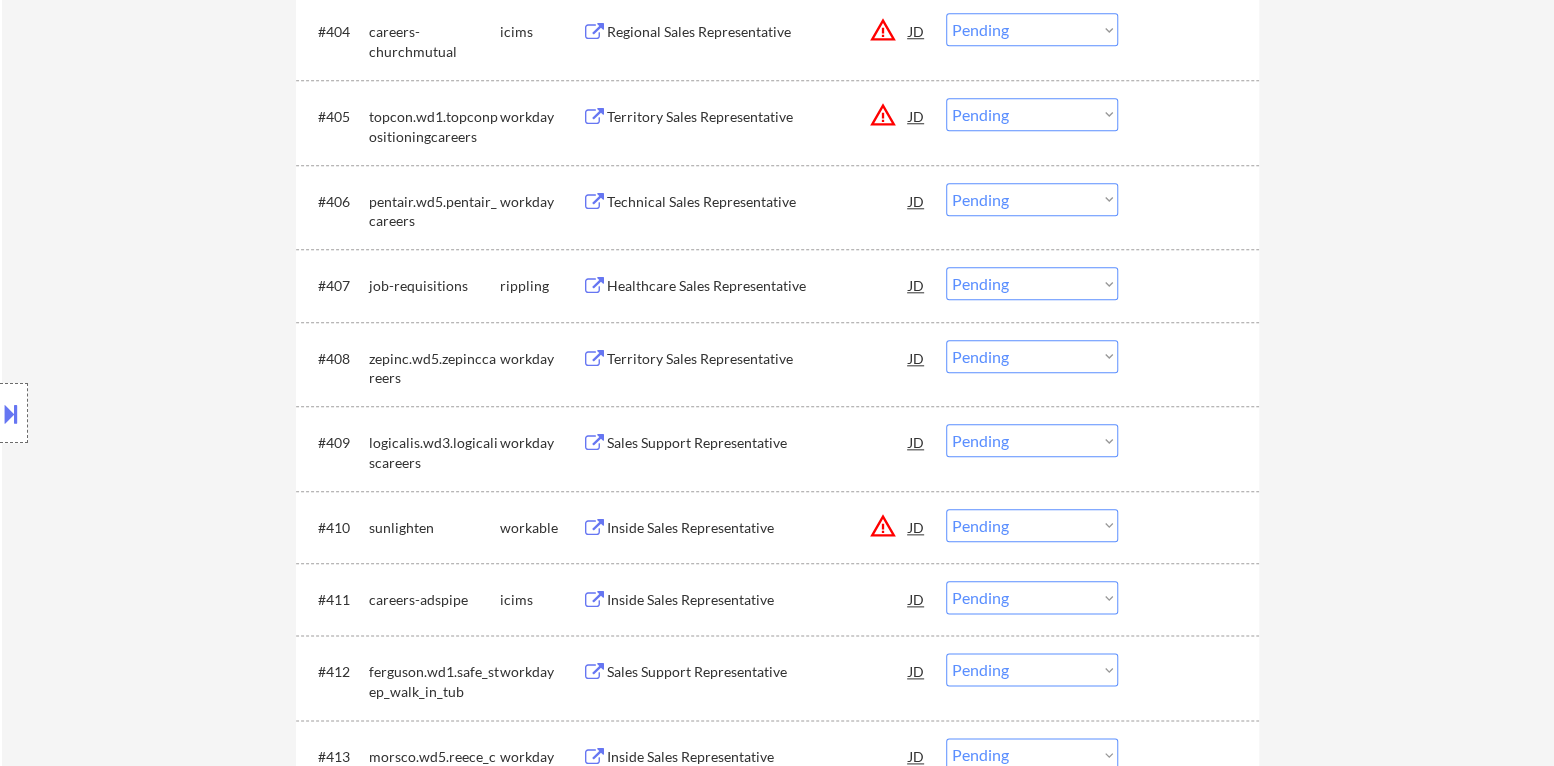 scroll, scrollTop: 900, scrollLeft: 0, axis: vertical 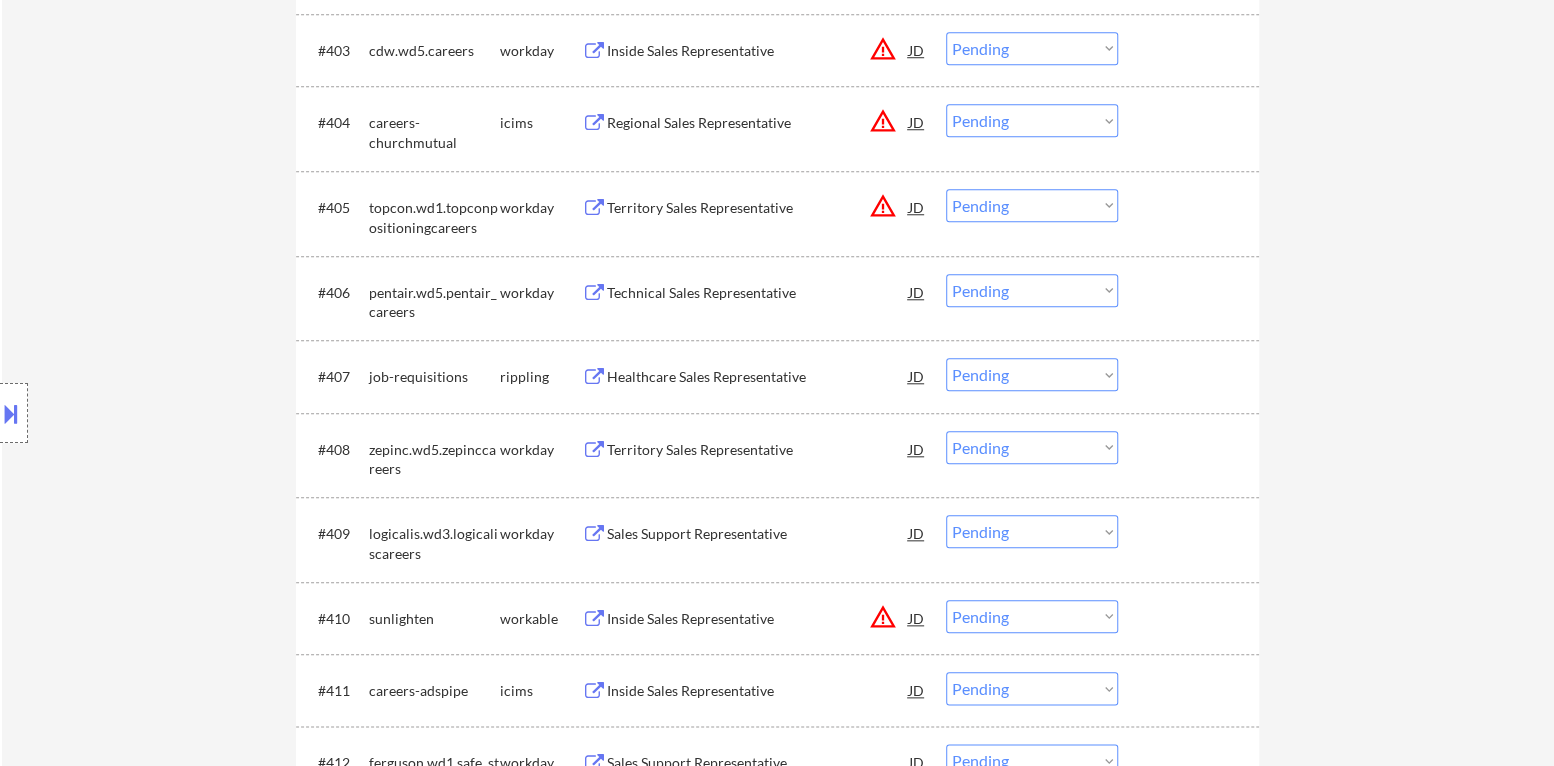click on "Healthcare Sales Representative" at bounding box center [758, 377] 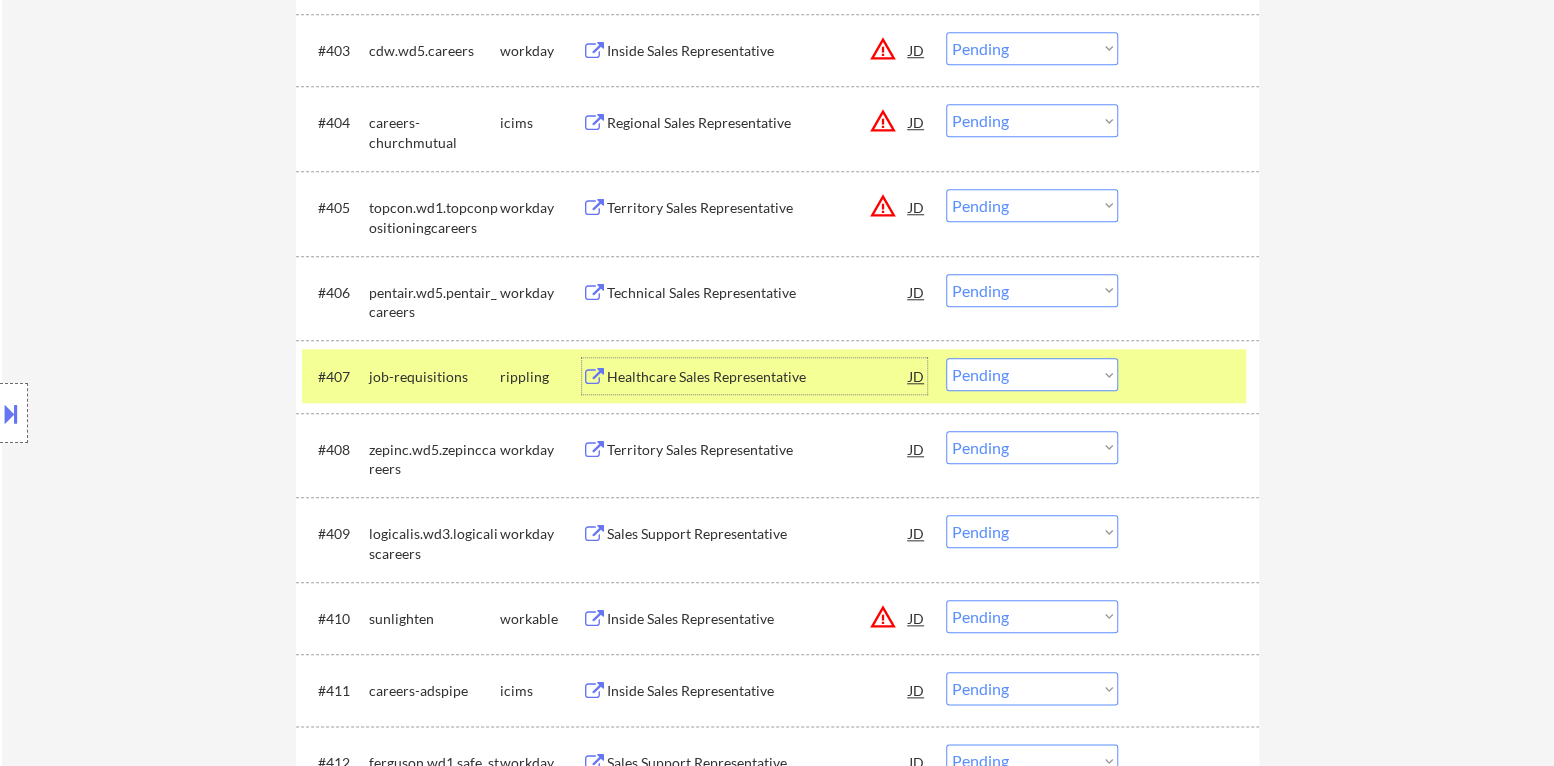 click on "Choose an option... Pending Applied Excluded (Questions) Excluded (Expired) Excluded (Location) Excluded (Bad Match) Excluded (Blocklist) Excluded (Salary) Excluded (Other)" at bounding box center [1032, 374] 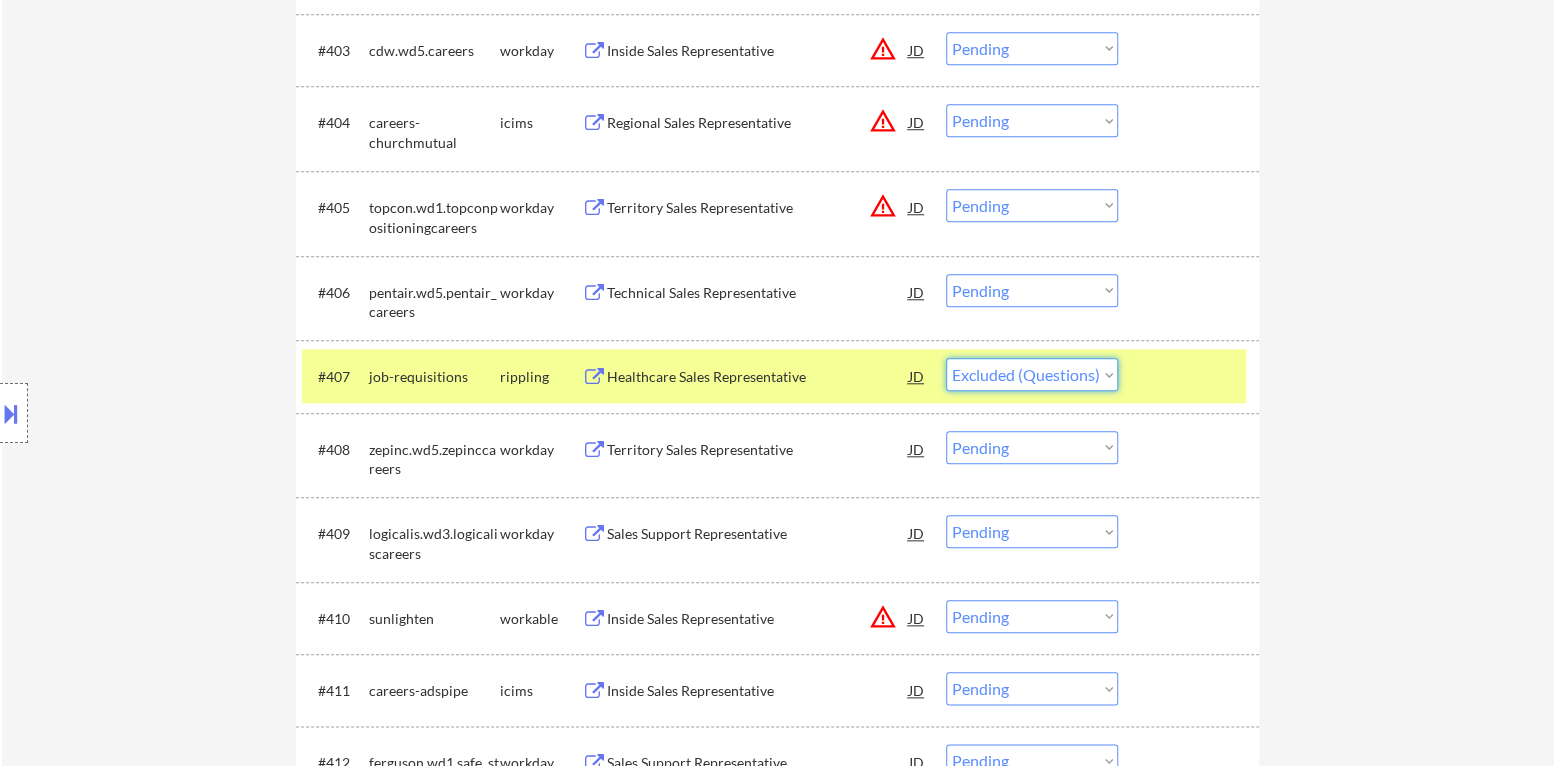 click on "Choose an option... Pending Applied Excluded (Questions) Excluded (Expired) Excluded (Location) Excluded (Bad Match) Excluded (Blocklist) Excluded (Salary) Excluded (Other)" at bounding box center (1032, 374) 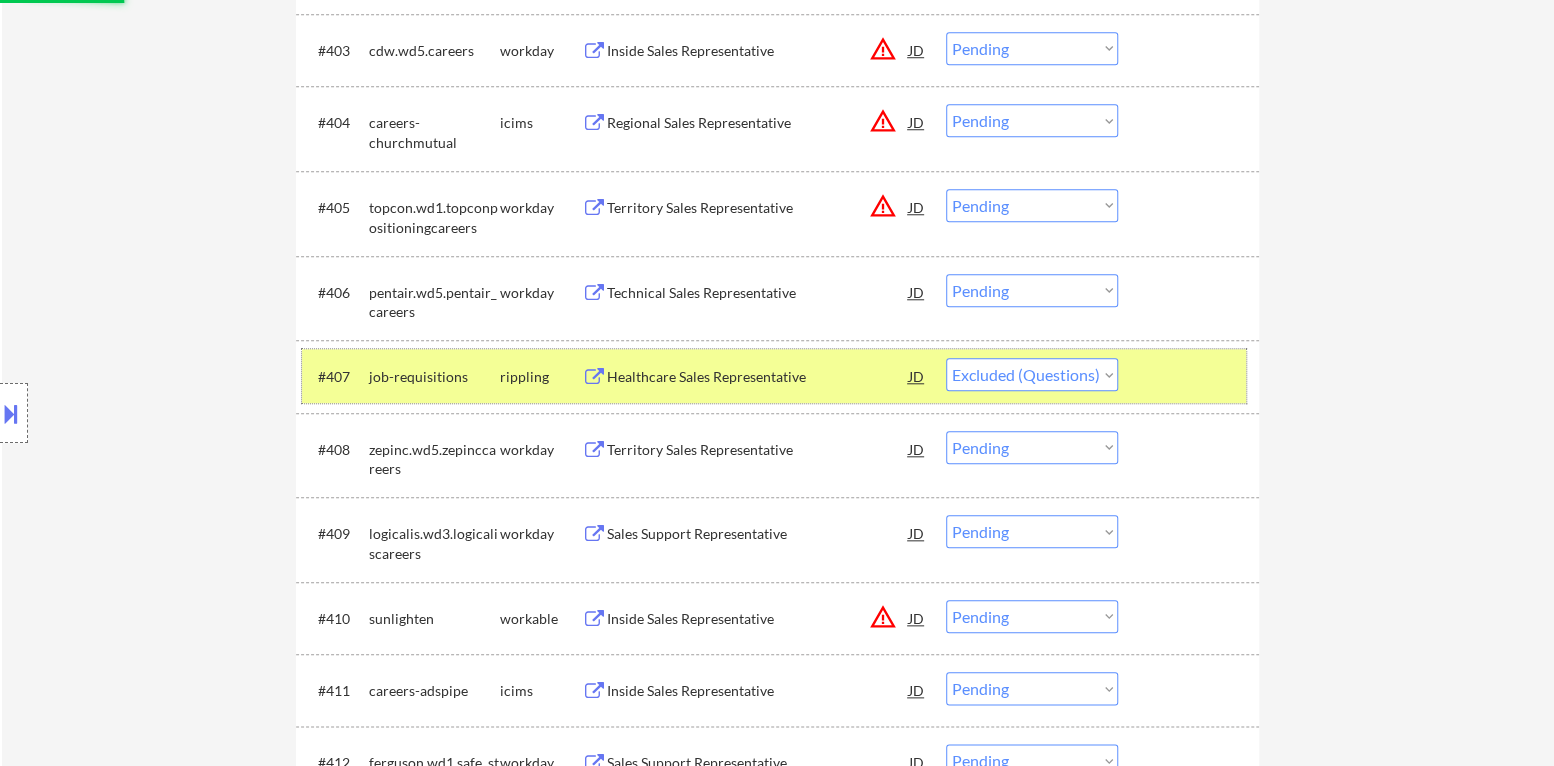 click at bounding box center (1191, 376) 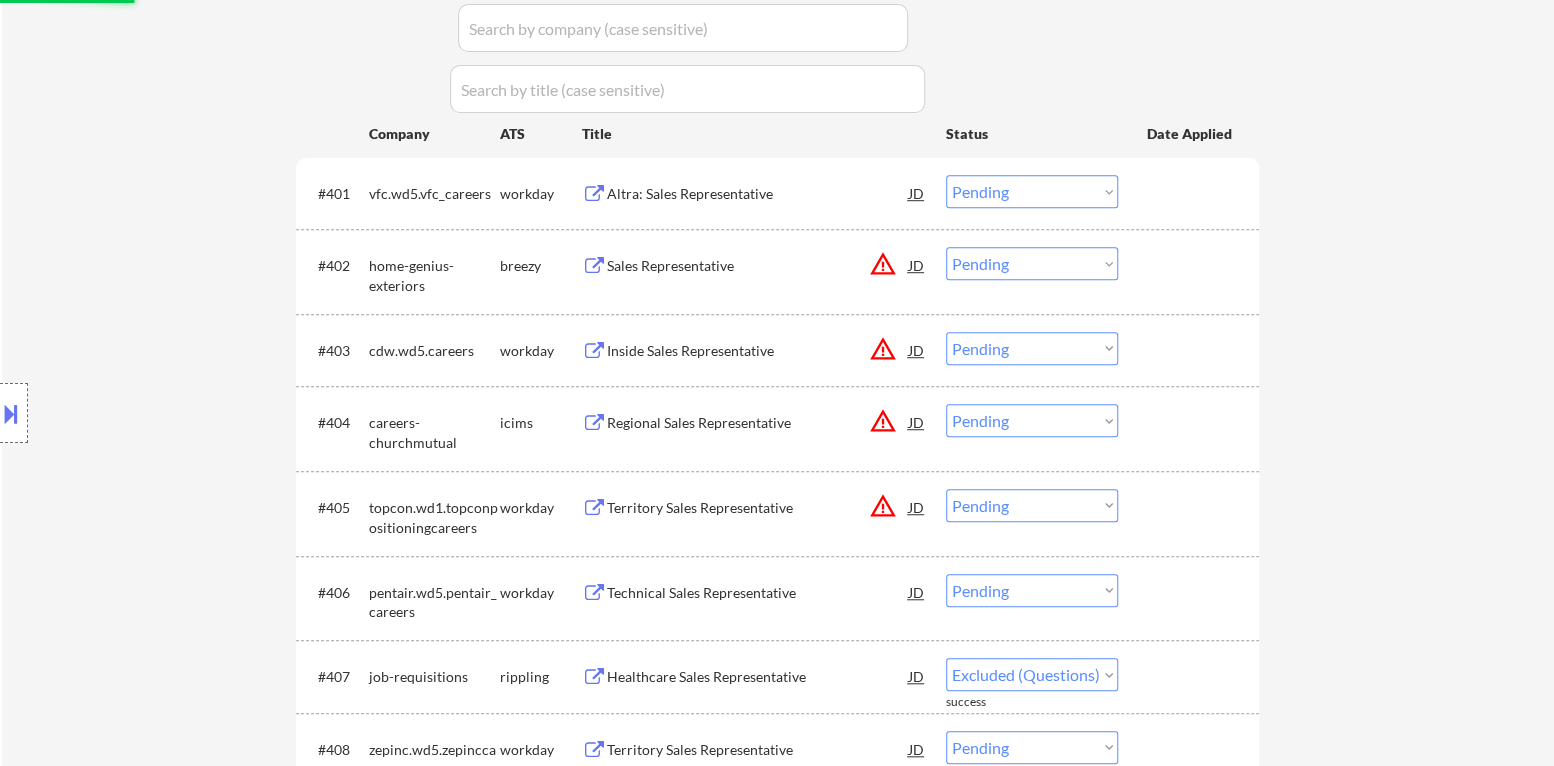 select on ""pending"" 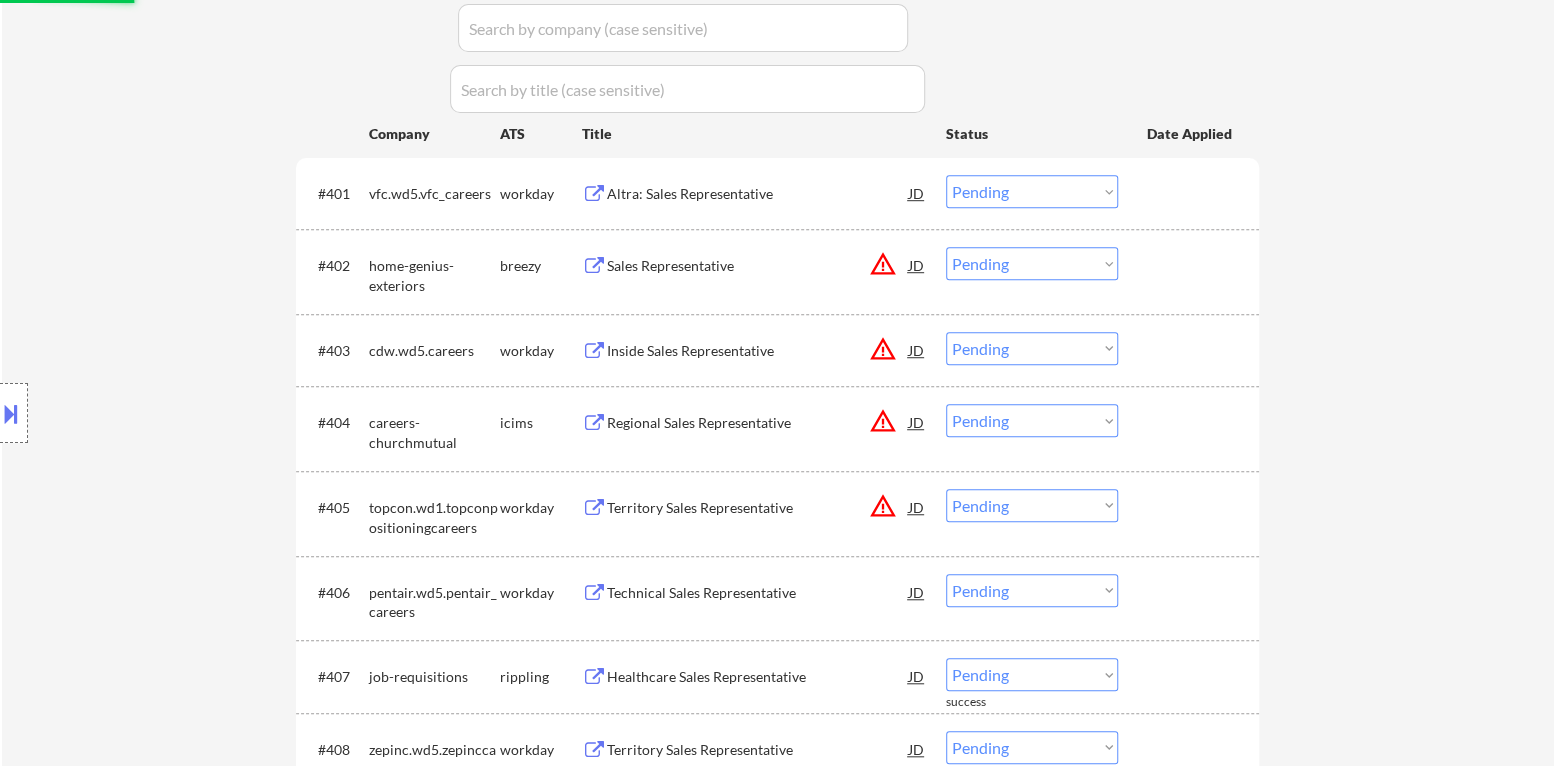 scroll, scrollTop: 499, scrollLeft: 0, axis: vertical 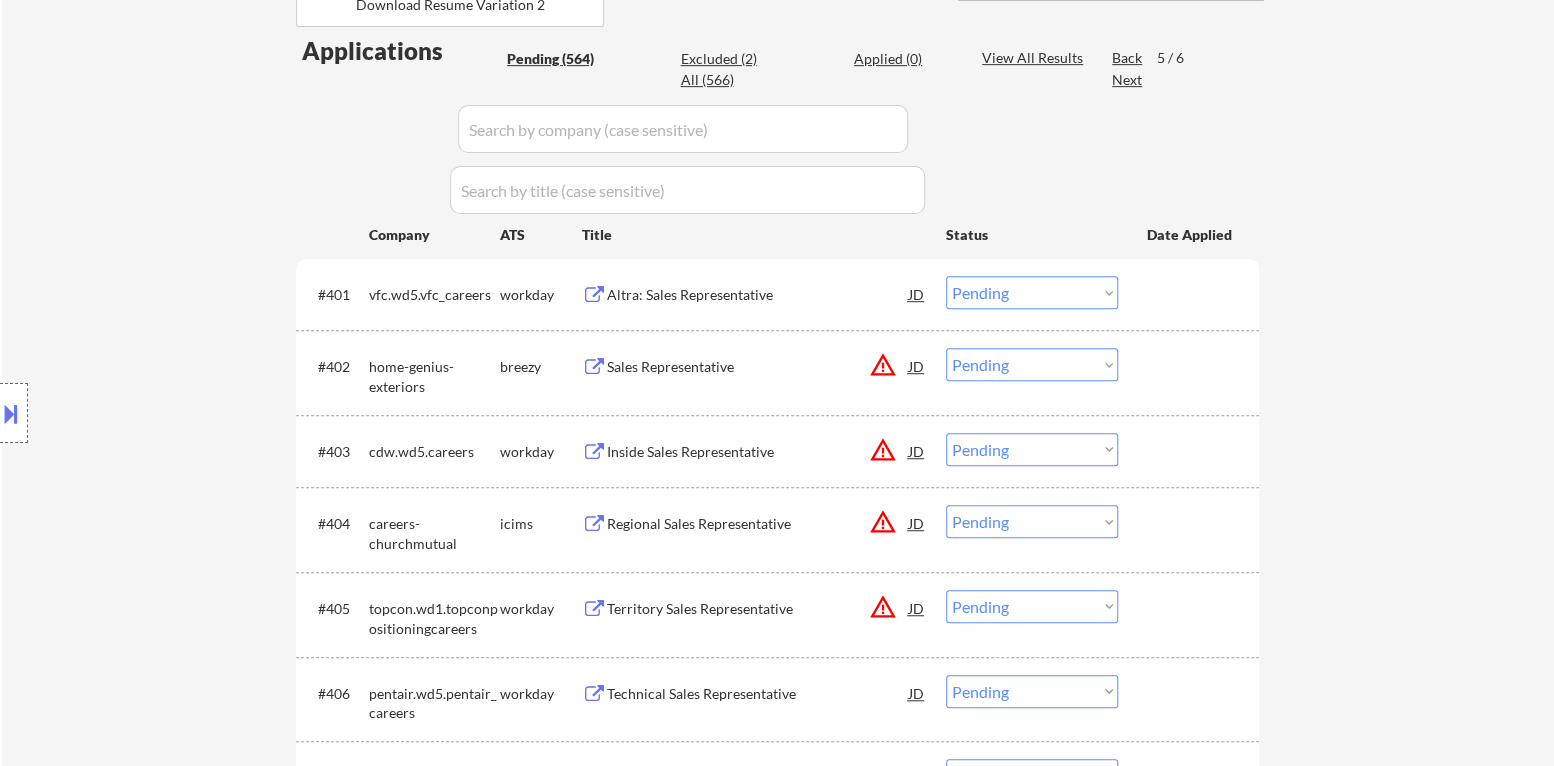 click on "Back" at bounding box center (1128, 58) 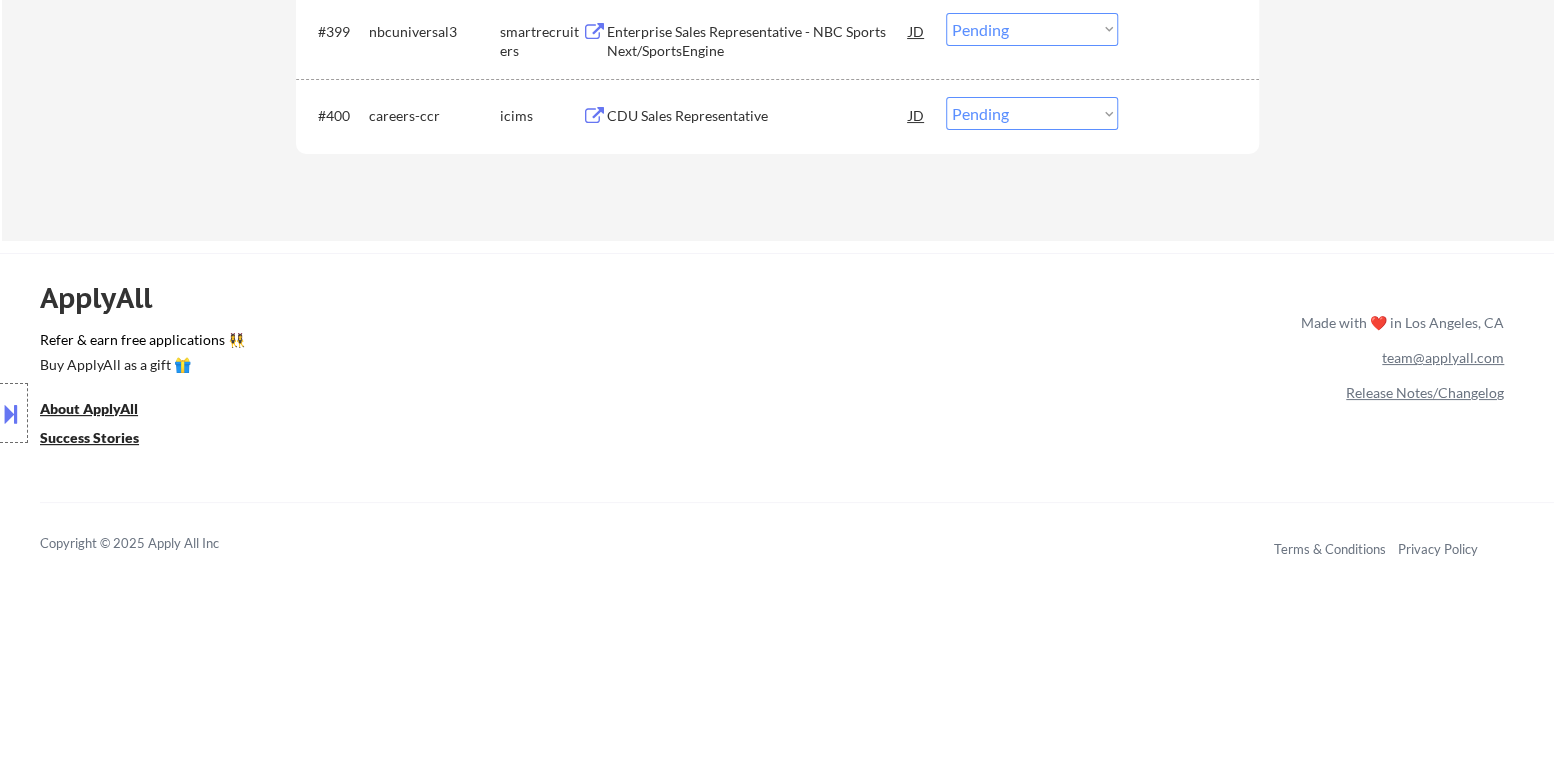 scroll, scrollTop: 8300, scrollLeft: 0, axis: vertical 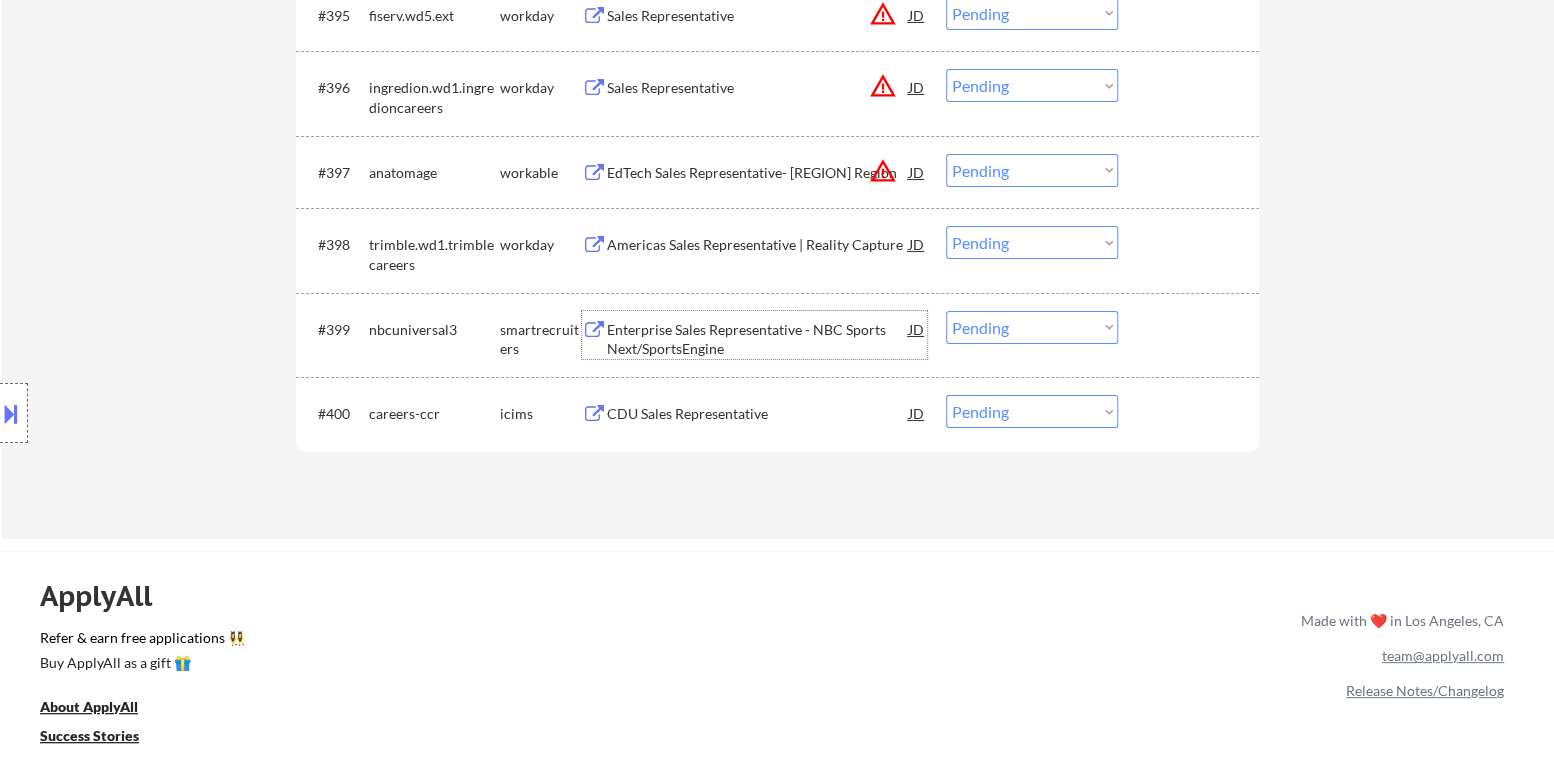 click on "Enterprise Sales Representative - NBC Sports Next/SportsEngine" at bounding box center (758, 339) 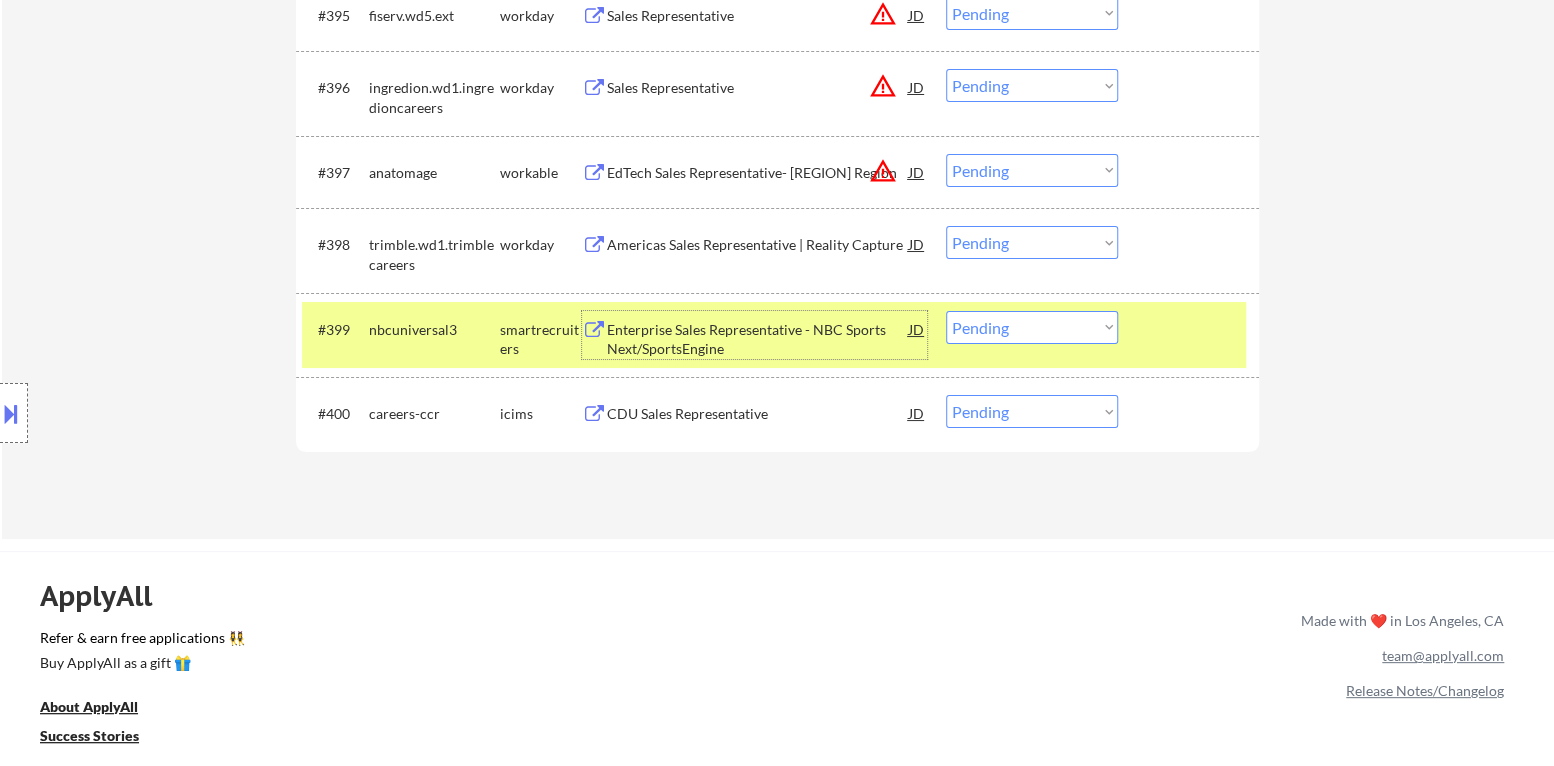 drag, startPoint x: 1039, startPoint y: 330, endPoint x: 1044, endPoint y: 340, distance: 11.18034 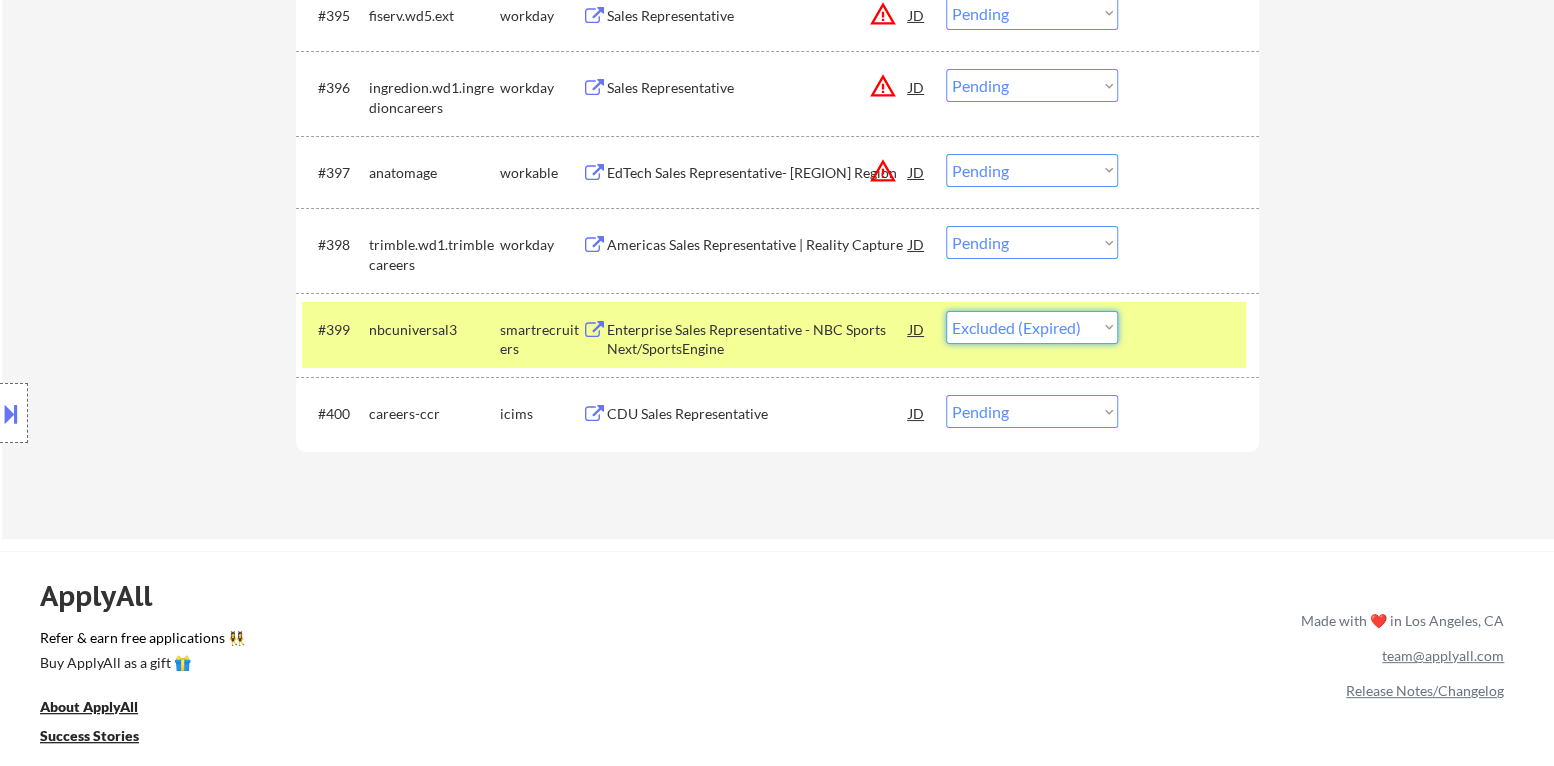 click on "Choose an option... Pending Applied Excluded (Questions) Excluded (Expired) Excluded (Location) Excluded (Bad Match) Excluded (Blocklist) Excluded (Salary) Excluded (Other)" at bounding box center [1032, 327] 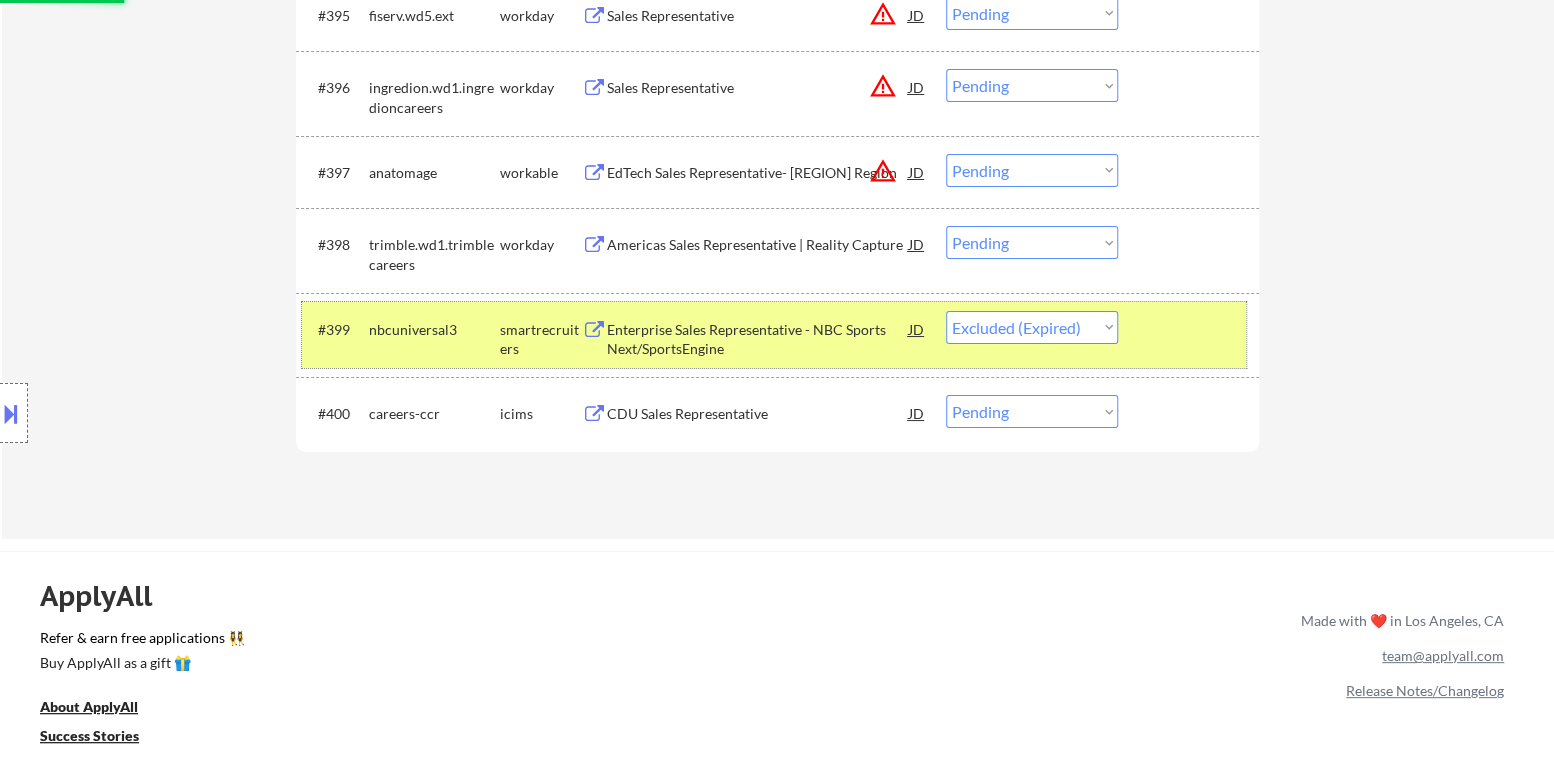 click at bounding box center [1191, 329] 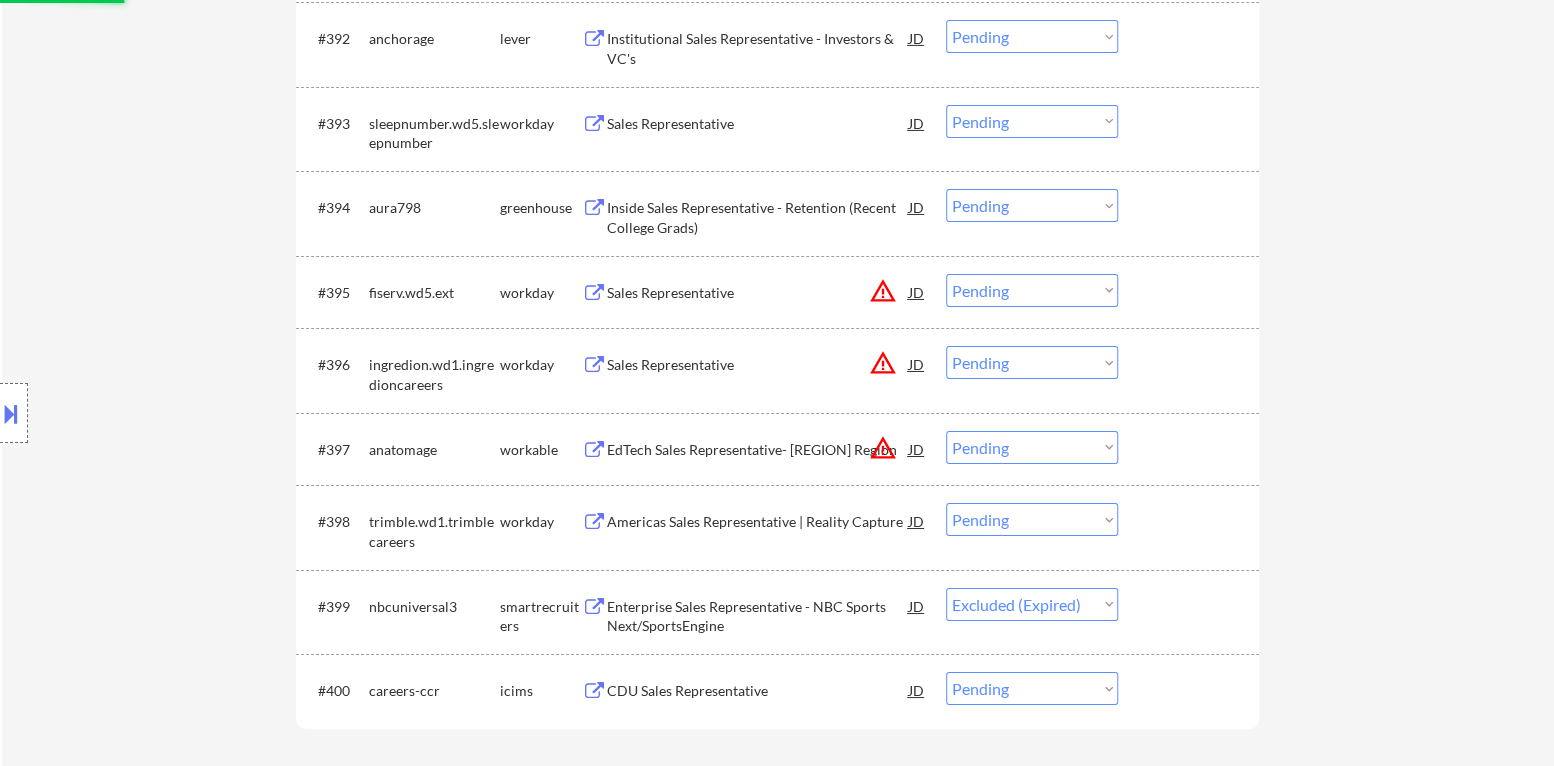 scroll, scrollTop: 8000, scrollLeft: 0, axis: vertical 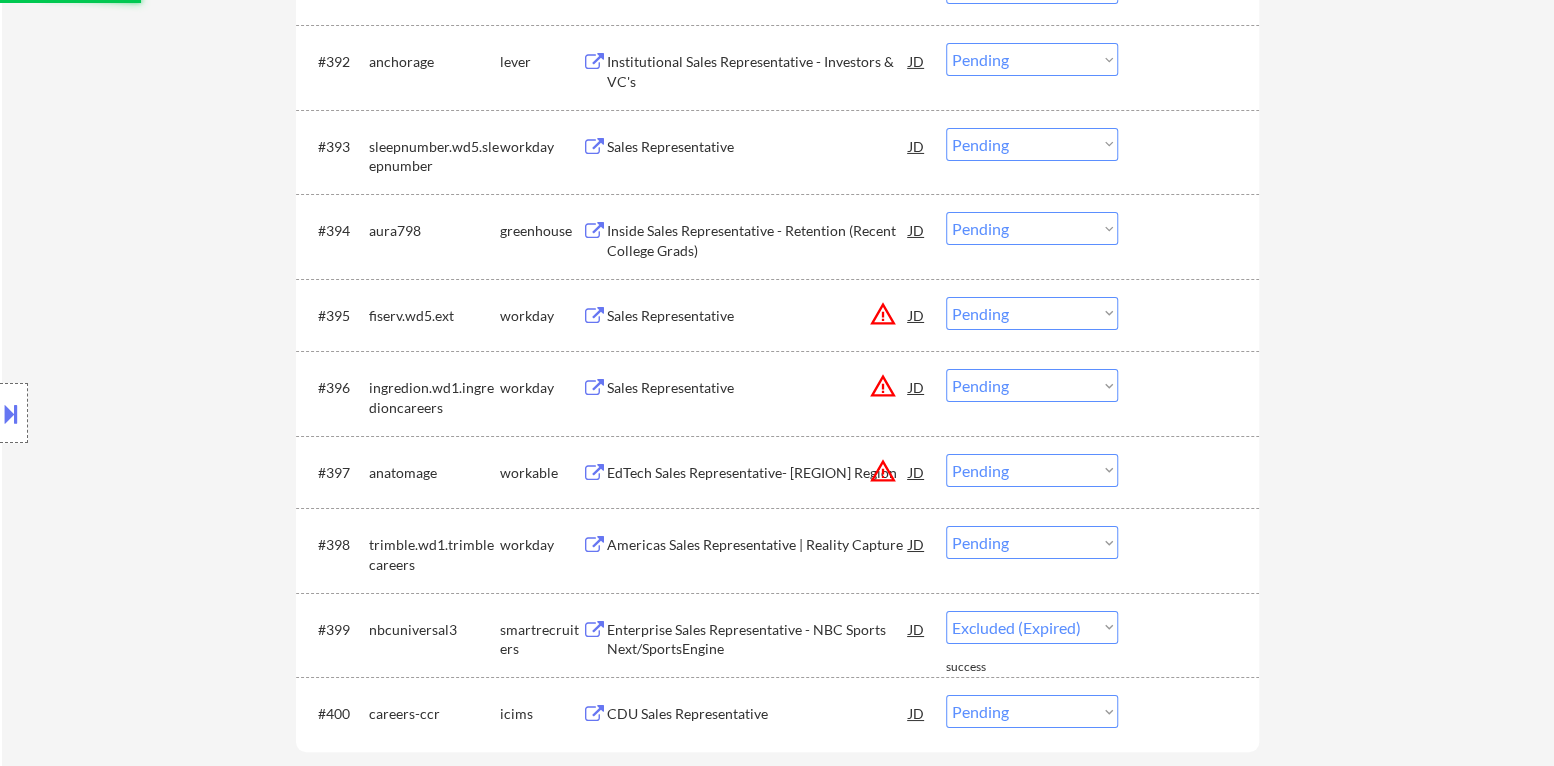 select on ""pending"" 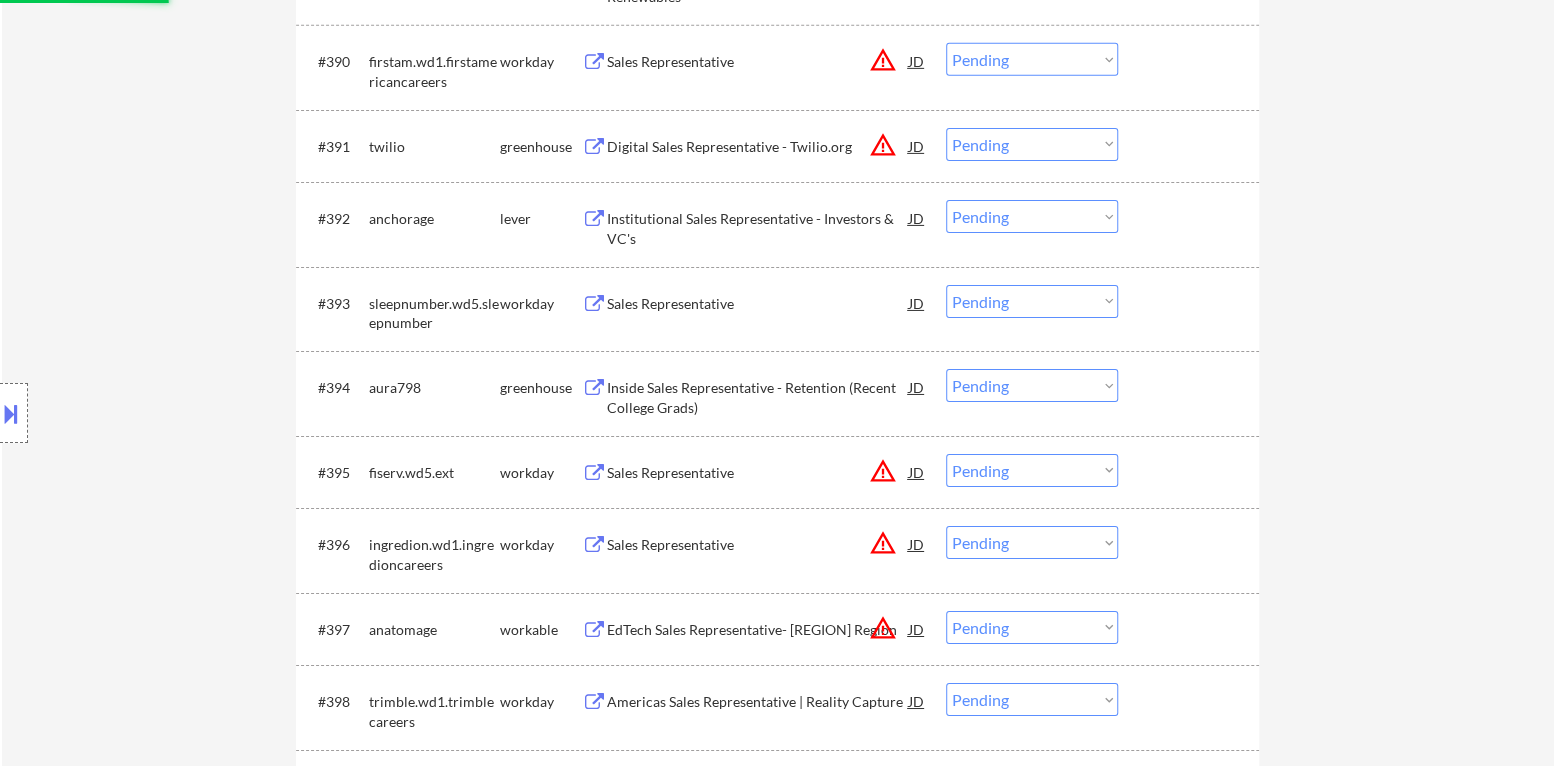 scroll, scrollTop: 7800, scrollLeft: 0, axis: vertical 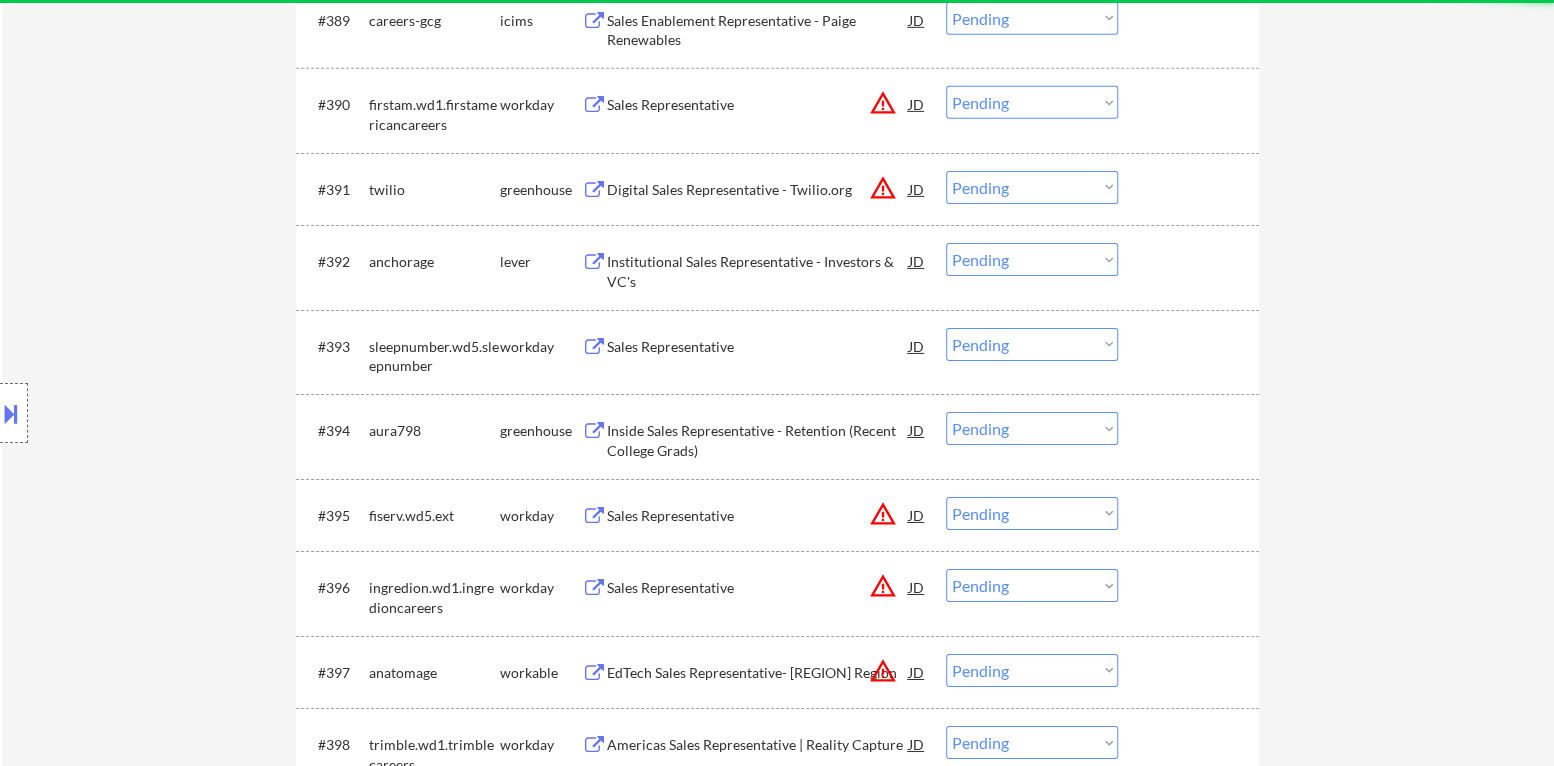 click on "Inside Sales Representative - Retention (Recent College Grads)" at bounding box center (758, 440) 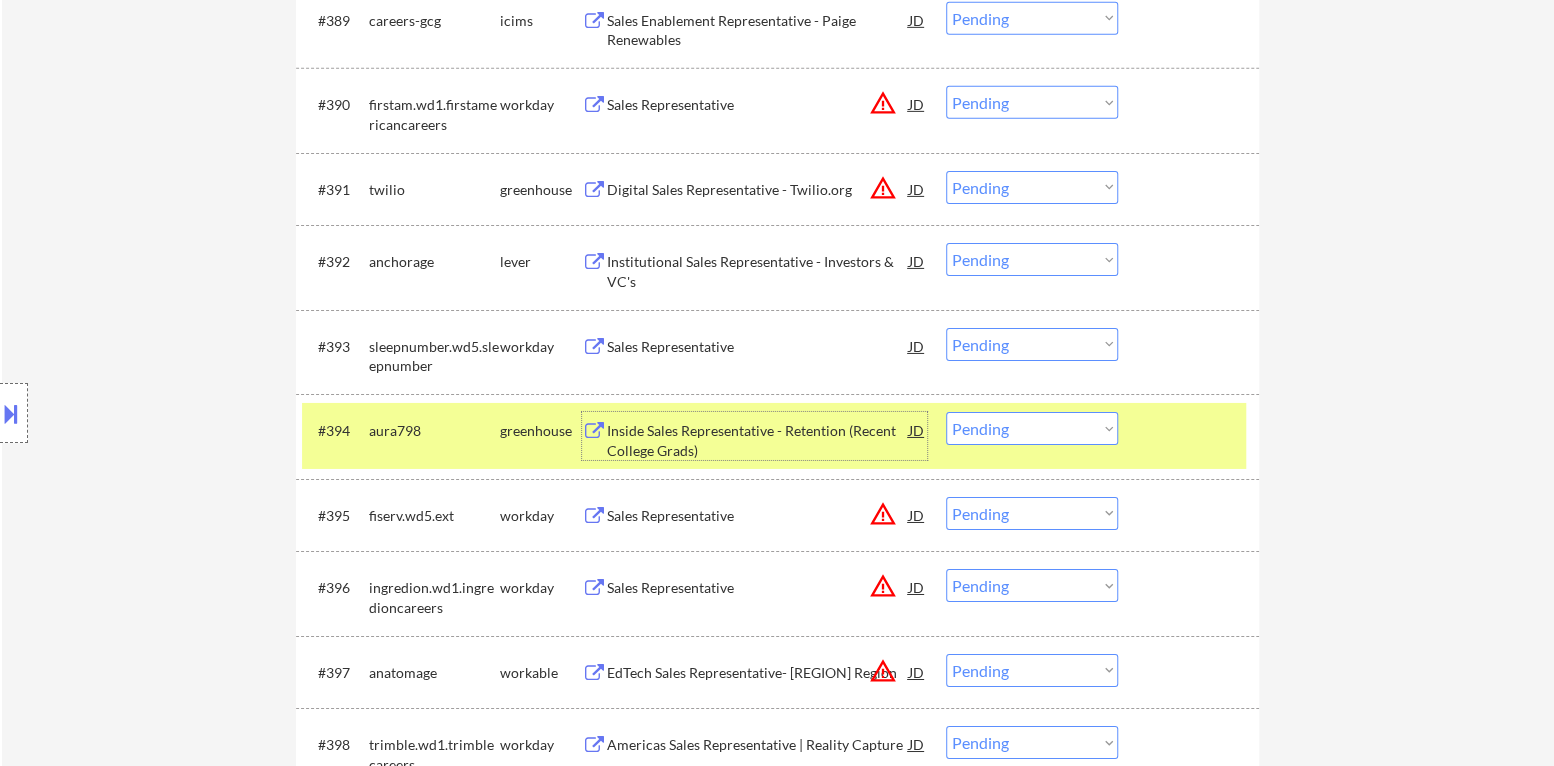 click on "Choose an option... Pending Applied Excluded (Questions) Excluded (Expired) Excluded (Location) Excluded (Bad Match) Excluded (Blocklist) Excluded (Salary) Excluded (Other)" at bounding box center [1032, 428] 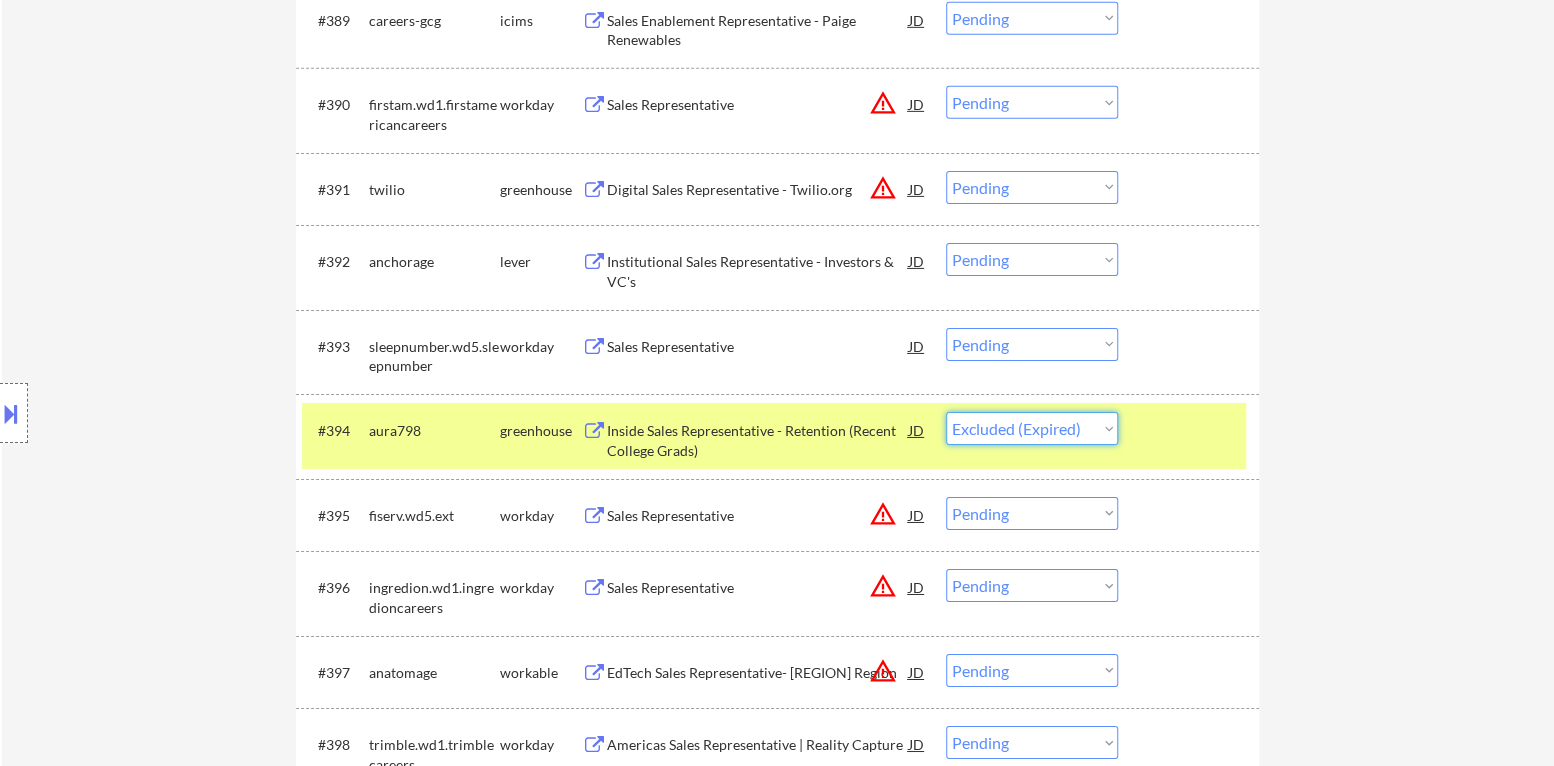 click on "Choose an option... Pending Applied Excluded (Questions) Excluded (Expired) Excluded (Location) Excluded (Bad Match) Excluded (Blocklist) Excluded (Salary) Excluded (Other)" at bounding box center [1032, 428] 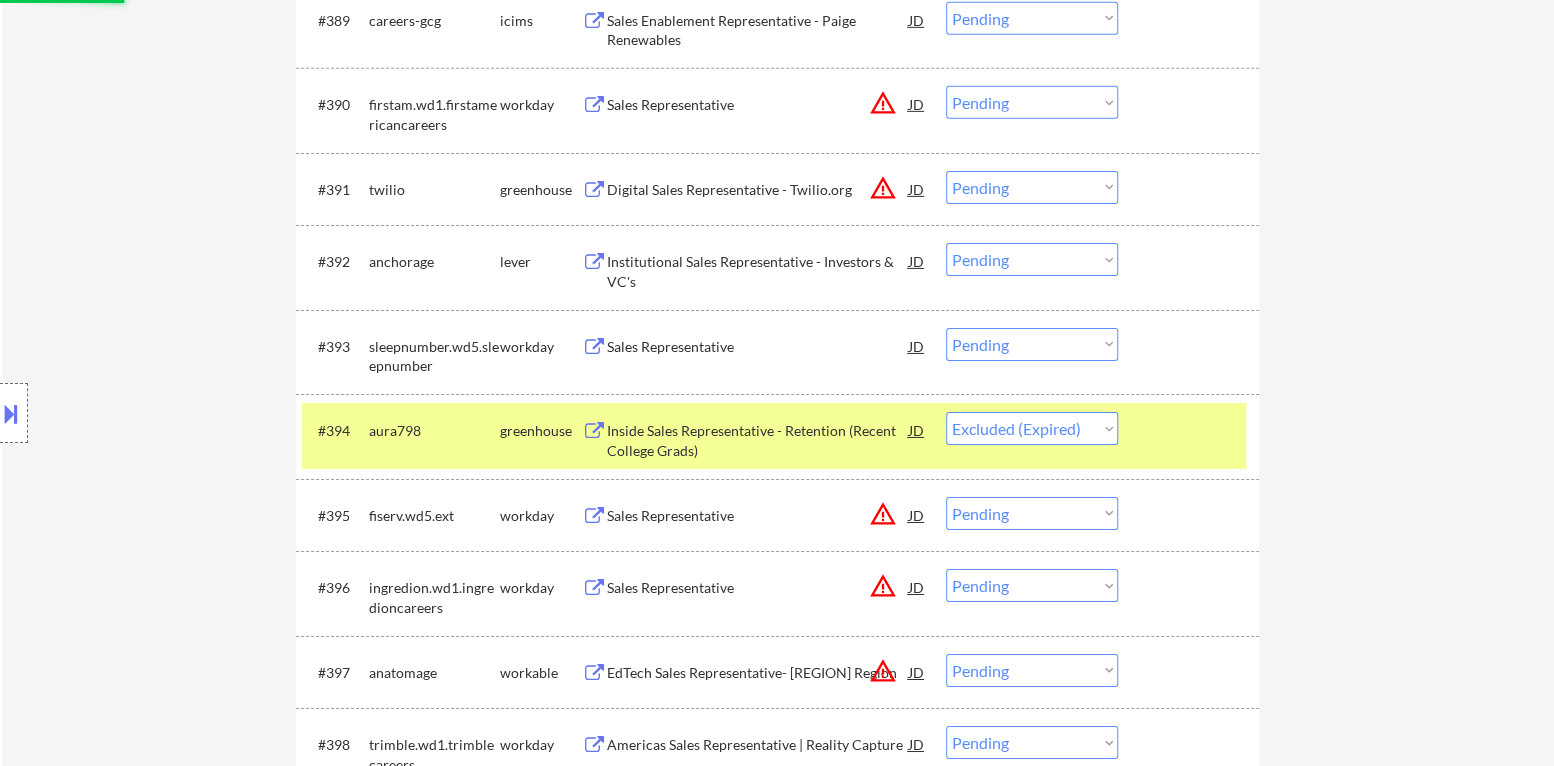 click at bounding box center (1191, 430) 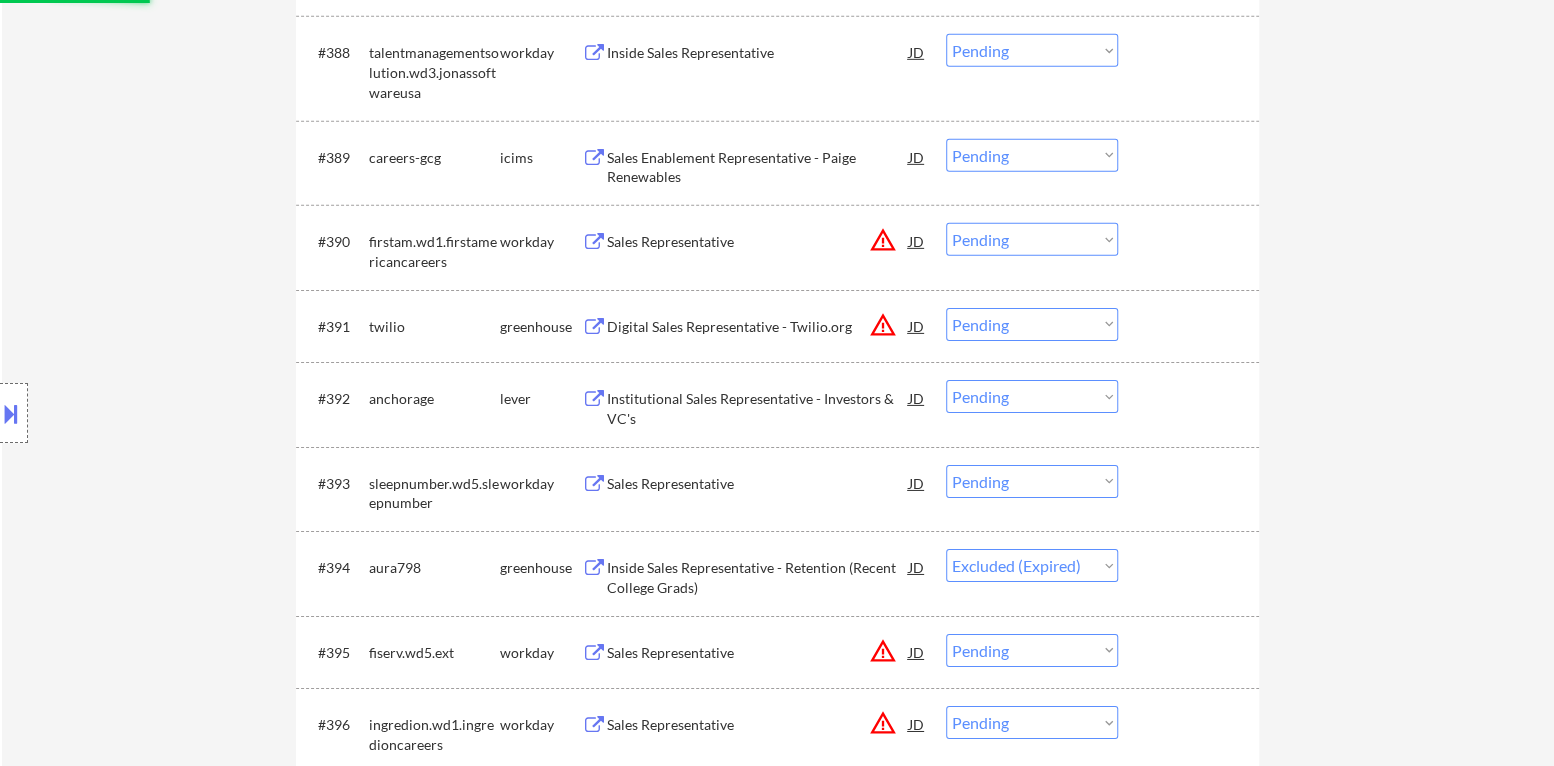 scroll, scrollTop: 7599, scrollLeft: 0, axis: vertical 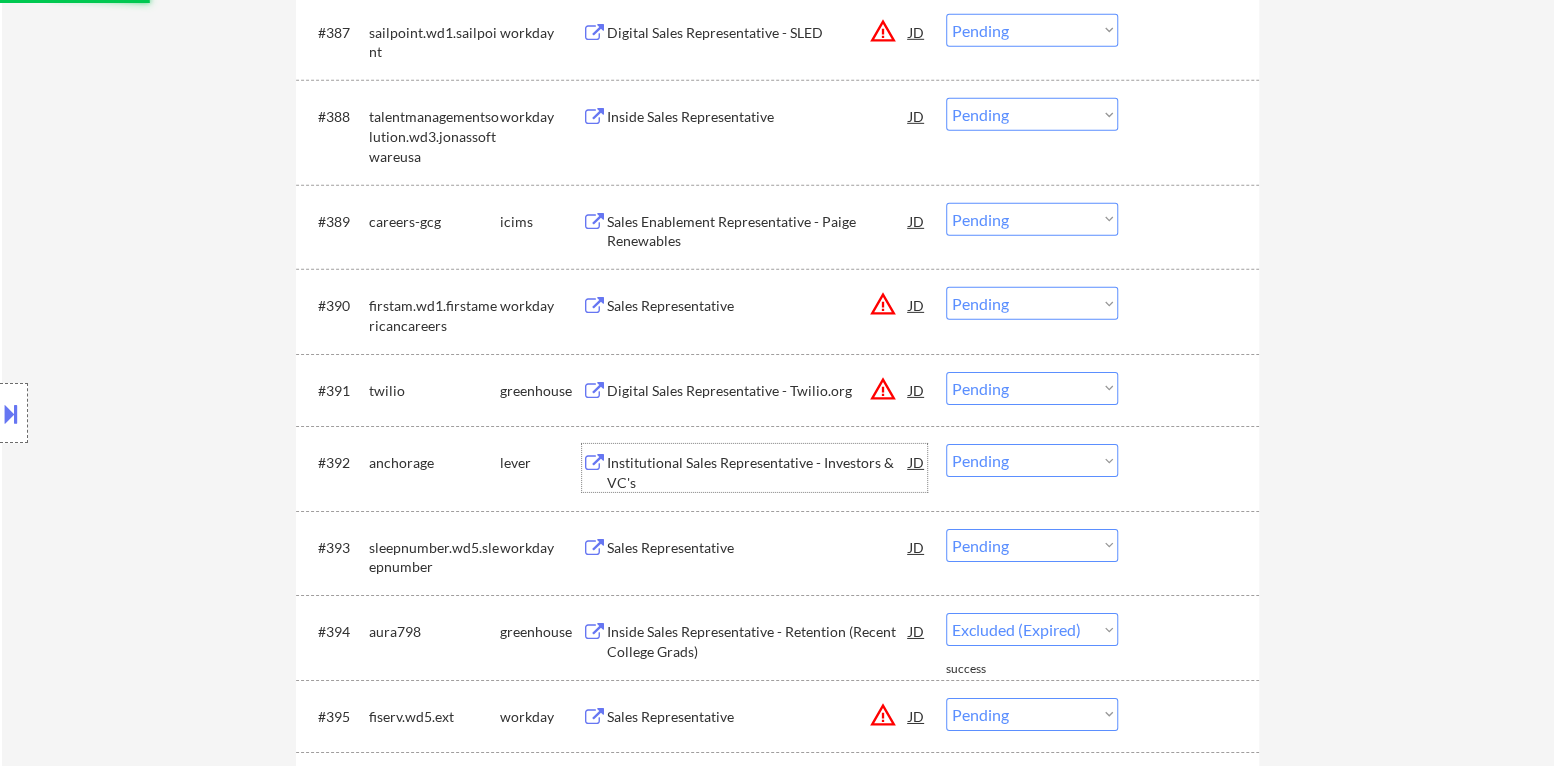 click on "Institutional Sales Representative - Investors & VC's" at bounding box center (758, 472) 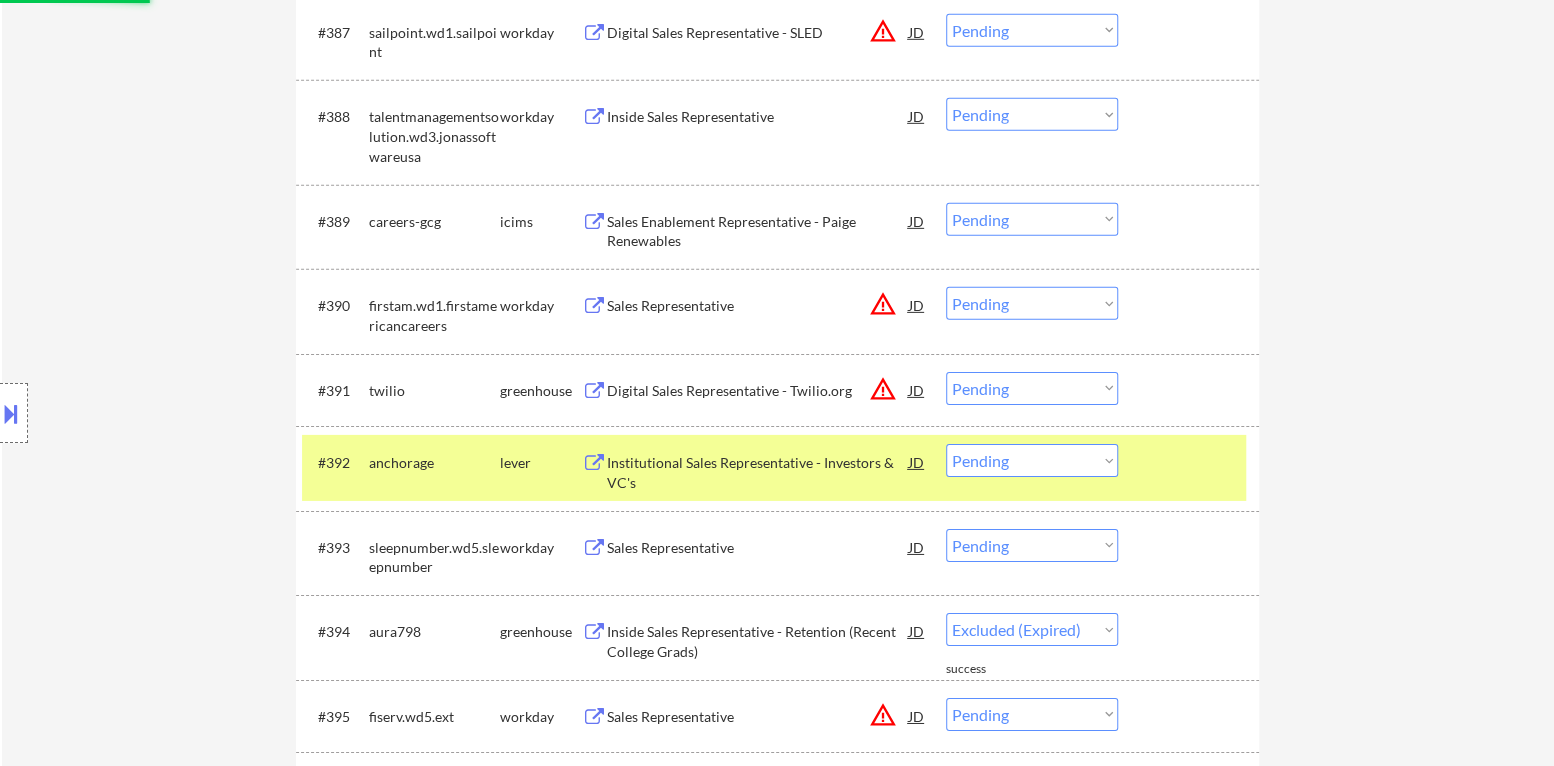 select on ""pending"" 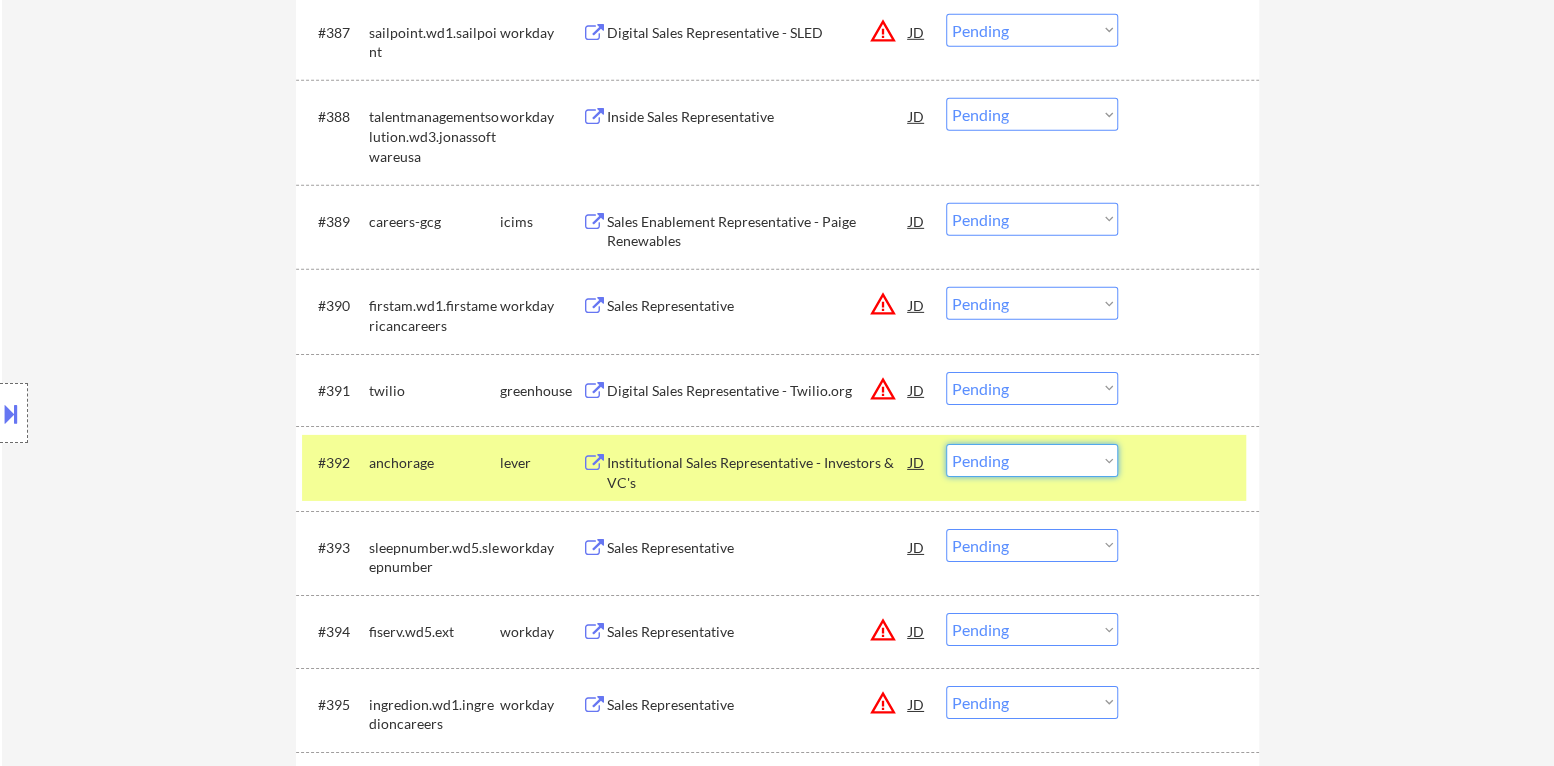 click on "Choose an option... Pending Applied Excluded (Questions) Excluded (Expired) Excluded (Location) Excluded (Bad Match) Excluded (Blocklist) Excluded (Salary) Excluded (Other)" at bounding box center (1032, 460) 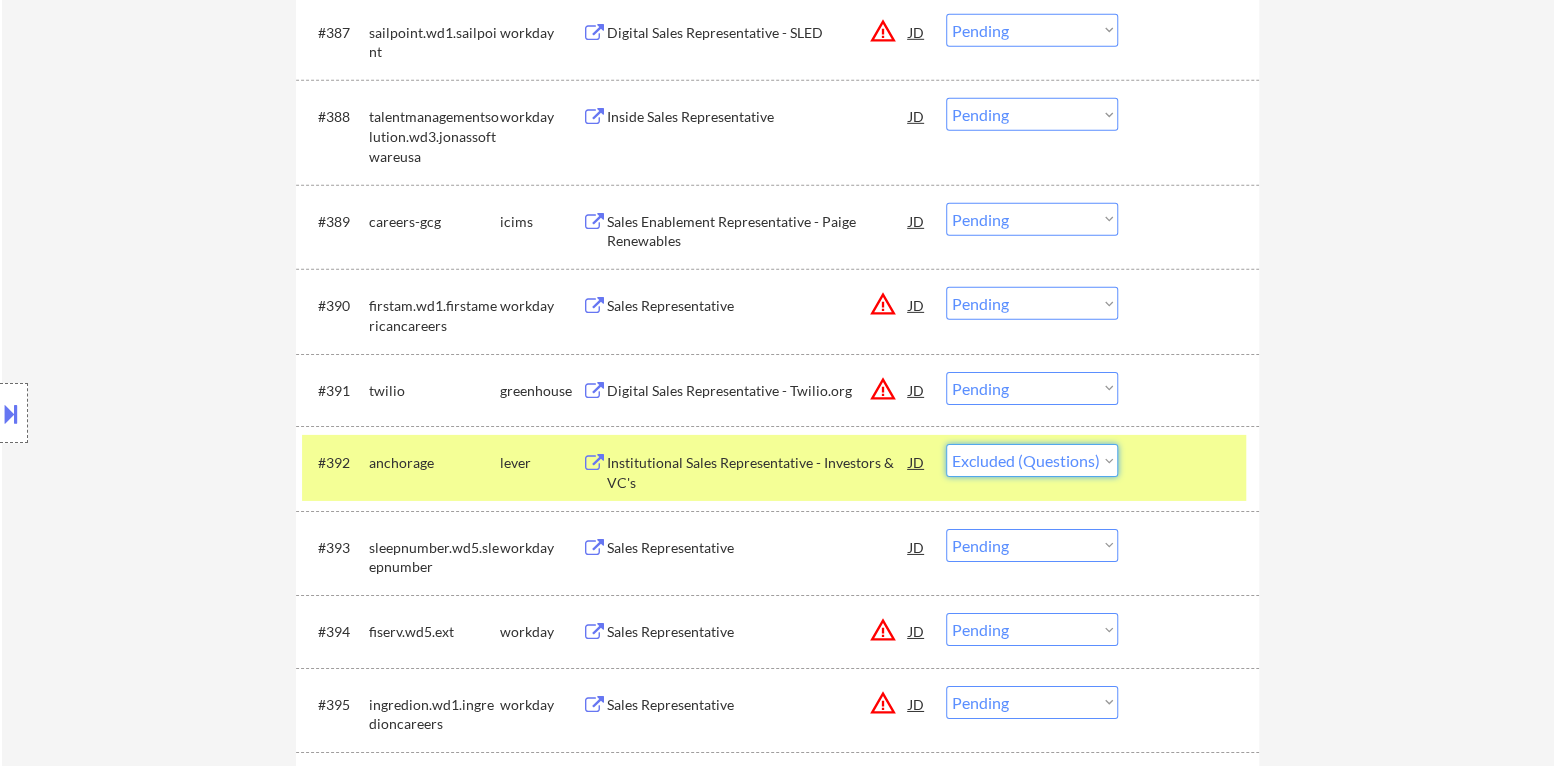 click on "Choose an option... Pending Applied Excluded (Questions) Excluded (Expired) Excluded (Location) Excluded (Bad Match) Excluded (Blocklist) Excluded (Salary) Excluded (Other)" at bounding box center (1032, 460) 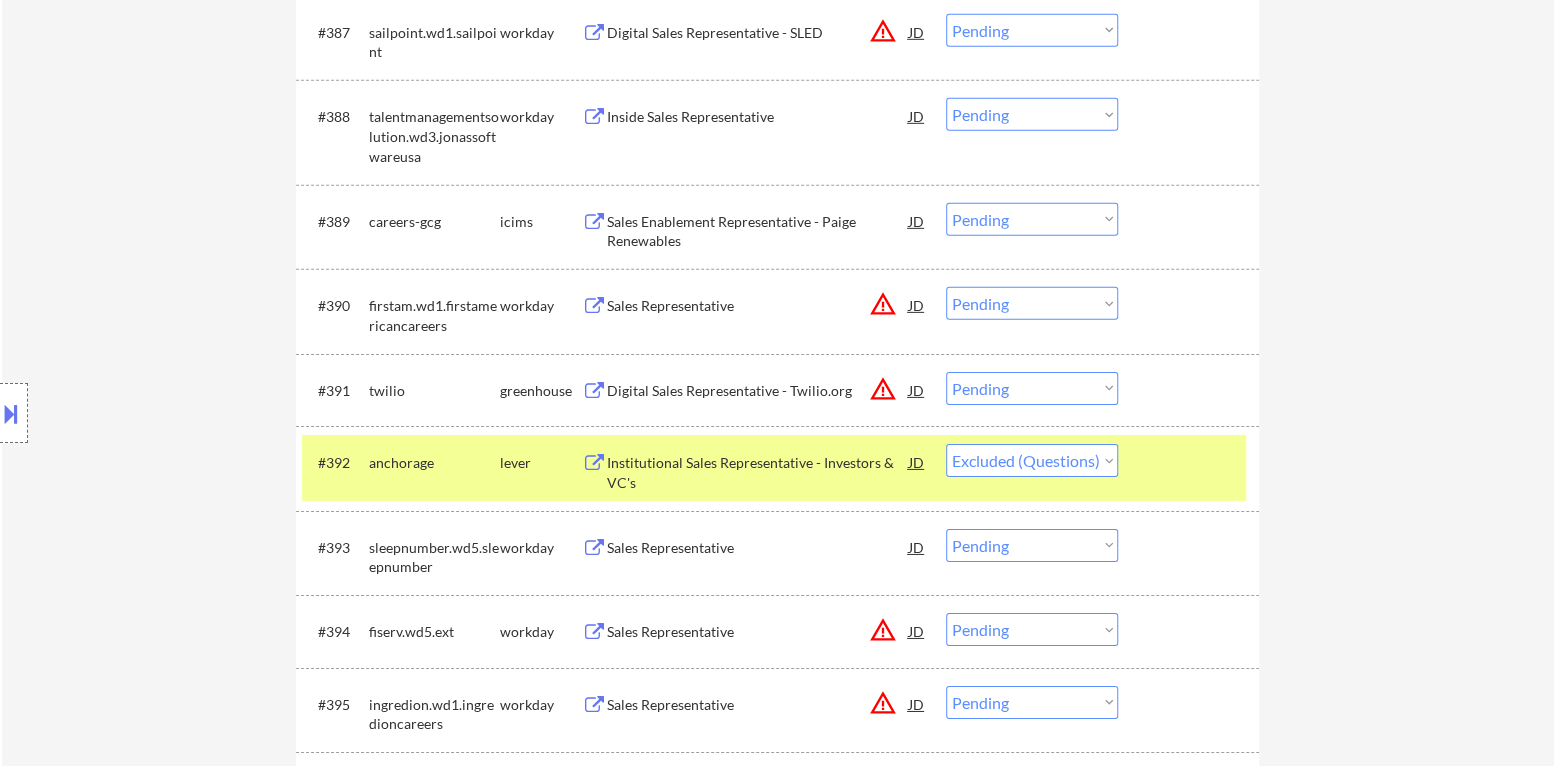 click at bounding box center [1191, 462] 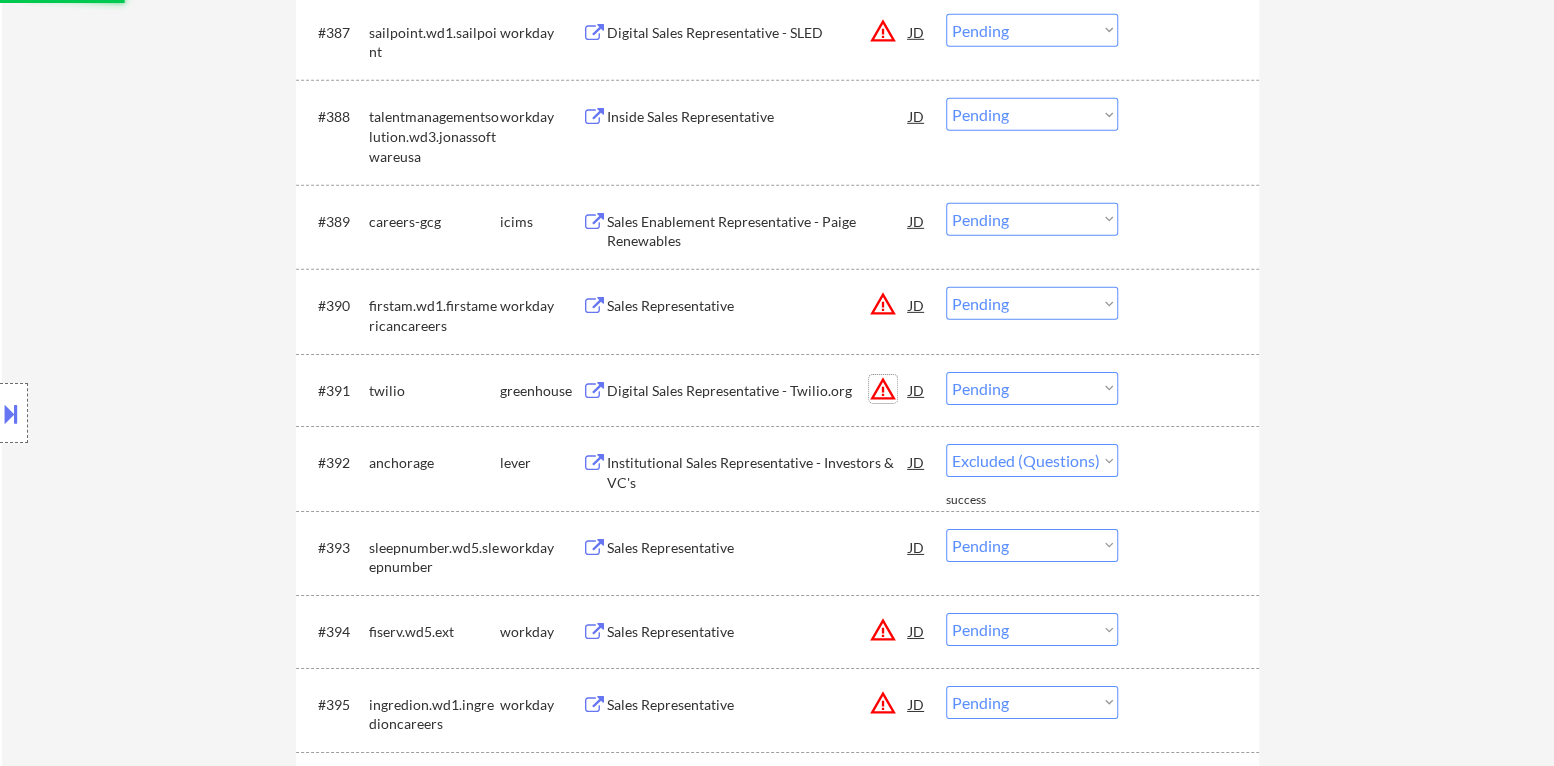 click on "warning_amber" at bounding box center (883, 389) 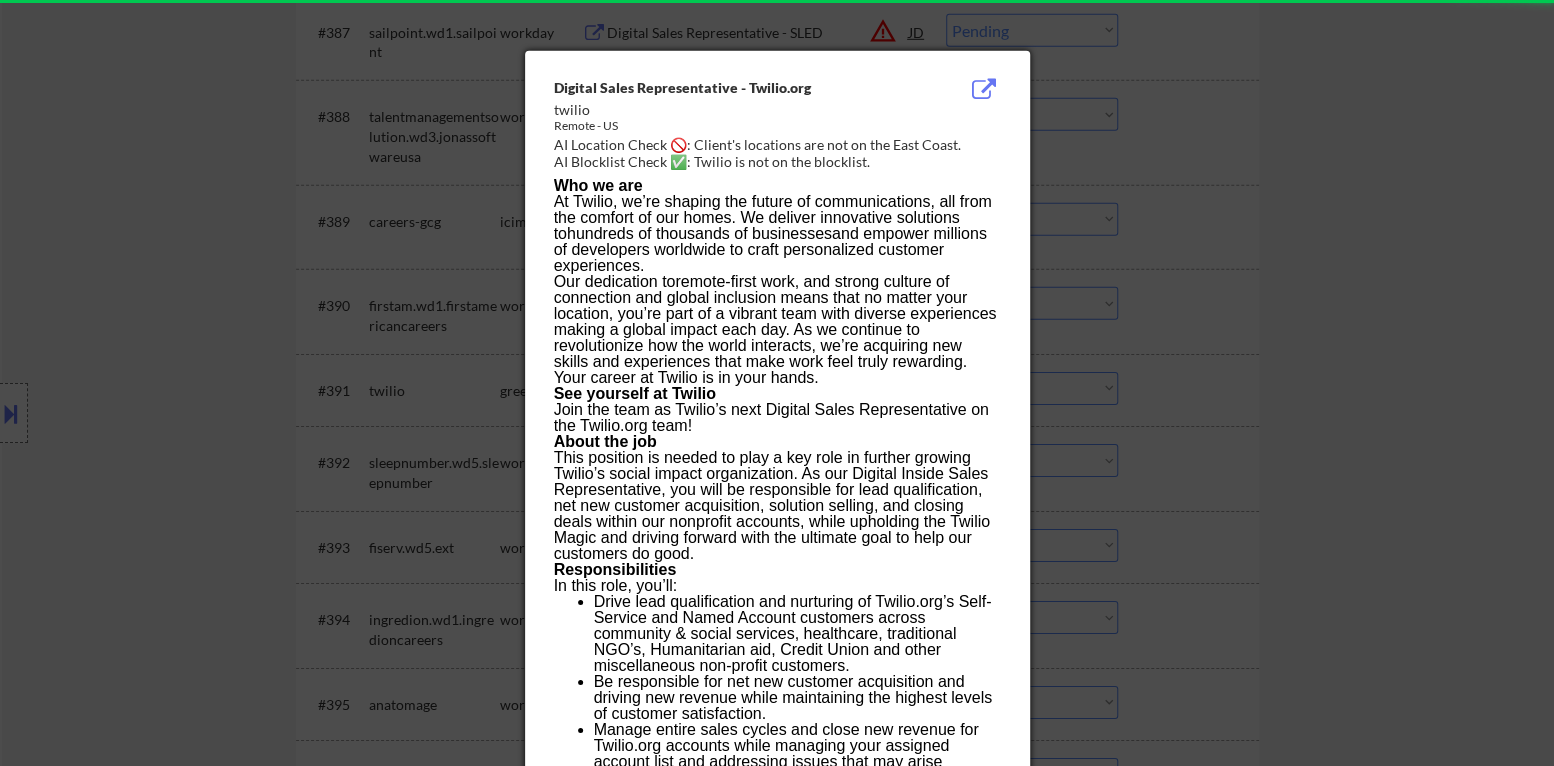 click at bounding box center (777, 383) 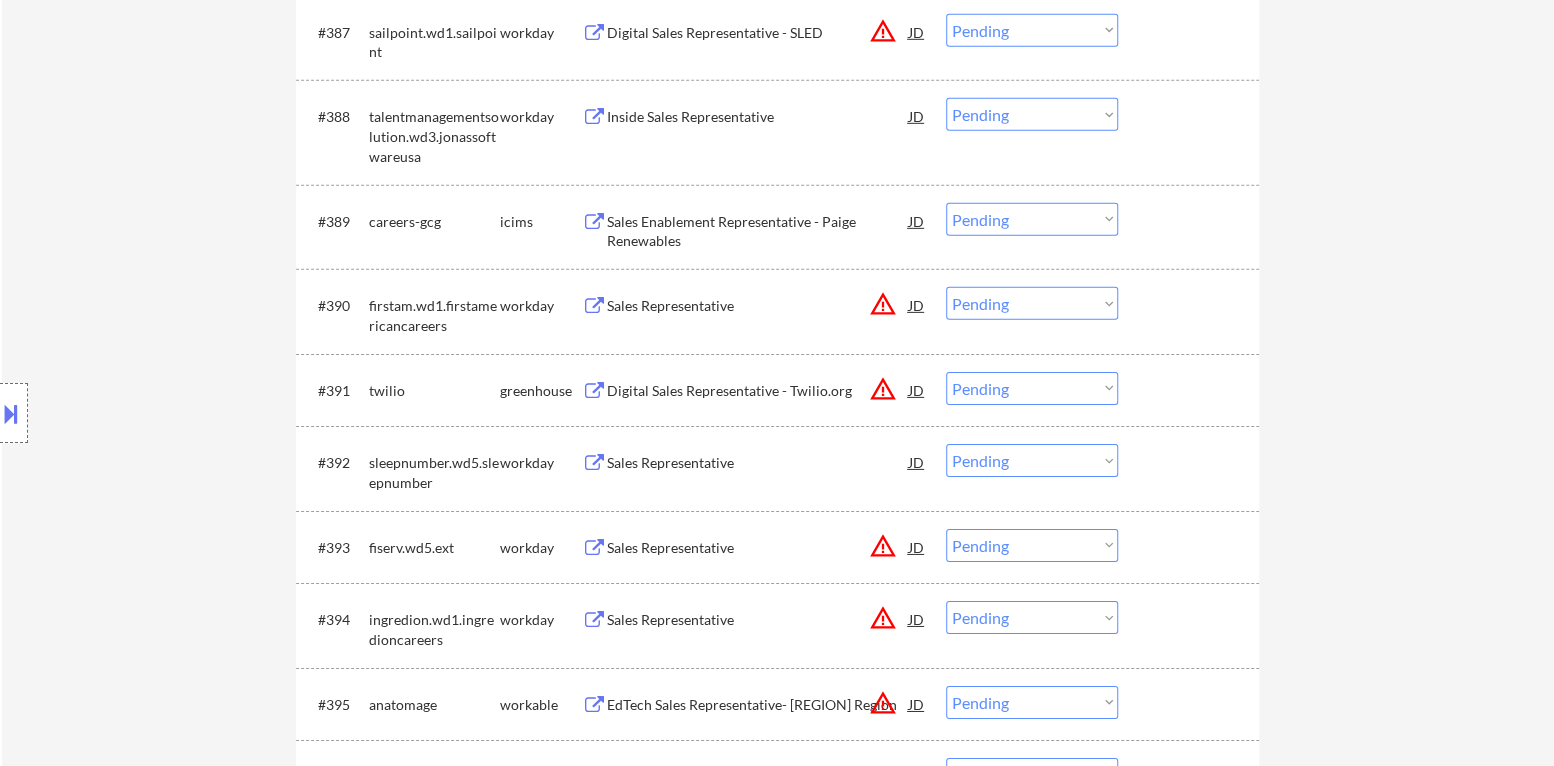 click on "warning_amber" at bounding box center [883, 389] 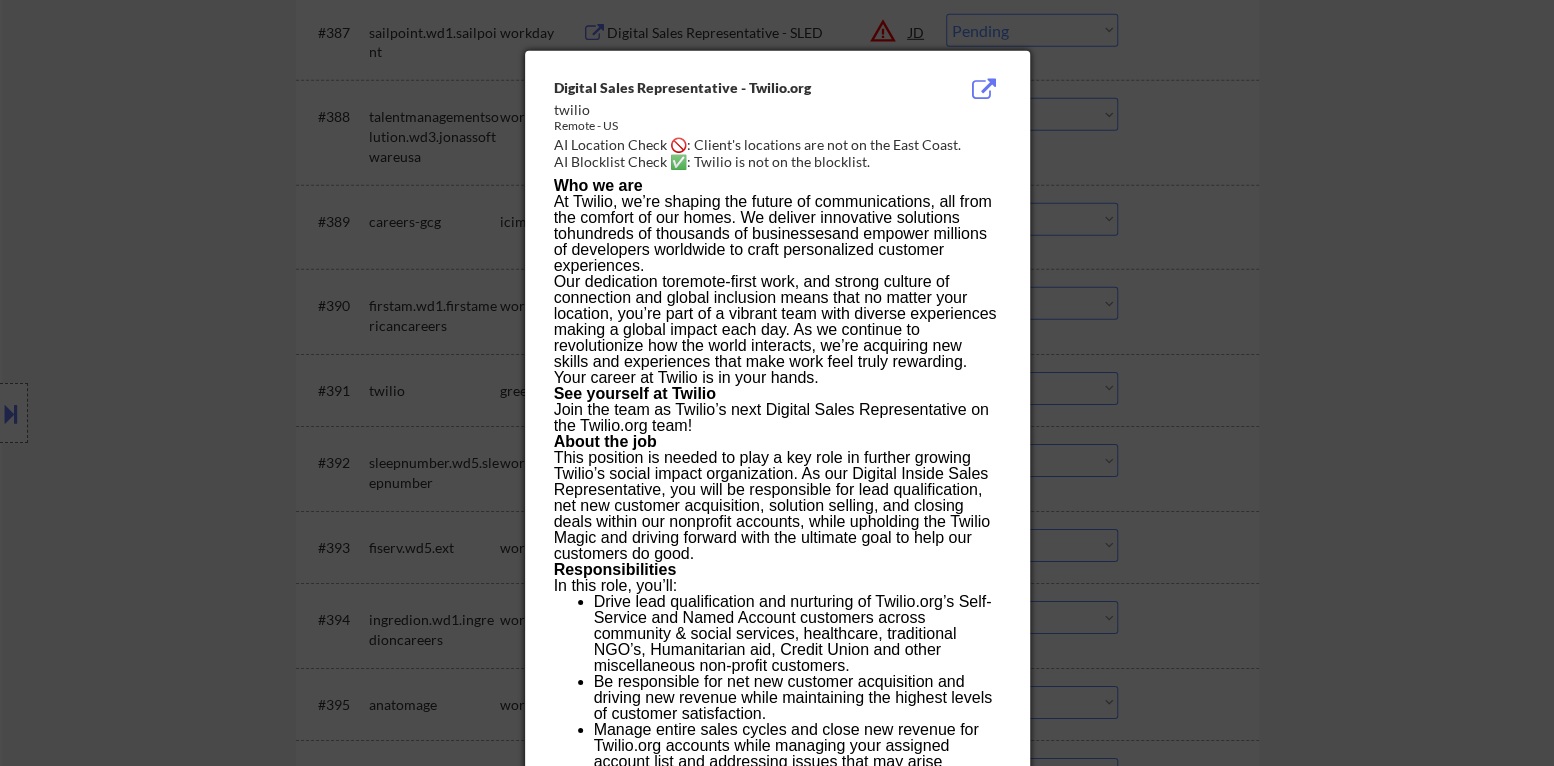 click at bounding box center [777, 383] 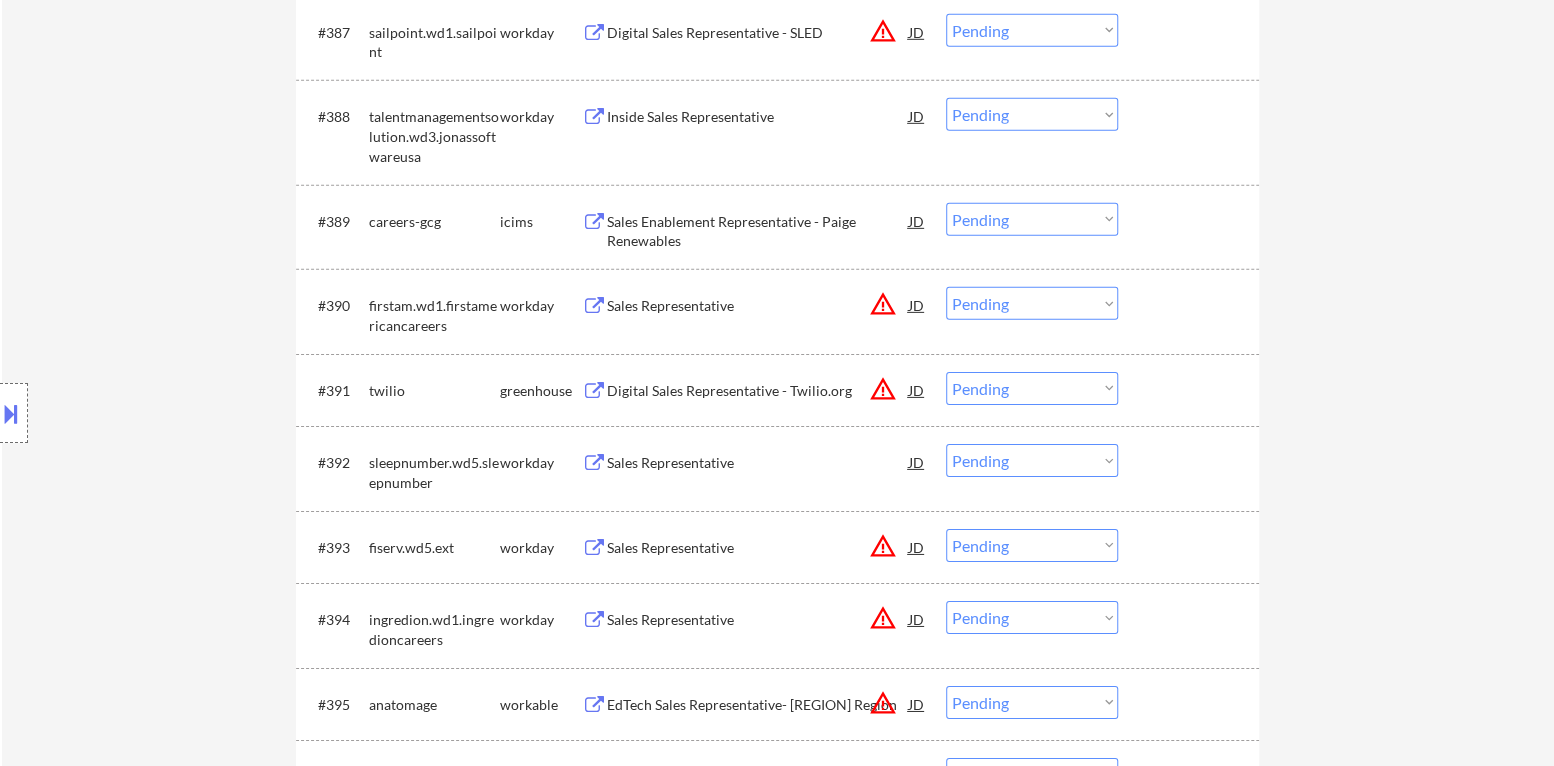 type on "[LAST] [INITIAL]
https://npie222.github.io/Nick-Portfolio/
[CITY], [STATE]
([PHONE])
https://www.linkedin.com/in/nick-pierro-b159721a5/" 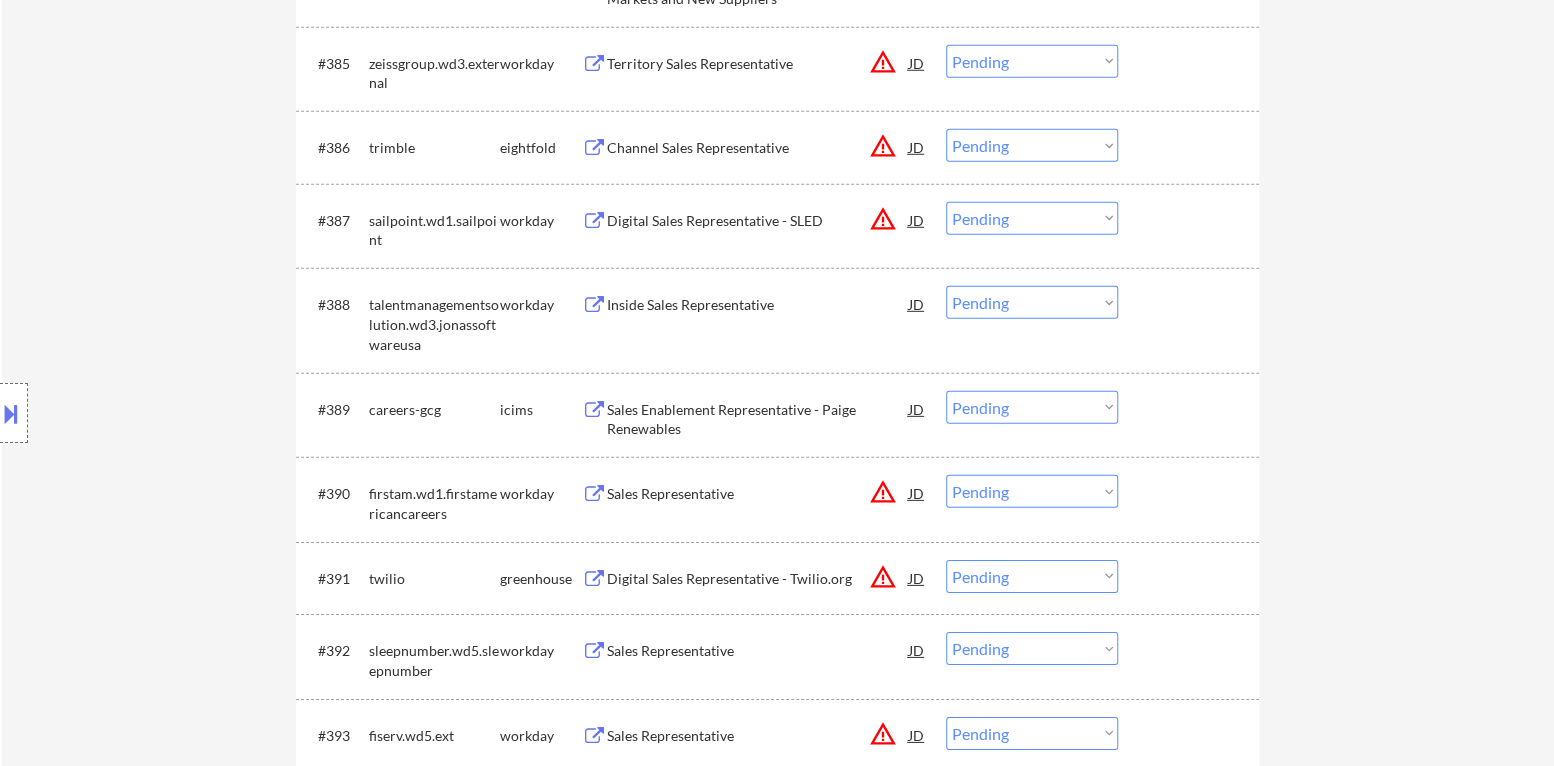 scroll, scrollTop: 7399, scrollLeft: 0, axis: vertical 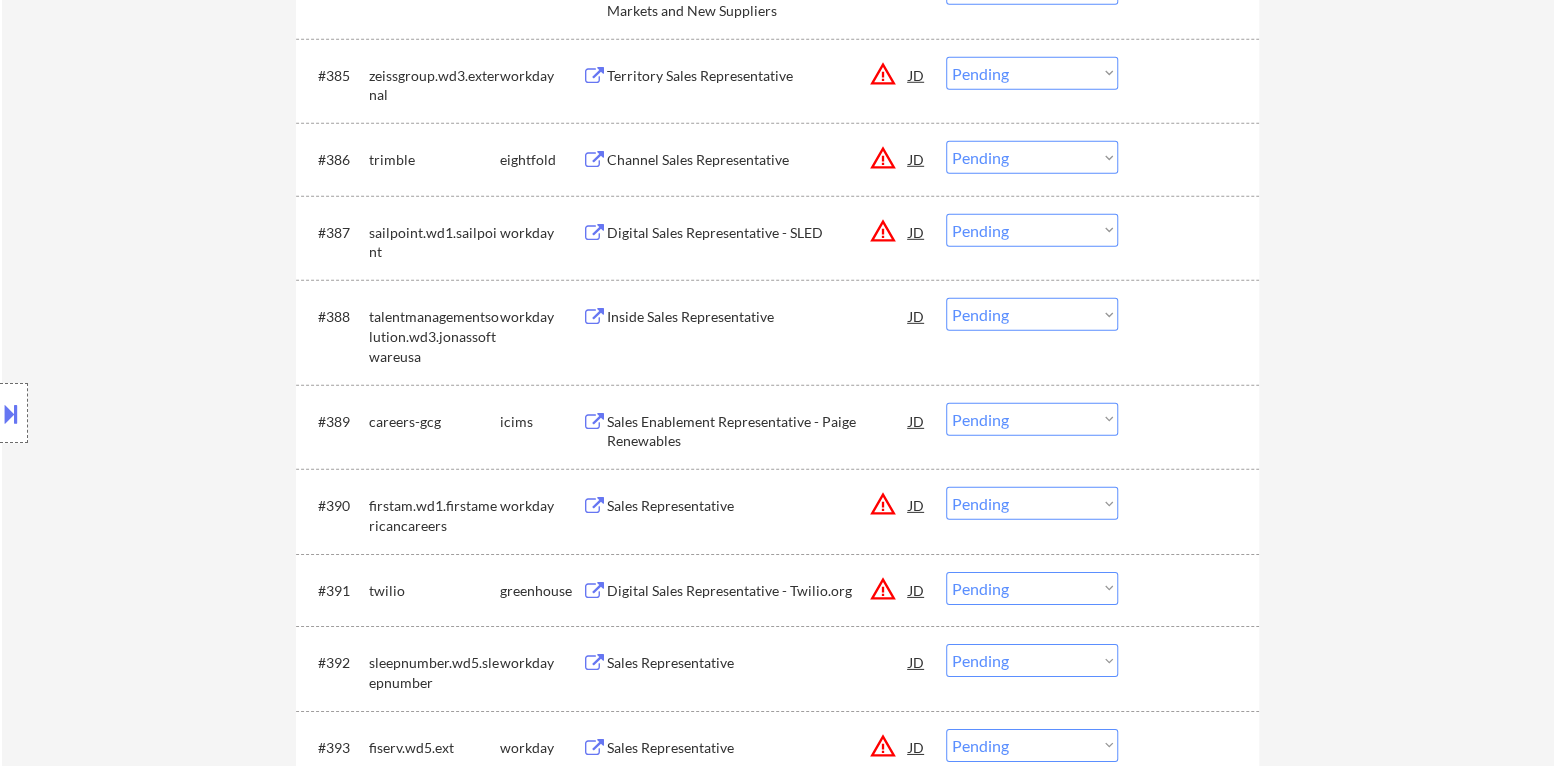 click on "warning_amber" at bounding box center [883, 589] 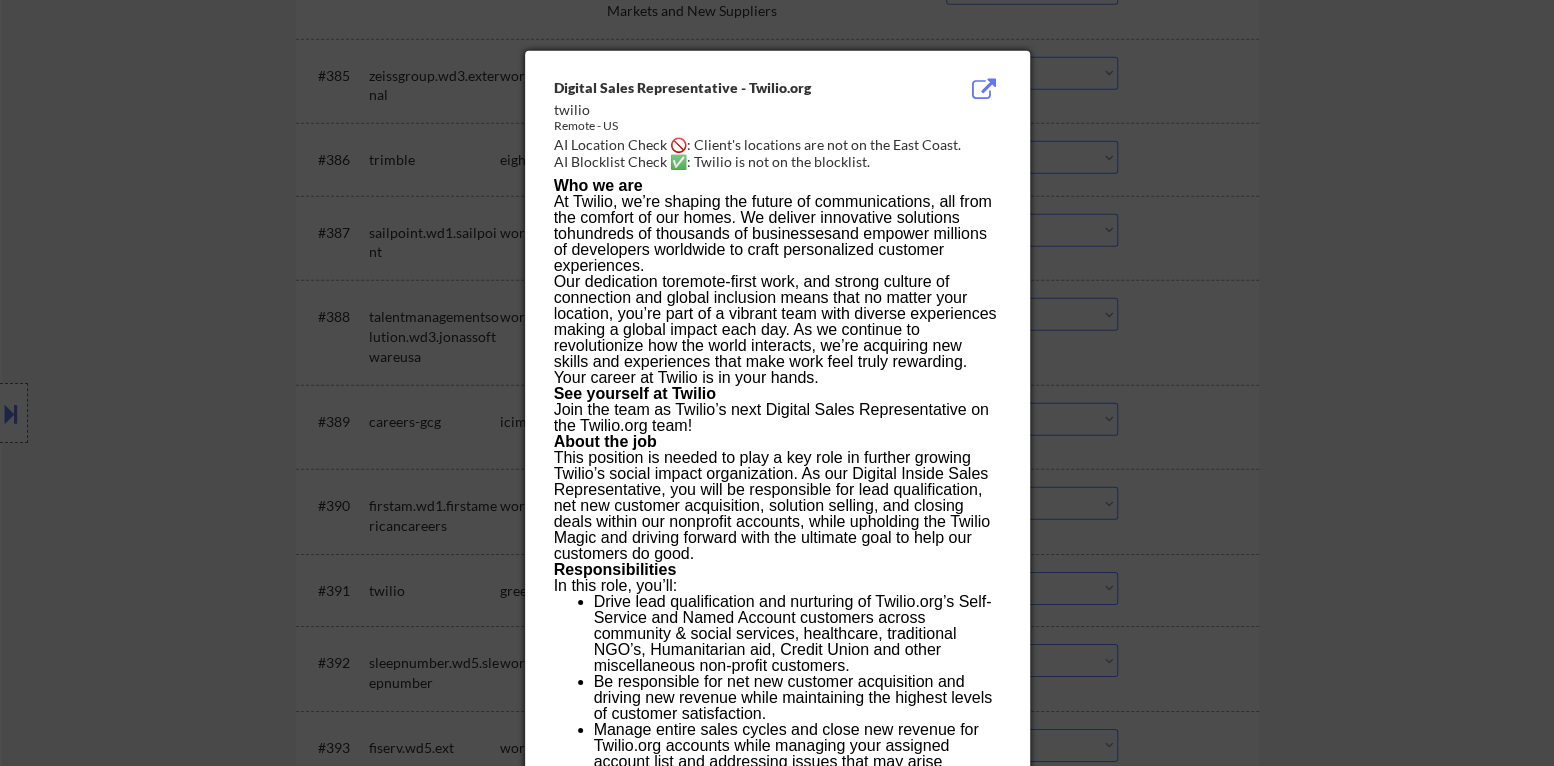 click at bounding box center [777, 383] 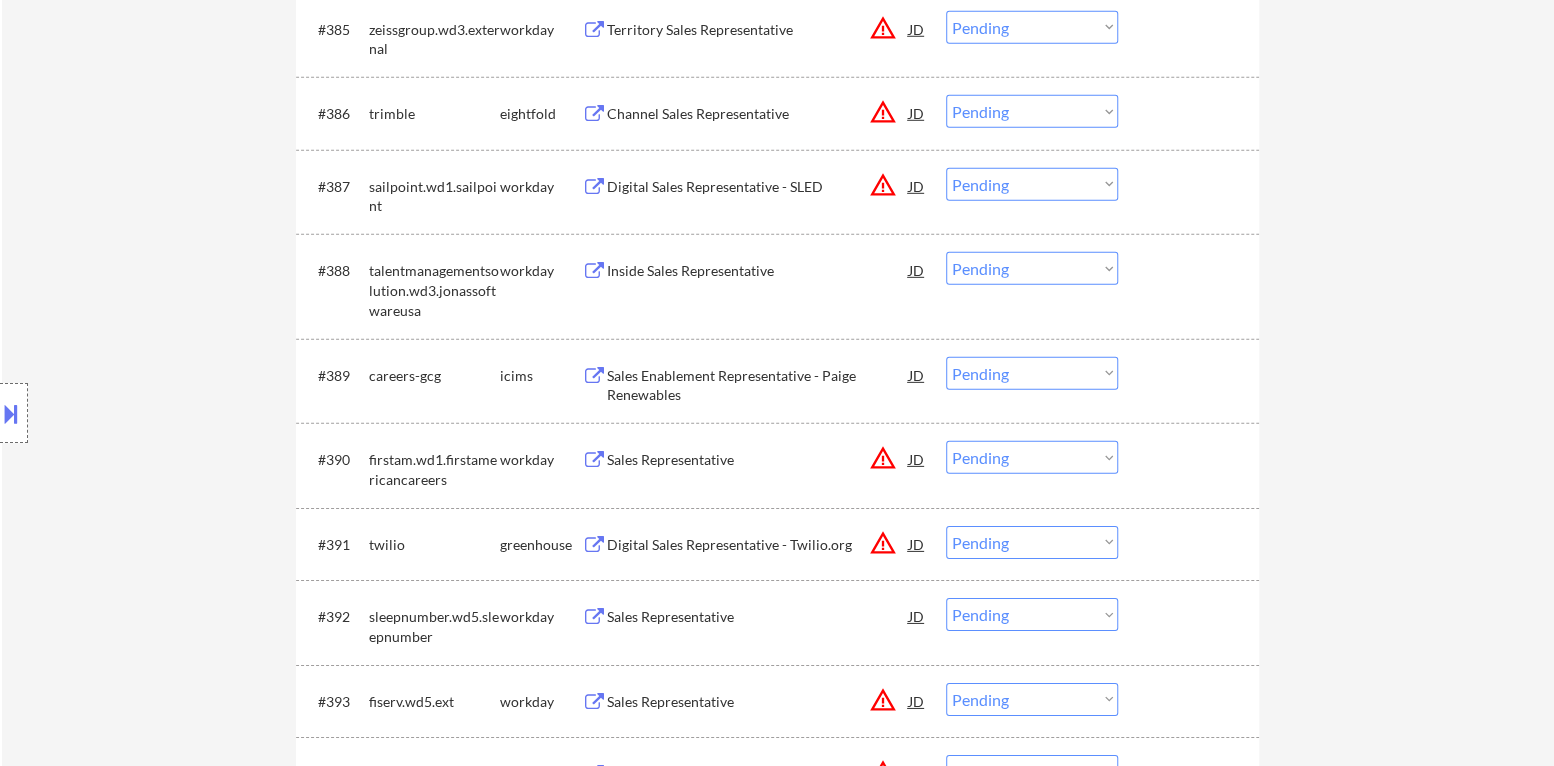 scroll, scrollTop: 7499, scrollLeft: 0, axis: vertical 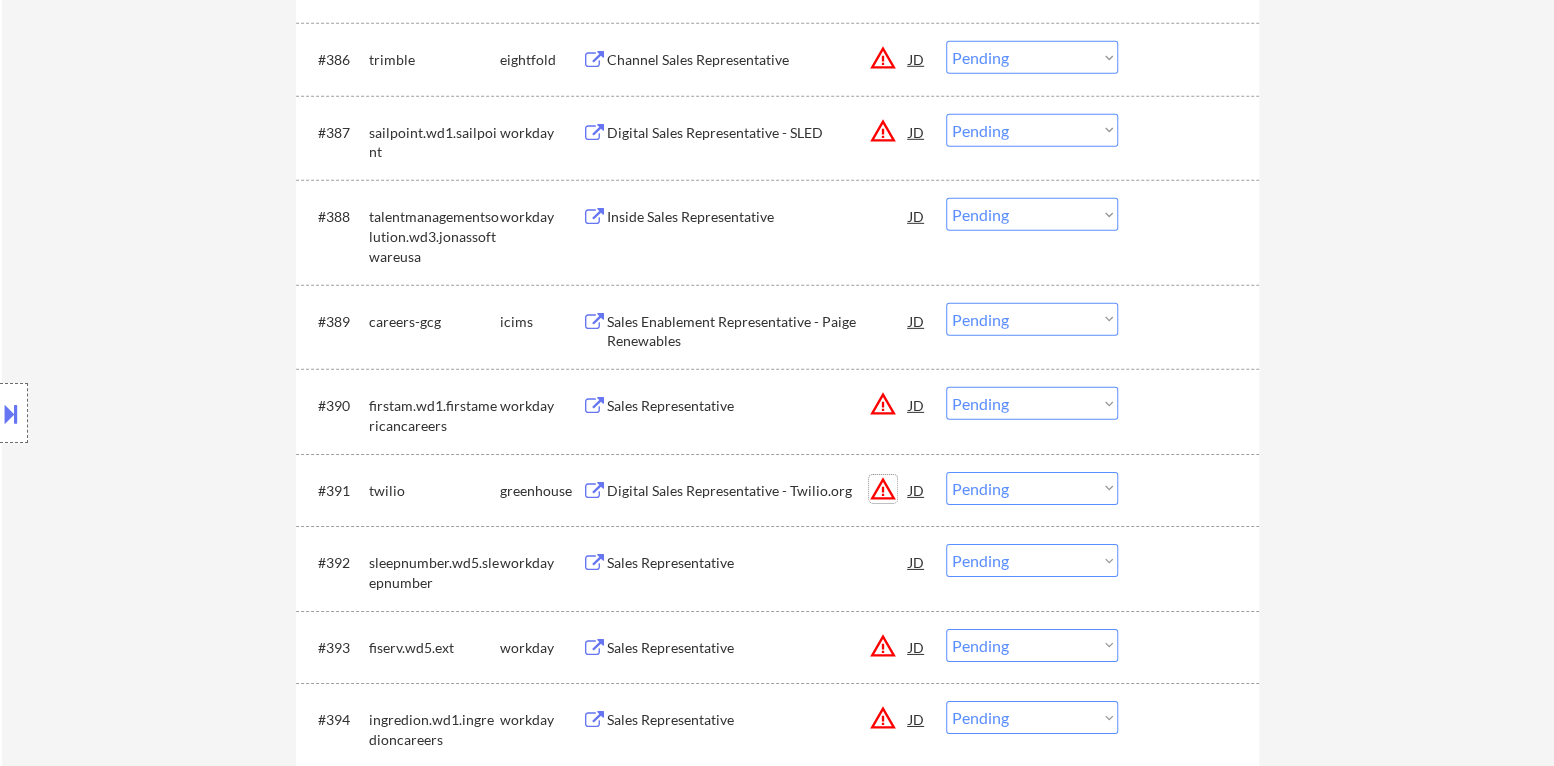 click on "warning_amber" at bounding box center (883, 489) 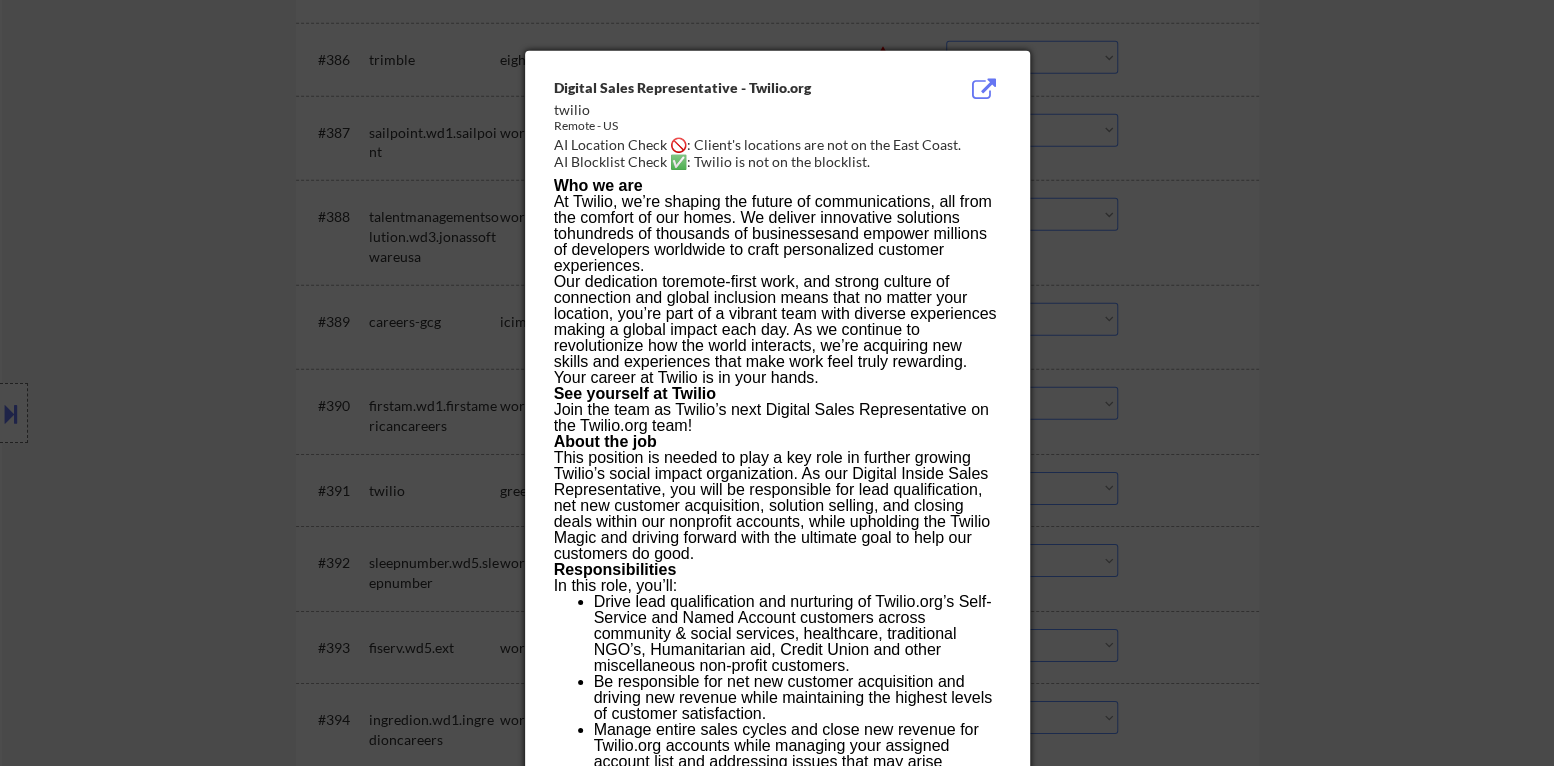 click at bounding box center [777, 383] 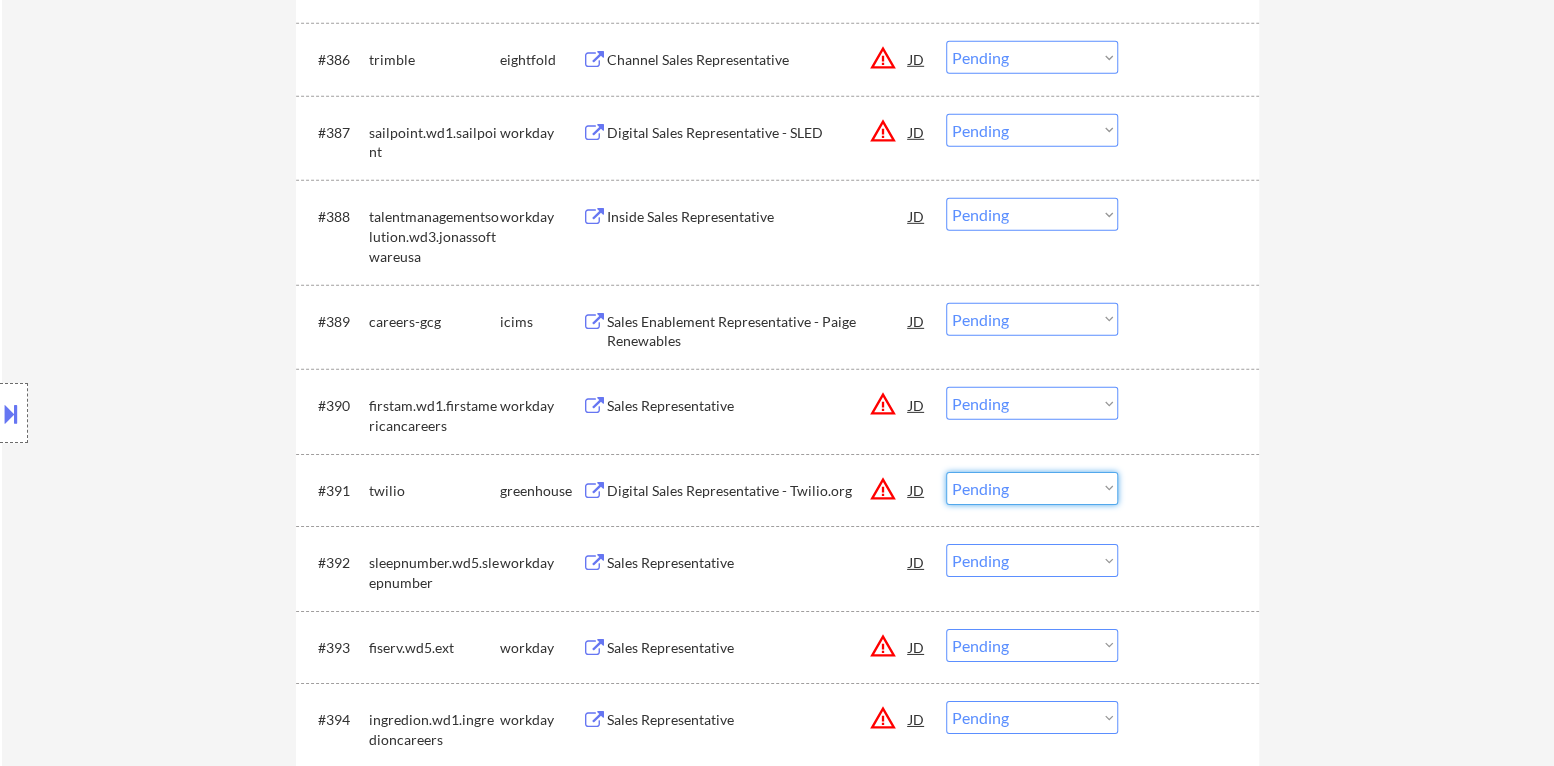 click on "Choose an option... Pending Applied Excluded (Questions) Excluded (Expired) Excluded (Location) Excluded (Bad Match) Excluded (Blocklist) Excluded (Salary) Excluded (Other)" at bounding box center (1032, 488) 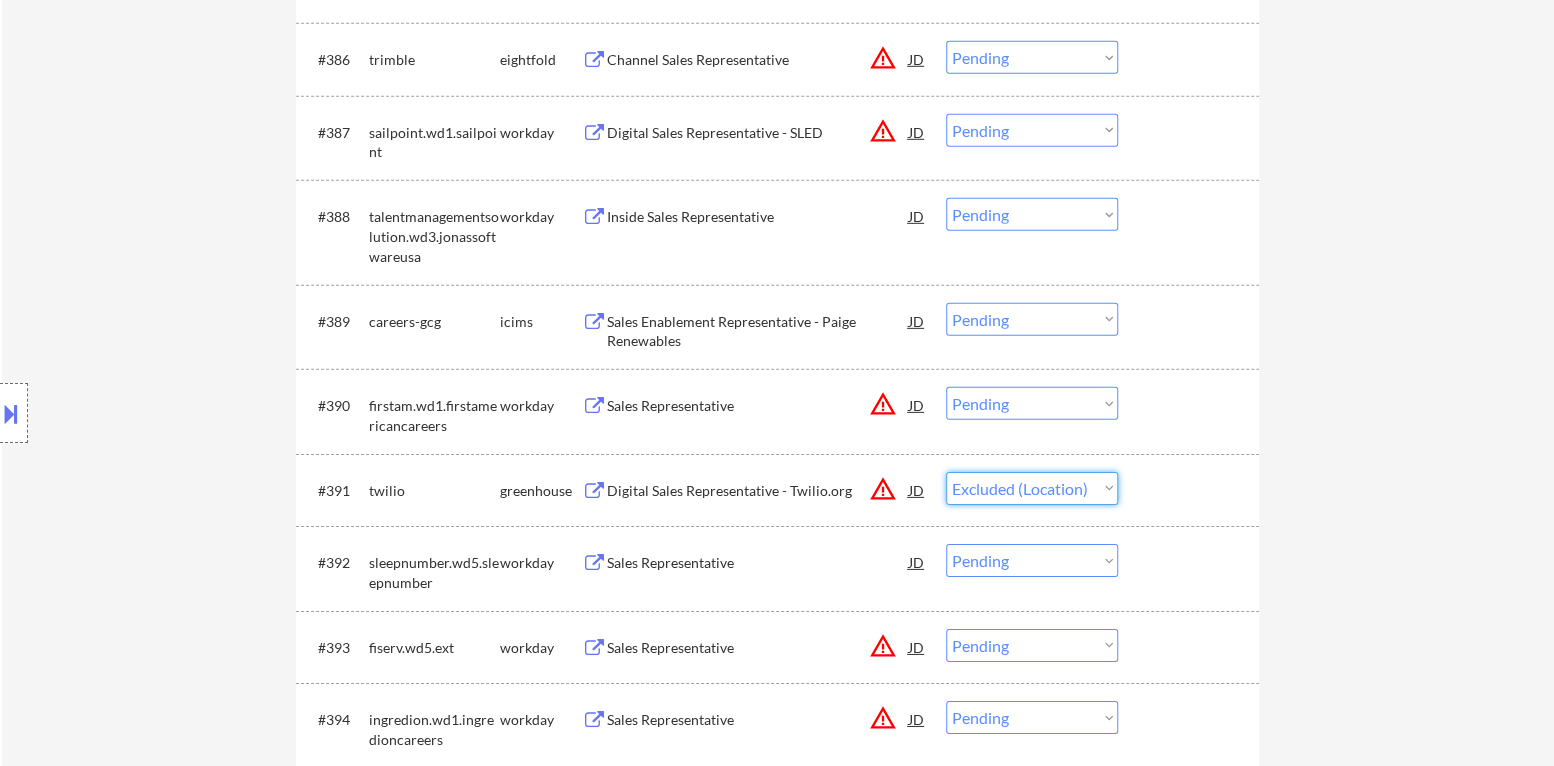 click on "Choose an option... Pending Applied Excluded (Questions) Excluded (Expired) Excluded (Location) Excluded (Bad Match) Excluded (Blocklist) Excluded (Salary) Excluded (Other)" at bounding box center [1032, 488] 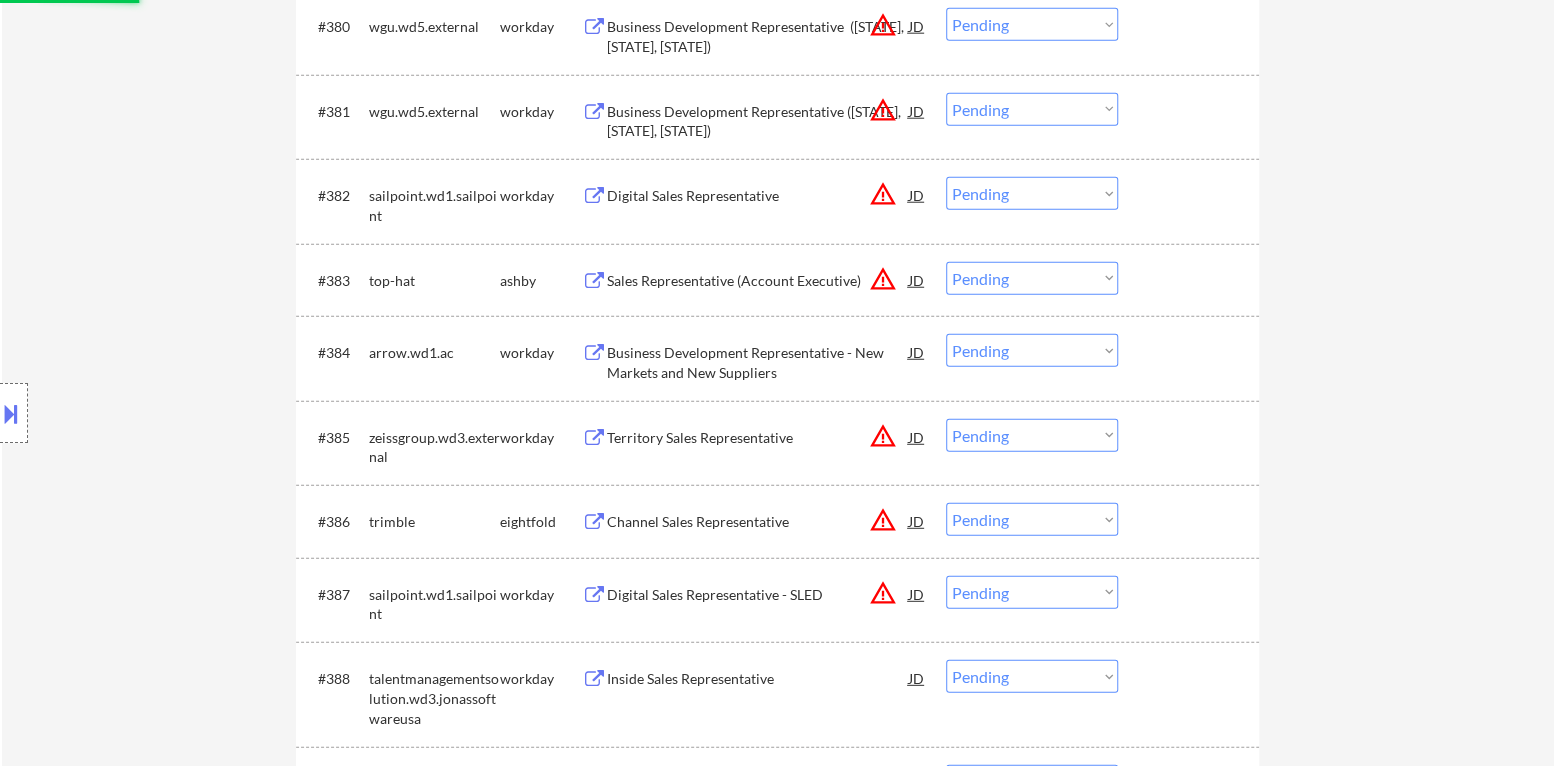 scroll, scrollTop: 7000, scrollLeft: 0, axis: vertical 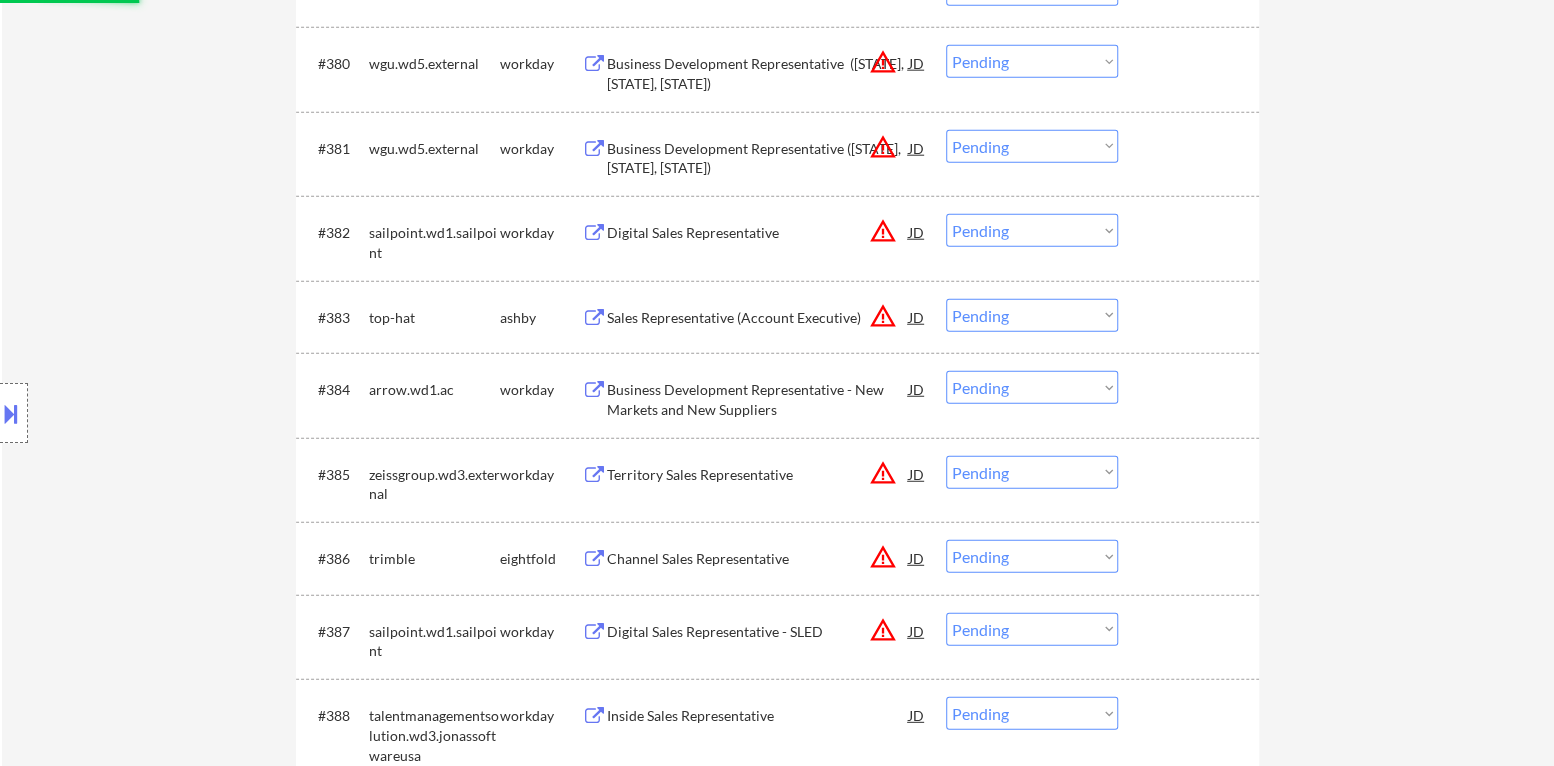 select on ""pending"" 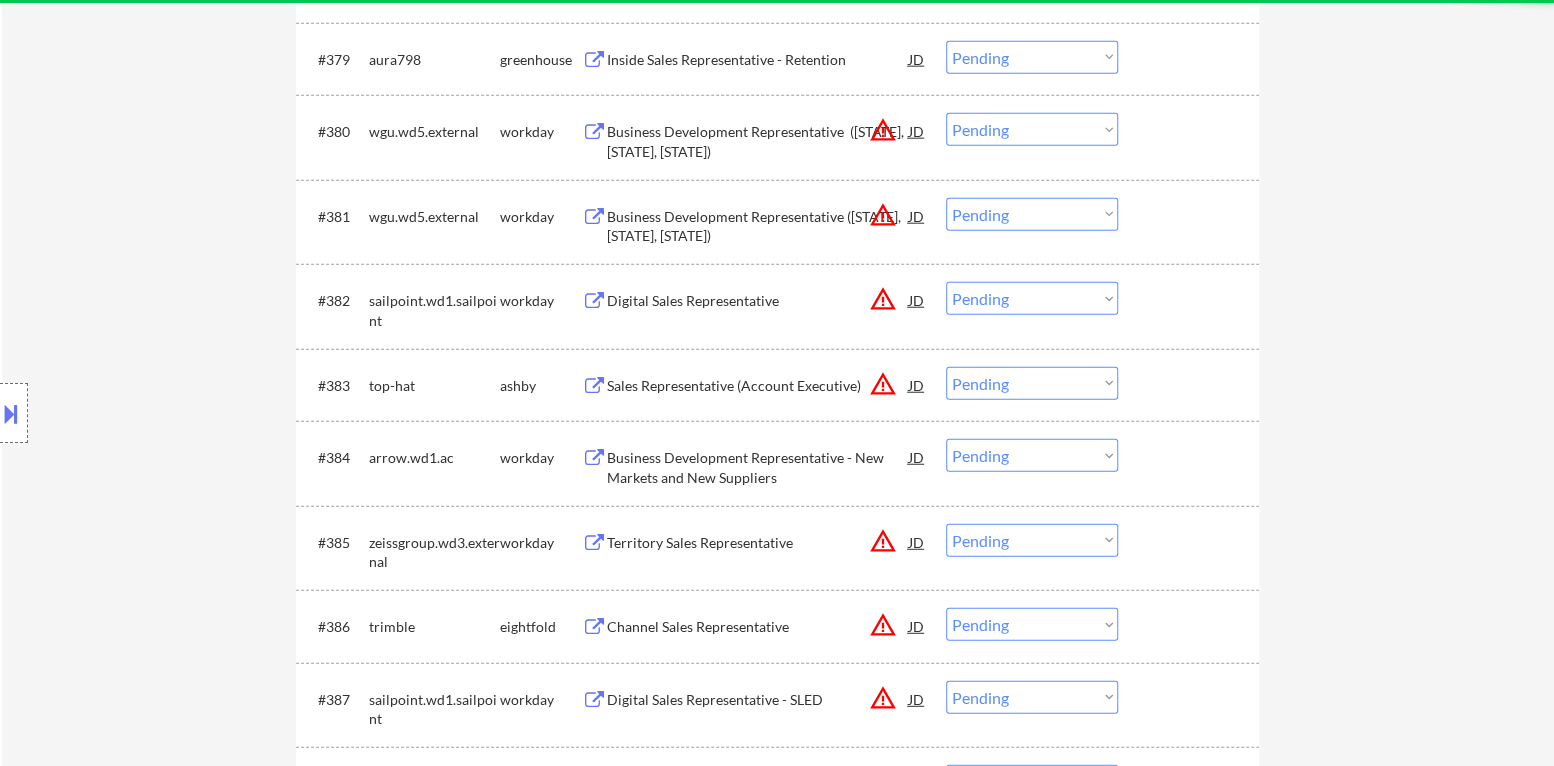 scroll, scrollTop: 6900, scrollLeft: 0, axis: vertical 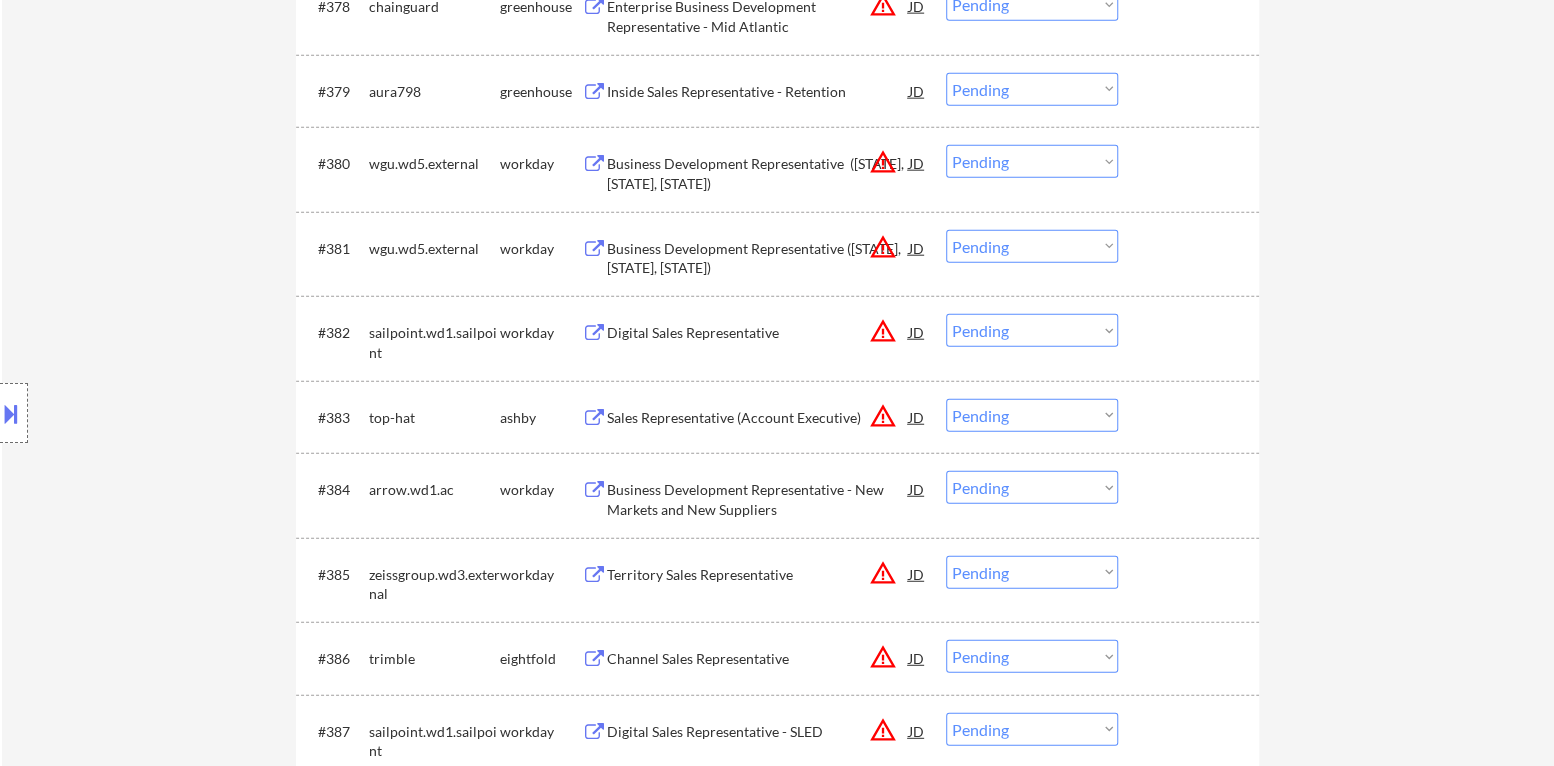 click on "warning_amber" at bounding box center [883, 416] 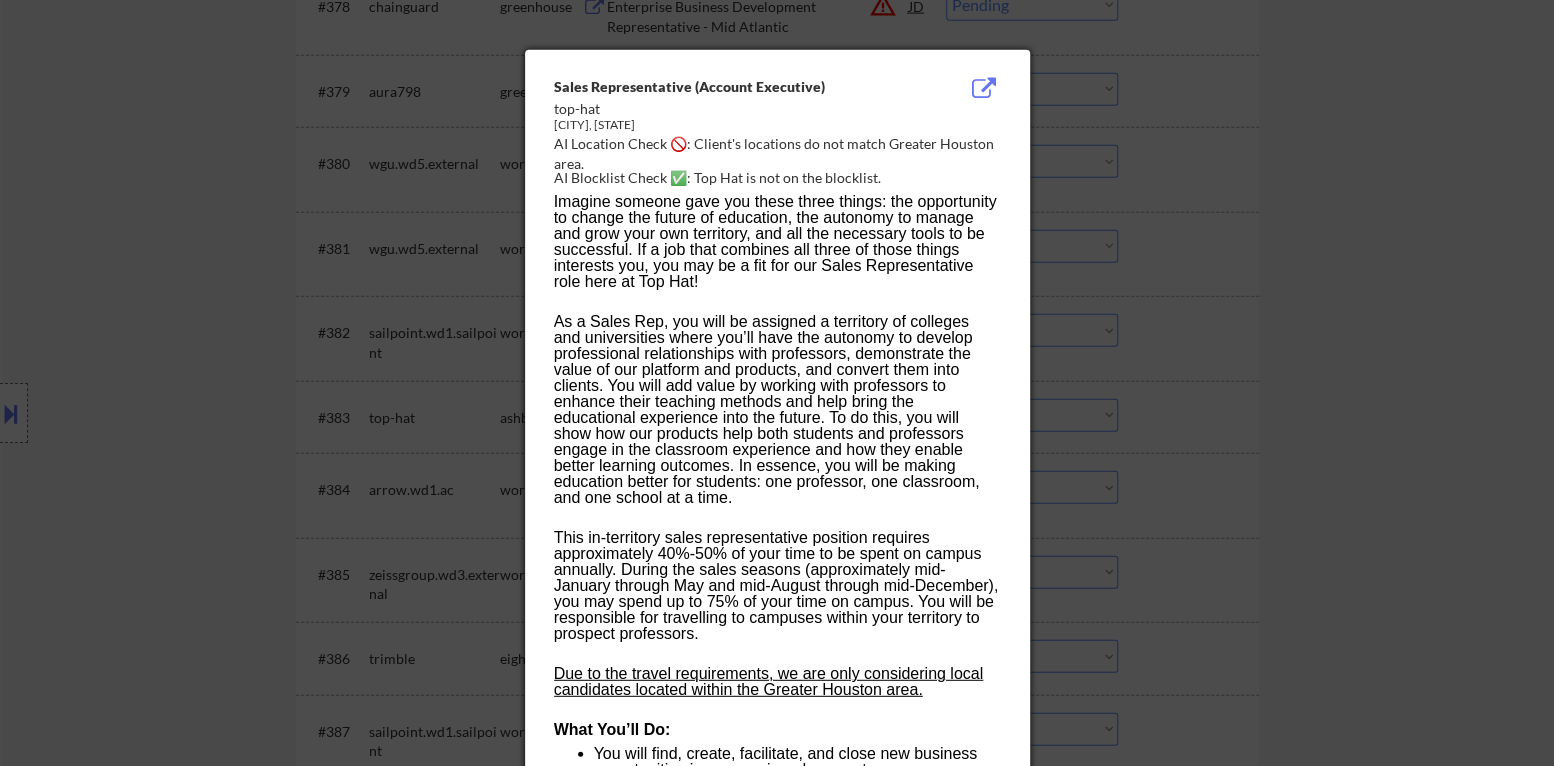 click at bounding box center [777, 383] 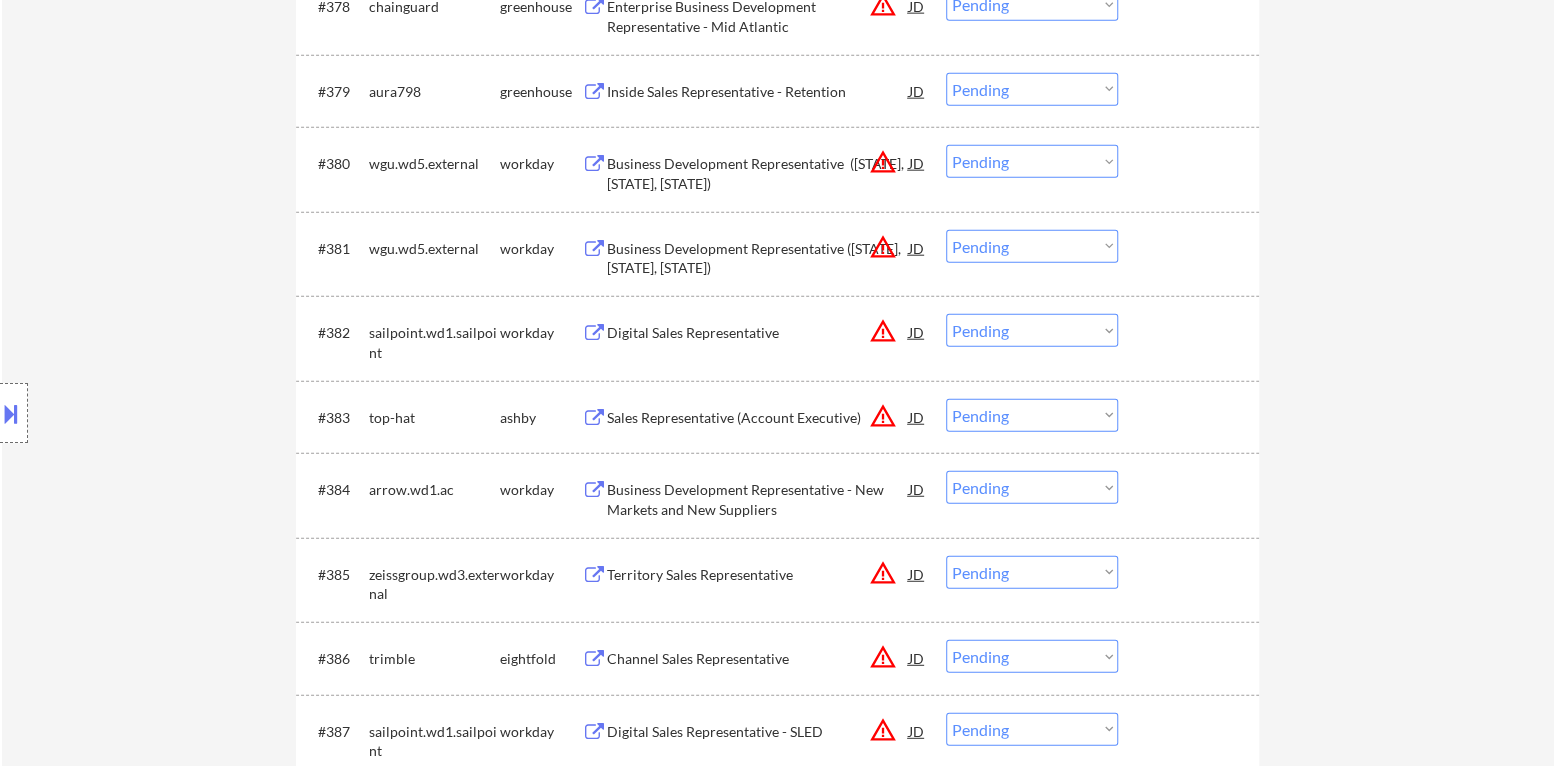 click on "Choose an option... Pending Applied Excluded (Questions) Excluded (Expired) Excluded (Location) Excluded (Bad Match) Excluded (Blocklist) Excluded (Salary) Excluded (Other)" at bounding box center [1032, 415] 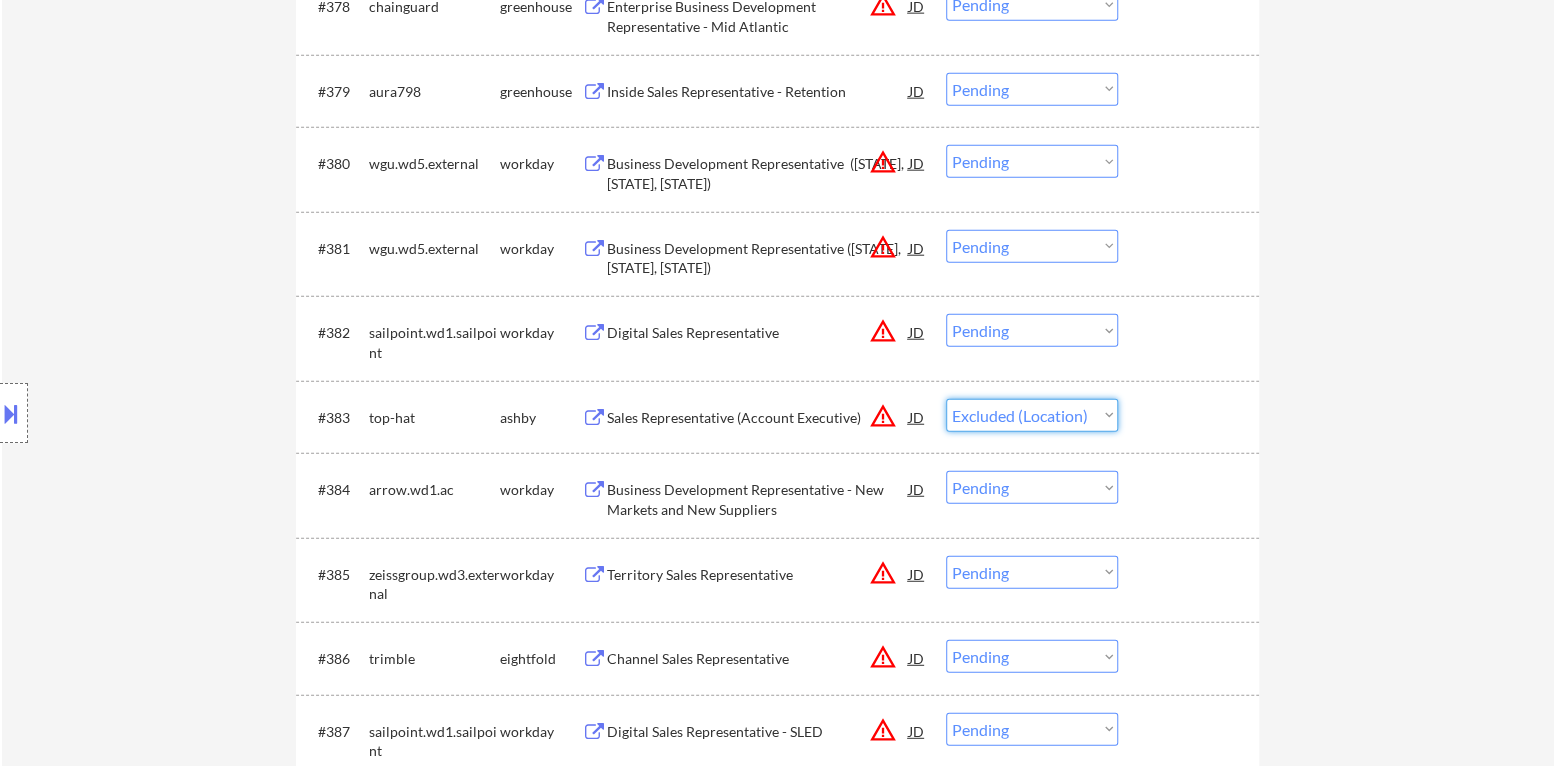 click on "Choose an option... Pending Applied Excluded (Questions) Excluded (Expired) Excluded (Location) Excluded (Bad Match) Excluded (Blocklist) Excluded (Salary) Excluded (Other)" at bounding box center (1032, 415) 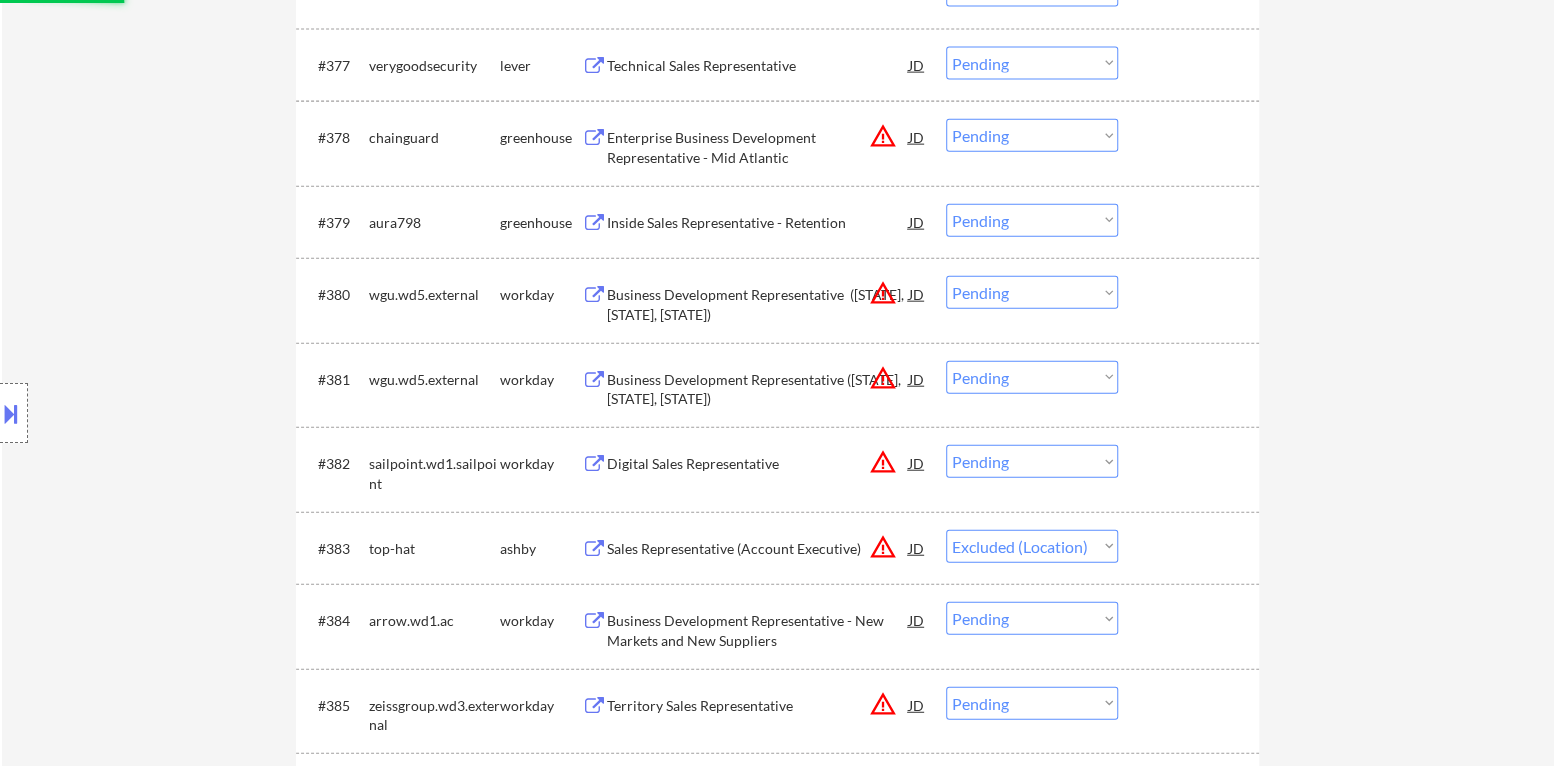 scroll, scrollTop: 6700, scrollLeft: 0, axis: vertical 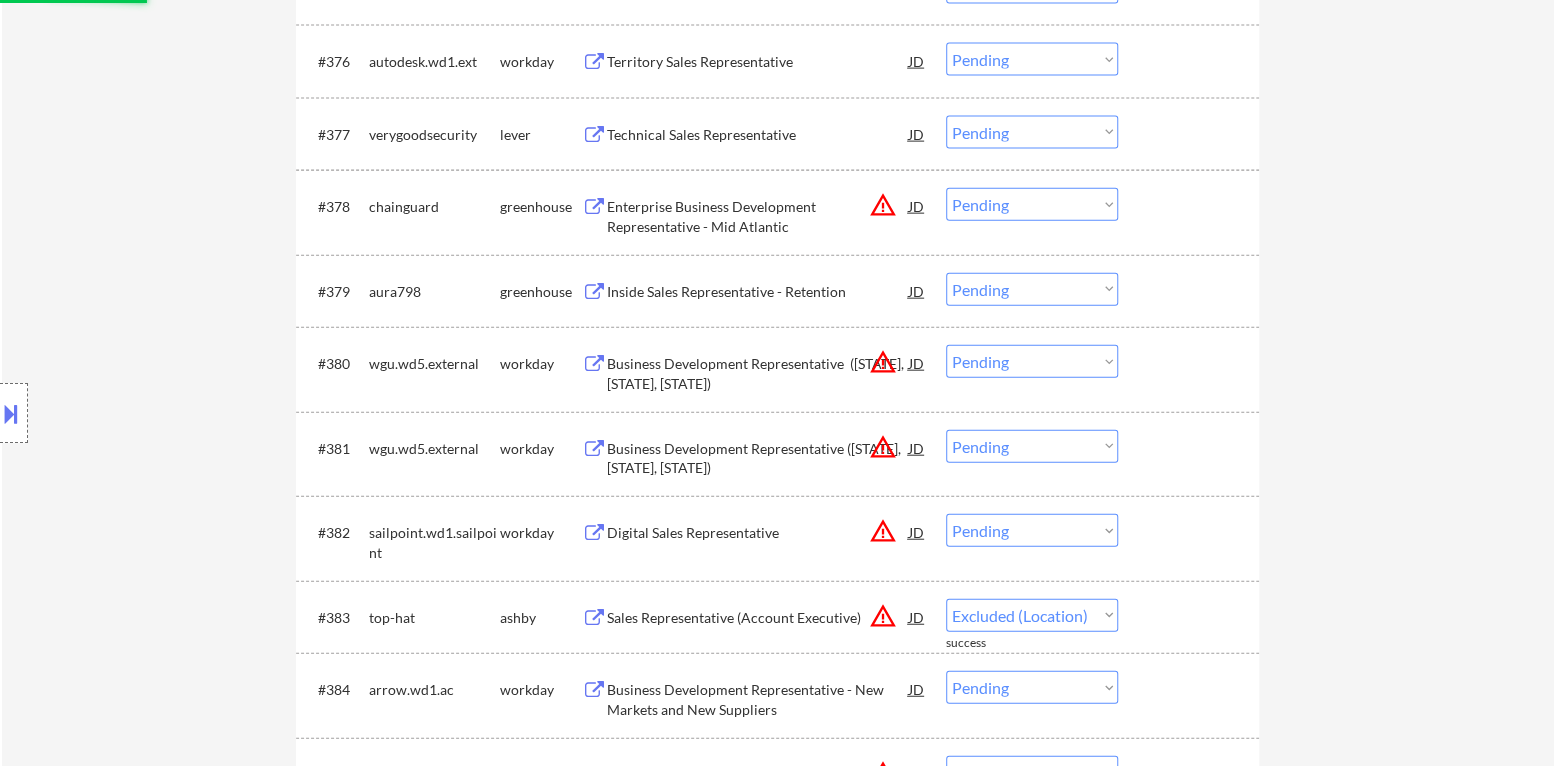 select on ""pending"" 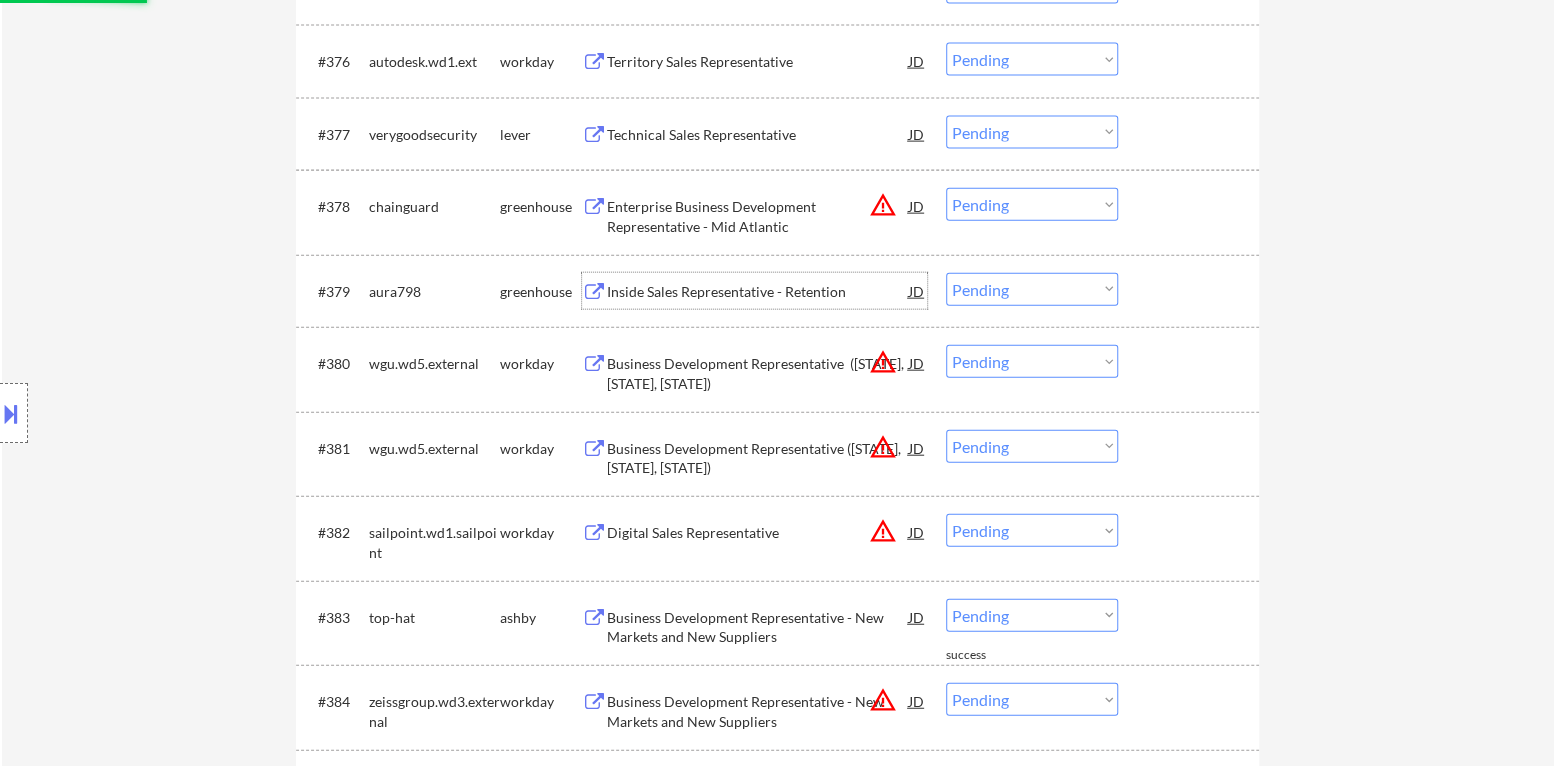 click on "Inside Sales Representative - Retention" at bounding box center (758, 292) 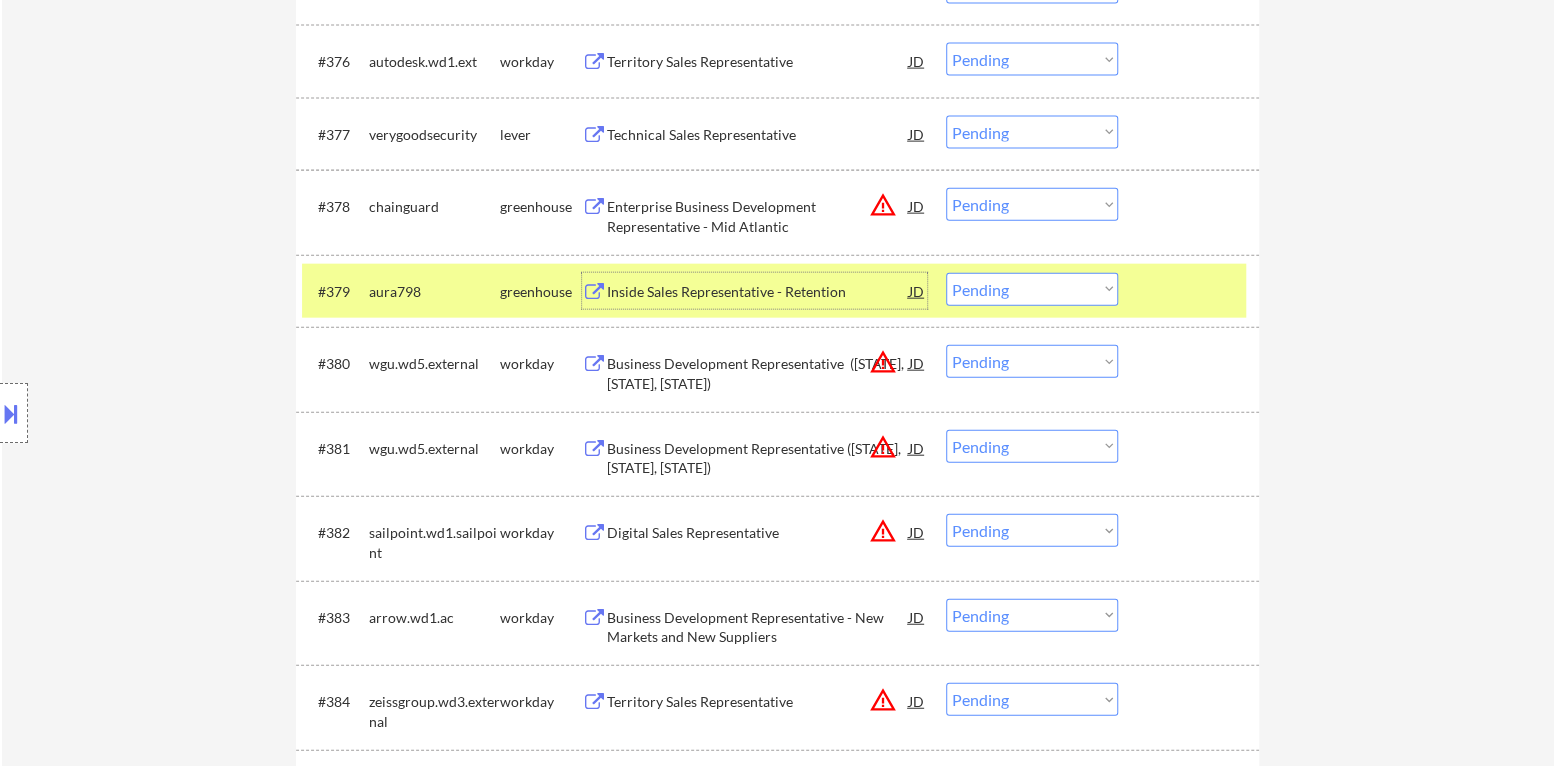click at bounding box center [11, 413] 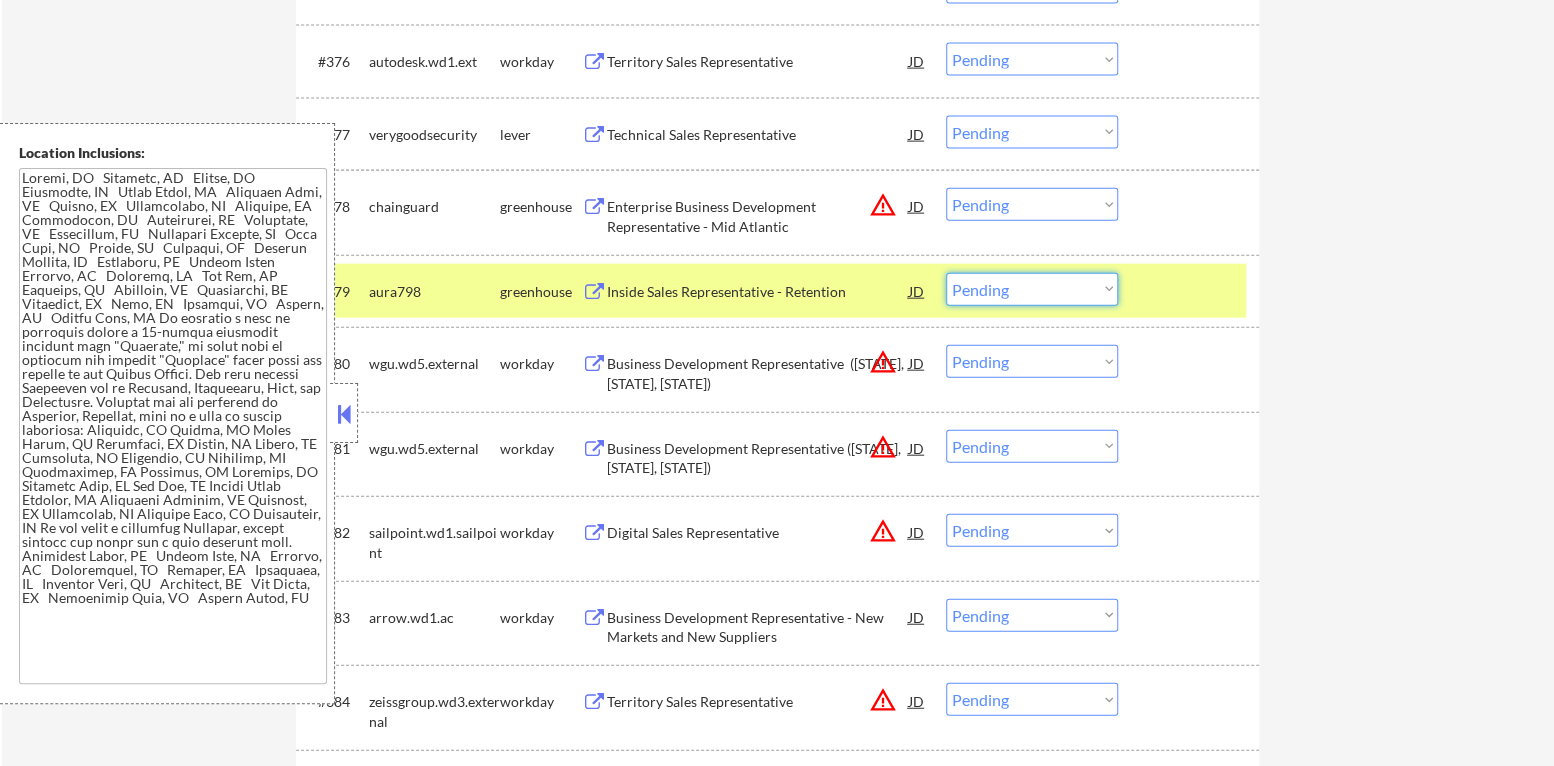 click on "Choose an option... Pending Applied Excluded (Questions) Excluded (Expired) Excluded (Location) Excluded (Bad Match) Excluded (Blocklist) Excluded (Salary) Excluded (Other)" at bounding box center (1032, 289) 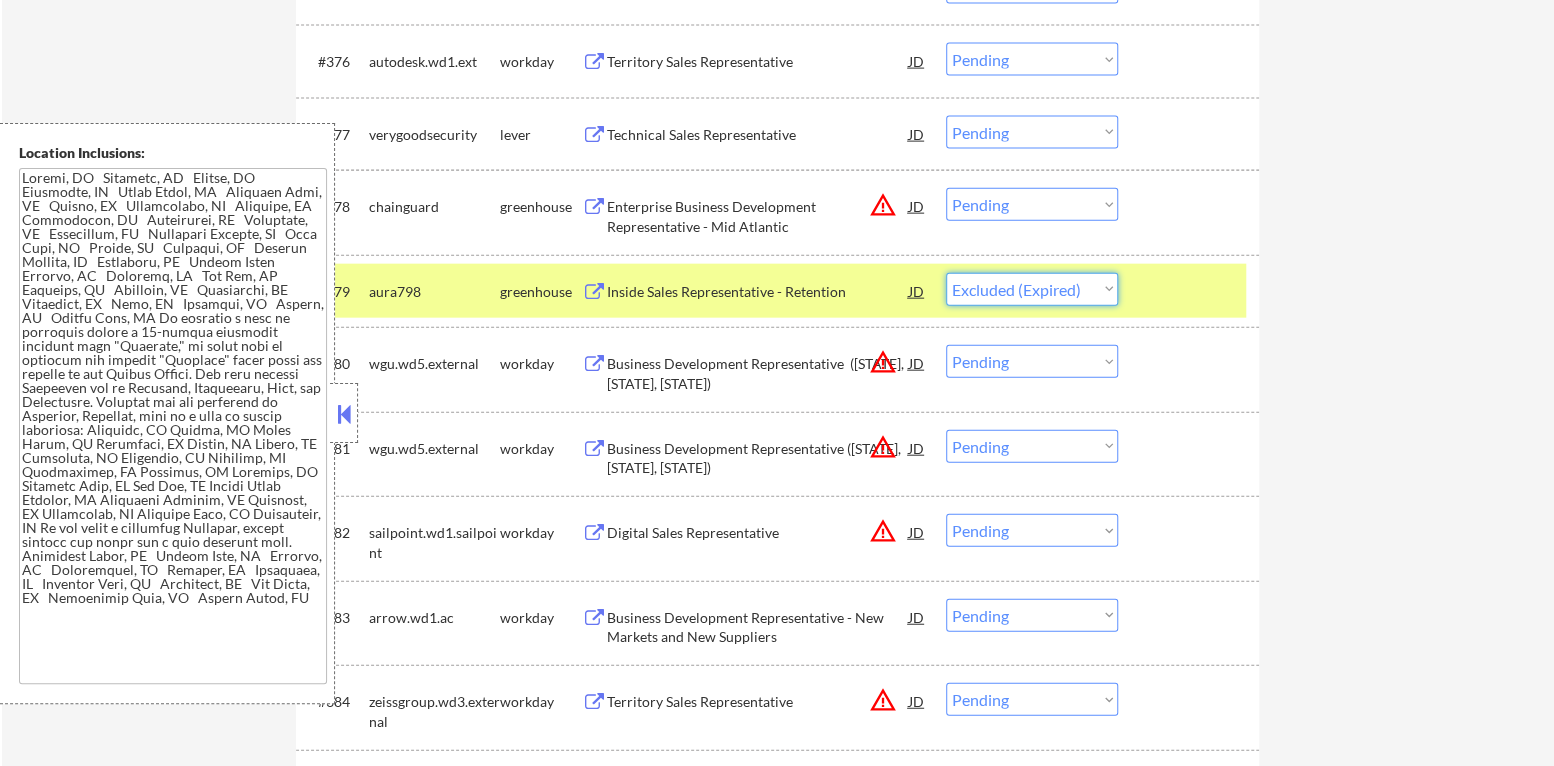 click on "Choose an option... Pending Applied Excluded (Questions) Excluded (Expired) Excluded (Location) Excluded (Bad Match) Excluded (Blocklist) Excluded (Salary) Excluded (Other)" at bounding box center [1032, 289] 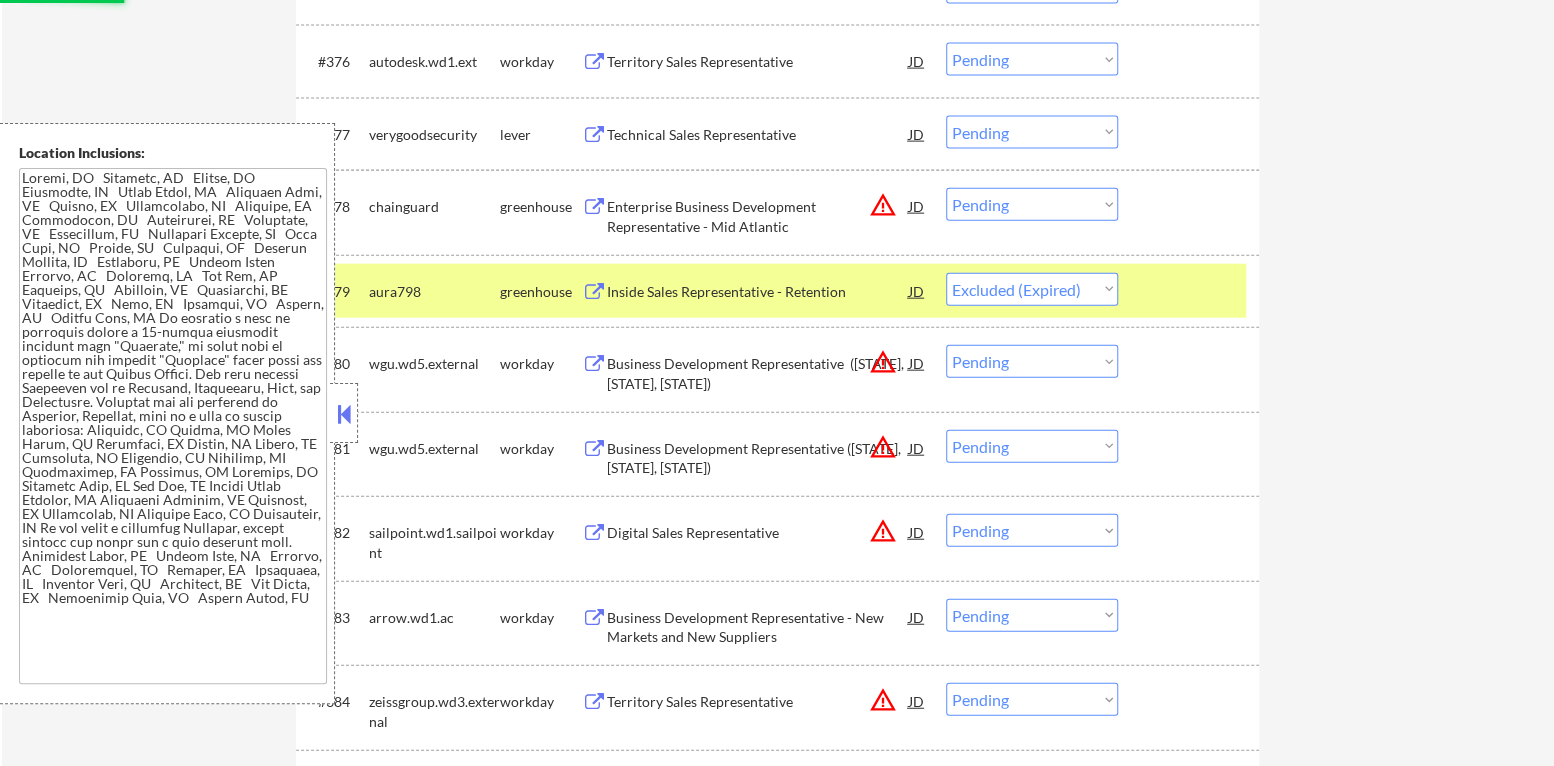 click at bounding box center [1191, 291] 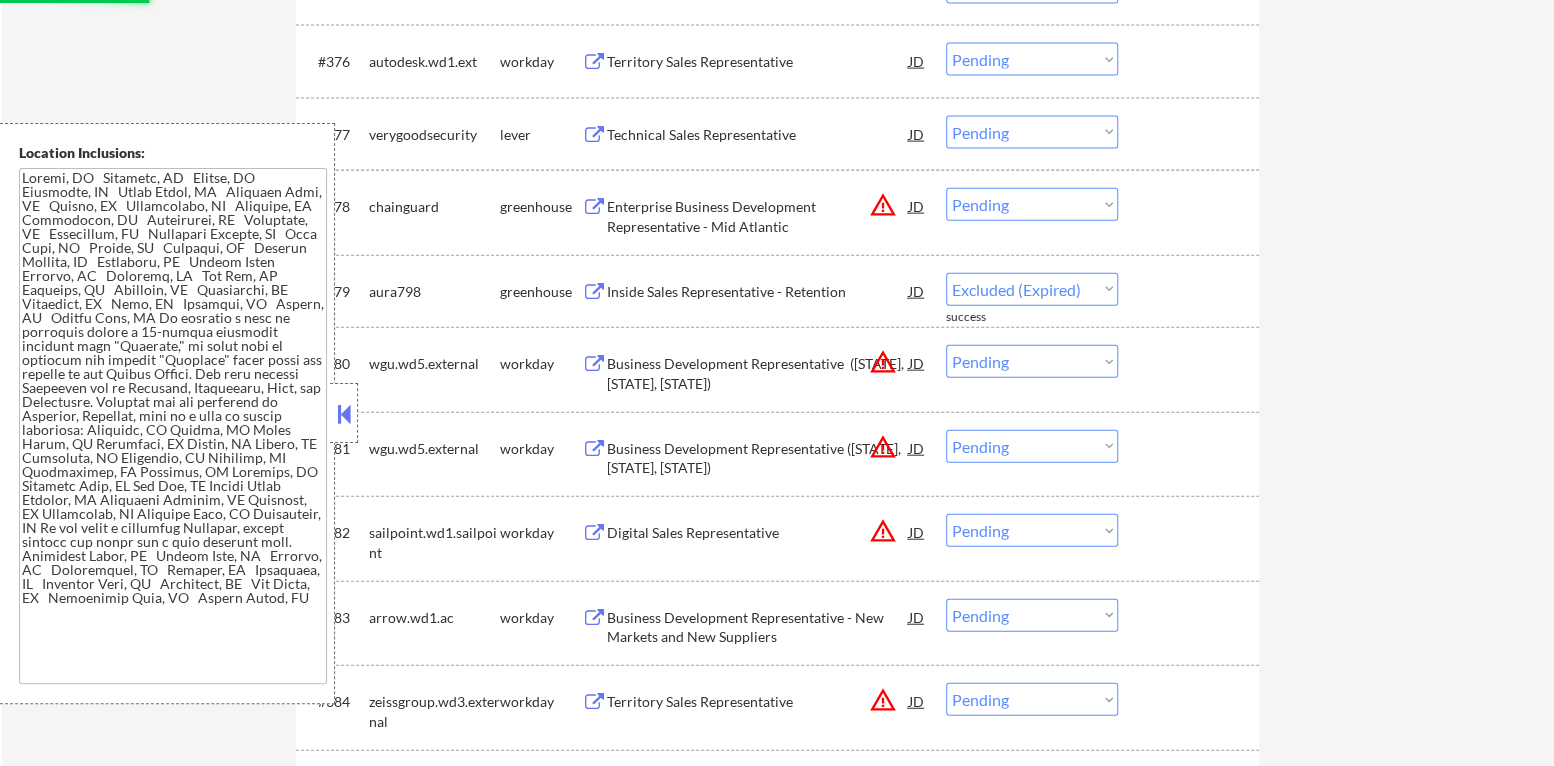 click at bounding box center [344, 414] 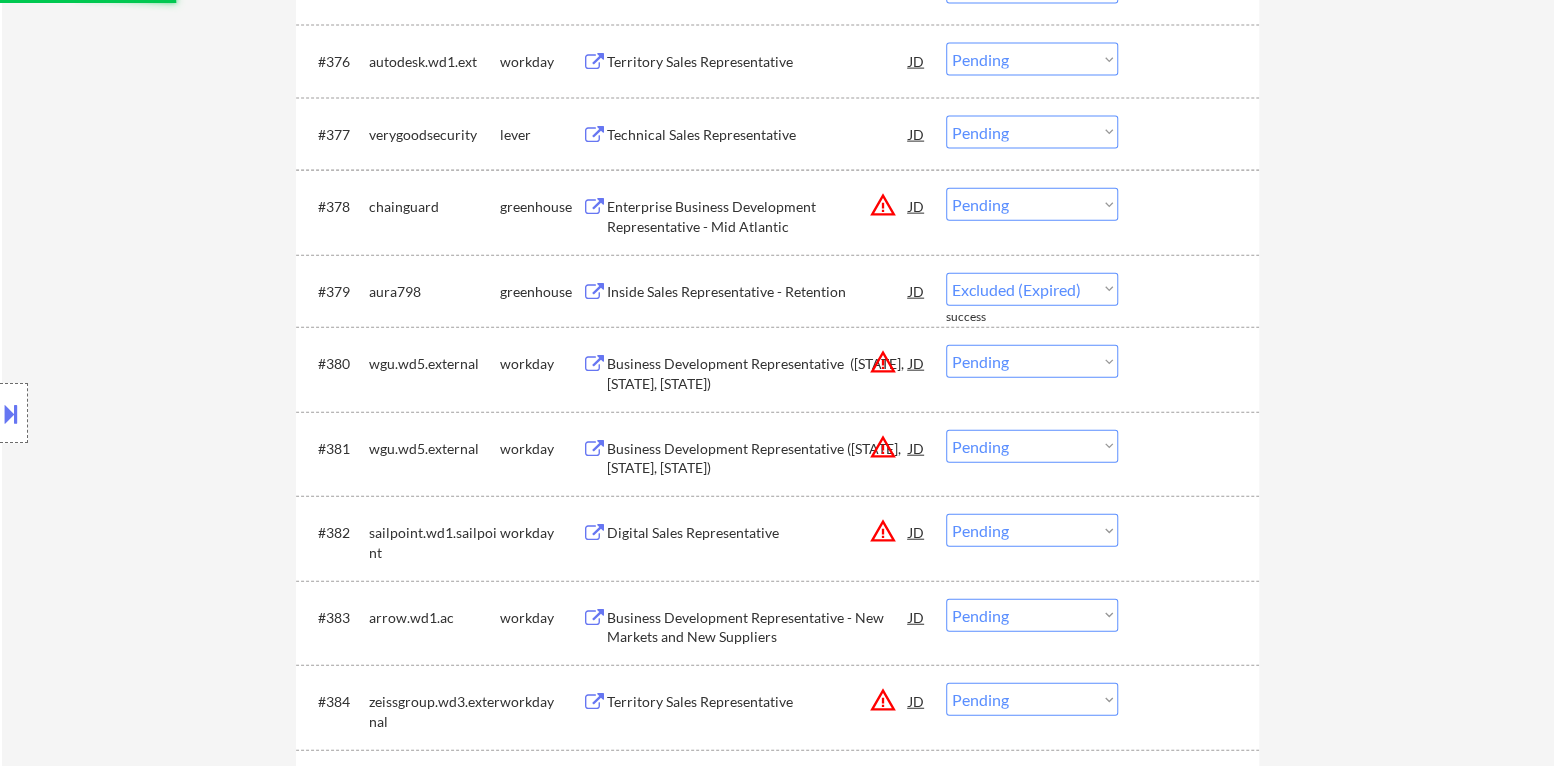 select on ""pending"" 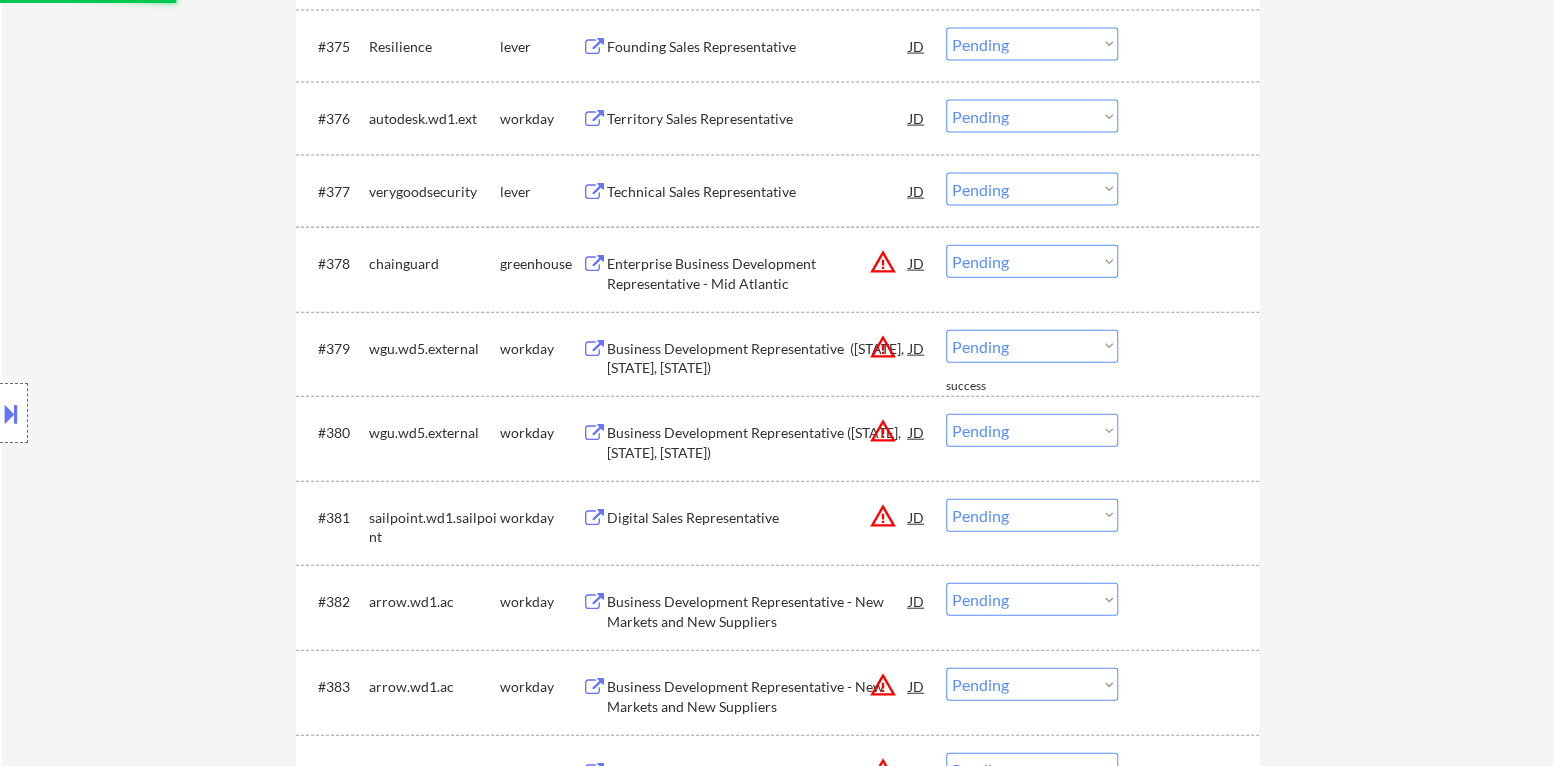scroll, scrollTop: 6600, scrollLeft: 0, axis: vertical 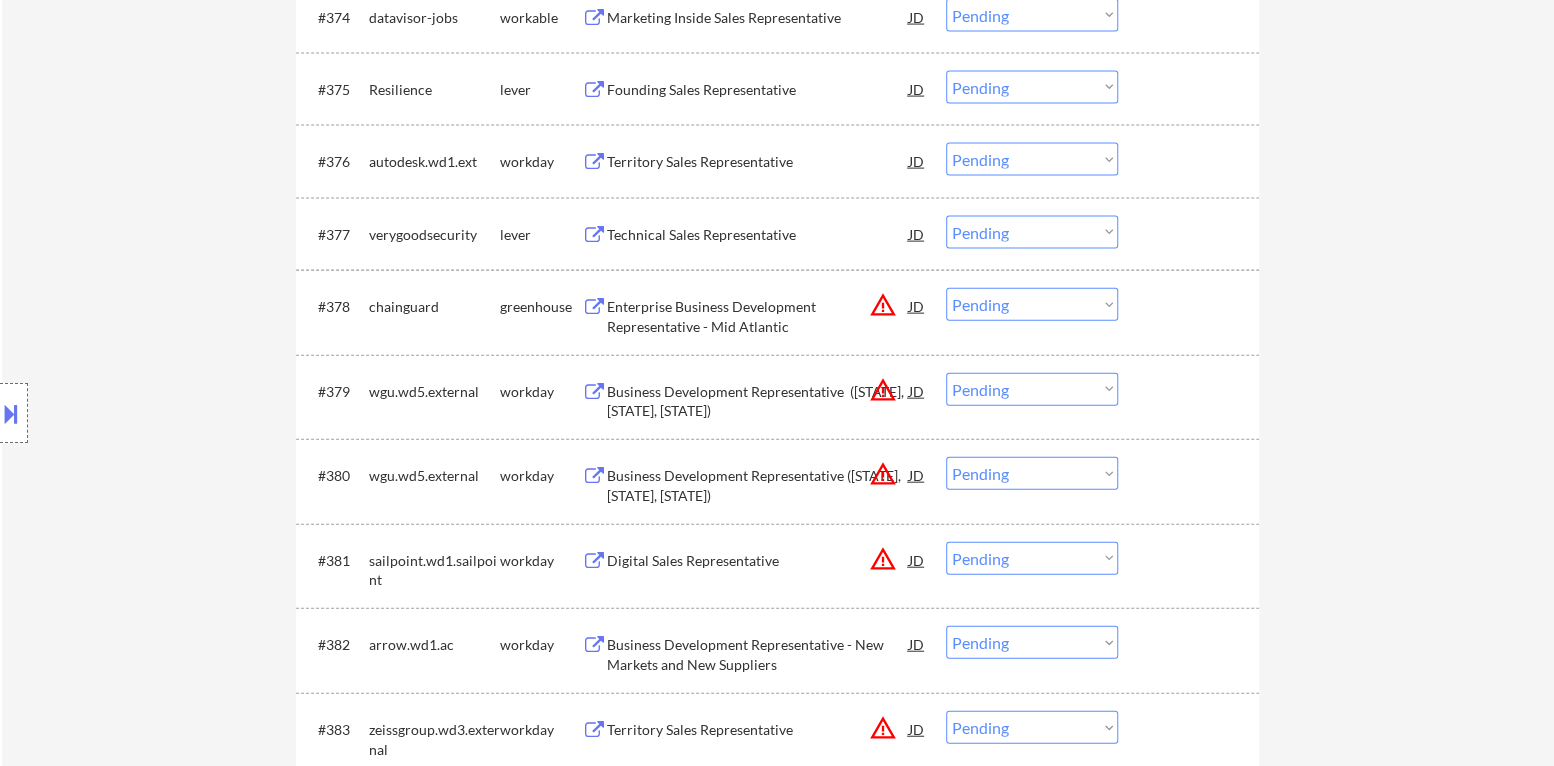 click on "Choose an option... Pending Applied Excluded (Questions) Excluded (Expired) Excluded (Location) Excluded (Bad Match) Excluded (Blocklist) Excluded (Salary) Excluded (Other)" at bounding box center [1032, 304] 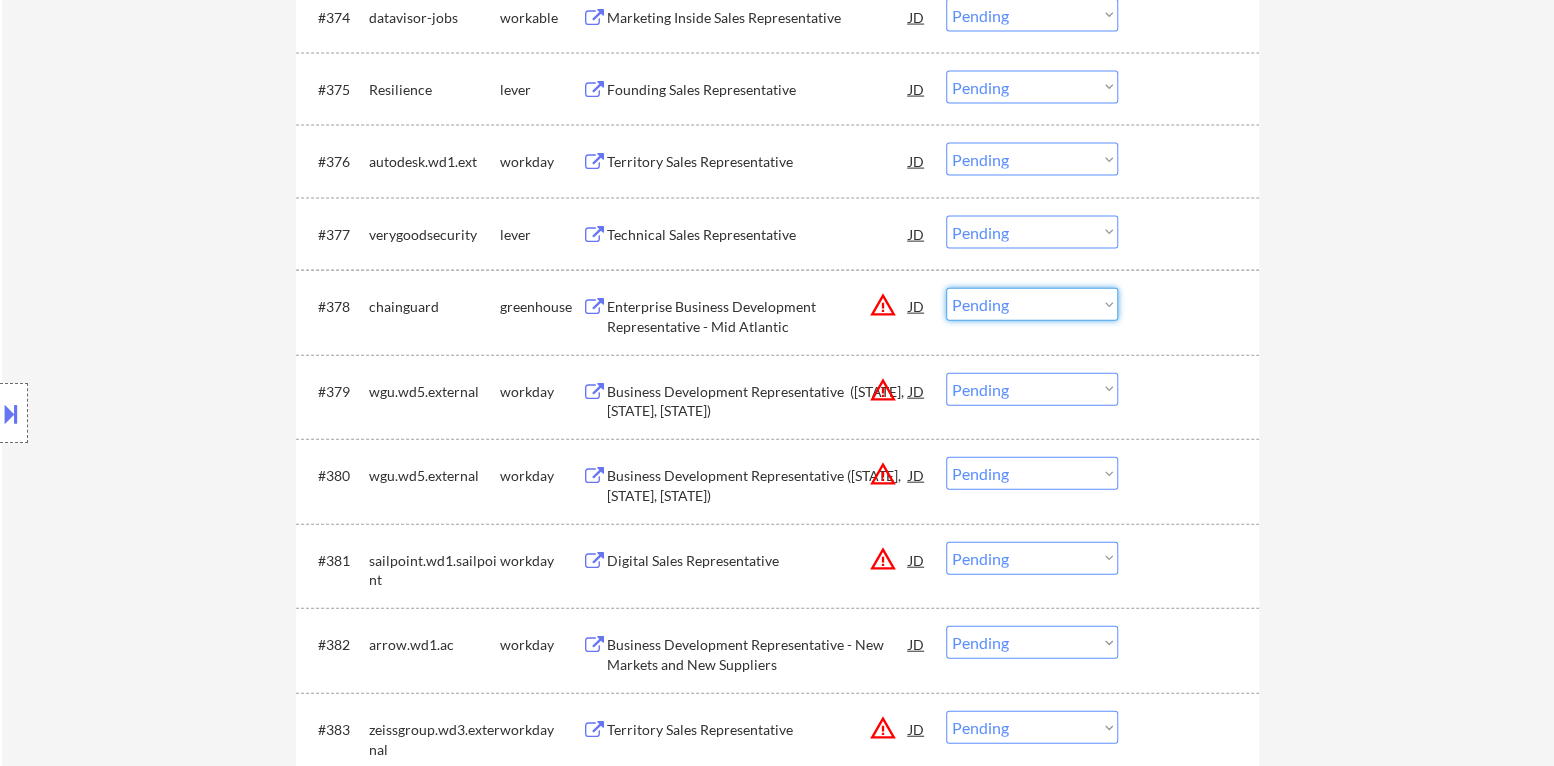 click on "Technical Sales Representative" at bounding box center (758, 235) 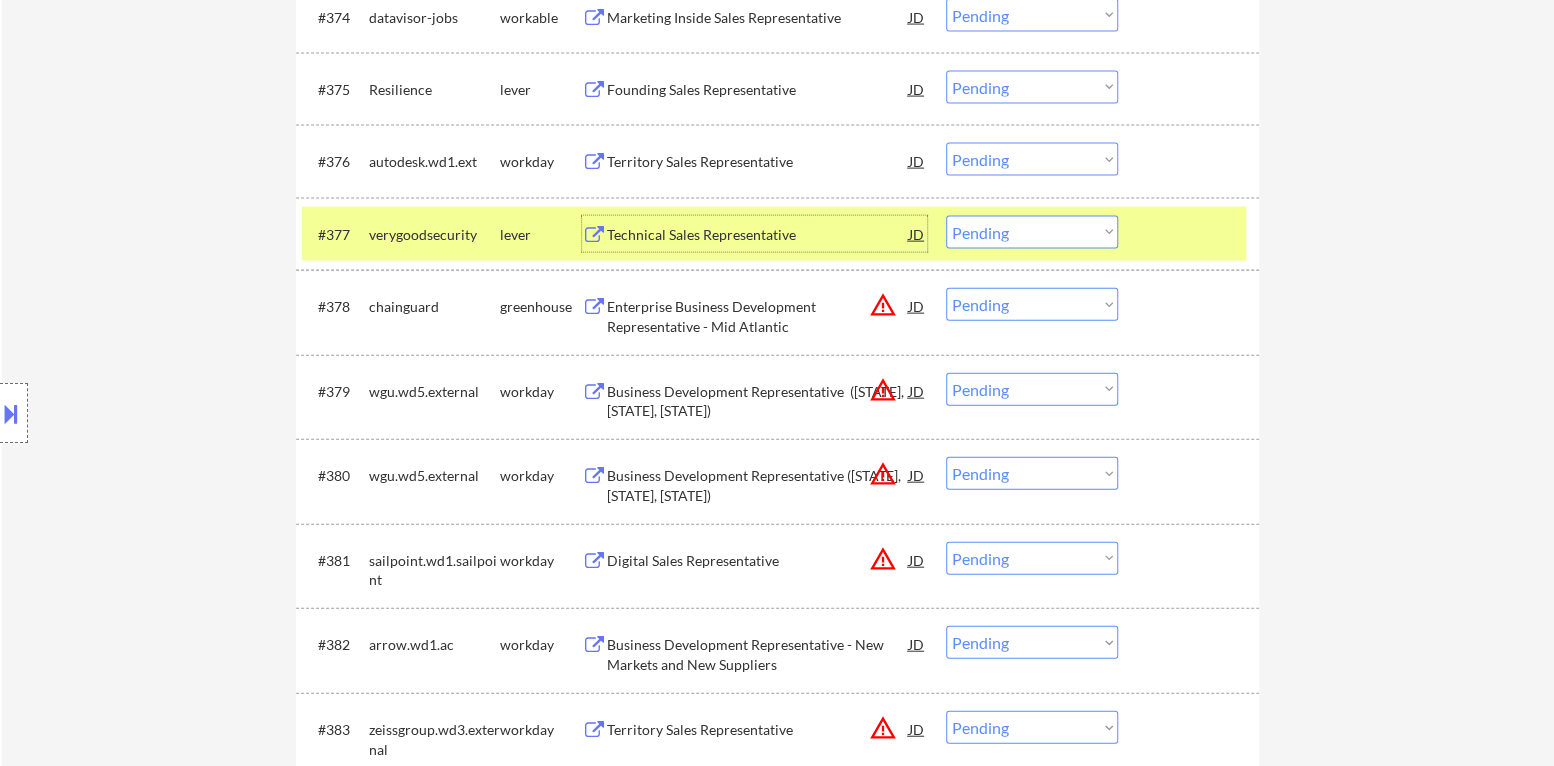 click on "Choose an option... Pending Applied Excluded (Questions) Excluded (Expired) Excluded (Location) Excluded (Bad Match) Excluded (Blocklist) Excluded (Salary) Excluded (Other)" at bounding box center (1032, 232) 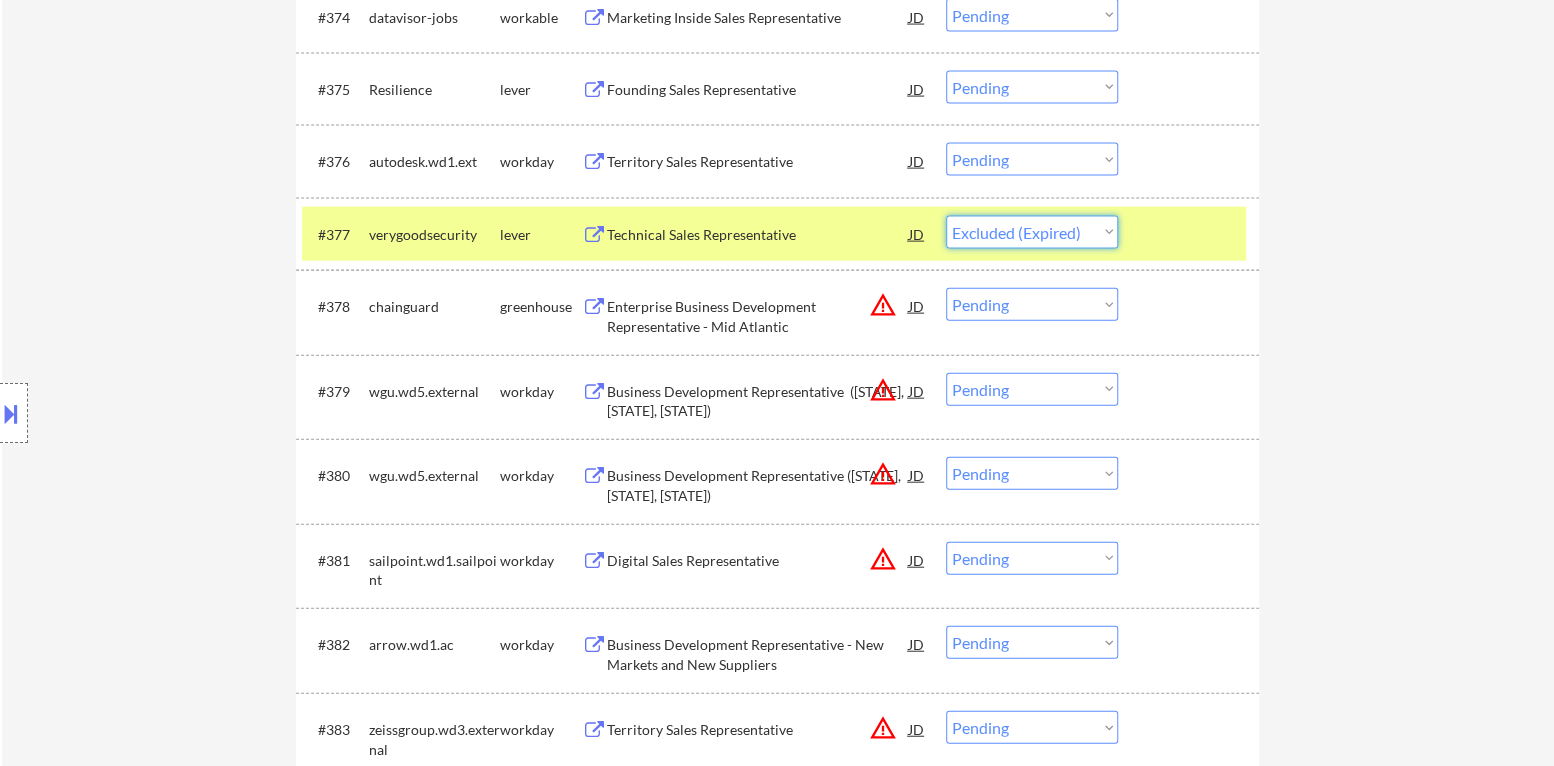 click on "Choose an option... Pending Applied Excluded (Questions) Excluded (Expired) Excluded (Location) Excluded (Bad Match) Excluded (Blocklist) Excluded (Salary) Excluded (Other)" at bounding box center (1032, 232) 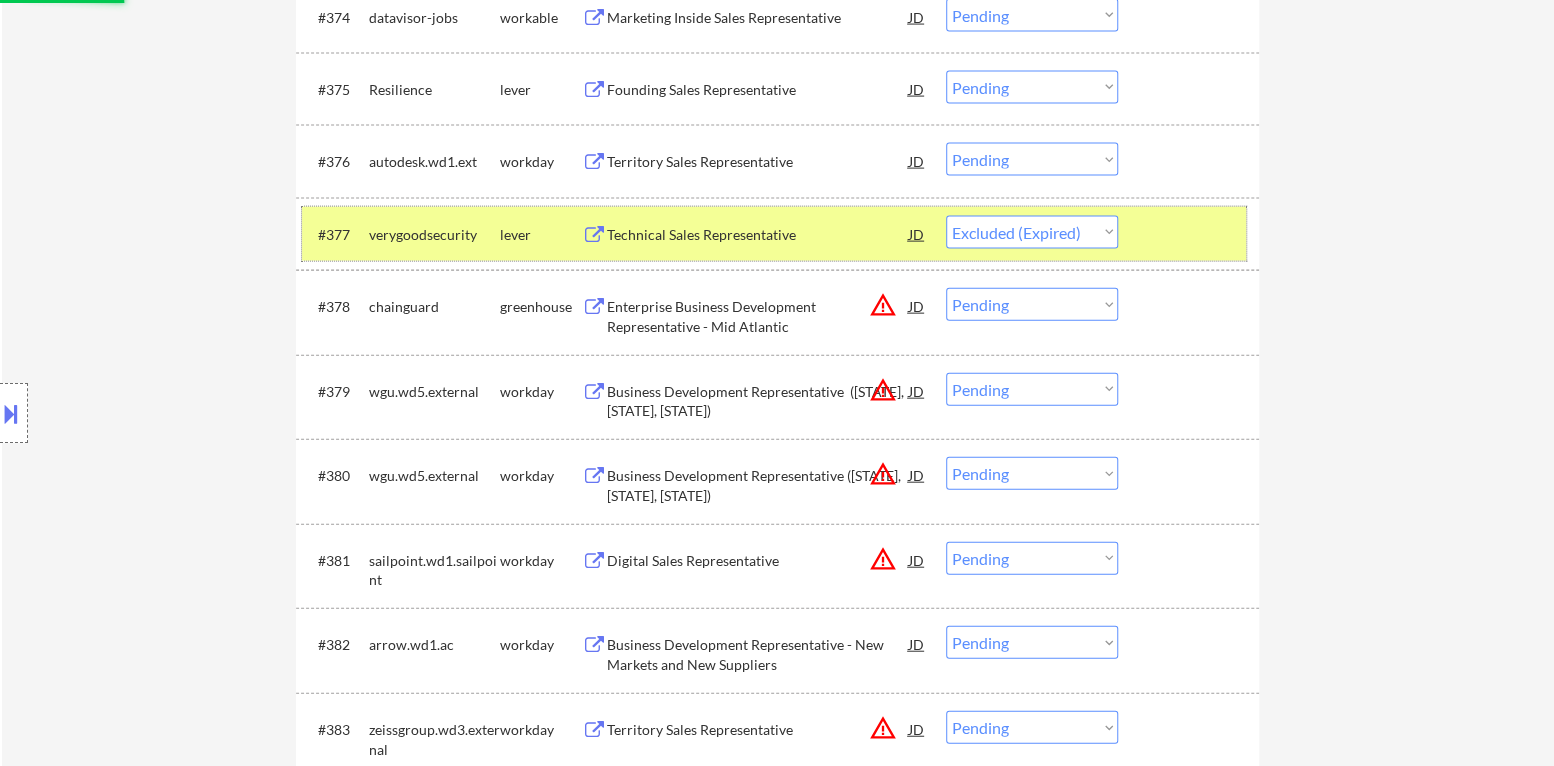 click at bounding box center [1191, 234] 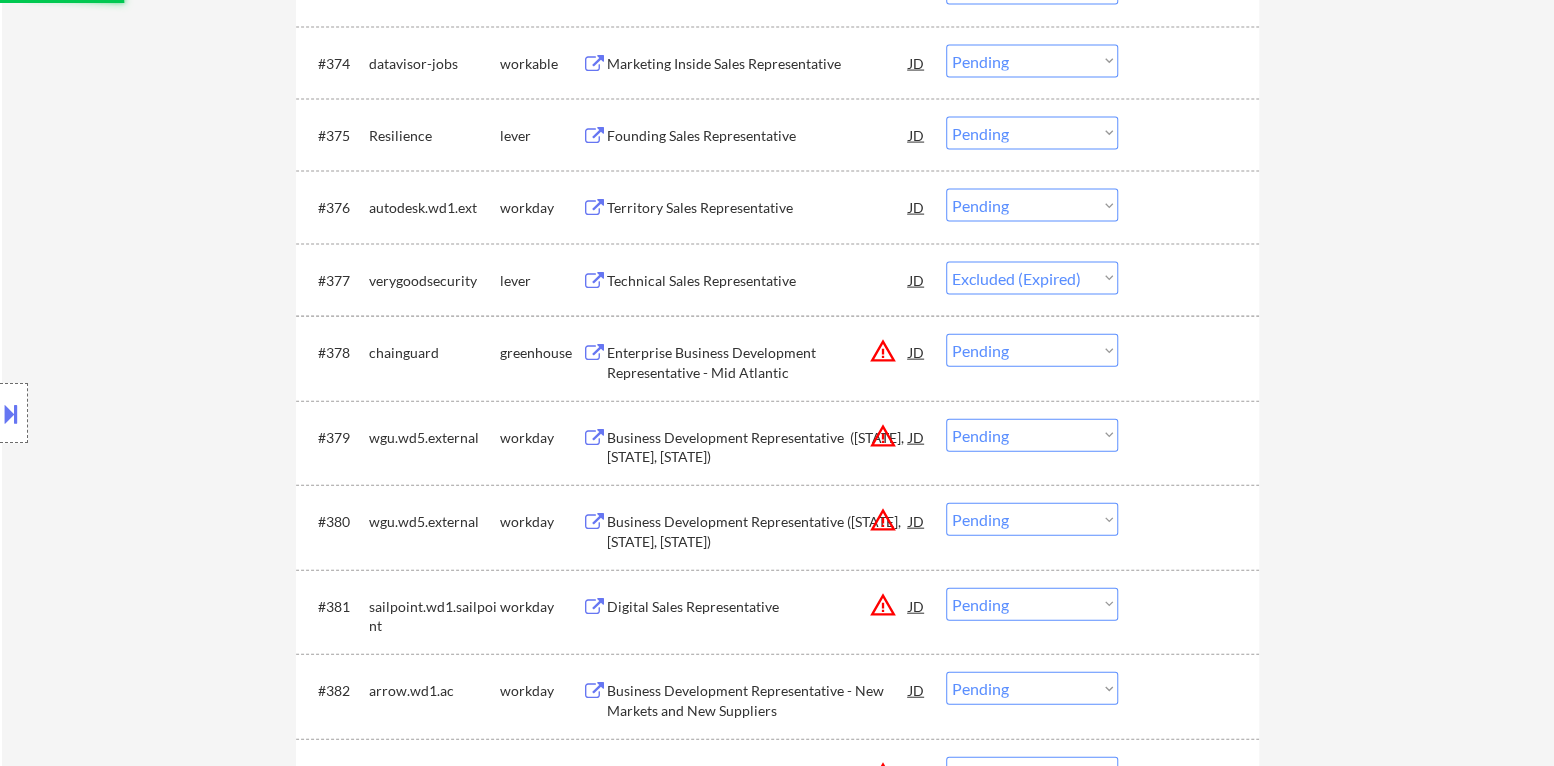 scroll, scrollTop: 6499, scrollLeft: 0, axis: vertical 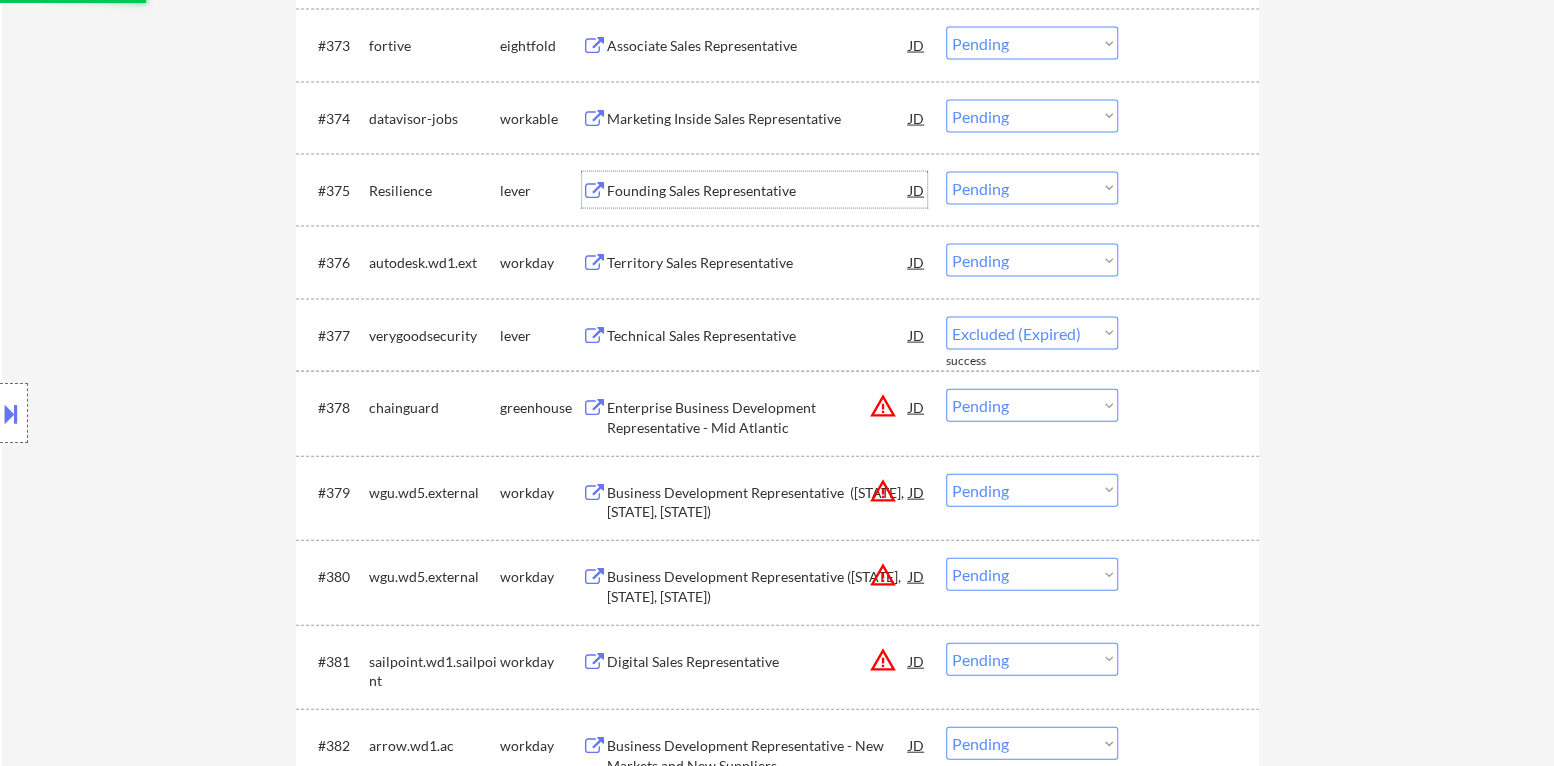 click on "Founding Sales Representative" at bounding box center [758, 191] 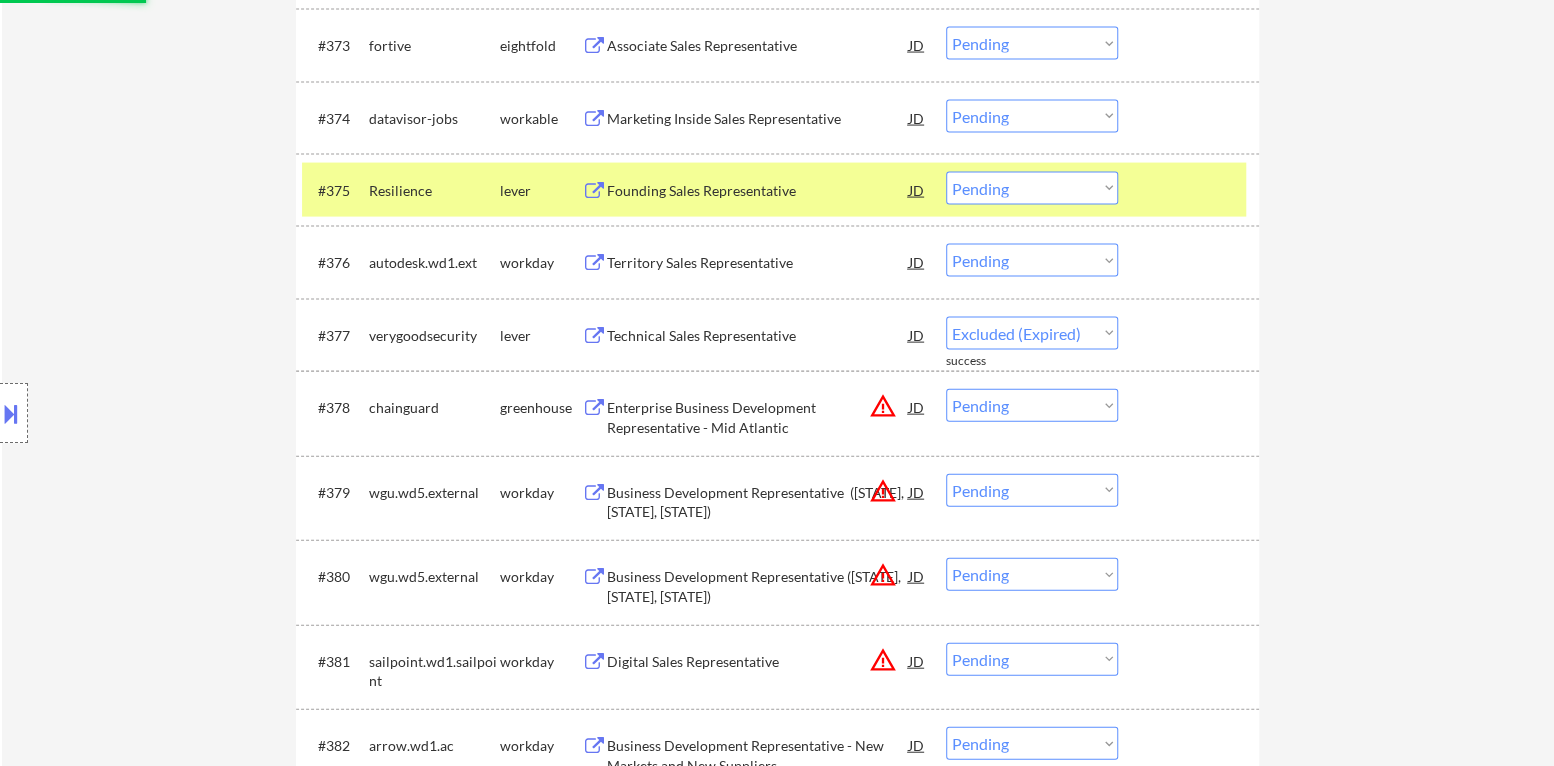 select on ""pending"" 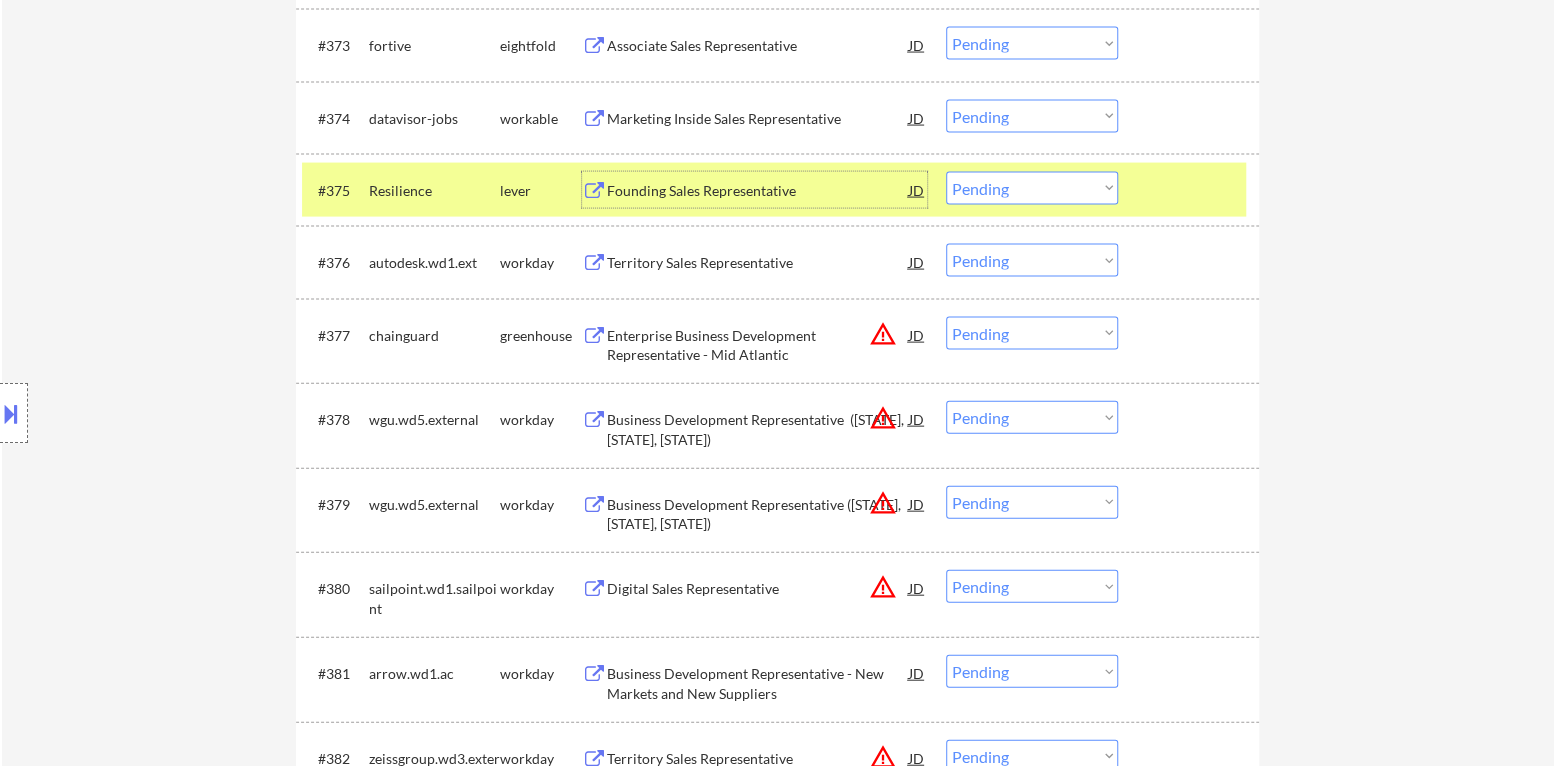 click on "Choose an option... Pending Applied Excluded (Questions) Excluded (Expired) Excluded (Location) Excluded (Bad Match) Excluded (Blocklist) Excluded (Salary) Excluded (Other)" at bounding box center [1032, 188] 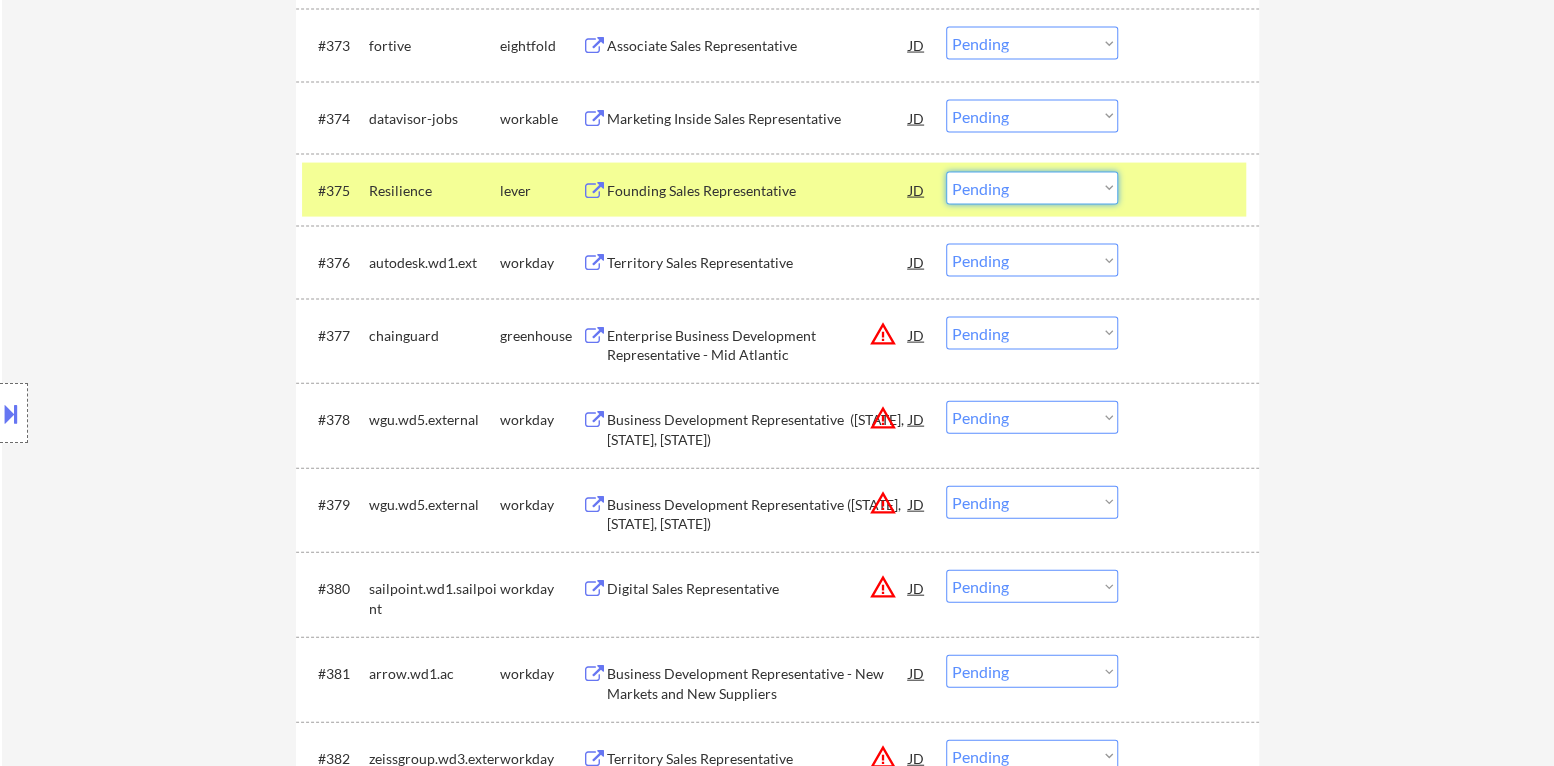 select on ""excluded__bad_match_"" 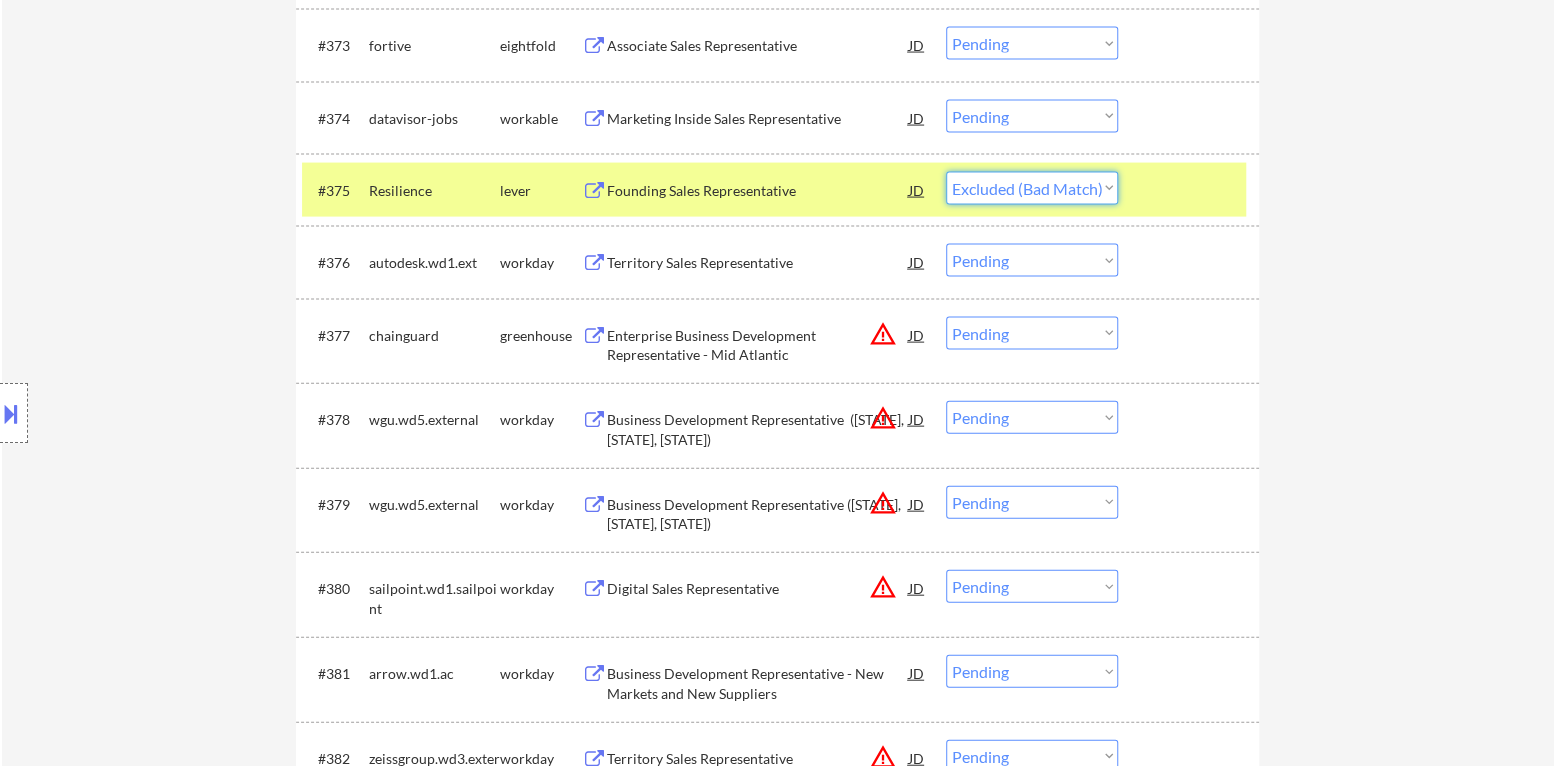 click on "Choose an option... Pending Applied Excluded (Questions) Excluded (Expired) Excluded (Location) Excluded (Bad Match) Excluded (Blocklist) Excluded (Salary) Excluded (Other)" at bounding box center (1032, 188) 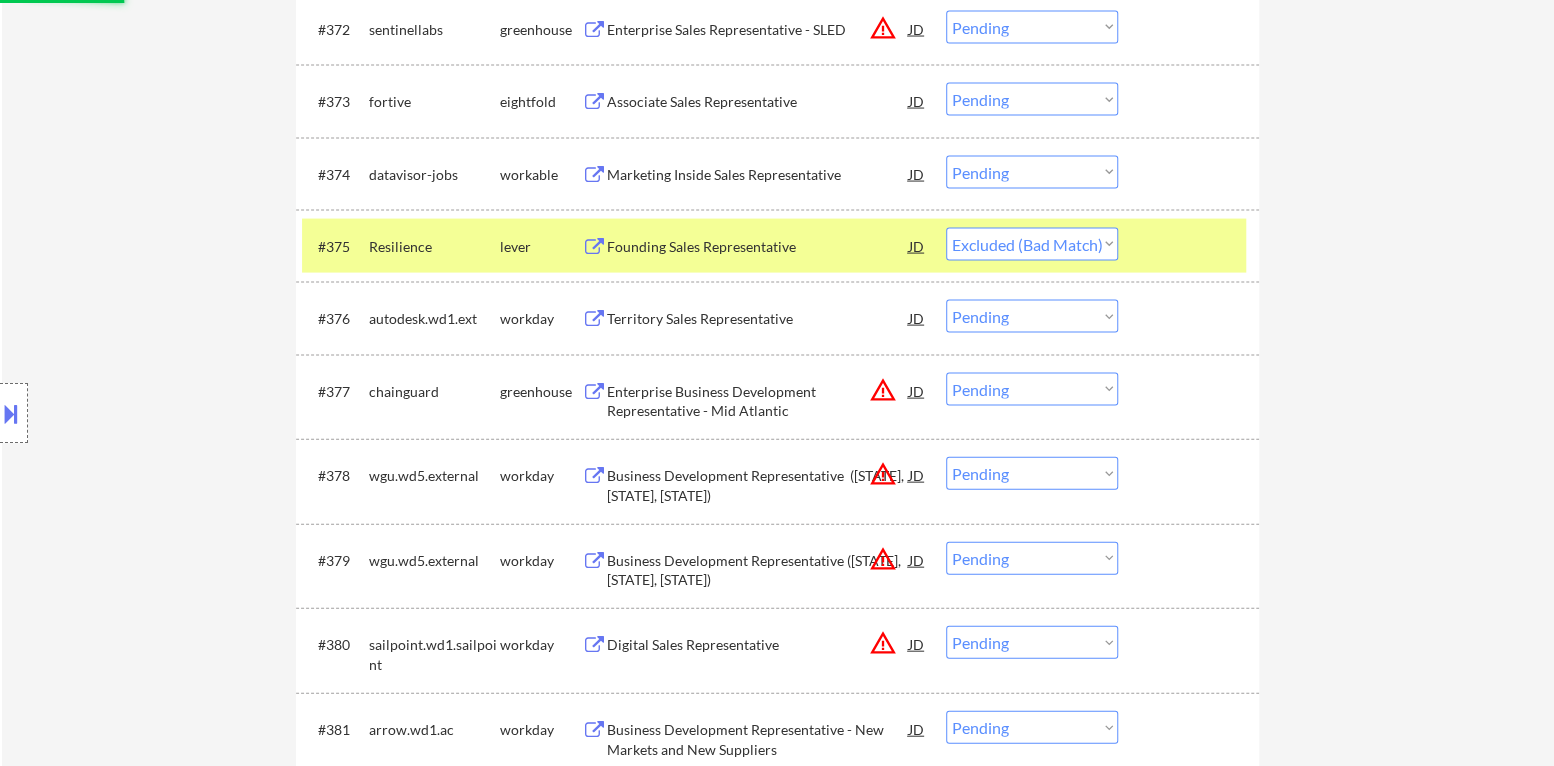 scroll, scrollTop: 6399, scrollLeft: 0, axis: vertical 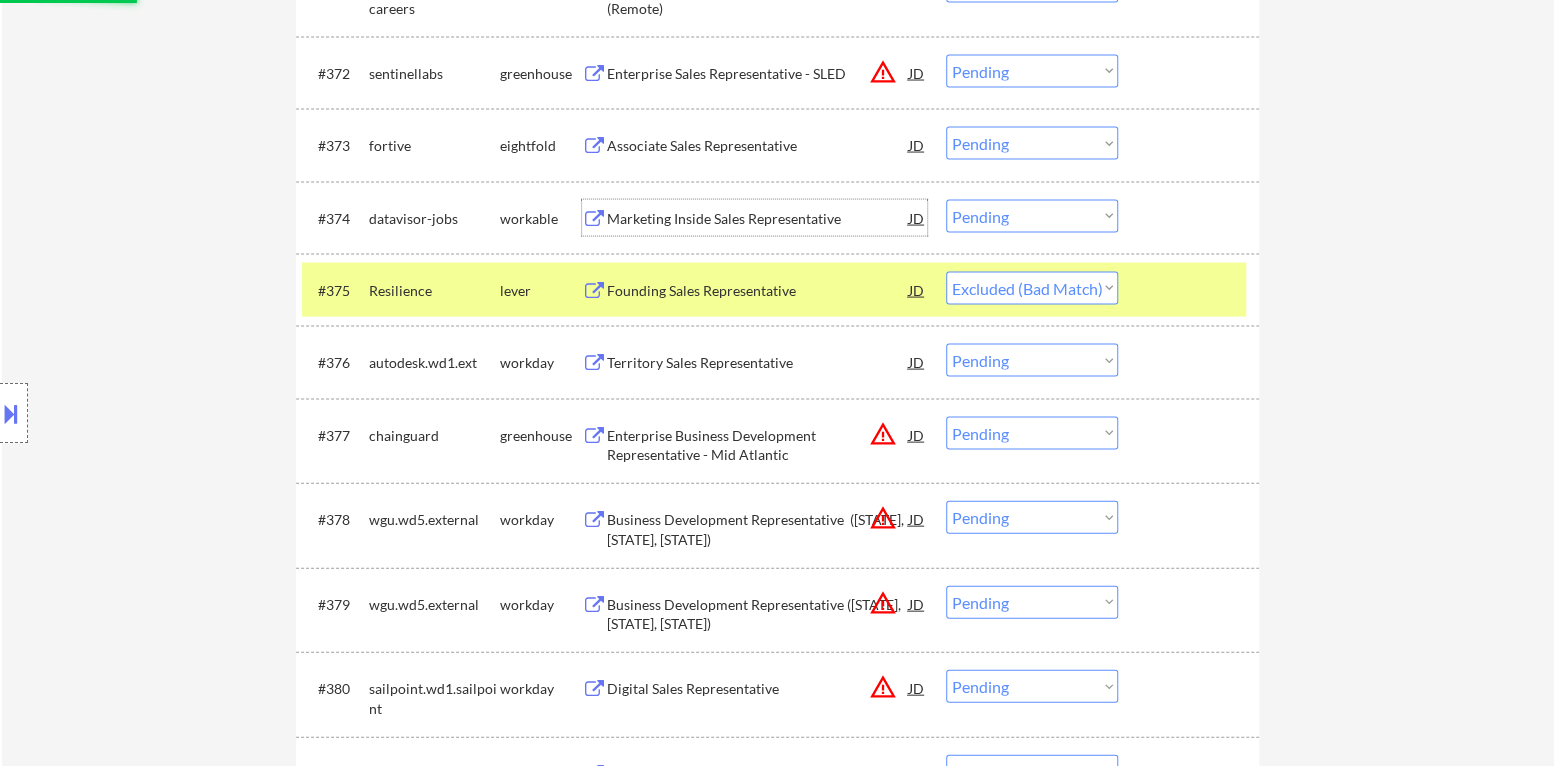 click on "Marketing Inside Sales Representative" at bounding box center [758, 219] 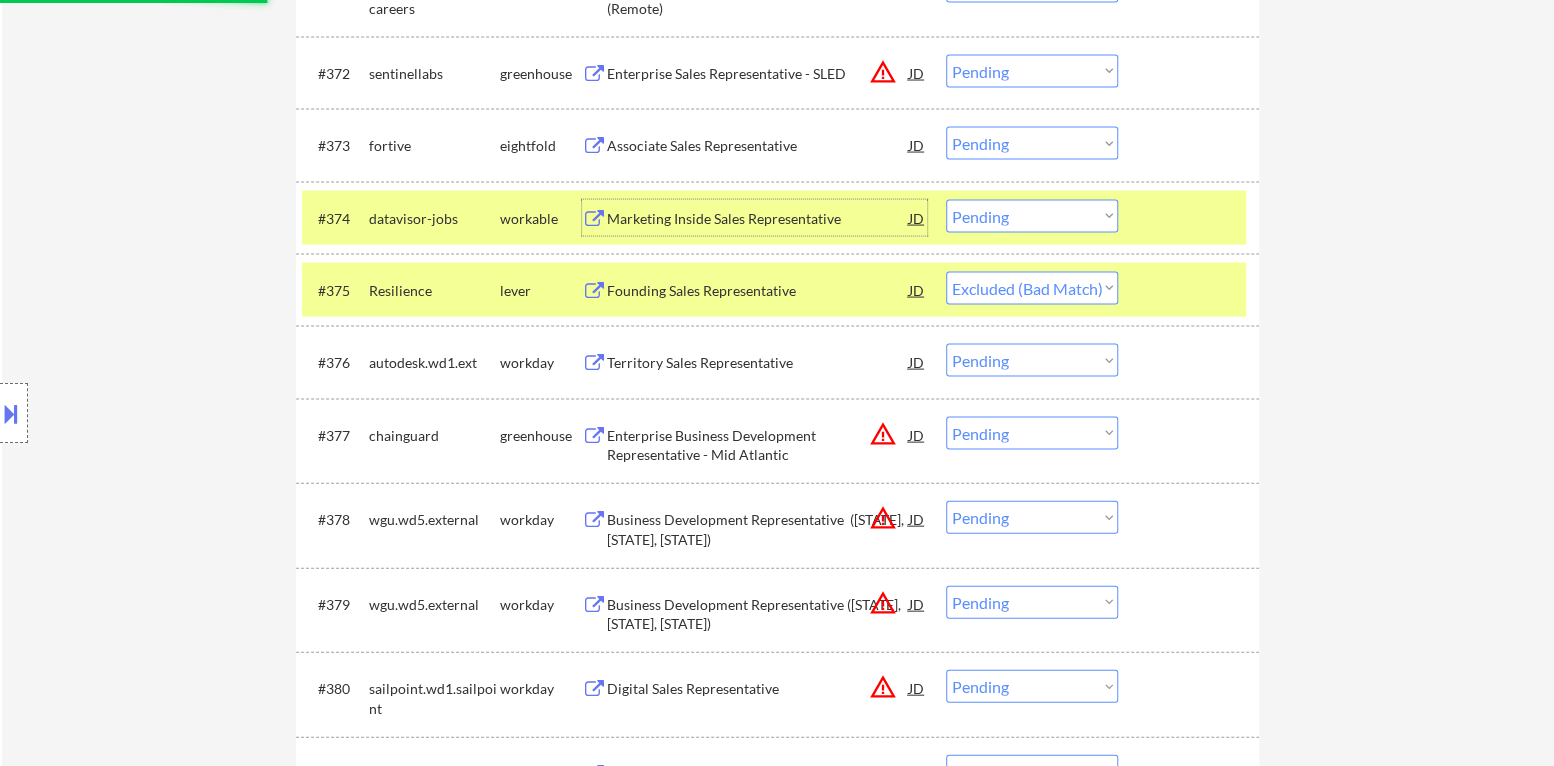click at bounding box center [11, 413] 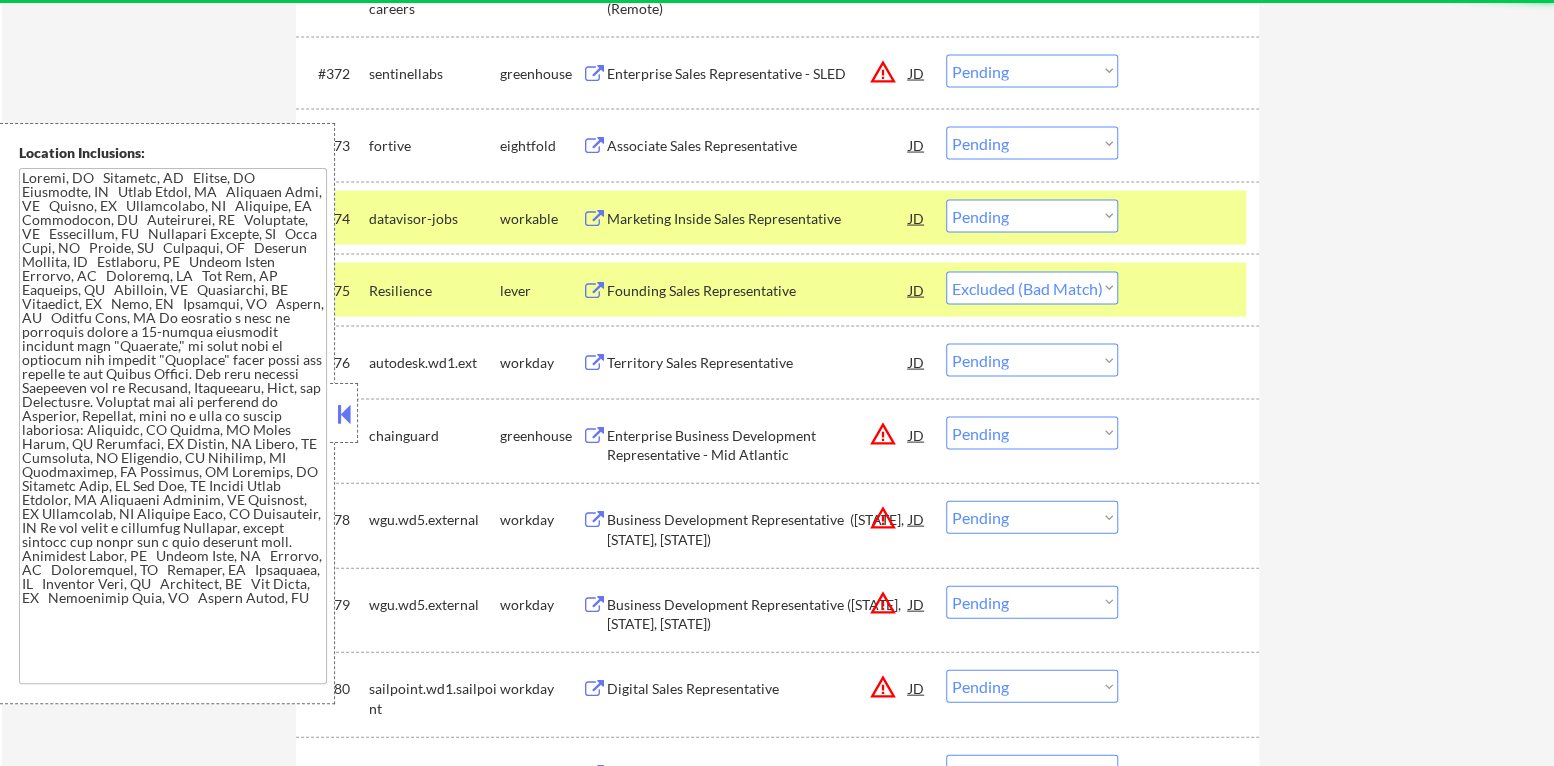 click at bounding box center [1191, 290] 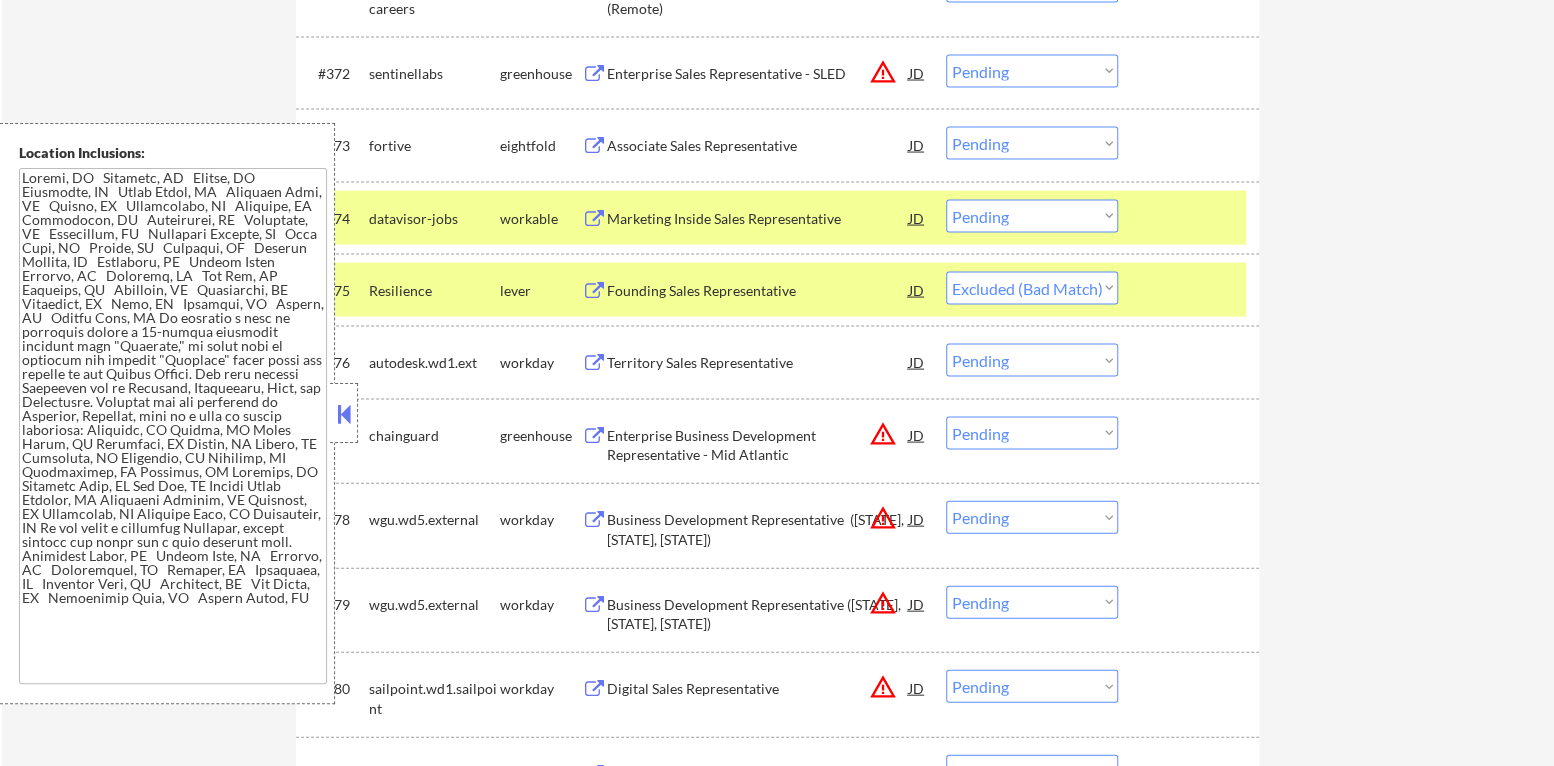 click at bounding box center (1191, 290) 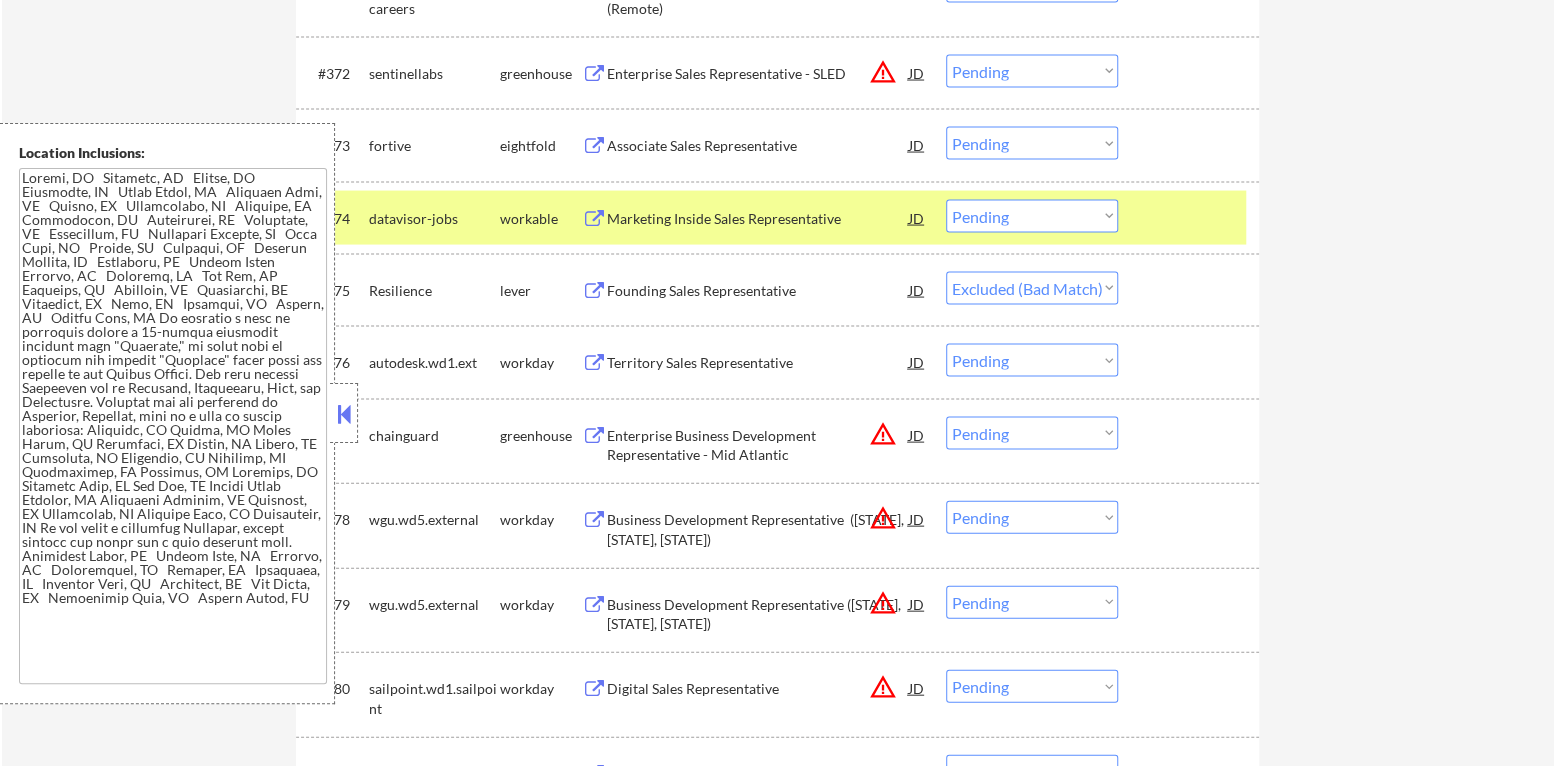 click at bounding box center (344, 413) 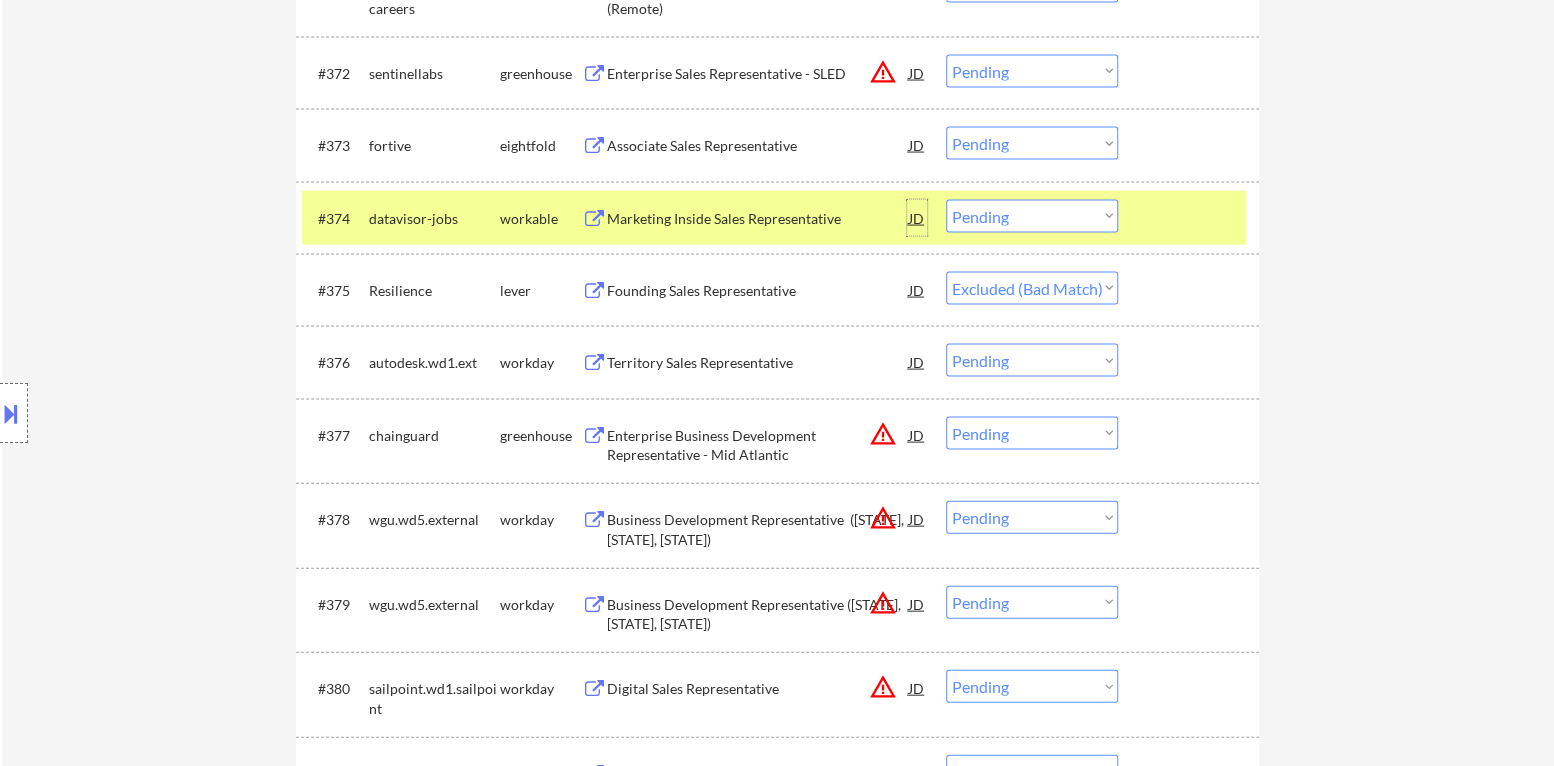 click on "JD" at bounding box center [917, 218] 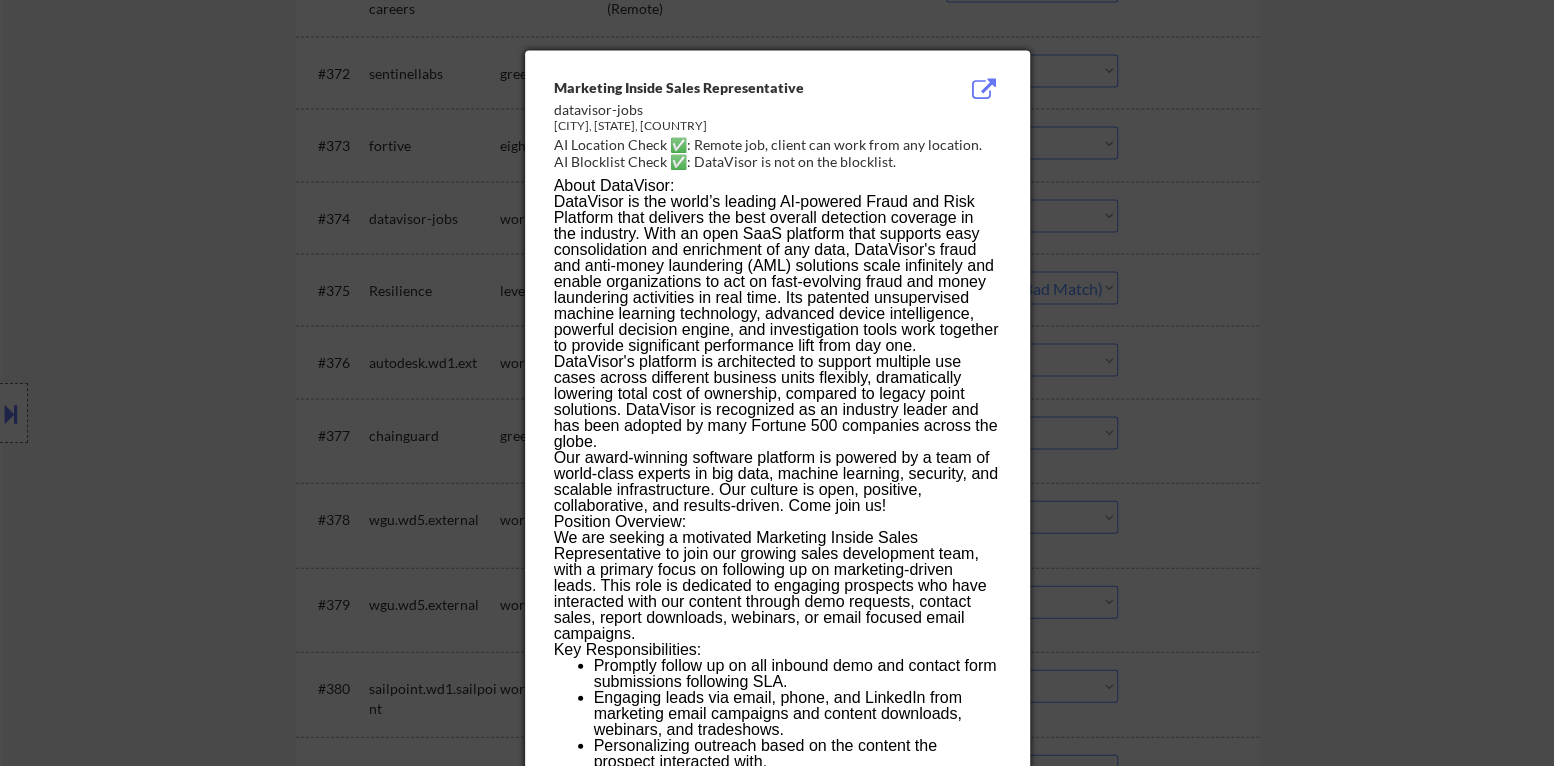 click at bounding box center [777, 383] 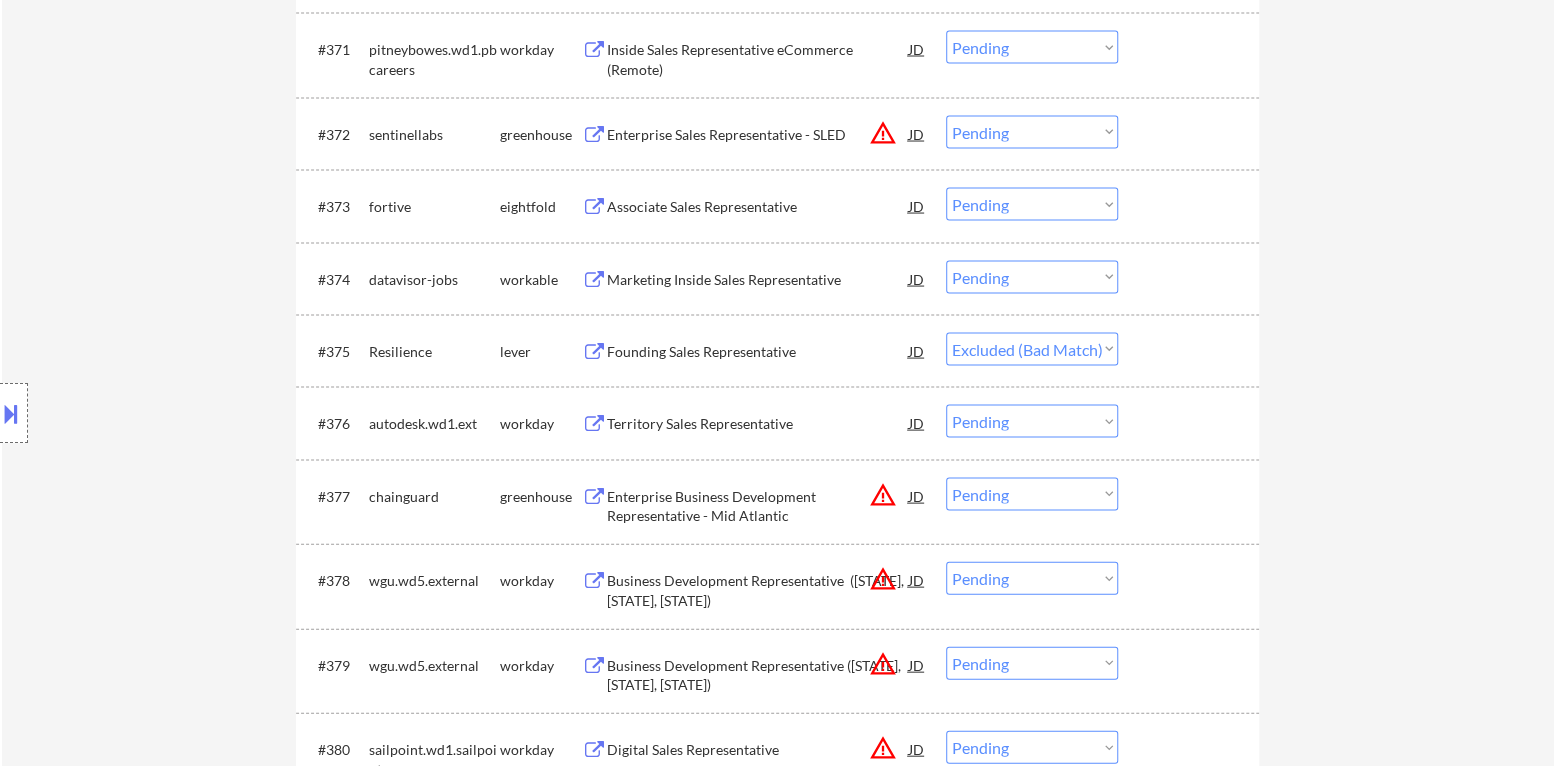 scroll, scrollTop: 6299, scrollLeft: 0, axis: vertical 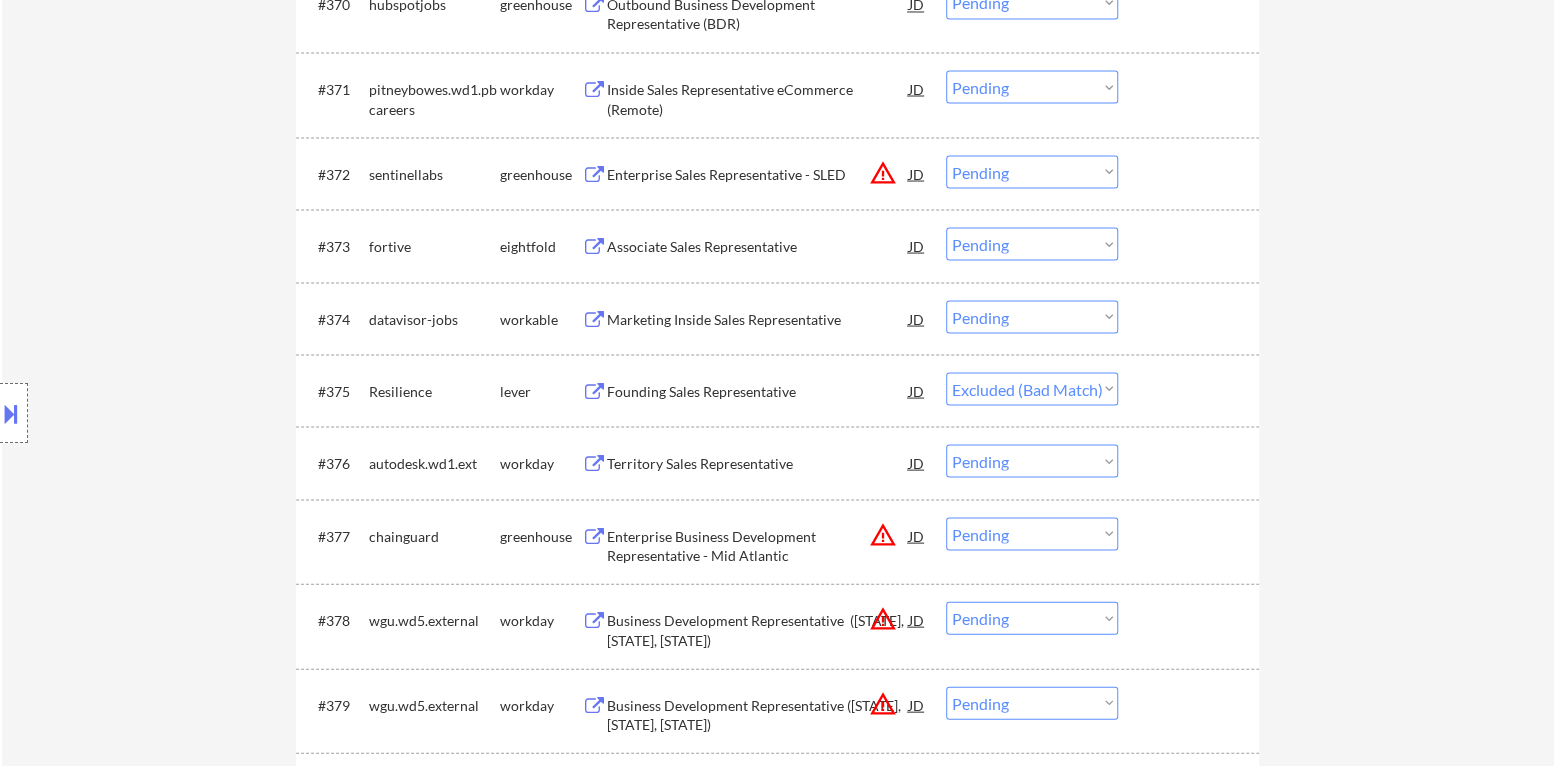 click on "Choose an option... Pending Applied Excluded (Questions) Excluded (Expired) Excluded (Location) Excluded (Bad Match) Excluded (Blocklist) Excluded (Salary) Excluded (Other)" at bounding box center (1032, 316) 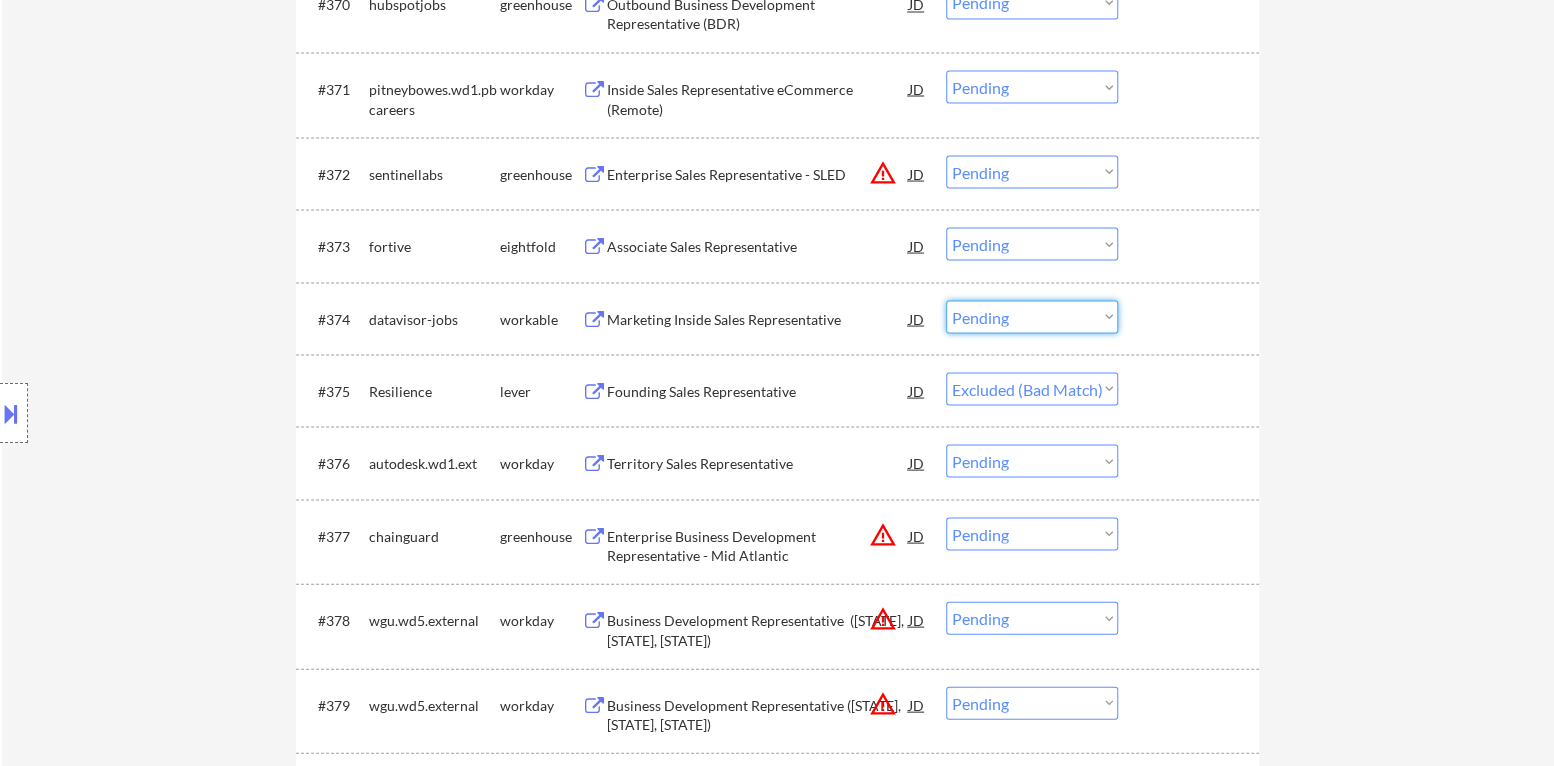 select on ""excluded__location_"" 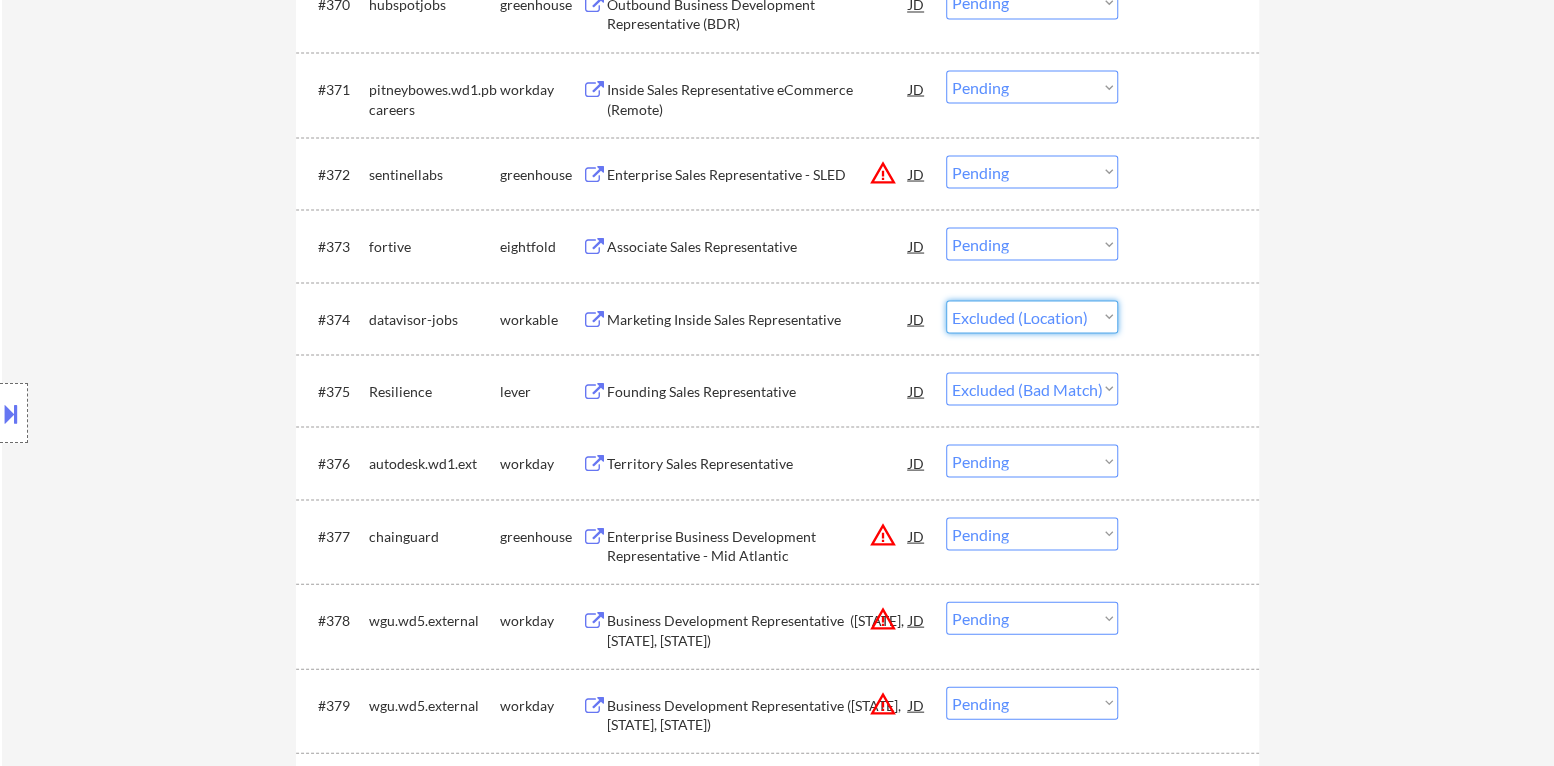 click on "Choose an option... Pending Applied Excluded (Questions) Excluded (Expired) Excluded (Location) Excluded (Bad Match) Excluded (Blocklist) Excluded (Salary) Excluded (Other)" at bounding box center (1032, 316) 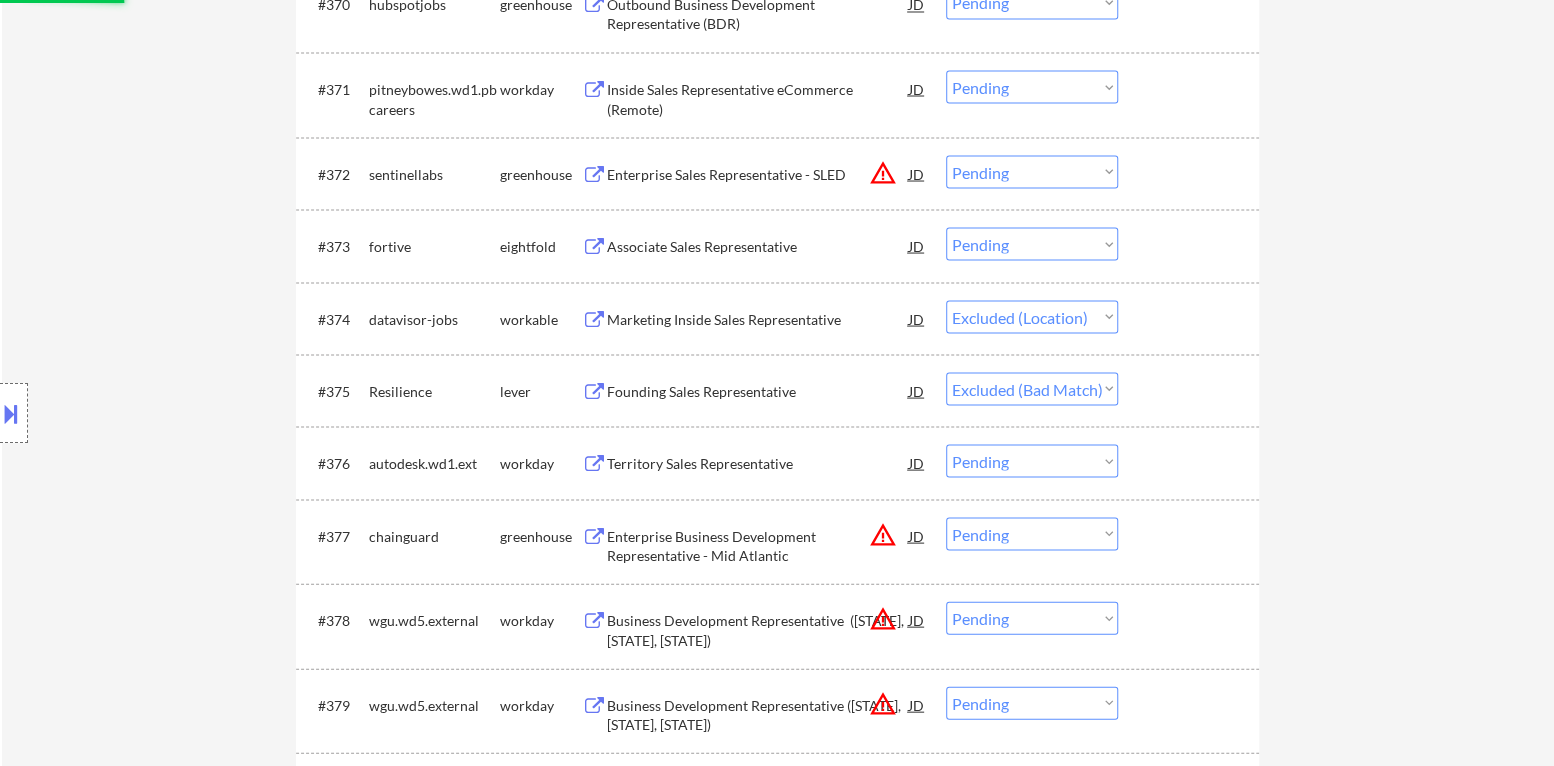 click on "← Return to /applysquad Mailslurp Inbox Job Search Builder [NAME] User Email: [EMAIL] Application Email: [EMAIL] Mailslurp Email: [EMAIL] LinkedIn:
Phone: [PHONE] Current Location: [CITY], [STATE] Applies: 0 sent / 100 bought Internal Notes • Resume version 1 - Sales/BD: Sales Devleopment and Business Development roles
• Resume Version 2 - all others: IT Helpdesk, Analyst, and all other roles
For each role, please quickly double check that no more than 1 (ONE) prior year of experience is required to apply Can work in country of residence?: yes Squad Notes Minimum salary: Will need Visa to work in that country now/future?: no Download Resume Variation 1 Add a Job Manually Download Resume Variation 2 [NAME]
https://npie222.github.io/[USERNAME]
[CITY], [STATE]
([AREACODE])-531-0992
https://www.linkedin.com/in/nick-pierro-b159721a5/ Applications Pending (557) Excluded (9) Applied (0) All (566) View All Results Back 4 / 6
Next Company ATS Title Status Date Applied" at bounding box center [778, -1828] 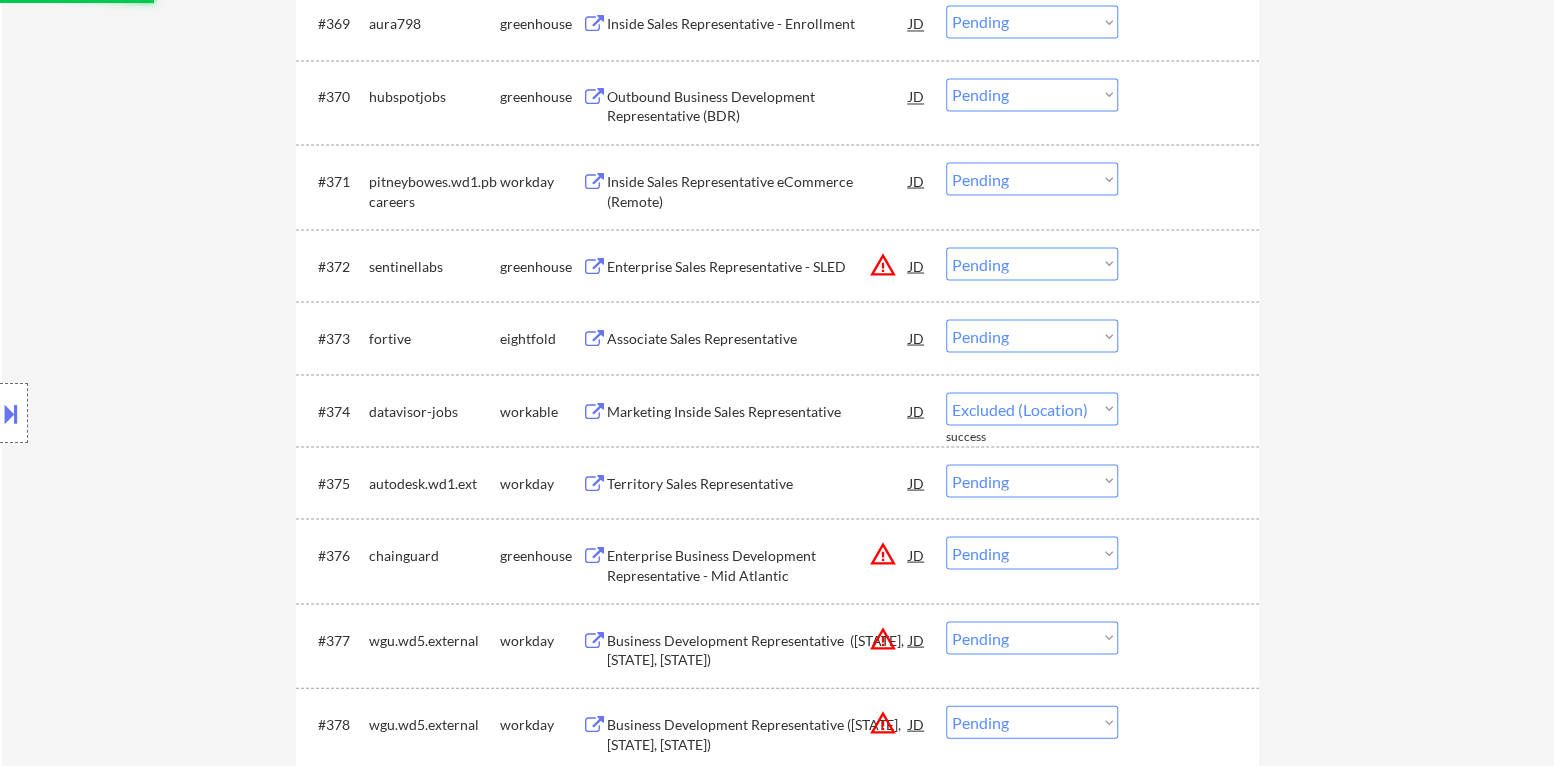 scroll, scrollTop: 6199, scrollLeft: 0, axis: vertical 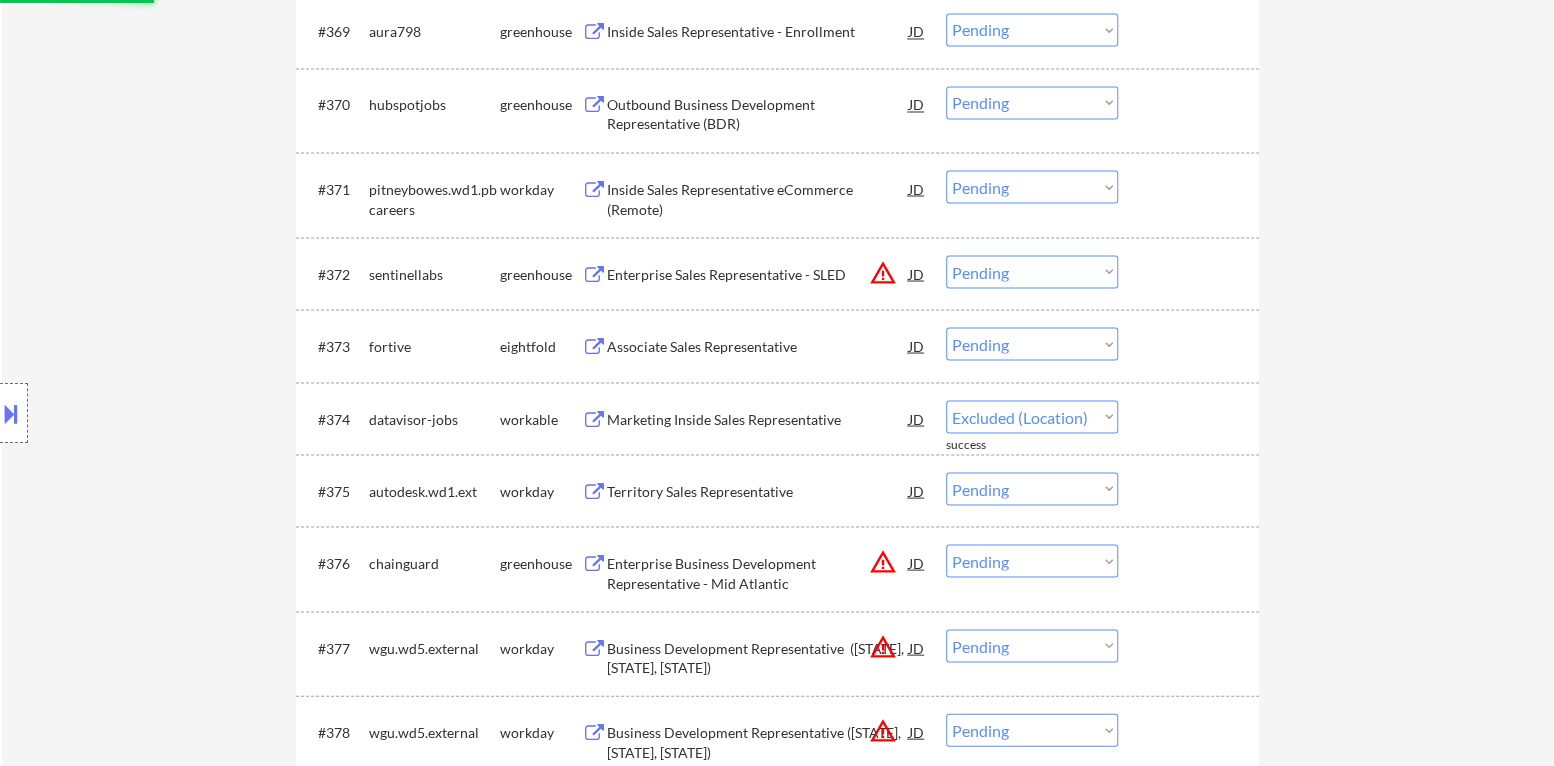 select on ""pending"" 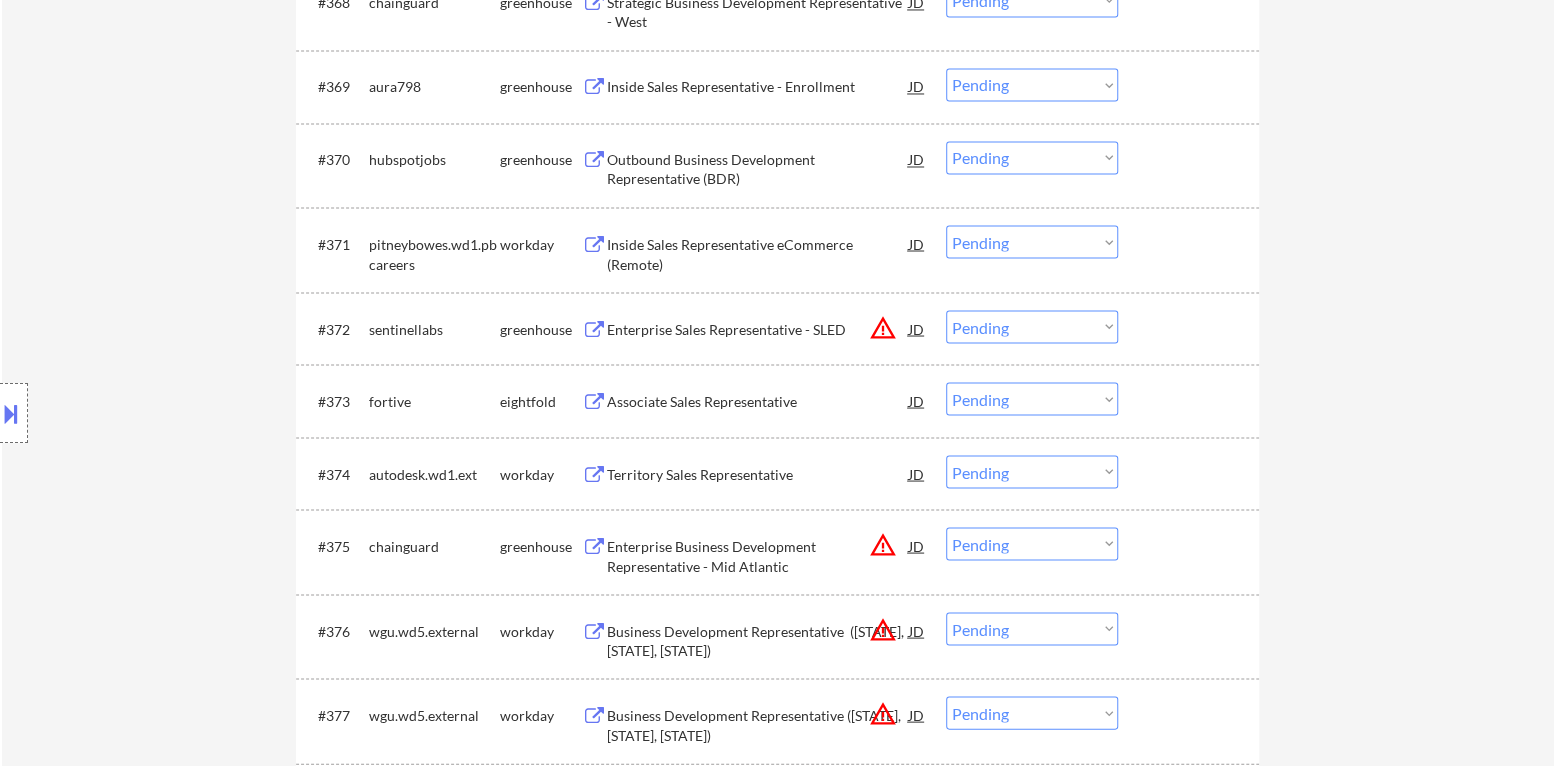 scroll, scrollTop: 6099, scrollLeft: 0, axis: vertical 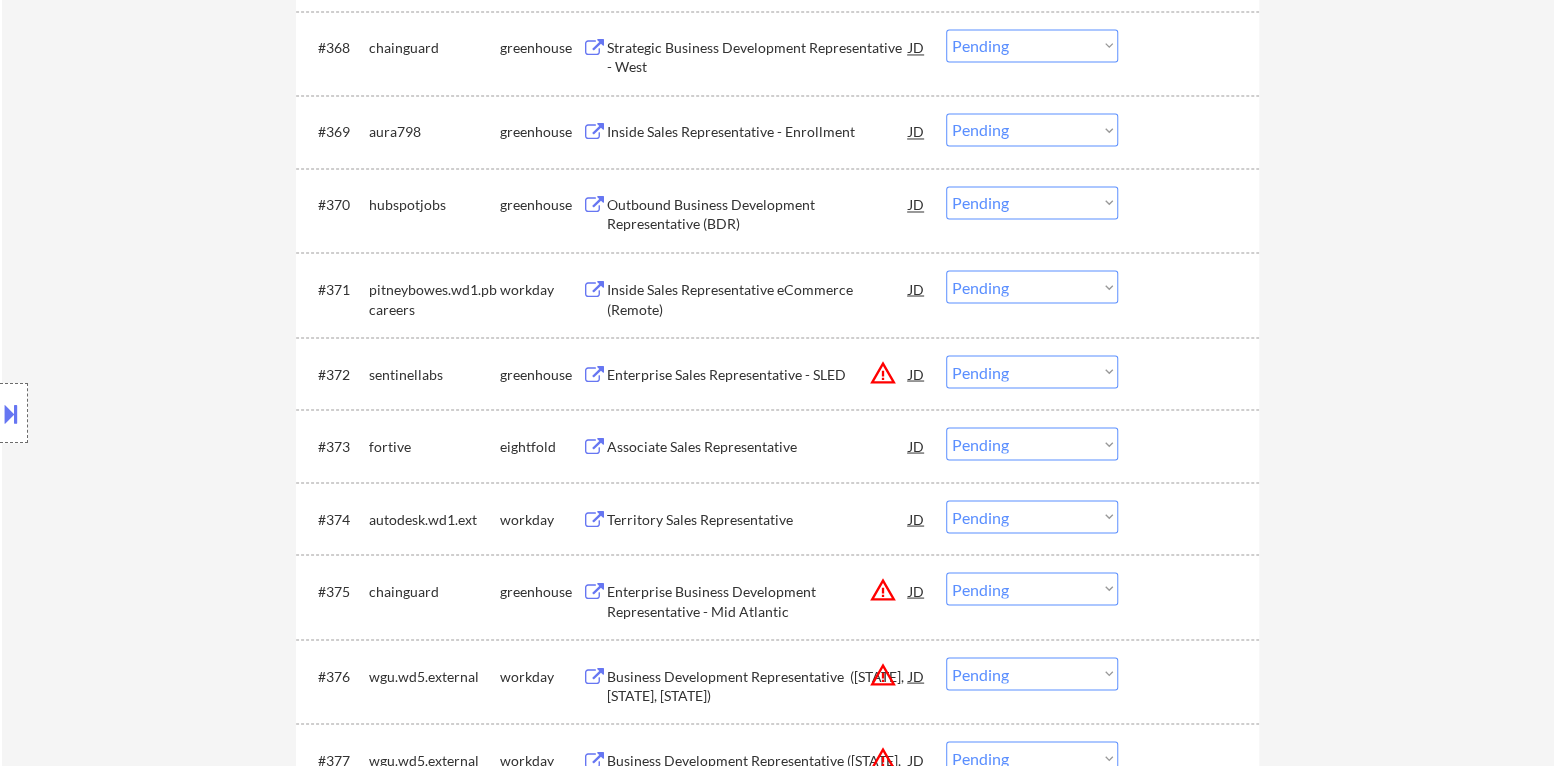 click on "Outbound Business Development Representative (BDR)" at bounding box center (758, 214) 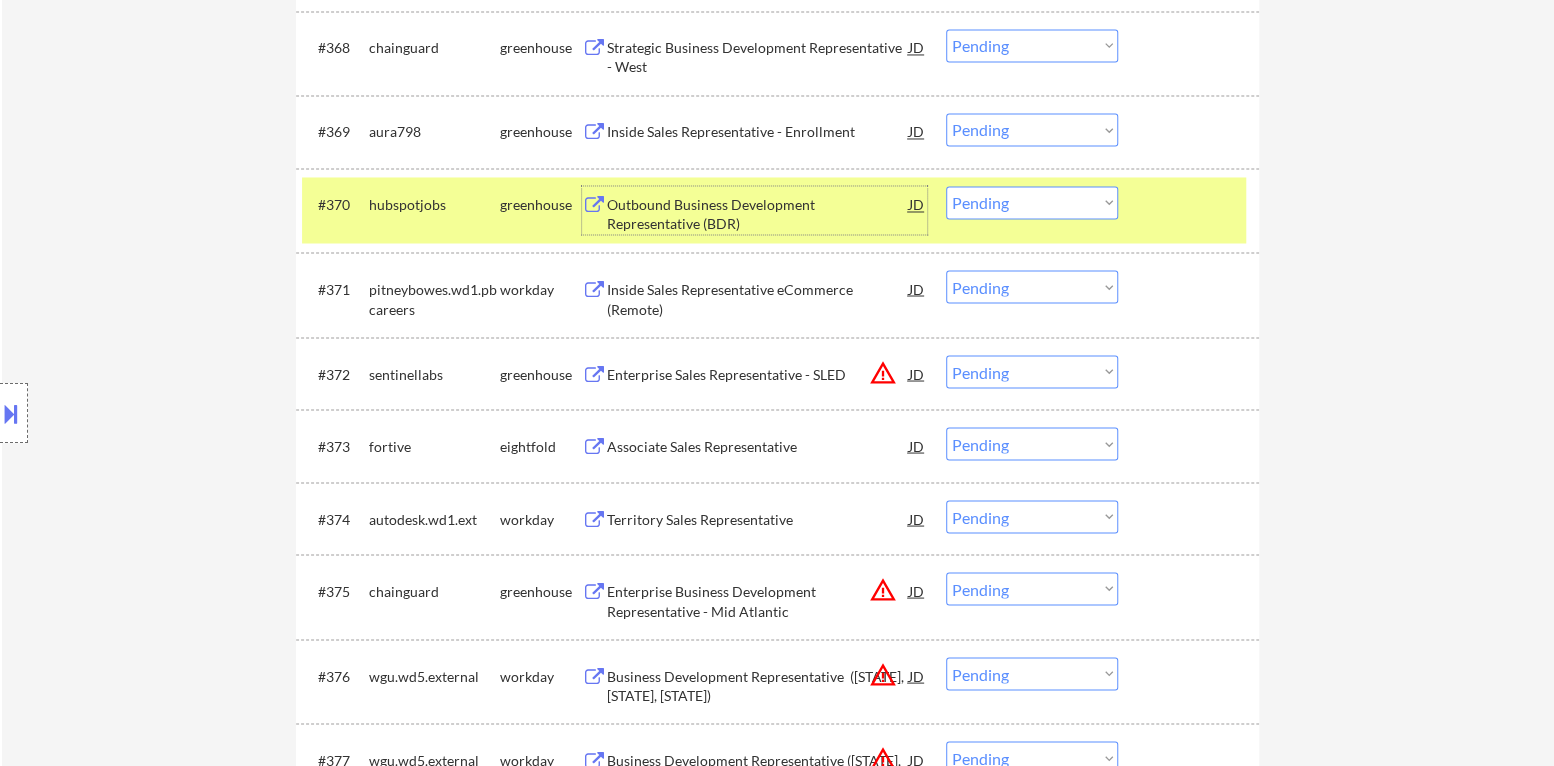 click on "Choose an option... Pending Applied Excluded (Questions) Excluded (Expired) Excluded (Location) Excluded (Bad Match) Excluded (Blocklist) Excluded (Salary) Excluded (Other)" at bounding box center [1032, 202] 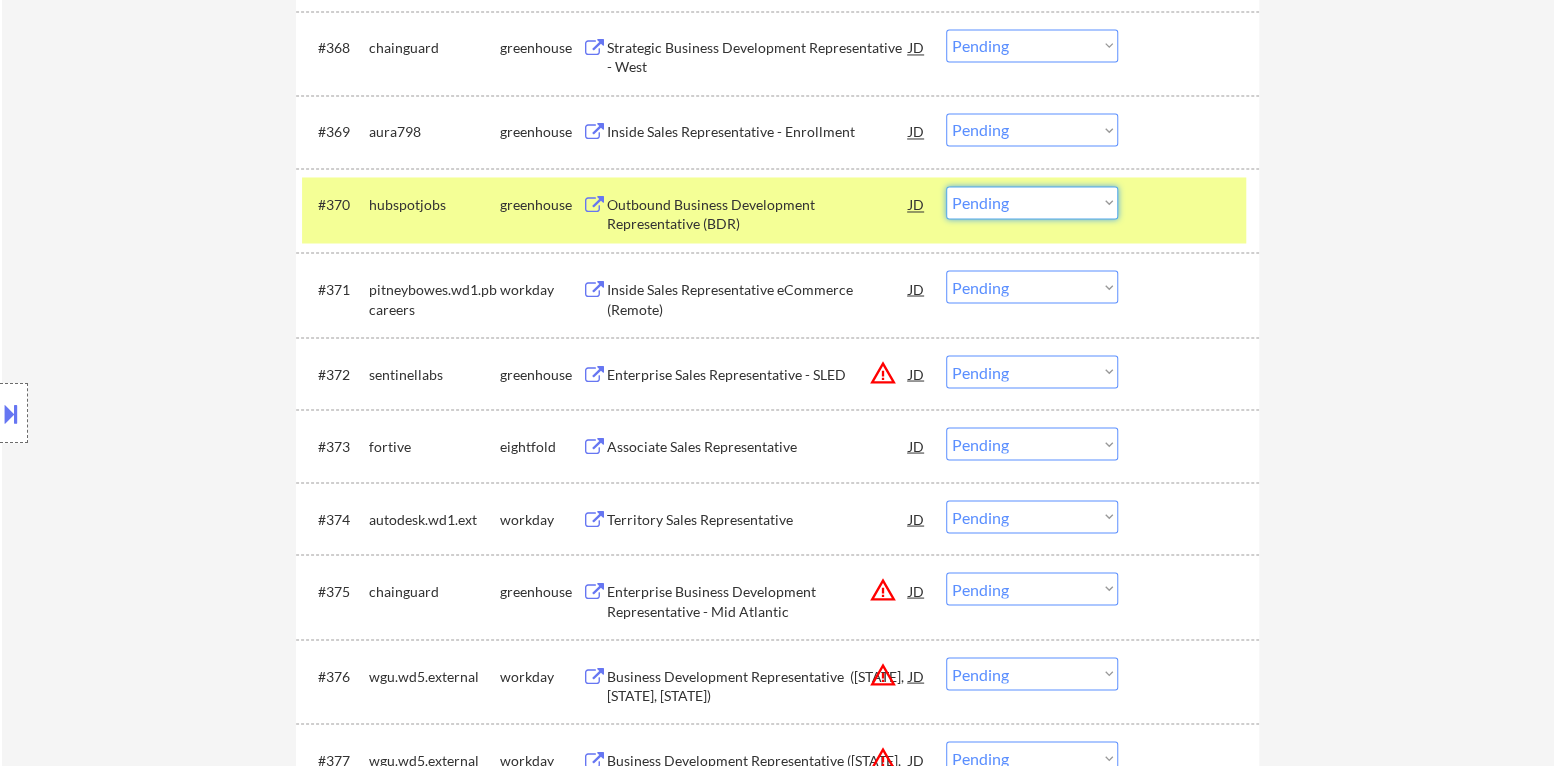click on "Outbound Business Development Representative (BDR)" at bounding box center (758, 214) 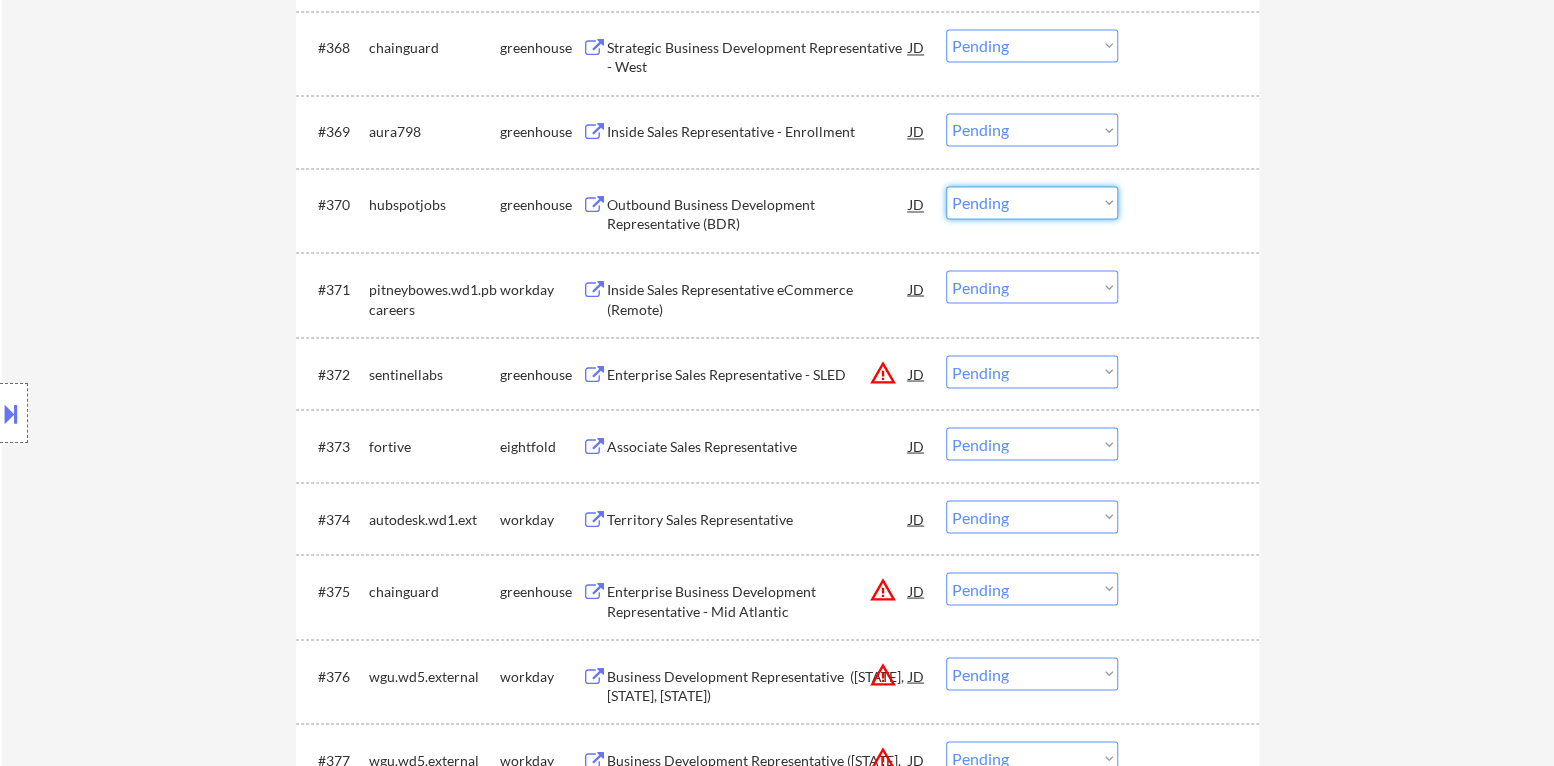 click on "Choose an option... Pending Applied Excluded (Questions) Excluded (Expired) Excluded (Location) Excluded (Bad Match) Excluded (Blocklist) Excluded (Salary) Excluded (Other)" at bounding box center [1032, 202] 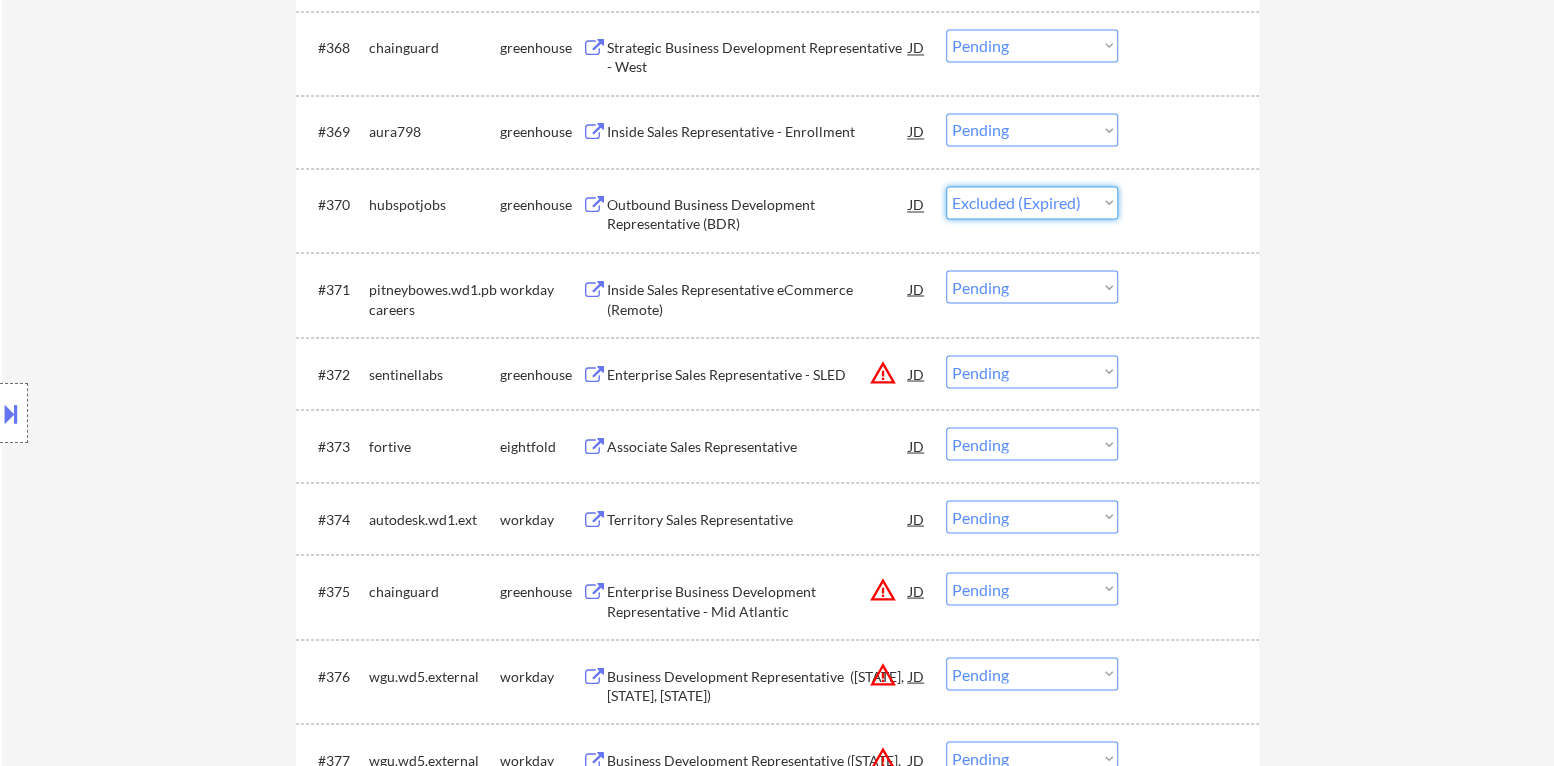 click on "Choose an option... Pending Applied Excluded (Questions) Excluded (Expired) Excluded (Location) Excluded (Bad Match) Excluded (Blocklist) Excluded (Salary) Excluded (Other)" at bounding box center [1032, 202] 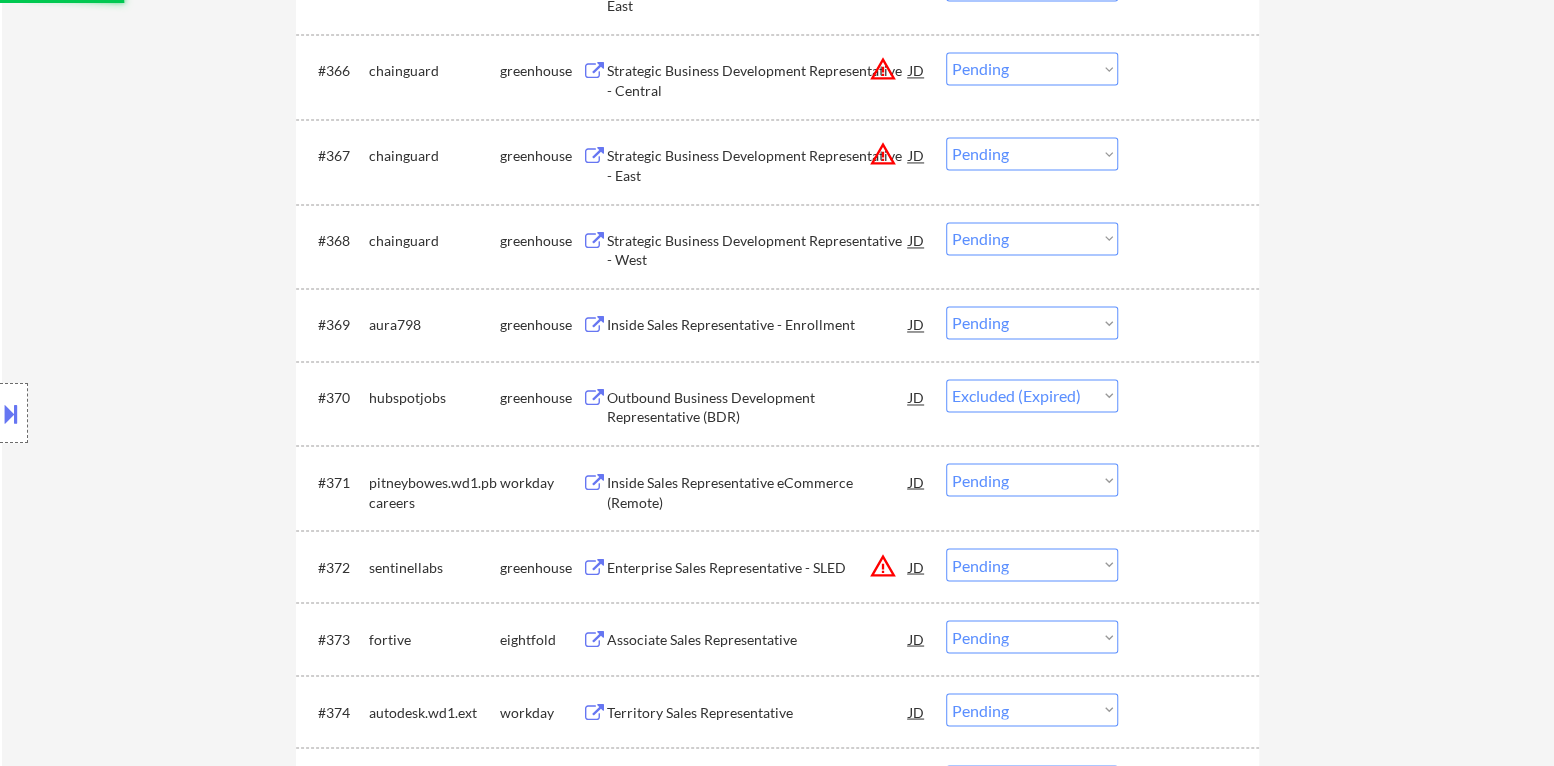 scroll, scrollTop: 5900, scrollLeft: 0, axis: vertical 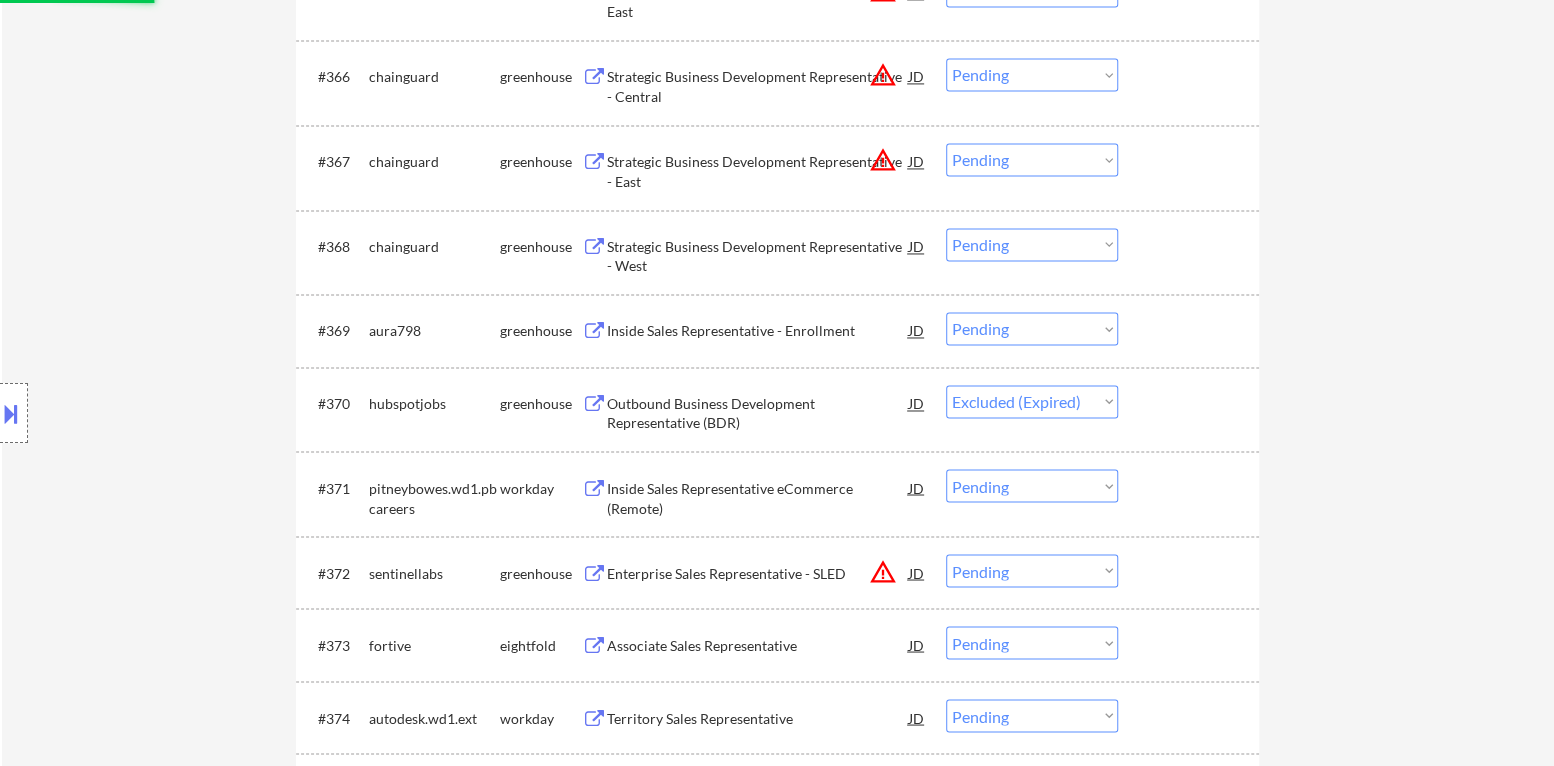 click on "Inside Sales Representative - Enrollment" at bounding box center [758, 331] 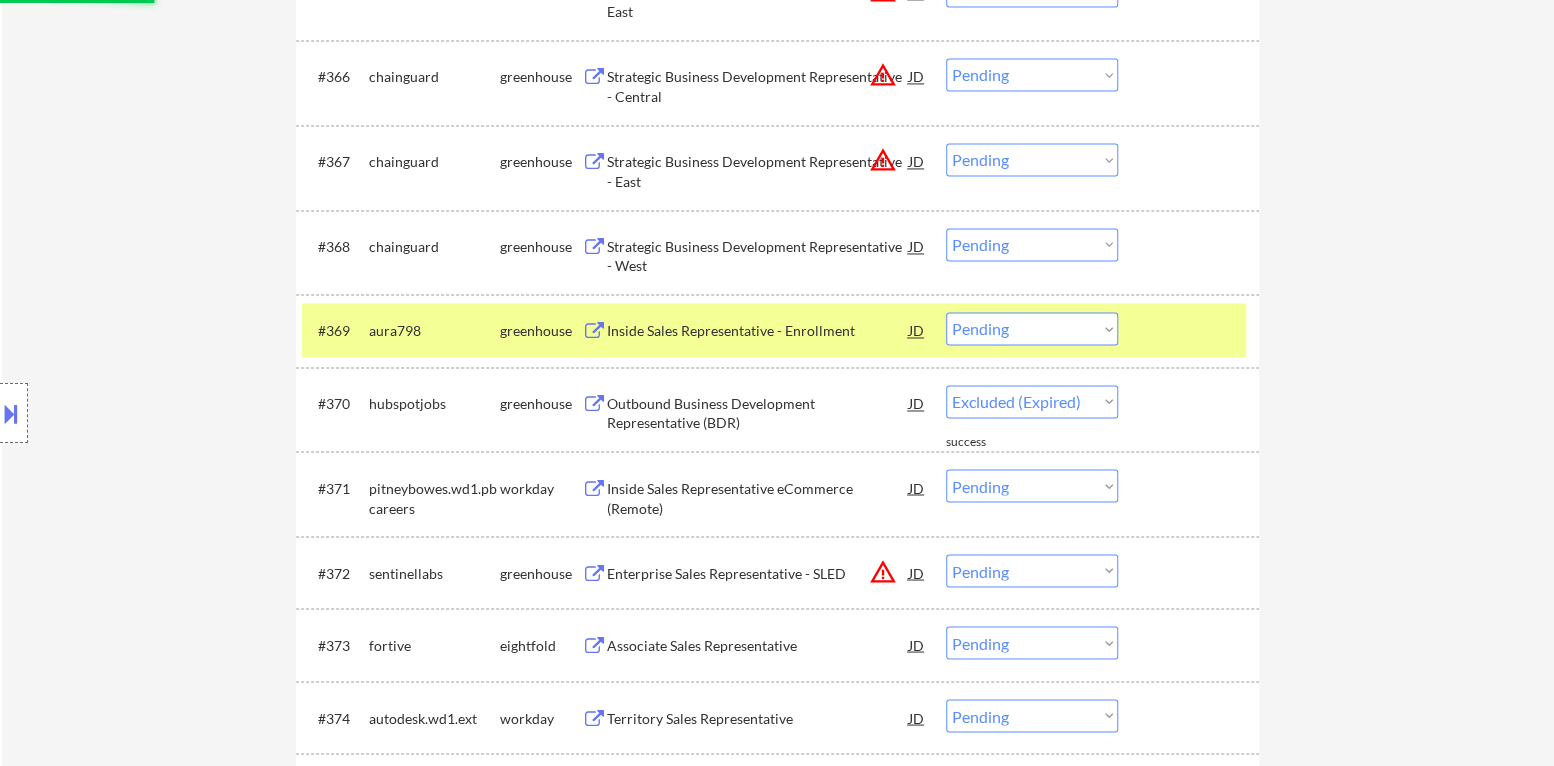 select on ""pending"" 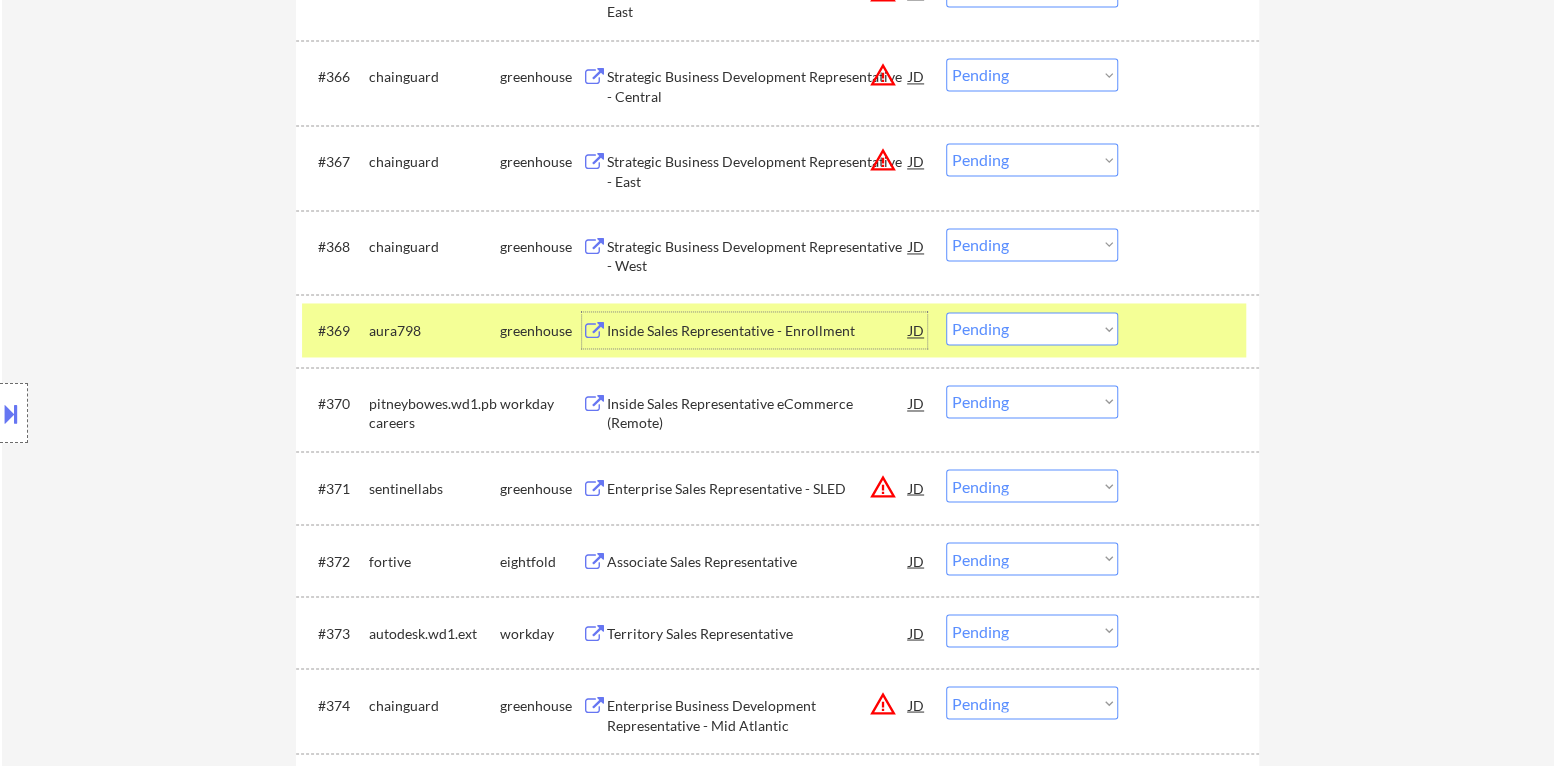click on "Choose an option... Pending Applied Excluded (Questions) Excluded (Expired) Excluded (Location) Excluded (Bad Match) Excluded (Blocklist) Excluded (Salary) Excluded (Other)" at bounding box center [1032, 328] 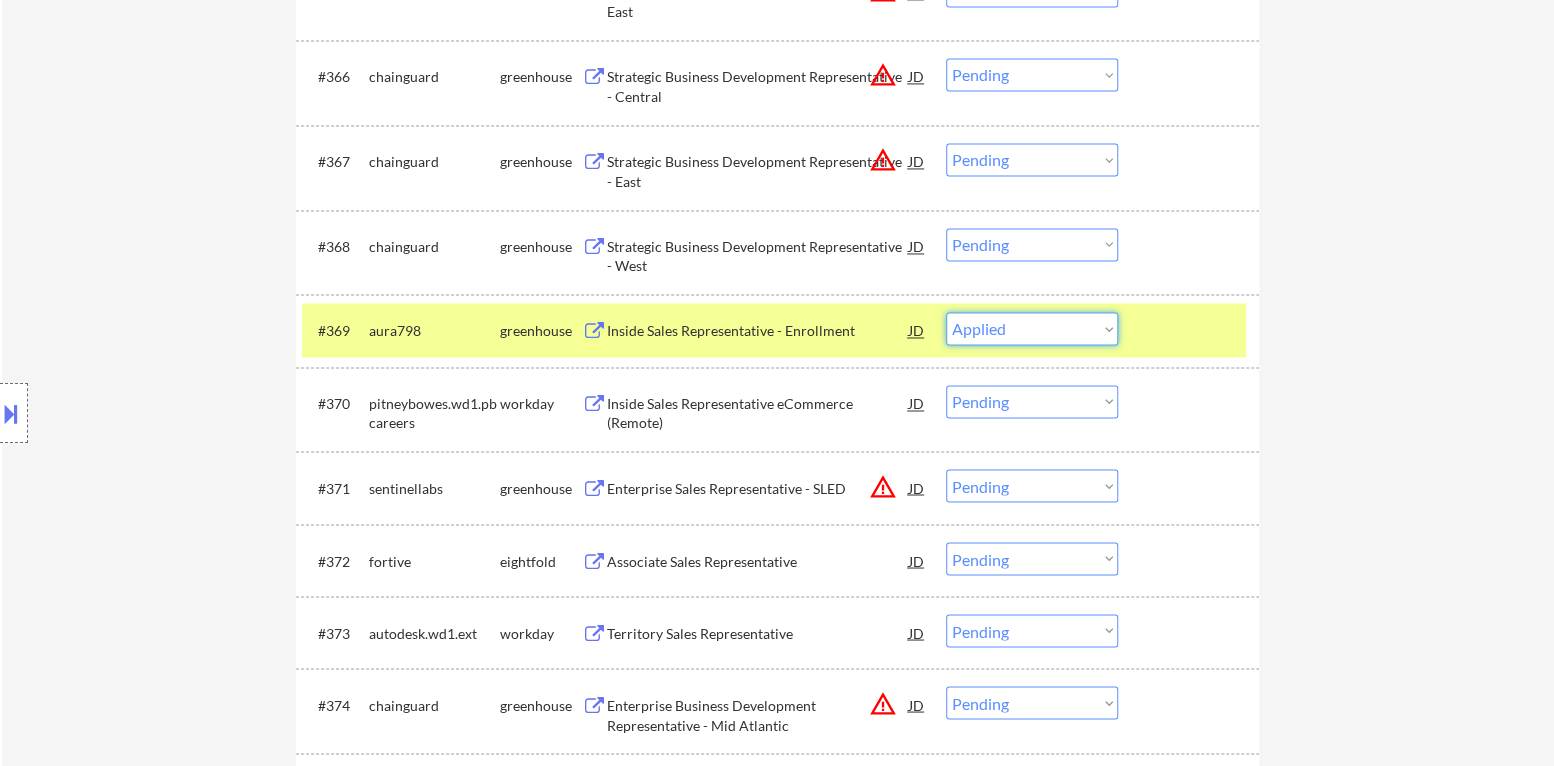 click on "Choose an option... Pending Applied Excluded (Questions) Excluded (Expired) Excluded (Location) Excluded (Bad Match) Excluded (Blocklist) Excluded (Salary) Excluded (Other)" at bounding box center (1032, 328) 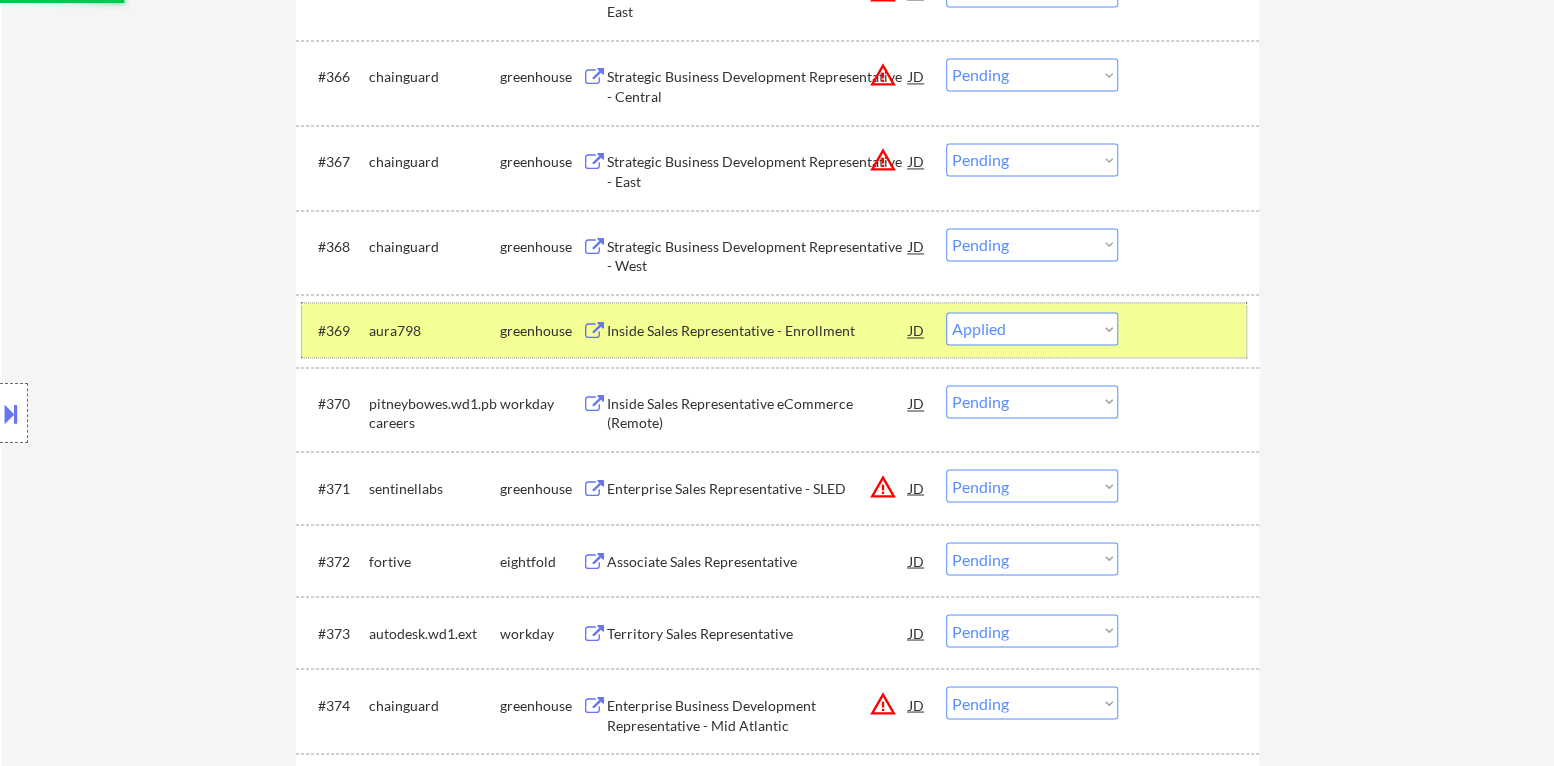 click at bounding box center [1191, 330] 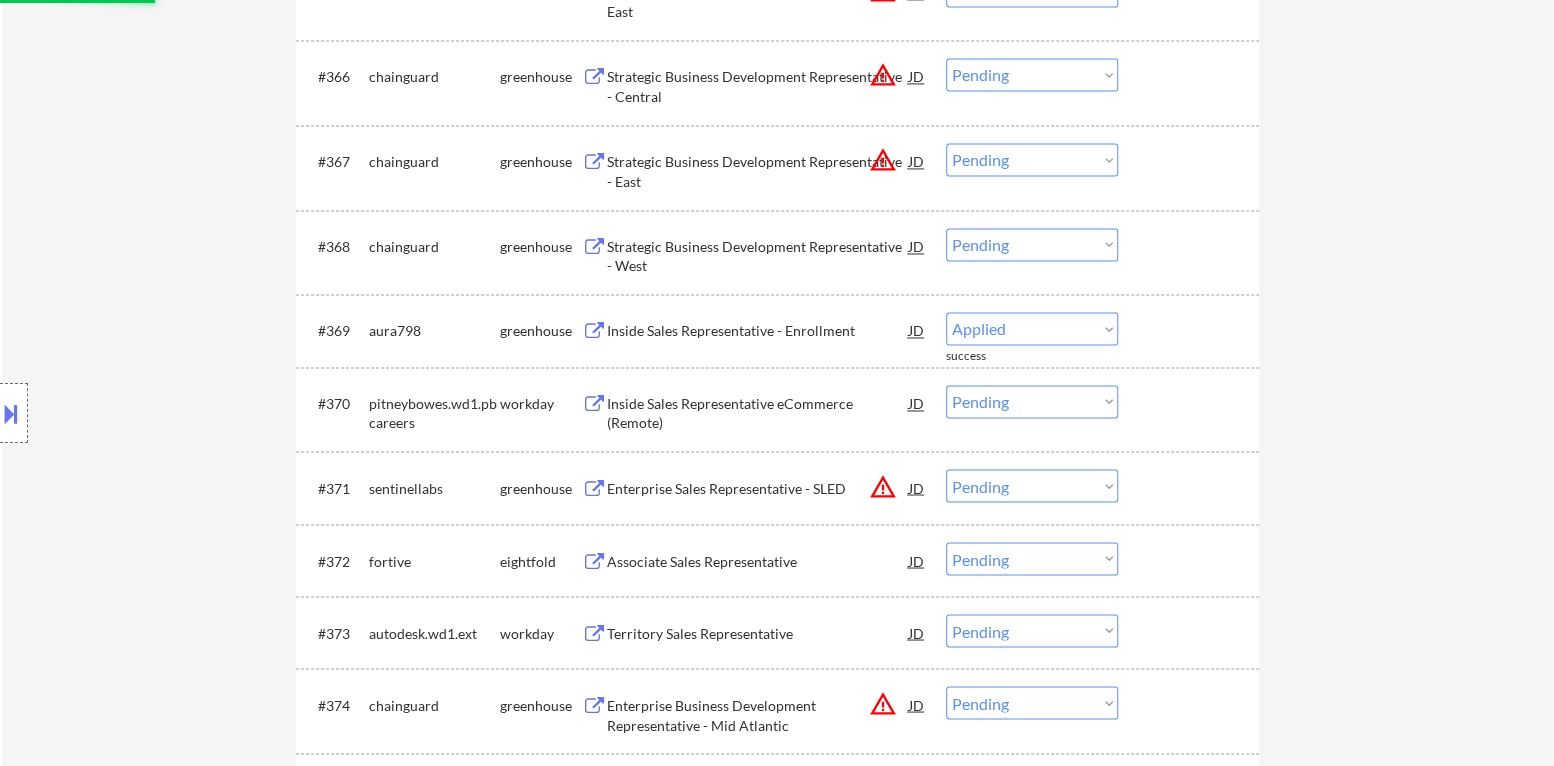 click on "Strategic Business Development Representative - West" at bounding box center (758, 256) 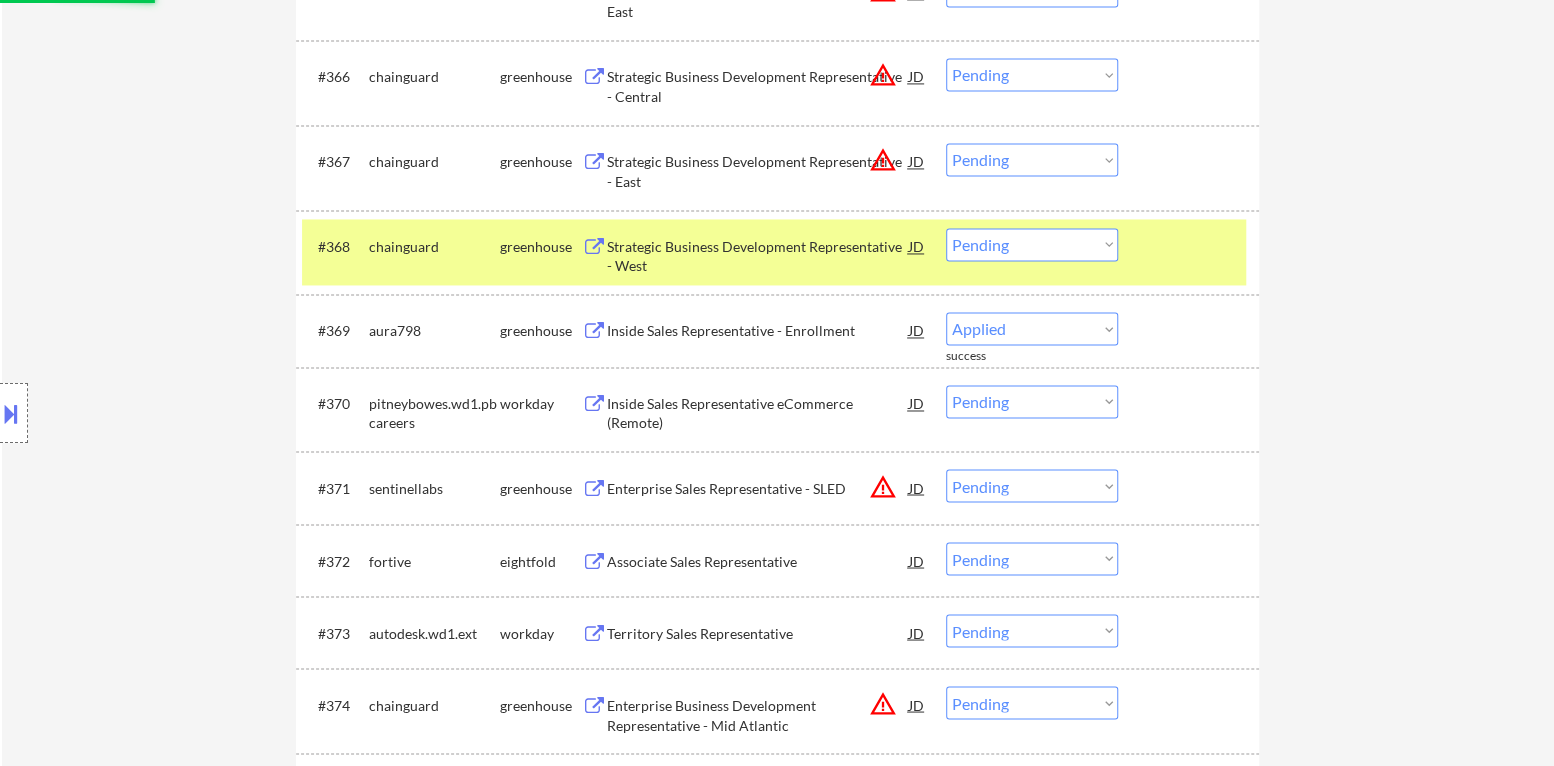 select on ""pending"" 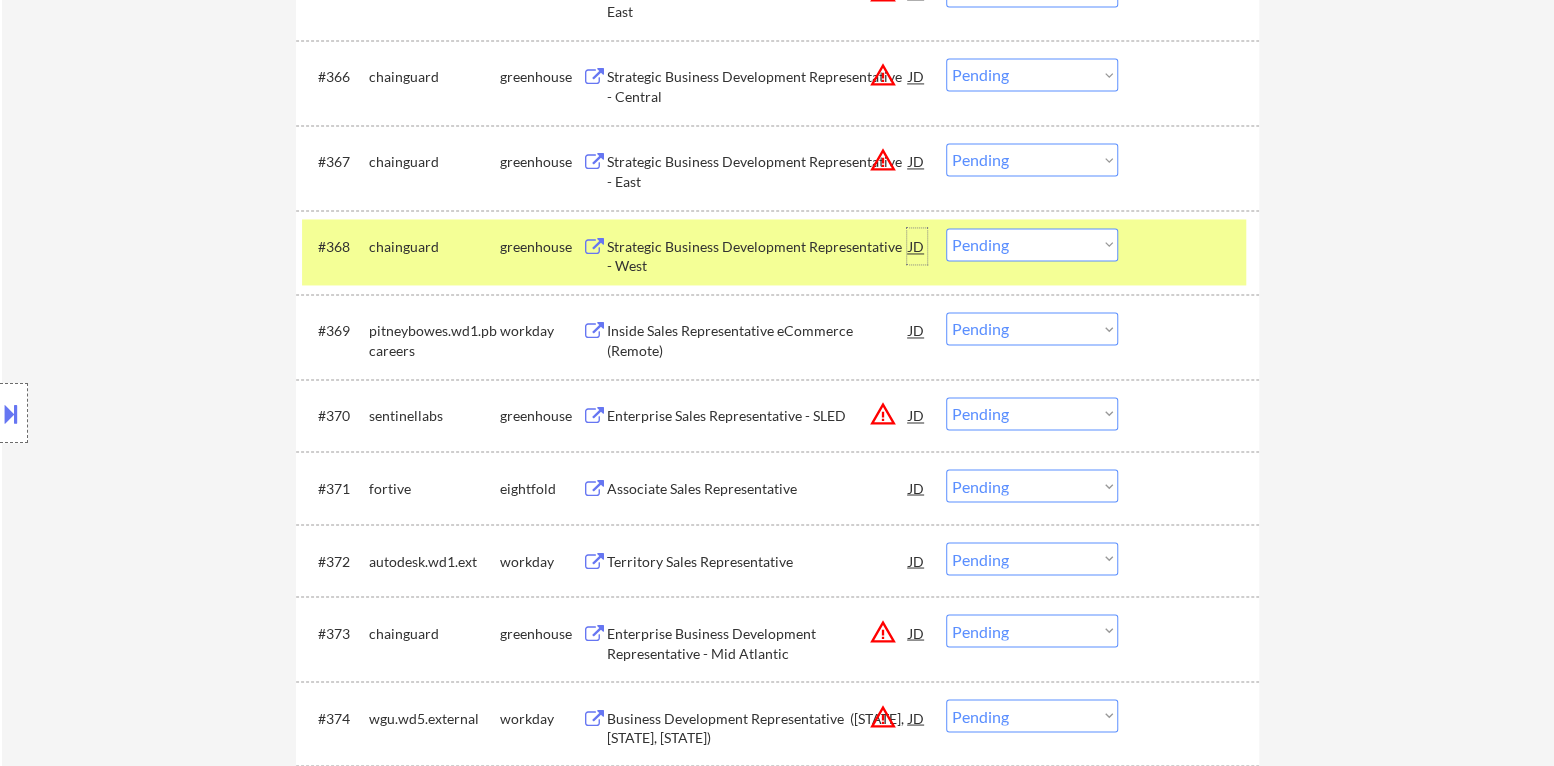 click on "JD" at bounding box center (917, 246) 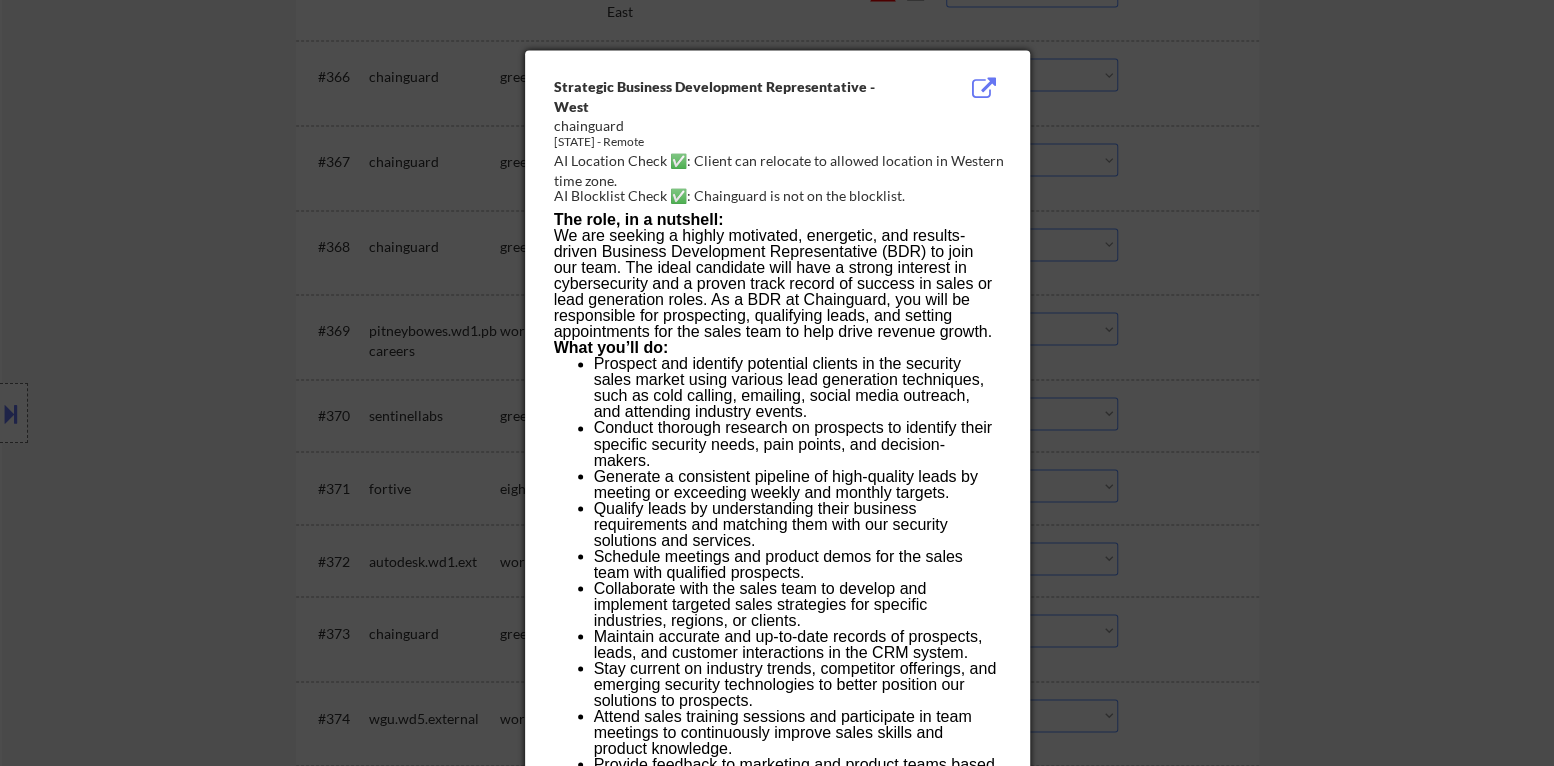 click at bounding box center (777, 383) 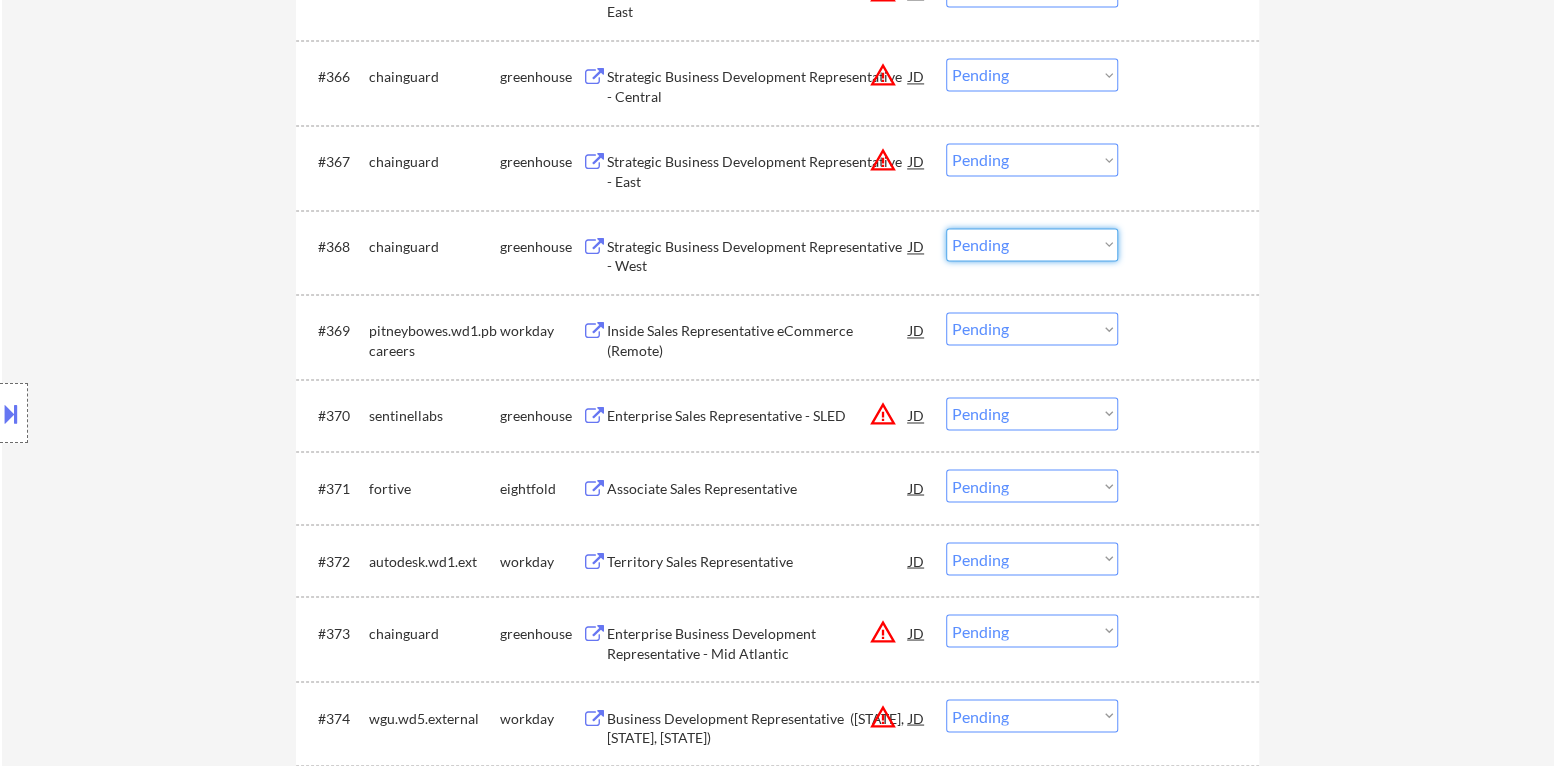 drag, startPoint x: 1057, startPoint y: 246, endPoint x: 1060, endPoint y: 256, distance: 10.440307 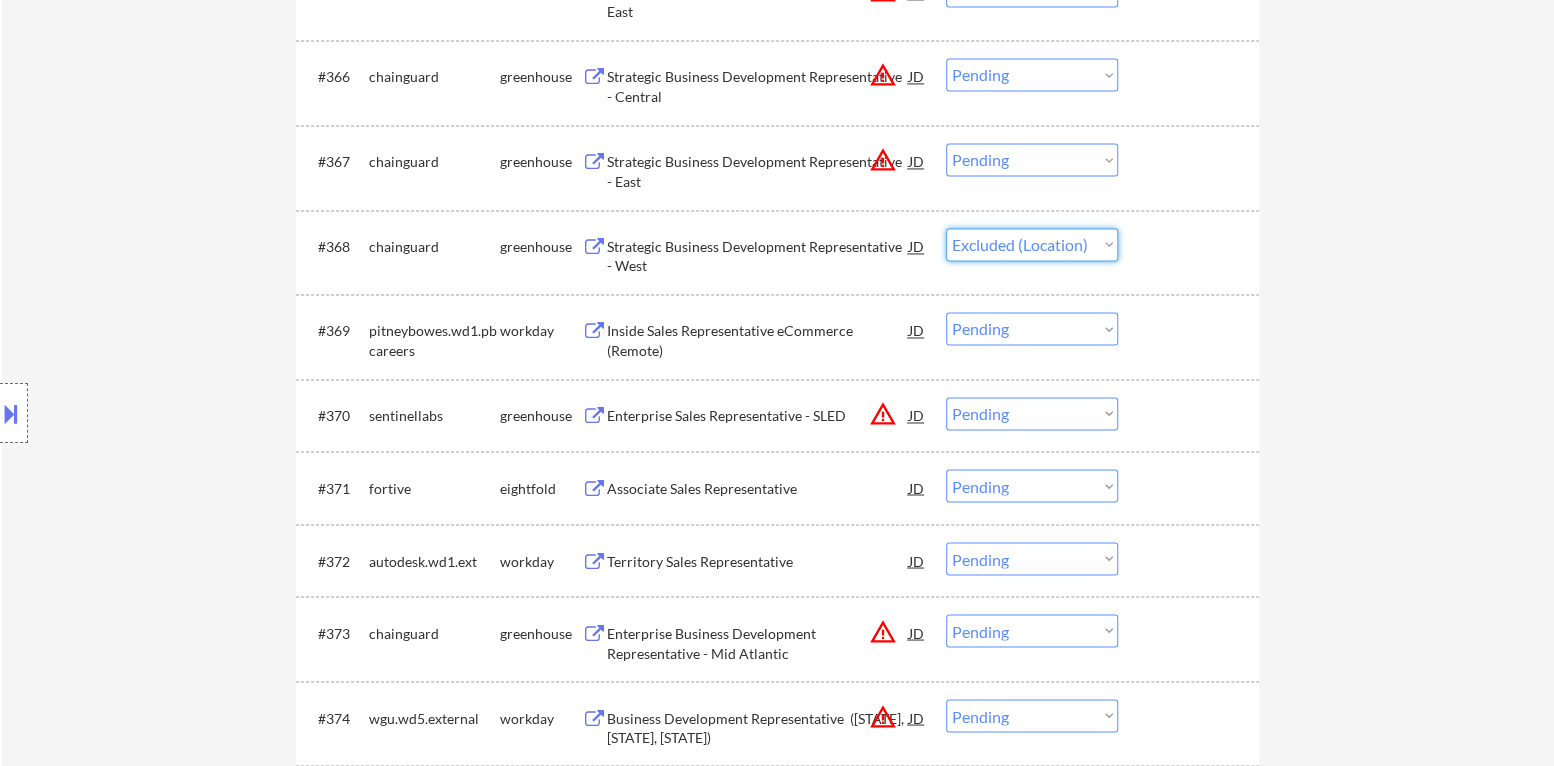 click on "Choose an option... Pending Applied Excluded (Questions) Excluded (Expired) Excluded (Location) Excluded (Bad Match) Excluded (Blocklist) Excluded (Salary) Excluded (Other)" at bounding box center (1032, 244) 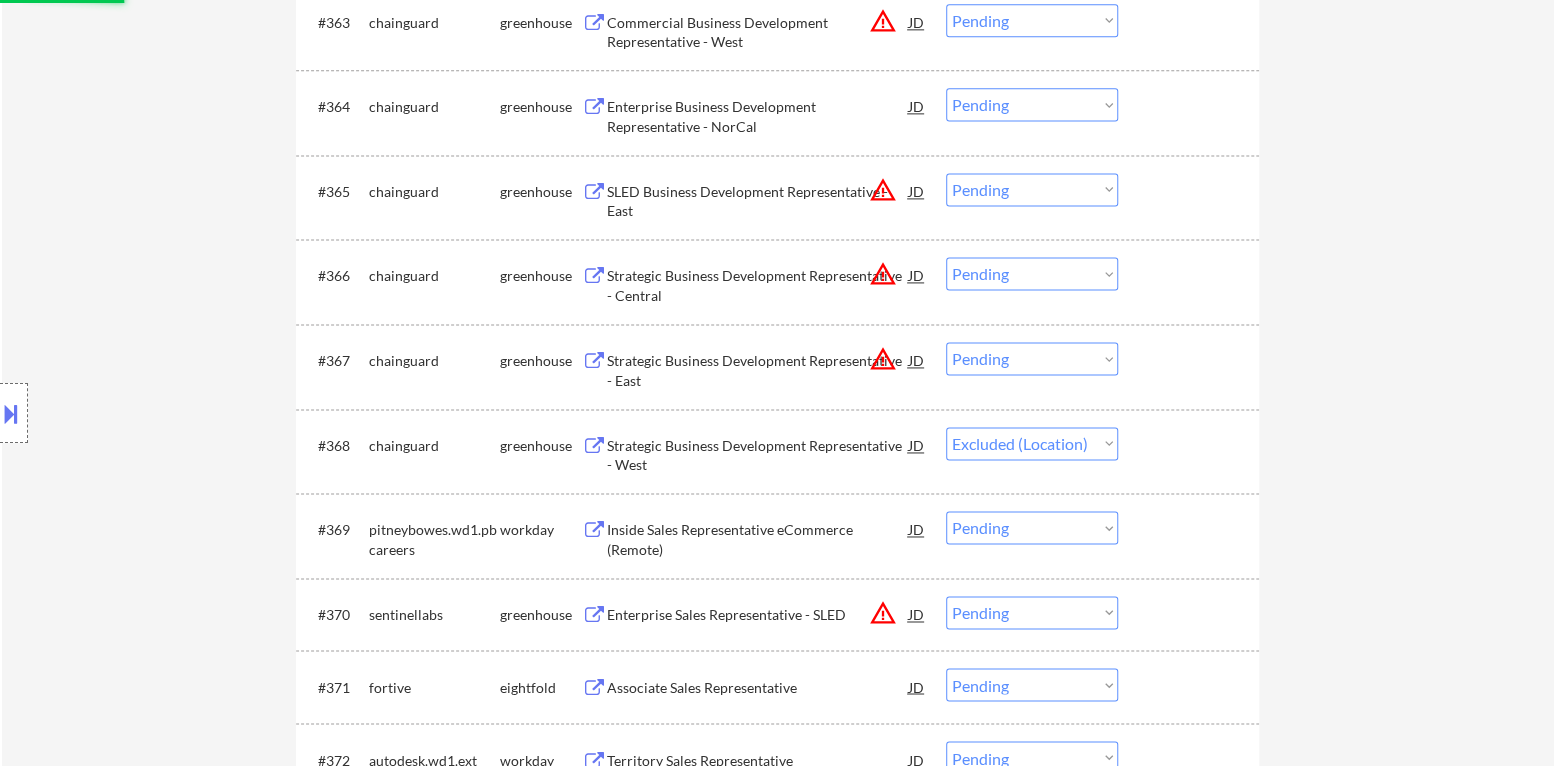 scroll, scrollTop: 5700, scrollLeft: 0, axis: vertical 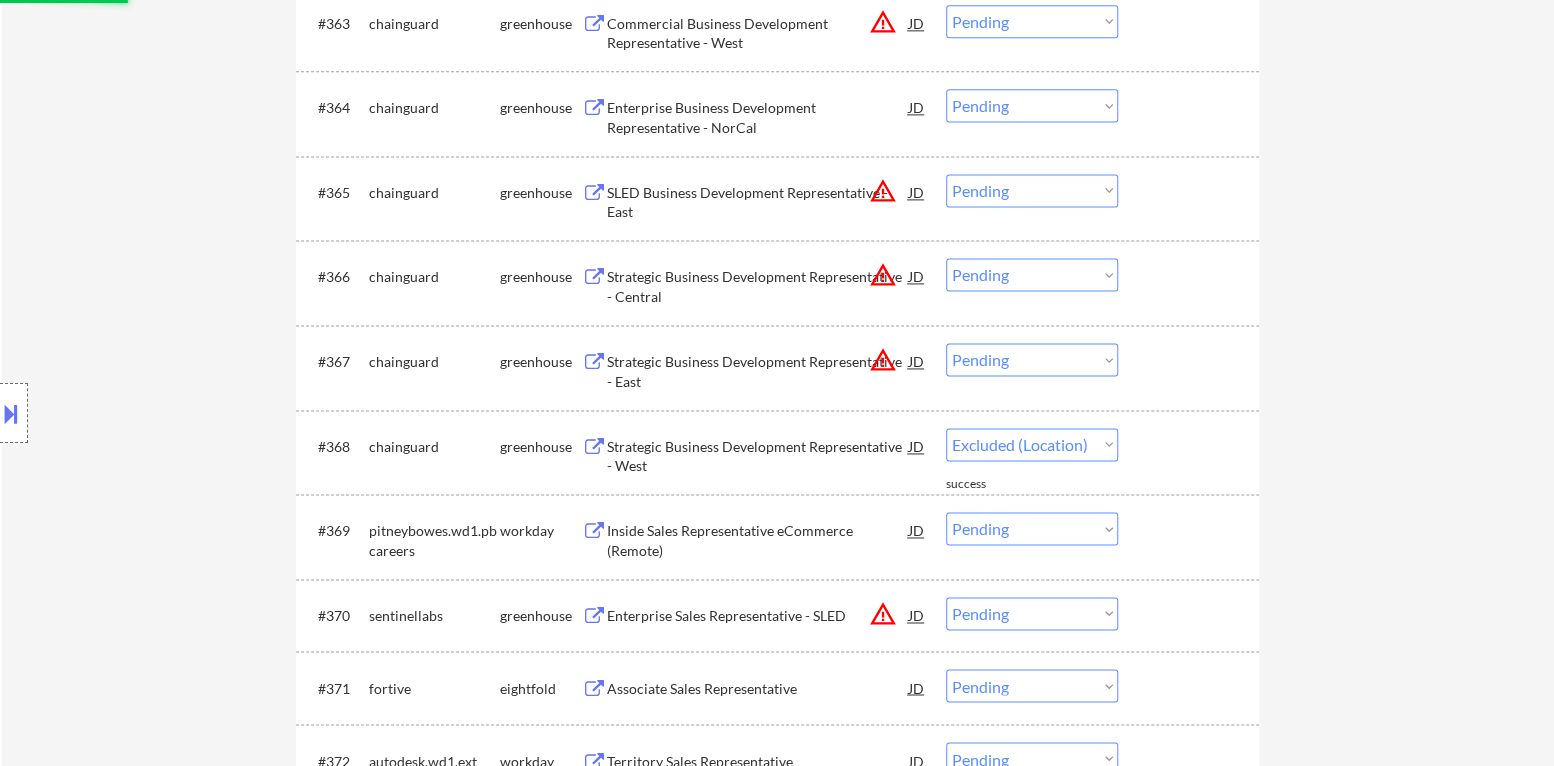 select on ""pending"" 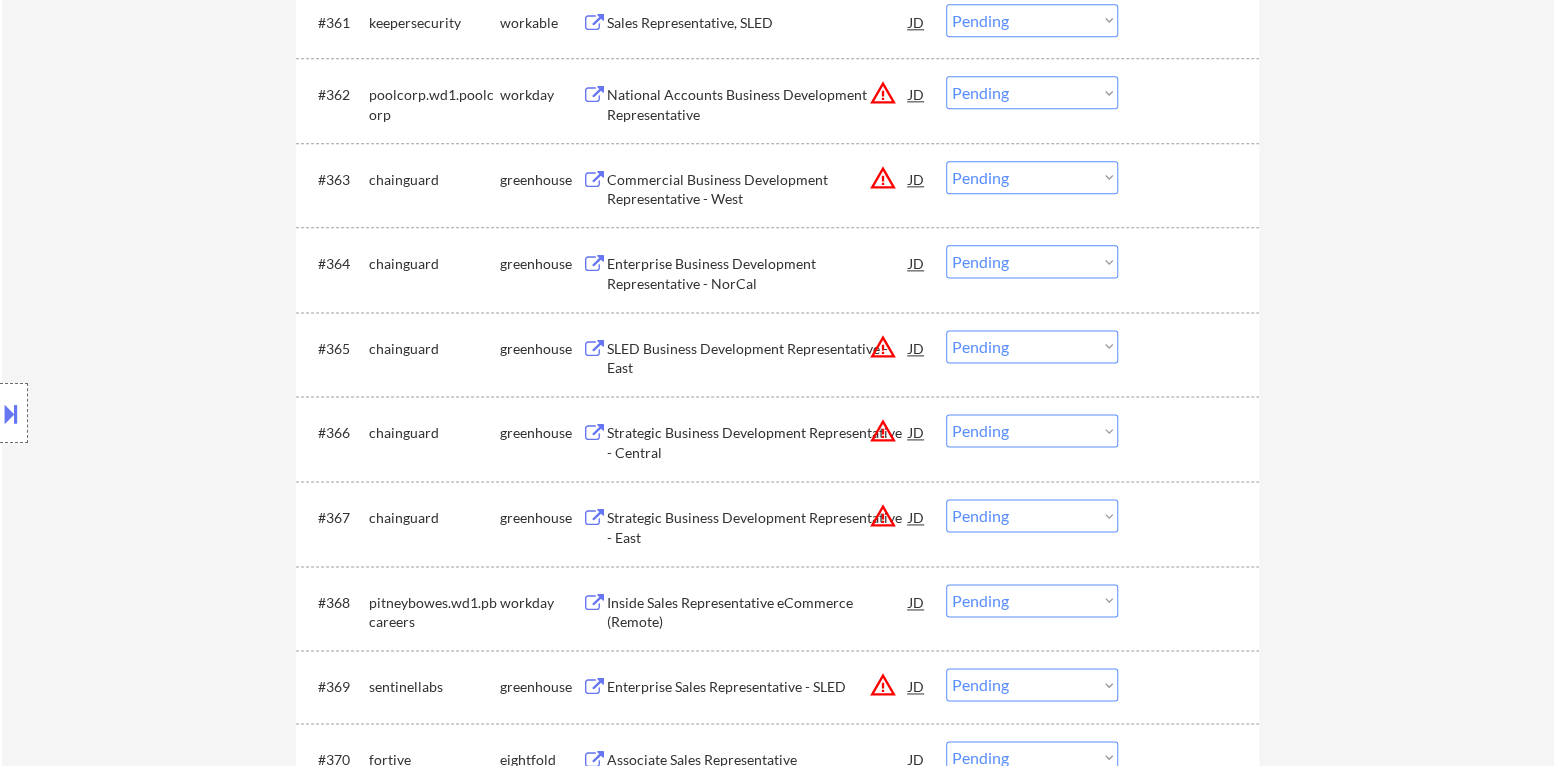 scroll, scrollTop: 5500, scrollLeft: 0, axis: vertical 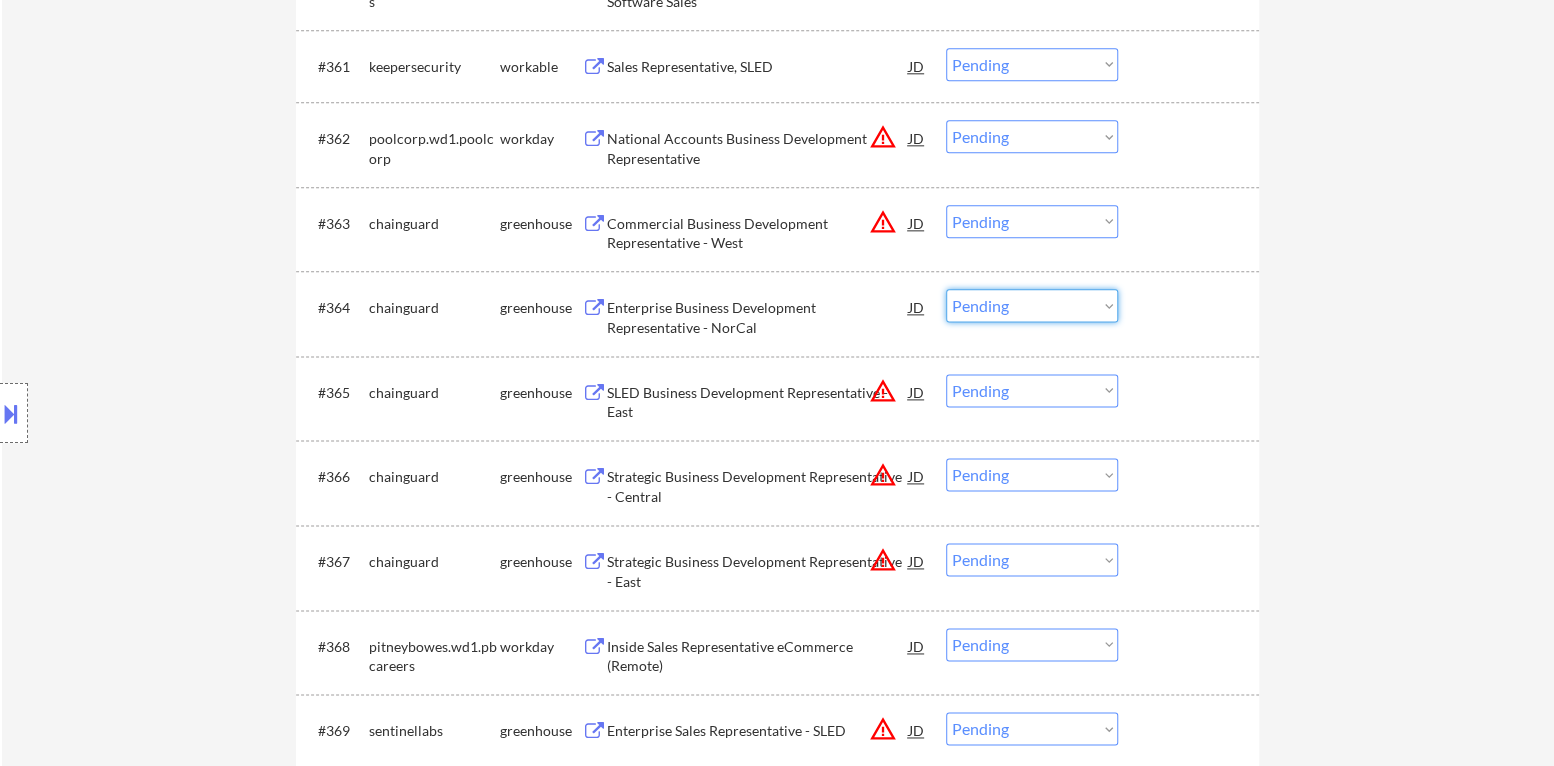 drag, startPoint x: 1046, startPoint y: 308, endPoint x: 1048, endPoint y: 318, distance: 10.198039 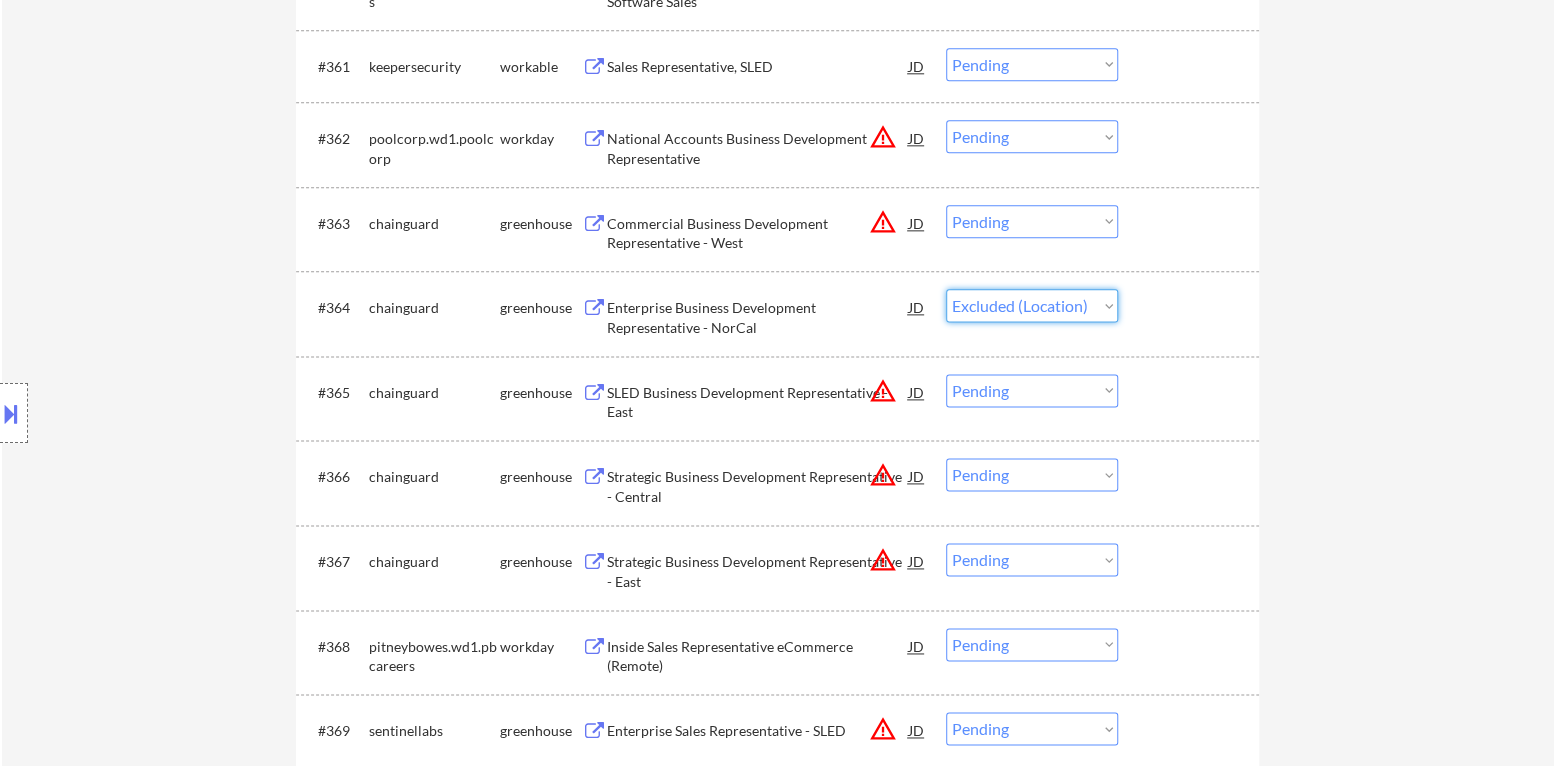 click on "Choose an option... Pending Applied Excluded (Questions) Excluded (Expired) Excluded (Location) Excluded (Bad Match) Excluded (Blocklist) Excluded (Salary) Excluded (Other)" at bounding box center [1032, 305] 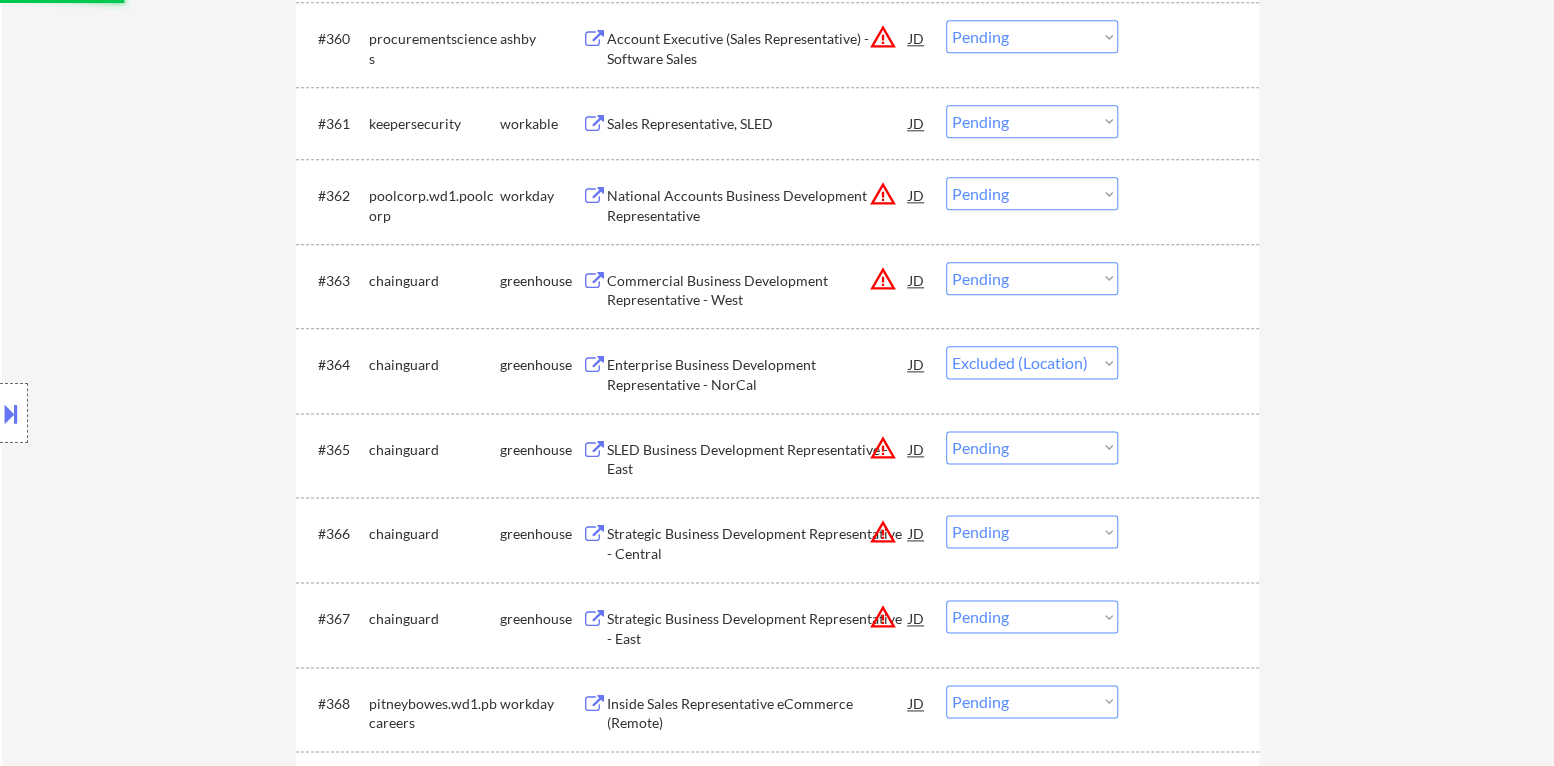 scroll, scrollTop: 5400, scrollLeft: 0, axis: vertical 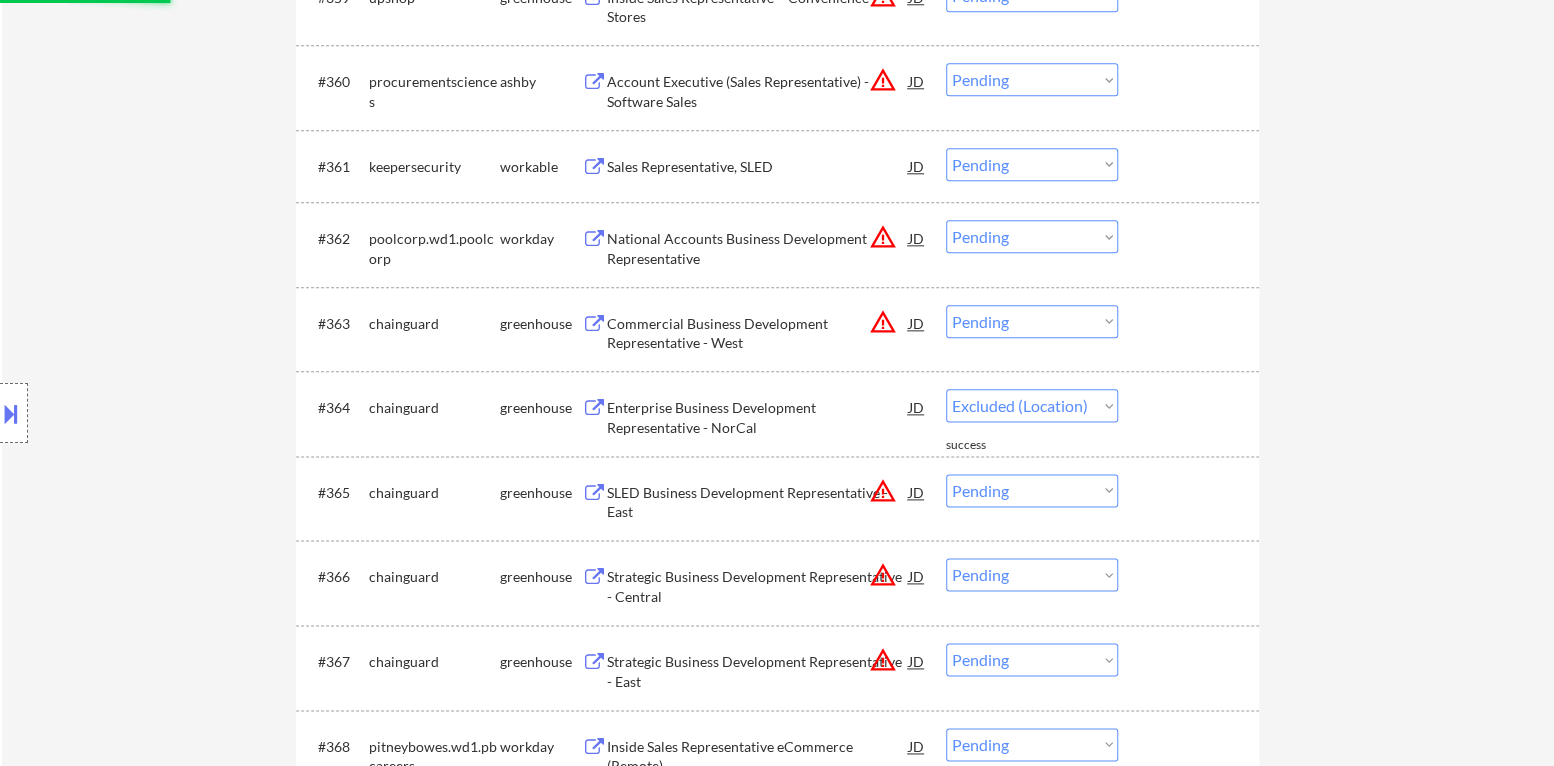 select on ""pending"" 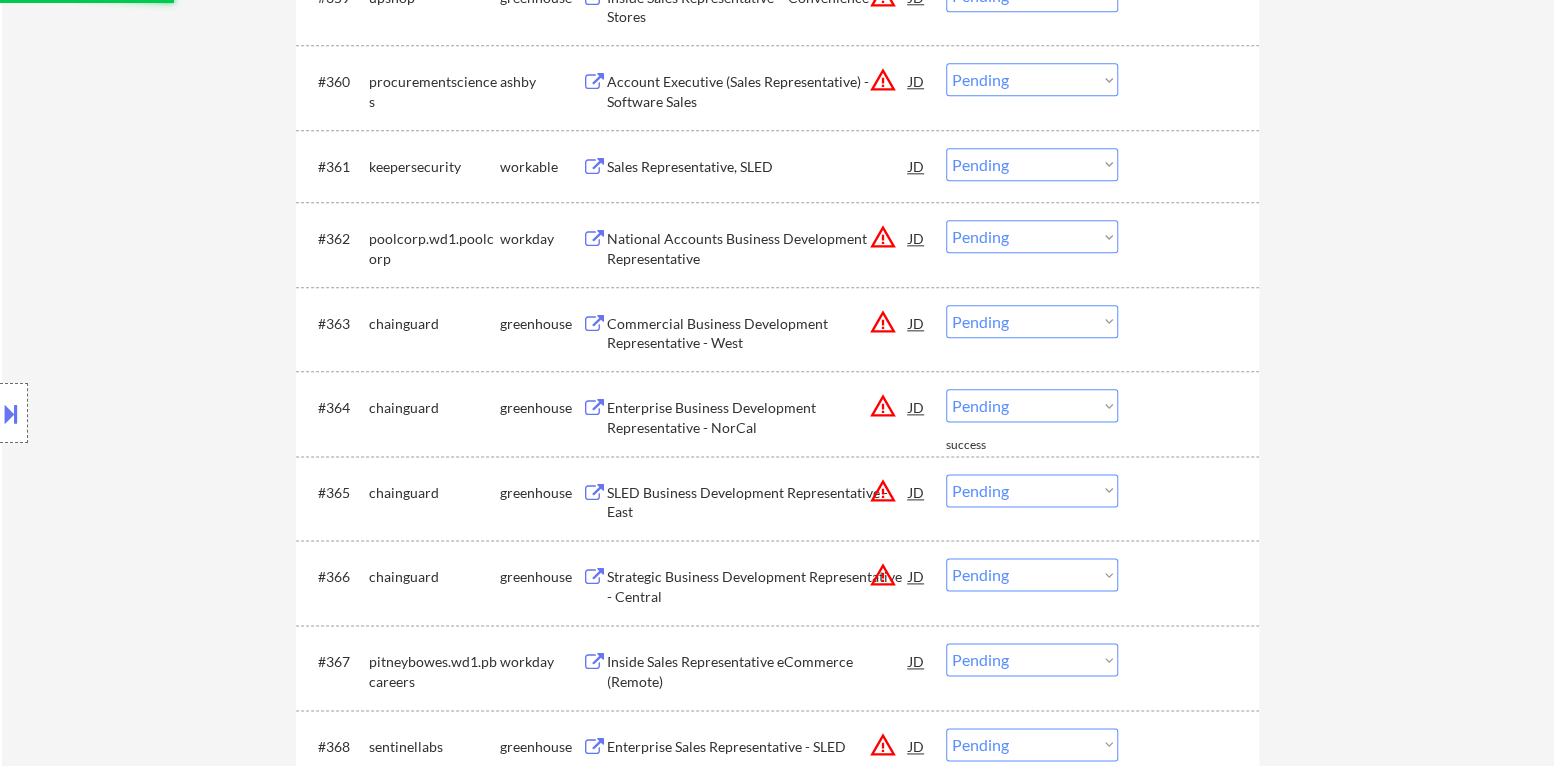 click on "#363 chainguard greenhouse Commercial Business Development Representative - West JD warning_amber Choose an option... Pending Applied Excluded (Questions) Excluded (Expired) Excluded (Location) Excluded (Bad Match) Excluded (Blocklist) Excluded (Salary) Excluded (Other)" at bounding box center (774, 329) 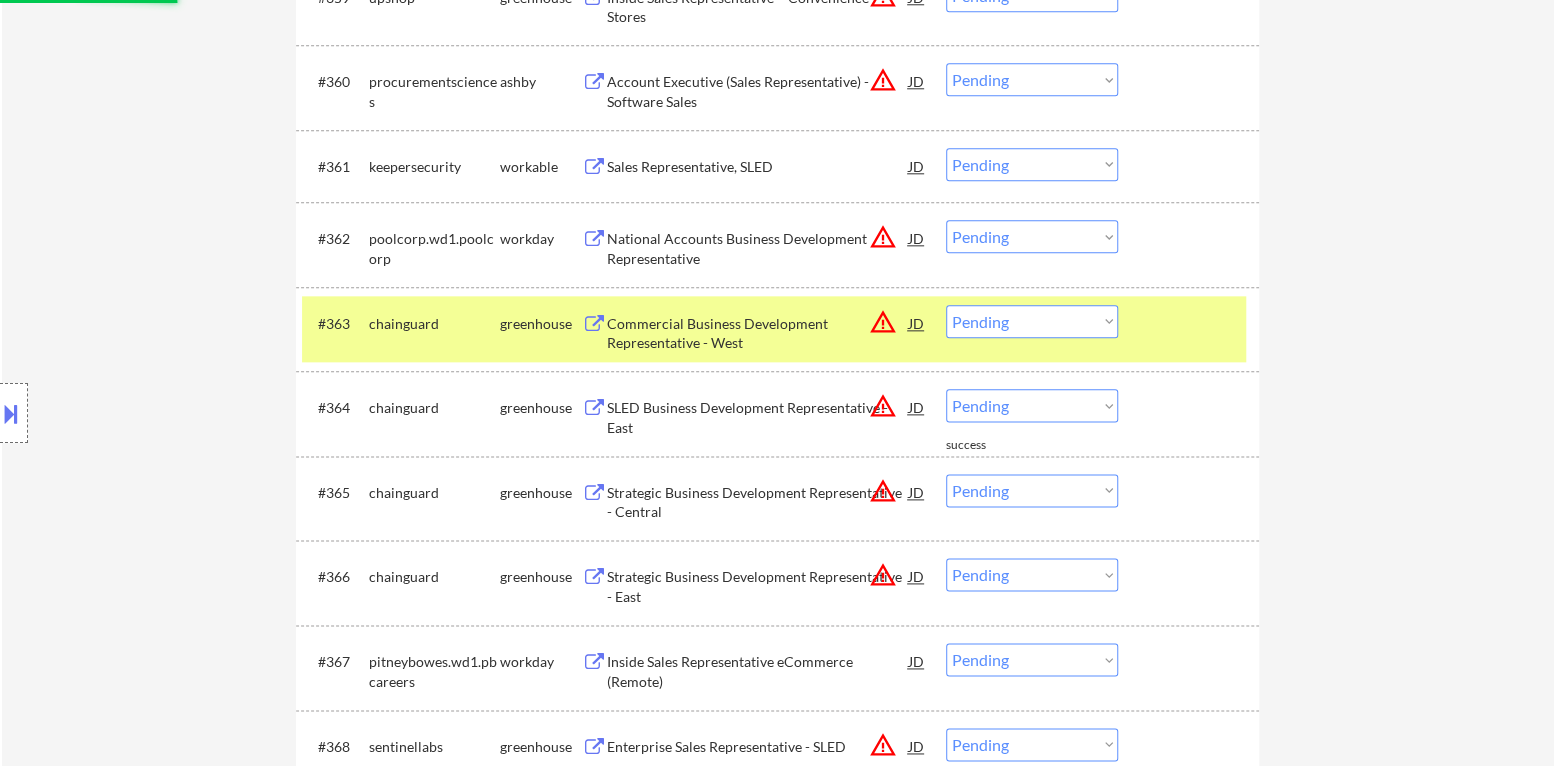 click at bounding box center [1191, 323] 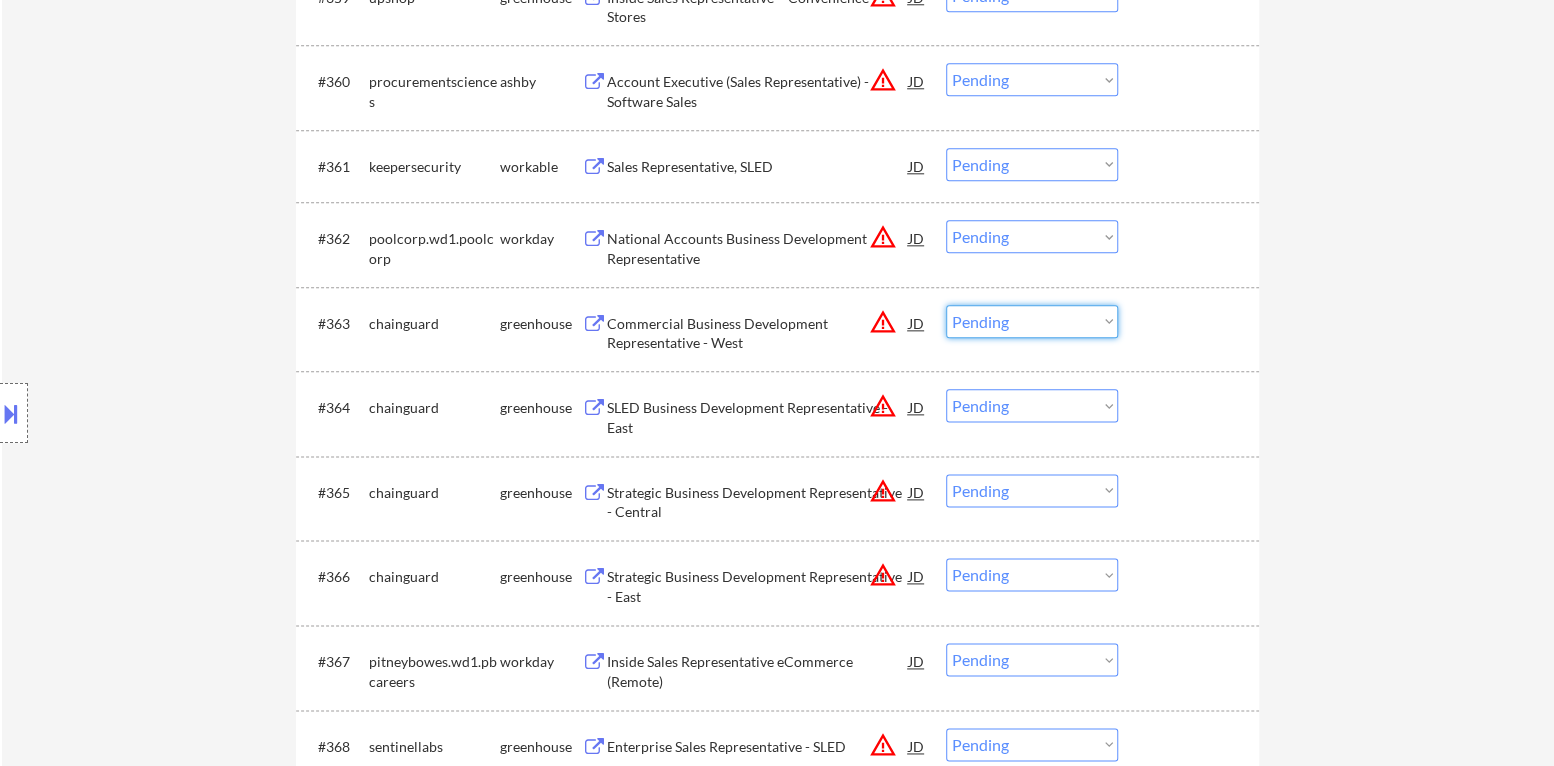 click on "Choose an option... Pending Applied Excluded (Questions) Excluded (Expired) Excluded (Location) Excluded (Bad Match) Excluded (Blocklist) Excluded (Salary) Excluded (Other)" at bounding box center [1032, 321] 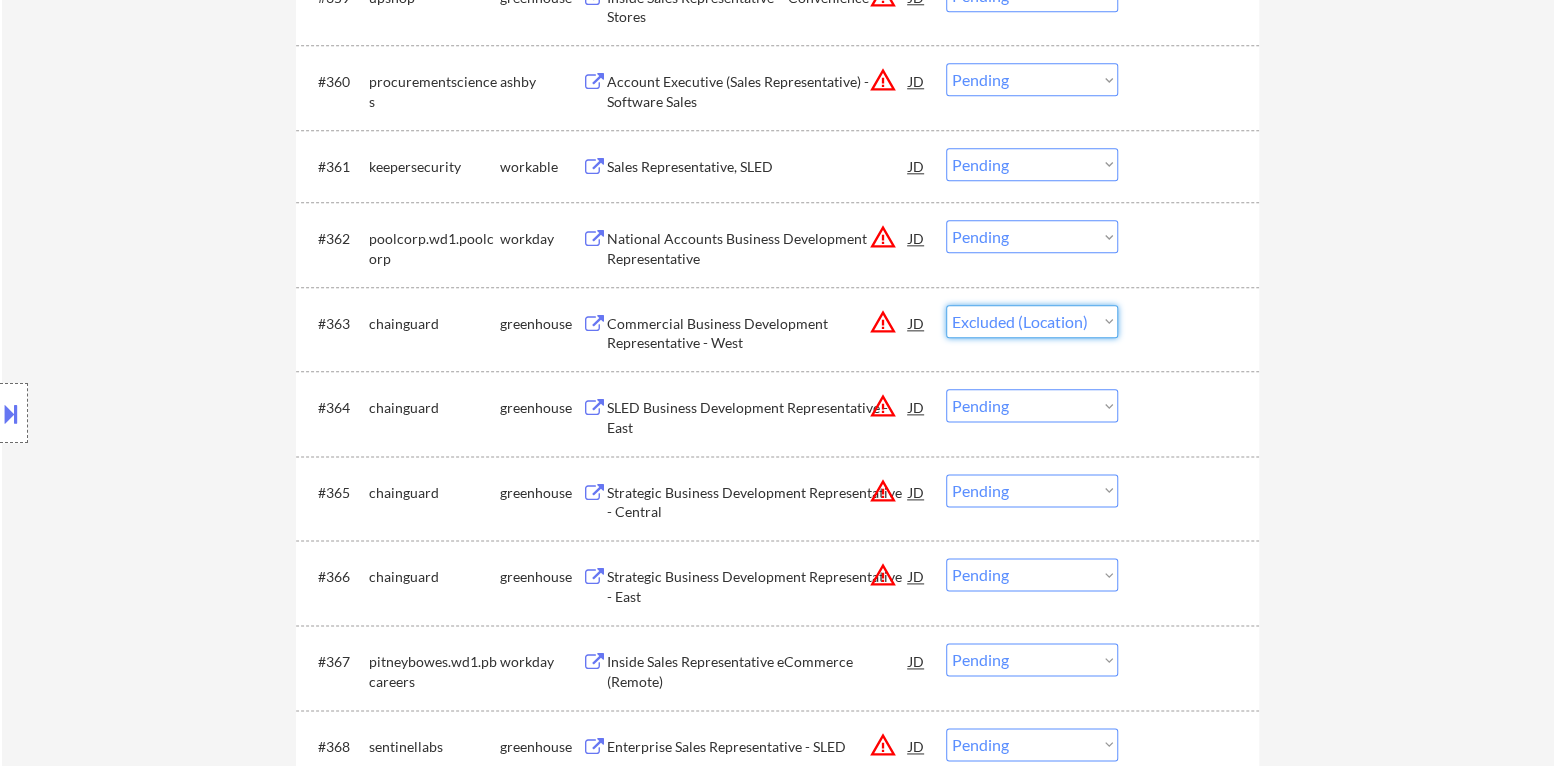 click on "Choose an option... Pending Applied Excluded (Questions) Excluded (Expired) Excluded (Location) Excluded (Bad Match) Excluded (Blocklist) Excluded (Salary) Excluded (Other)" at bounding box center (1032, 321) 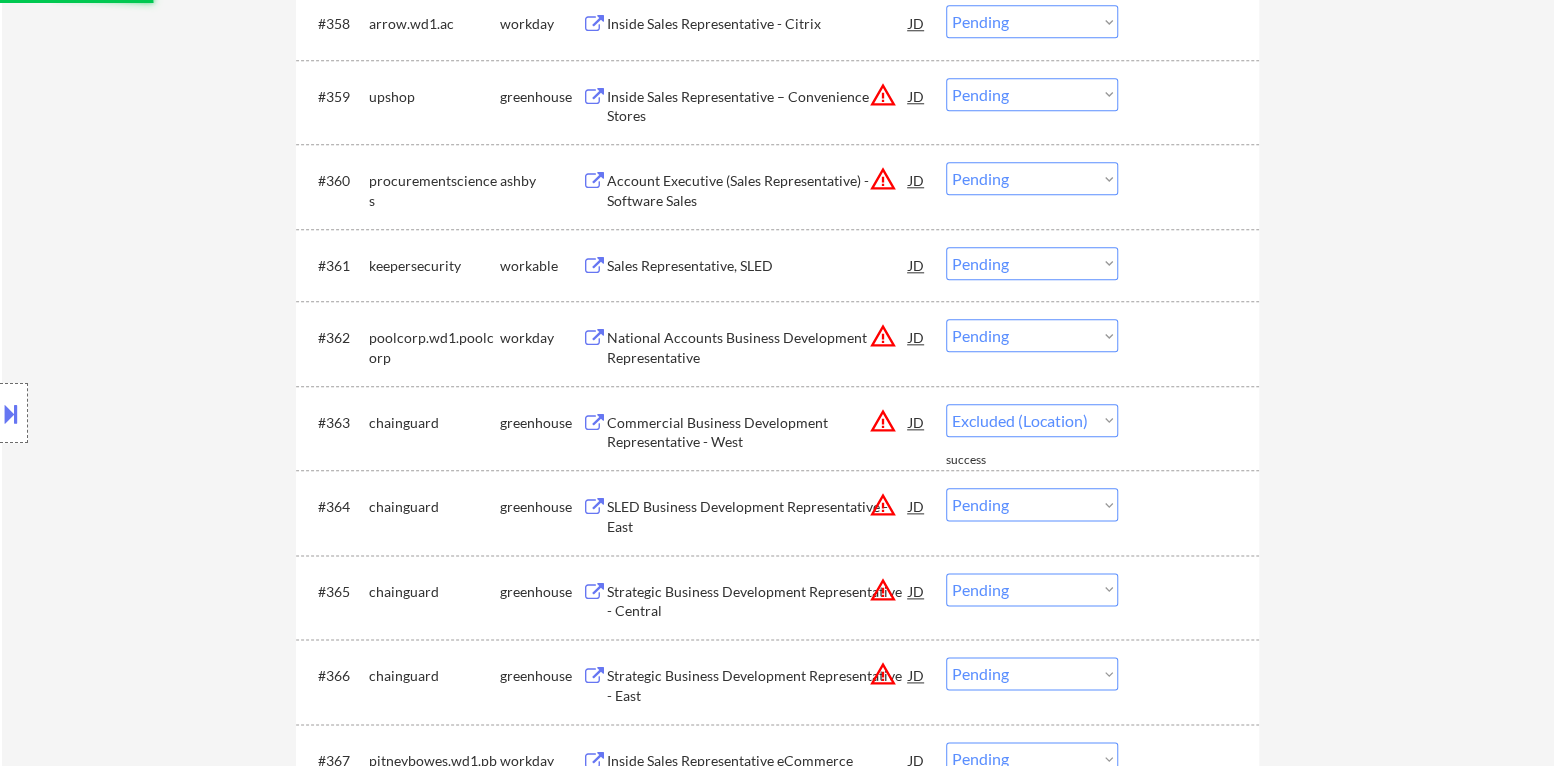 scroll, scrollTop: 5299, scrollLeft: 0, axis: vertical 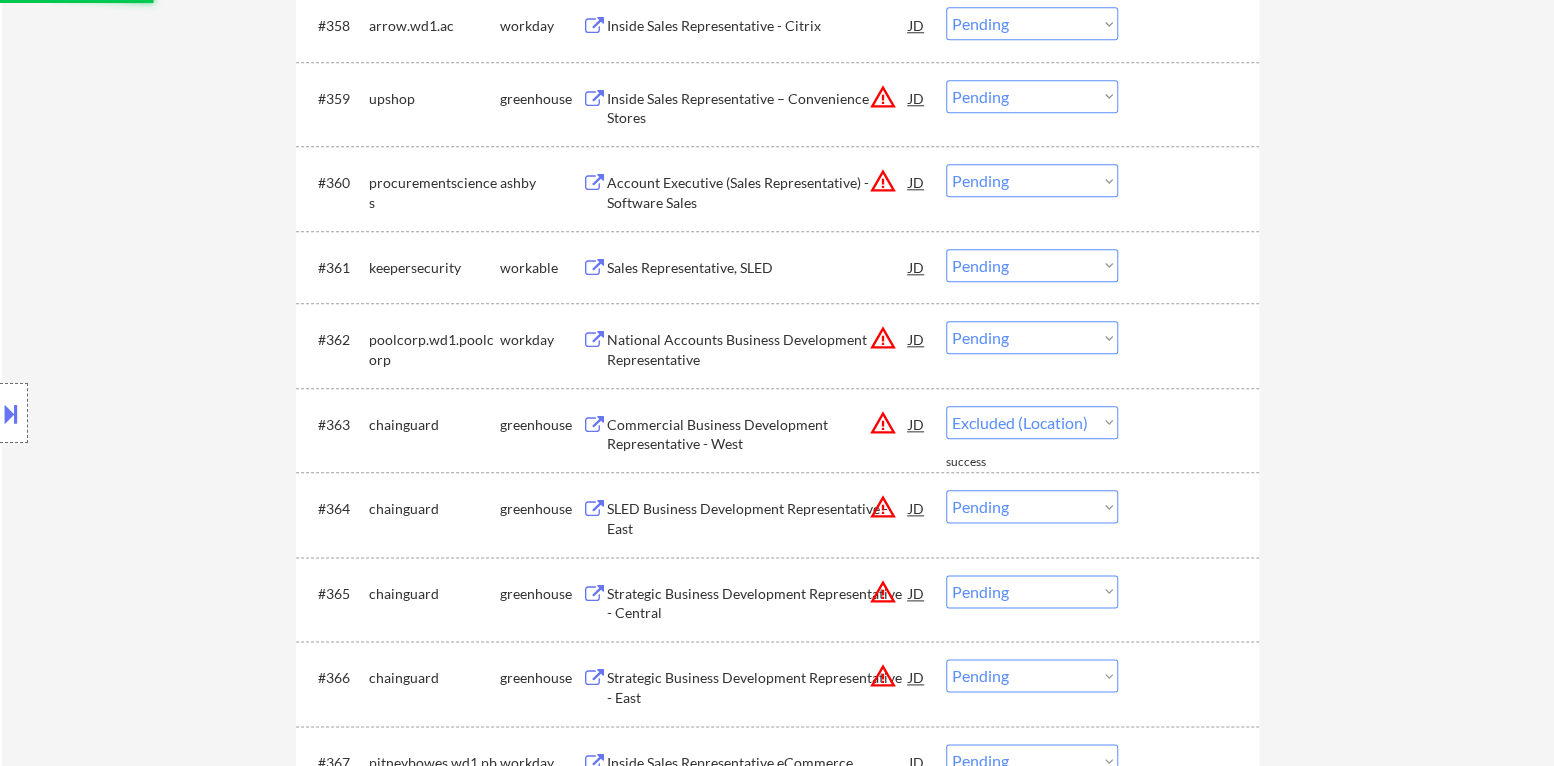 select on ""pending"" 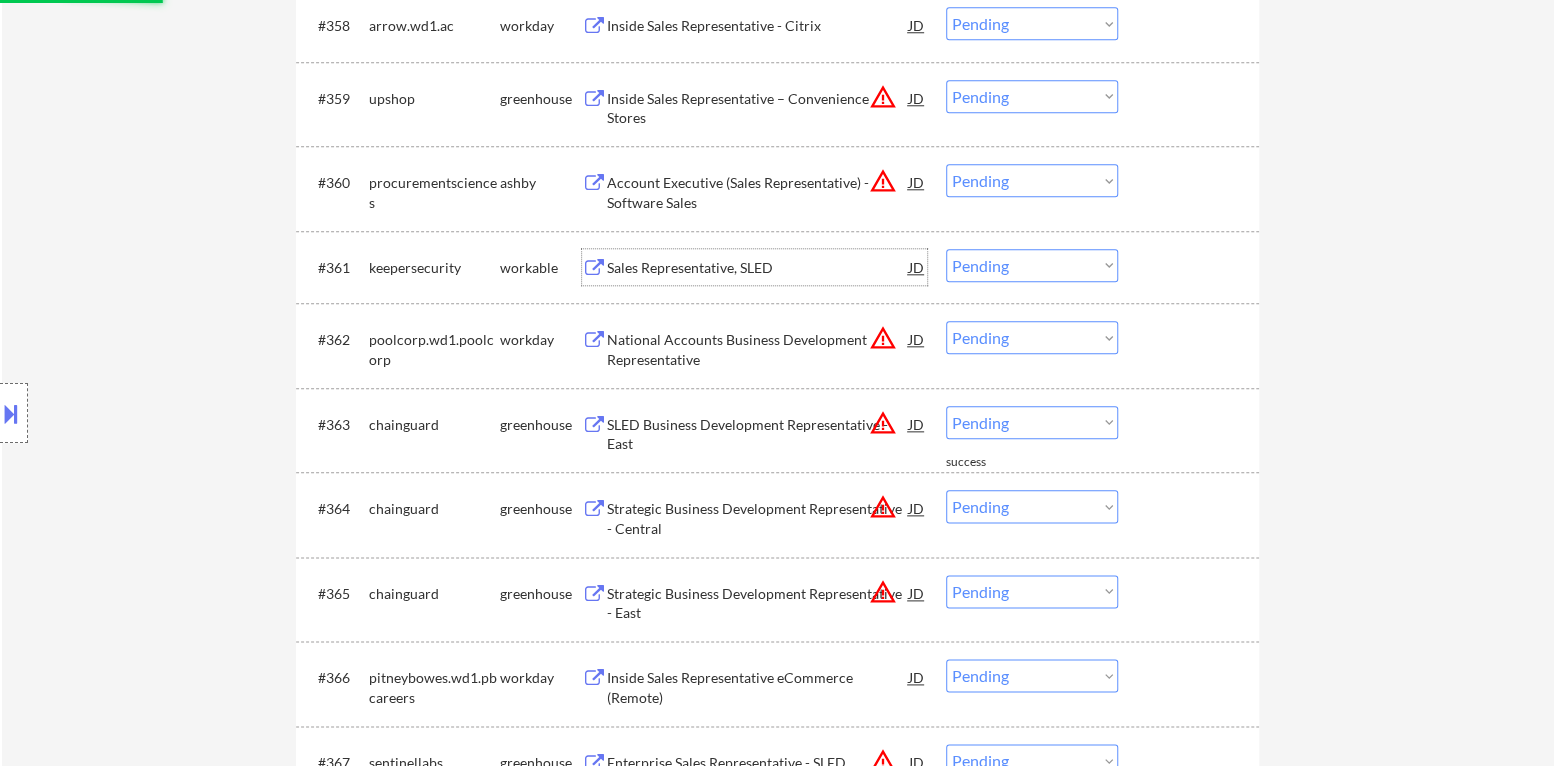 click on "Sales Representative, SLED" at bounding box center [758, 268] 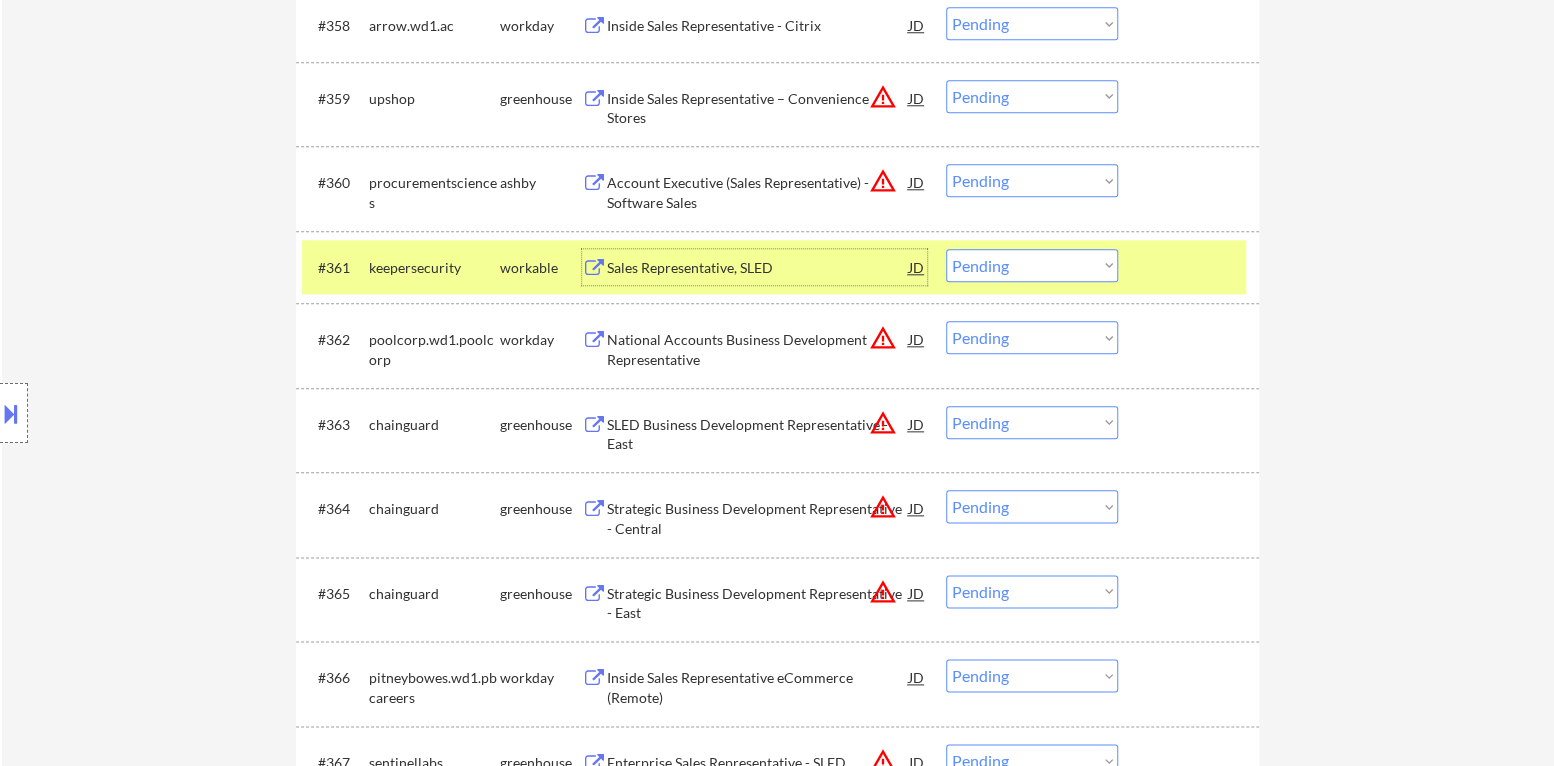 drag, startPoint x: 1010, startPoint y: 262, endPoint x: 1019, endPoint y: 276, distance: 16.643316 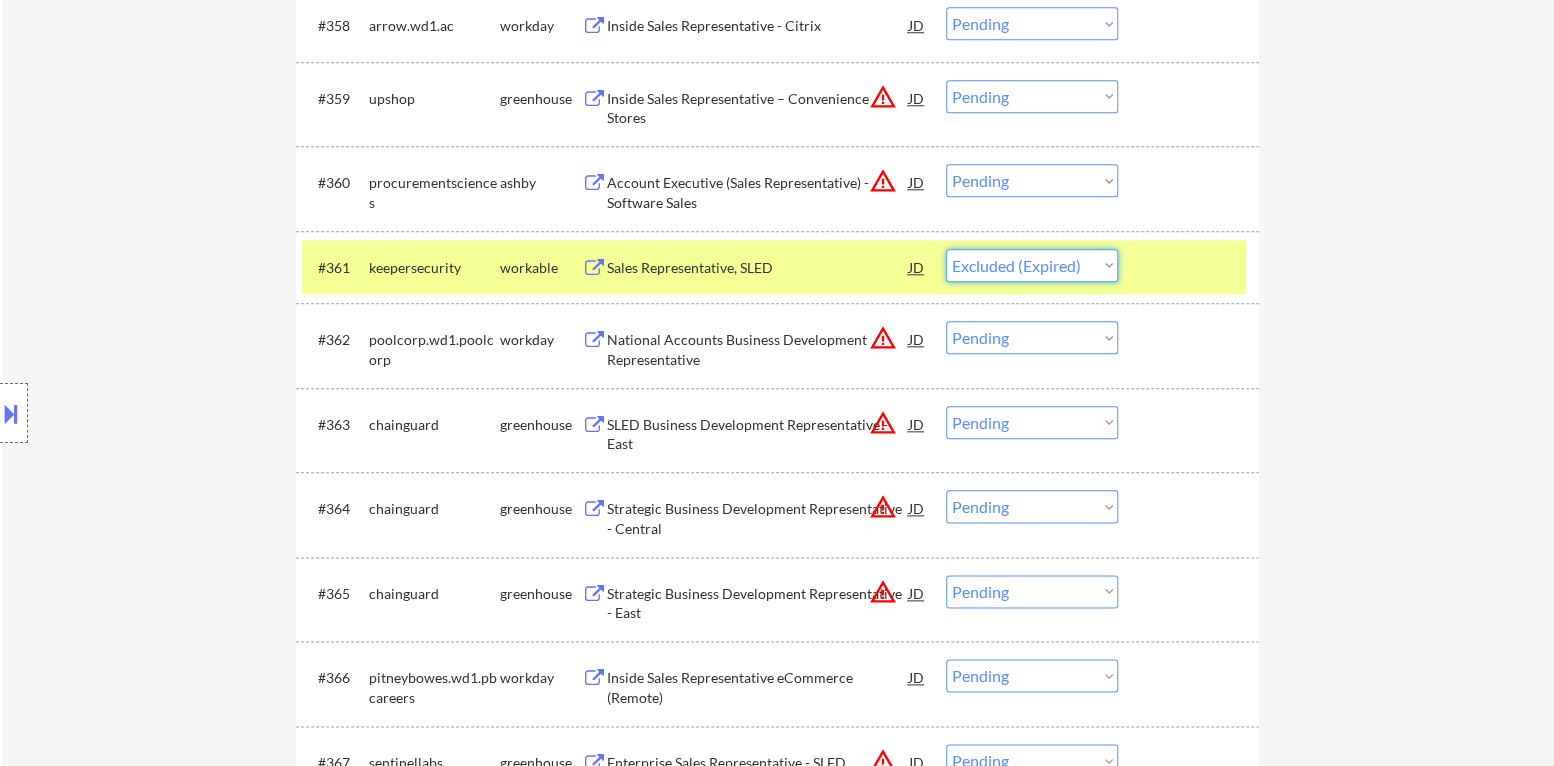 click on "Choose an option... Pending Applied Excluded (Questions) Excluded (Expired) Excluded (Location) Excluded (Bad Match) Excluded (Blocklist) Excluded (Salary) Excluded (Other)" at bounding box center (1032, 265) 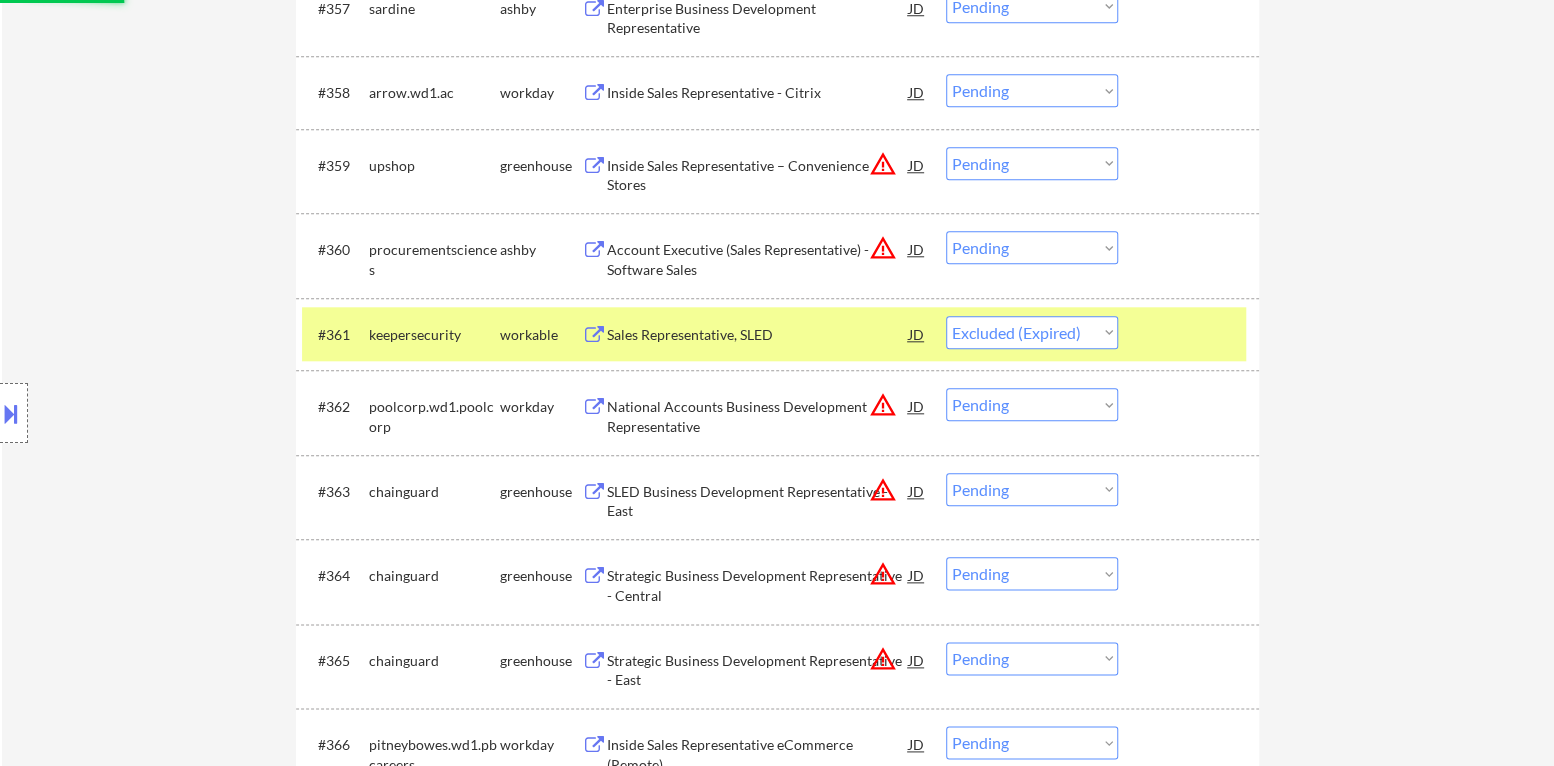 scroll, scrollTop: 5199, scrollLeft: 0, axis: vertical 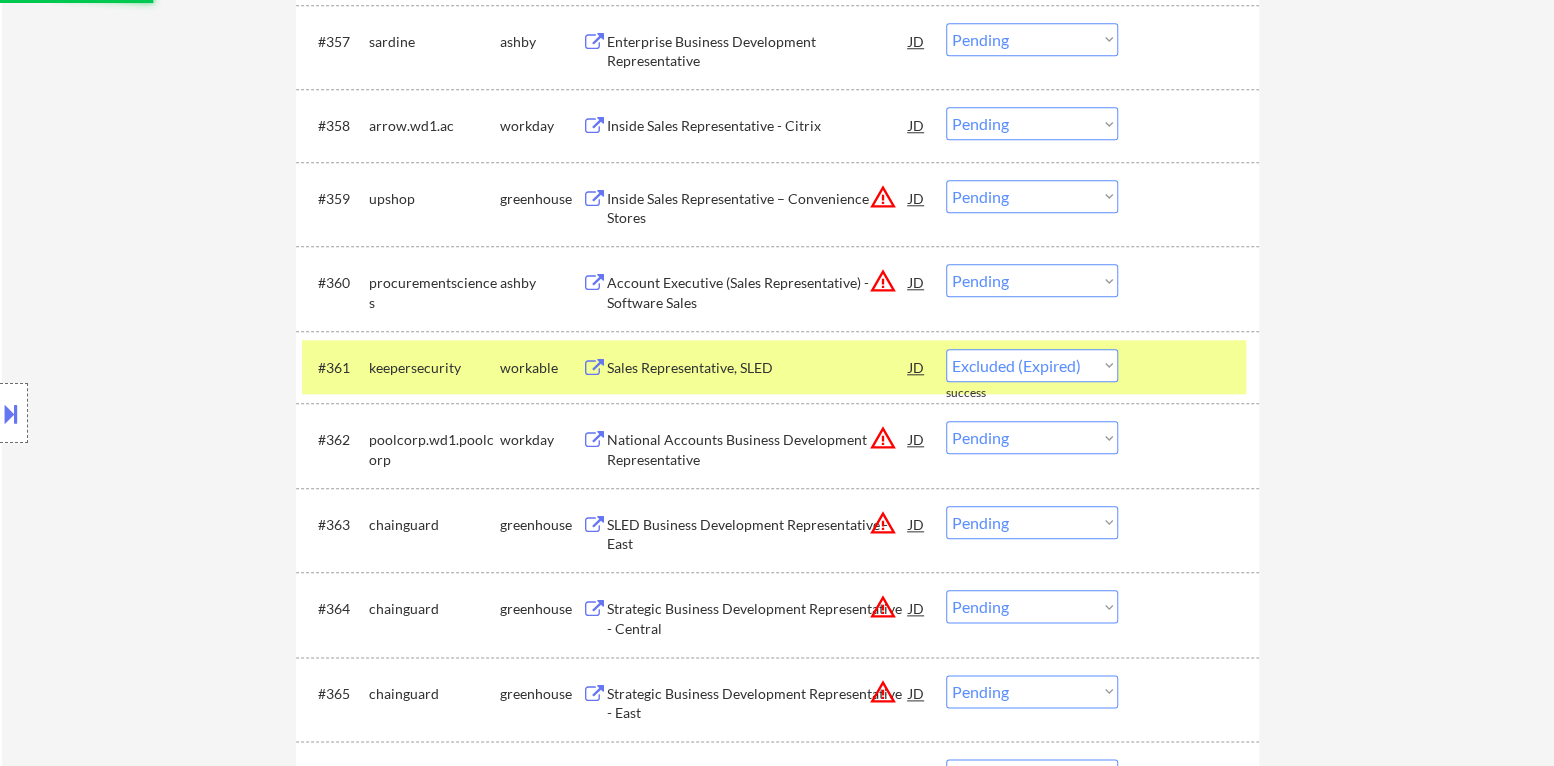 select on ""pending"" 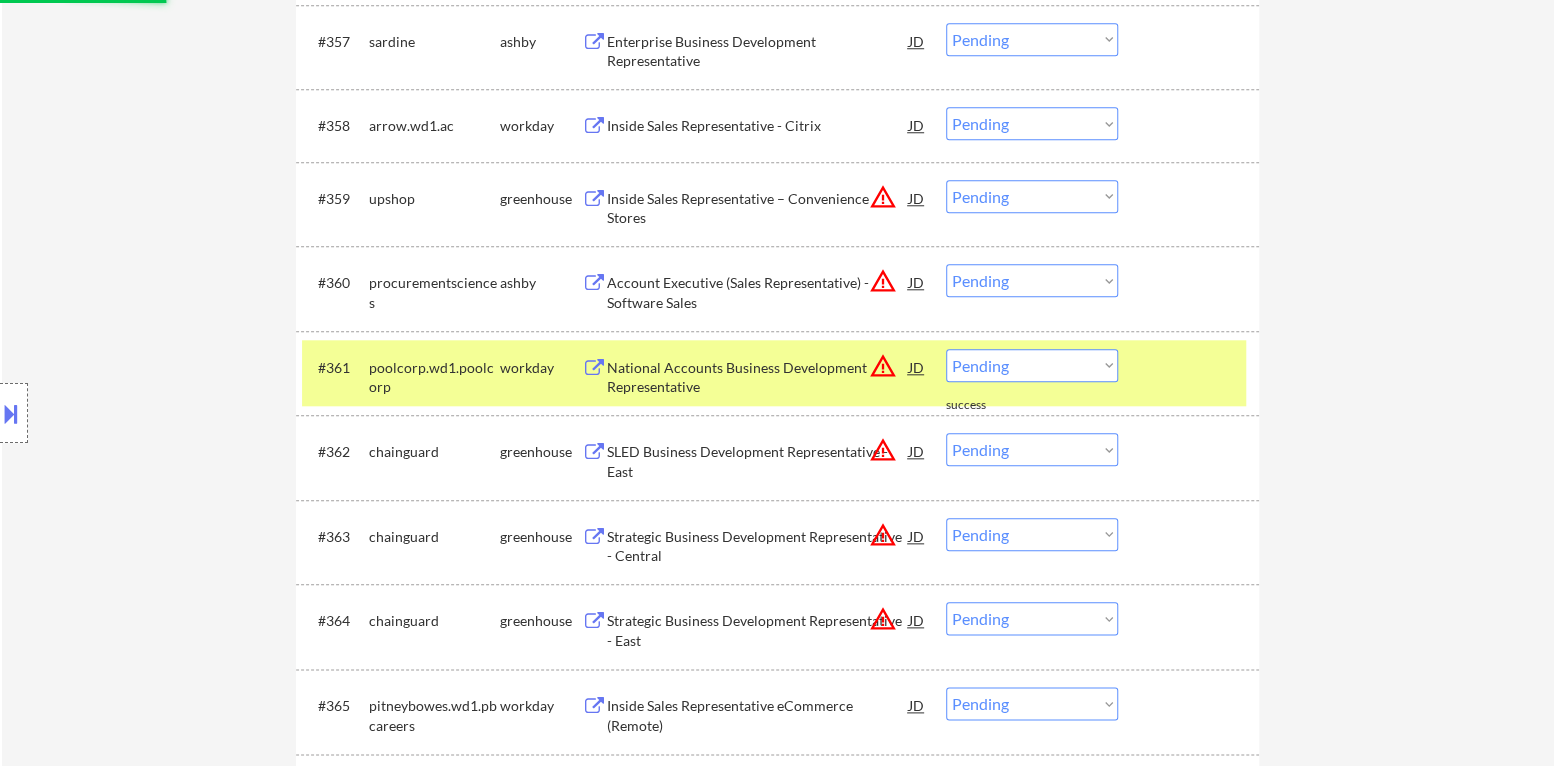 click on "warning_amber" at bounding box center [883, 281] 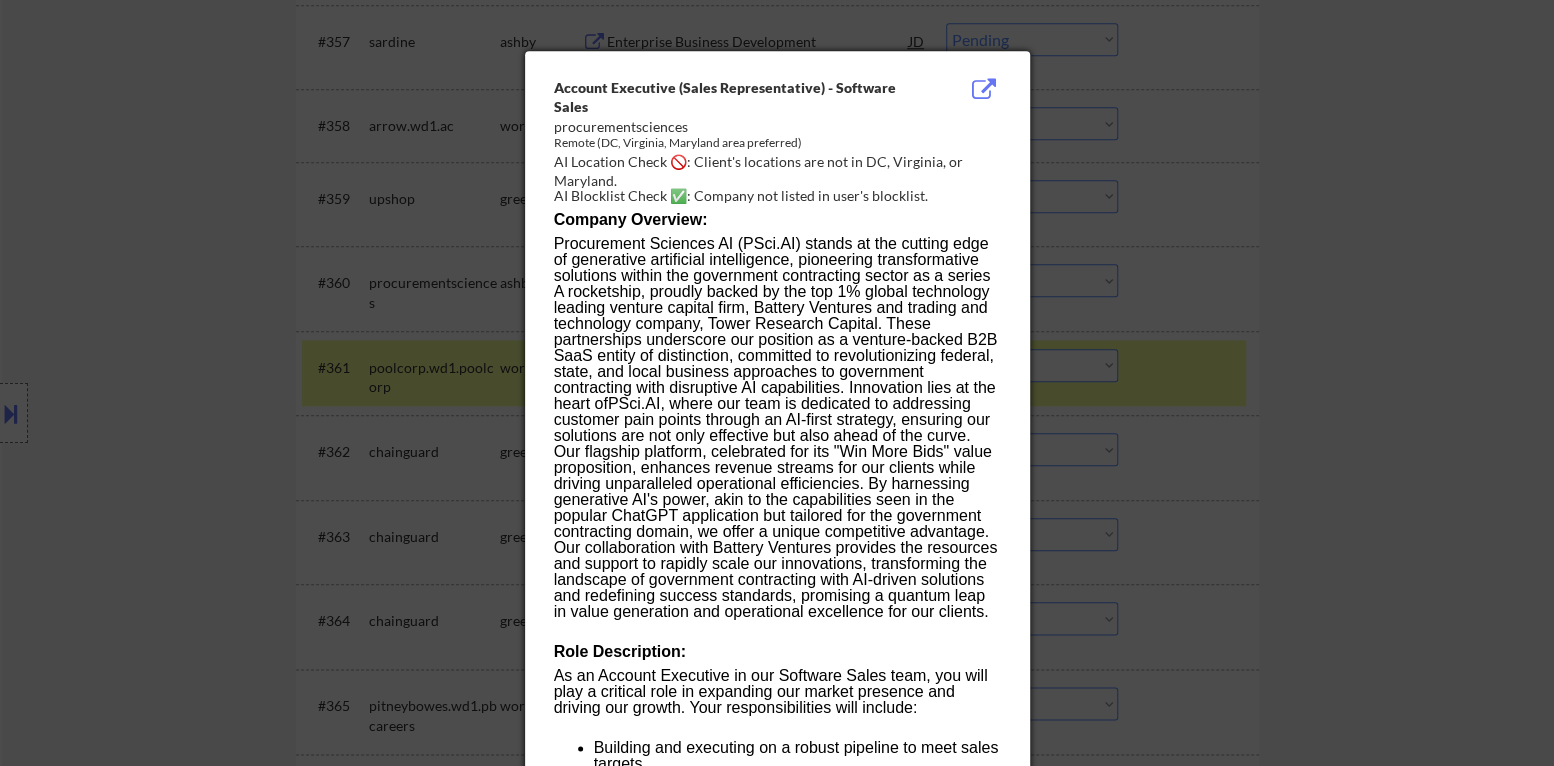 click at bounding box center [777, 383] 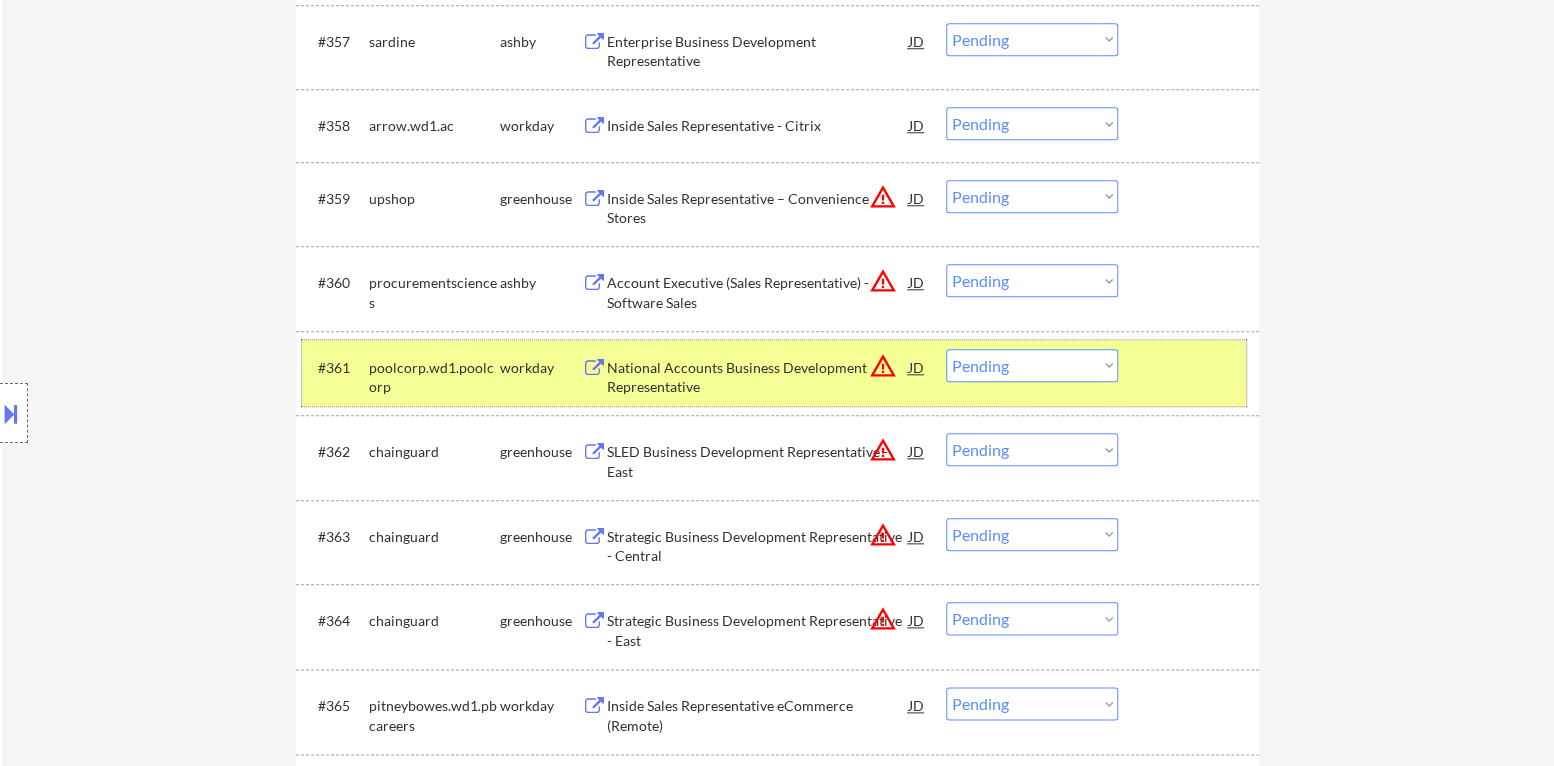 click on "#[NUMBER] poolcorp.wd1.poolcorp workday National Accounts Business Development Representative JD warning_amber Choose an option... Pending Applied Excluded (Questions) Excluded (Expired) Excluded (Location) Excluded (Bad Match) Excluded (Blocklist) Excluded (Salary) Excluded (Other)" at bounding box center [774, 373] 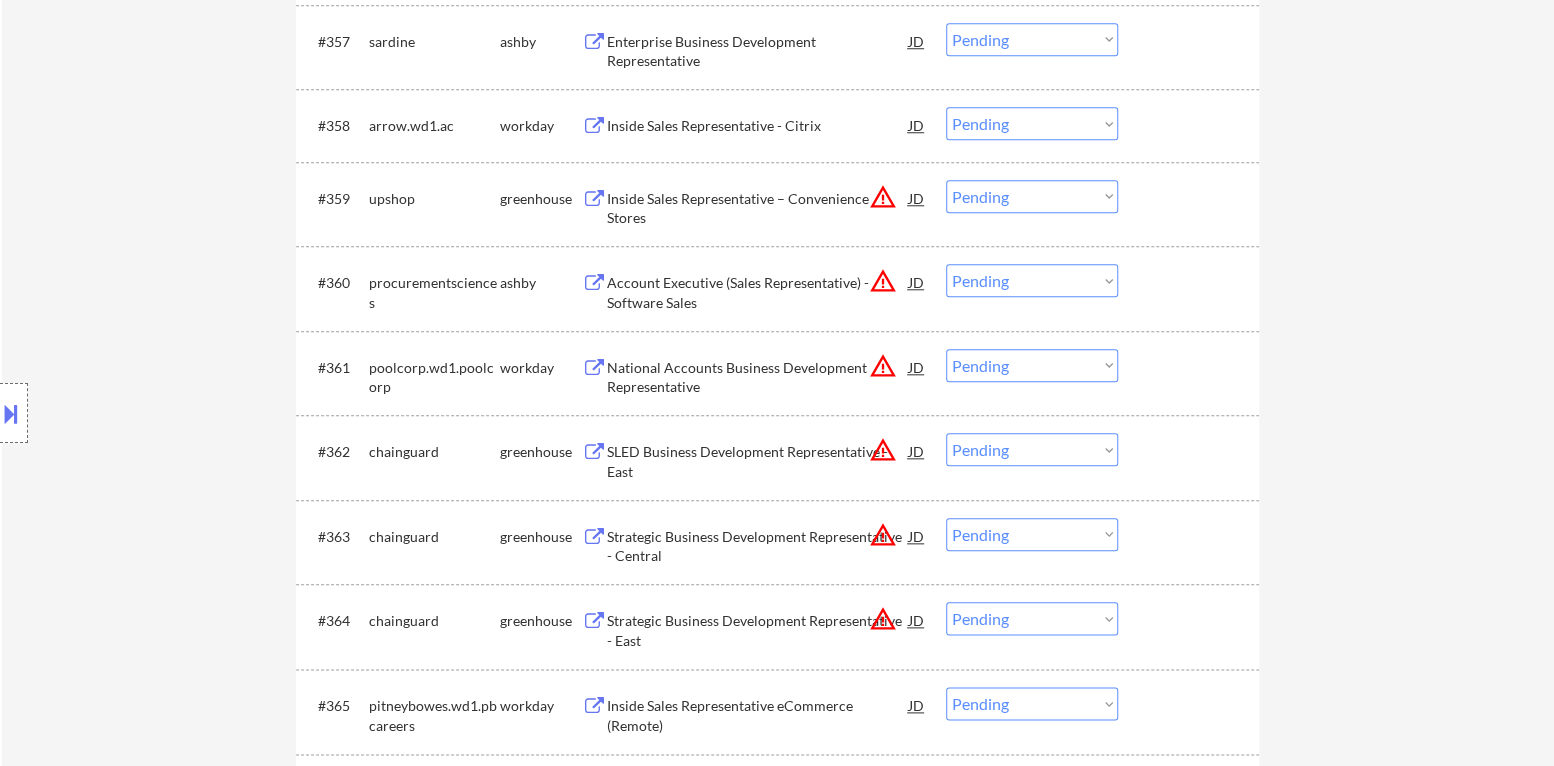 click on "Account Executive (Sales Representative) - Software Sales" at bounding box center [758, 292] 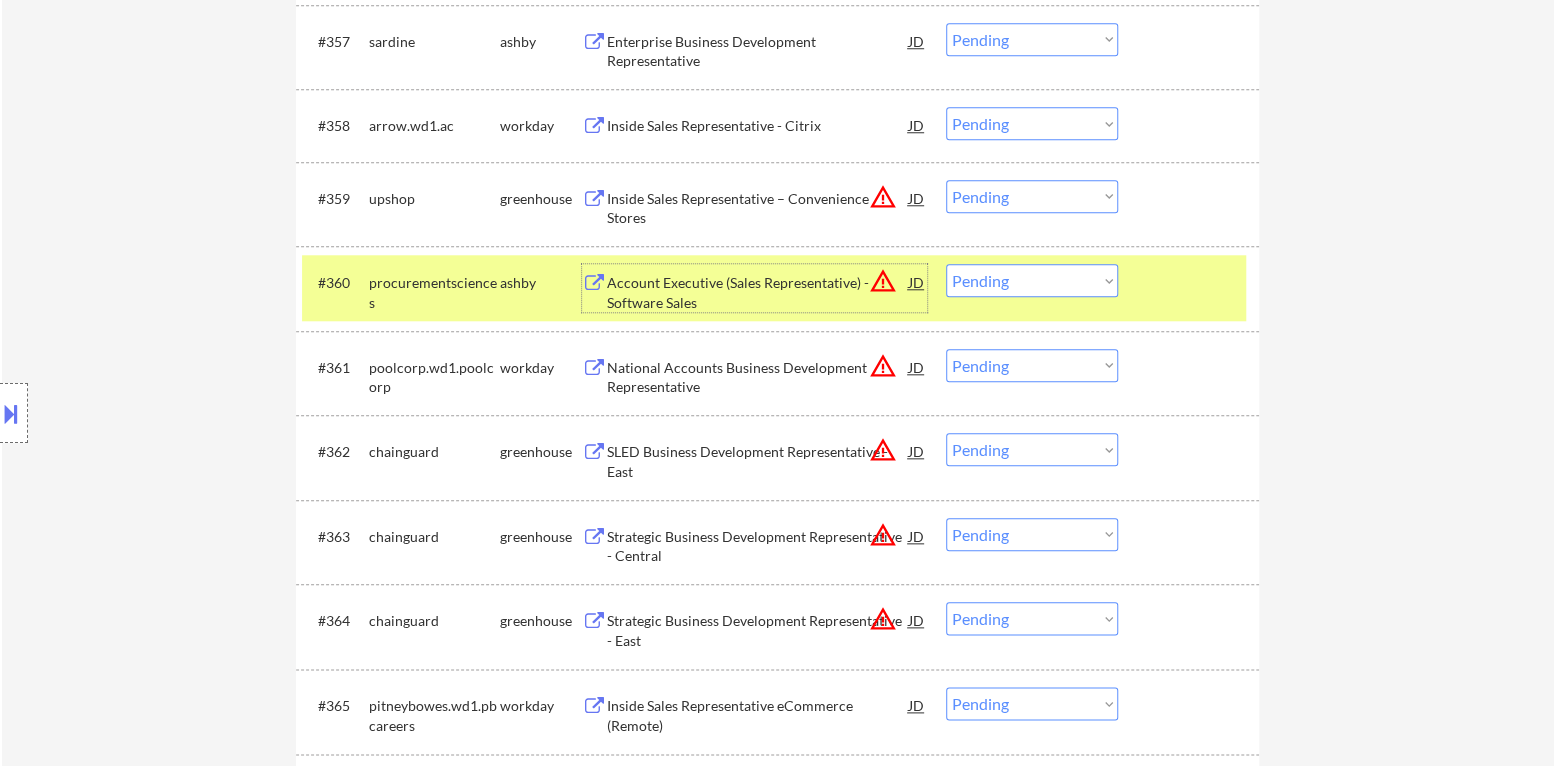 click on "Choose an option... Pending Applied Excluded (Questions) Excluded (Expired) Excluded (Location) Excluded (Bad Match) Excluded (Blocklist) Excluded (Salary) Excluded (Other)" at bounding box center [1032, 280] 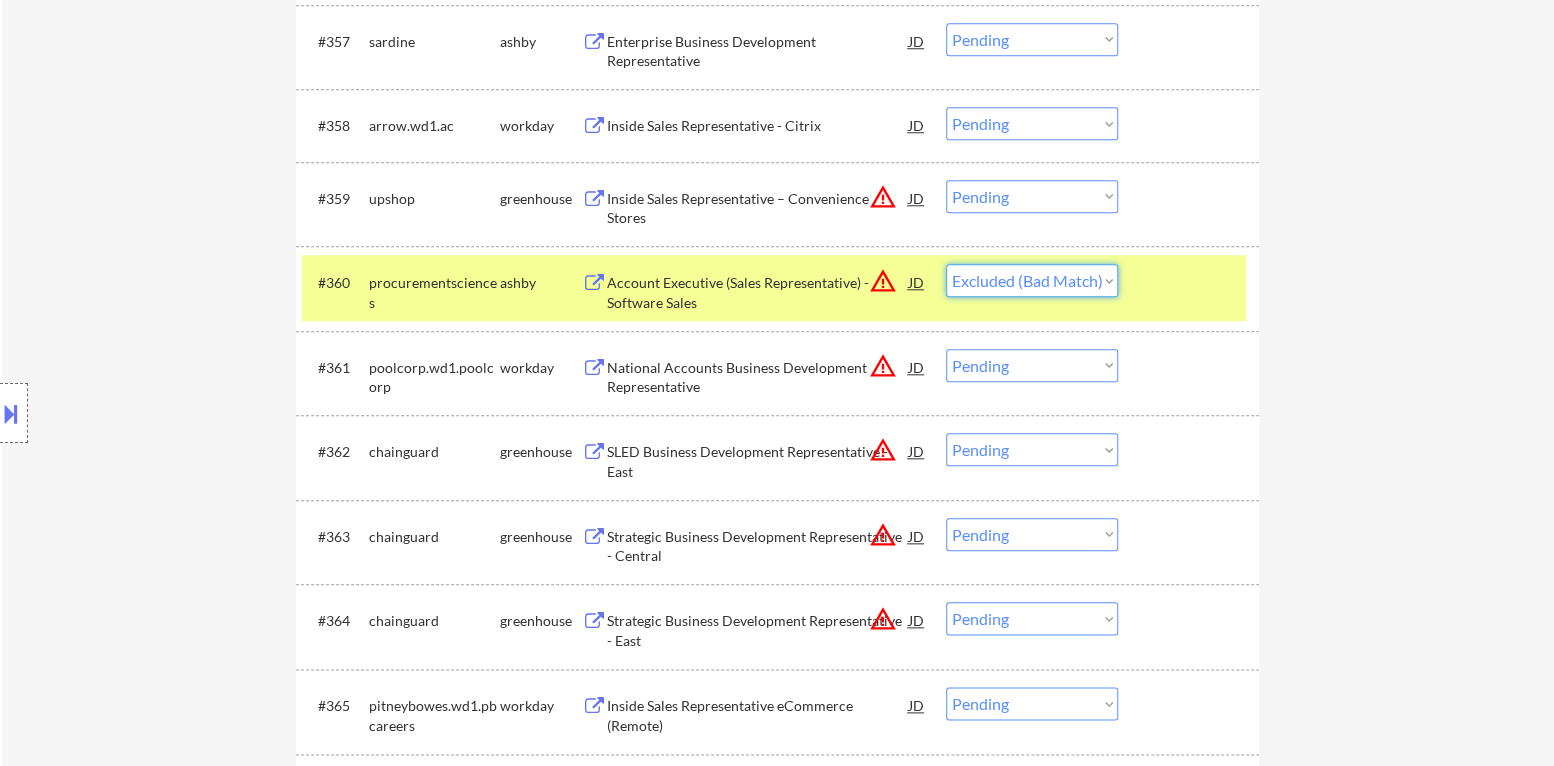 click on "Choose an option... Pending Applied Excluded (Questions) Excluded (Expired) Excluded (Location) Excluded (Bad Match) Excluded (Blocklist) Excluded (Salary) Excluded (Other)" at bounding box center [1032, 280] 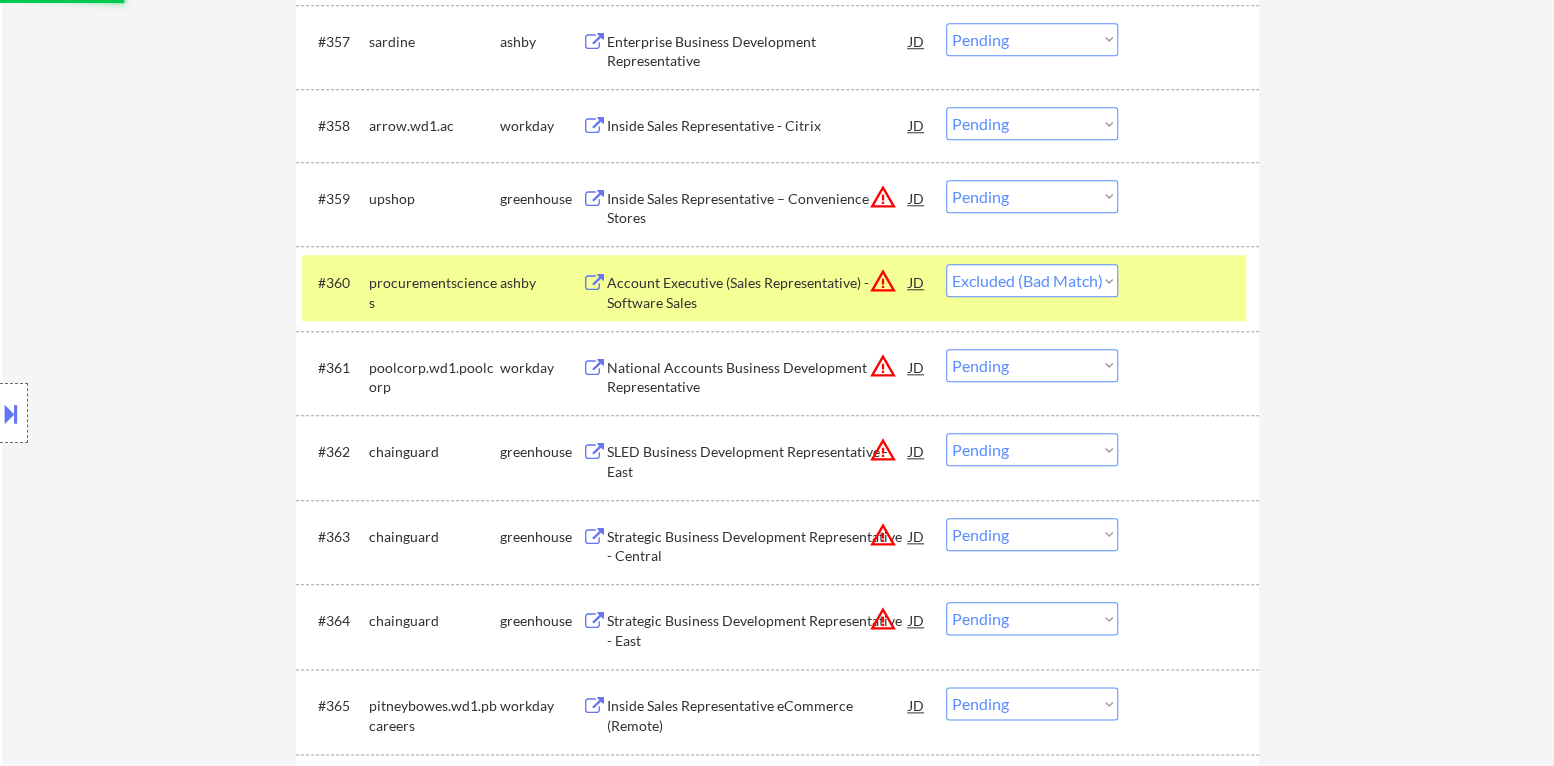 click on "#[NUMBER] procurementsciences ashby Account Executive (Sales Representative) - Software Sales JD warning_amber Choose an option... Pending Applied Excluded (Questions) Excluded (Expired) Excluded (Location) Excluded (Bad Match) Excluded (Blocklist) Excluded (Salary) Excluded (Other)" at bounding box center (774, 288) 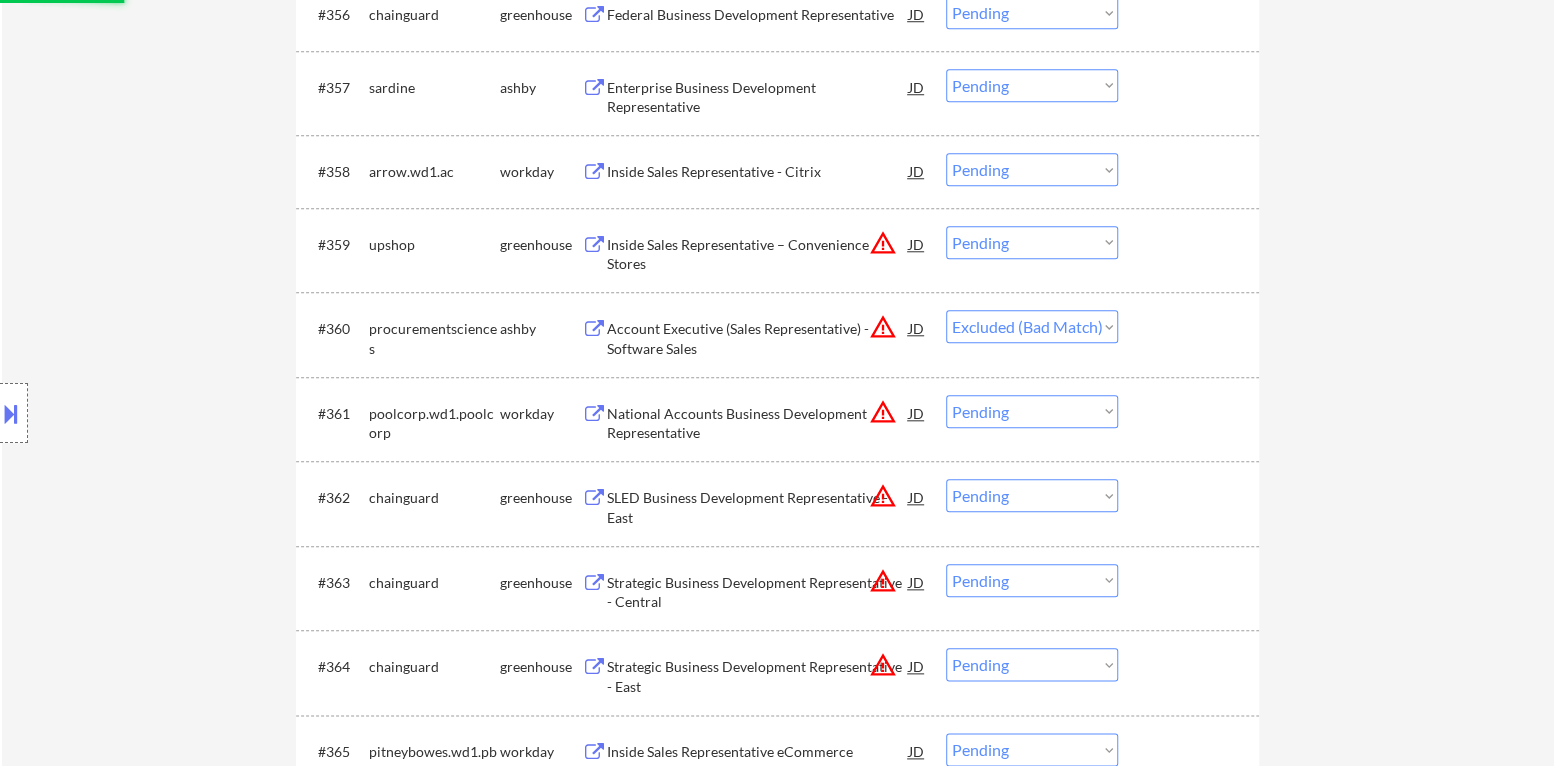 scroll, scrollTop: 5099, scrollLeft: 0, axis: vertical 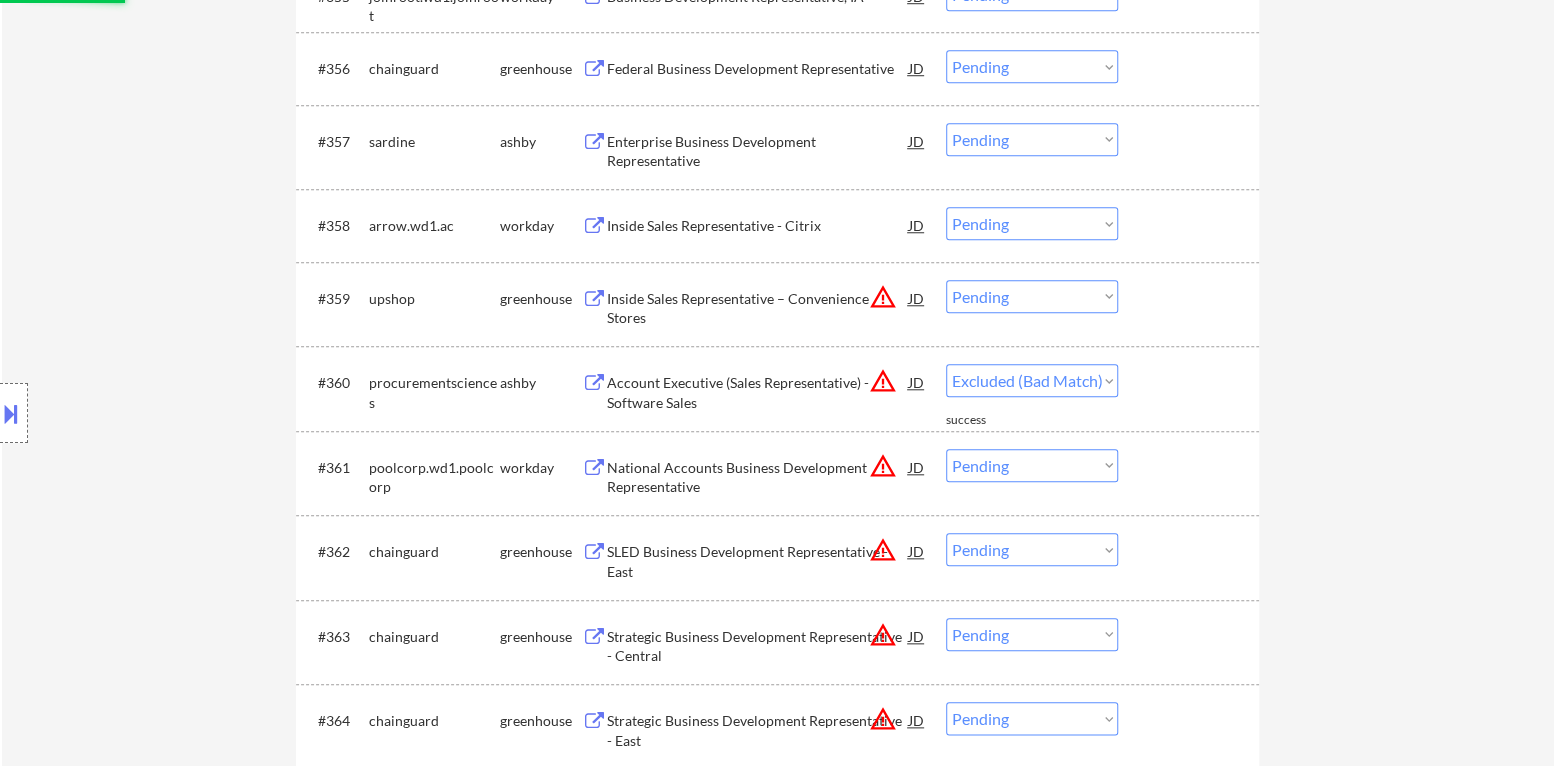 click on "warning_amber" at bounding box center (883, 297) 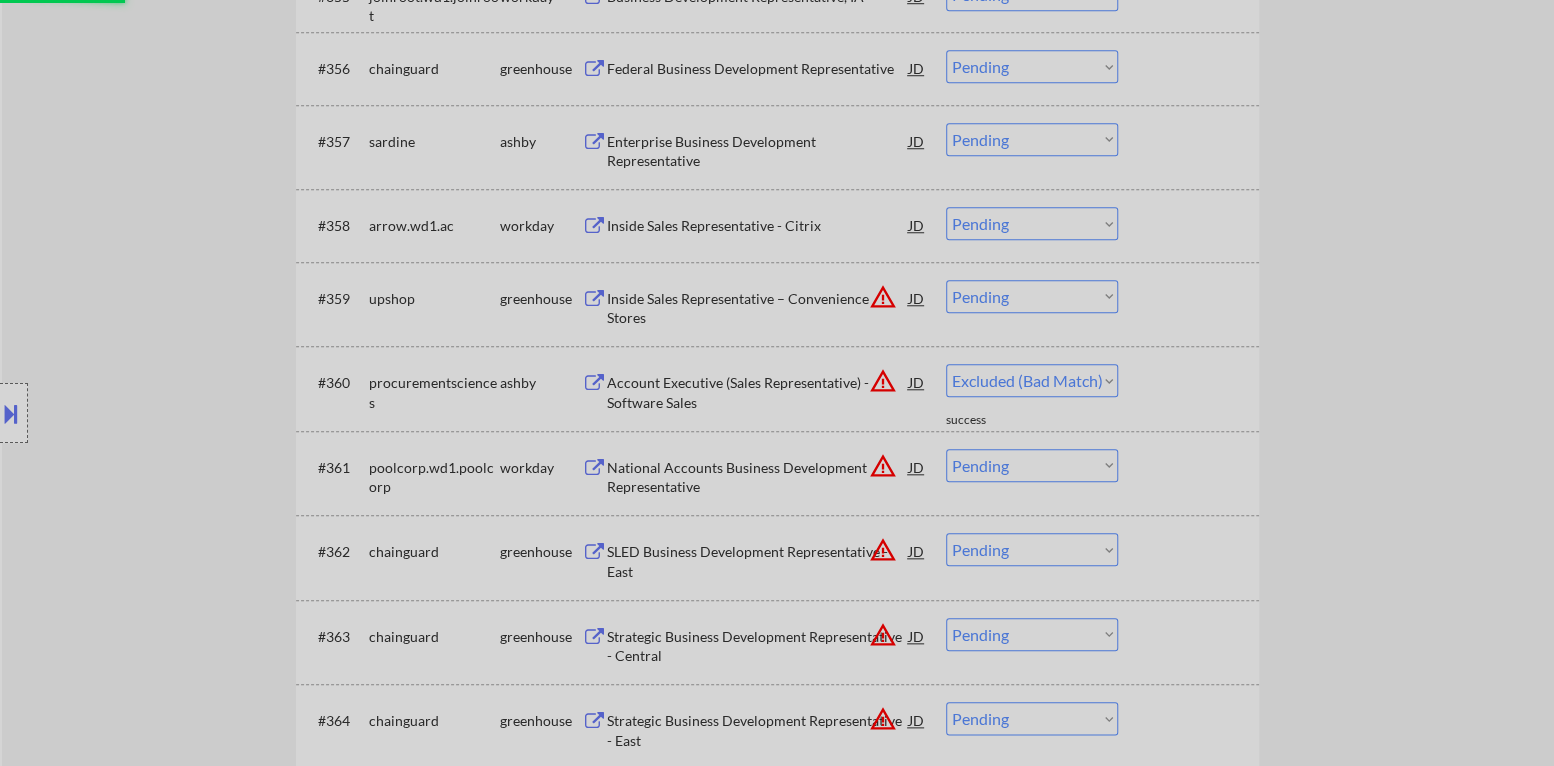 select on ""pending"" 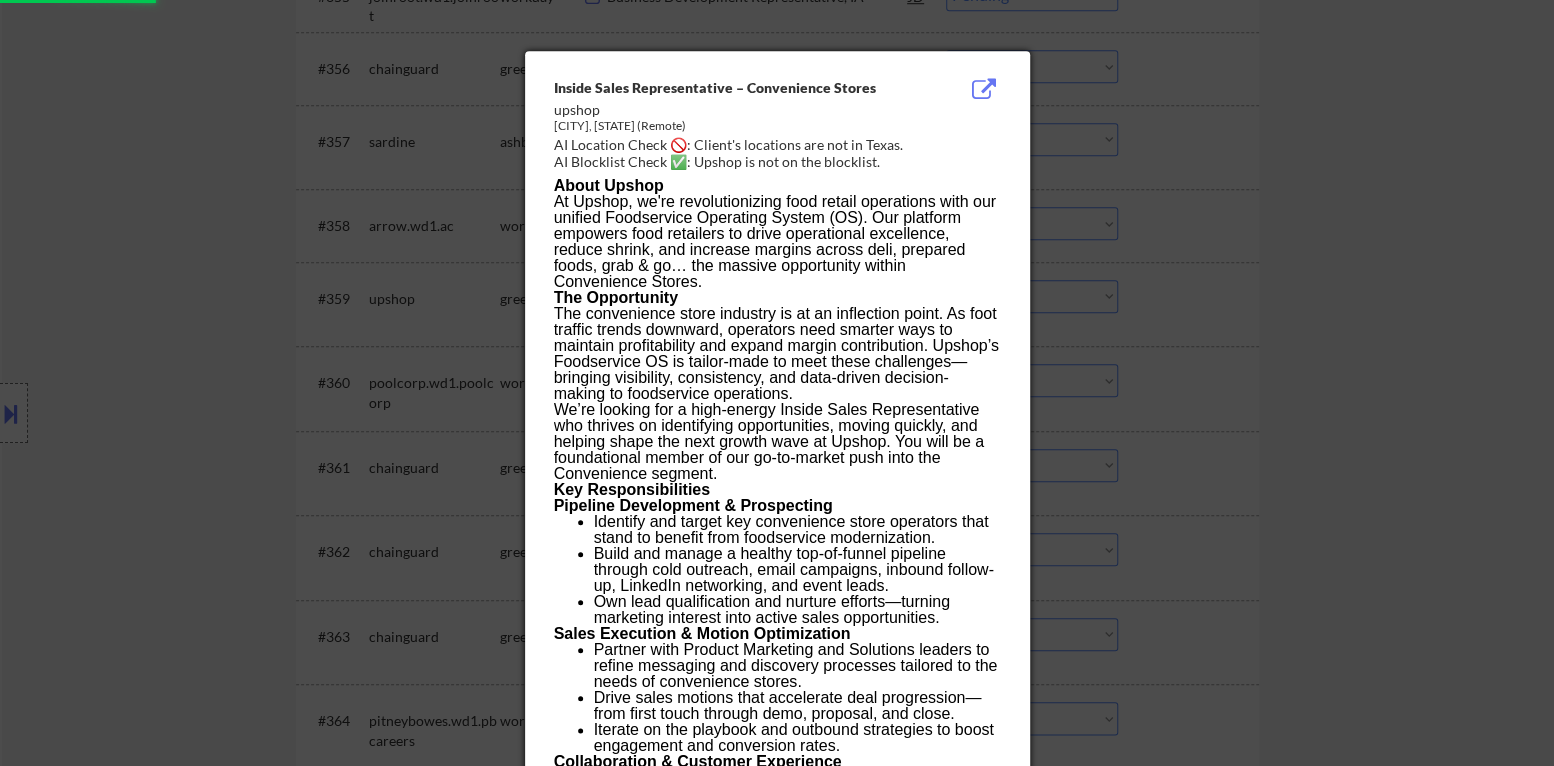 click at bounding box center [777, 383] 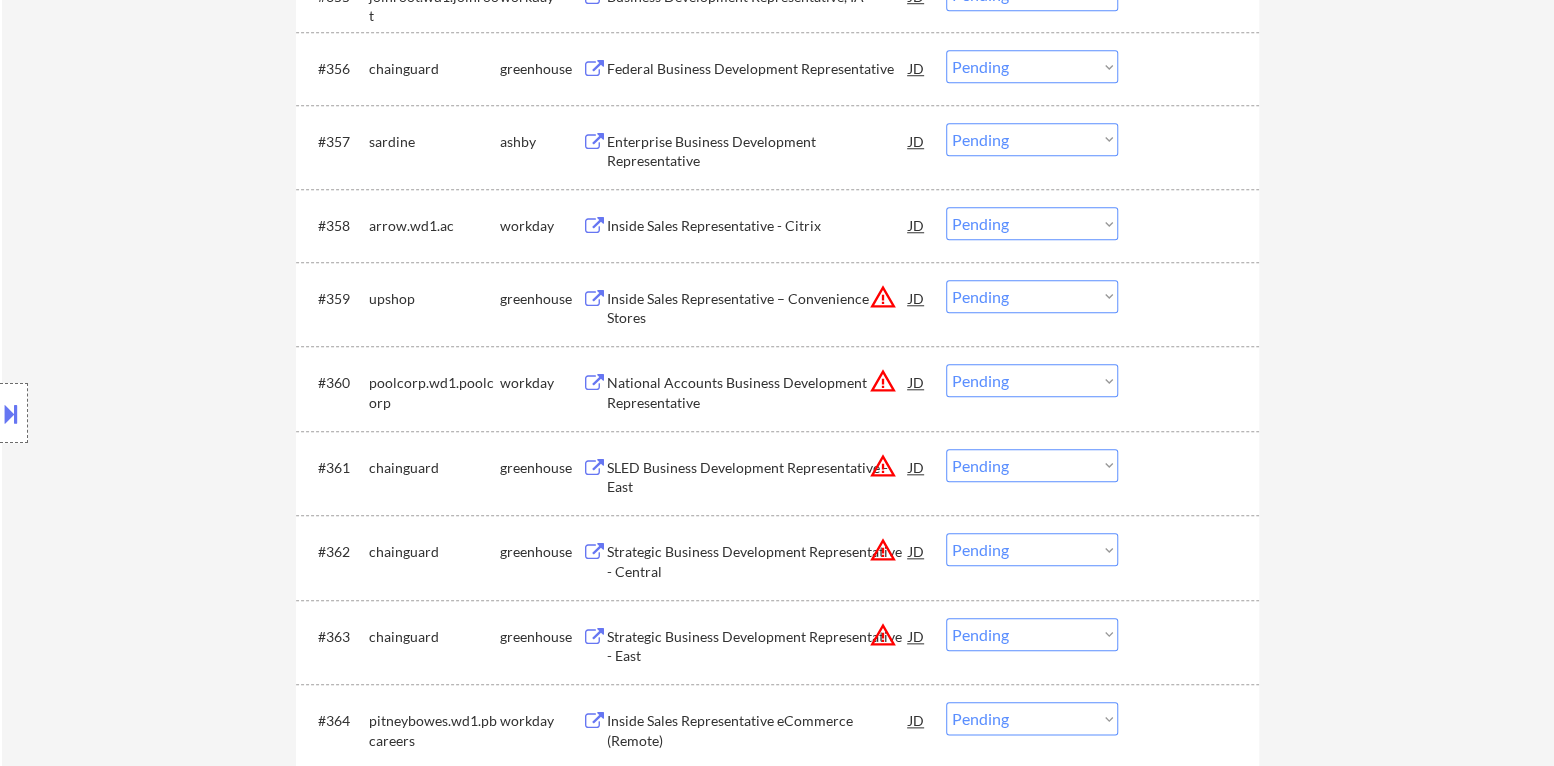 click on "Inside Sales Representative – Convenience Stores" at bounding box center [758, 308] 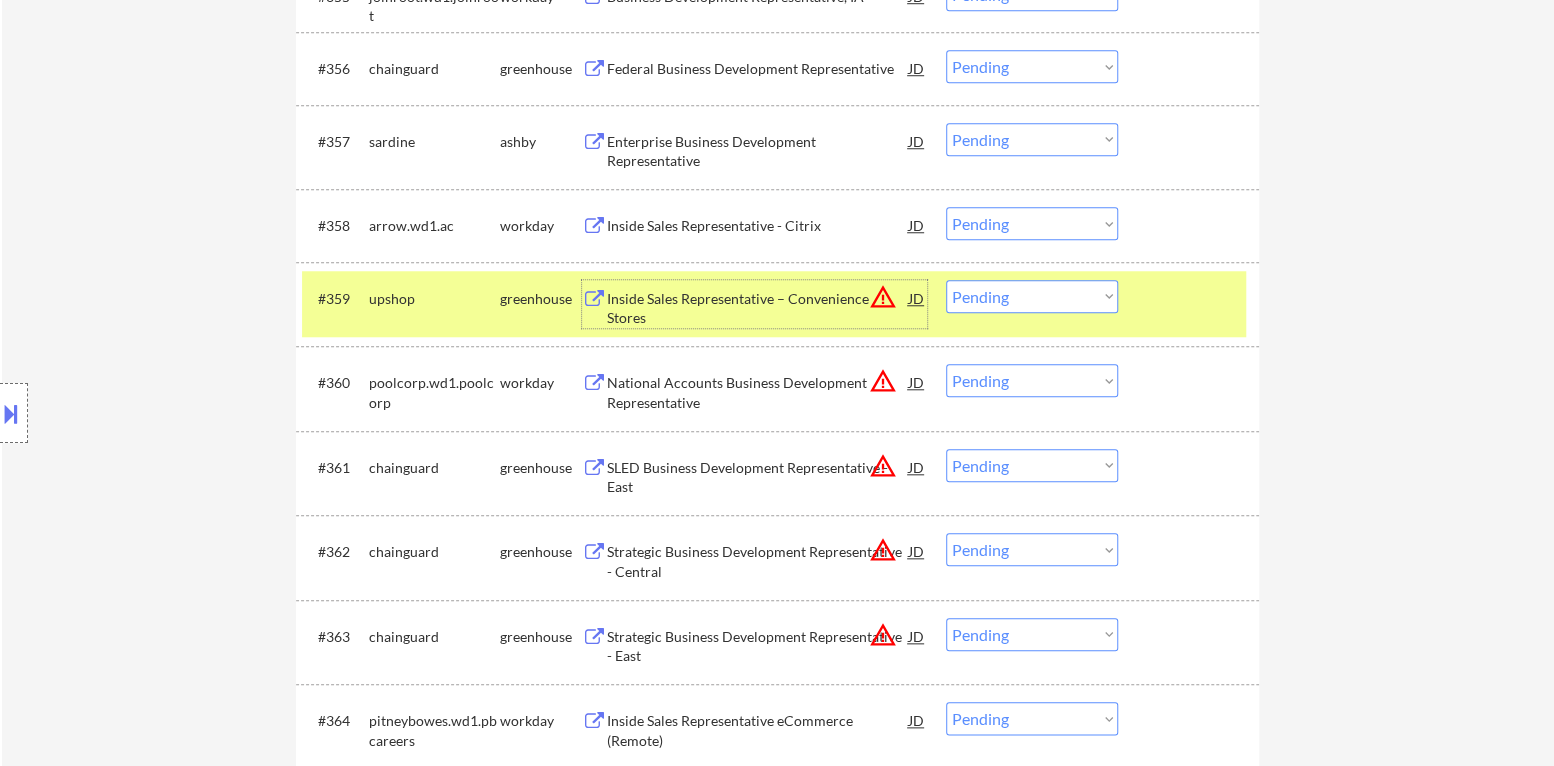 click on "Choose an option... Pending Applied Excluded (Questions) Excluded (Expired) Excluded (Location) Excluded (Bad Match) Excluded (Blocklist) Excluded (Salary) Excluded (Other)" at bounding box center [1032, 296] 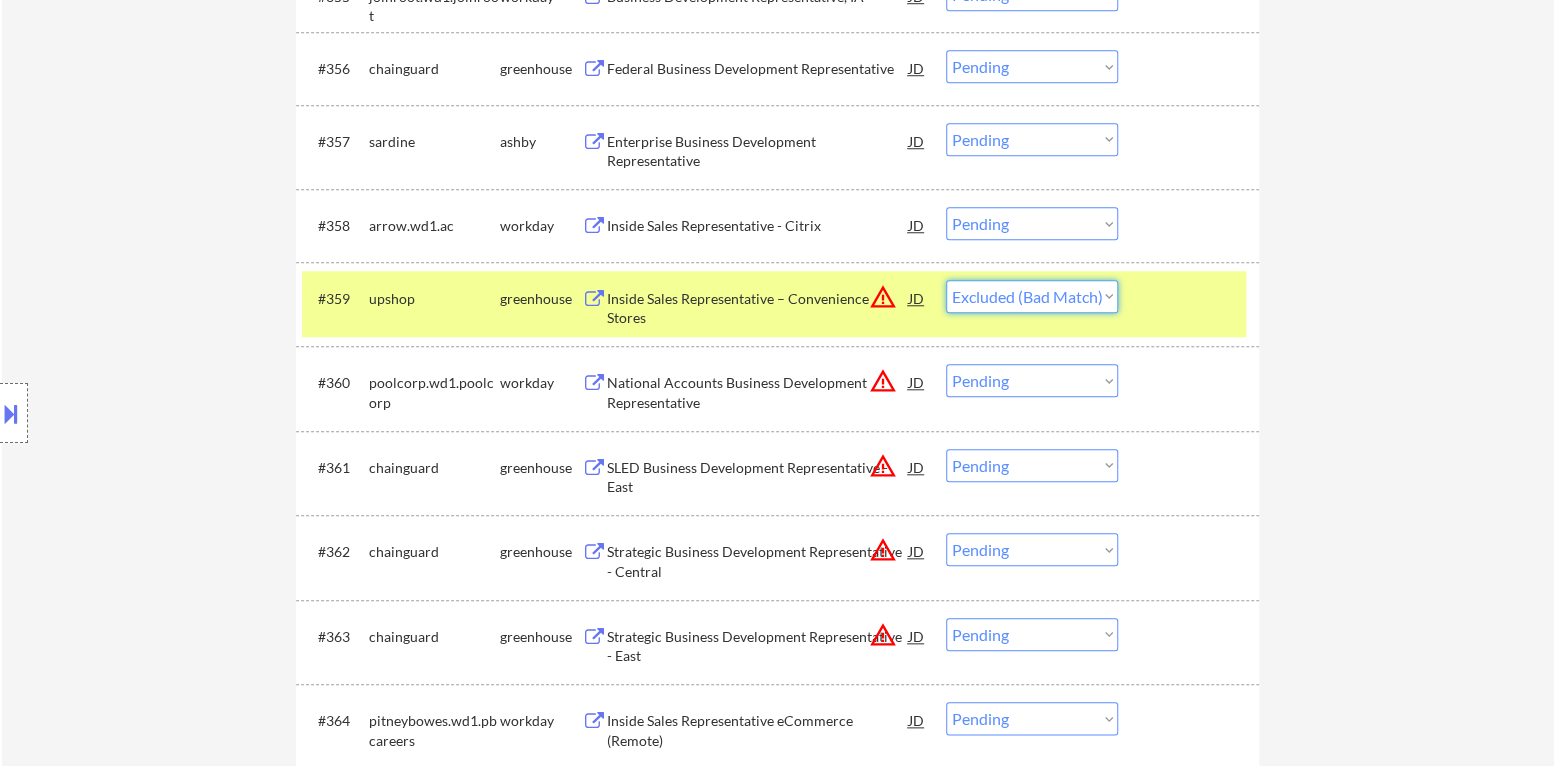 click on "Choose an option... Pending Applied Excluded (Questions) Excluded (Expired) Excluded (Location) Excluded (Bad Match) Excluded (Blocklist) Excluded (Salary) Excluded (Other)" at bounding box center [1032, 296] 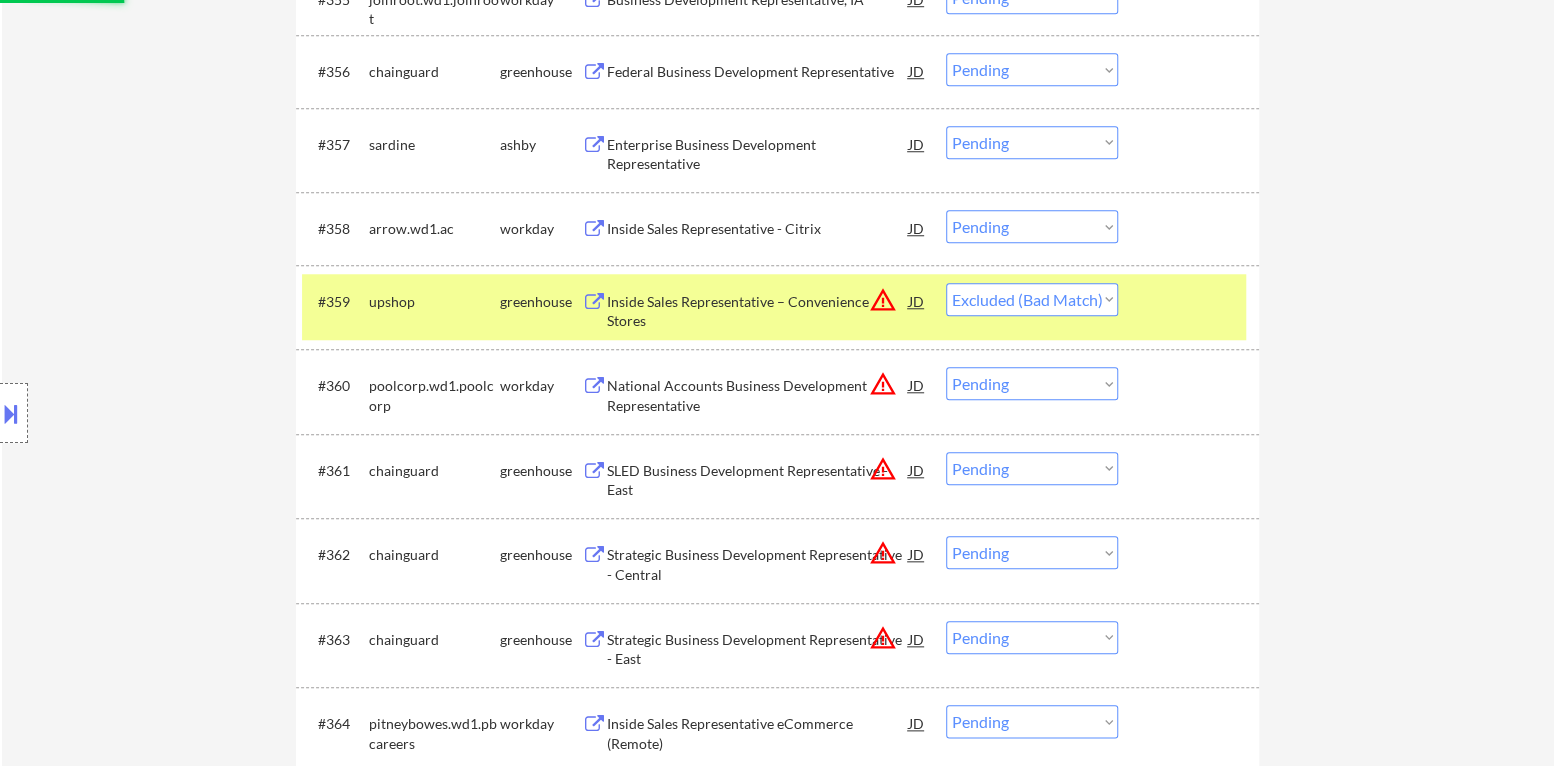 scroll, scrollTop: 4999, scrollLeft: 0, axis: vertical 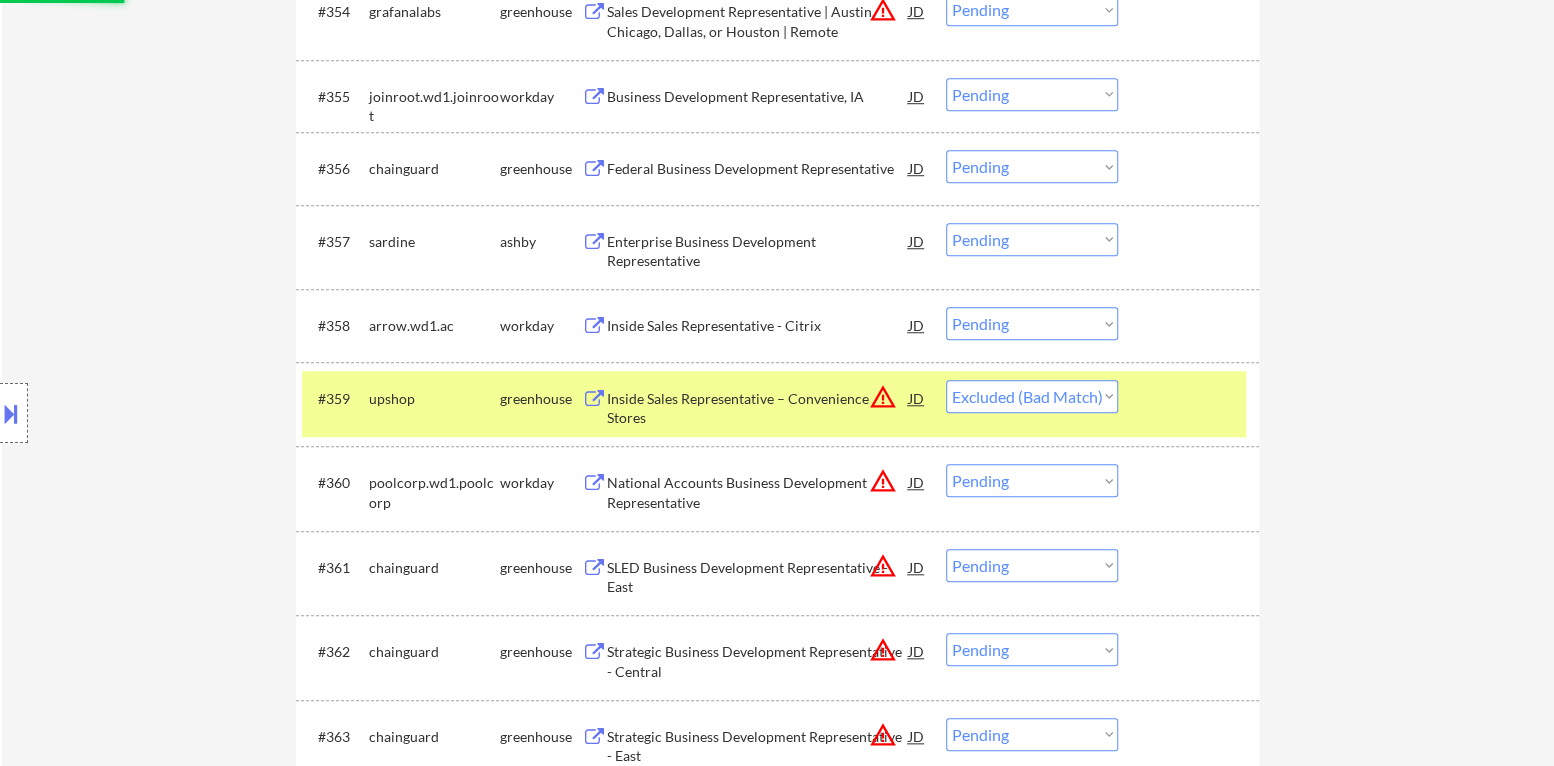 click on "Enterprise Business Development Representative" at bounding box center [758, 251] 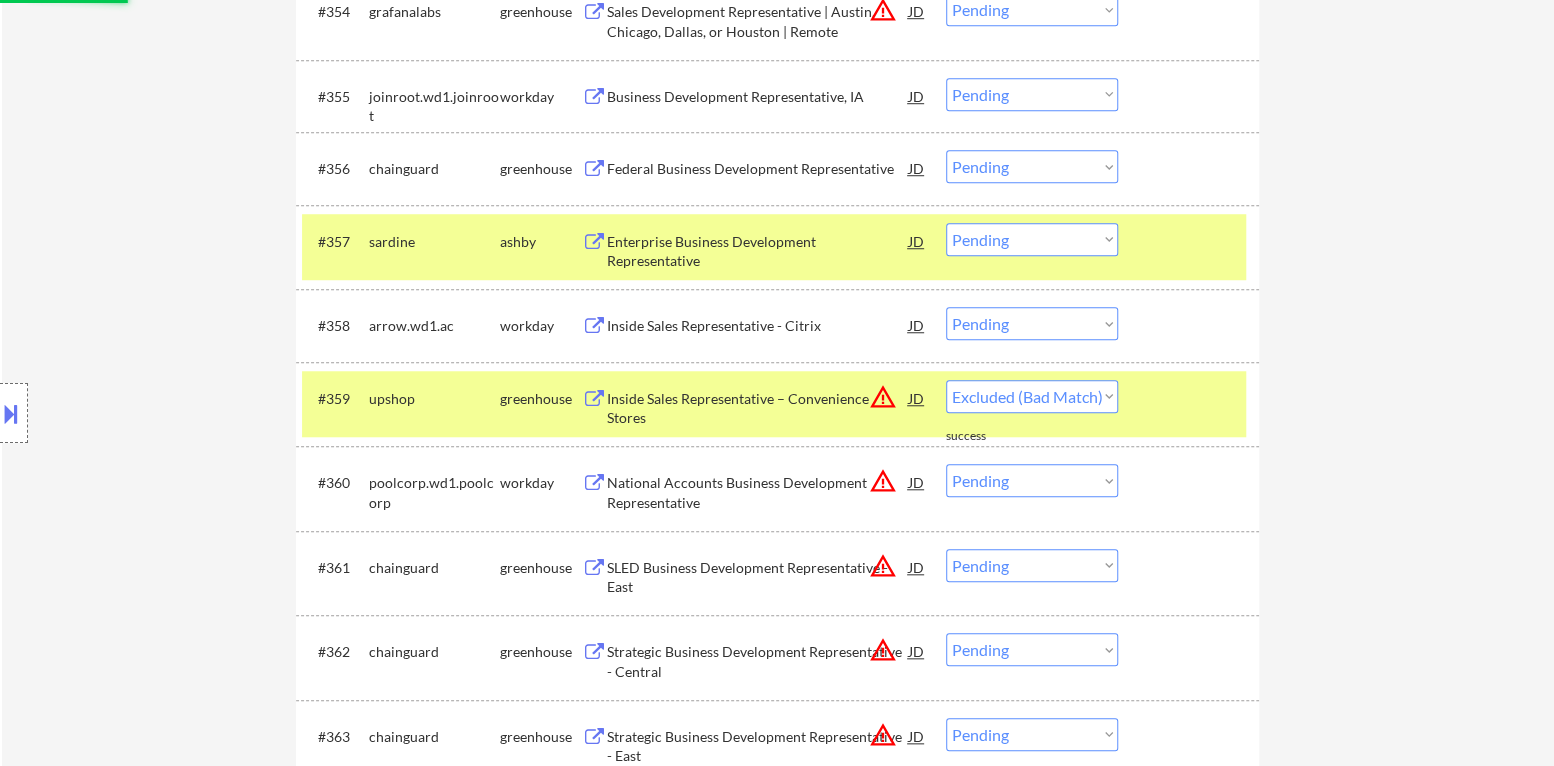 select on ""pending"" 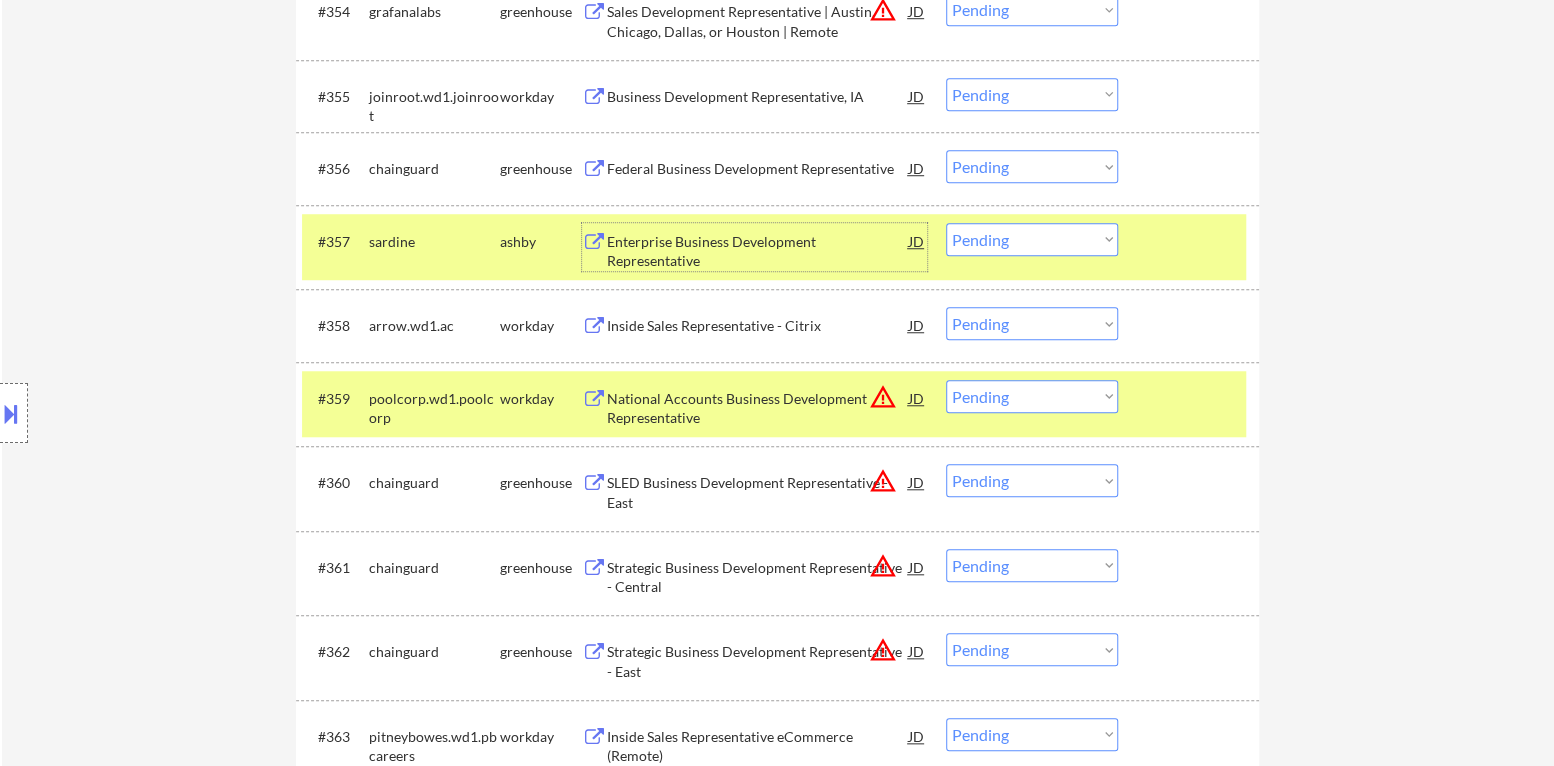 click on "#359 poolcorp.wd1.poolcorp workday National Accounts Business Development Representative JD warning_amber Choose an option... Pending Applied Excluded (Questions) Excluded (Expired) Excluded (Location) Excluded (Bad Match) Excluded (Blocklist) Excluded (Salary) Excluded (Other)" at bounding box center (774, 404) 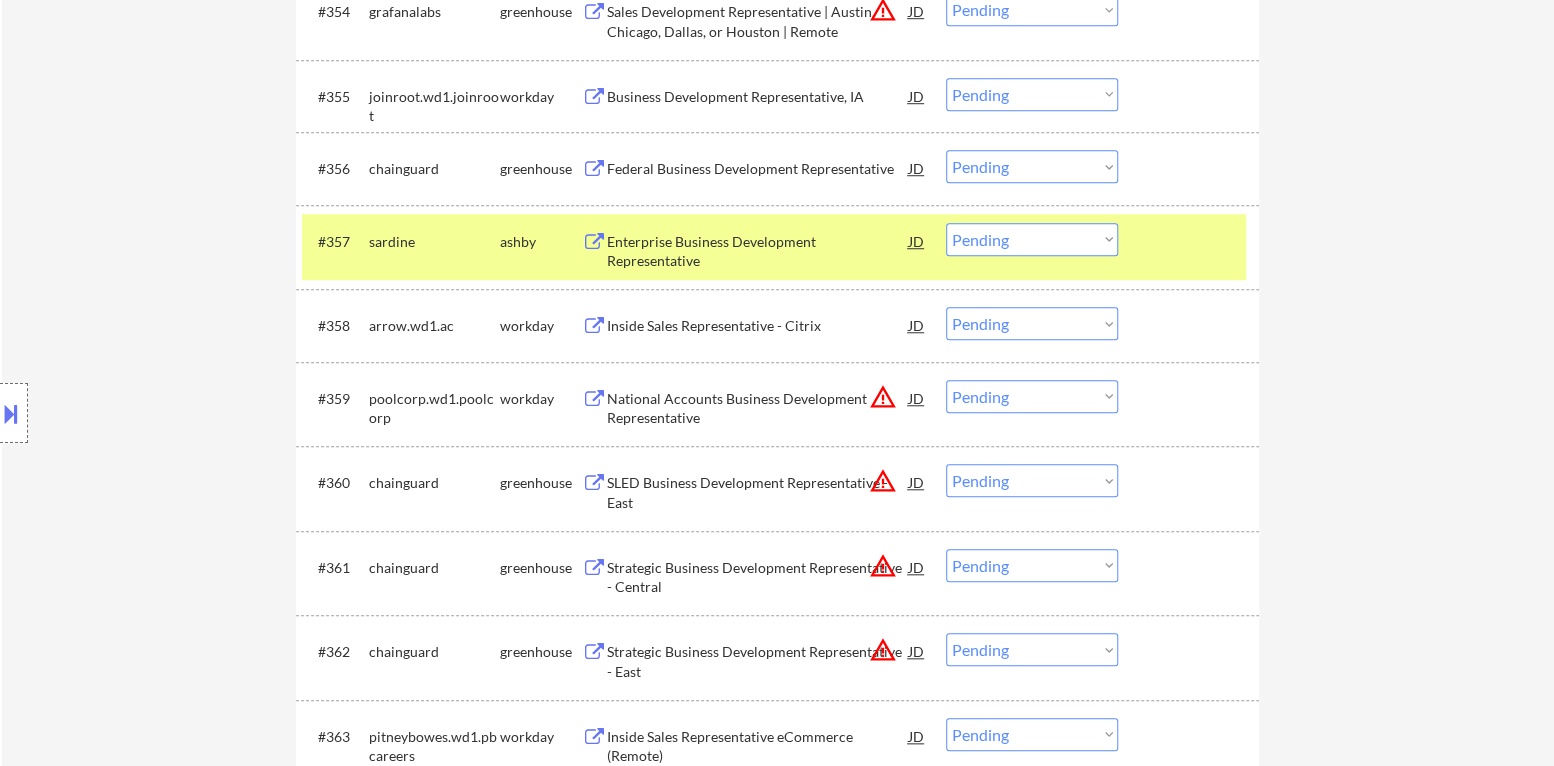 click on "Choose an option... Pending Applied Excluded (Questions) Excluded (Expired) Excluded (Location) Excluded (Bad Match) Excluded (Blocklist) Excluded (Salary) Excluded (Other)" at bounding box center (1032, 239) 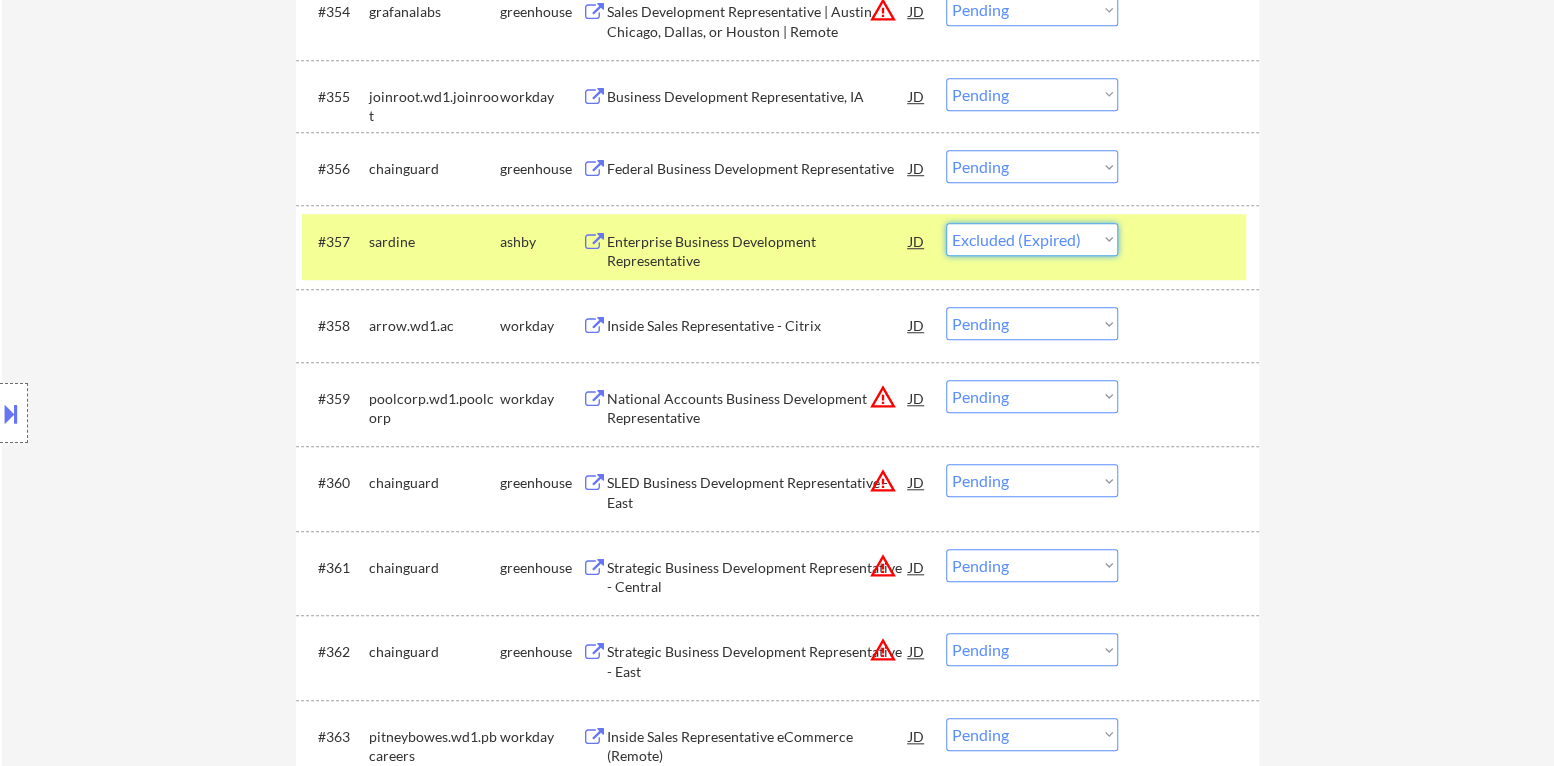 click on "Choose an option... Pending Applied Excluded (Questions) Excluded (Expired) Excluded (Location) Excluded (Bad Match) Excluded (Blocklist) Excluded (Salary) Excluded (Other)" at bounding box center [1032, 239] 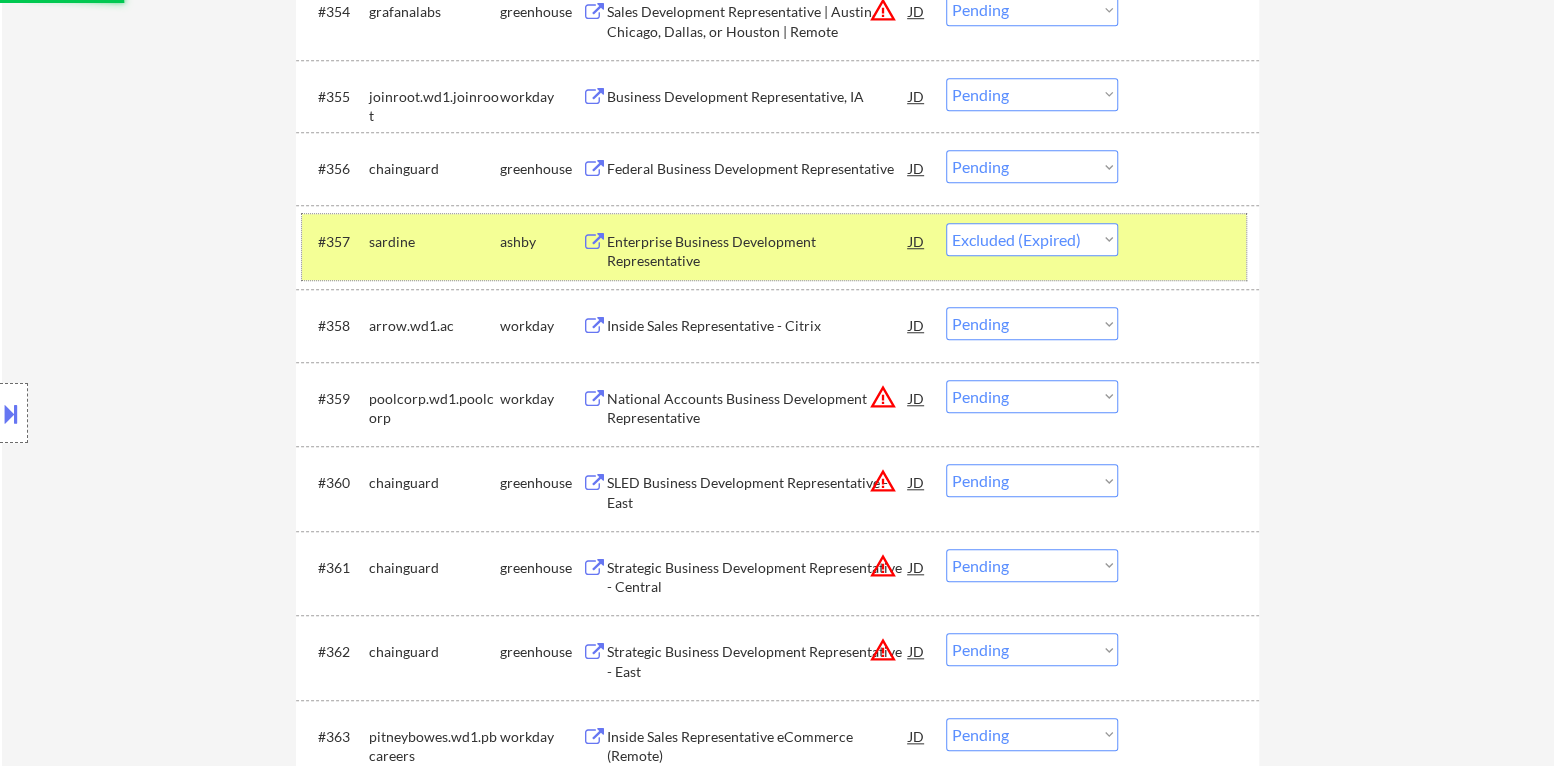 click on "#357 sardine ashby Enterprise Business Development Representative JD warning_amber Choose an option... Pending Applied Excluded (Questions) Excluded (Expired) Excluded (Location) Excluded (Bad Match) Excluded (Blocklist) Excluded (Salary) Excluded (Other)" at bounding box center (774, 247) 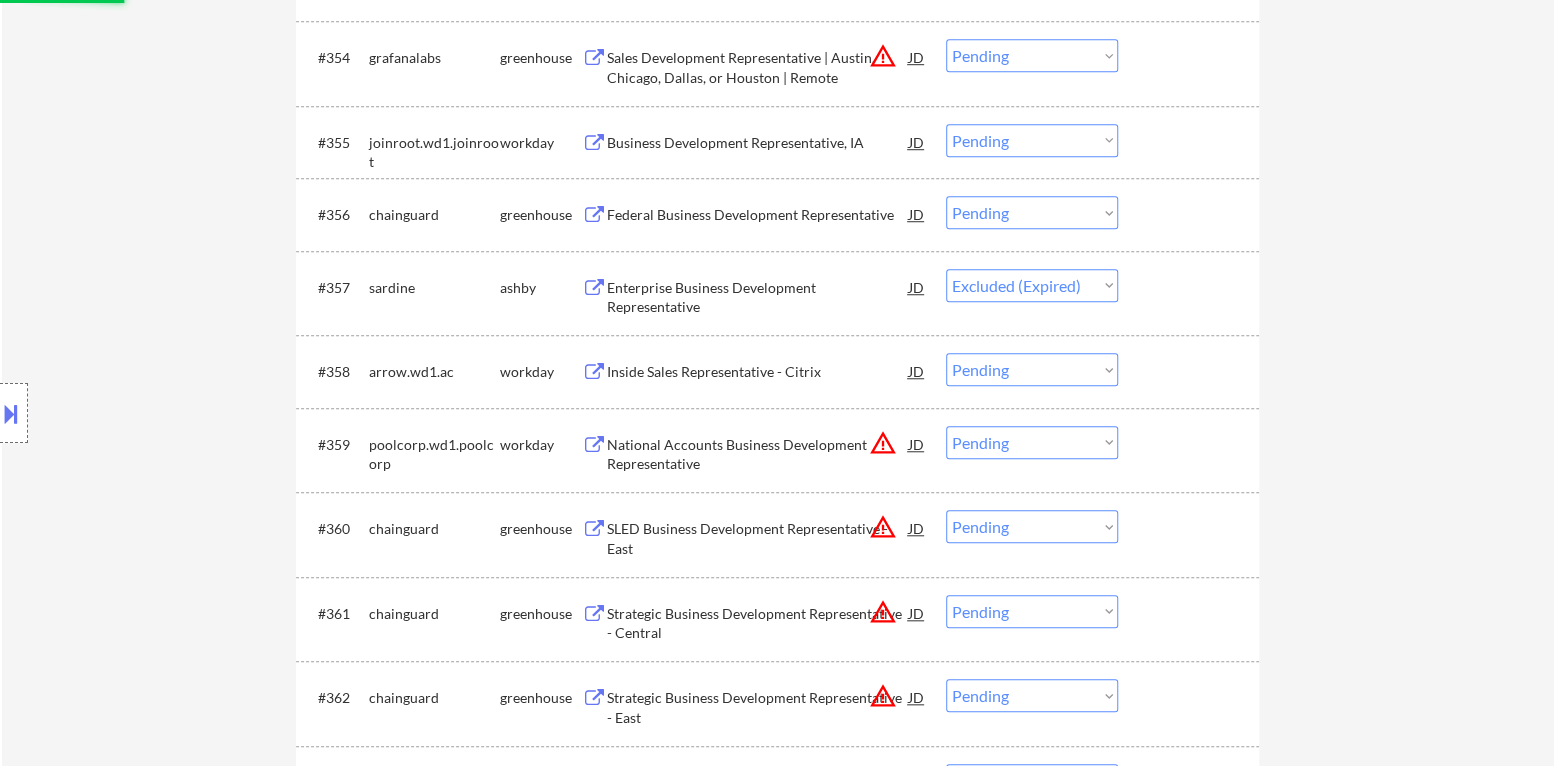 scroll, scrollTop: 4899, scrollLeft: 0, axis: vertical 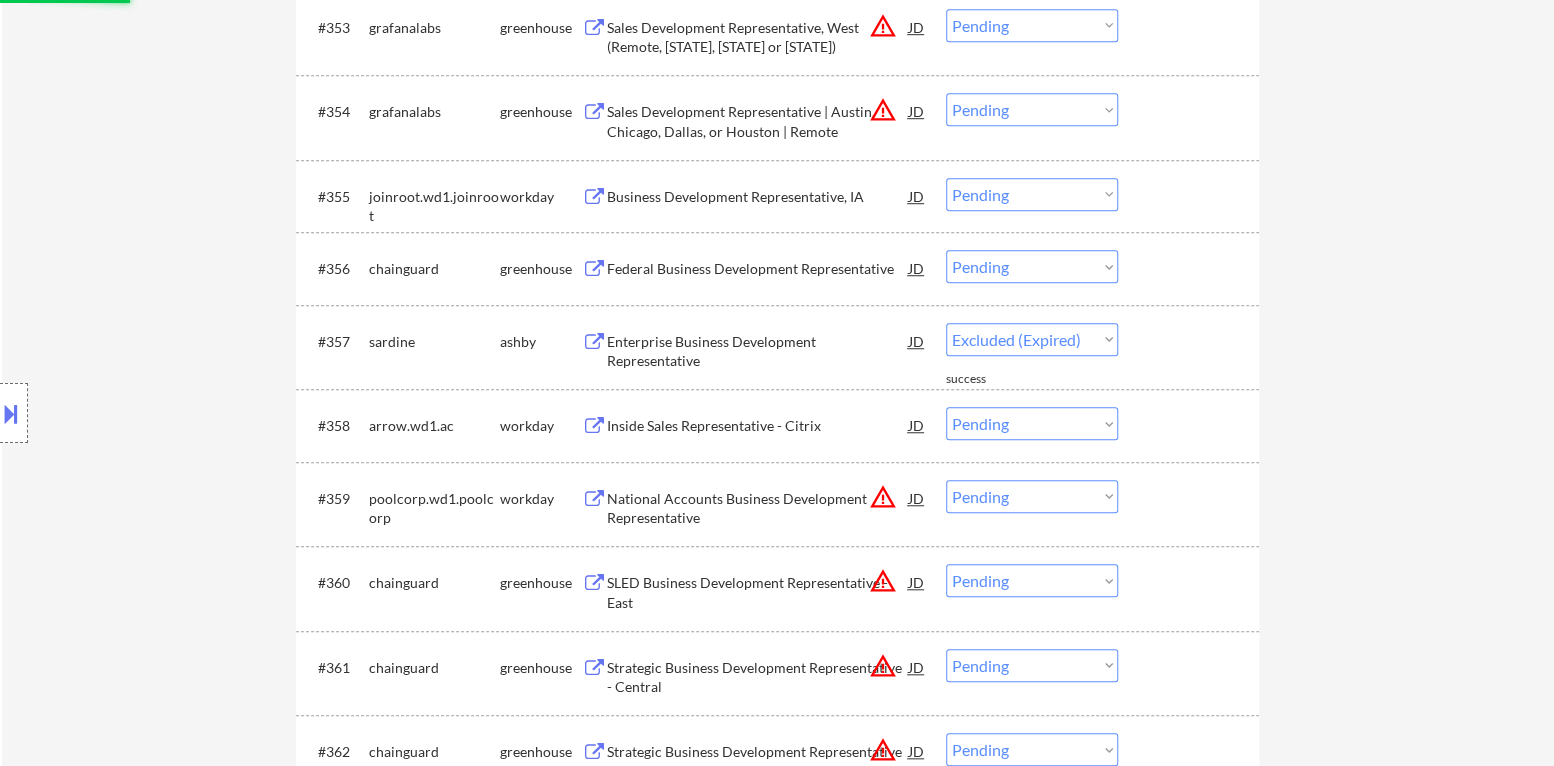 select on ""pending"" 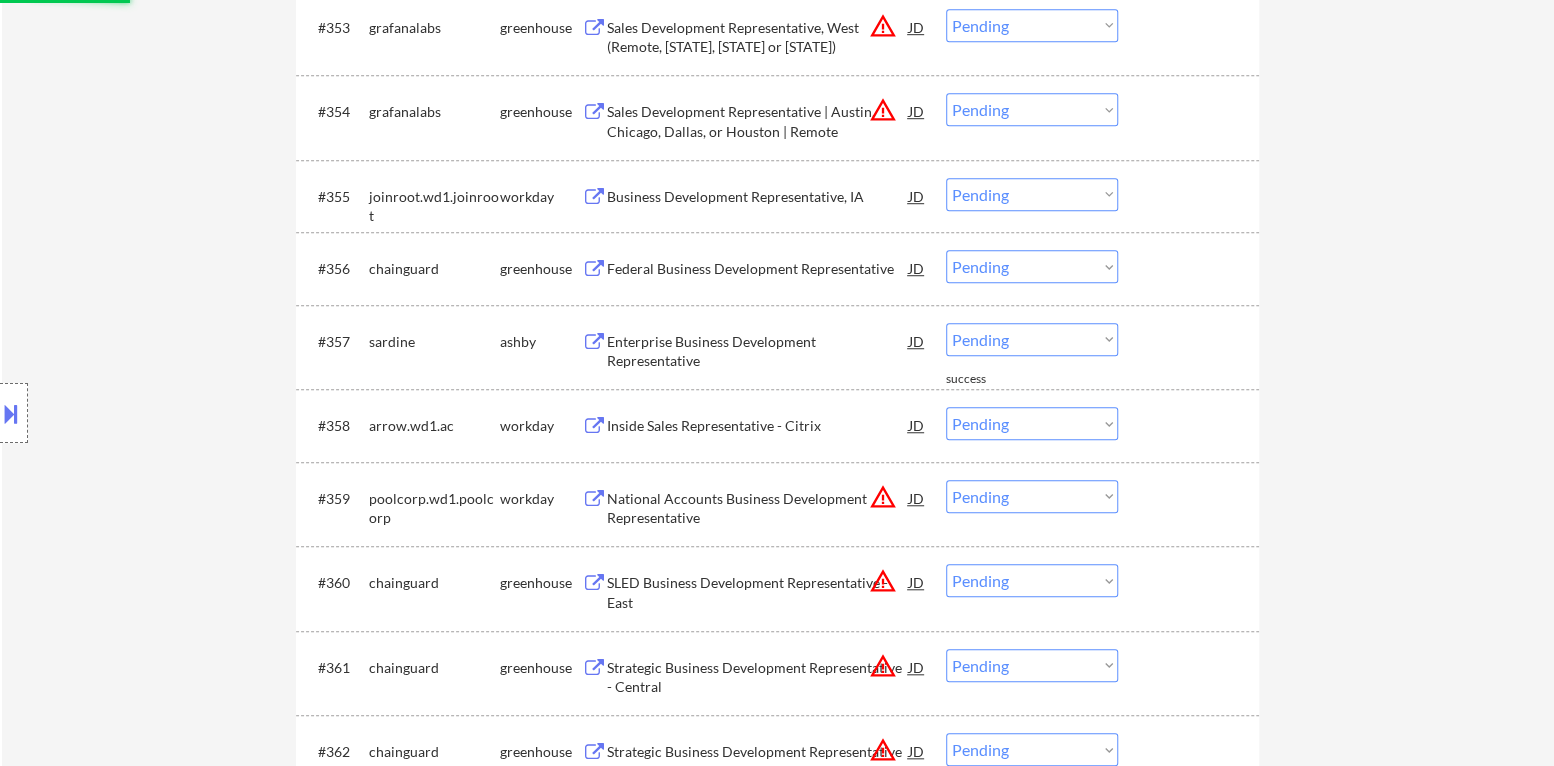click on "Federal Business Development Representative" at bounding box center [758, 269] 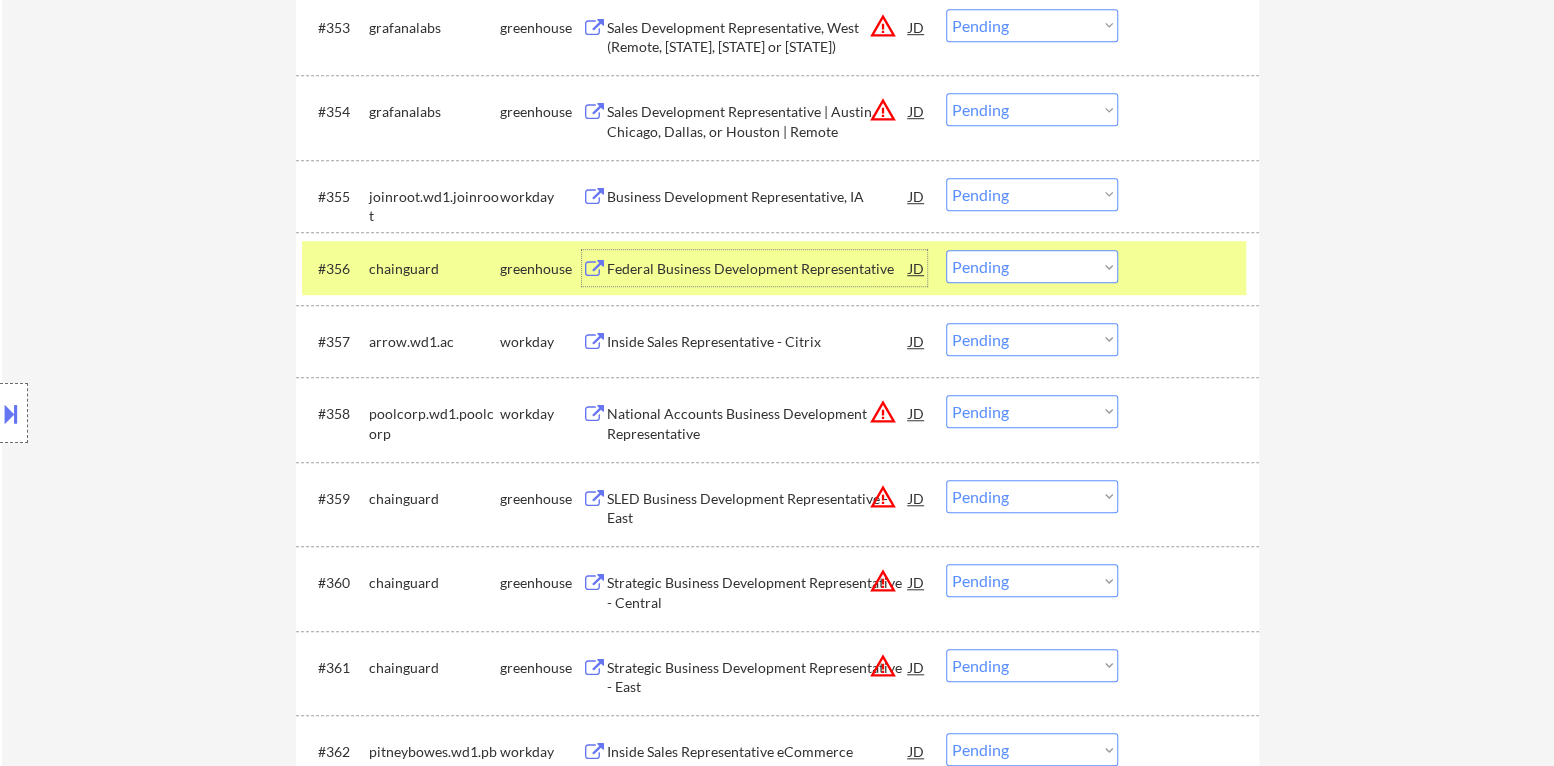 click on "Choose an option... Pending Applied Excluded (Questions) Excluded (Expired) Excluded (Location) Excluded (Bad Match) Excluded (Blocklist) Excluded (Salary) Excluded (Other)" at bounding box center (1032, 266) 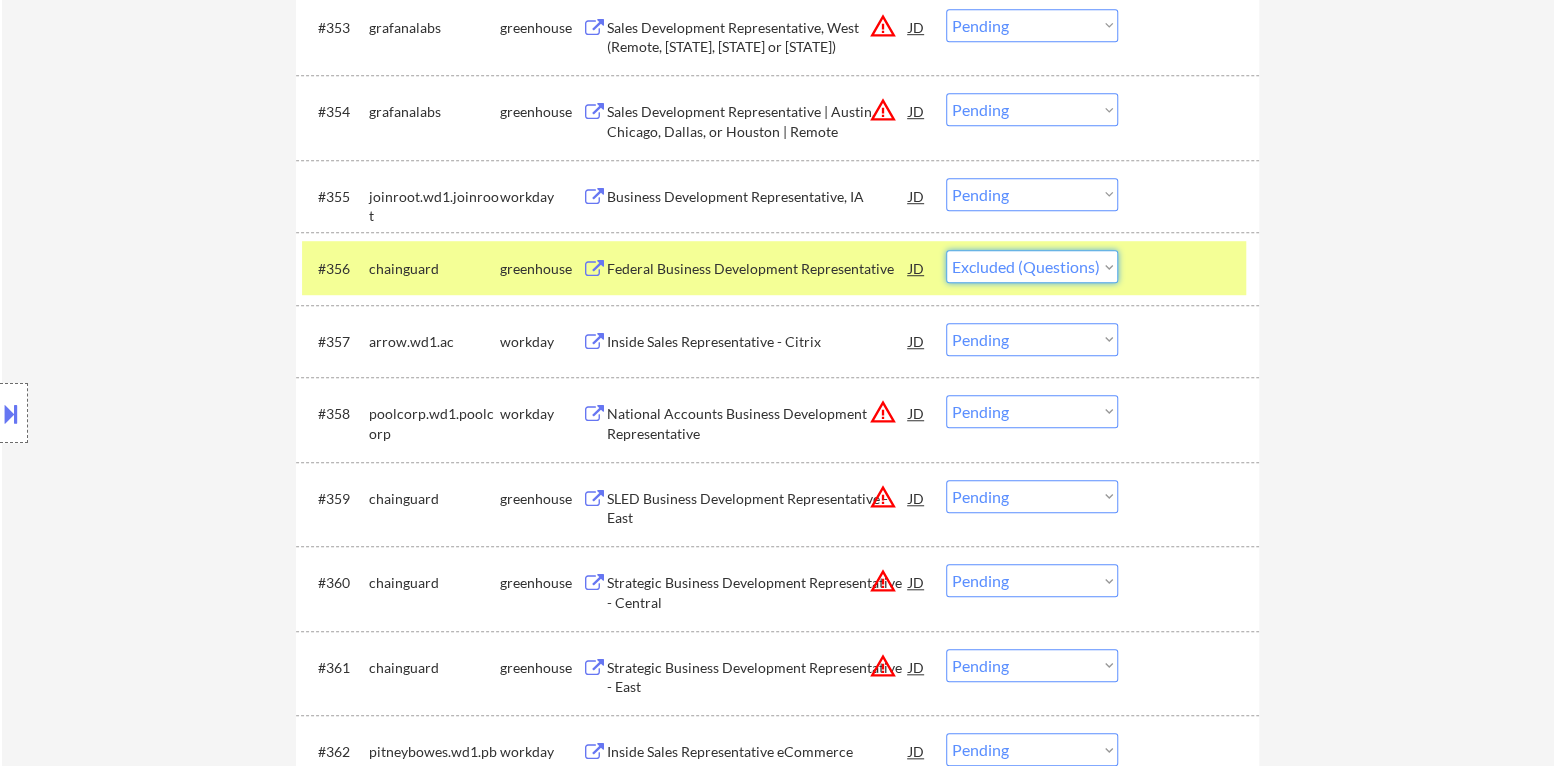 click on "Choose an option... Pending Applied Excluded (Questions) Excluded (Expired) Excluded (Location) Excluded (Bad Match) Excluded (Blocklist) Excluded (Salary) Excluded (Other)" at bounding box center (1032, 266) 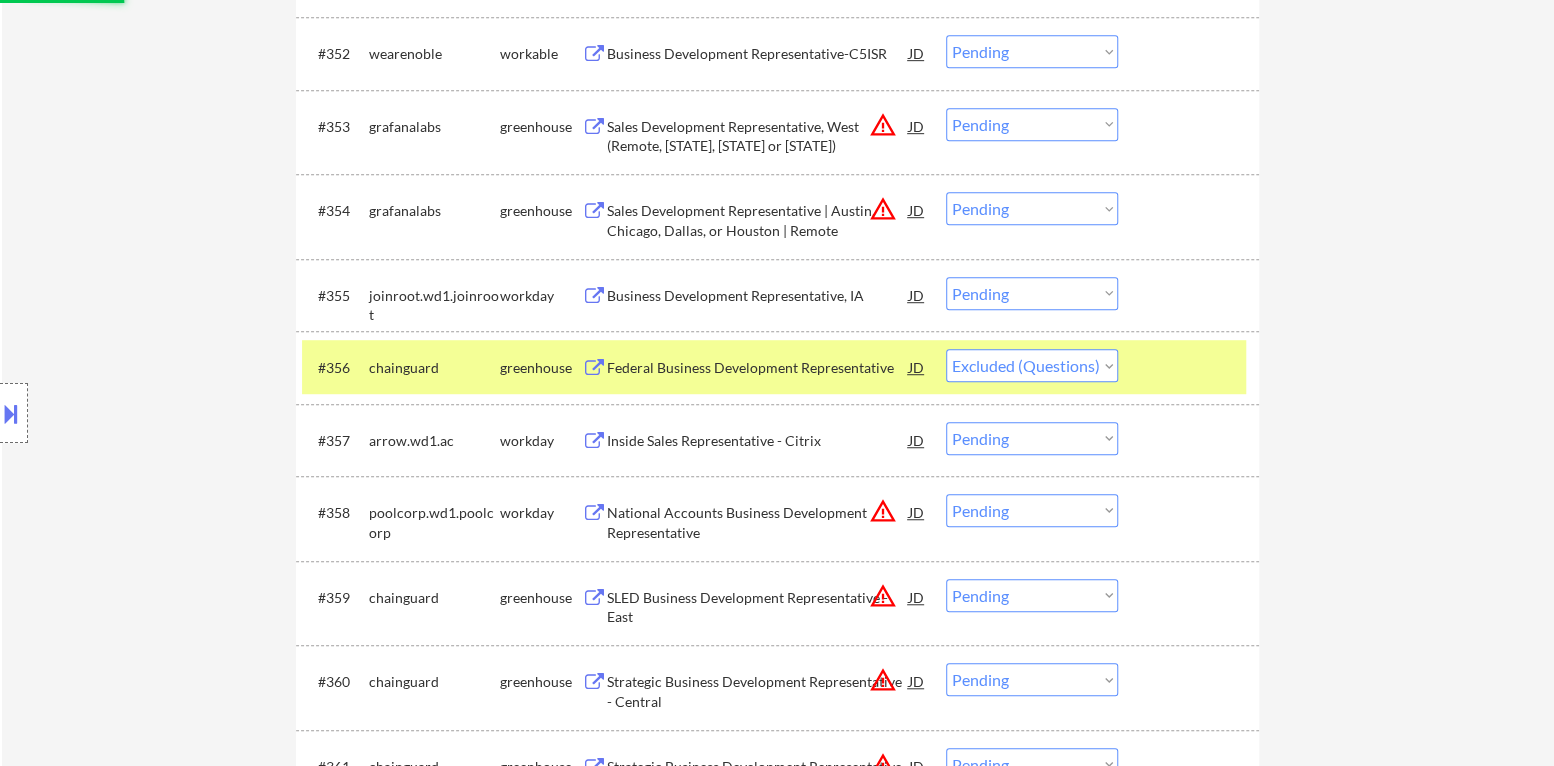 scroll, scrollTop: 4700, scrollLeft: 0, axis: vertical 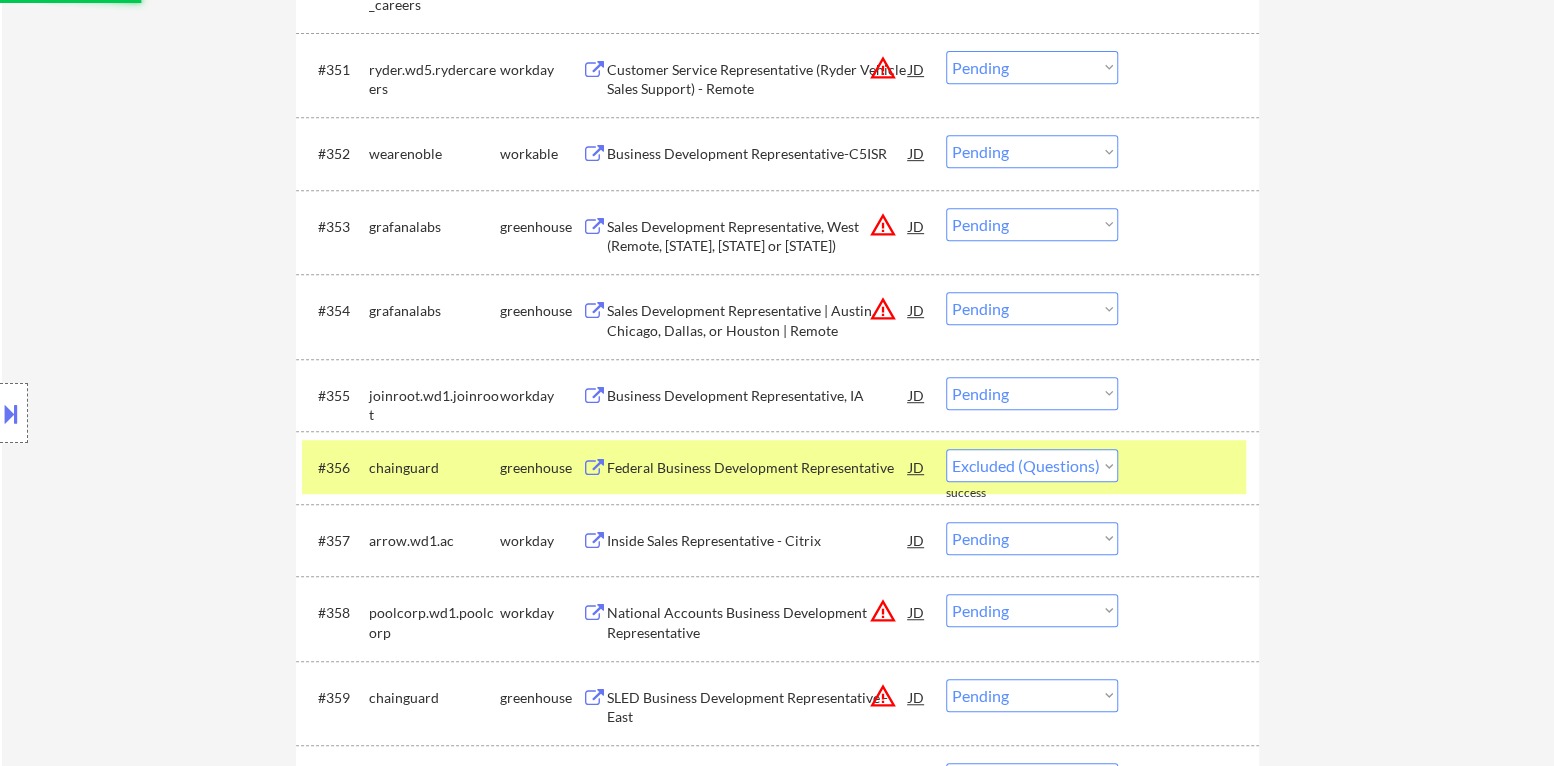 select on ""pending"" 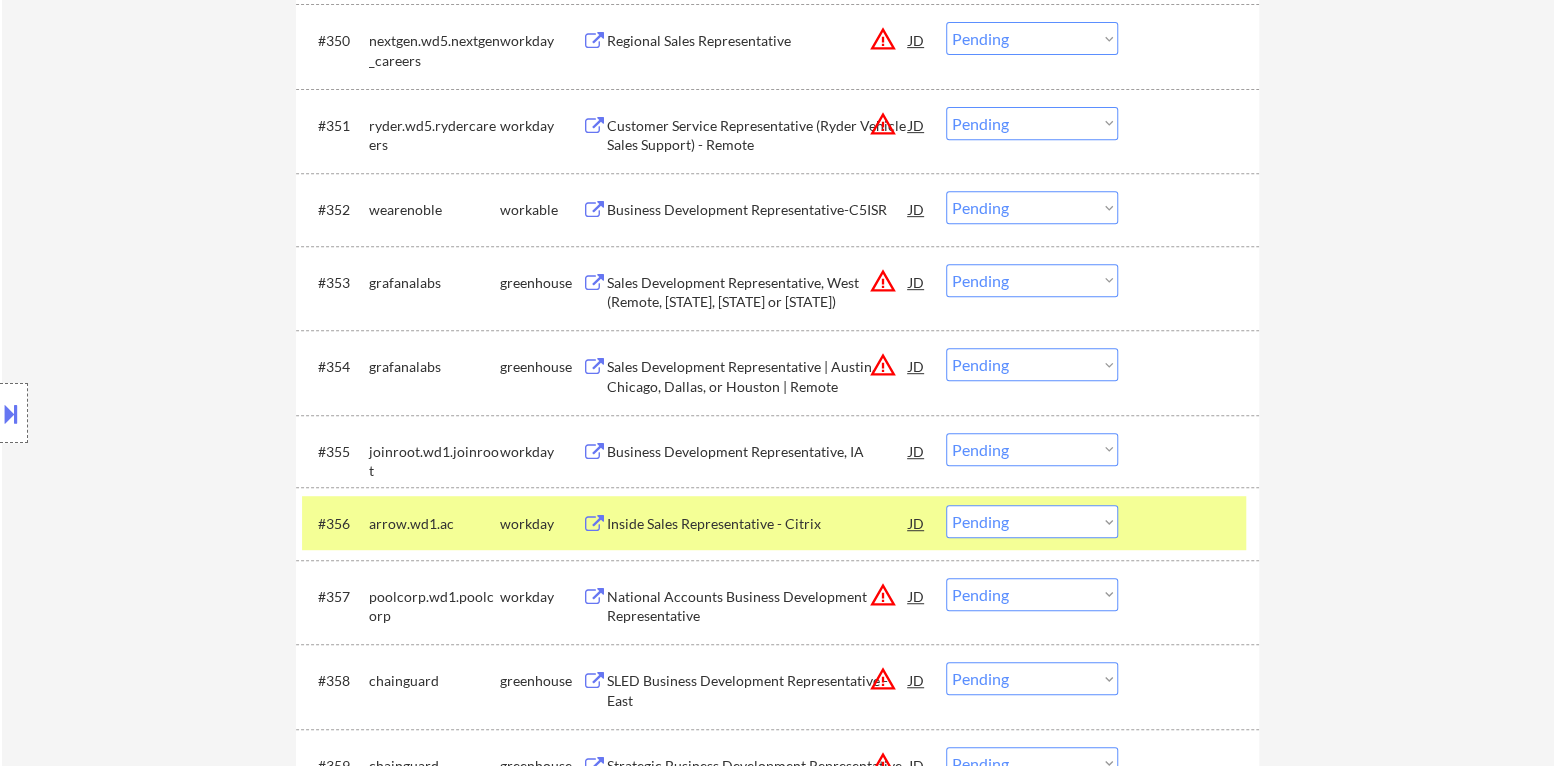 scroll, scrollTop: 4600, scrollLeft: 0, axis: vertical 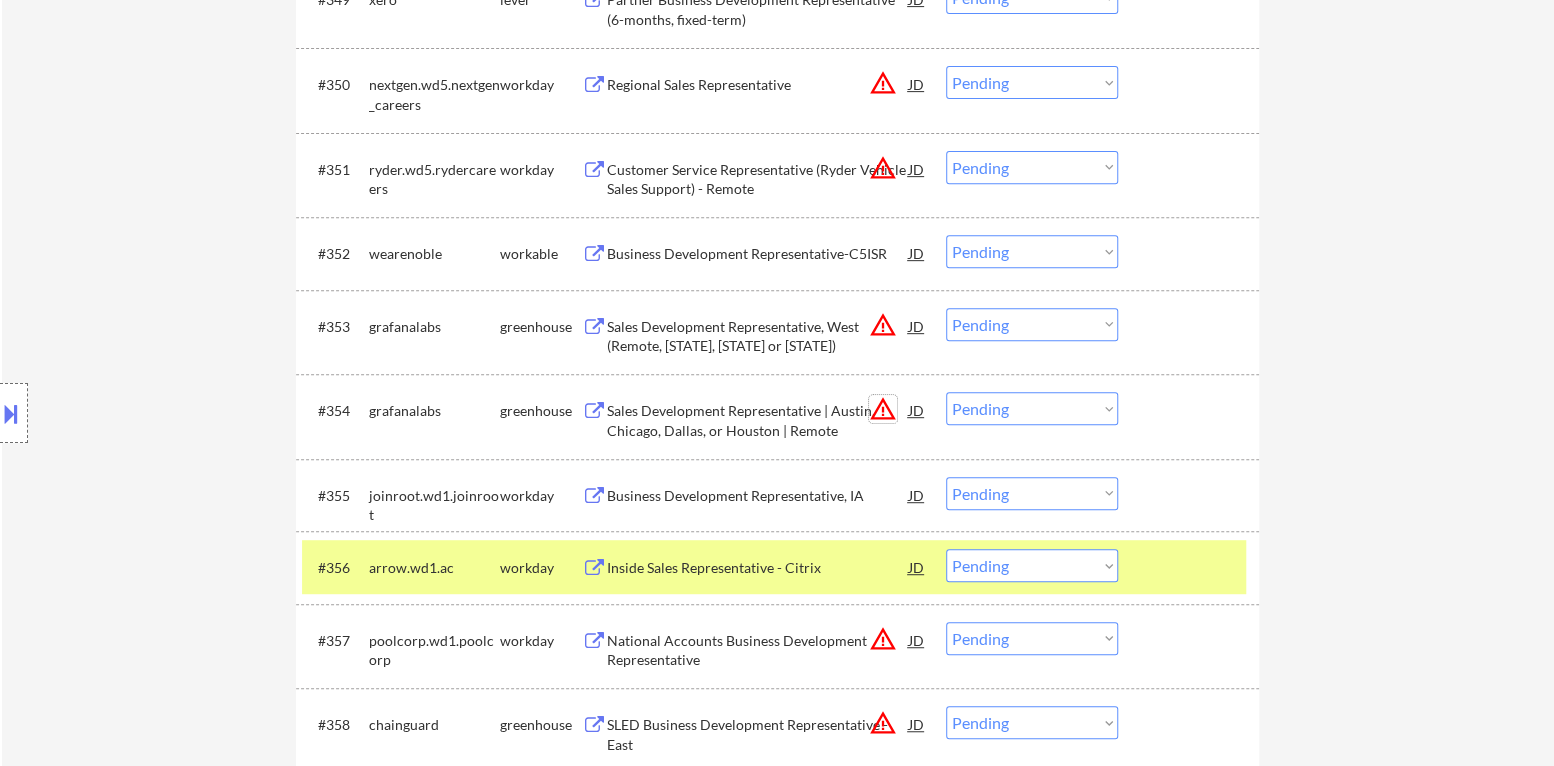 click on "warning_amber" at bounding box center (883, 409) 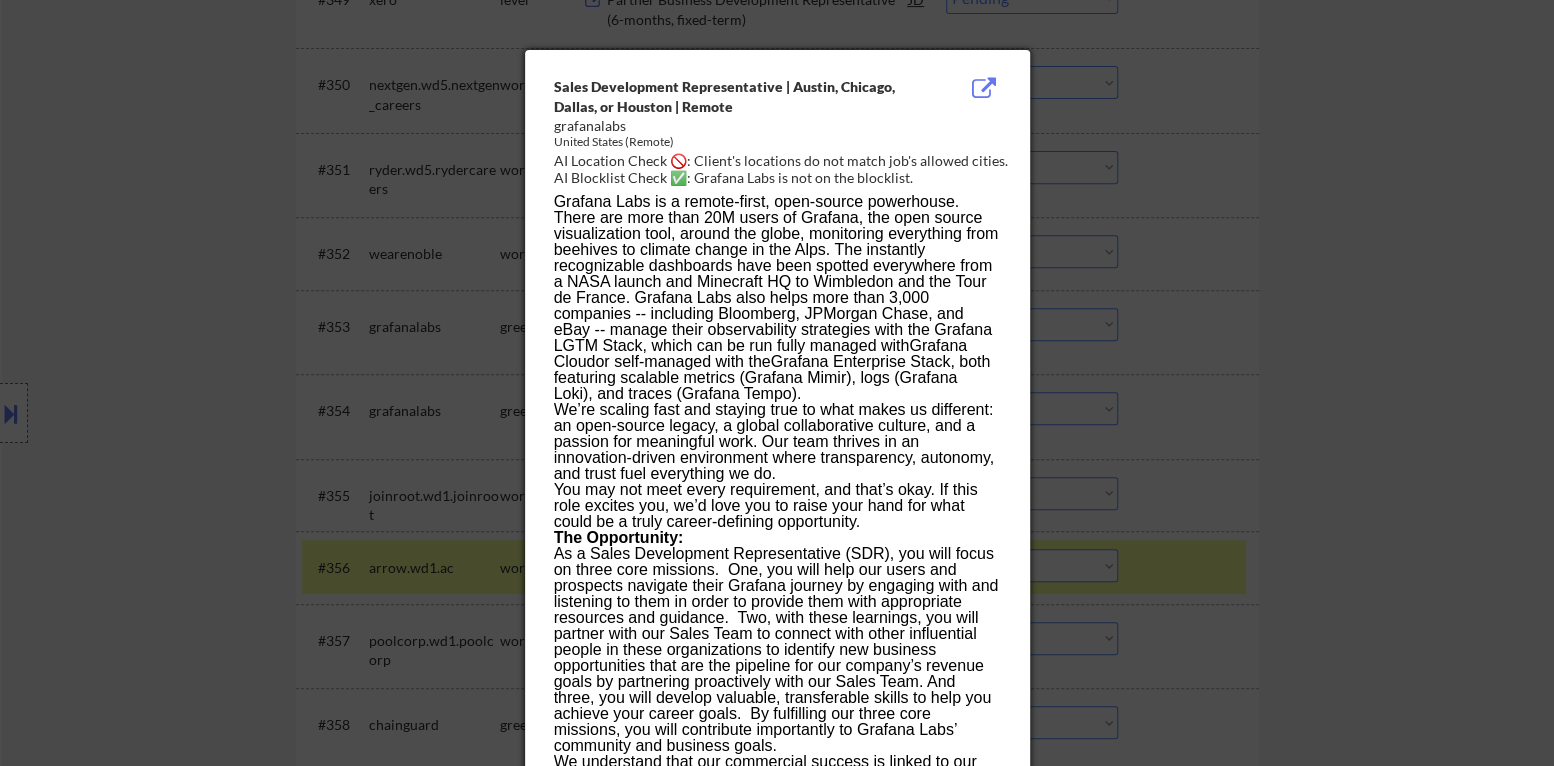 click at bounding box center (777, 383) 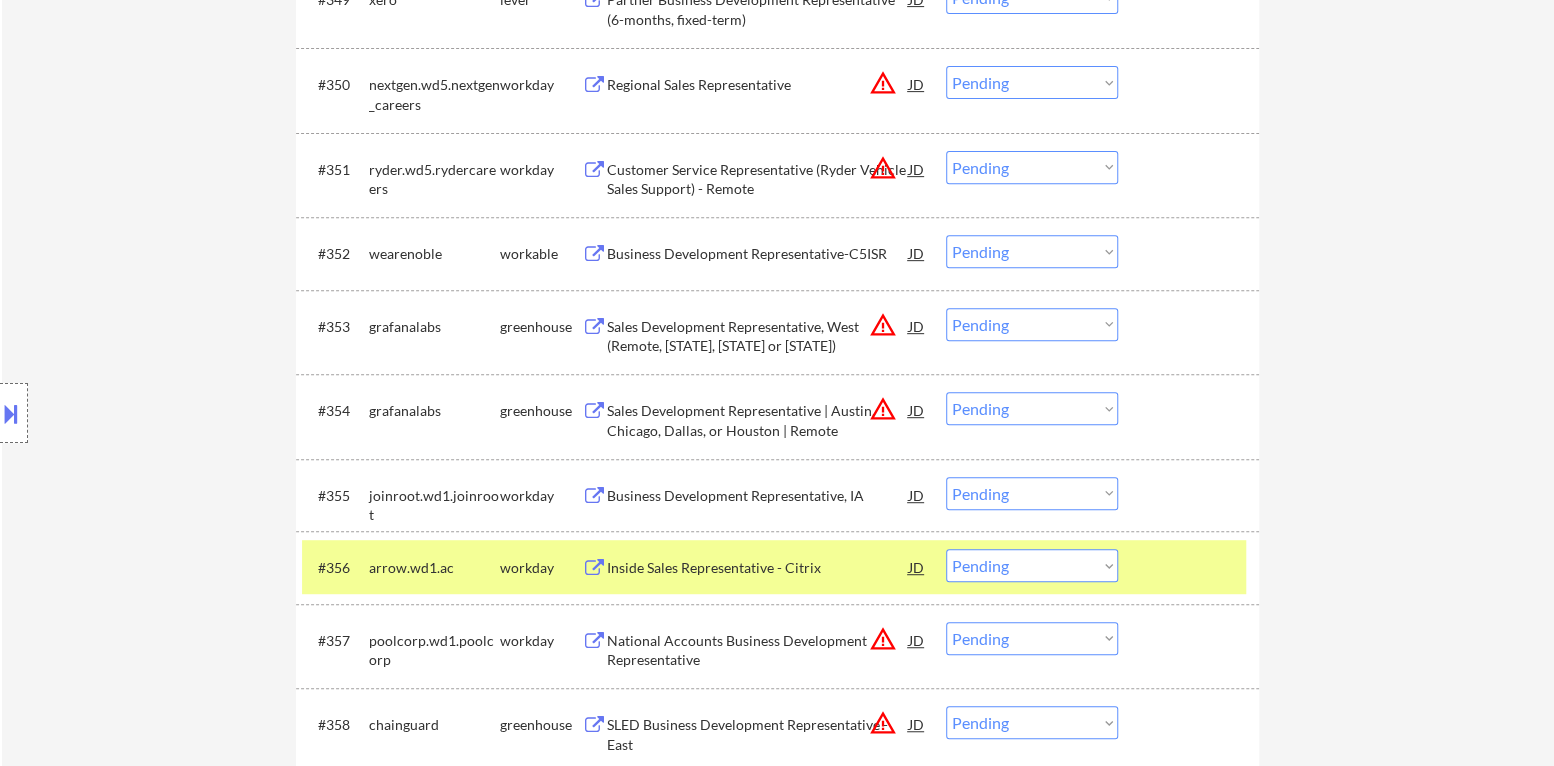 click on "Sales Development Representative | Austin, Chicago, Dallas, or Houston | Remote" at bounding box center [758, 420] 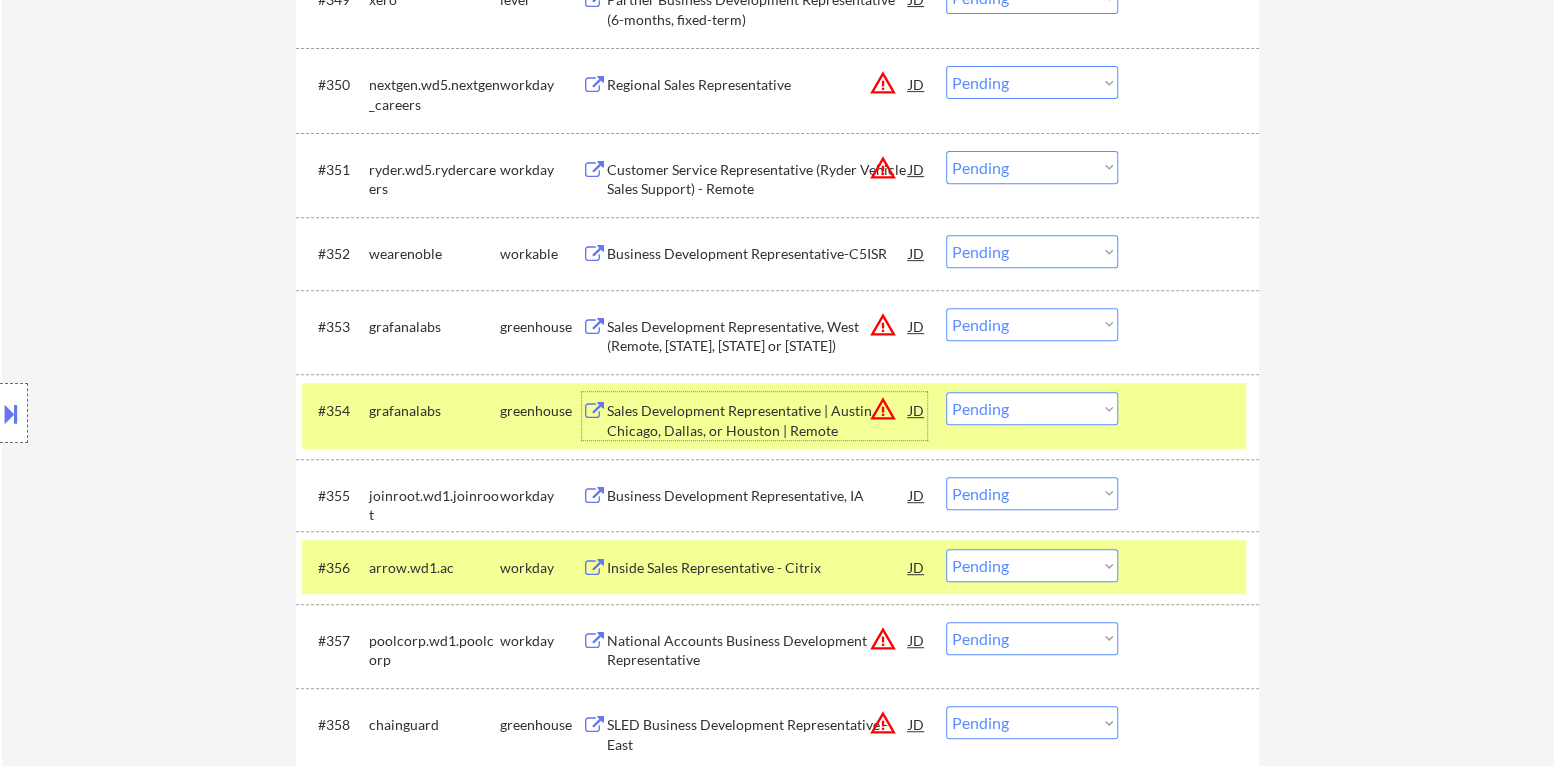 click on "Choose an option... Pending Applied Excluded (Questions) Excluded (Expired) Excluded (Location) Excluded (Bad Match) Excluded (Blocklist) Excluded (Salary) Excluded (Other)" at bounding box center [1032, 408] 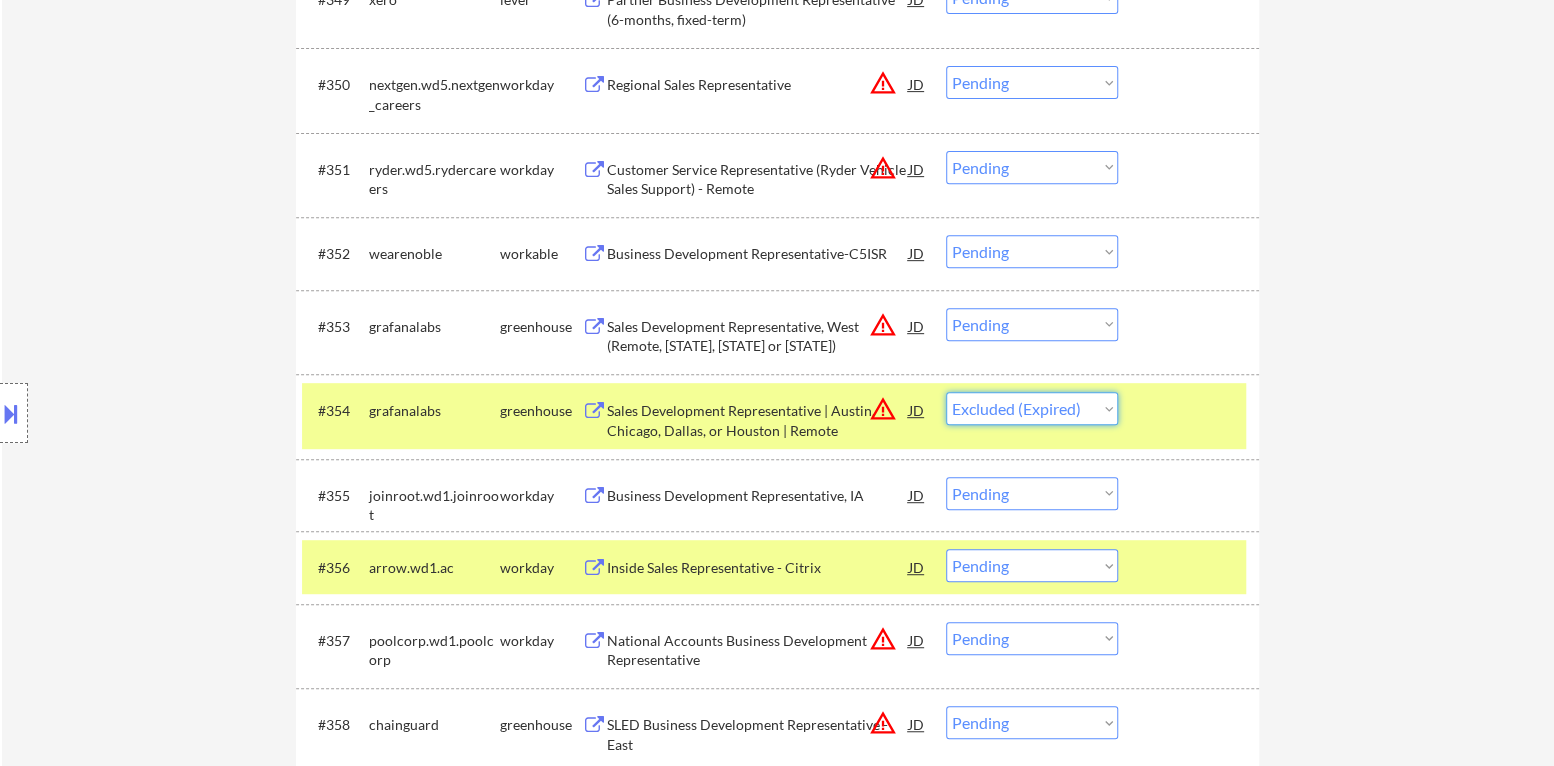 click on "Choose an option... Pending Applied Excluded (Questions) Excluded (Expired) Excluded (Location) Excluded (Bad Match) Excluded (Blocklist) Excluded (Salary) Excluded (Other)" at bounding box center (1032, 408) 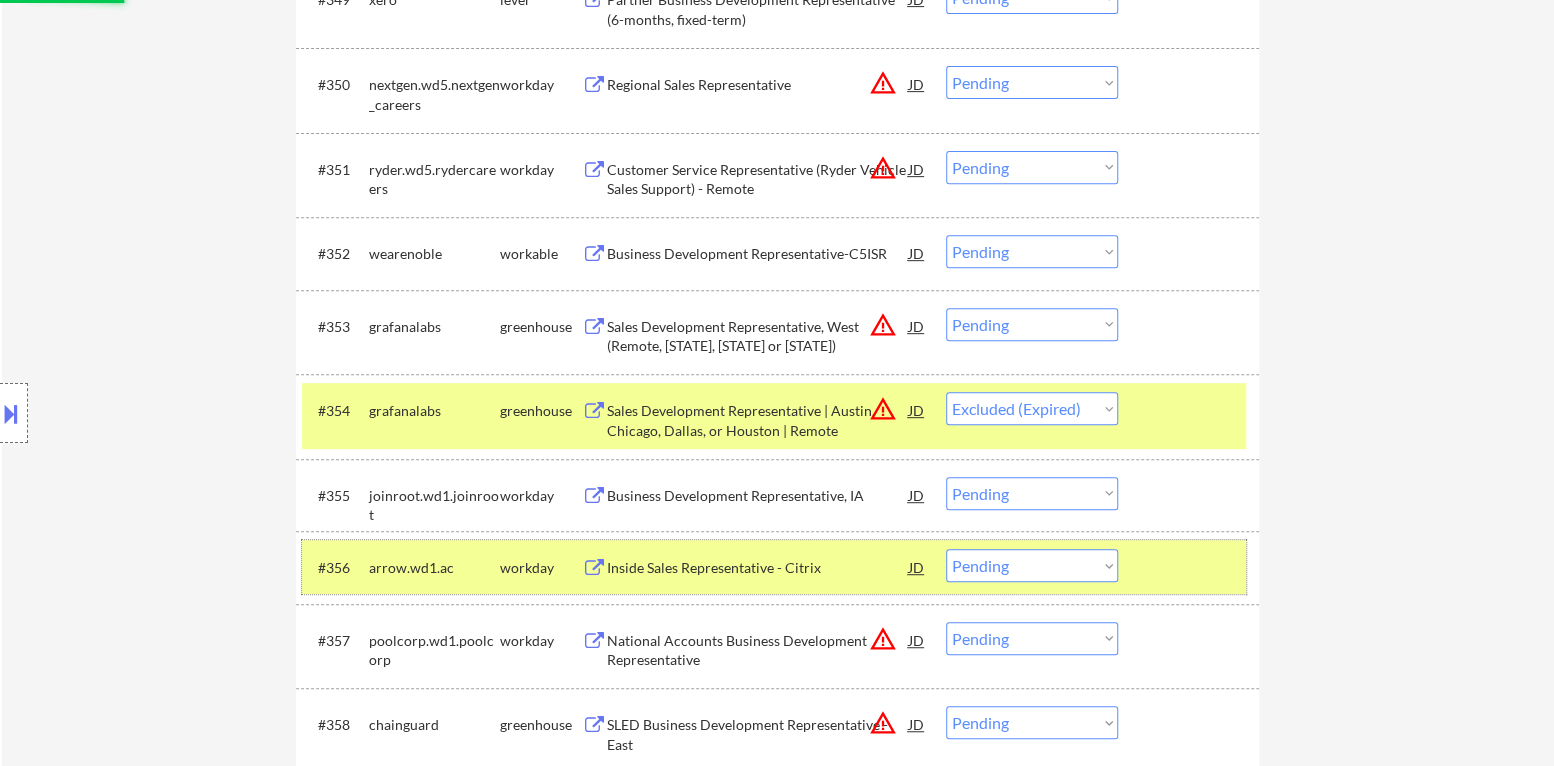 click at bounding box center (1191, 567) 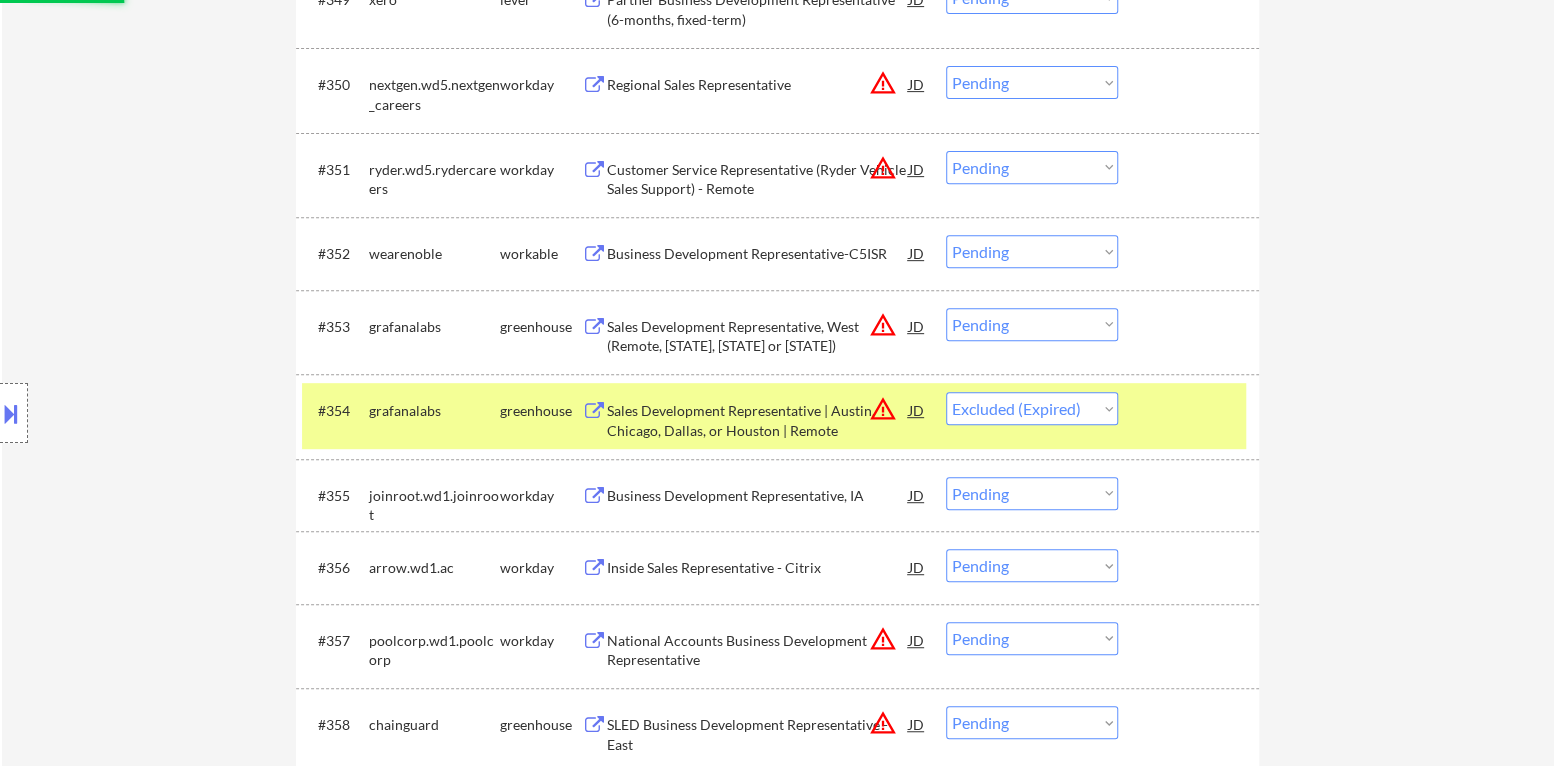 click at bounding box center [1191, 410] 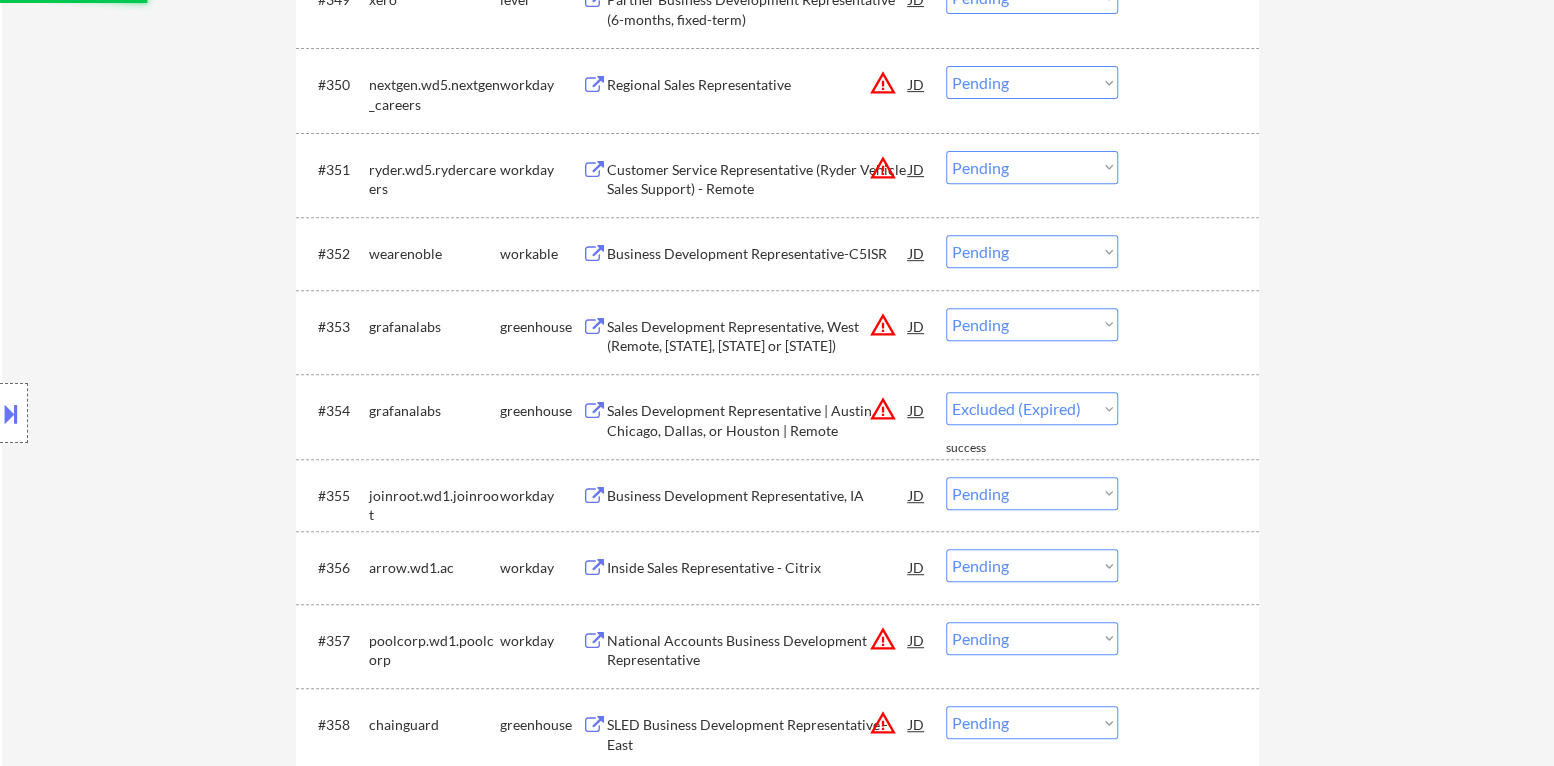 scroll, scrollTop: 4500, scrollLeft: 0, axis: vertical 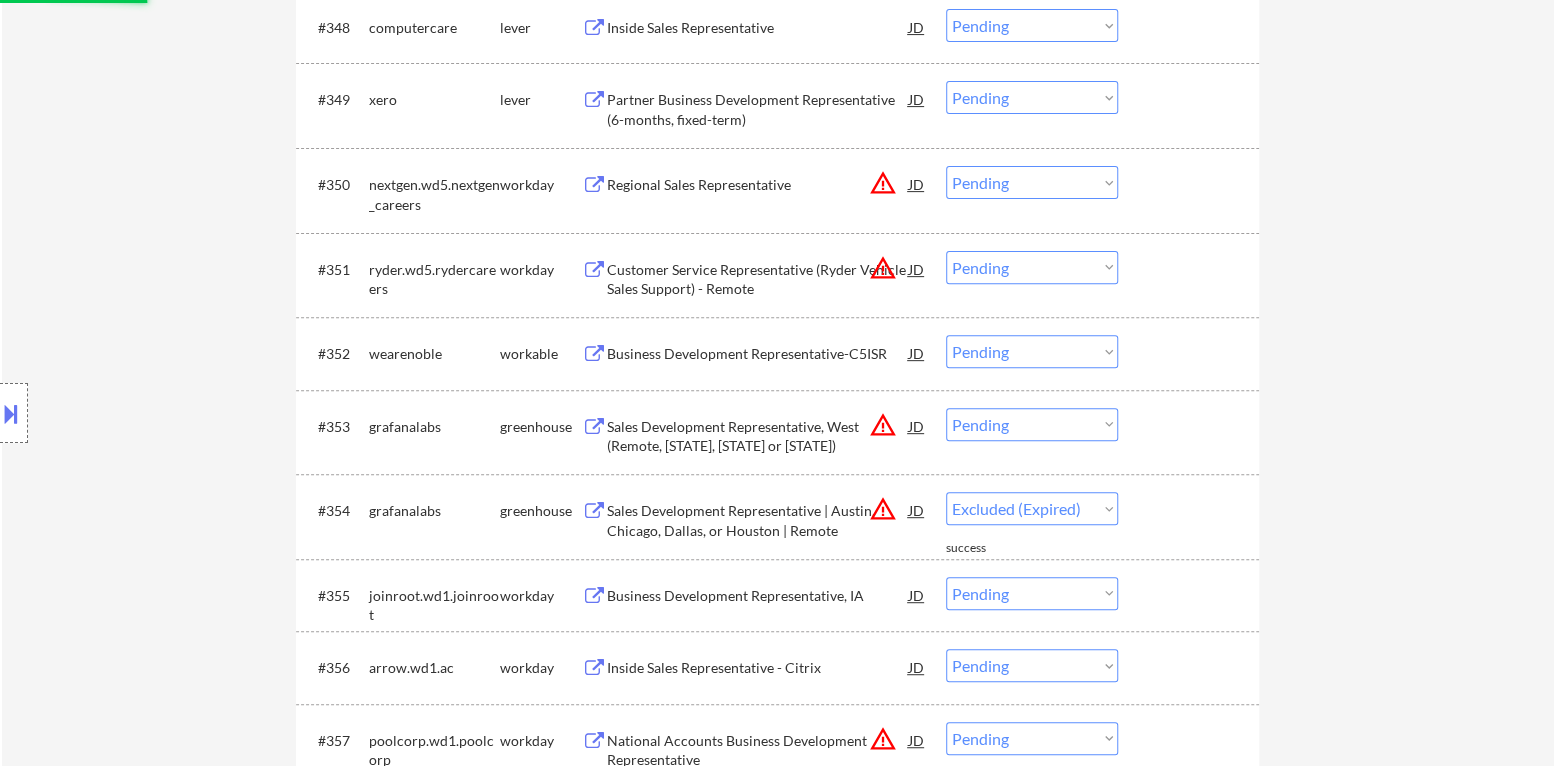 select on ""pending"" 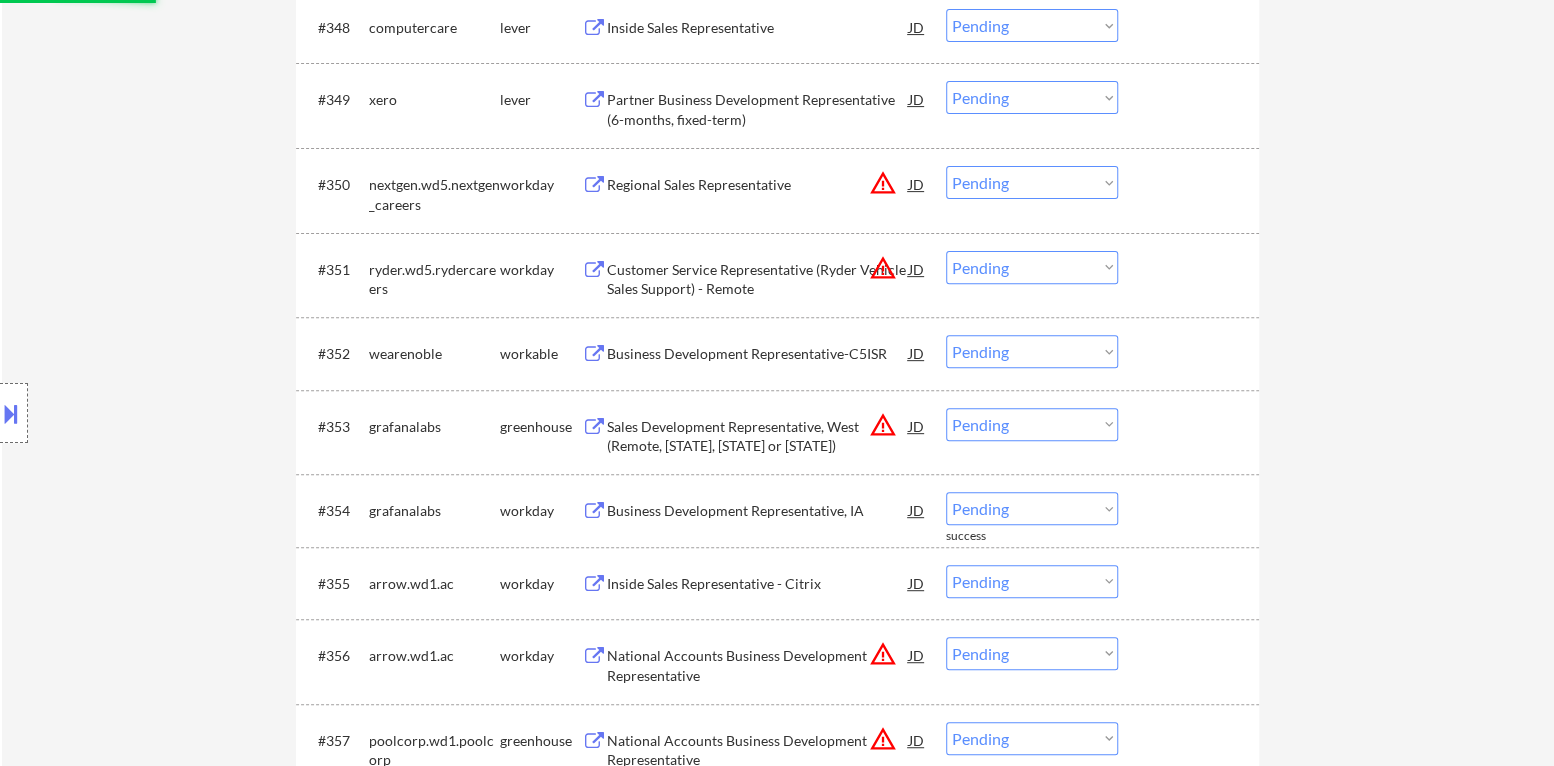 click on "Choose an option... Pending Applied Excluded (Questions) Excluded (Expired) Excluded (Location) Excluded (Bad Match) Excluded (Blocklist) Excluded (Salary) Excluded (Other)" at bounding box center (1032, 424) 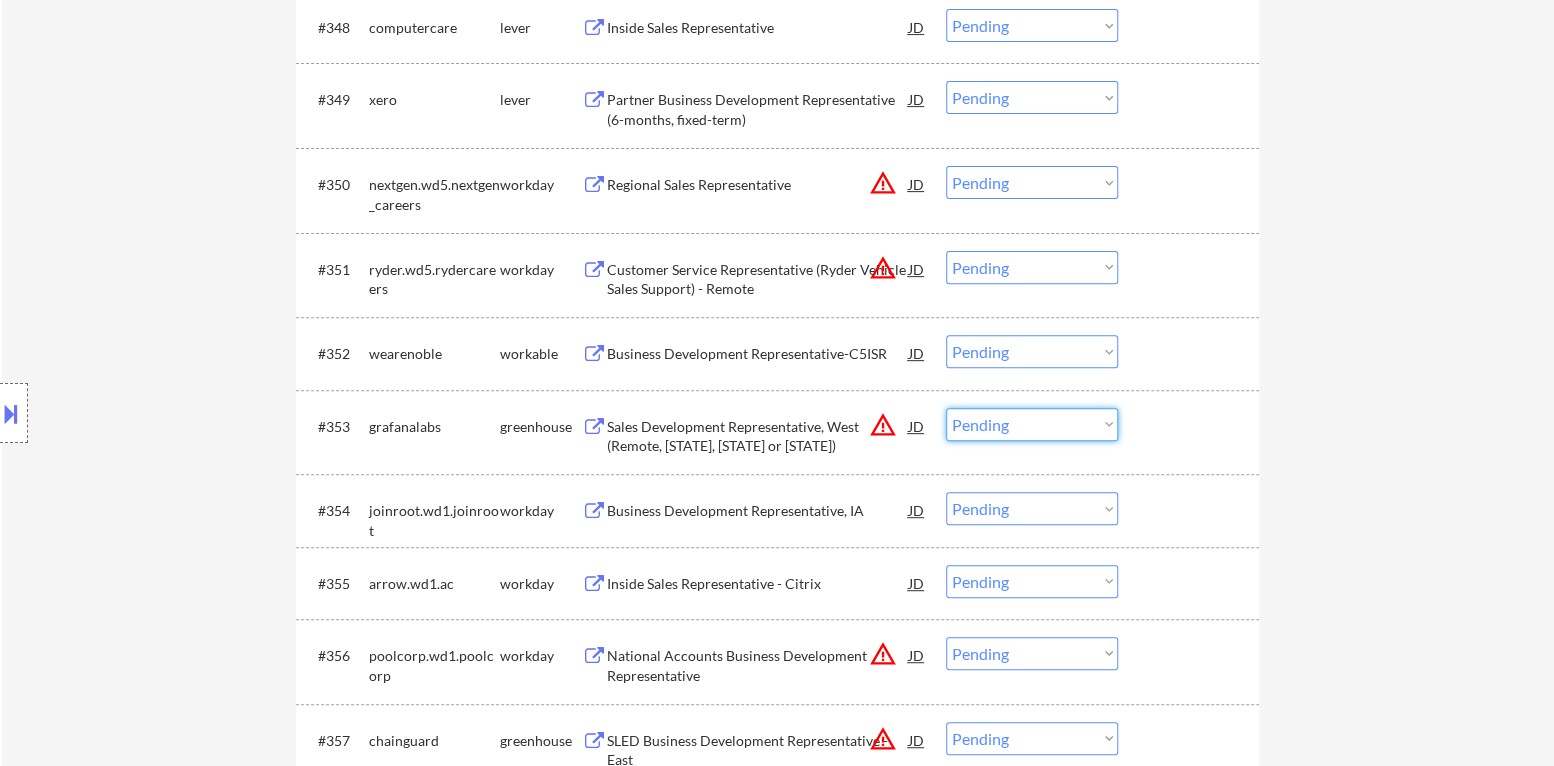 click on "Sales Development Representative, West (Remote, [STATE], [STATE] or [STATE])" at bounding box center [758, 436] 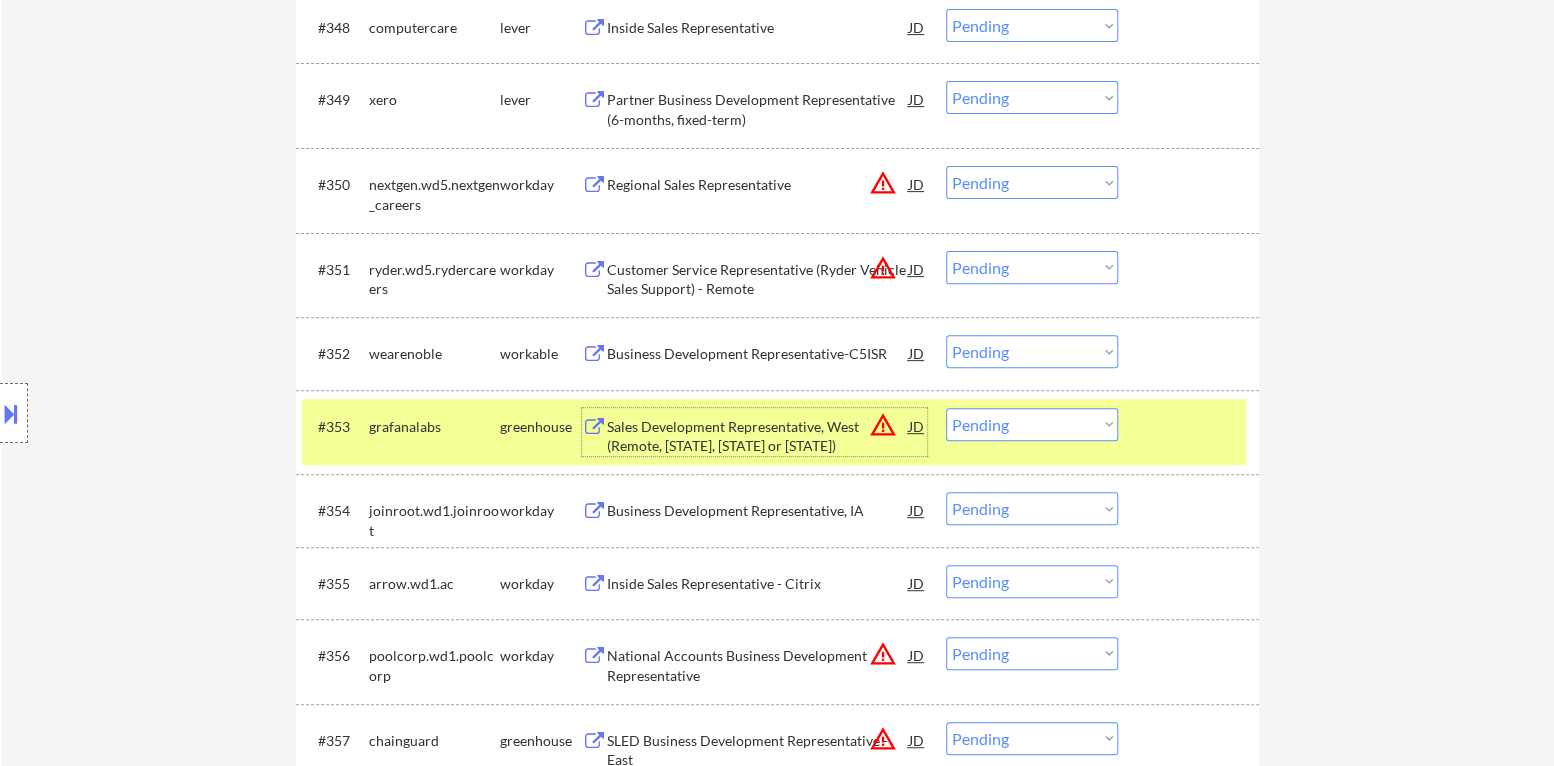 click on "Choose an option... Pending Applied Excluded (Questions) Excluded (Expired) Excluded (Location) Excluded (Bad Match) Excluded (Blocklist) Excluded (Salary) Excluded (Other)" at bounding box center (1032, 424) 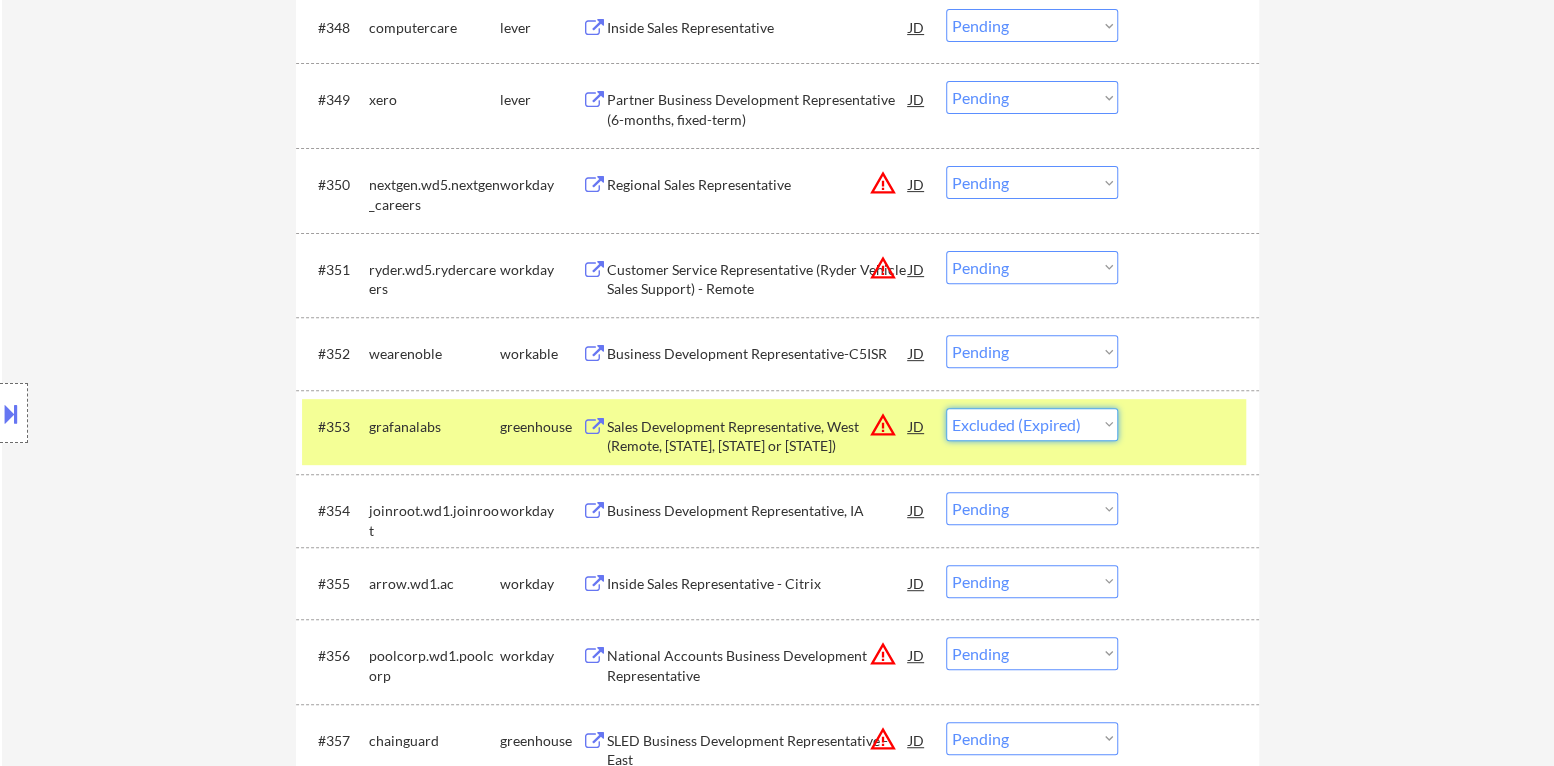 click on "Choose an option... Pending Applied Excluded (Questions) Excluded (Expired) Excluded (Location) Excluded (Bad Match) Excluded (Blocklist) Excluded (Salary) Excluded (Other)" at bounding box center (1032, 424) 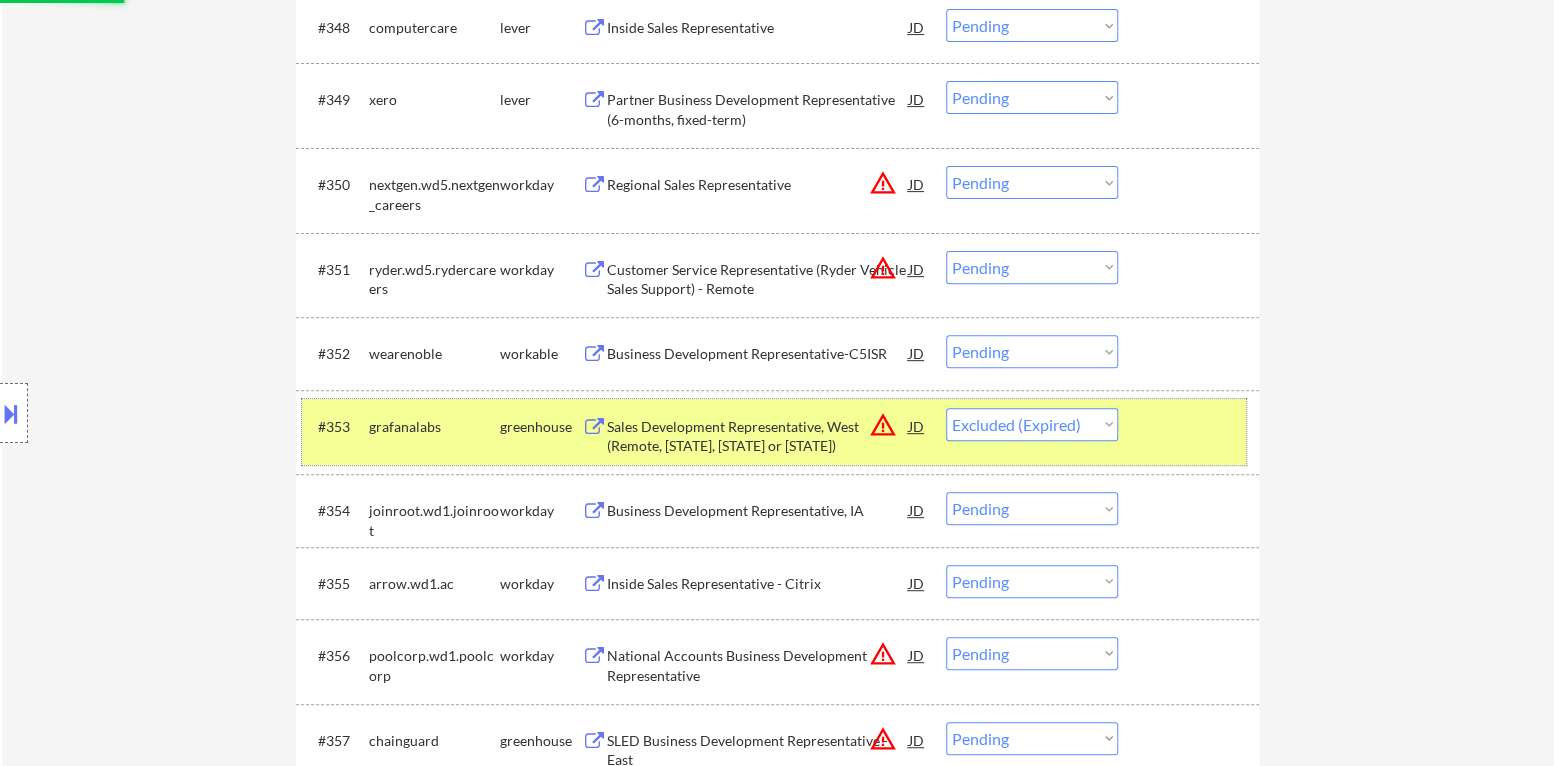 click on "#353 grafanalabs greenhouse Sales Development Representative, West (Remote, California, Oregon or Washington) JD warning_amber Choose an option... Pending Applied Excluded (Questions) Excluded (Expired) Excluded (Location) Excluded (Bad Match) Excluded (Blocklist) Excluded (Salary) Excluded (Other)" at bounding box center (774, 432) 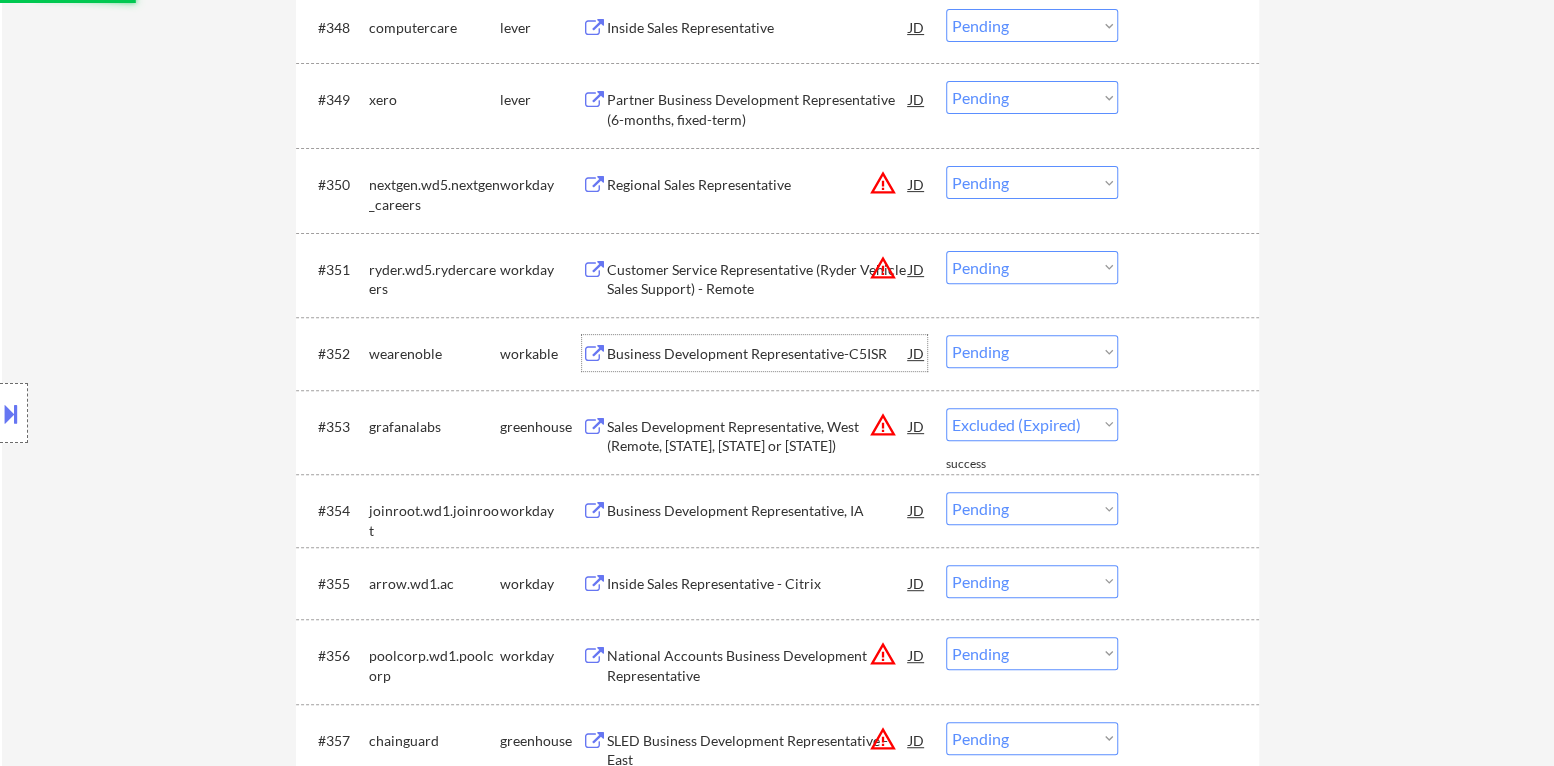 click on "Business Development Representative-C5ISR" at bounding box center [758, 354] 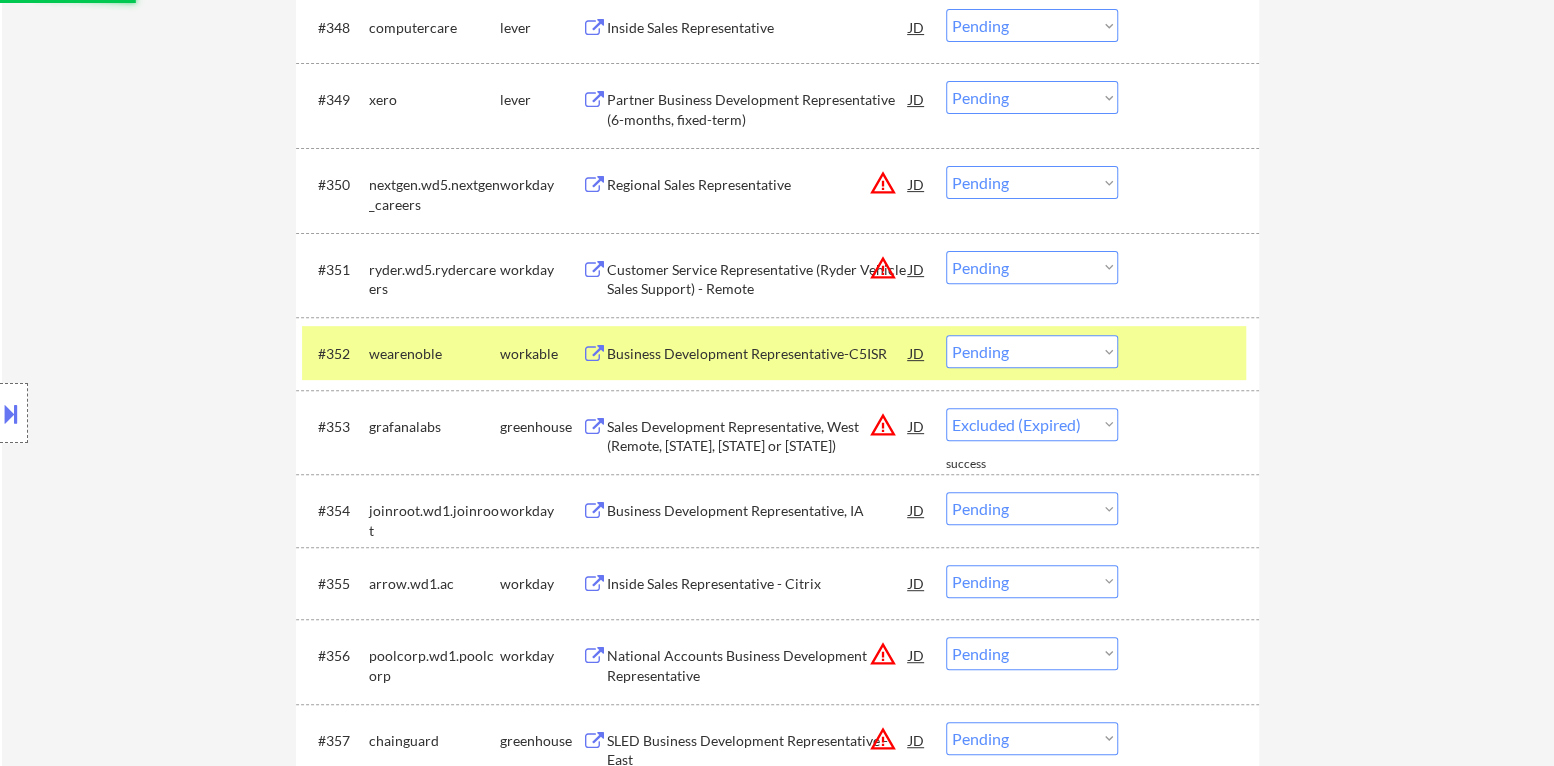 select on ""pending"" 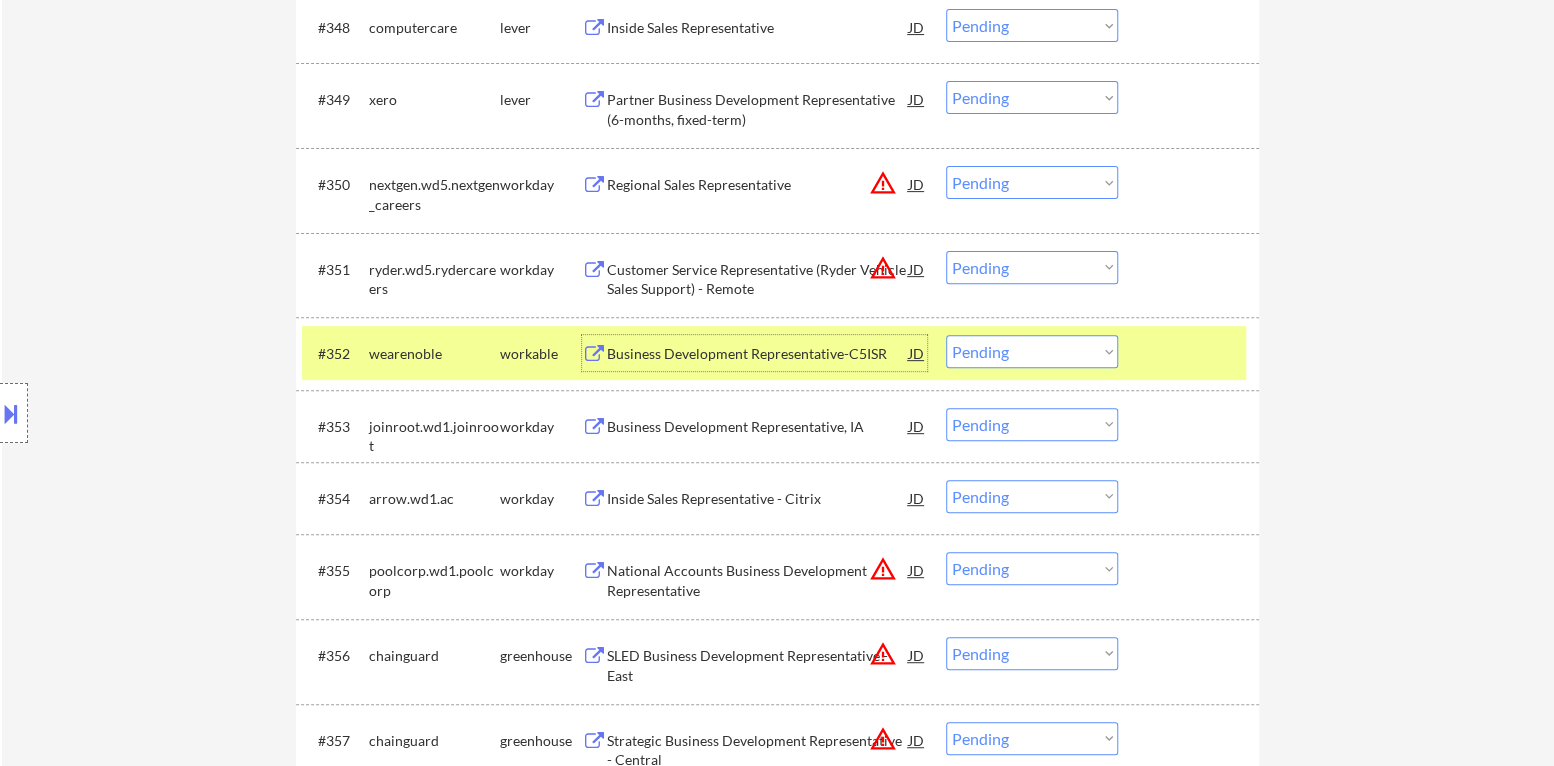 click on "Choose an option... Pending Applied Excluded (Questions) Excluded (Expired) Excluded (Location) Excluded (Bad Match) Excluded (Blocklist) Excluded (Salary) Excluded (Other)" at bounding box center [1032, 351] 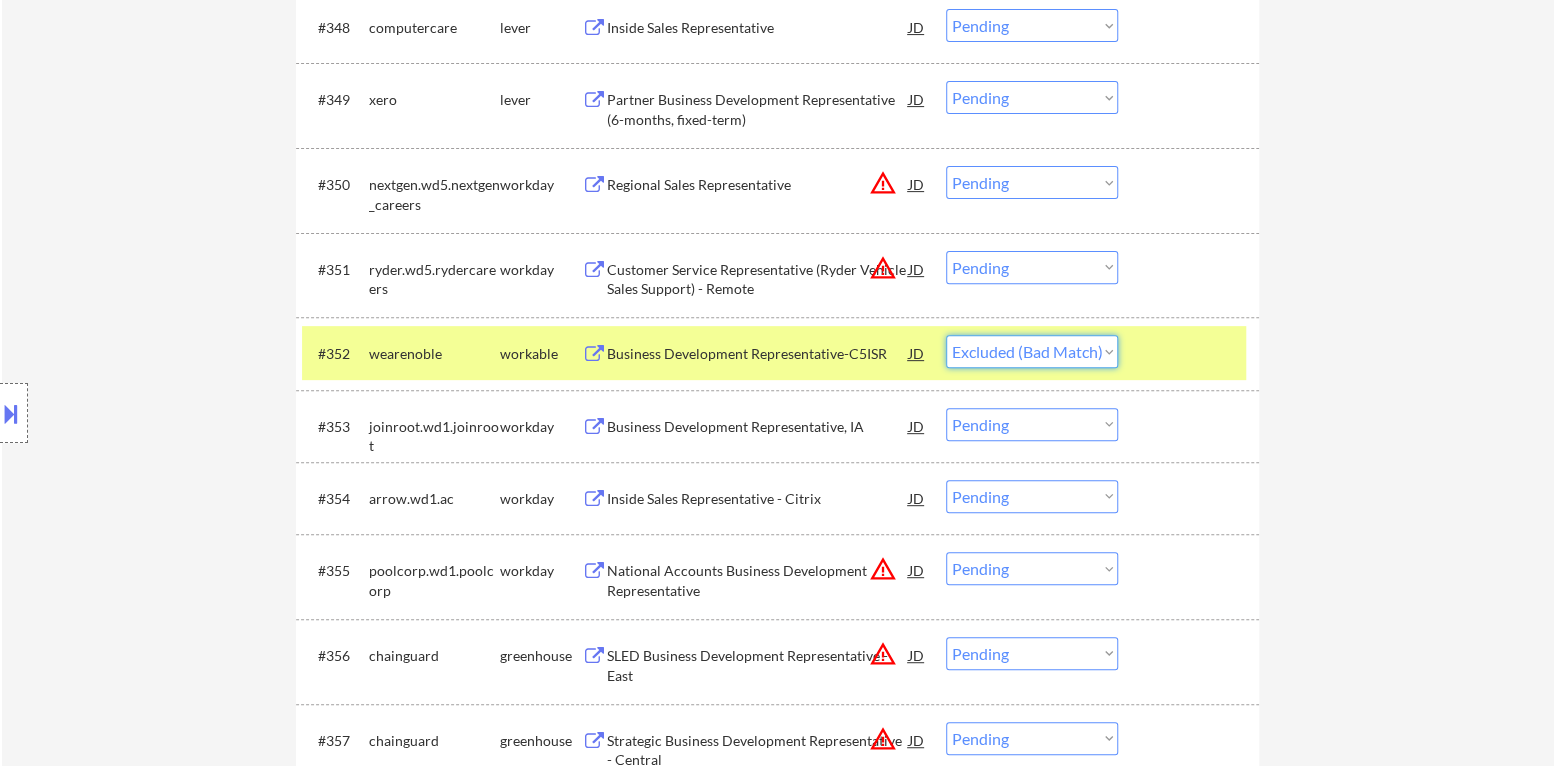 click on "Choose an option... Pending Applied Excluded (Questions) Excluded (Expired) Excluded (Location) Excluded (Bad Match) Excluded (Blocklist) Excluded (Salary) Excluded (Other)" at bounding box center (1032, 351) 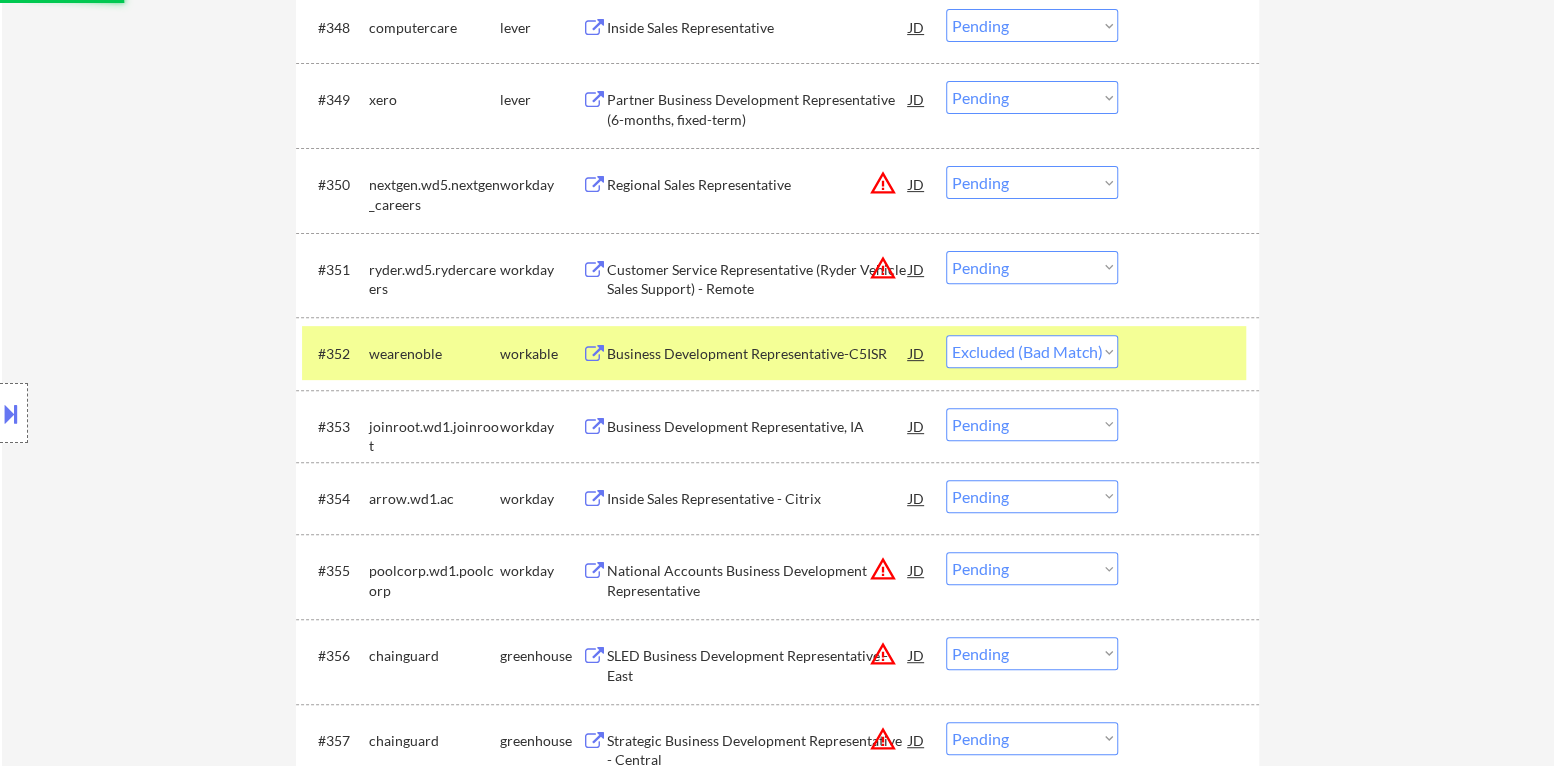 click at bounding box center (1191, 353) 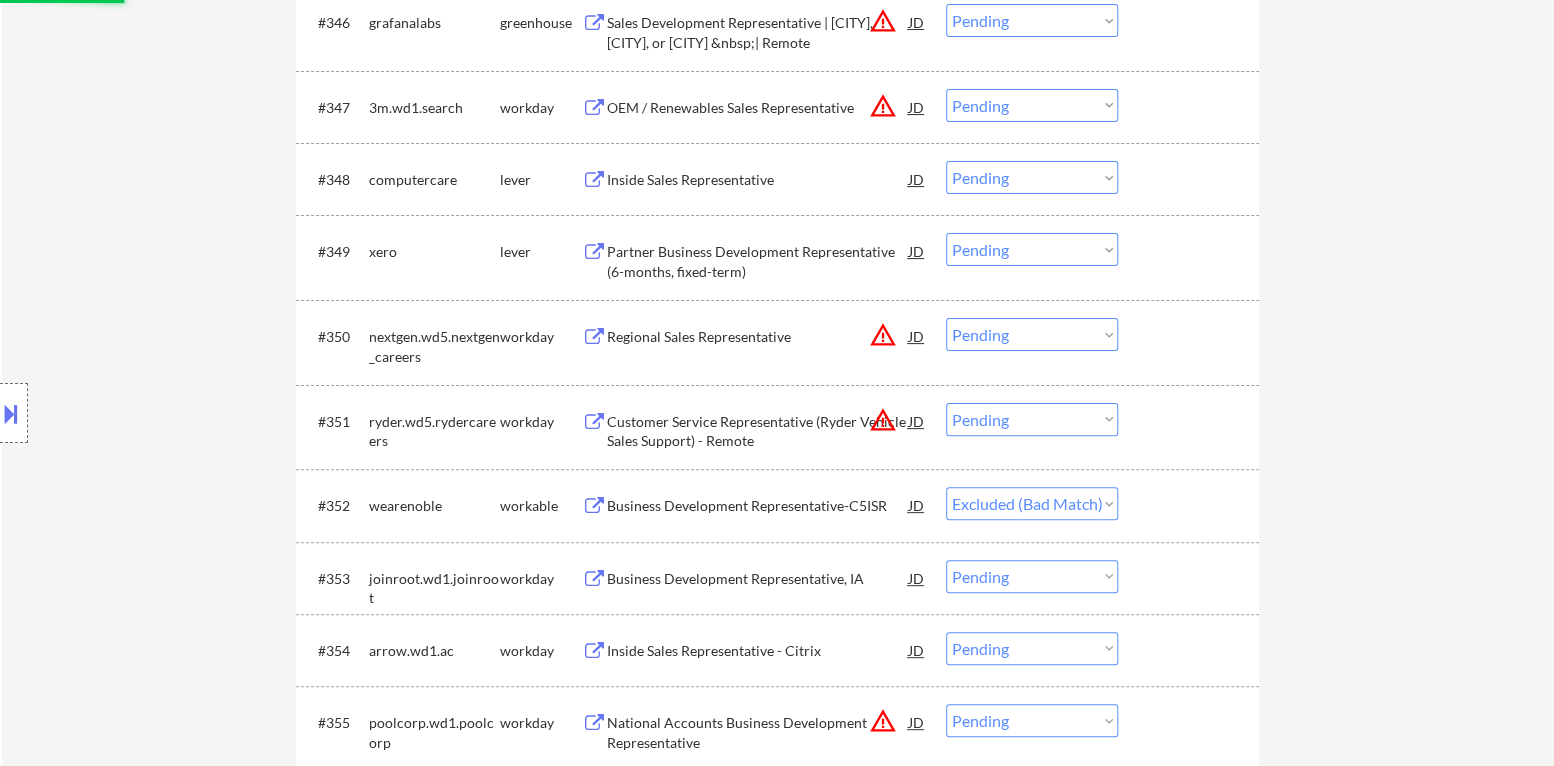 scroll, scrollTop: 4300, scrollLeft: 0, axis: vertical 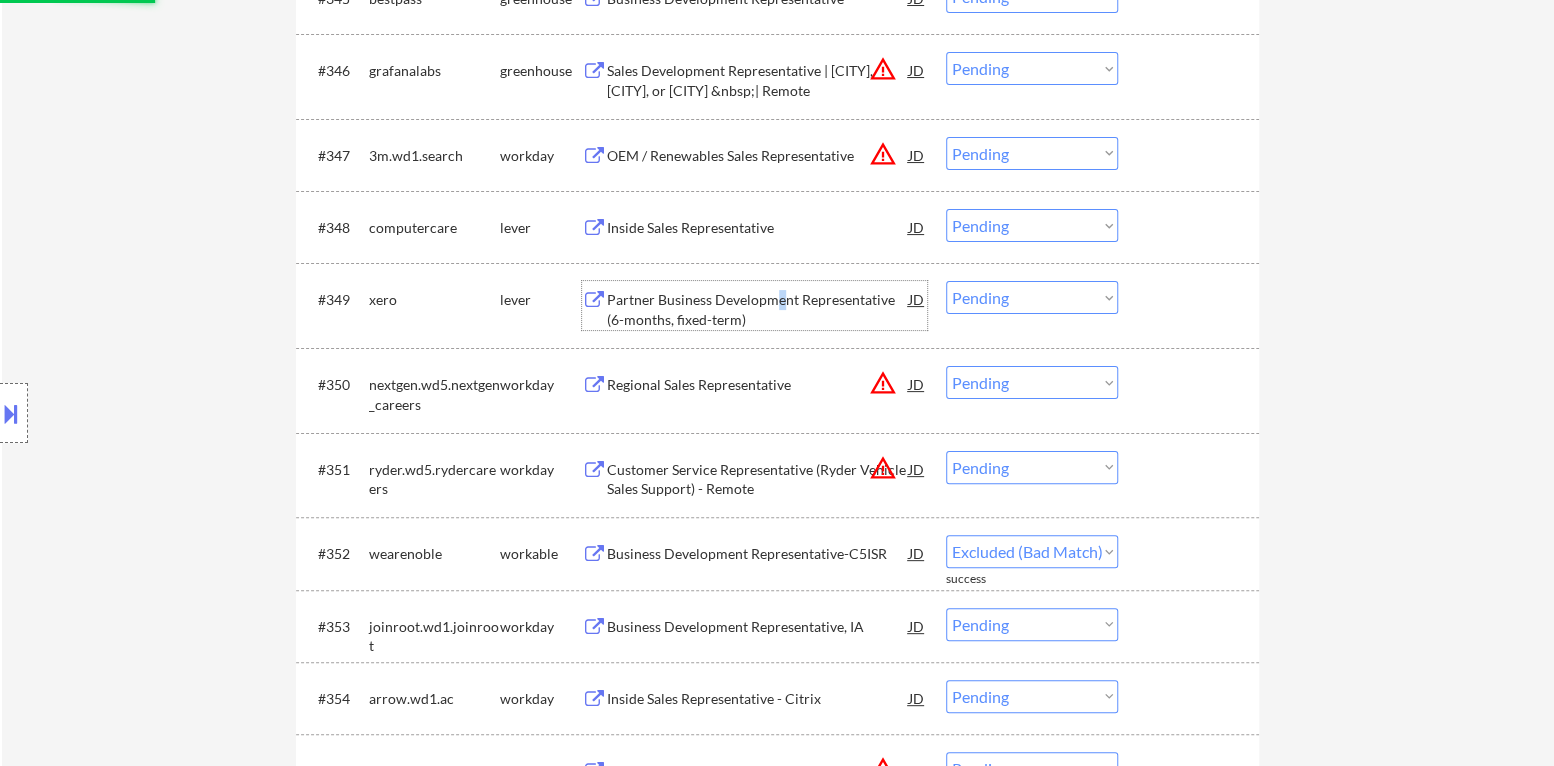 select on ""pending"" 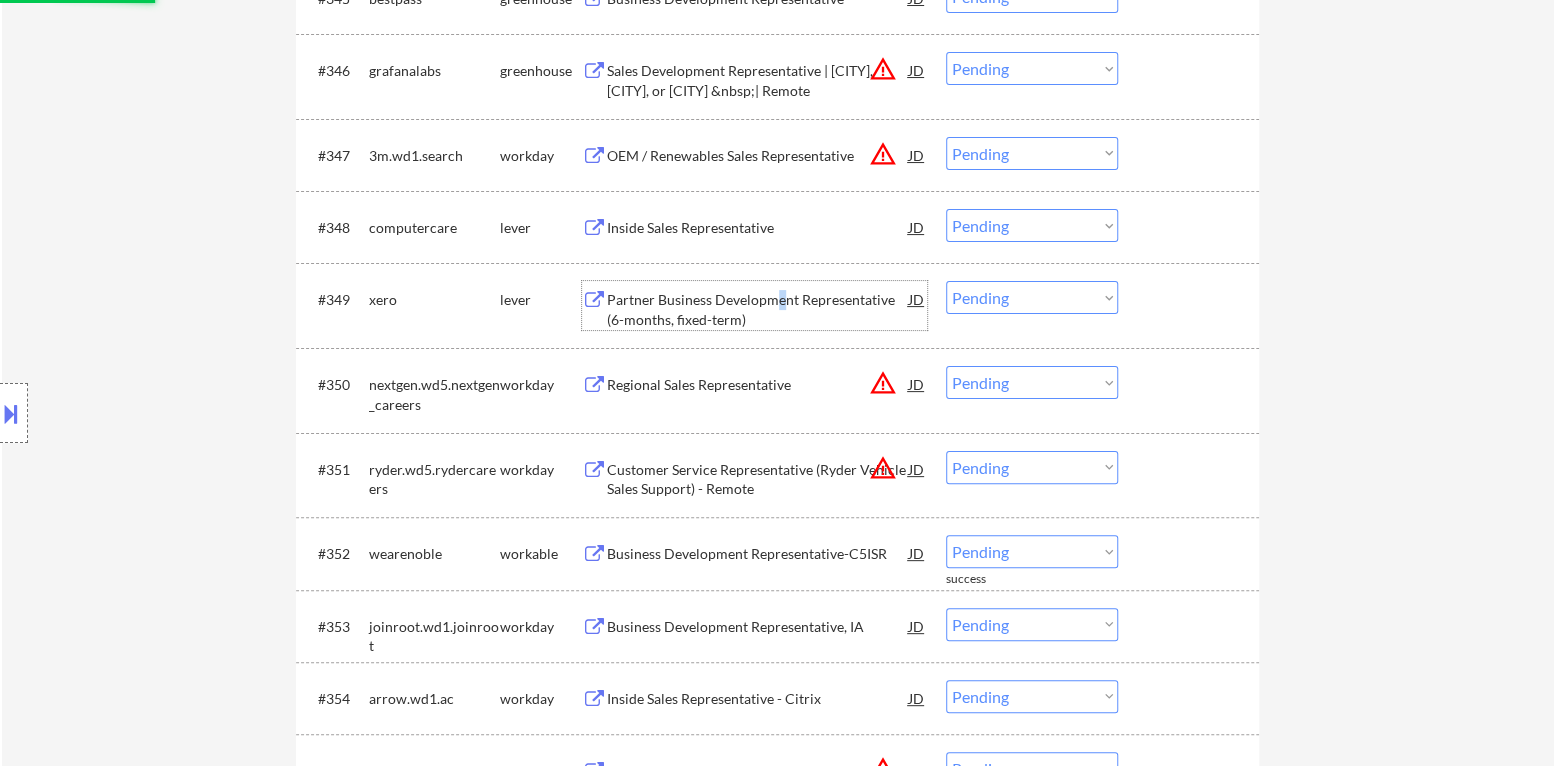 click on "Partner Business Development Representative (6-months, fixed-term)" at bounding box center (758, 309) 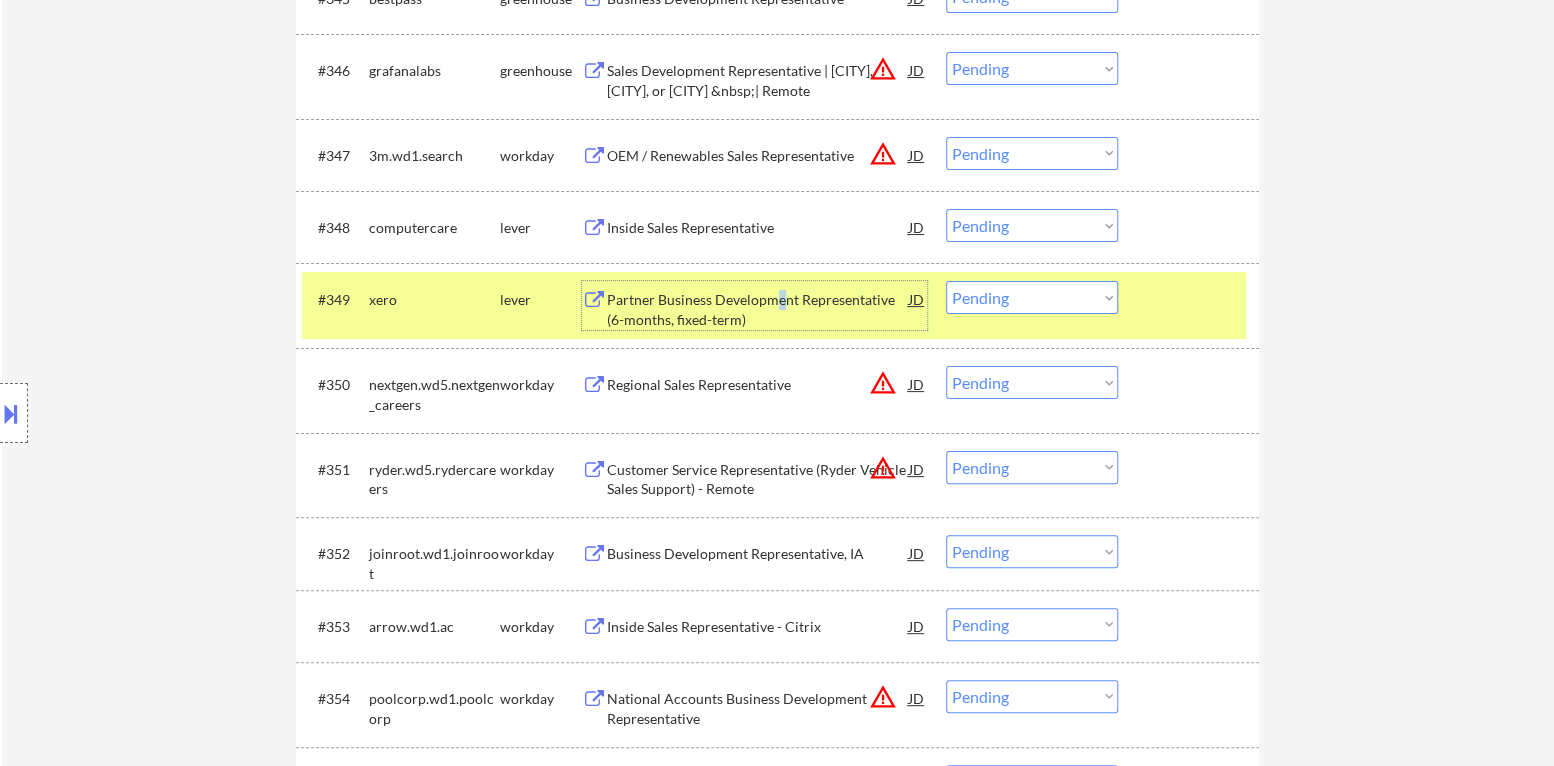 click on "Choose an option... Pending Applied Excluded (Questions) Excluded (Expired) Excluded (Location) Excluded (Bad Match) Excluded (Blocklist) Excluded (Salary) Excluded (Other)" at bounding box center (1032, 297) 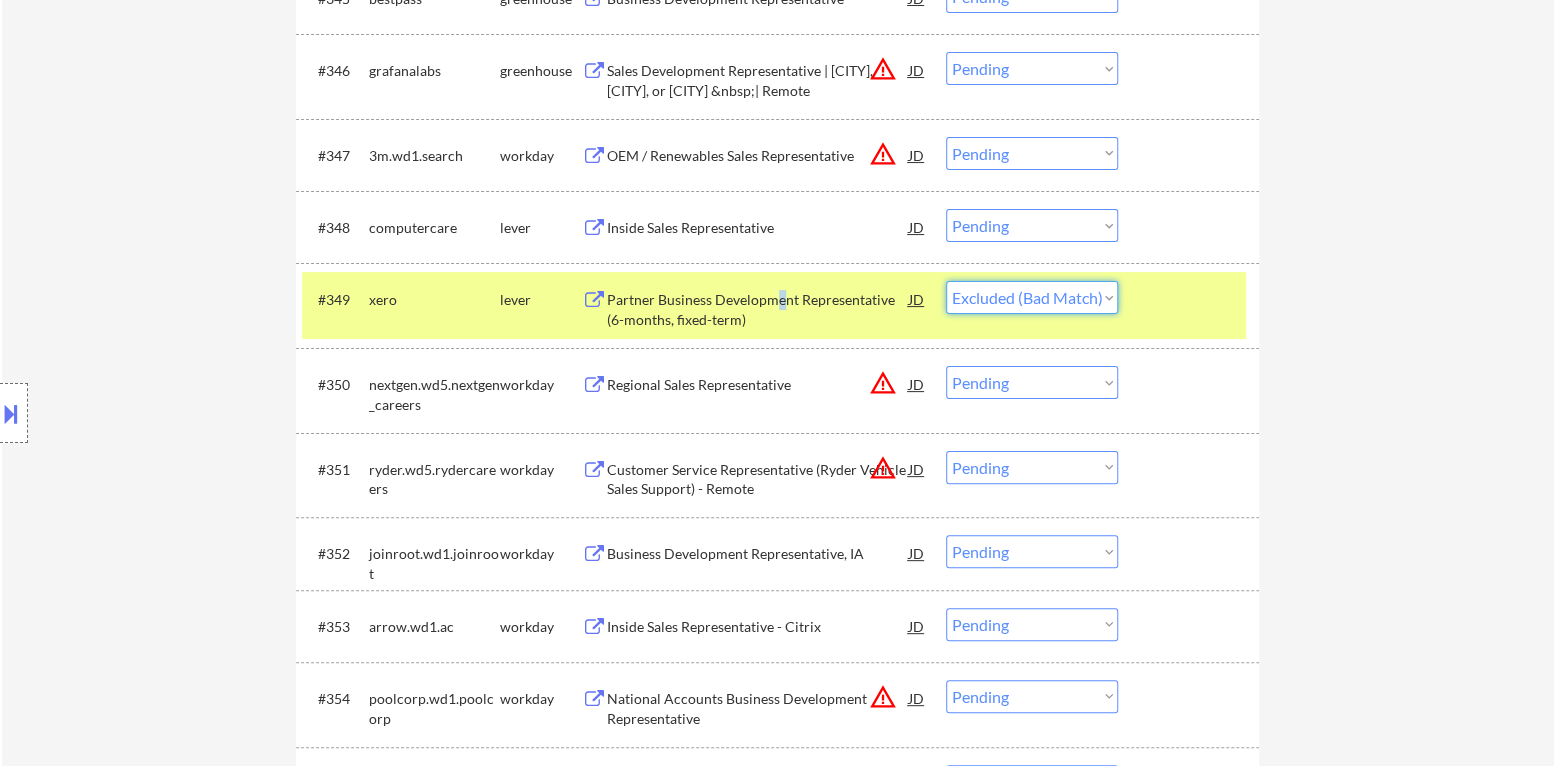 click on "Choose an option... Pending Applied Excluded (Questions) Excluded (Expired) Excluded (Location) Excluded (Bad Match) Excluded (Blocklist) Excluded (Salary) Excluded (Other)" at bounding box center (1032, 297) 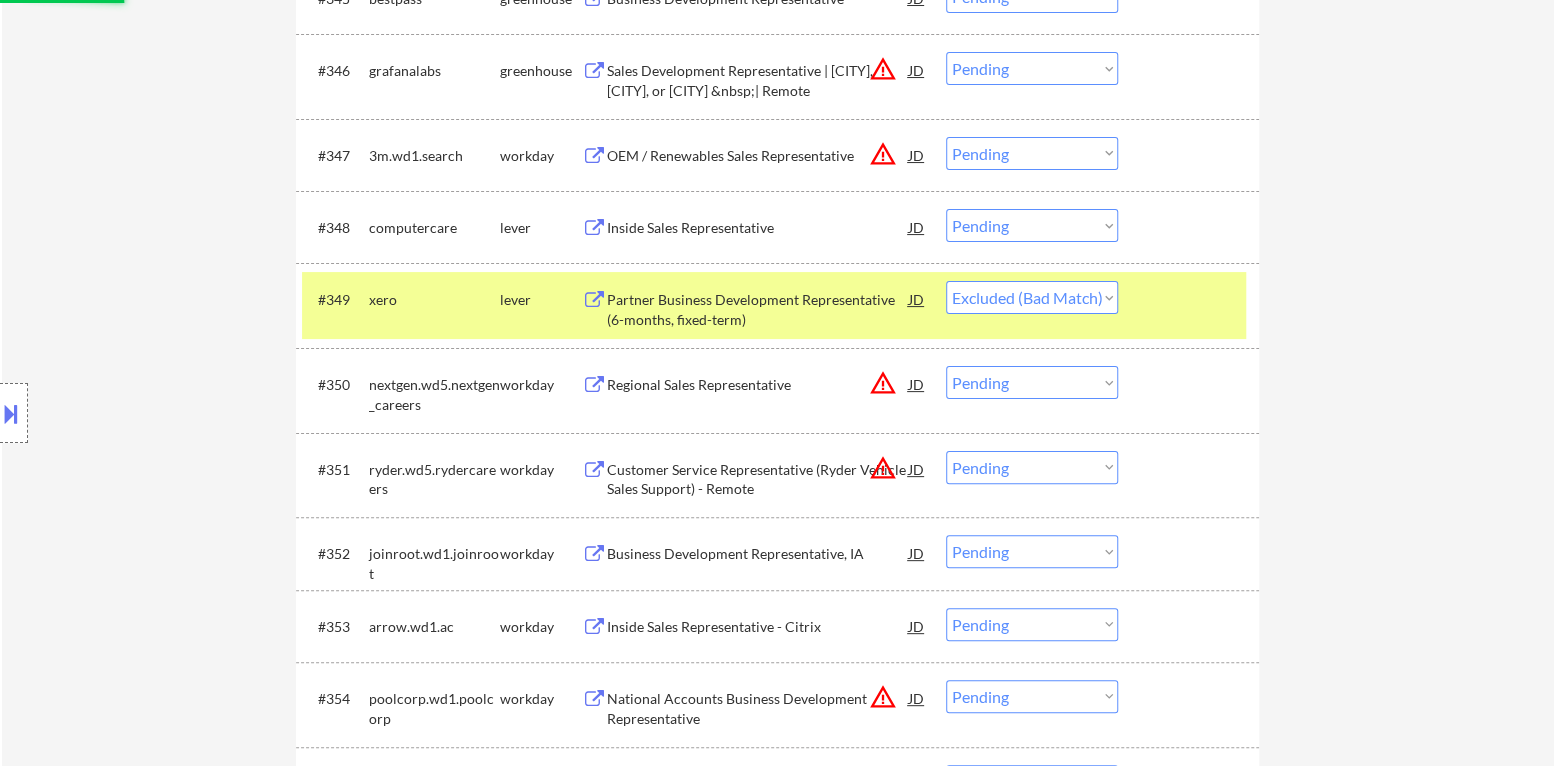 click on "#349 xero lever Partner Business Development Representative (6-months, fixed-term) JD warning_amber Choose an option... Pending Applied Excluded (Questions) Excluded (Expired) Excluded (Location) Excluded (Bad Match) Excluded (Blocklist) Excluded (Salary) Excluded (Other)" at bounding box center [774, 305] 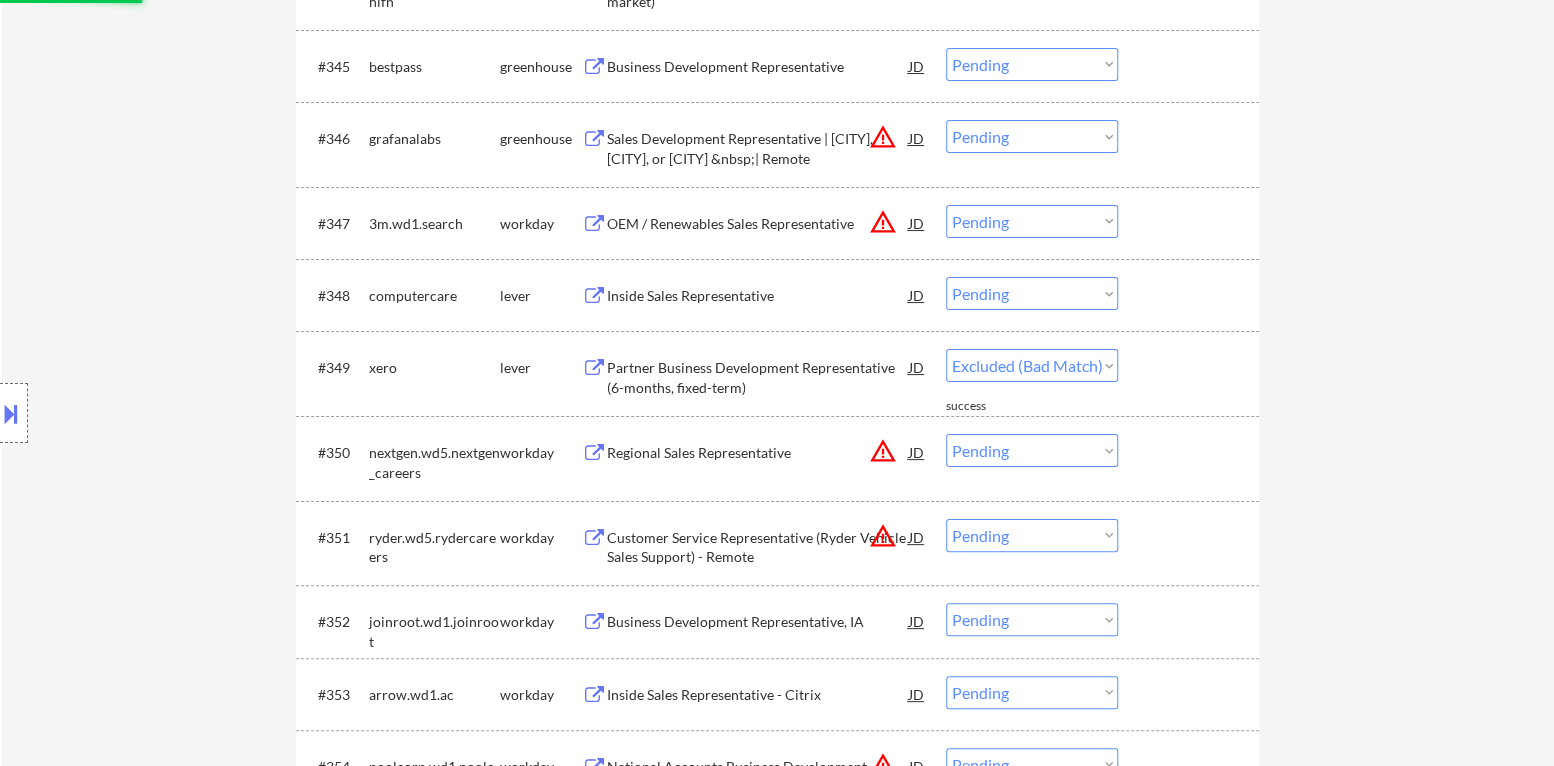 scroll, scrollTop: 4199, scrollLeft: 0, axis: vertical 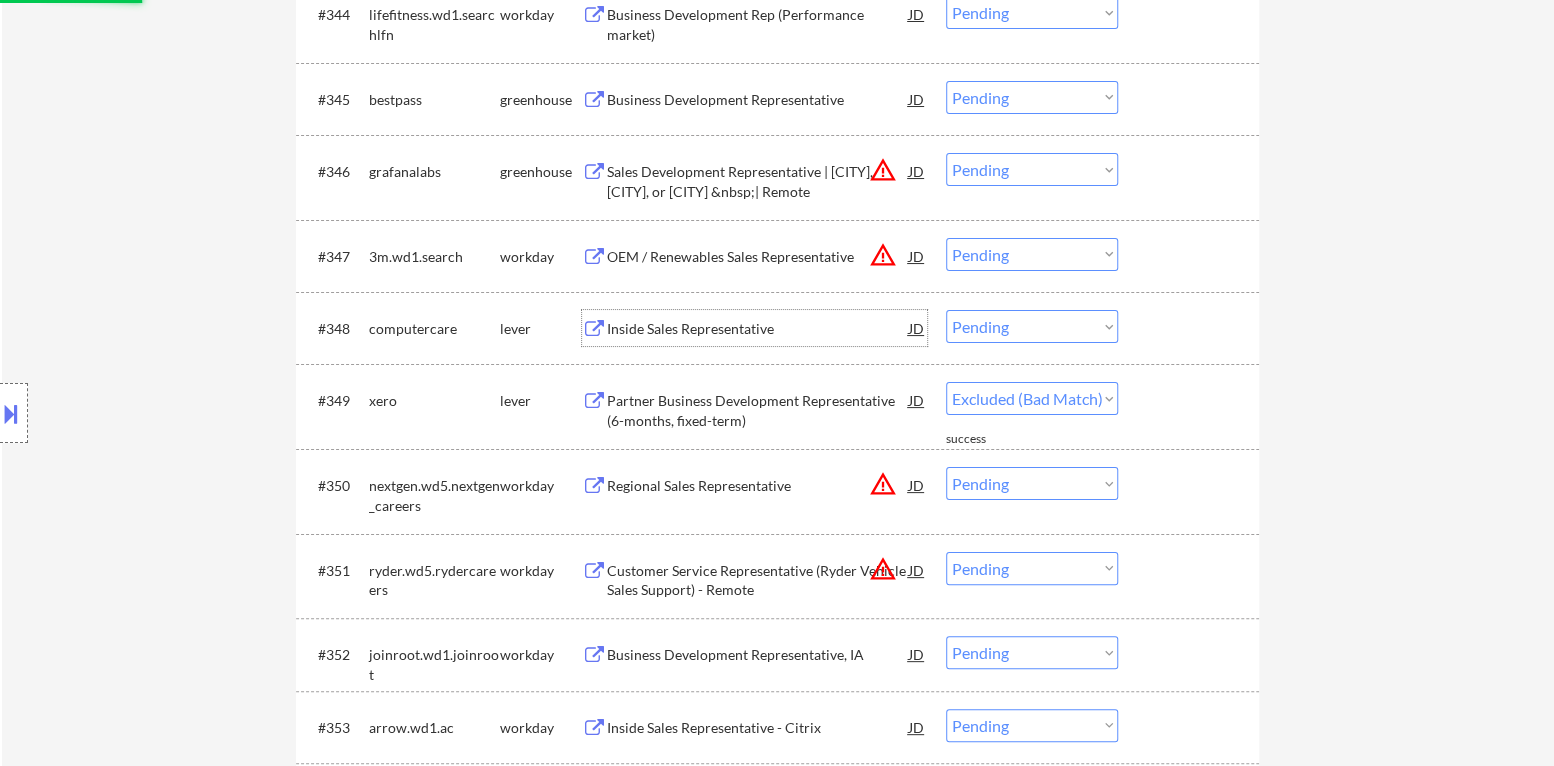click on "Inside Sales Representative" at bounding box center [758, 329] 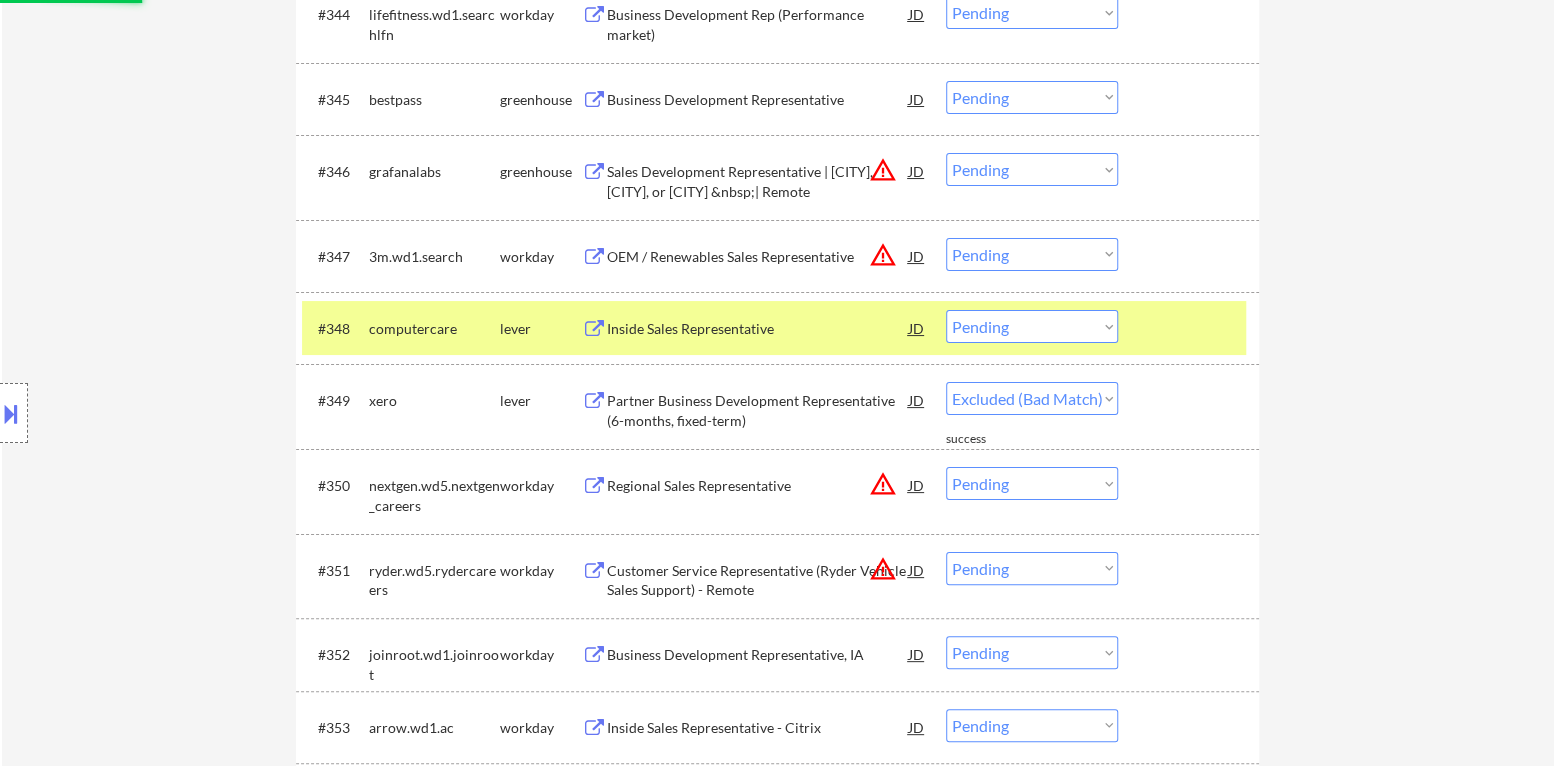 select on ""pending"" 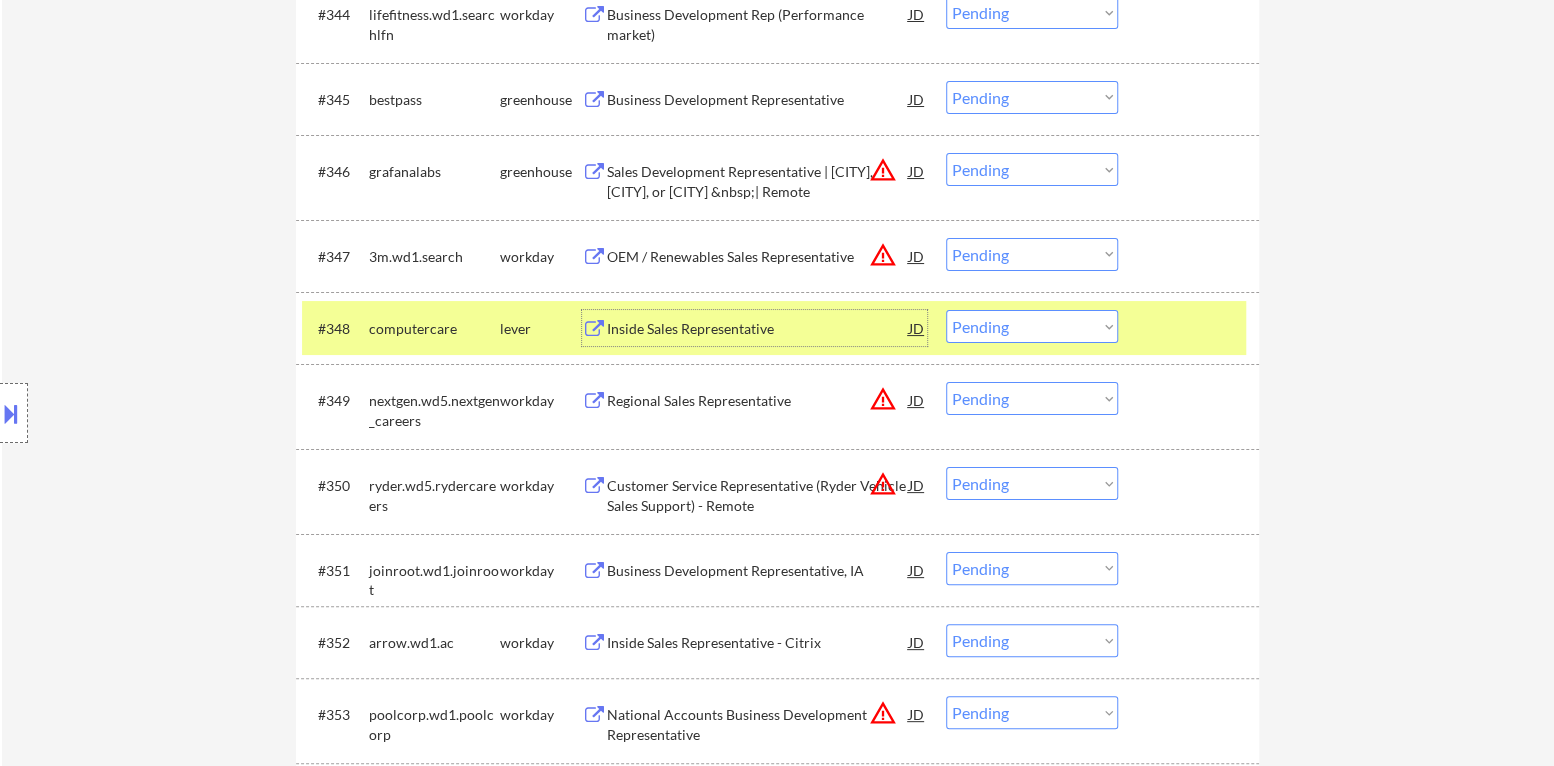 click on "Choose an option... Pending Applied Excluded (Questions) Excluded (Expired) Excluded (Location) Excluded (Bad Match) Excluded (Blocklist) Excluded (Salary) Excluded (Other)" at bounding box center [1032, 326] 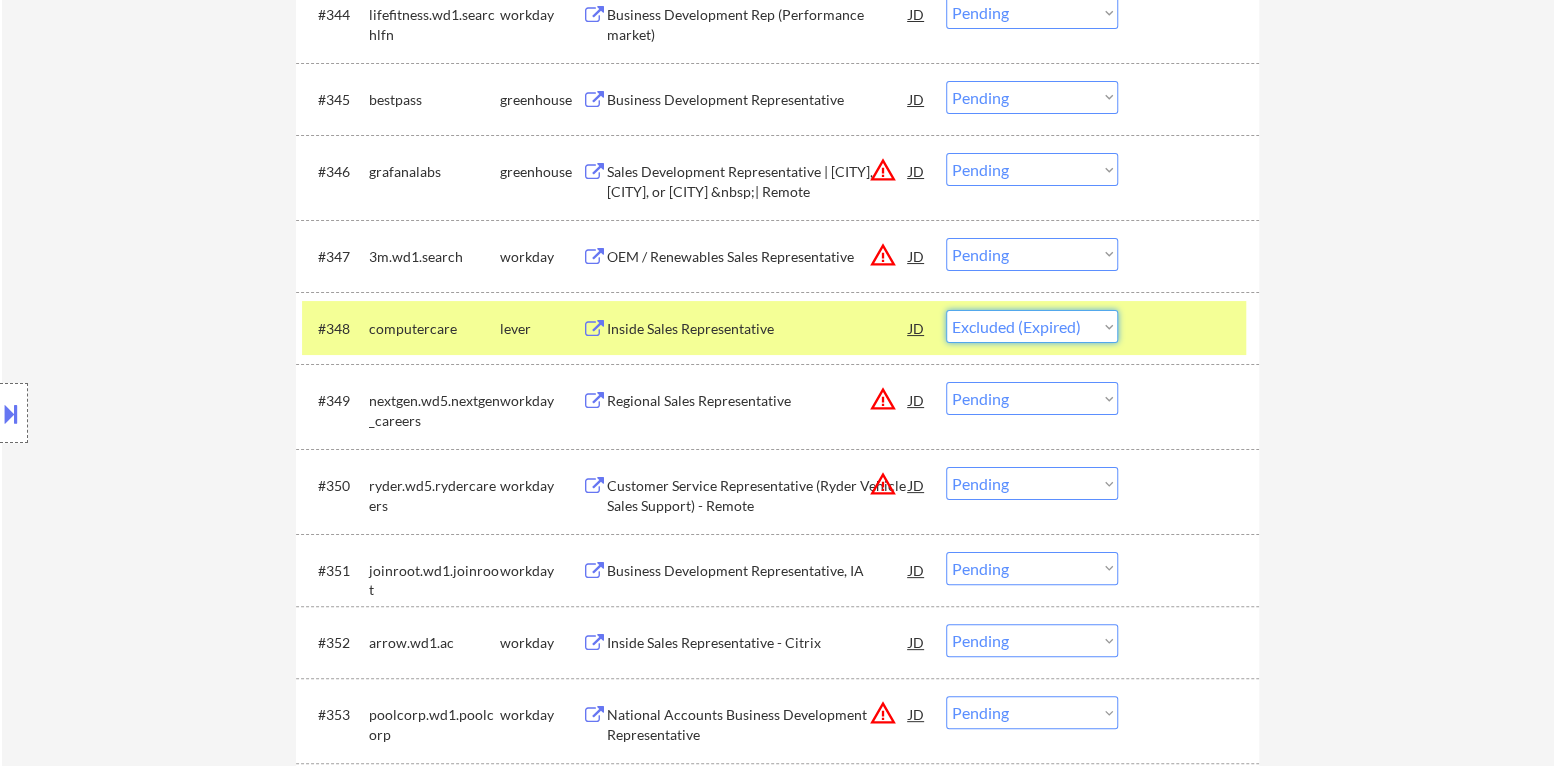 click on "Choose an option... Pending Applied Excluded (Questions) Excluded (Expired) Excluded (Location) Excluded (Bad Match) Excluded (Blocklist) Excluded (Salary) Excluded (Other)" at bounding box center (1032, 326) 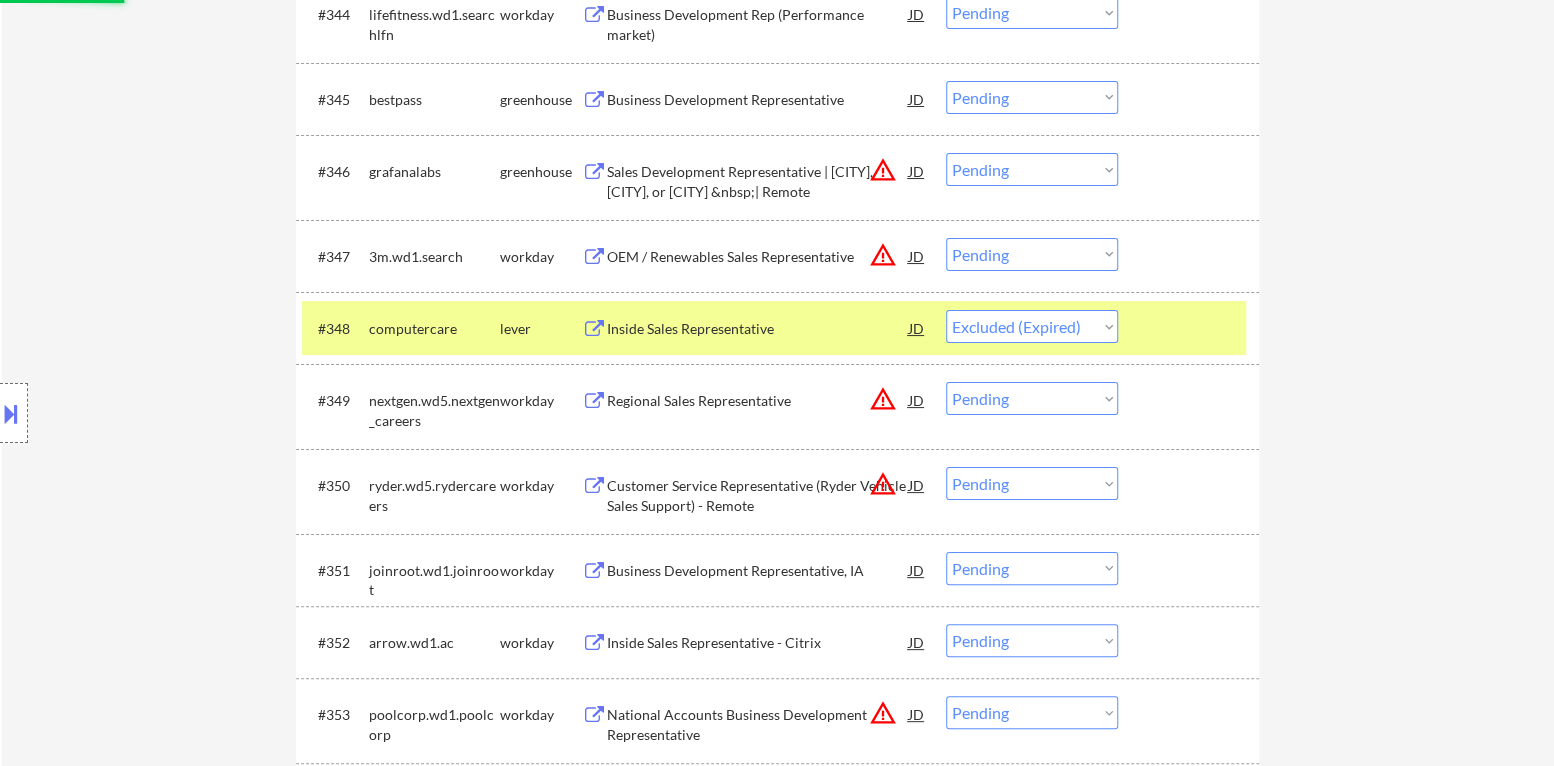 click on "#348 computercare lever Inside Sales Representative JD warning_amber Choose an option... Pending Applied Excluded (Questions) Excluded (Expired) Excluded (Location) Excluded (Bad Match) Excluded (Blocklist) Excluded (Salary) Excluded (Other)" at bounding box center [774, 328] 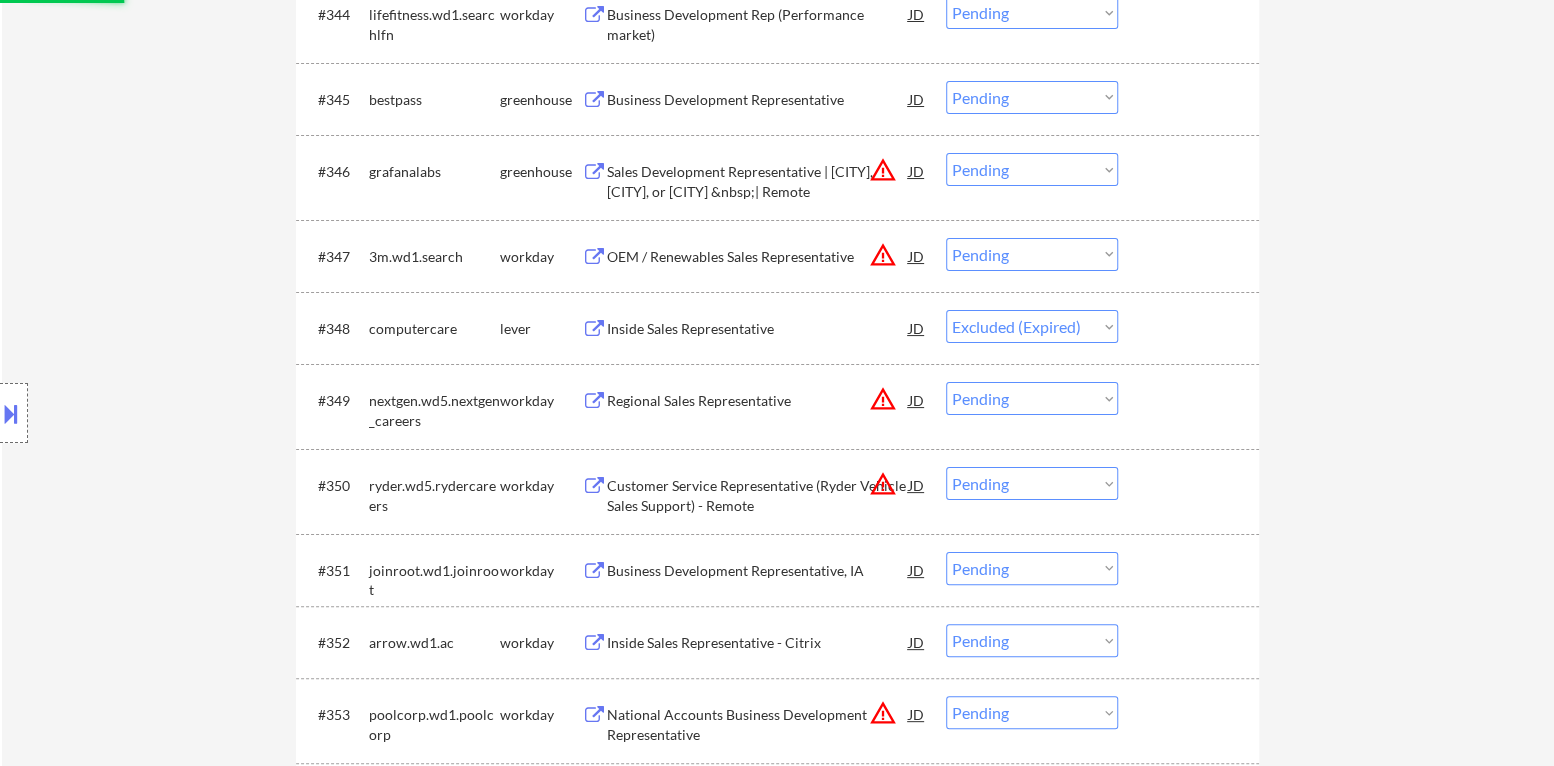 scroll, scrollTop: 4099, scrollLeft: 0, axis: vertical 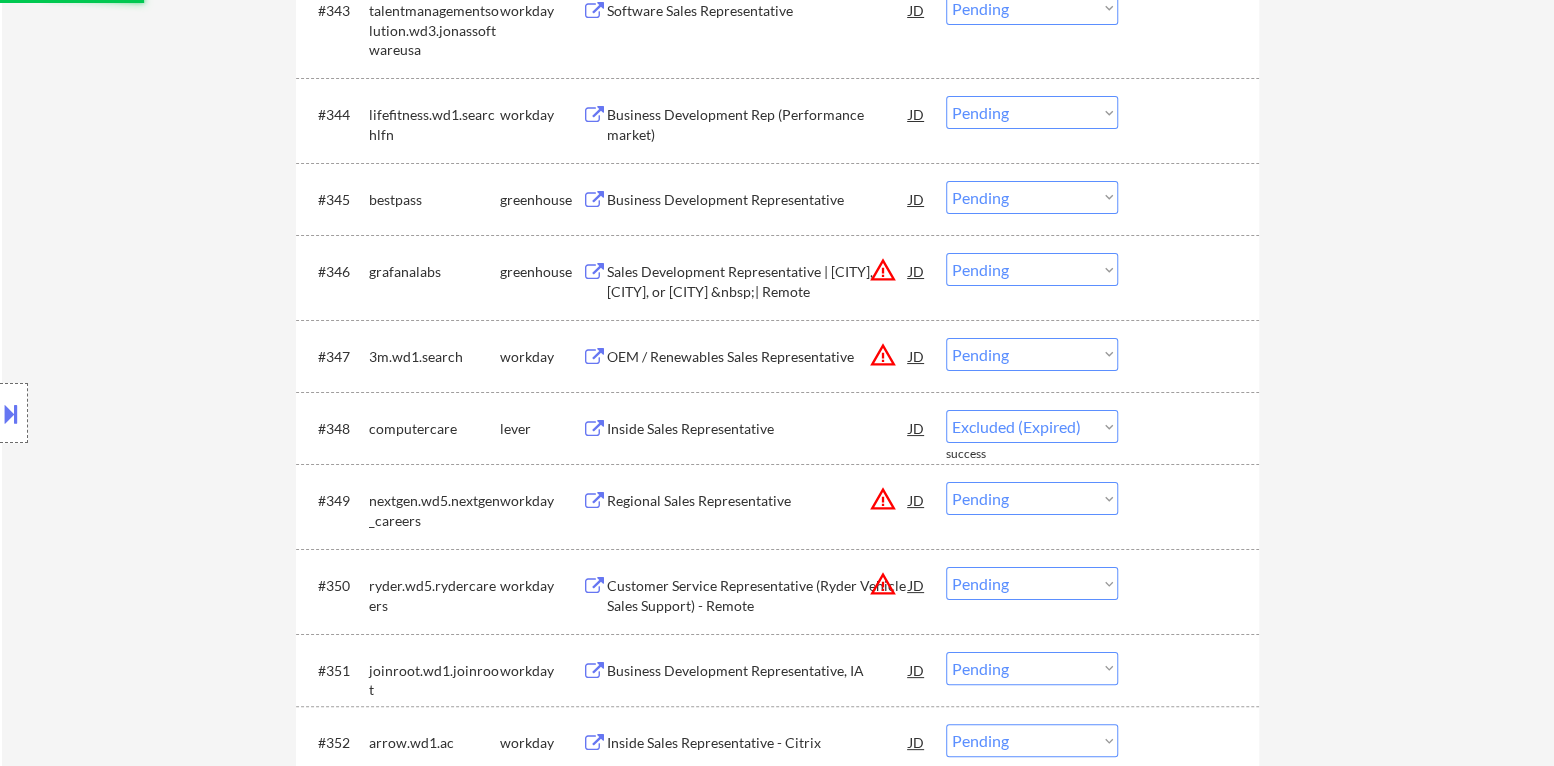 select on ""pending"" 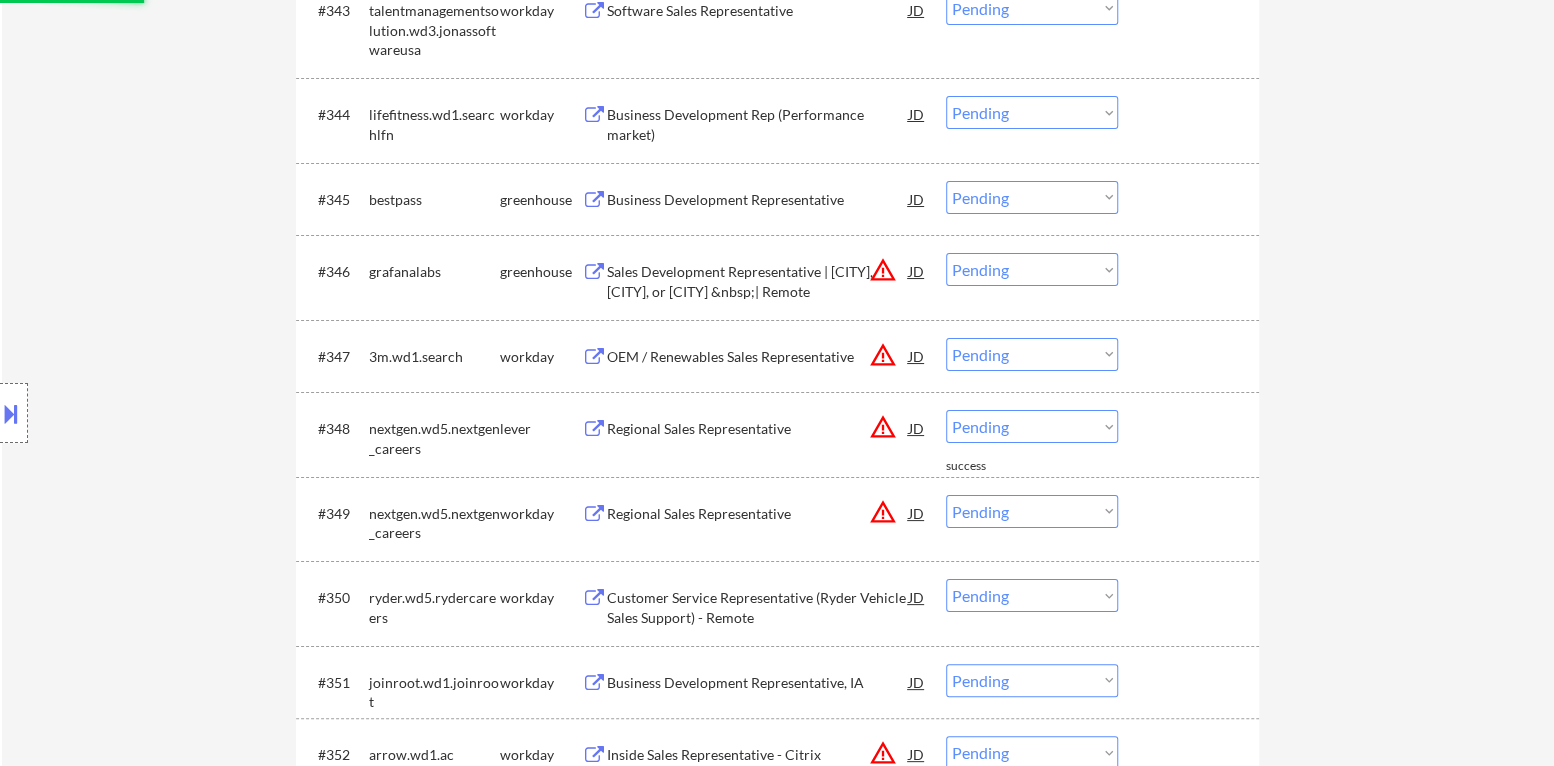 scroll, scrollTop: 3999, scrollLeft: 0, axis: vertical 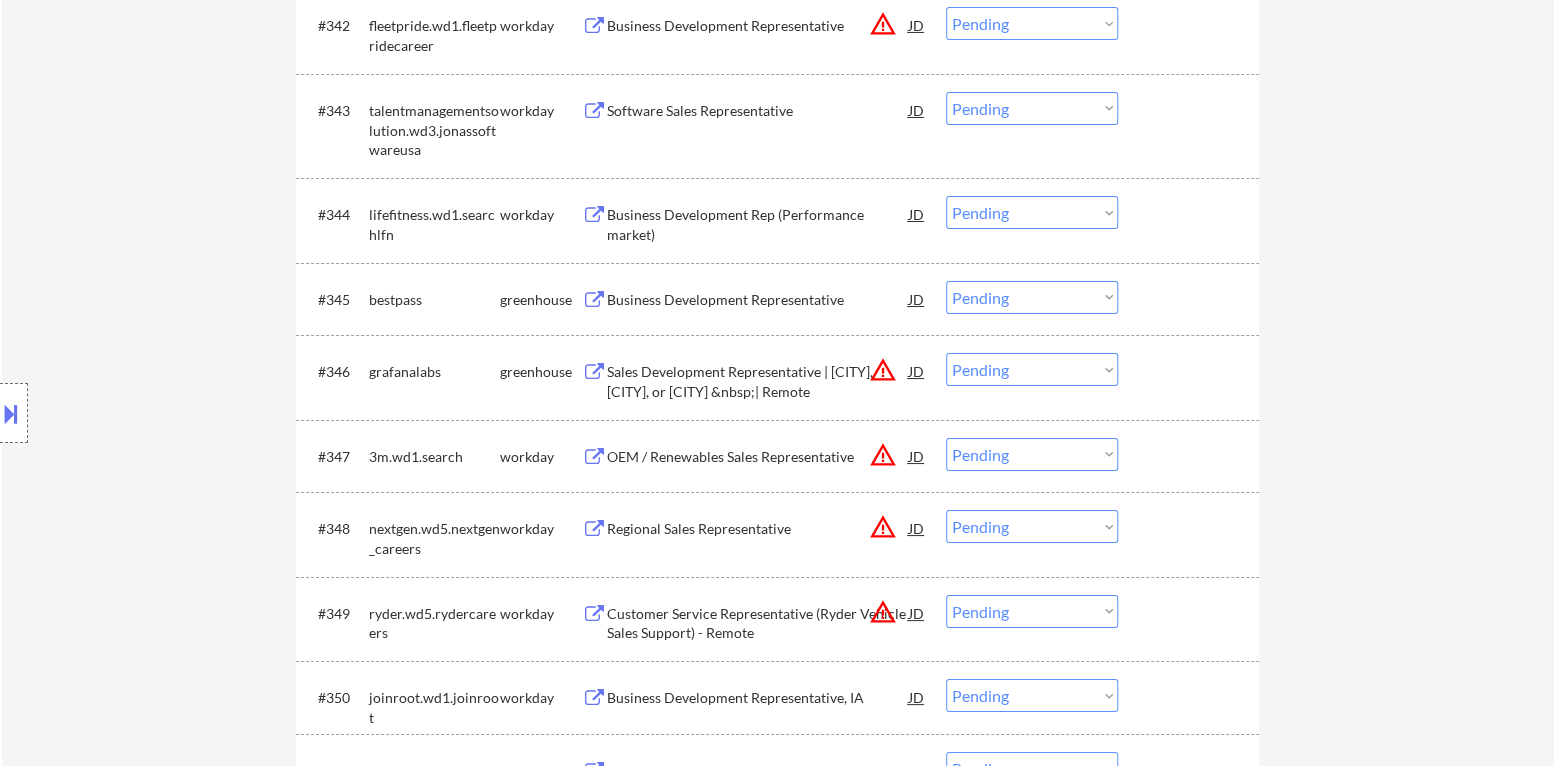 click on "Sales Development Representative | [CITY], [CITY], or [CITY] &nbsp;| Remote" at bounding box center [758, 381] 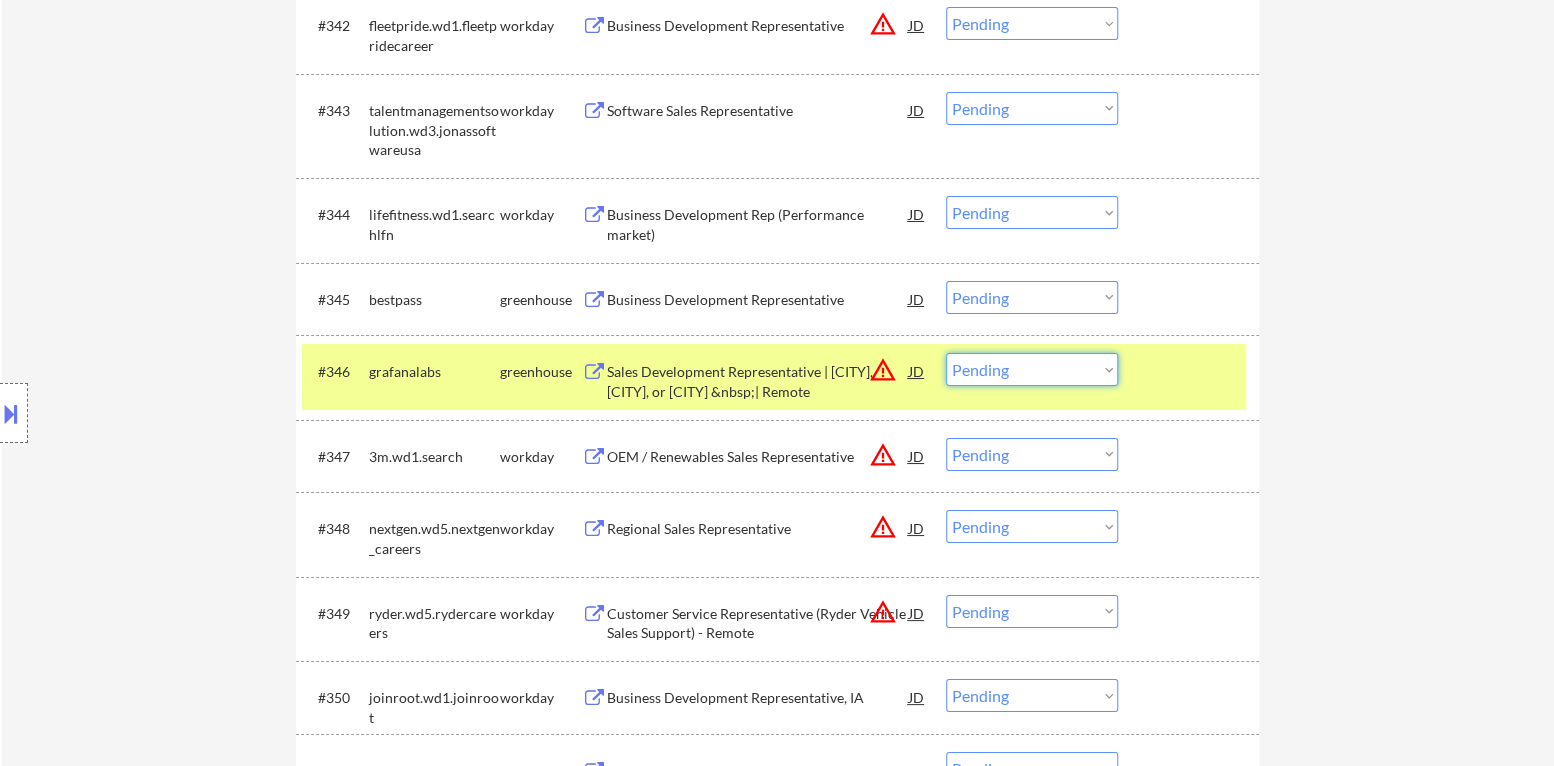 click on "Choose an option... Pending Applied Excluded (Questions) Excluded (Expired) Excluded (Location) Excluded (Bad Match) Excluded (Blocklist) Excluded (Salary) Excluded (Other)" at bounding box center [1032, 369] 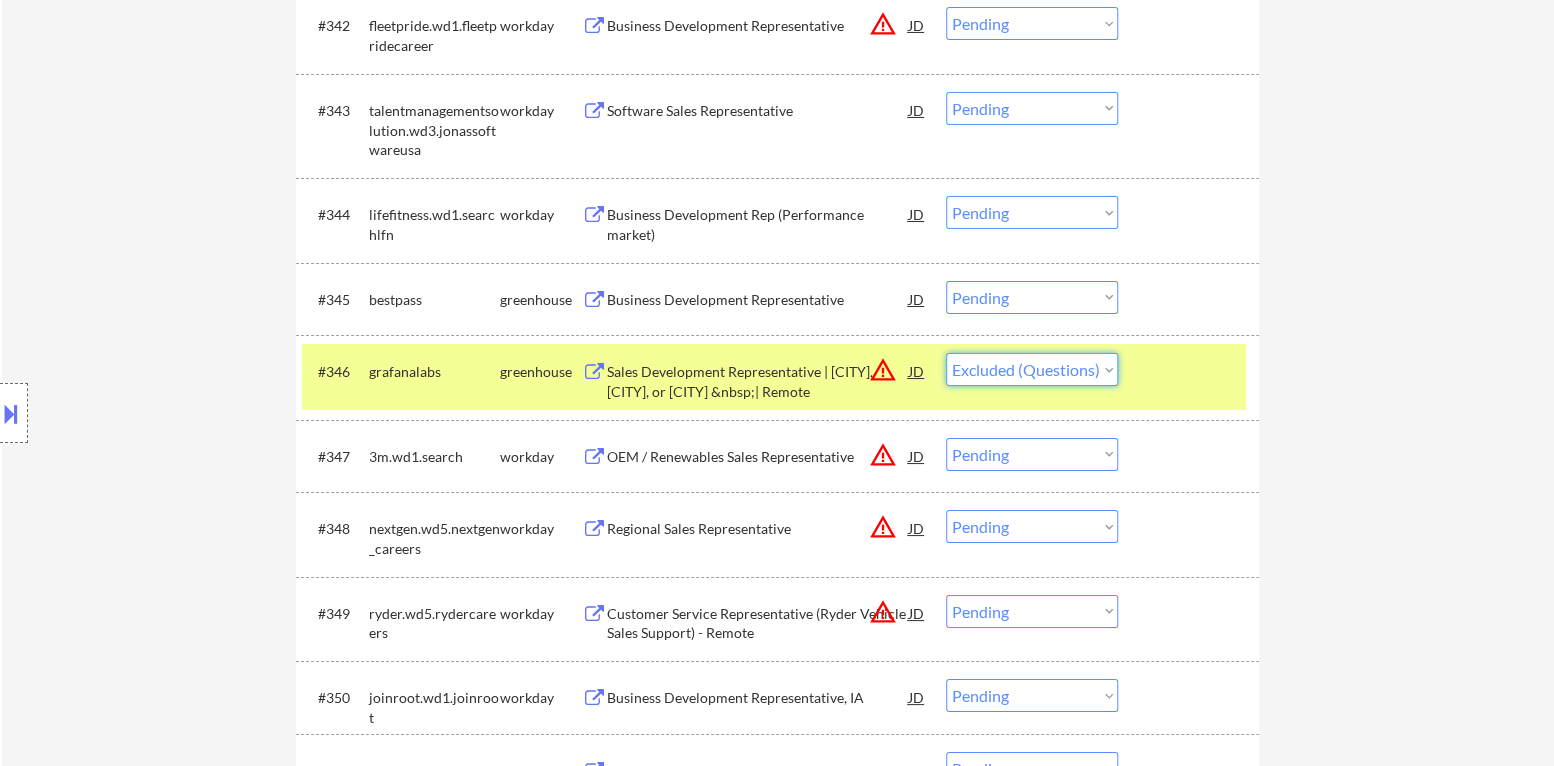 click on "Choose an option... Pending Applied Excluded (Questions) Excluded (Expired) Excluded (Location) Excluded (Bad Match) Excluded (Blocklist) Excluded (Salary) Excluded (Other)" at bounding box center [1032, 369] 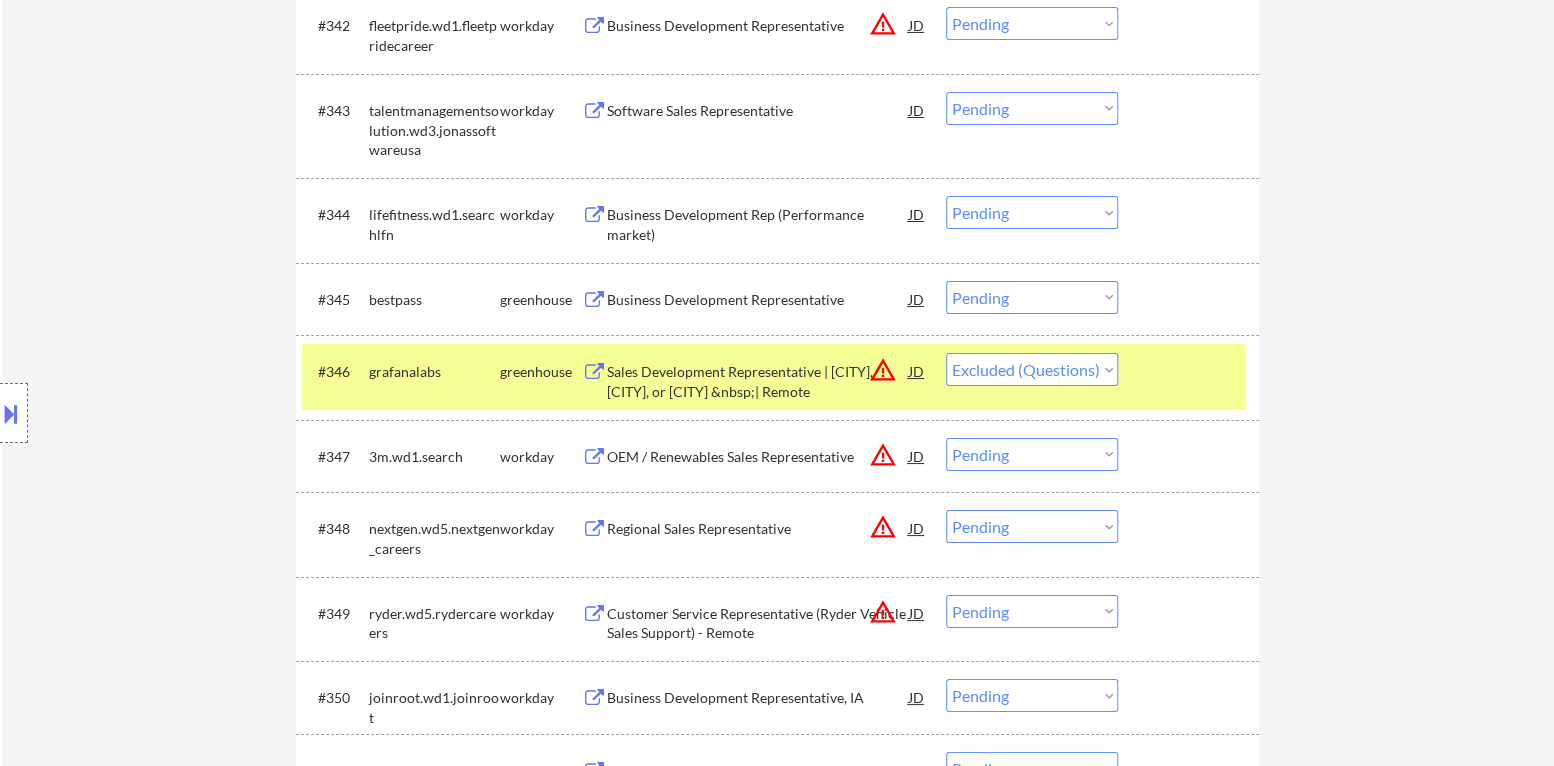 click at bounding box center [1191, 371] 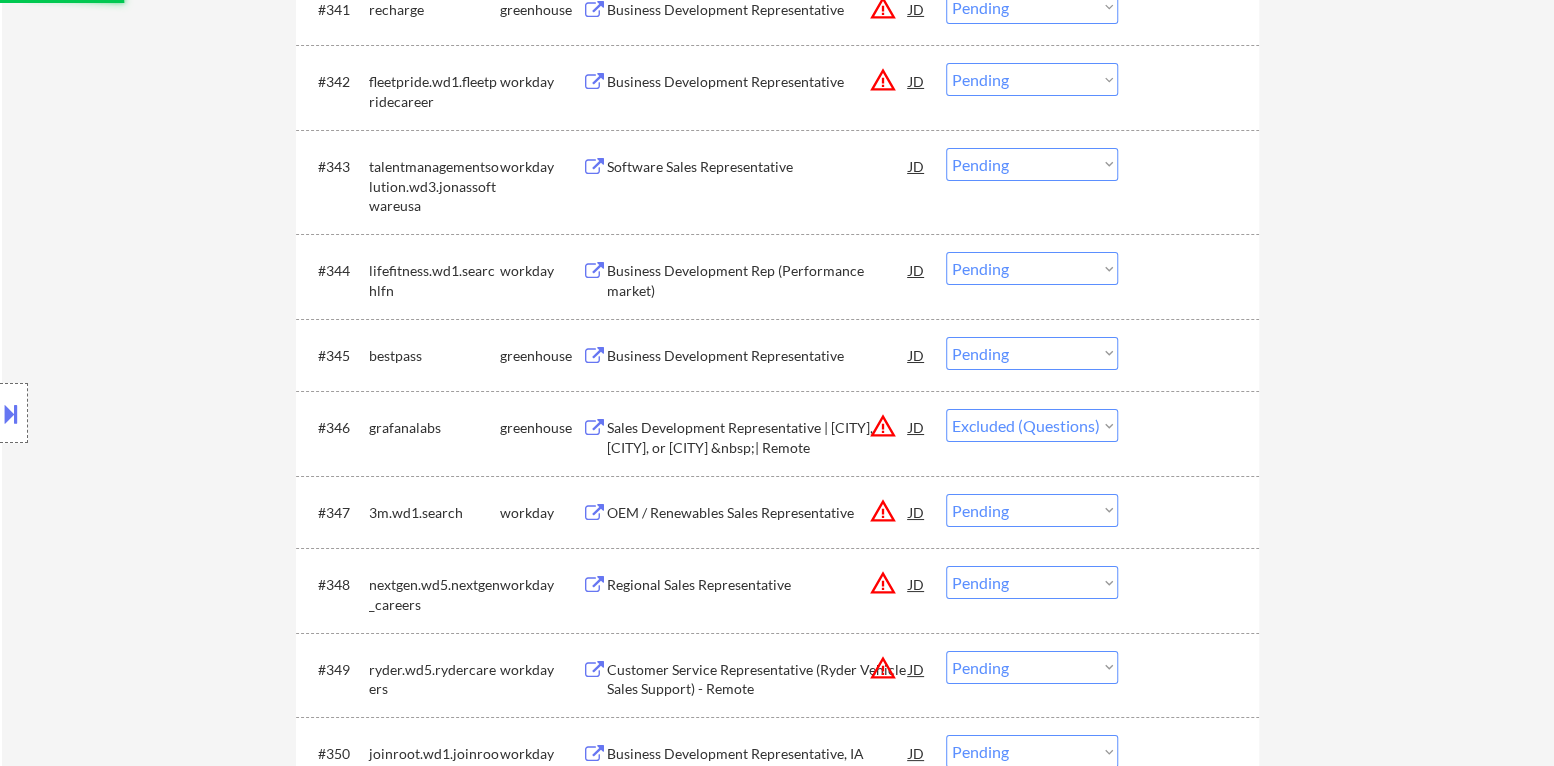scroll, scrollTop: 3899, scrollLeft: 0, axis: vertical 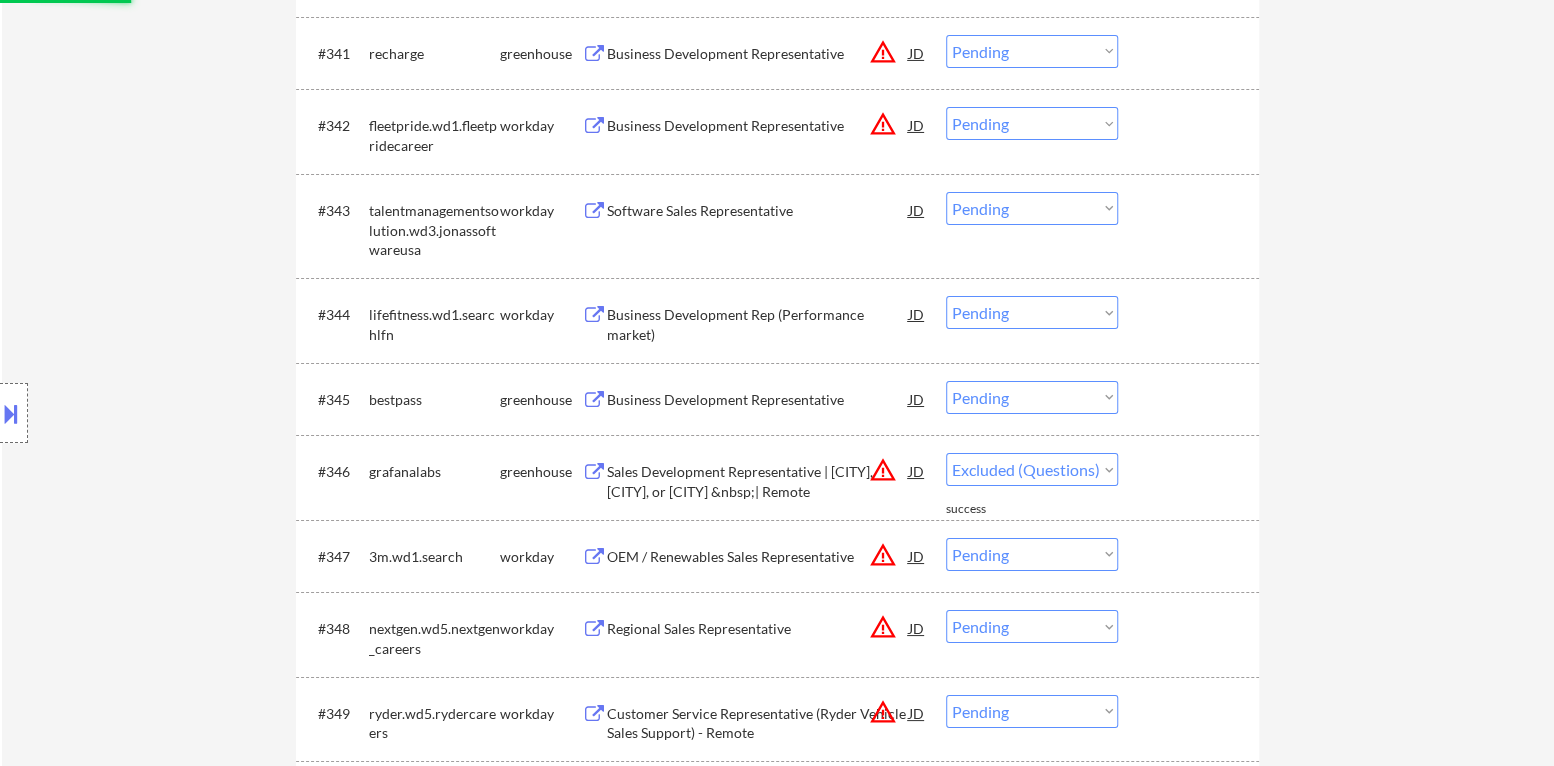 click on "Business Development Representative" at bounding box center (758, 399) 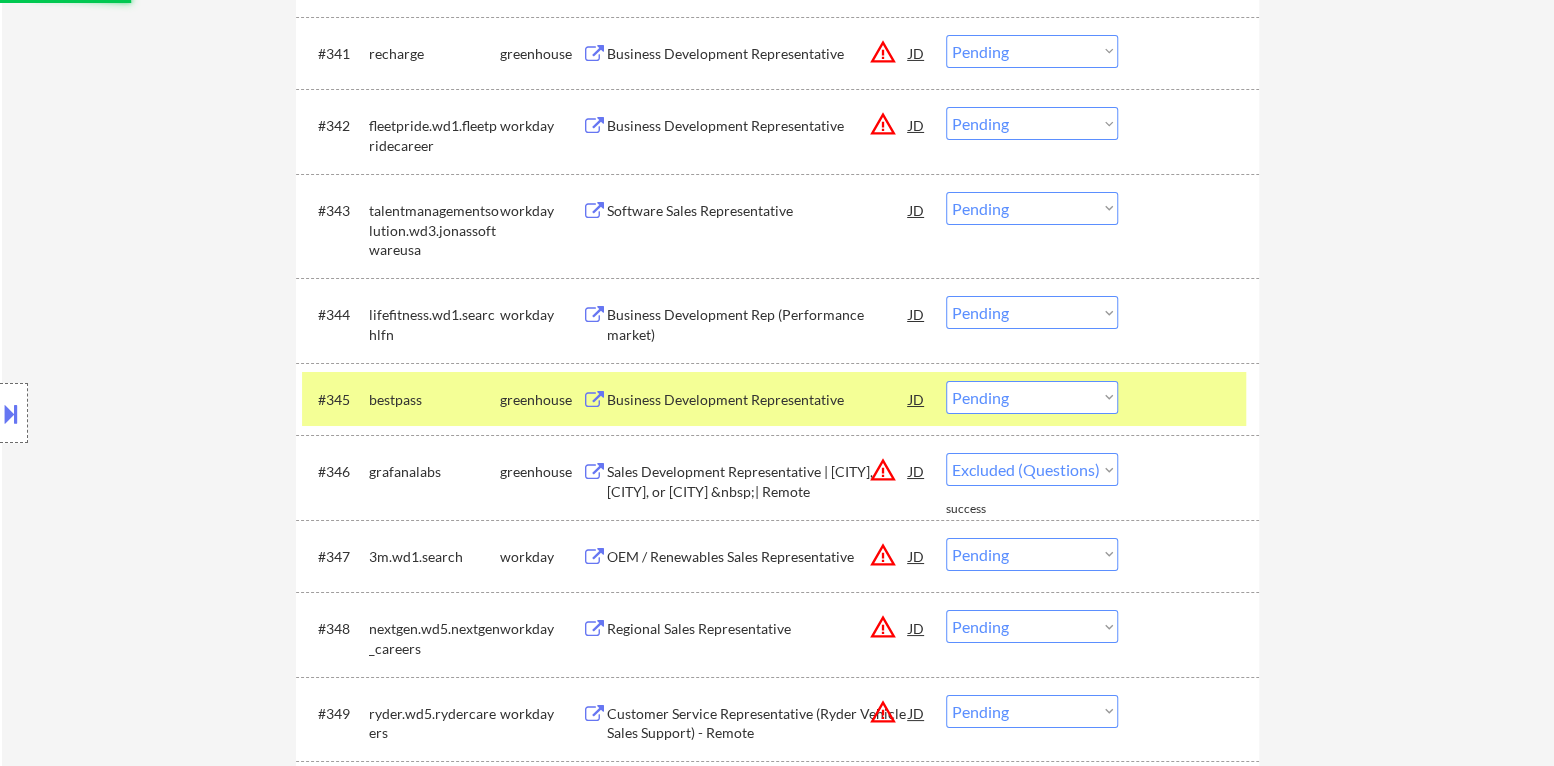 select on ""pending"" 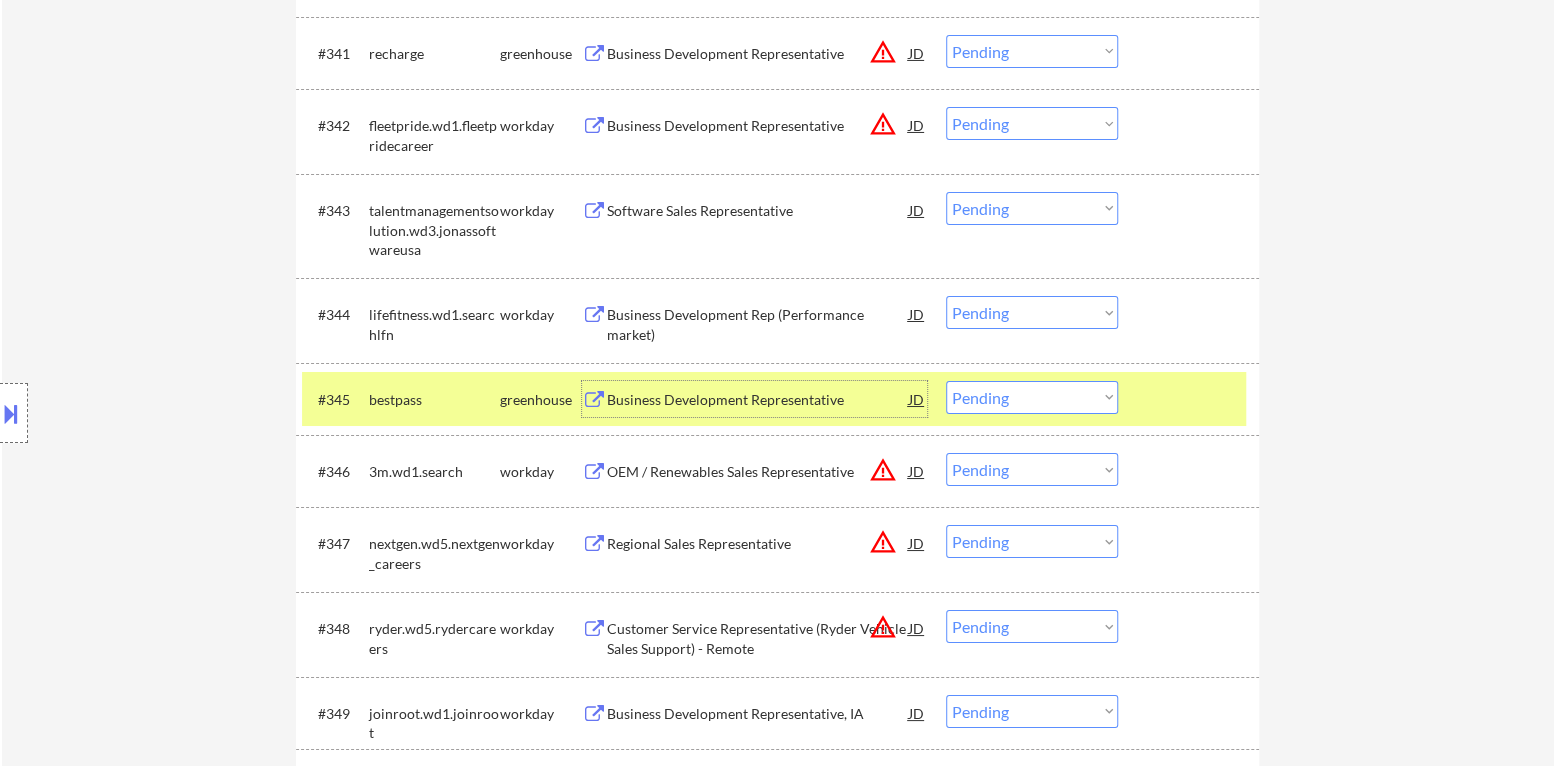 click on "Business Development Representative" at bounding box center [758, 400] 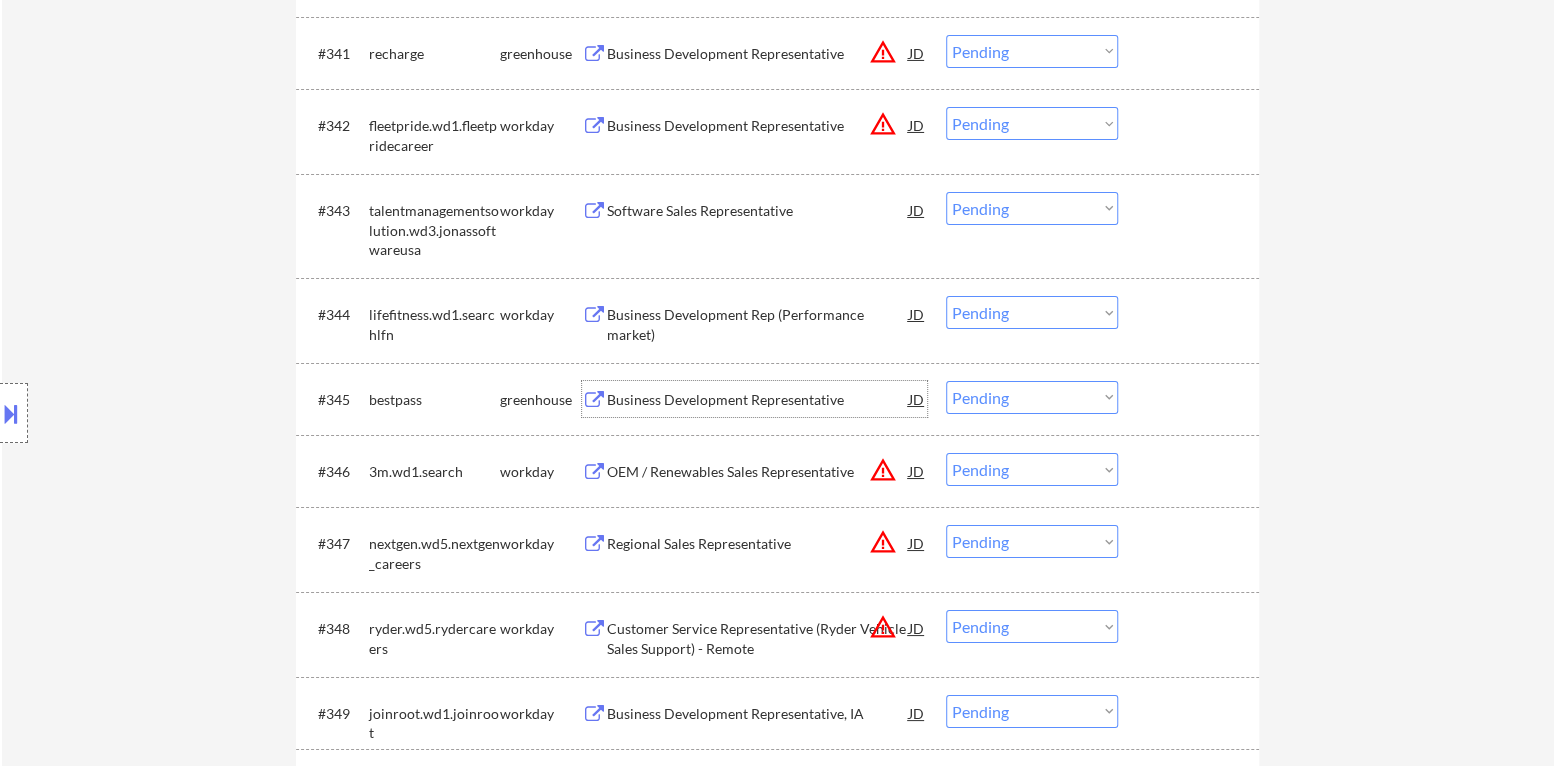 scroll, scrollTop: 3999, scrollLeft: 0, axis: vertical 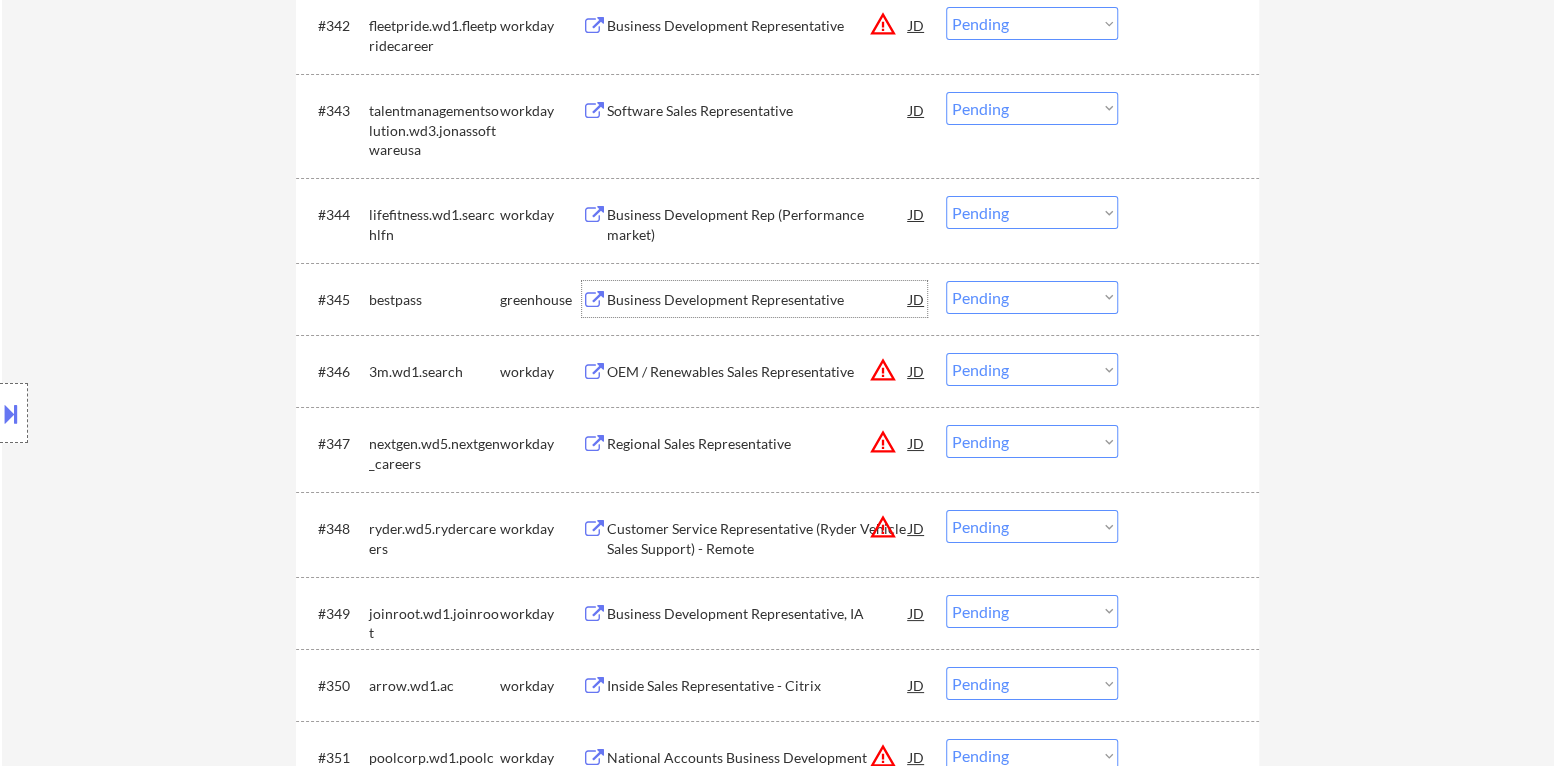 select on ""pending"" 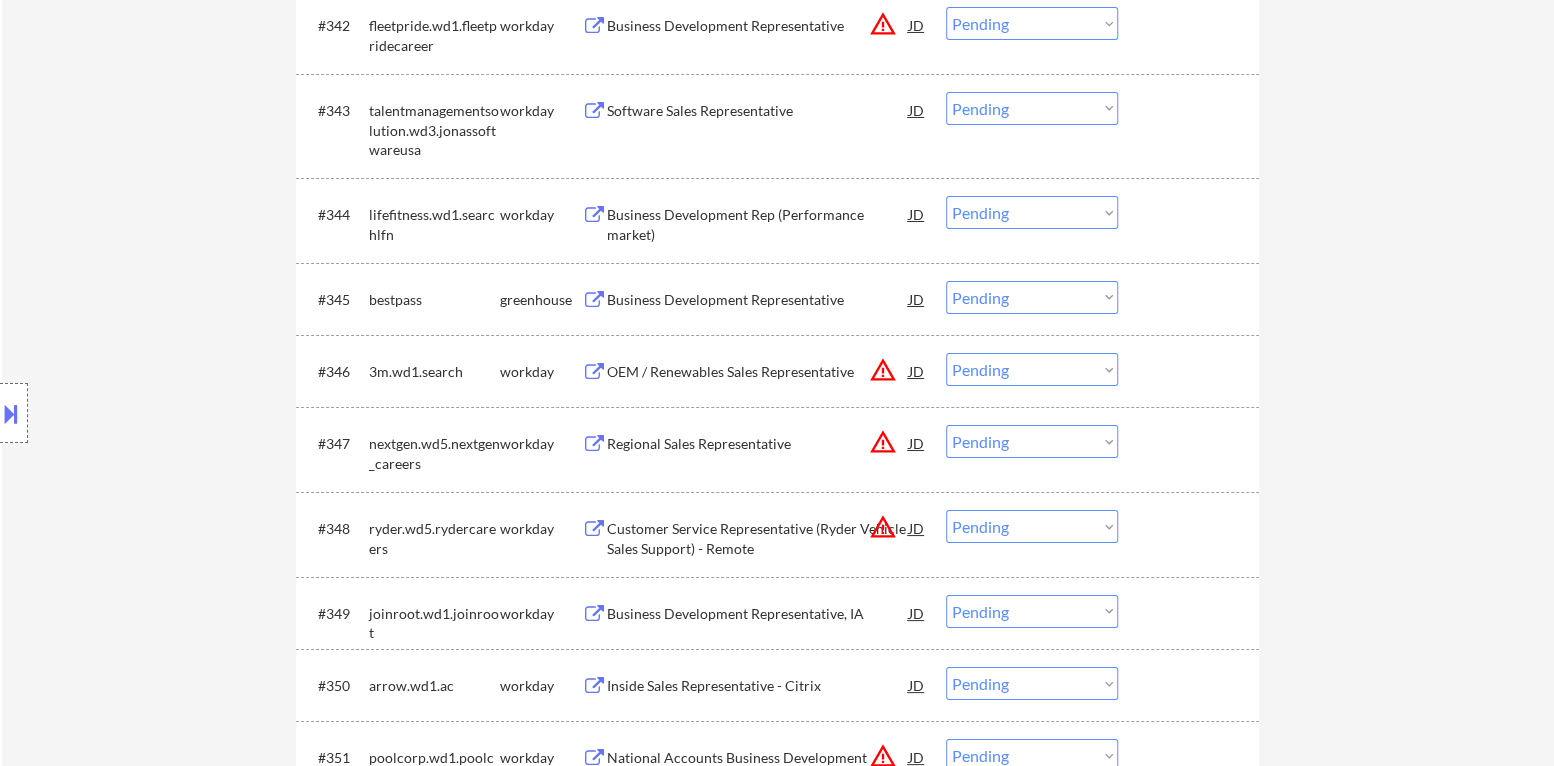 click on "Choose an option... Pending Applied Excluded (Questions) Excluded (Expired) Excluded (Location) Excluded (Bad Match) Excluded (Blocklist) Excluded (Salary) Excluded (Other)" at bounding box center [1032, 297] 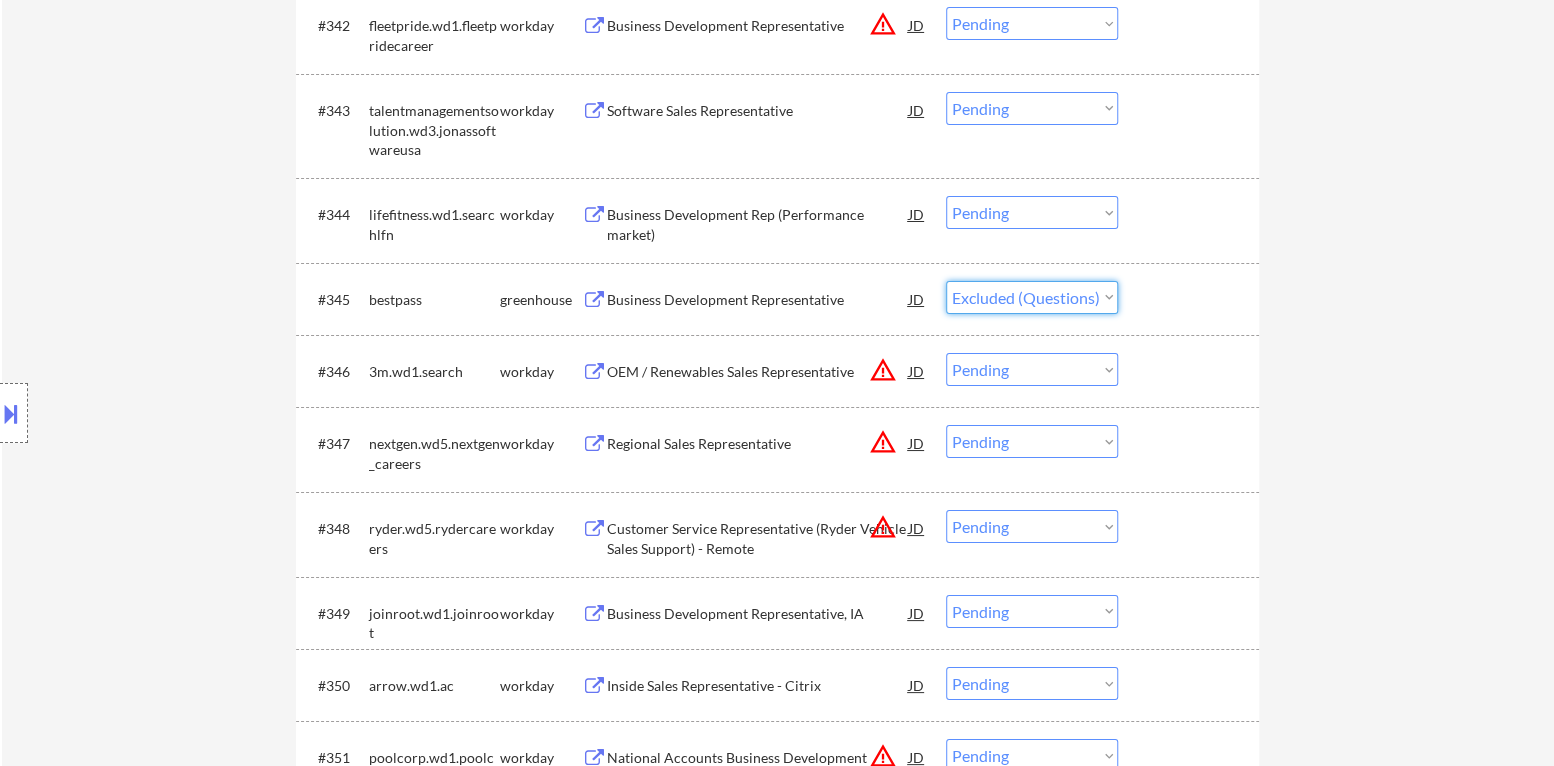 click on "Choose an option... Pending Applied Excluded (Questions) Excluded (Expired) Excluded (Location) Excluded (Bad Match) Excluded (Blocklist) Excluded (Salary) Excluded (Other)" at bounding box center [1032, 297] 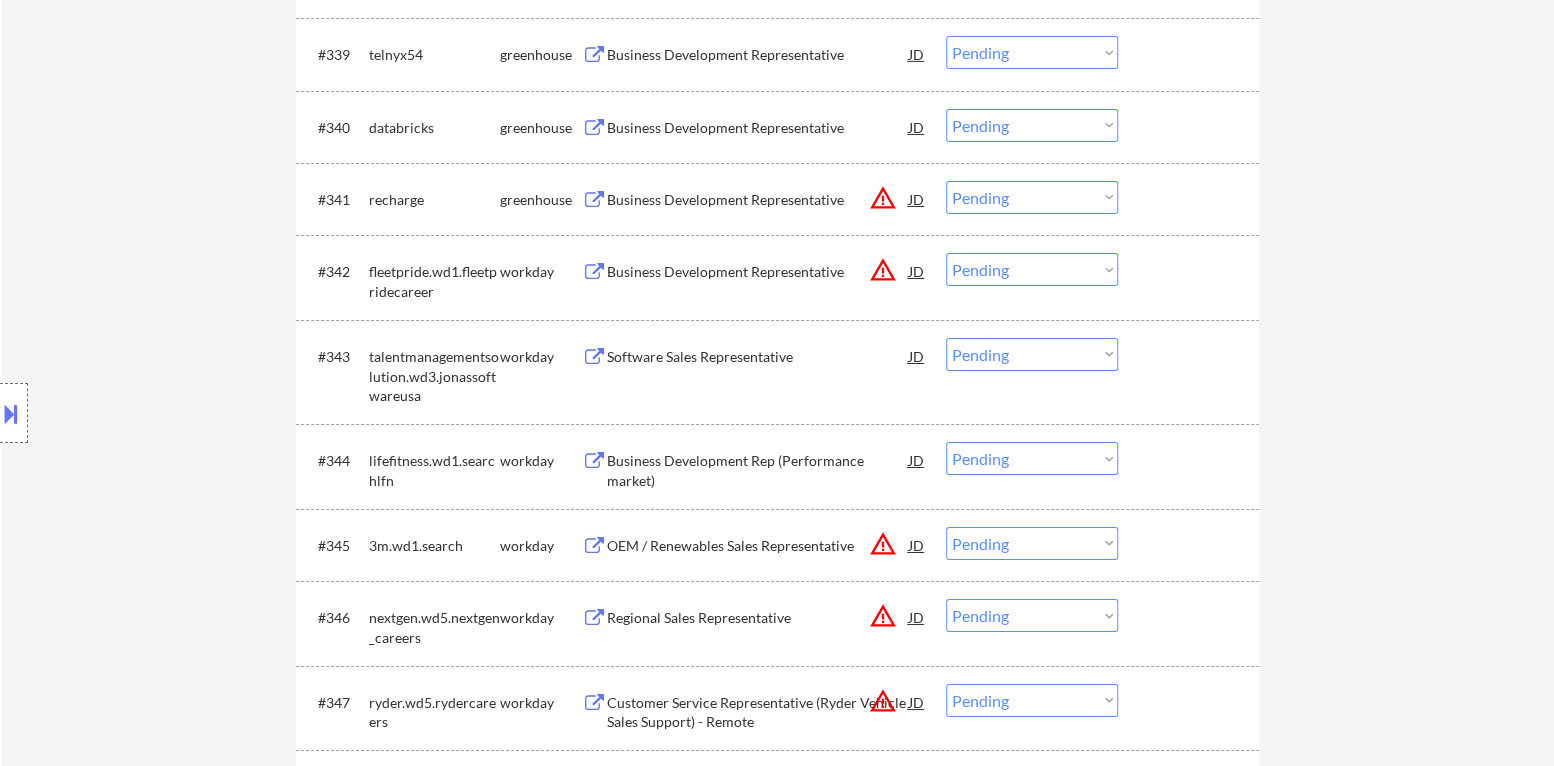 scroll, scrollTop: 3699, scrollLeft: 0, axis: vertical 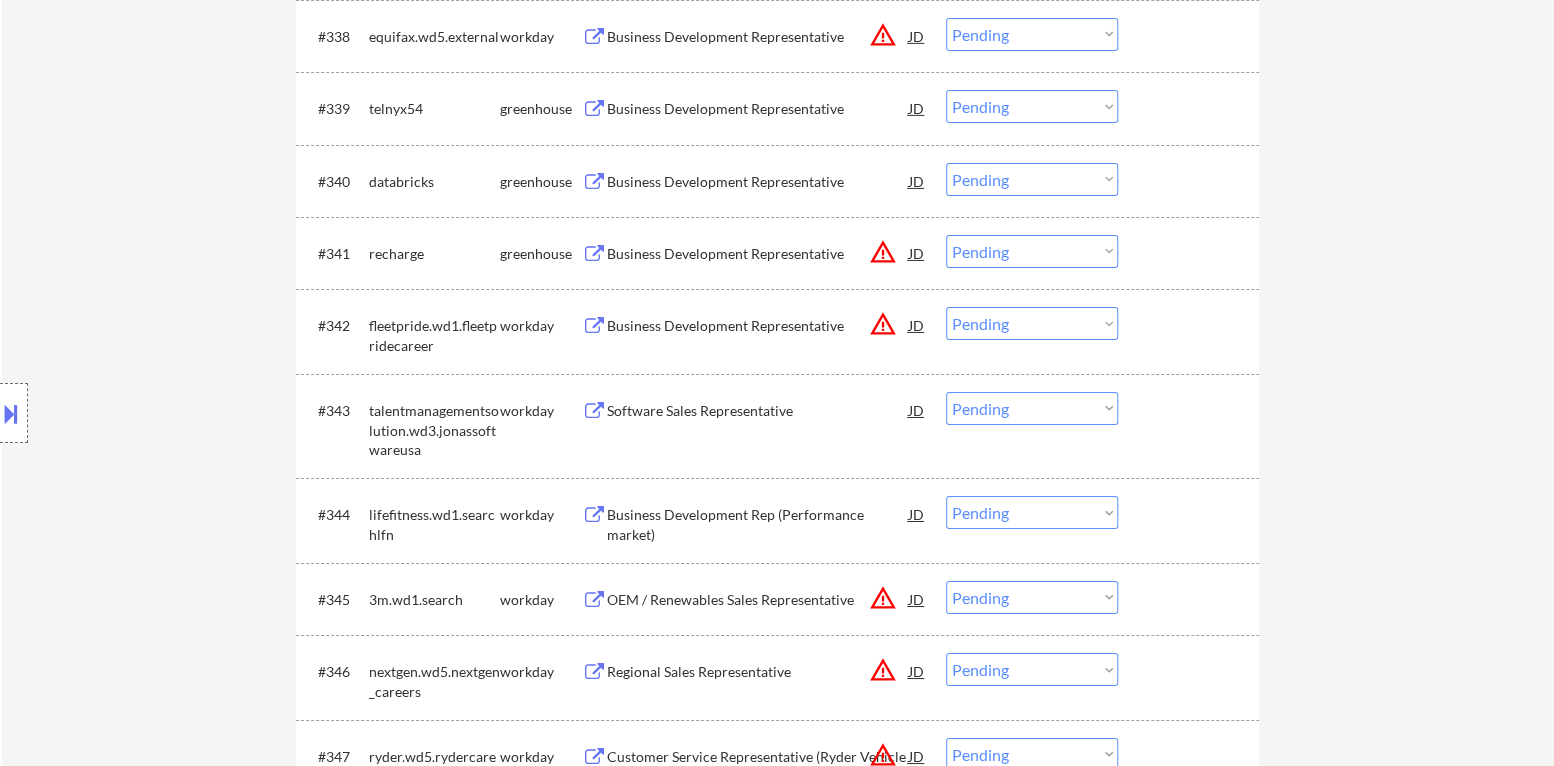 click on "Business Development Representative" at bounding box center [758, 254] 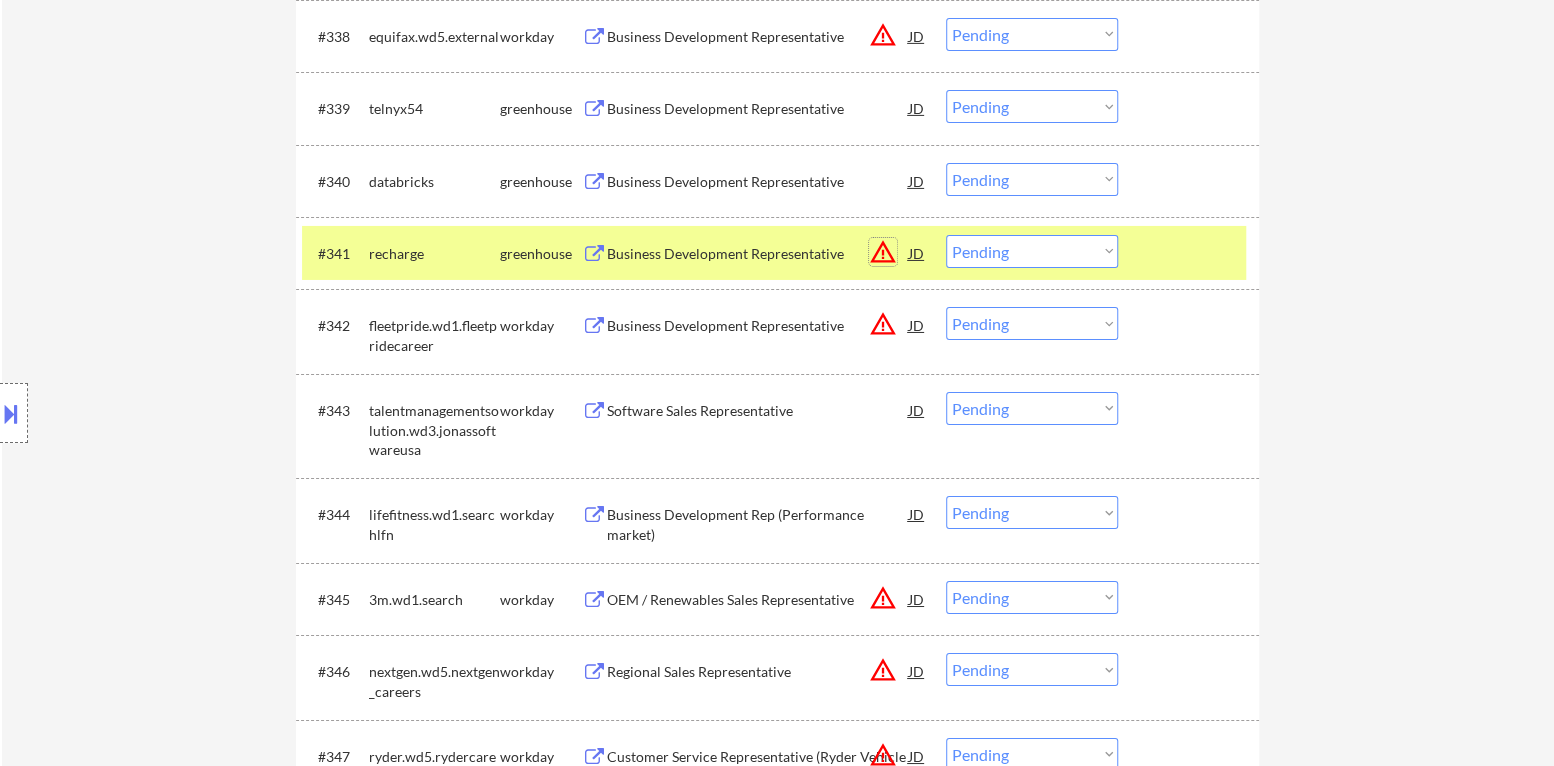 click on "warning_amber" at bounding box center [883, 252] 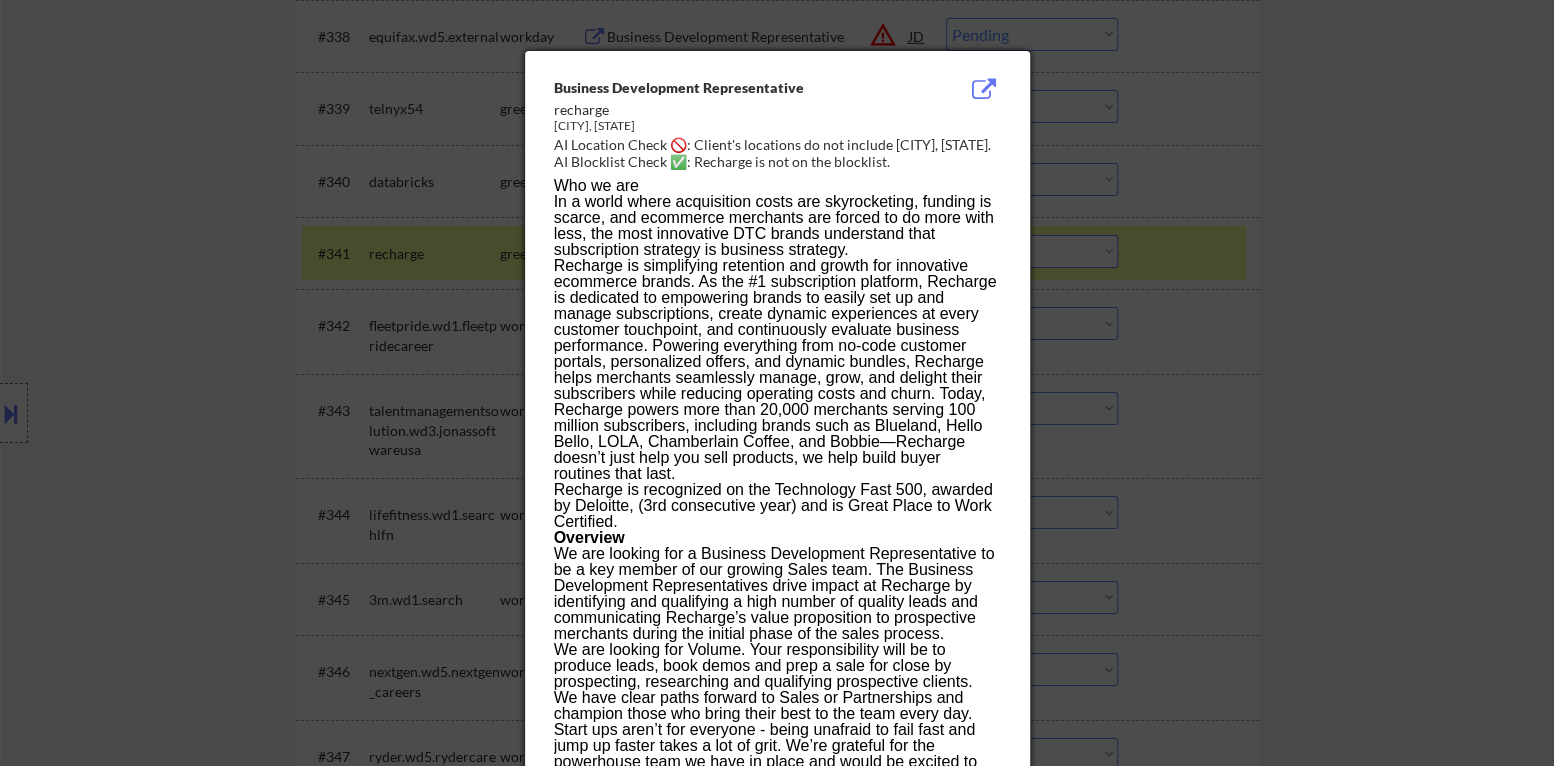 click at bounding box center (777, 383) 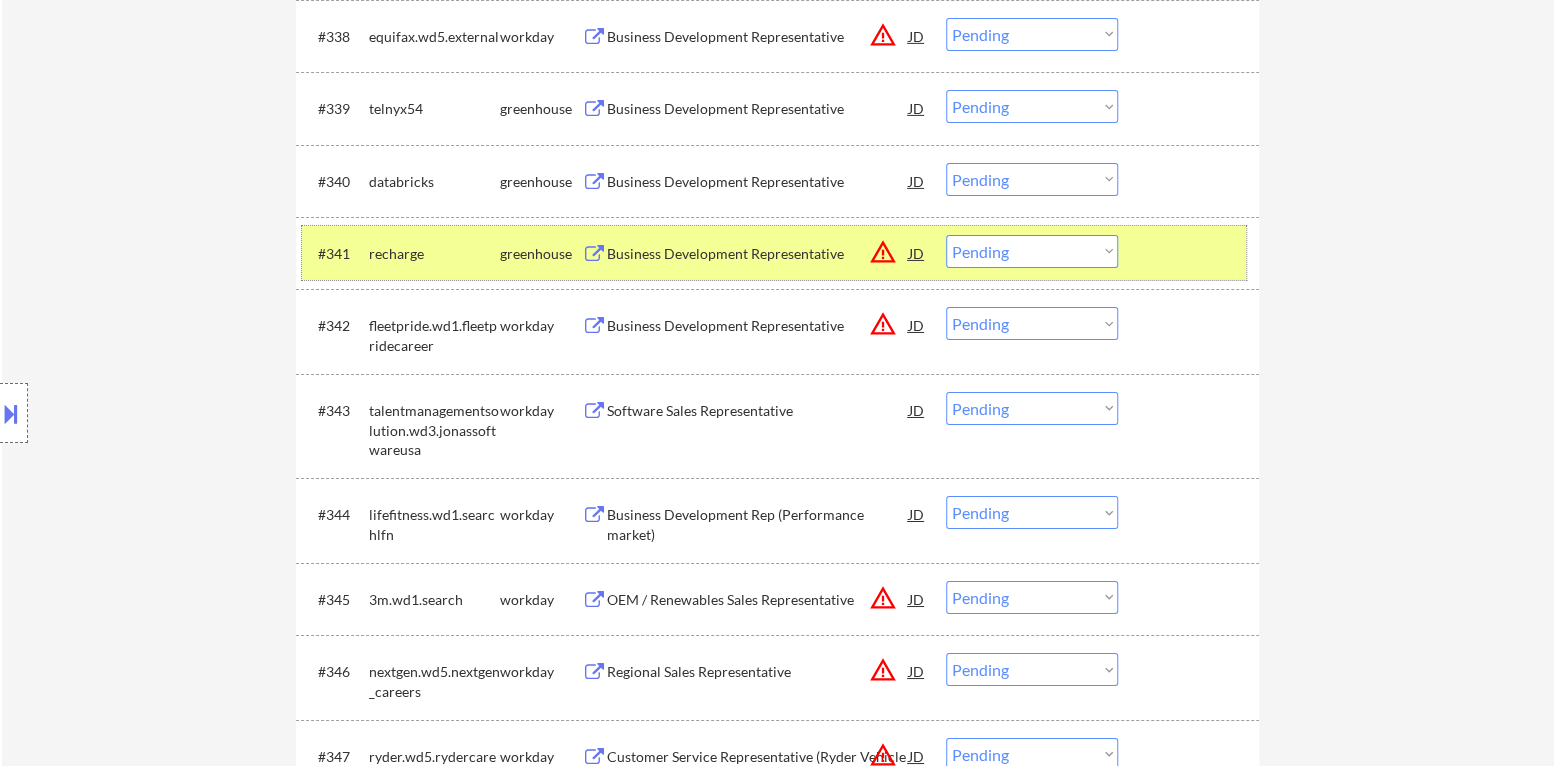 click at bounding box center [1191, 253] 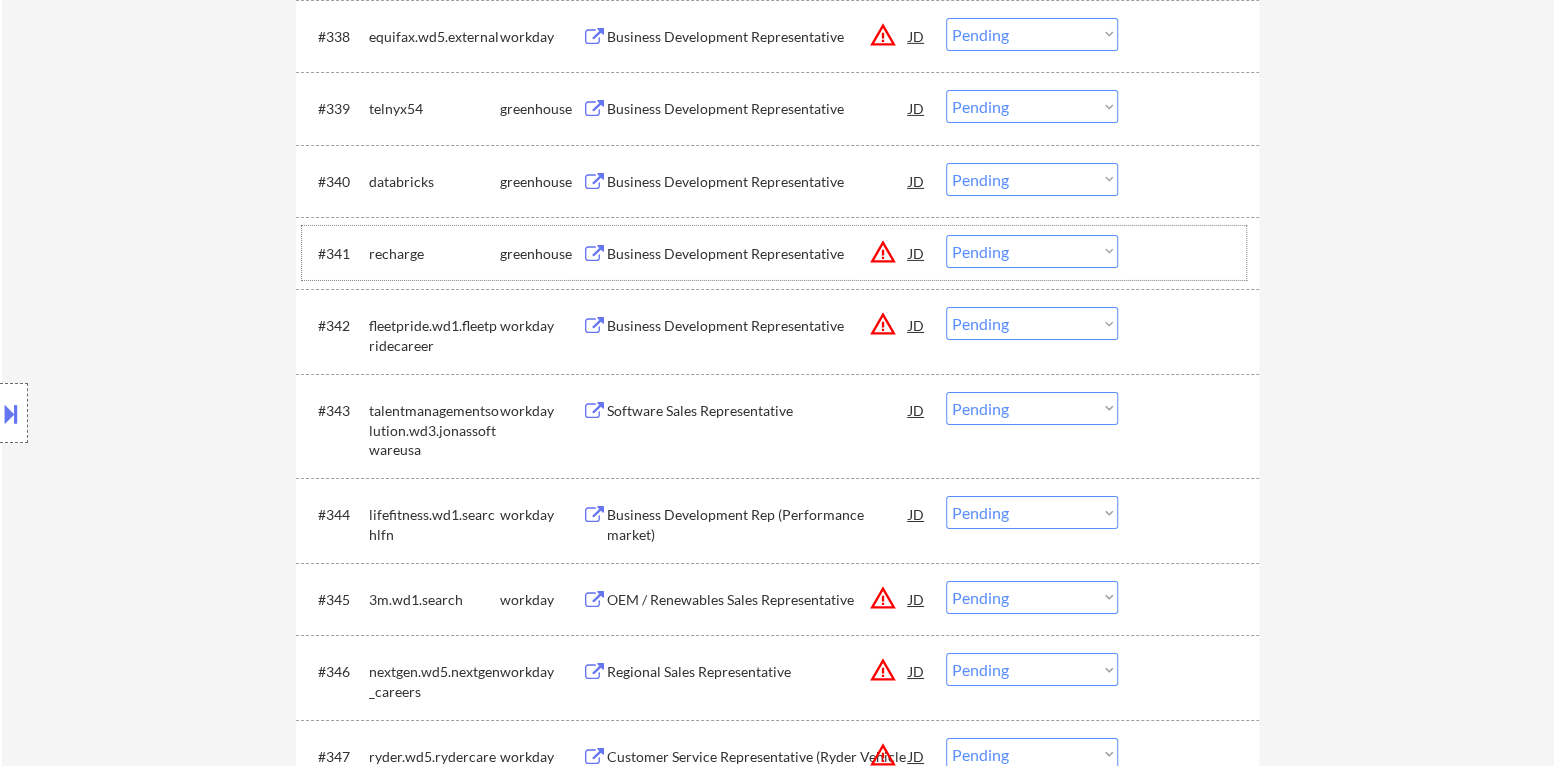 click on "Choose an option... Pending Applied Excluded (Questions) Excluded (Expired) Excluded (Location) Excluded (Bad Match) Excluded (Blocklist) Excluded (Salary) Excluded (Other)" at bounding box center [1032, 251] 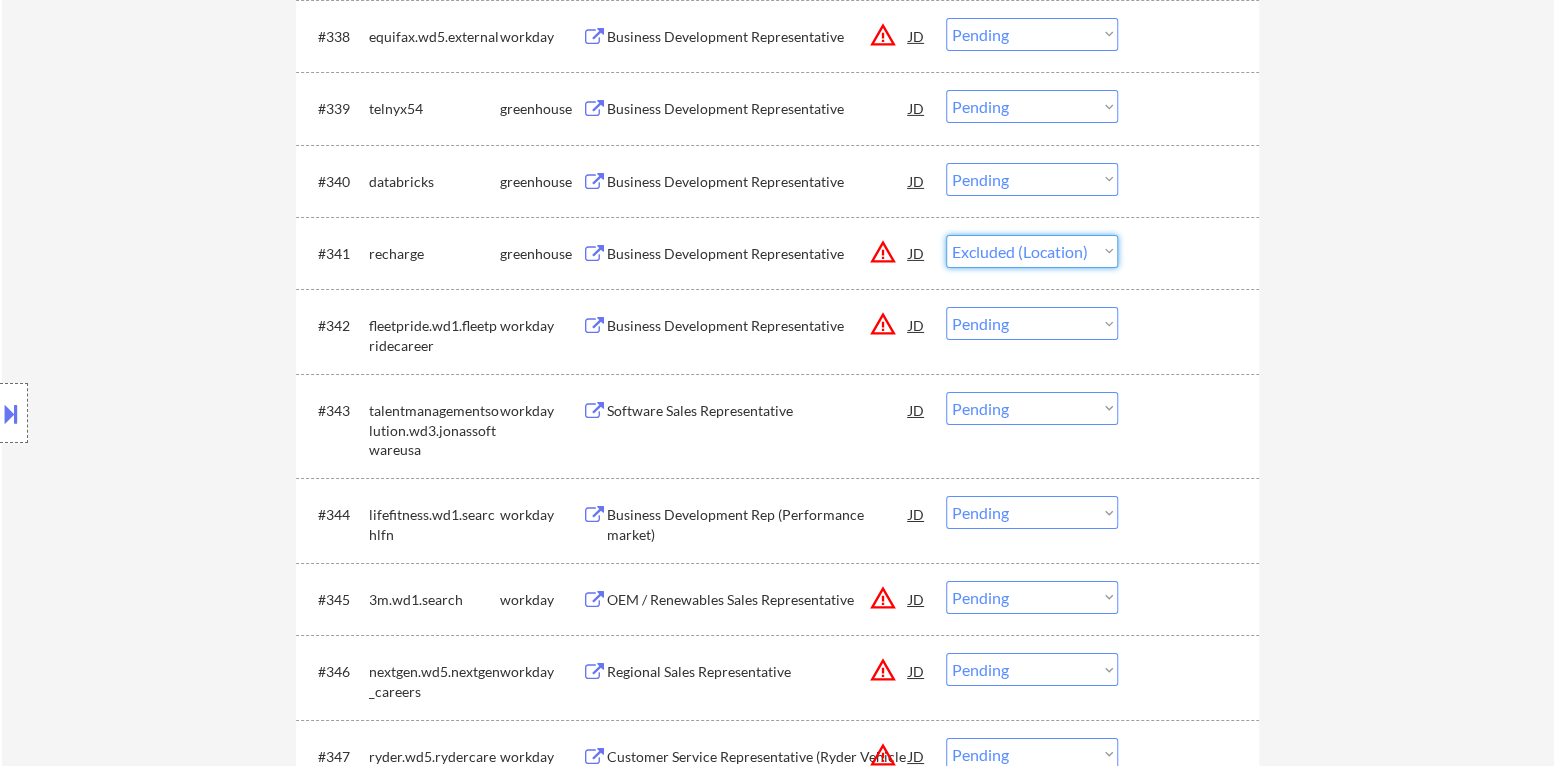 click on "Choose an option... Pending Applied Excluded (Questions) Excluded (Expired) Excluded (Location) Excluded (Bad Match) Excluded (Blocklist) Excluded (Salary) Excluded (Other)" at bounding box center (1032, 251) 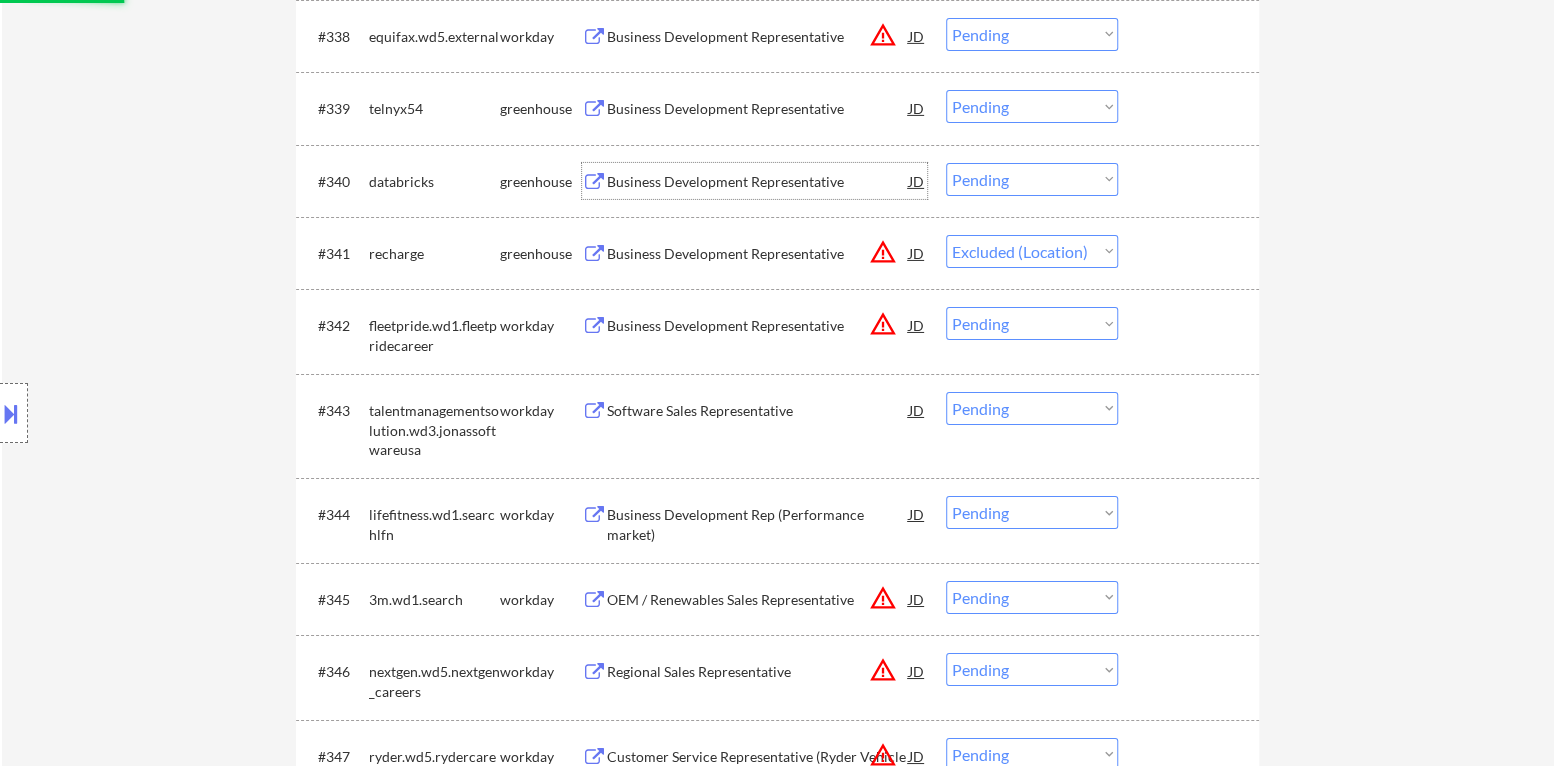 click on "Business Development Representative" at bounding box center (758, 182) 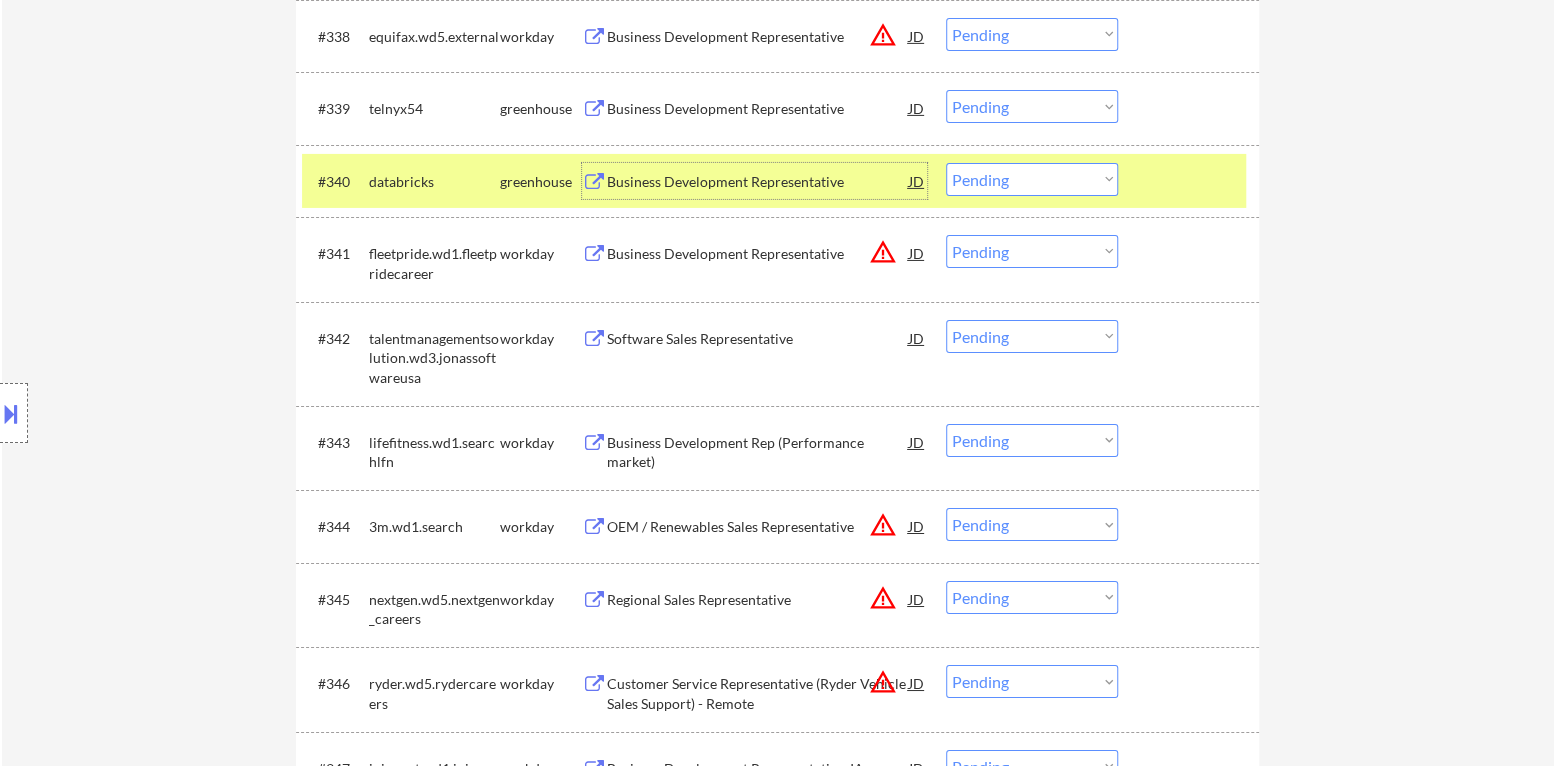 click on "Choose an option... Pending Applied Excluded (Questions) Excluded (Expired) Excluded (Location) Excluded (Bad Match) Excluded (Blocklist) Excluded (Salary) Excluded (Other)" at bounding box center [1032, 179] 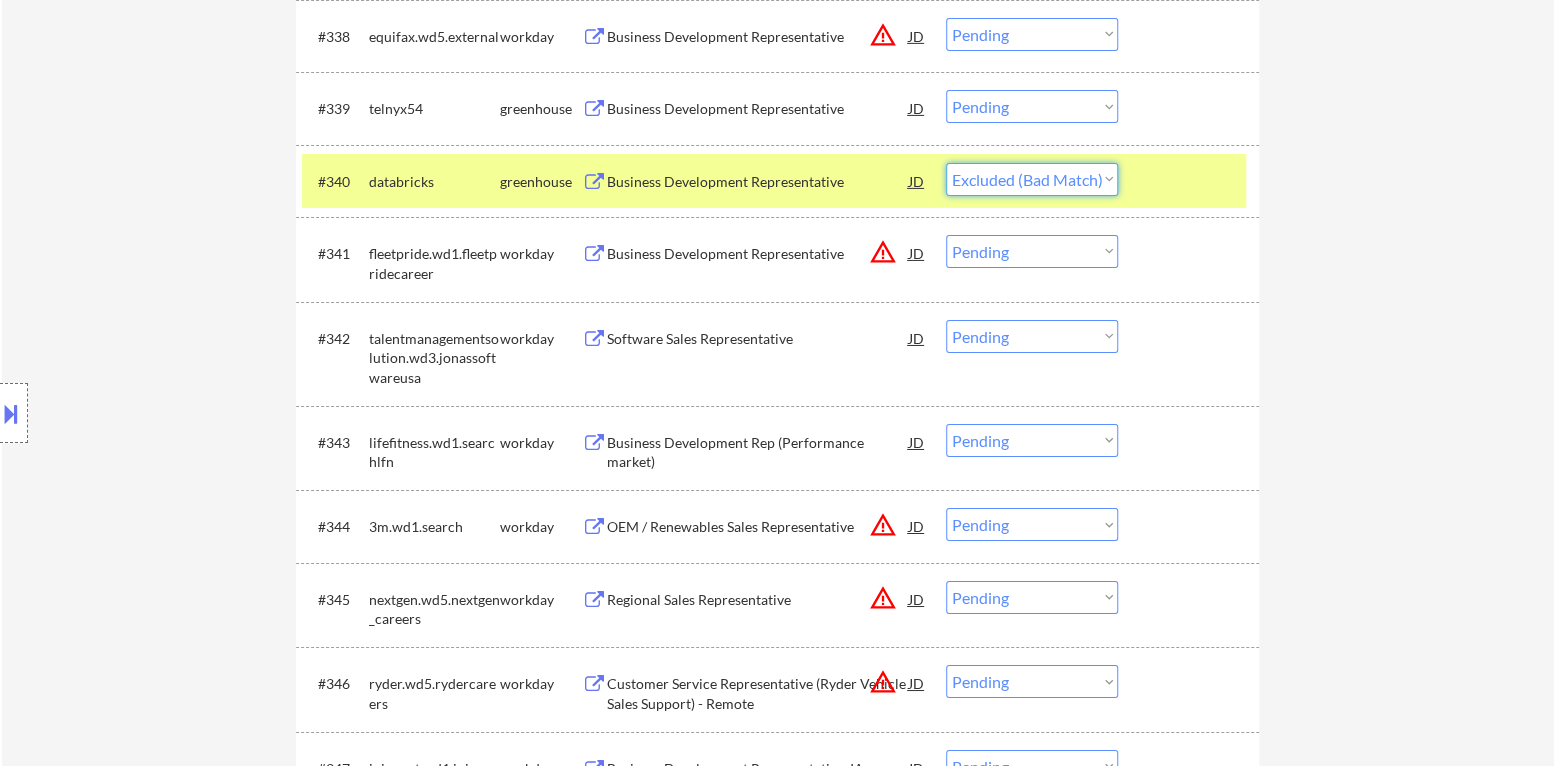 click on "Choose an option... Pending Applied Excluded (Questions) Excluded (Expired) Excluded (Location) Excluded (Bad Match) Excluded (Blocklist) Excluded (Salary) Excluded (Other)" at bounding box center [1032, 179] 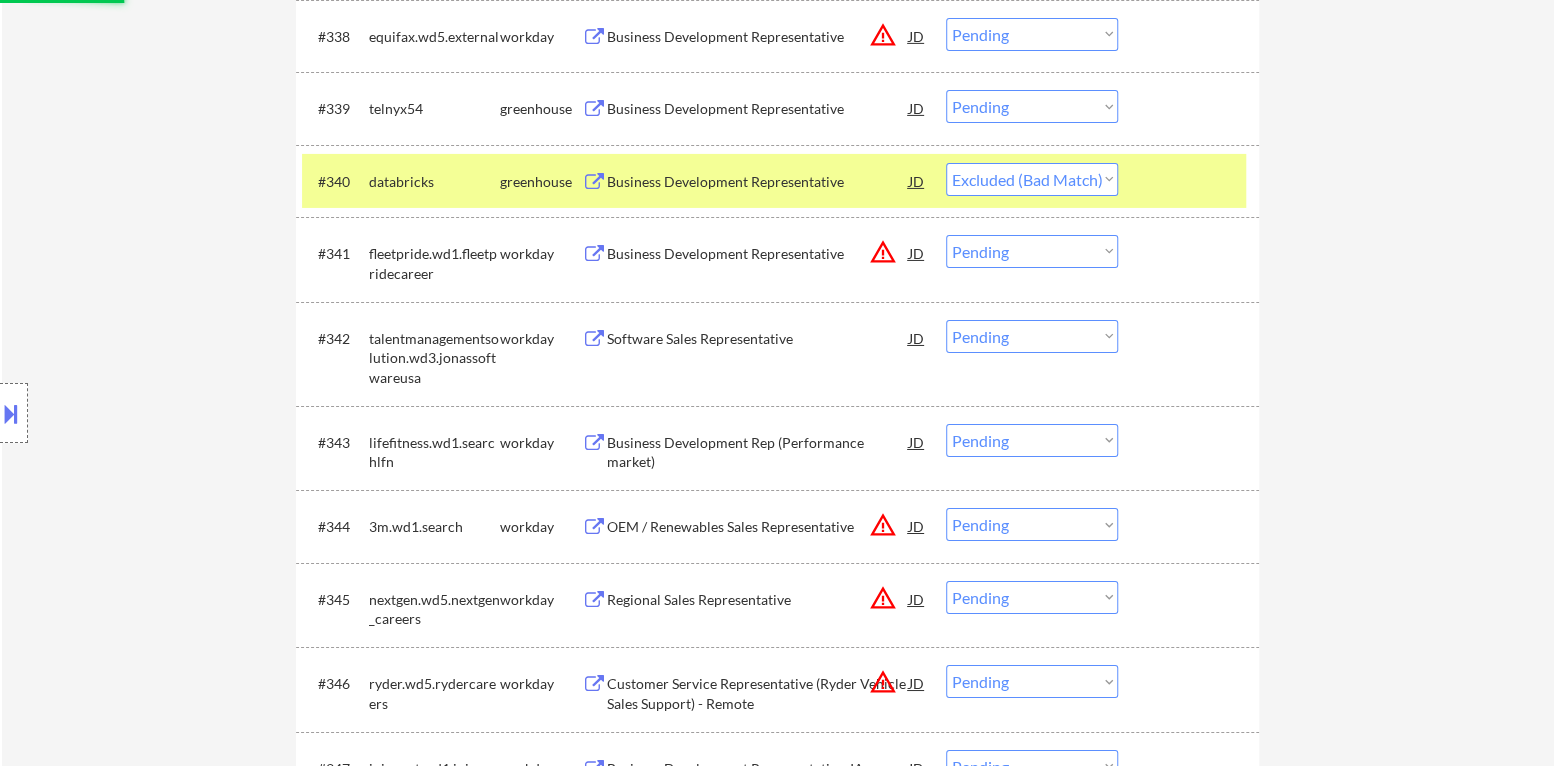scroll, scrollTop: 3599, scrollLeft: 0, axis: vertical 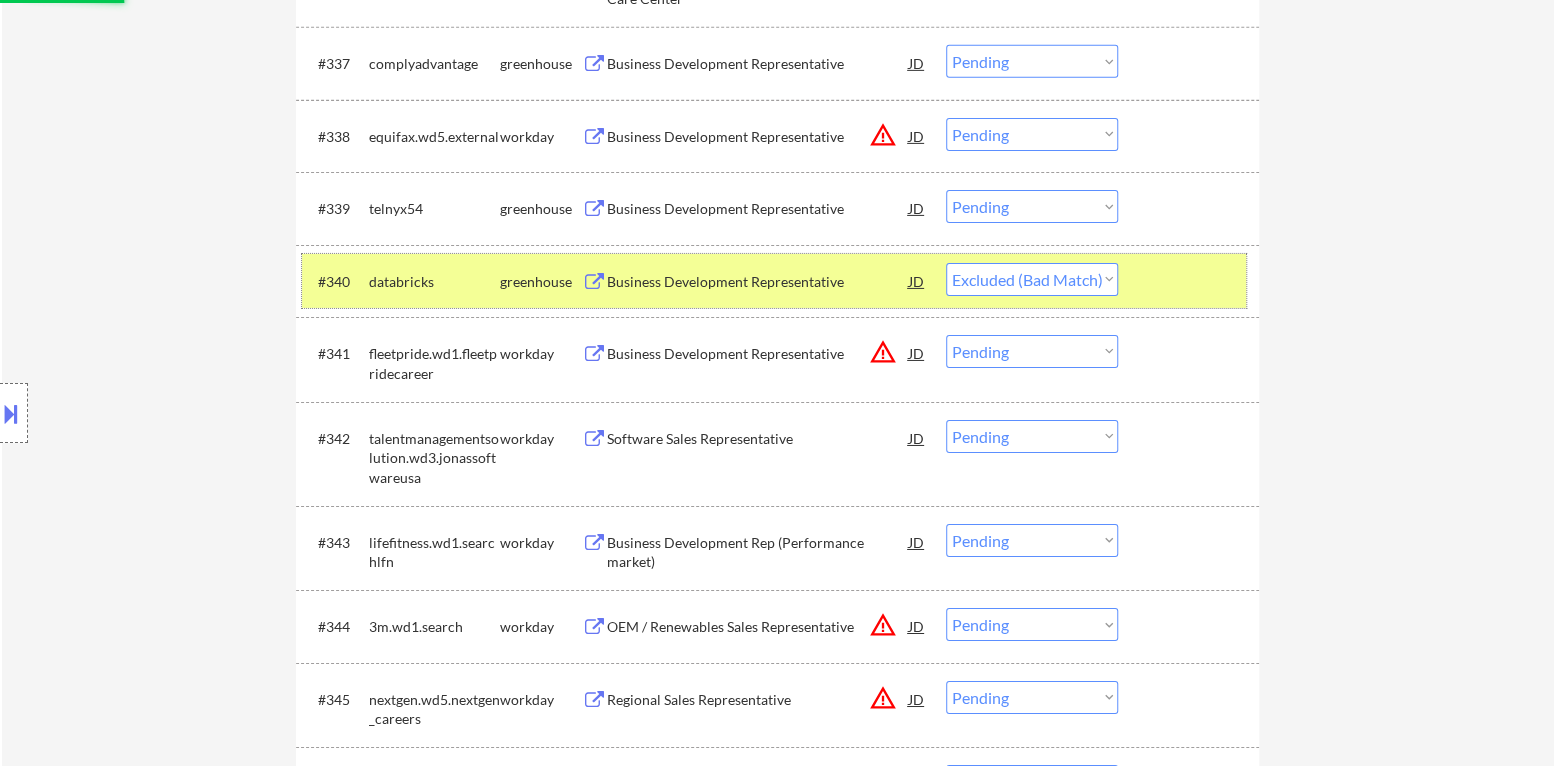 click at bounding box center [1191, 281] 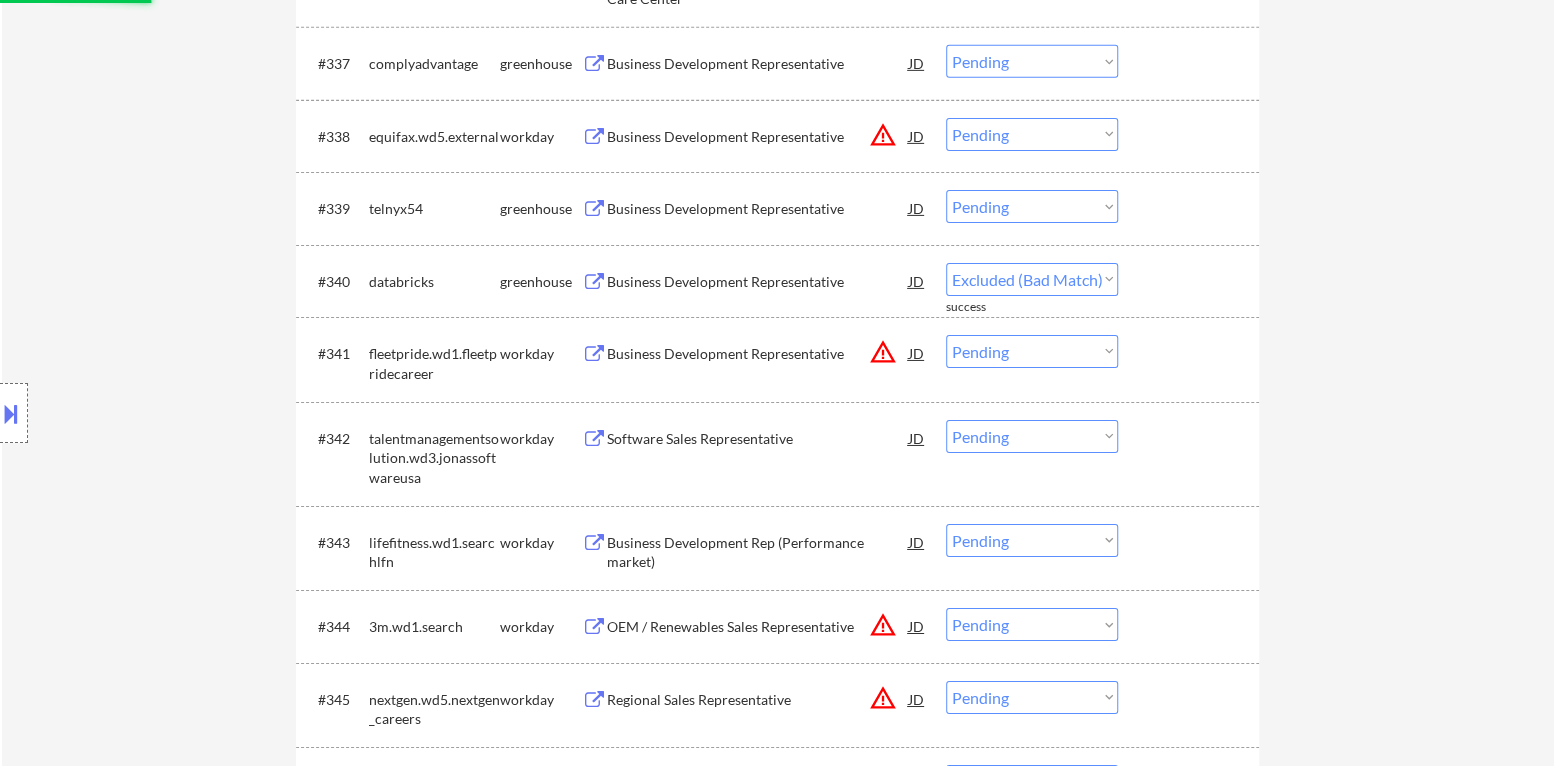 click on "Business Development Representative" at bounding box center [758, 209] 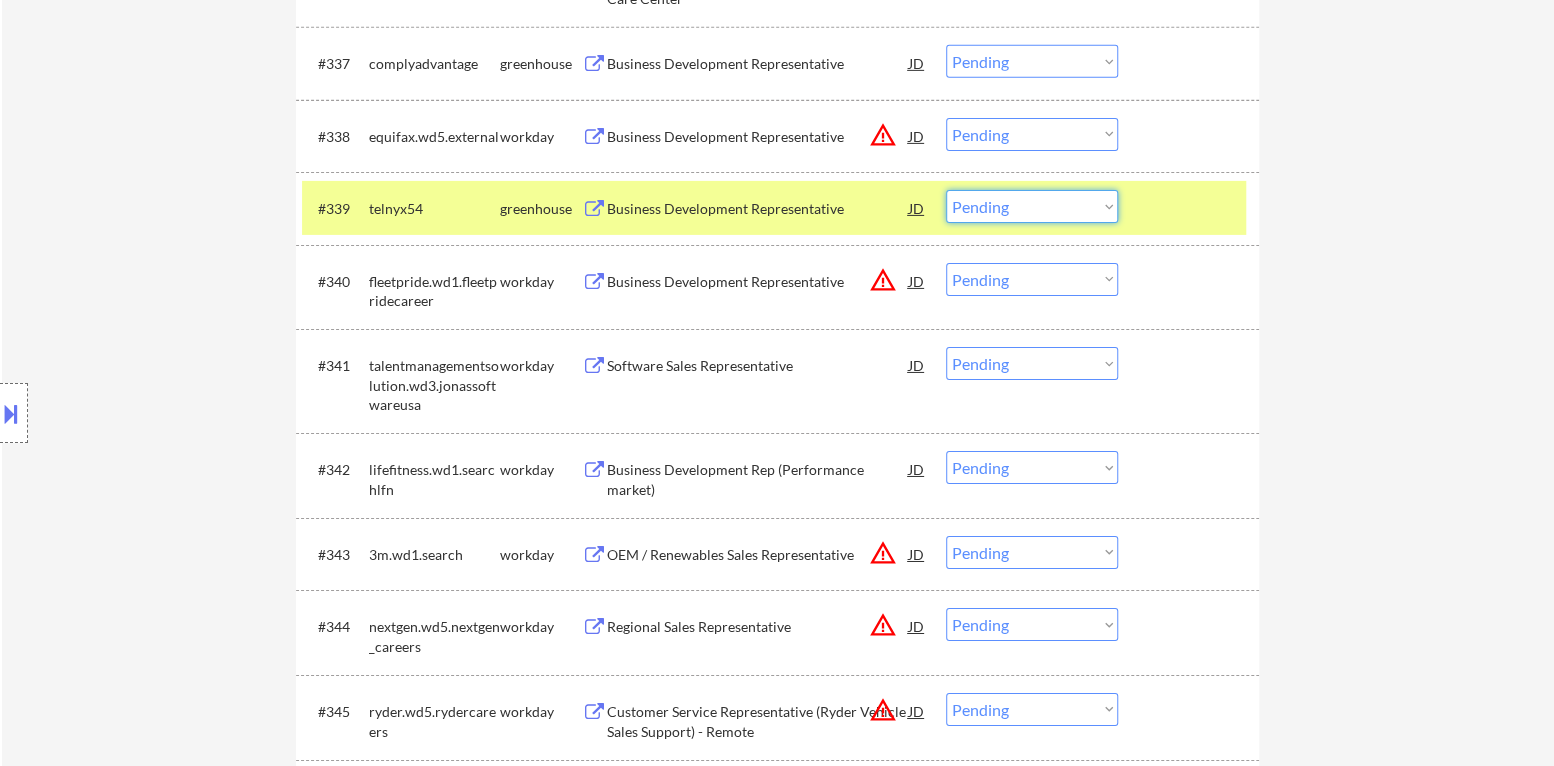 click on "Choose an option... Pending Applied Excluded (Questions) Excluded (Expired) Excluded (Location) Excluded (Bad Match) Excluded (Blocklist) Excluded (Salary) Excluded (Other)" at bounding box center [1032, 206] 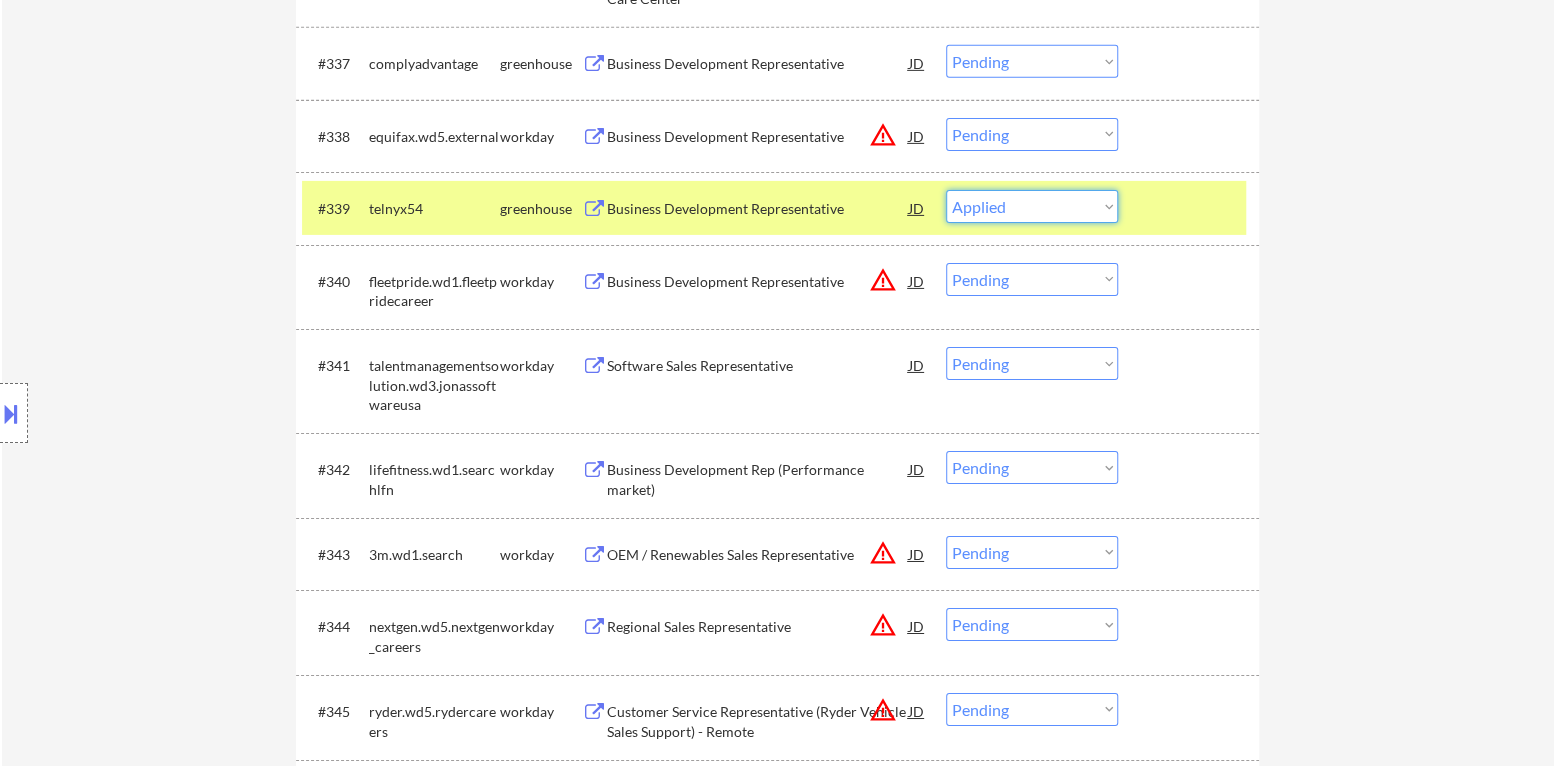 click on "Choose an option... Pending Applied Excluded (Questions) Excluded (Expired) Excluded (Location) Excluded (Bad Match) Excluded (Blocklist) Excluded (Salary) Excluded (Other)" at bounding box center [1032, 206] 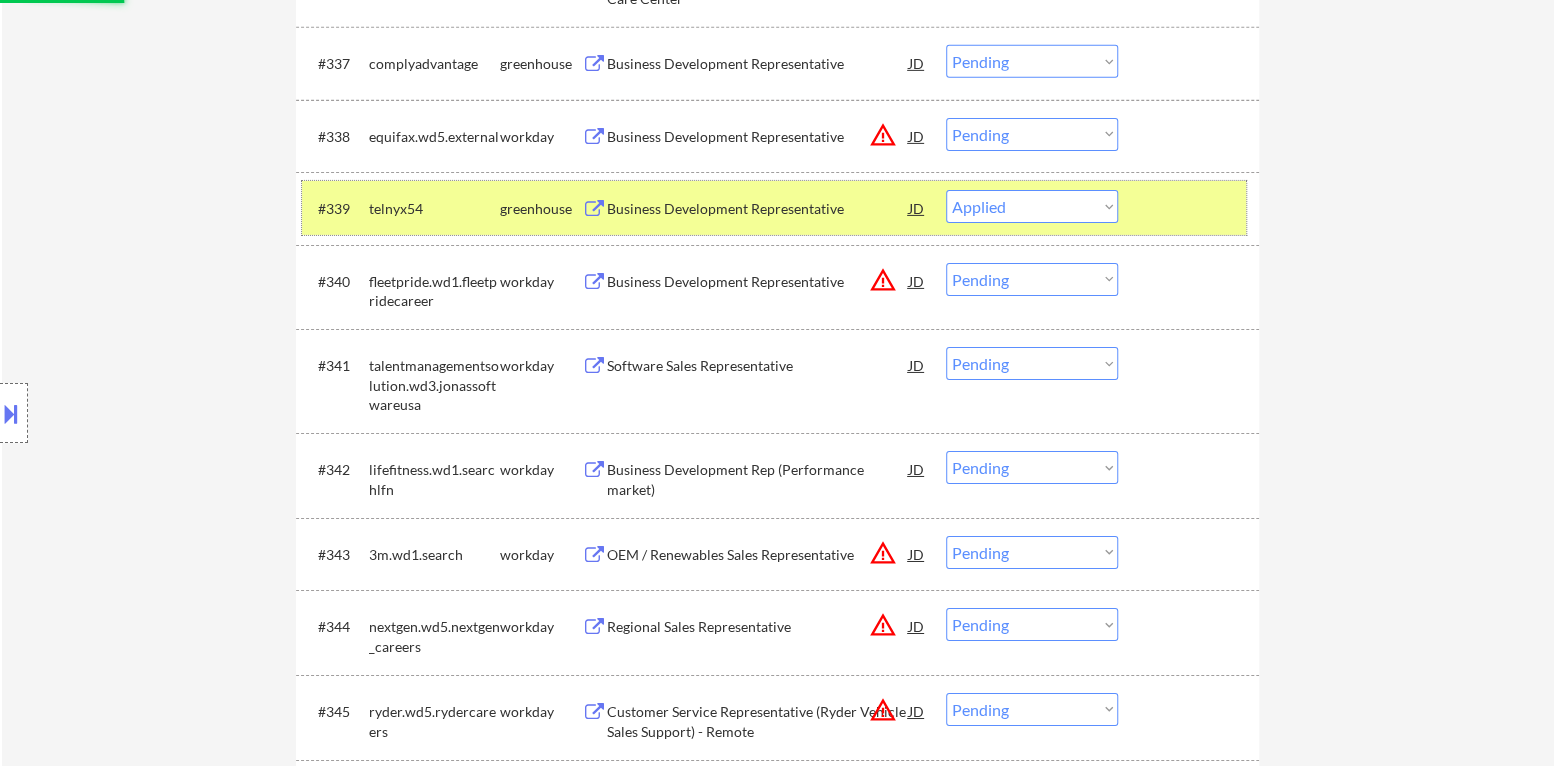 click at bounding box center [1191, 208] 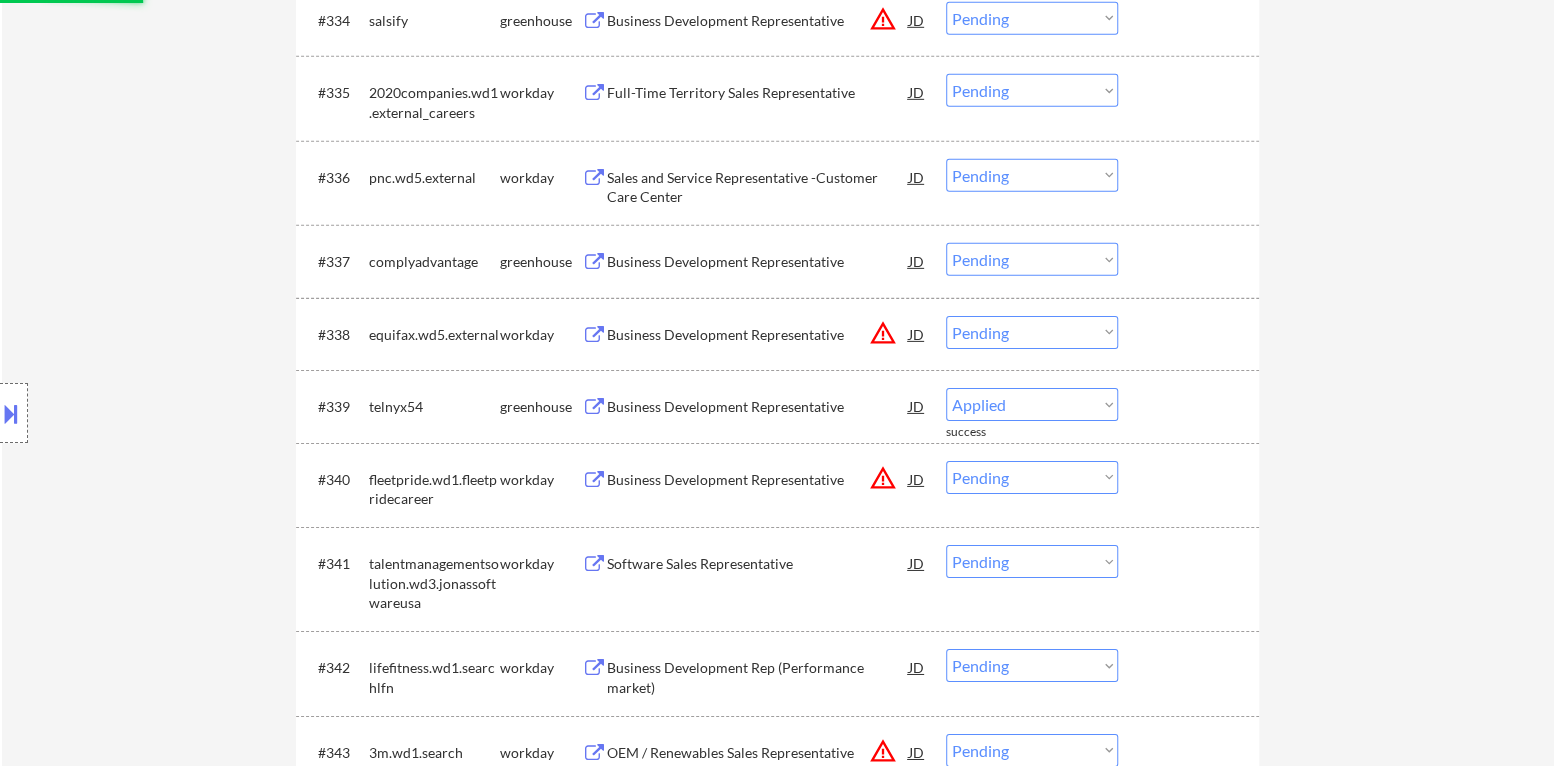 scroll, scrollTop: 3400, scrollLeft: 0, axis: vertical 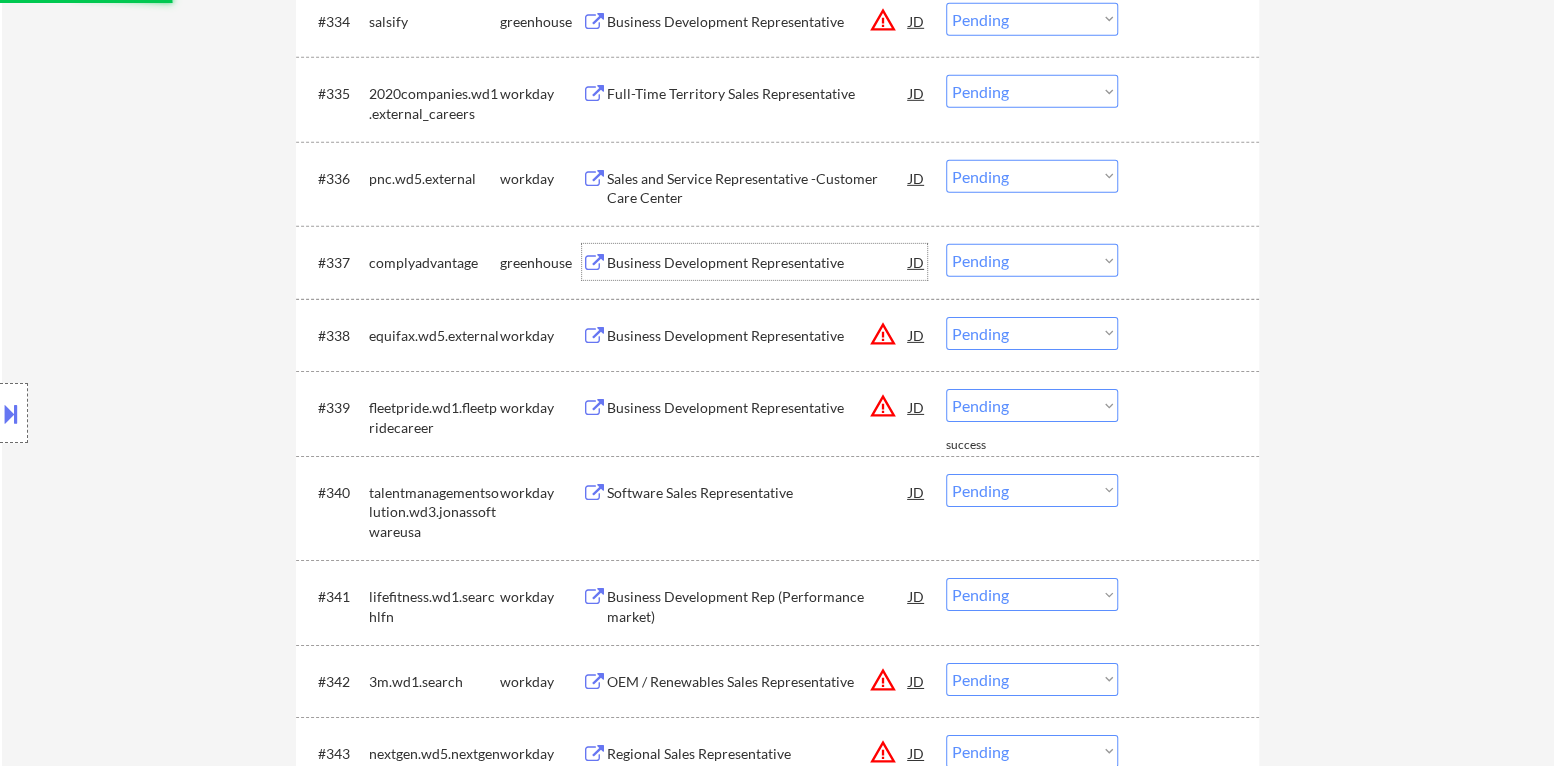 click on "Business Development Representative" at bounding box center [758, 263] 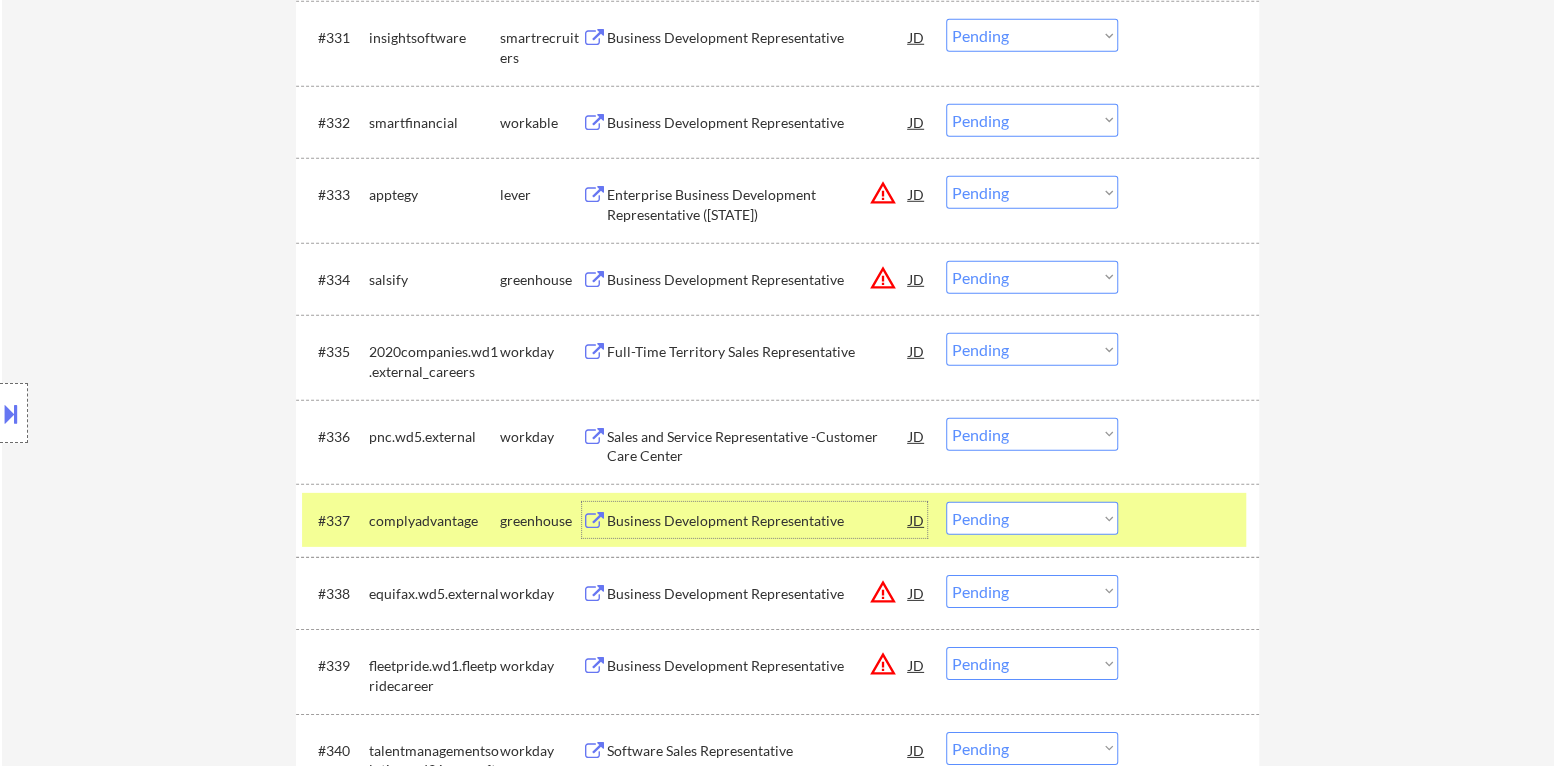 scroll, scrollTop: 3400, scrollLeft: 0, axis: vertical 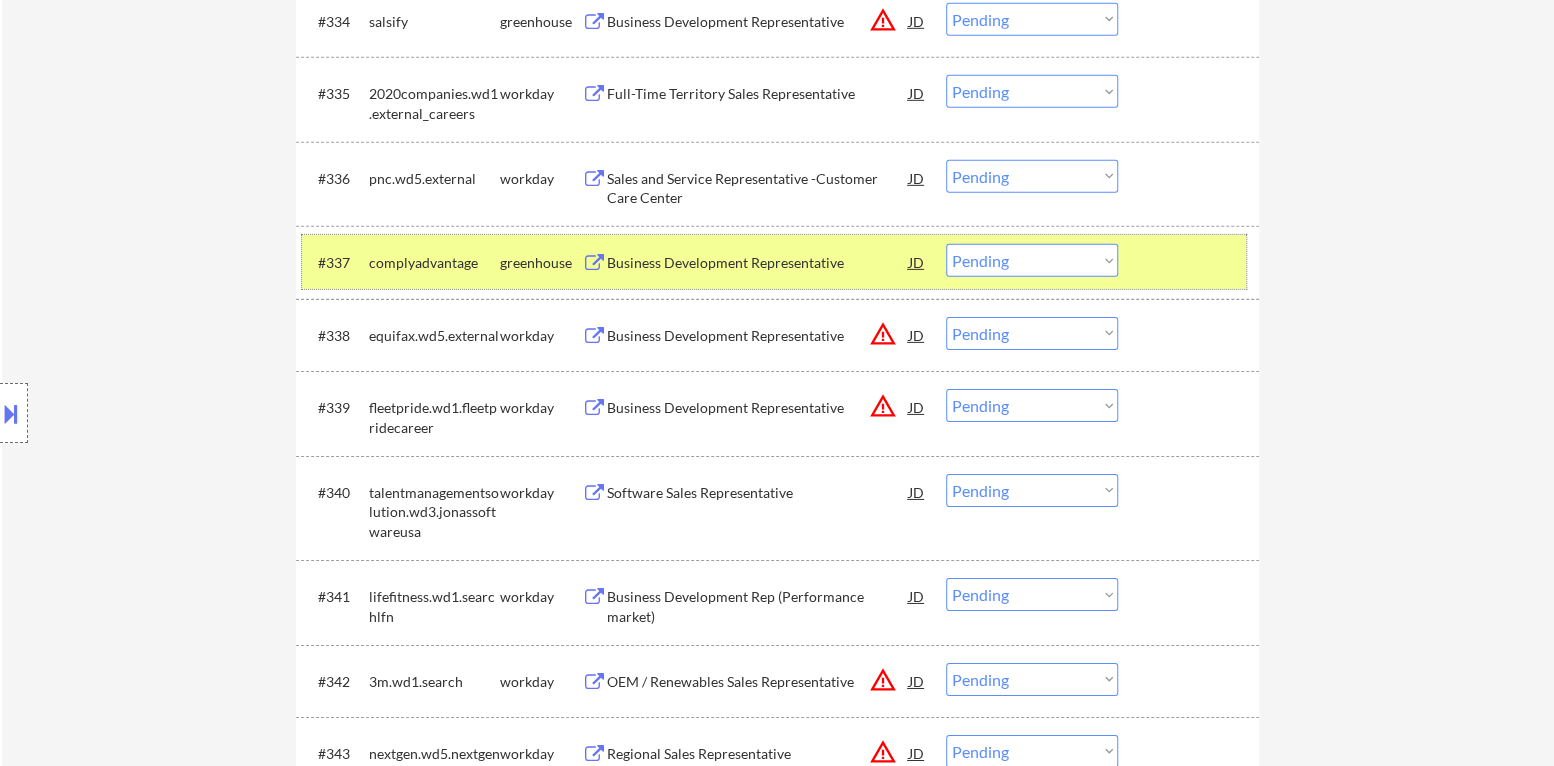 click on "#337 complyadvantage greenhouse Business Development Representative JD warning_amber Choose an option... Pending Applied Excluded (Questions) Excluded (Expired) Excluded (Location) Excluded (Bad Match) Excluded (Blocklist) Excluded (Salary) Excluded (Other)" at bounding box center (774, 262) 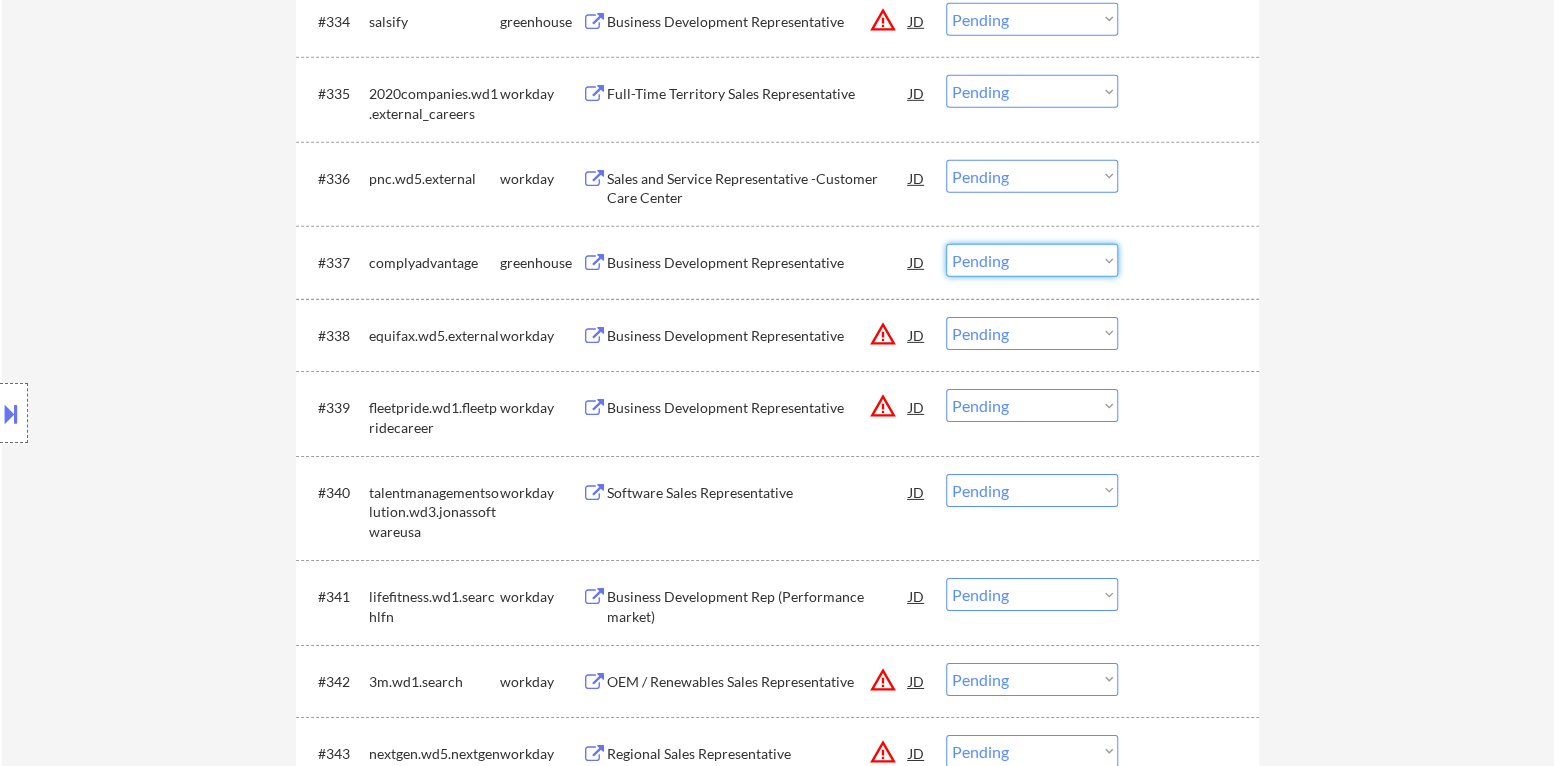 click on "Choose an option... Pending Applied Excluded (Questions) Excluded (Expired) Excluded (Location) Excluded (Bad Match) Excluded (Blocklist) Excluded (Salary) Excluded (Other)" at bounding box center (1032, 260) 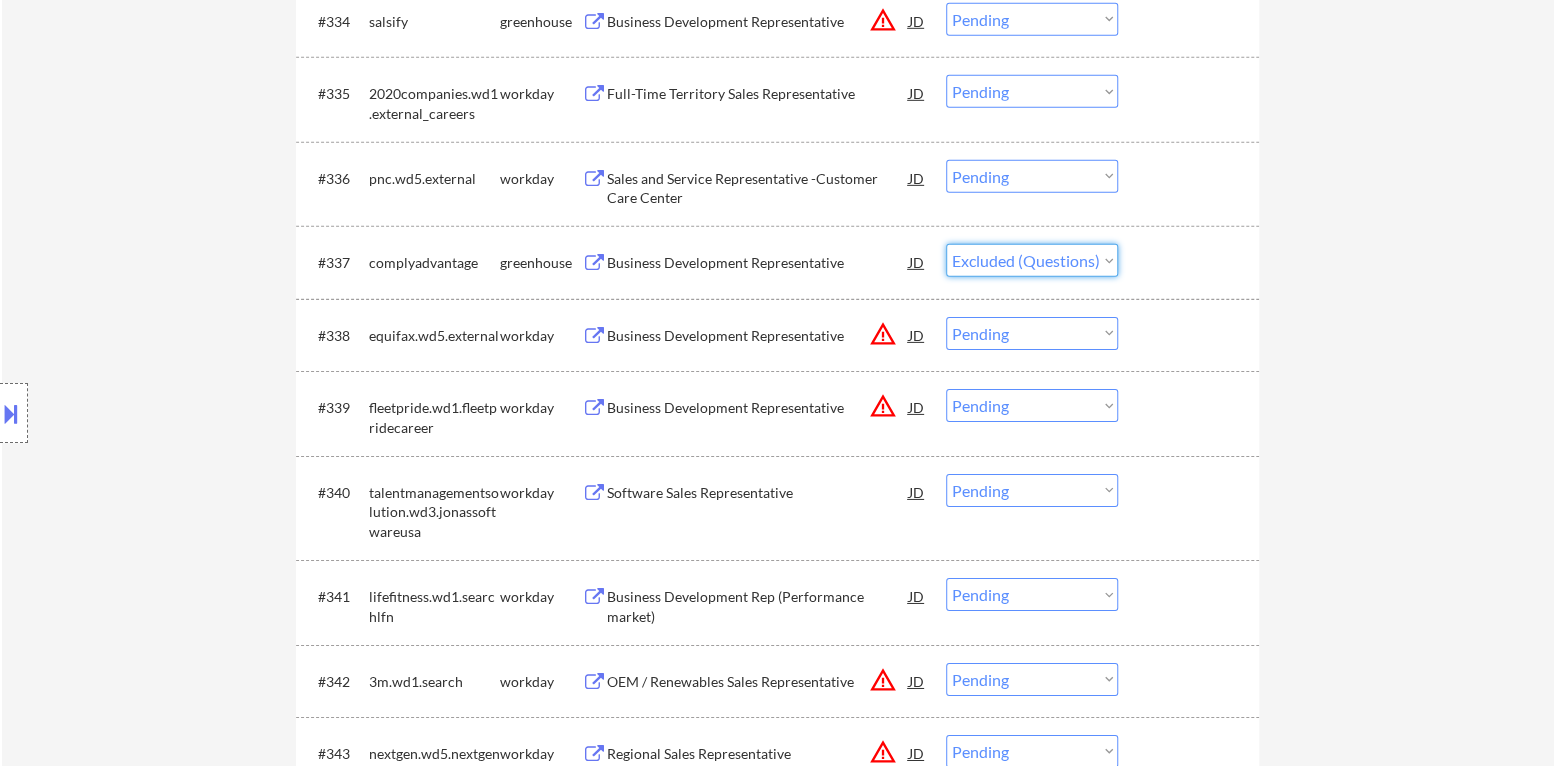 click on "Choose an option... Pending Applied Excluded (Questions) Excluded (Expired) Excluded (Location) Excluded (Bad Match) Excluded (Blocklist) Excluded (Salary) Excluded (Other)" at bounding box center (1032, 260) 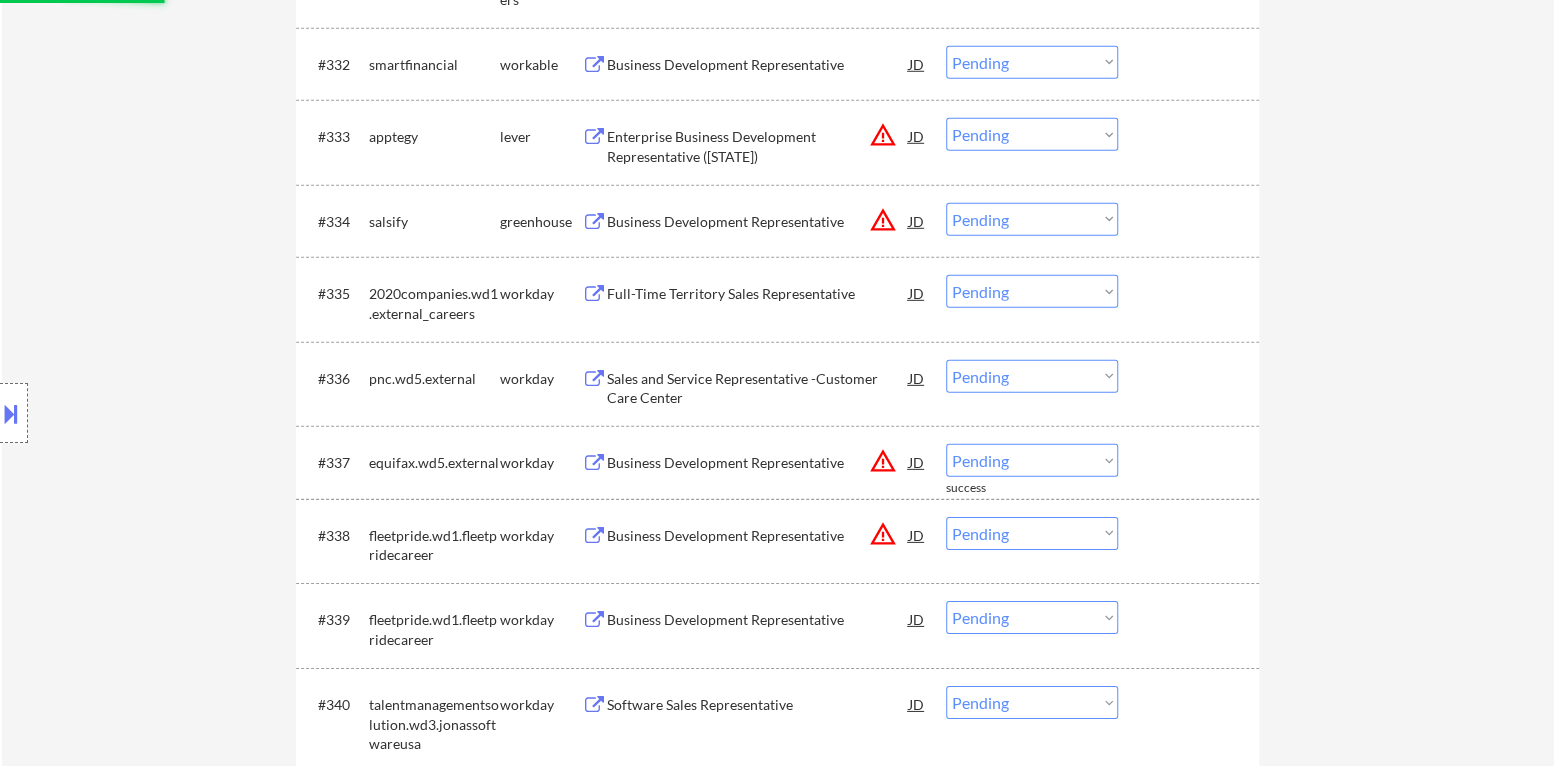 scroll, scrollTop: 3100, scrollLeft: 0, axis: vertical 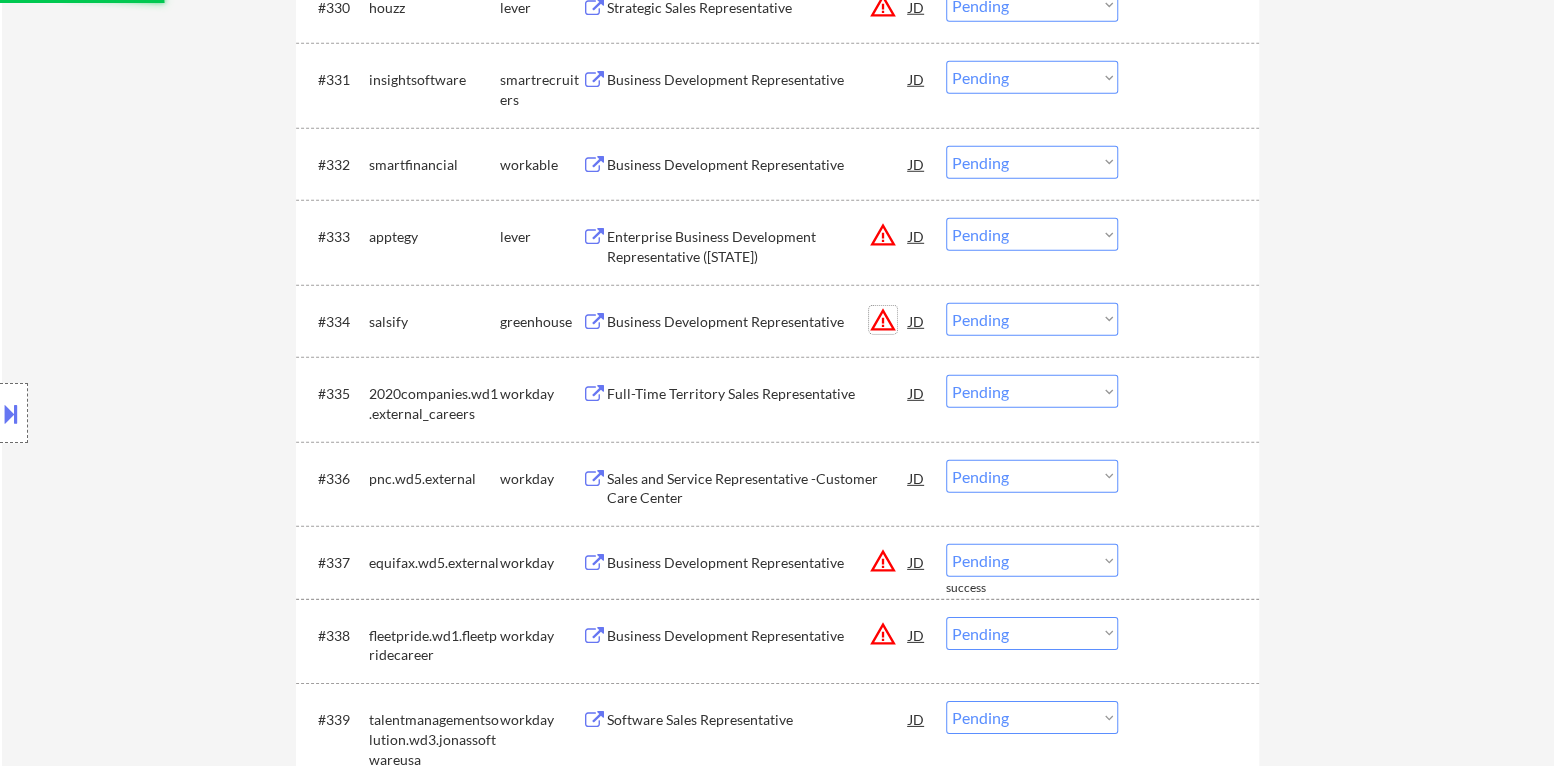 click on "warning_amber" at bounding box center (883, 320) 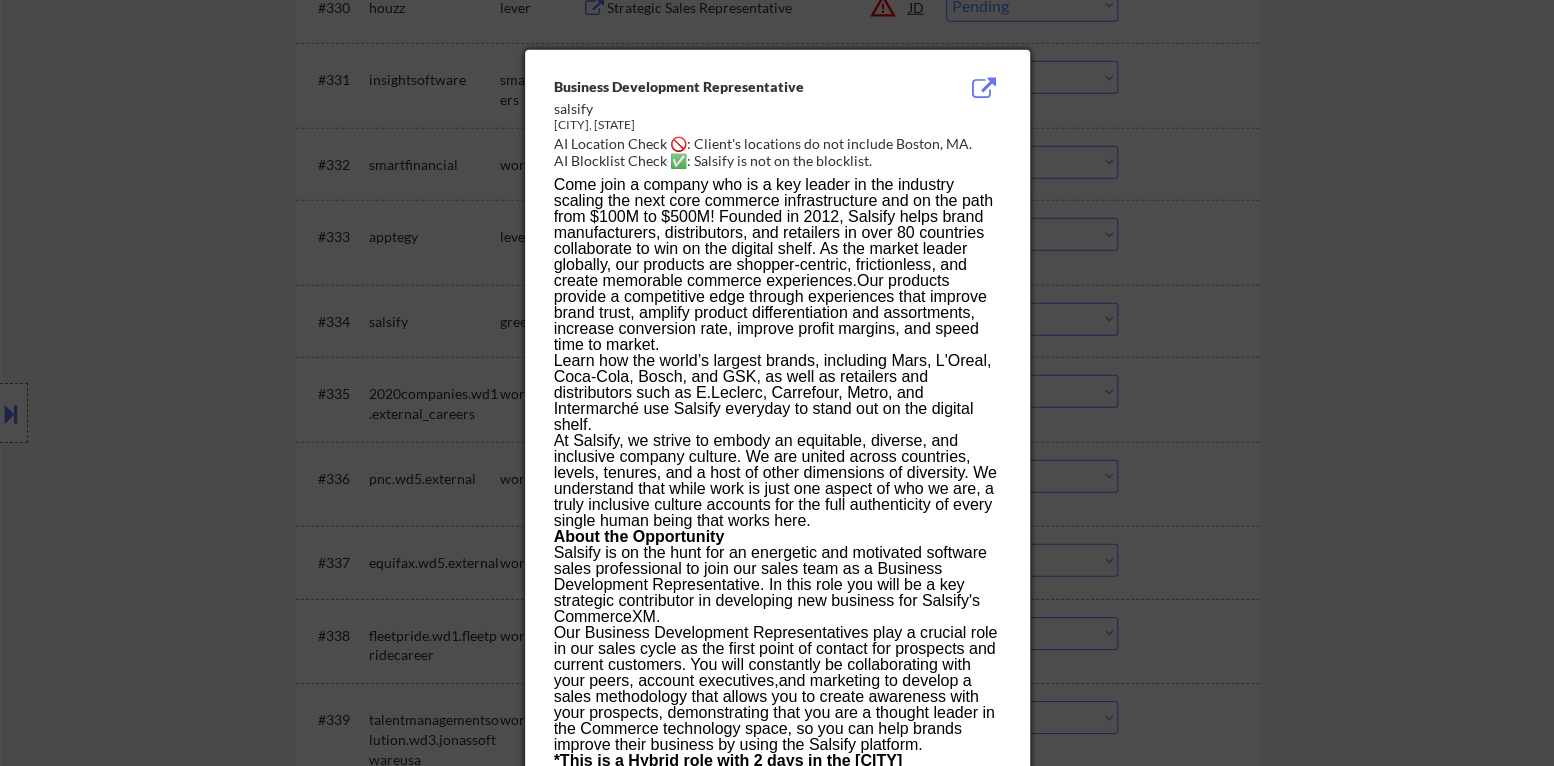 click at bounding box center [777, 383] 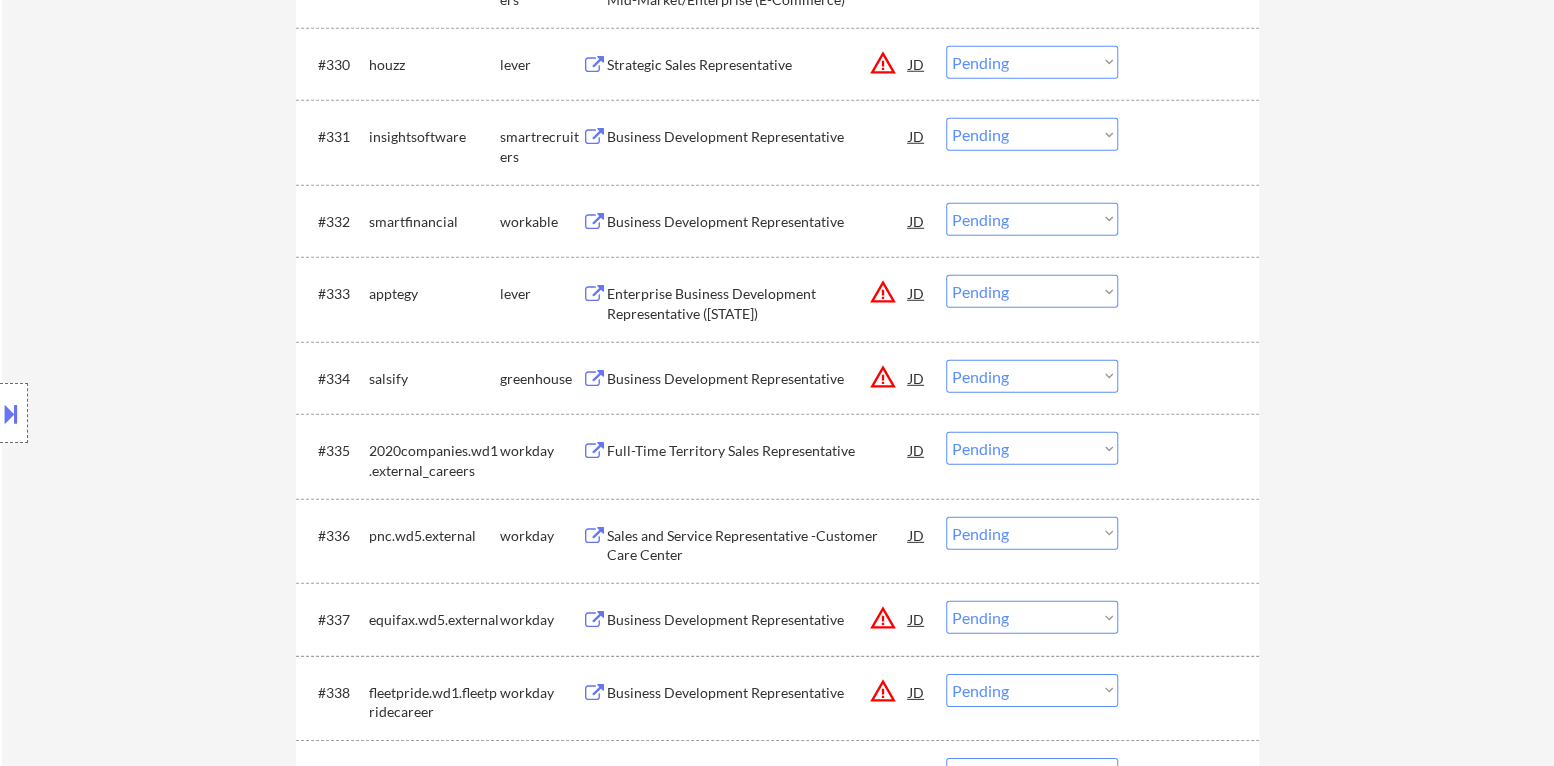 scroll, scrollTop: 2999, scrollLeft: 0, axis: vertical 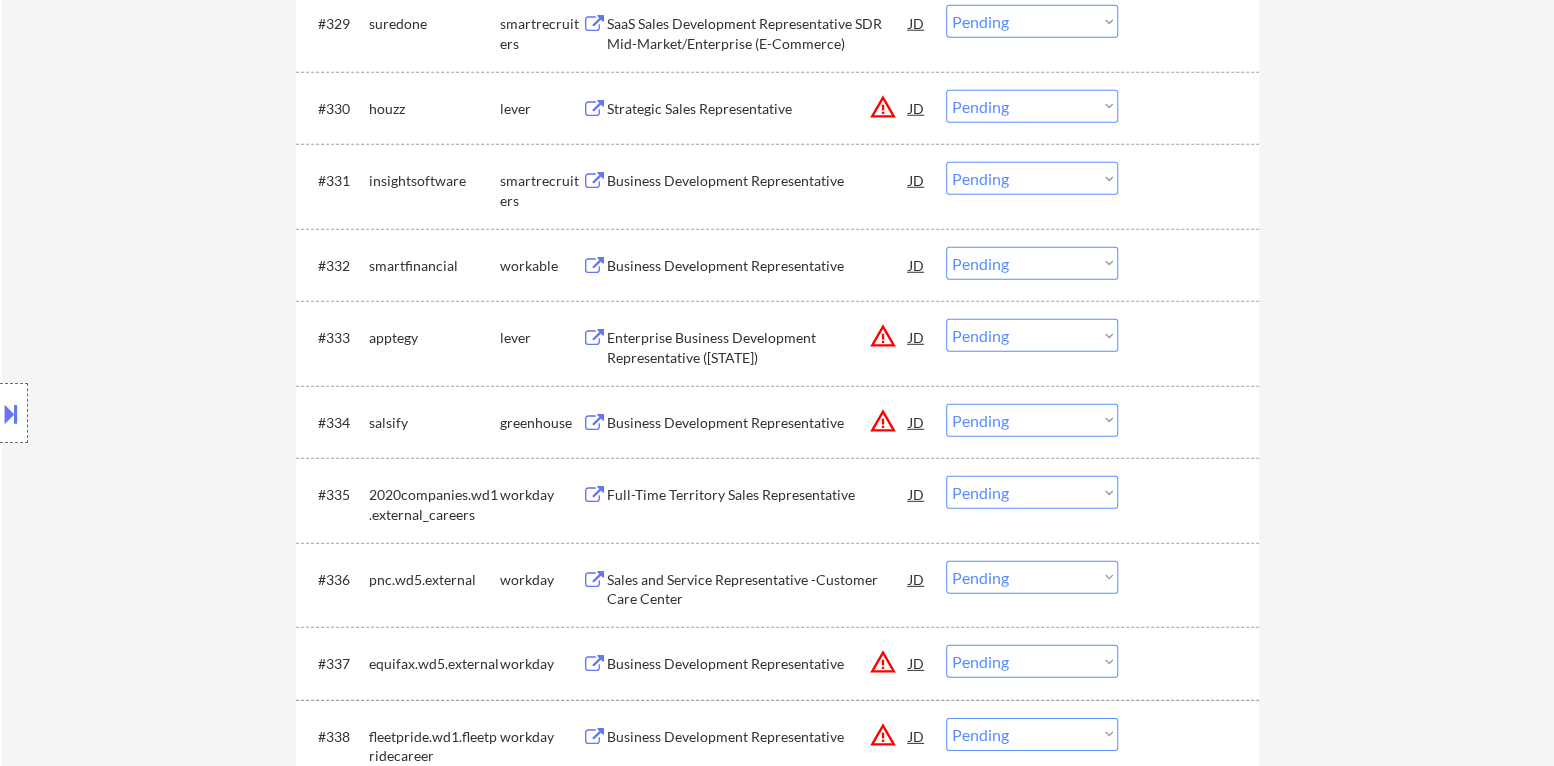 click on "warning_amber" at bounding box center (883, 336) 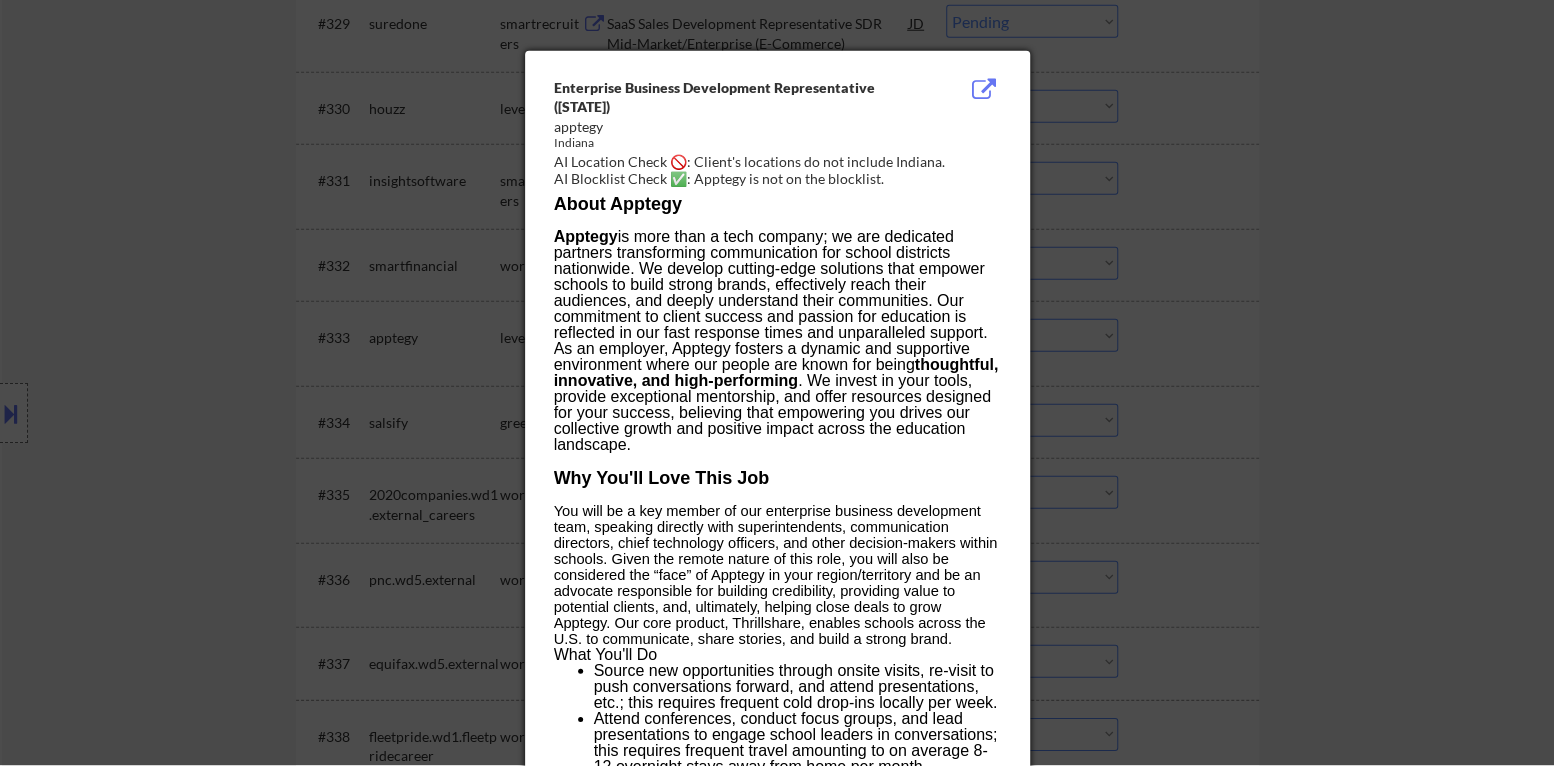 click at bounding box center (777, 382) 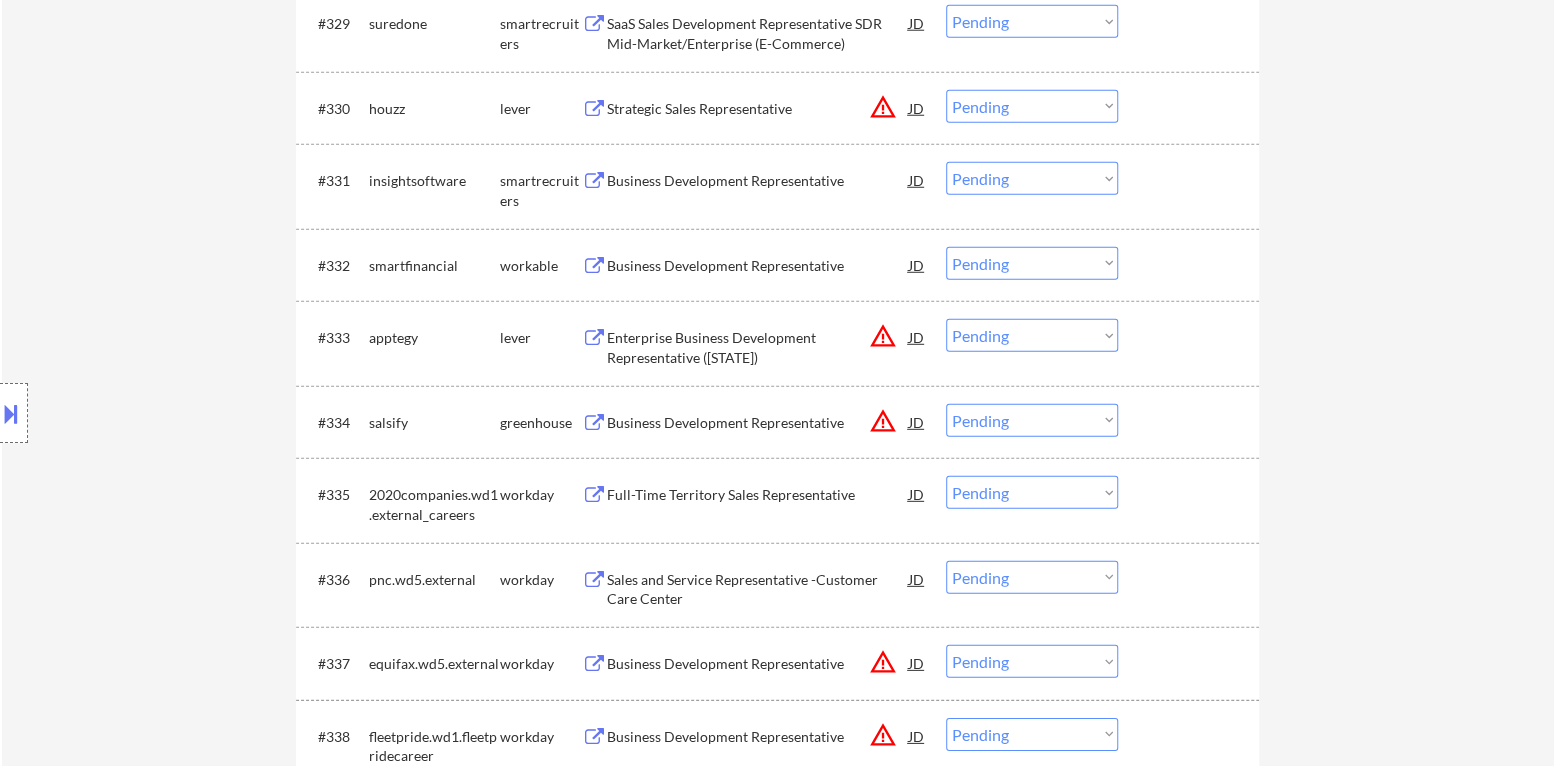 click on "Choose an option... Pending Applied Excluded (Questions) Excluded (Expired) Excluded (Location) Excluded (Bad Match) Excluded (Blocklist) Excluded (Salary) Excluded (Other)" at bounding box center (1032, 335) 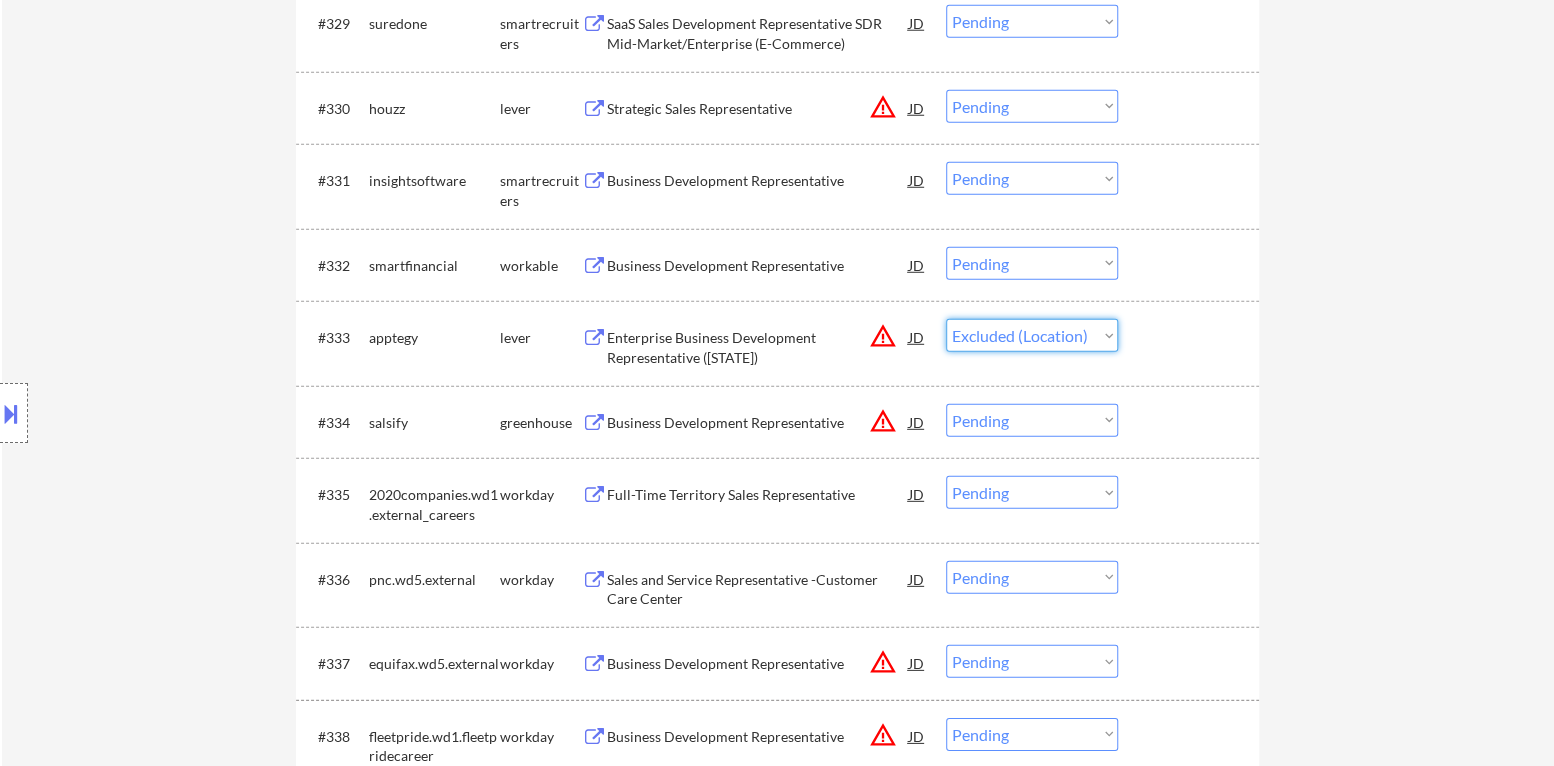 click on "Choose an option... Pending Applied Excluded (Questions) Excluded (Expired) Excluded (Location) Excluded (Bad Match) Excluded (Blocklist) Excluded (Salary) Excluded (Other)" at bounding box center [1032, 335] 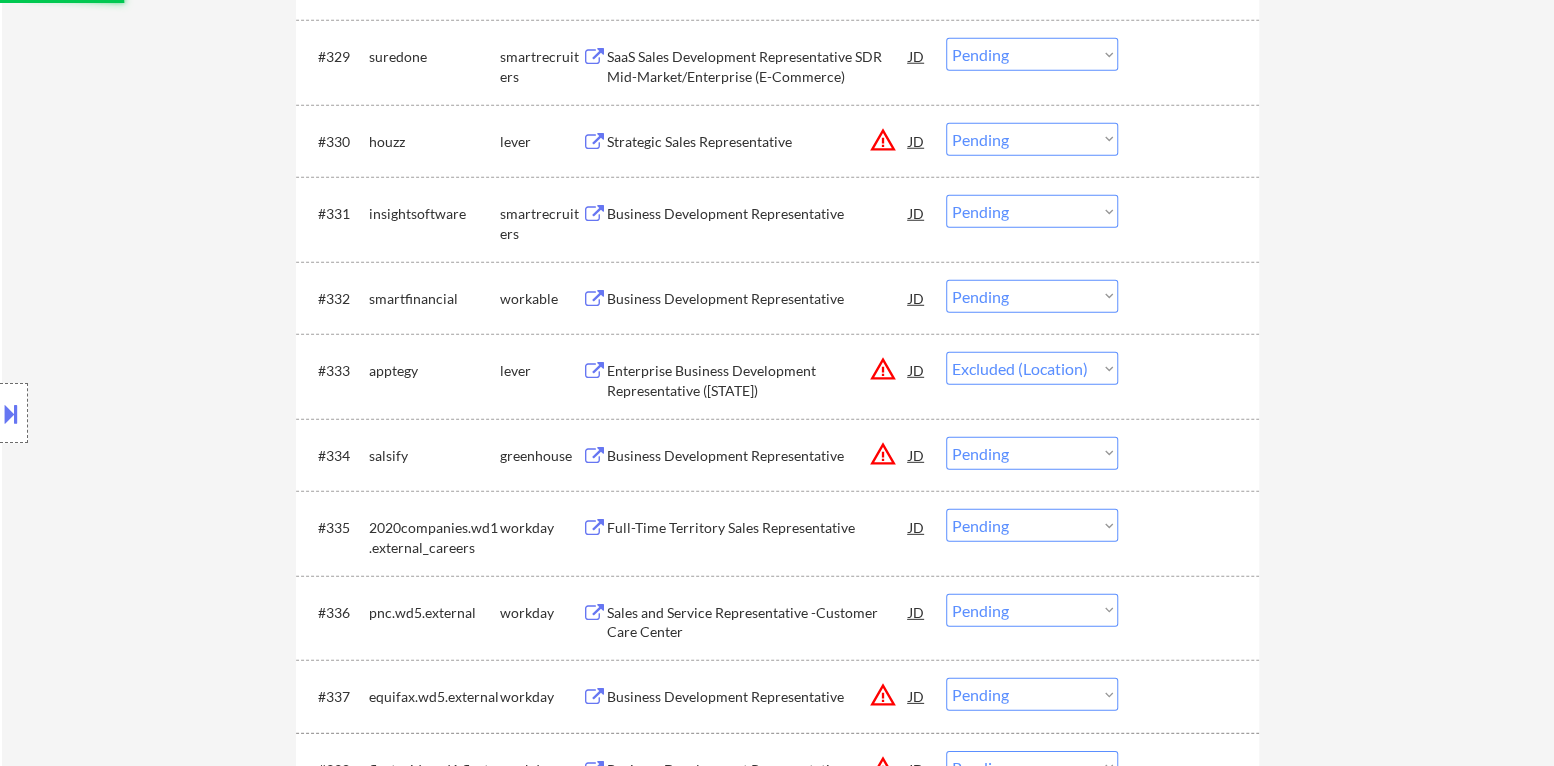 scroll, scrollTop: 2899, scrollLeft: 0, axis: vertical 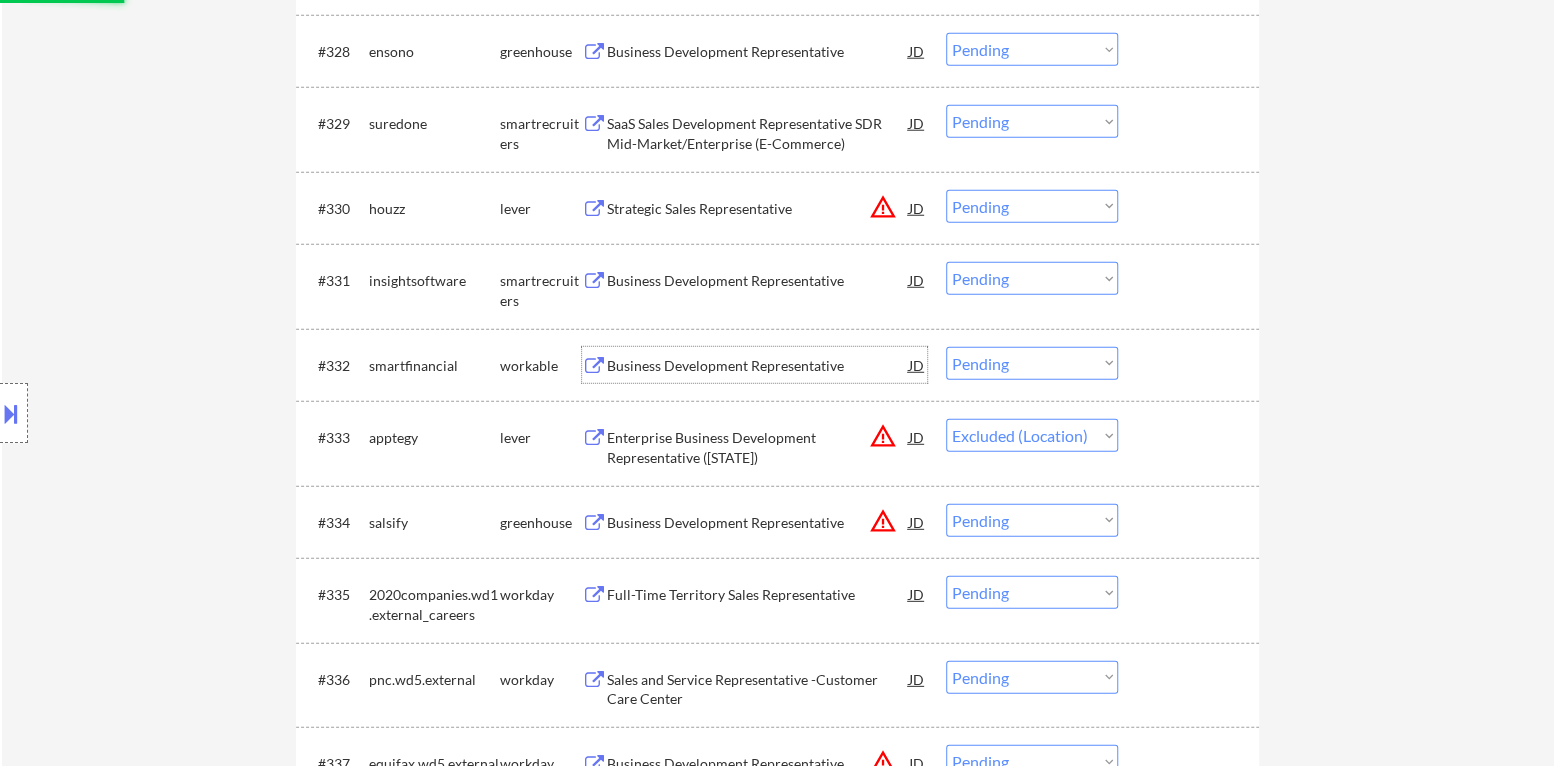 click on "Business Development Representative" at bounding box center [758, 366] 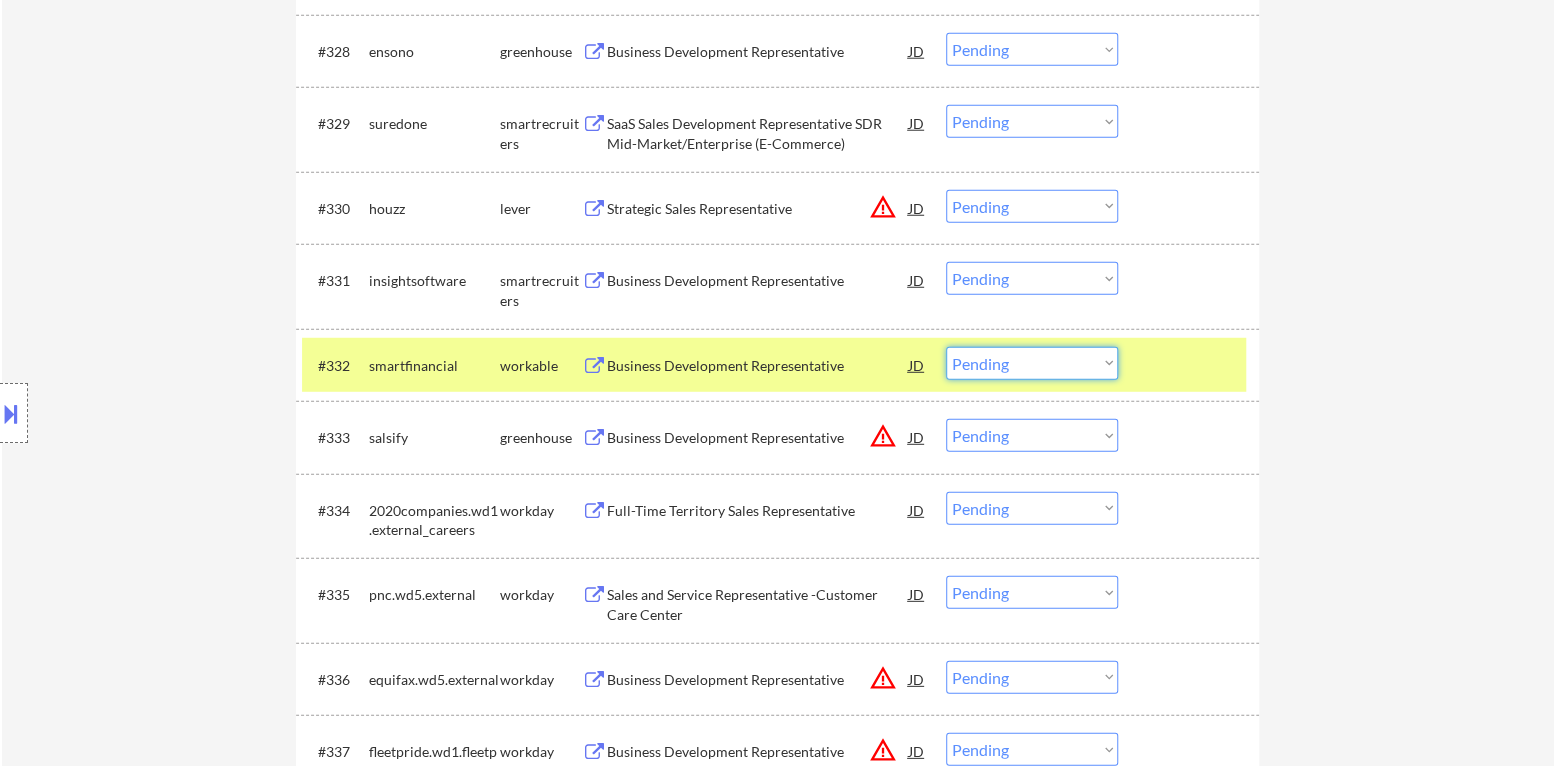 drag, startPoint x: 1036, startPoint y: 365, endPoint x: 1052, endPoint y: 377, distance: 20 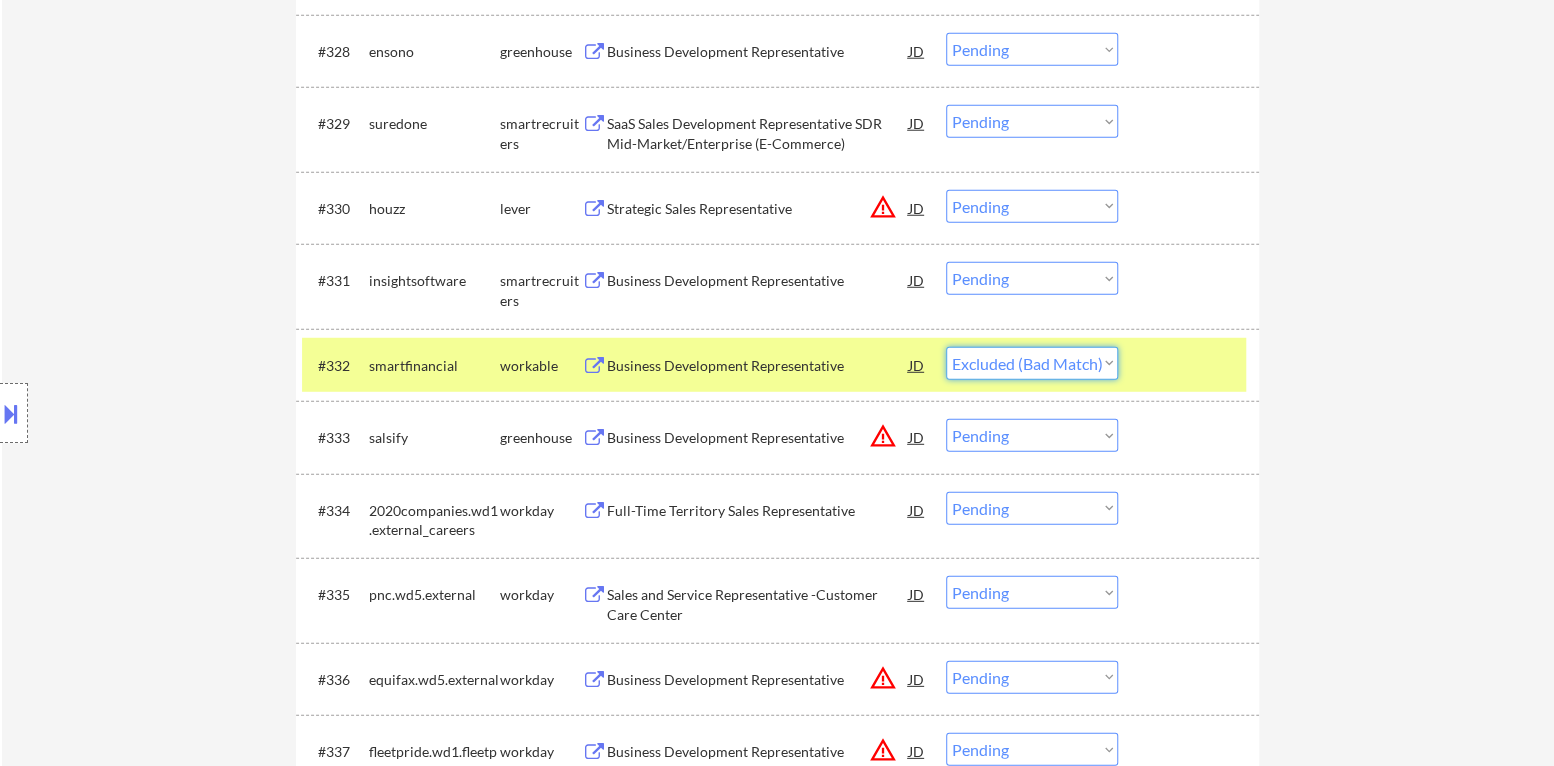 click on "Choose an option... Pending Applied Excluded (Questions) Excluded (Expired) Excluded (Location) Excluded (Bad Match) Excluded (Blocklist) Excluded (Salary) Excluded (Other)" at bounding box center (1032, 363) 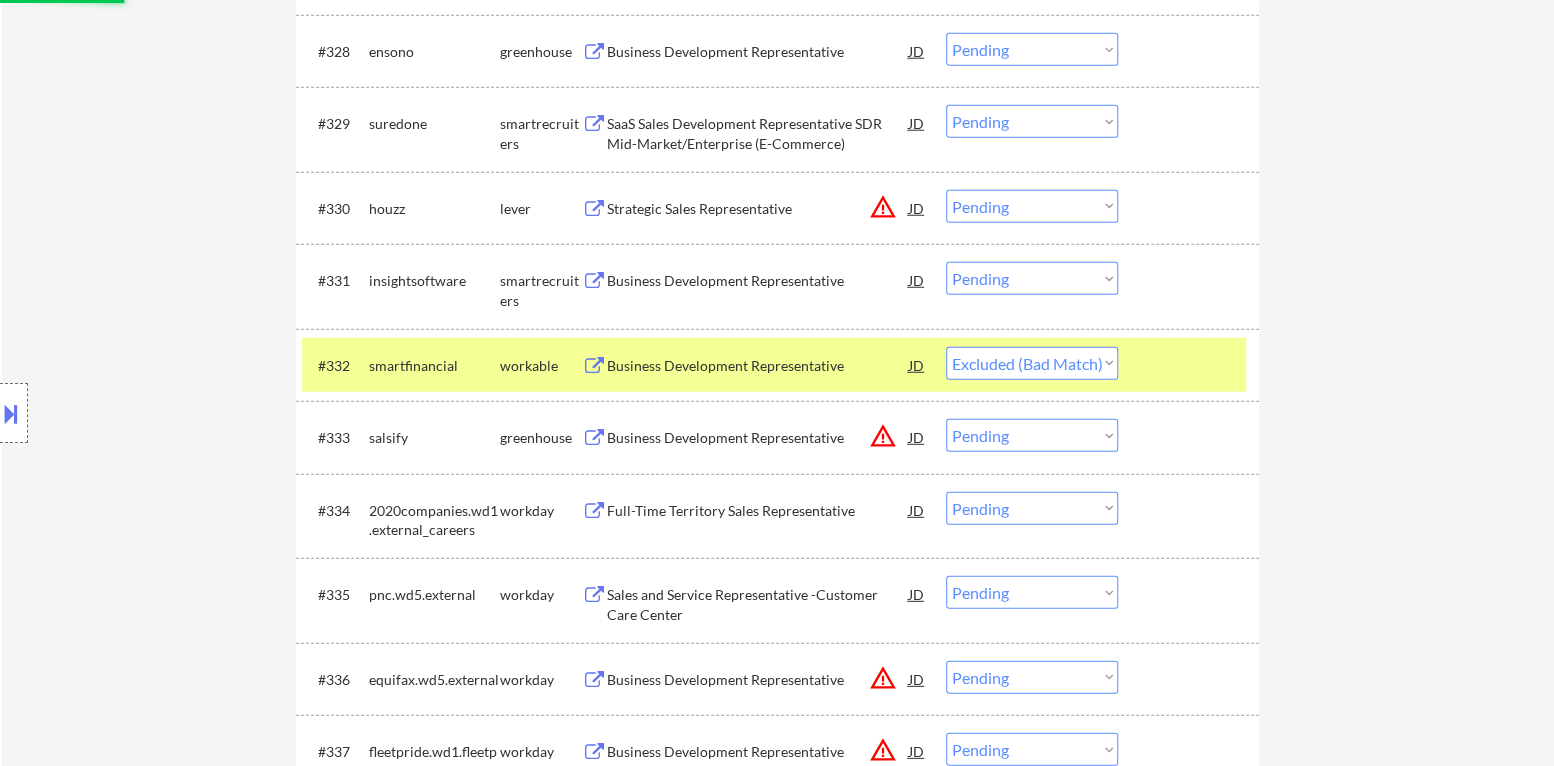 click at bounding box center [1191, 365] 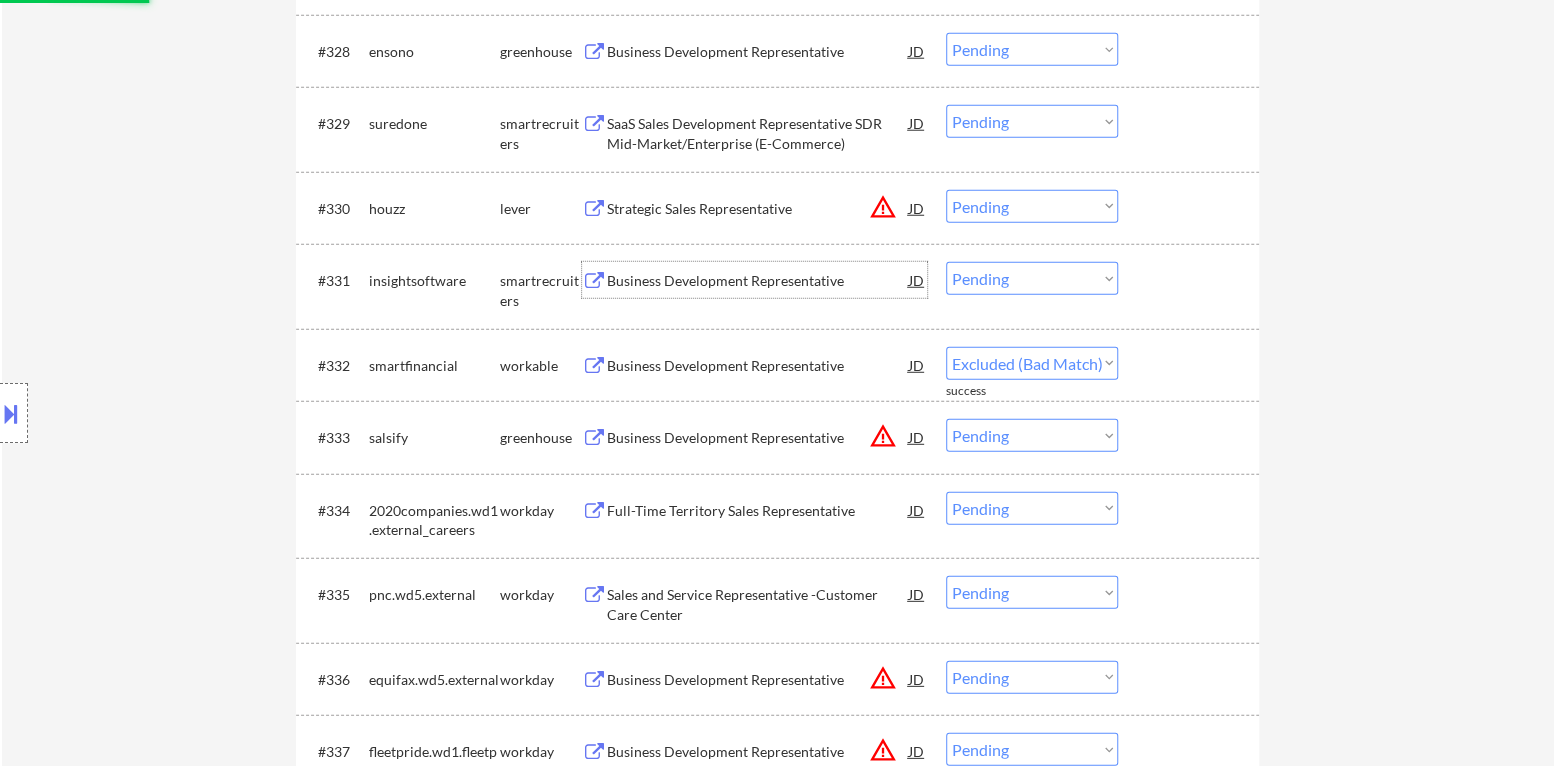 click on "Business Development Representative" at bounding box center [758, 281] 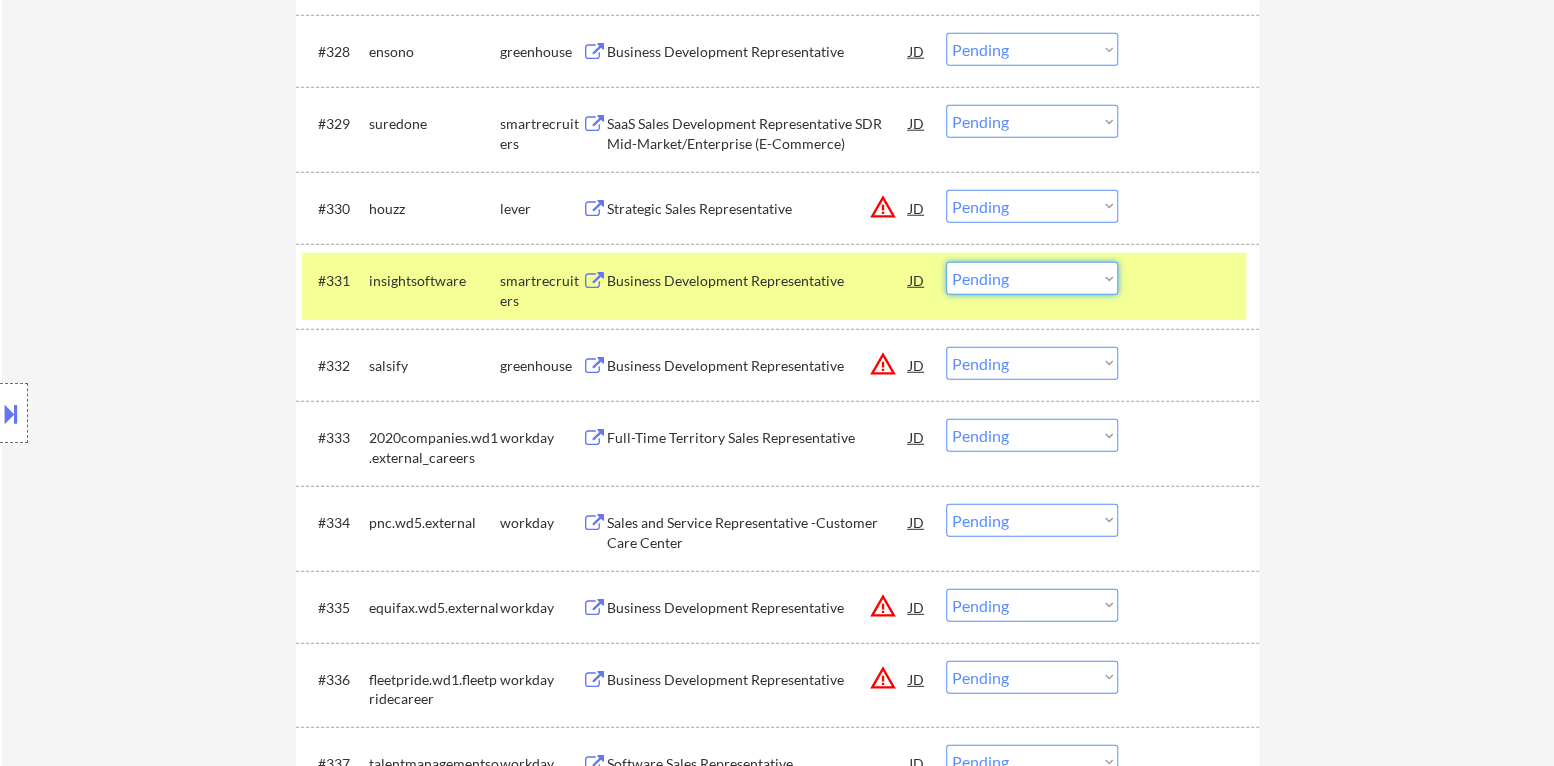 click on "Choose an option... Pending Applied Excluded (Questions) Excluded (Expired) Excluded (Location) Excluded (Bad Match) Excluded (Blocklist) Excluded (Salary) Excluded (Other)" at bounding box center (1032, 278) 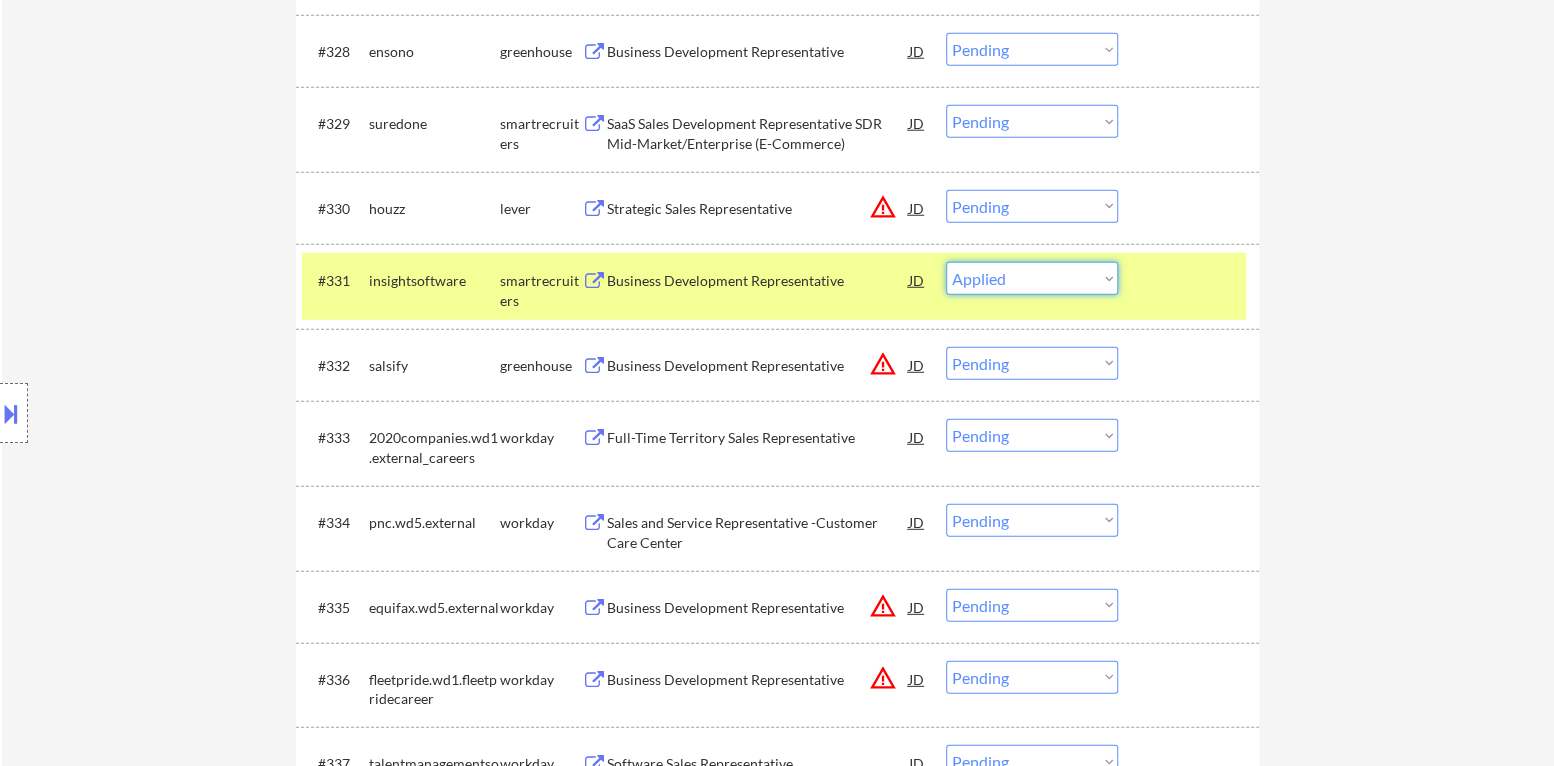 click on "Choose an option... Pending Applied Excluded (Questions) Excluded (Expired) Excluded (Location) Excluded (Bad Match) Excluded (Blocklist) Excluded (Salary) Excluded (Other)" at bounding box center (1032, 278) 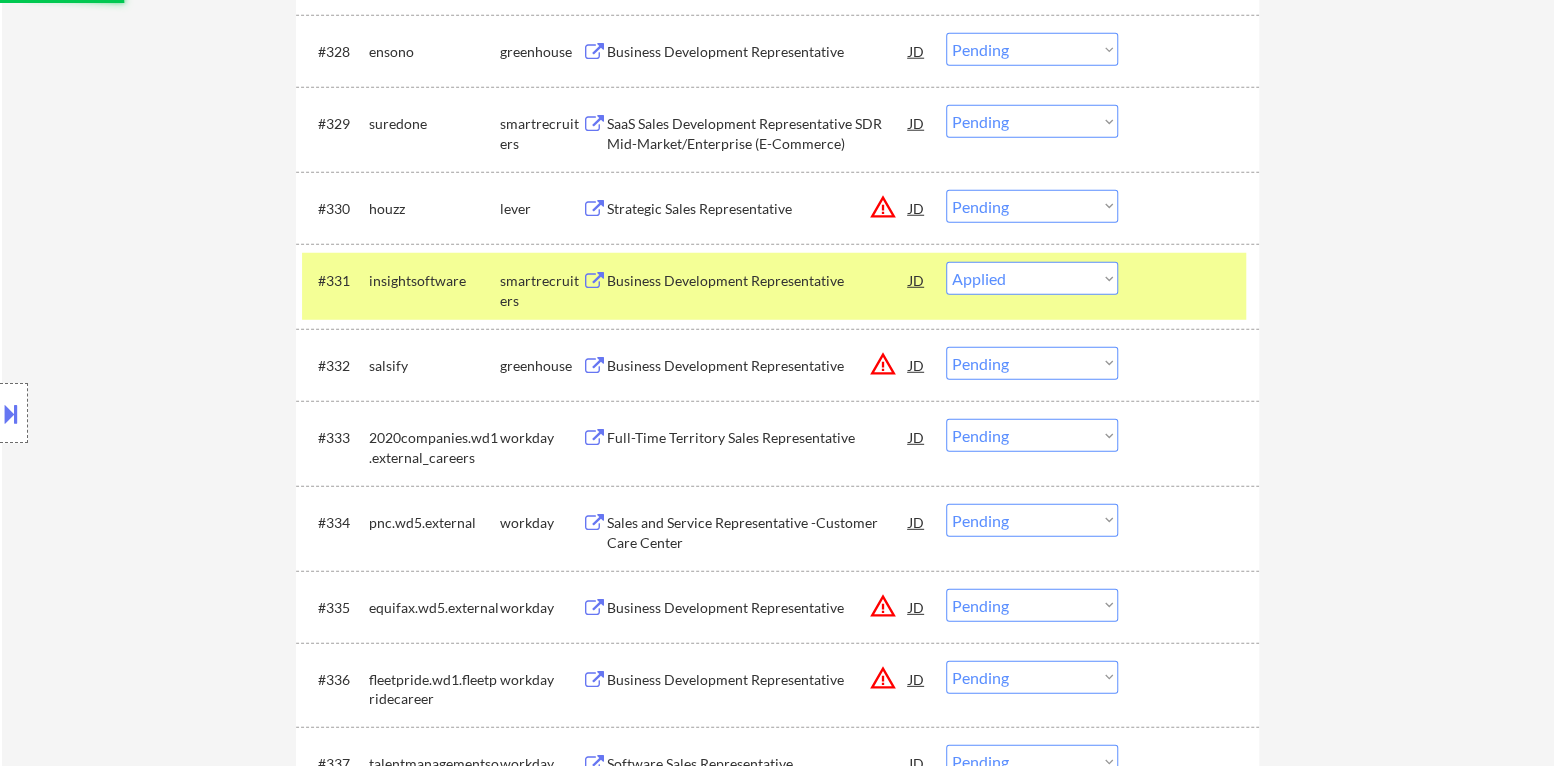 click on "#331 insightsoftware smartrecruiters Business Development Representative JD warning_amber Choose an option... Pending Applied Excluded (Questions) Excluded (Expired) Excluded (Location) Excluded (Bad Match) Excluded (Blocklist) Excluded (Salary) Excluded (Other)" at bounding box center (774, 286) 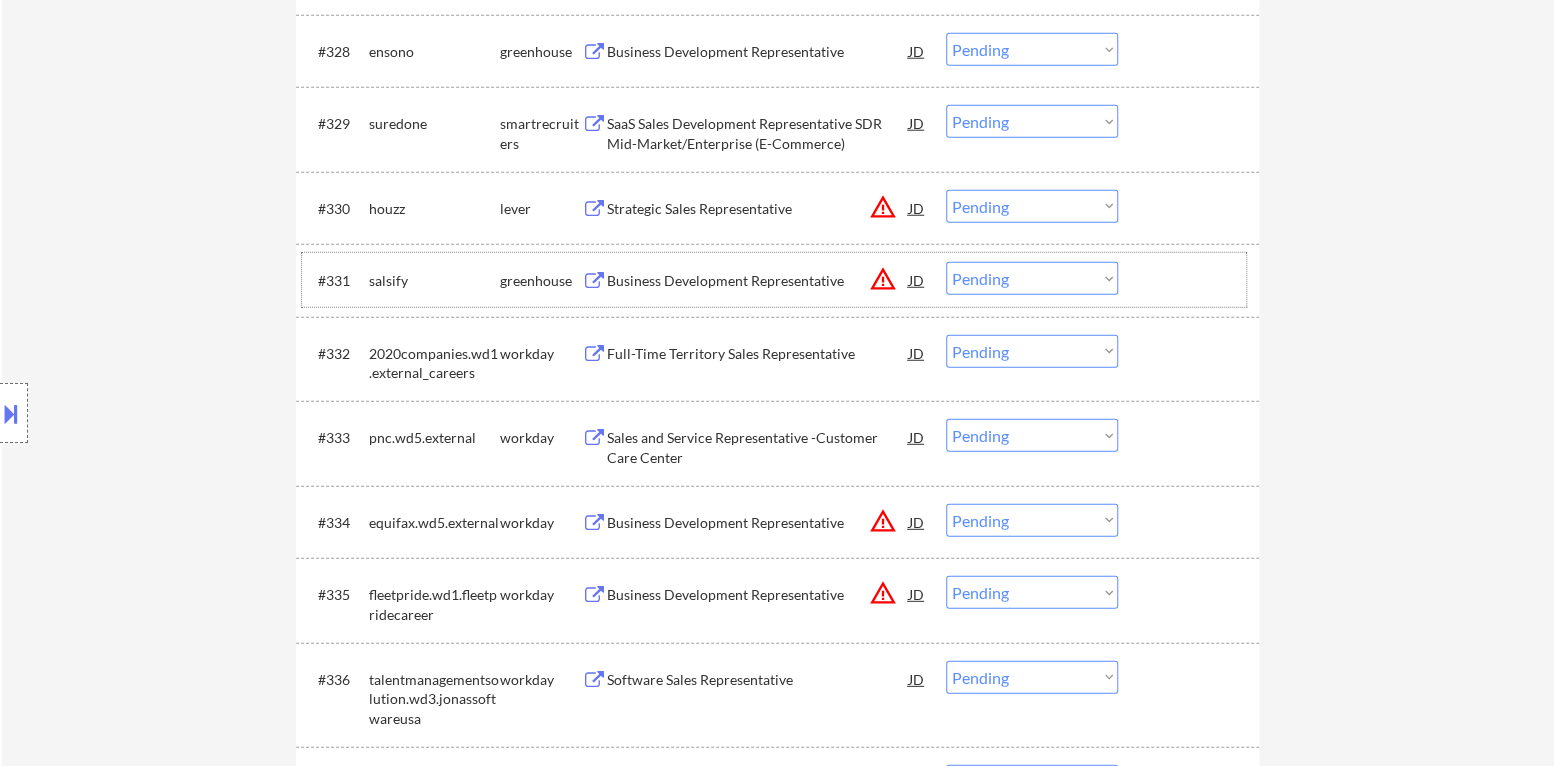 scroll, scrollTop: 2799, scrollLeft: 0, axis: vertical 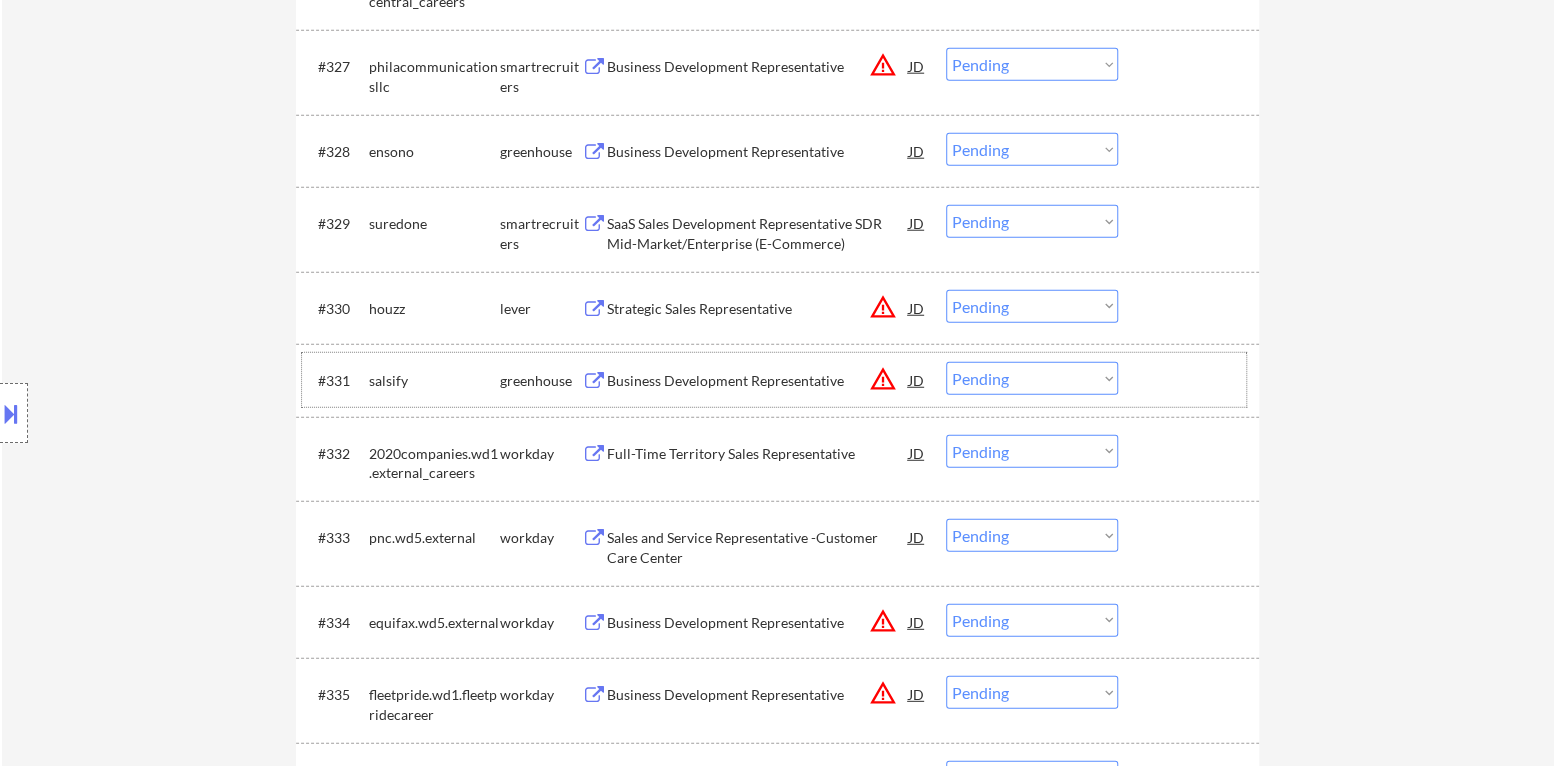 click on "warning_amber" at bounding box center [883, 379] 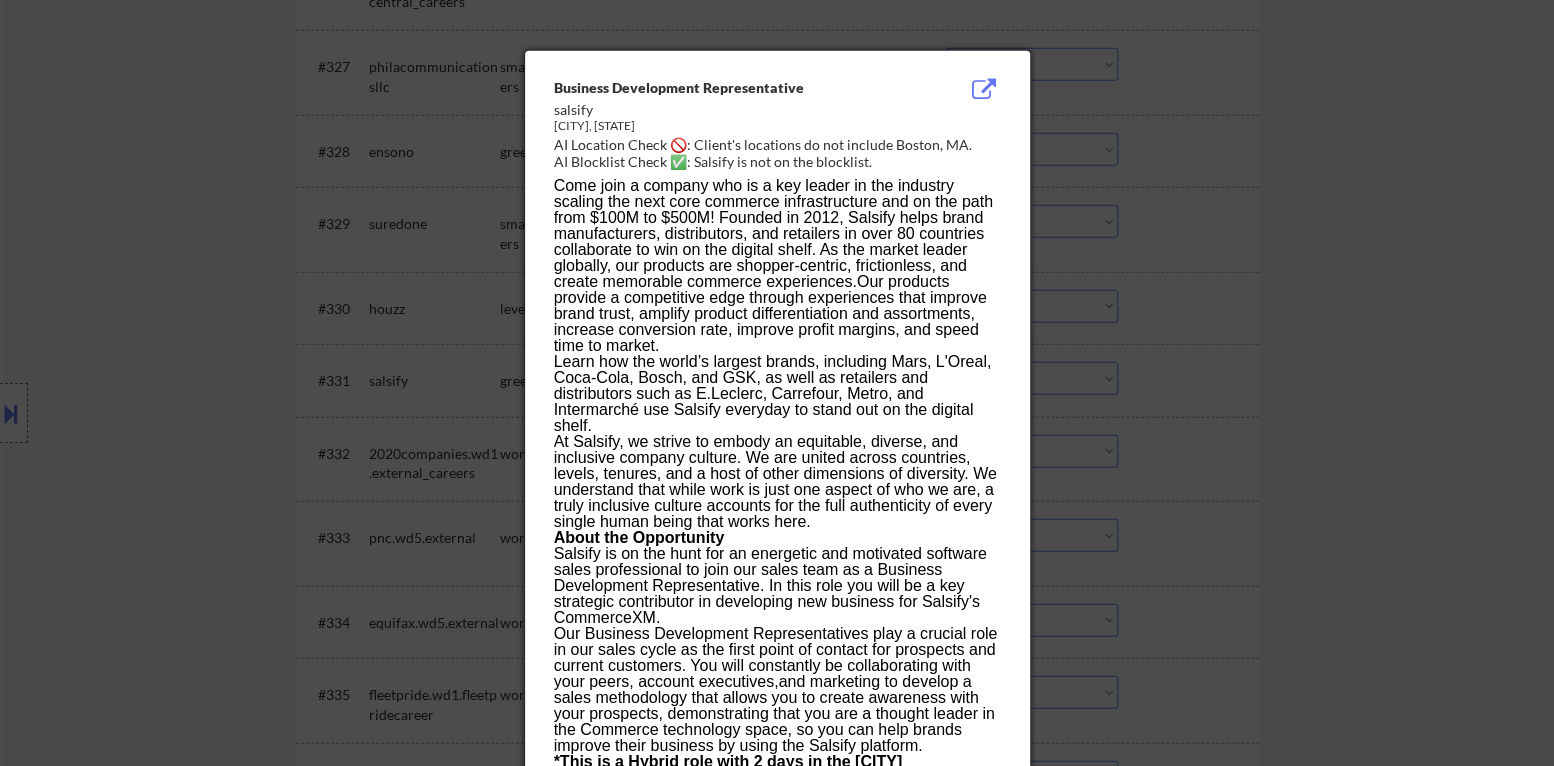click at bounding box center (777, 383) 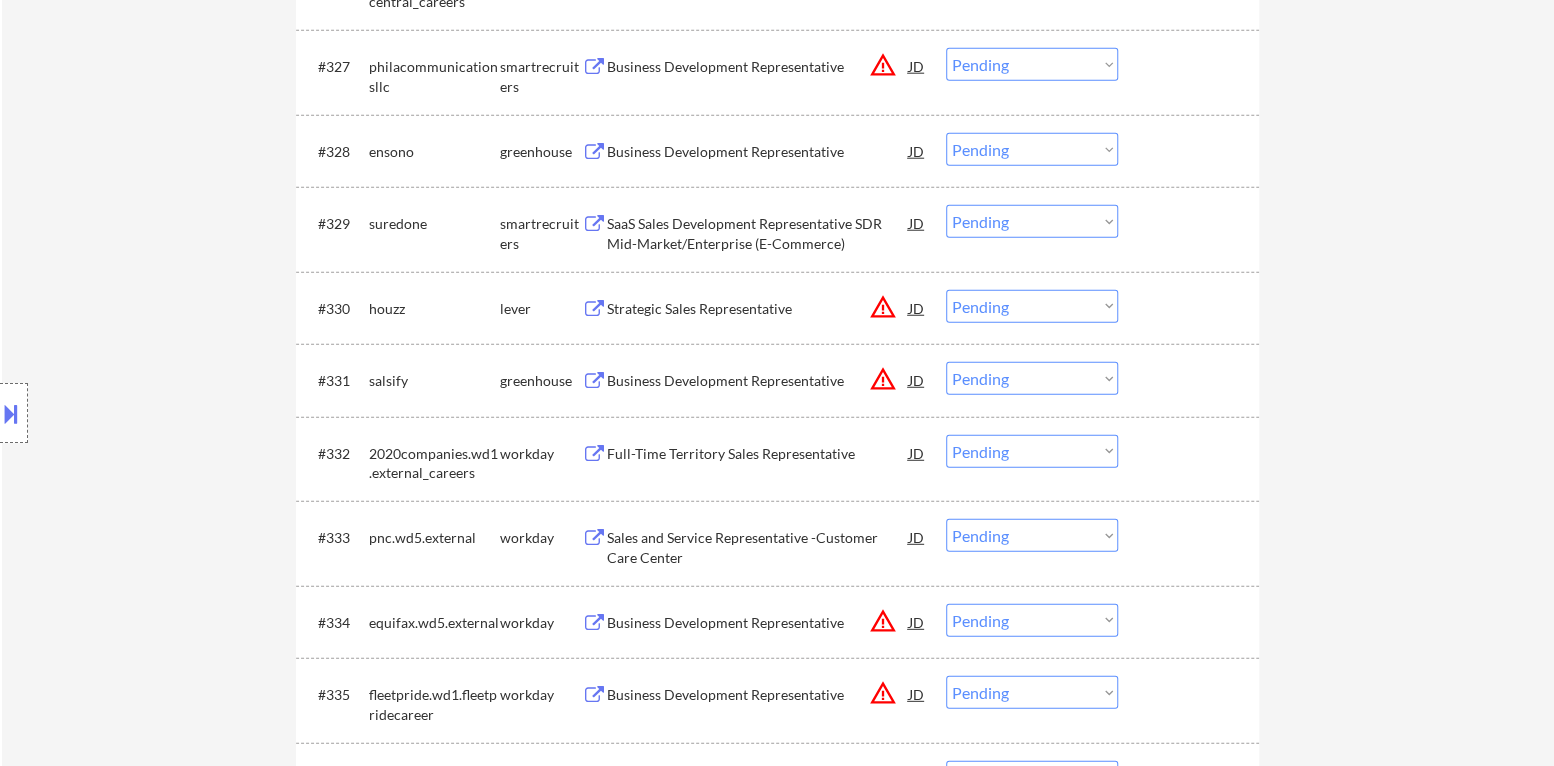 click at bounding box center (11, 413) 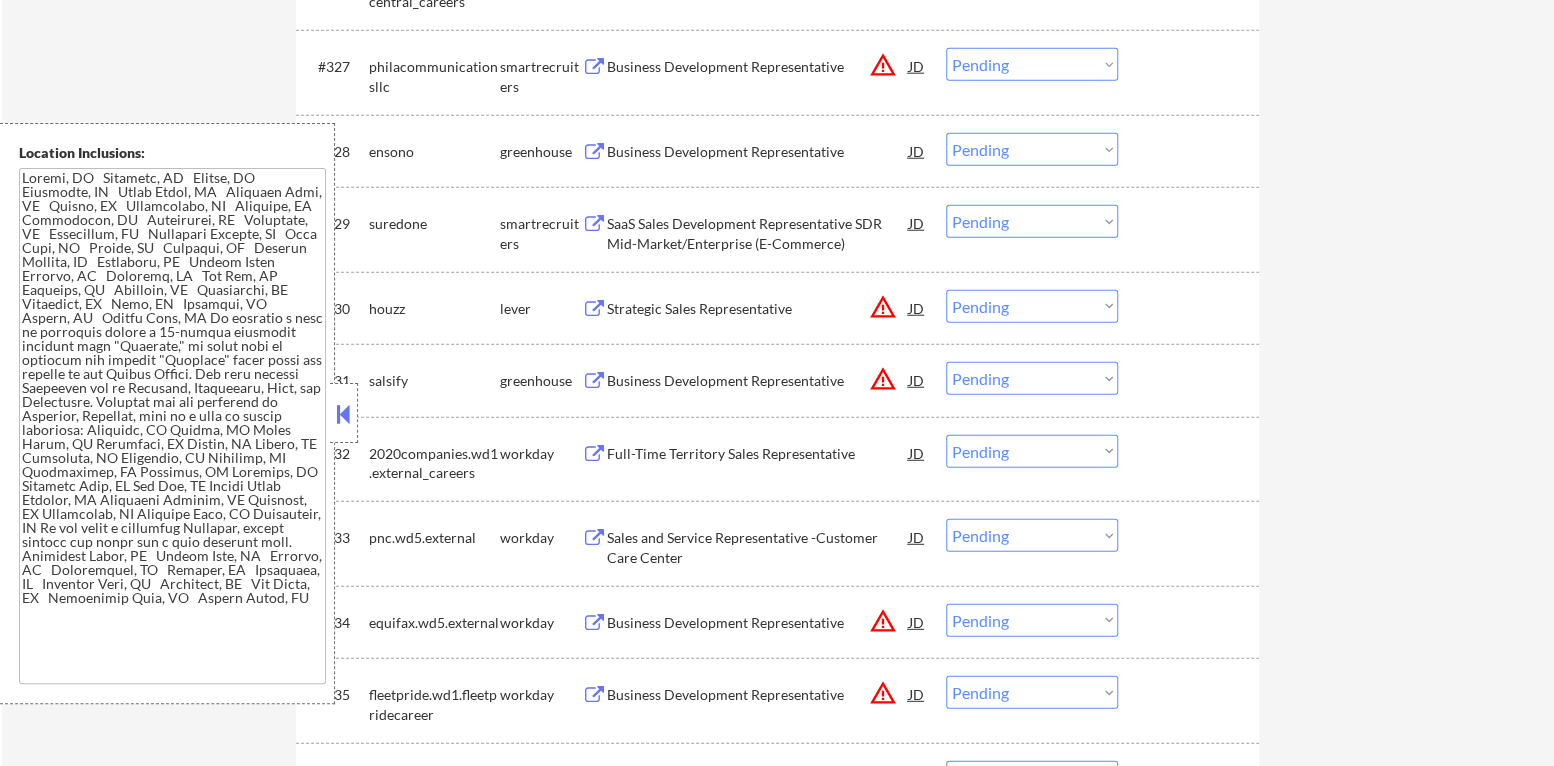 click at bounding box center (343, 414) 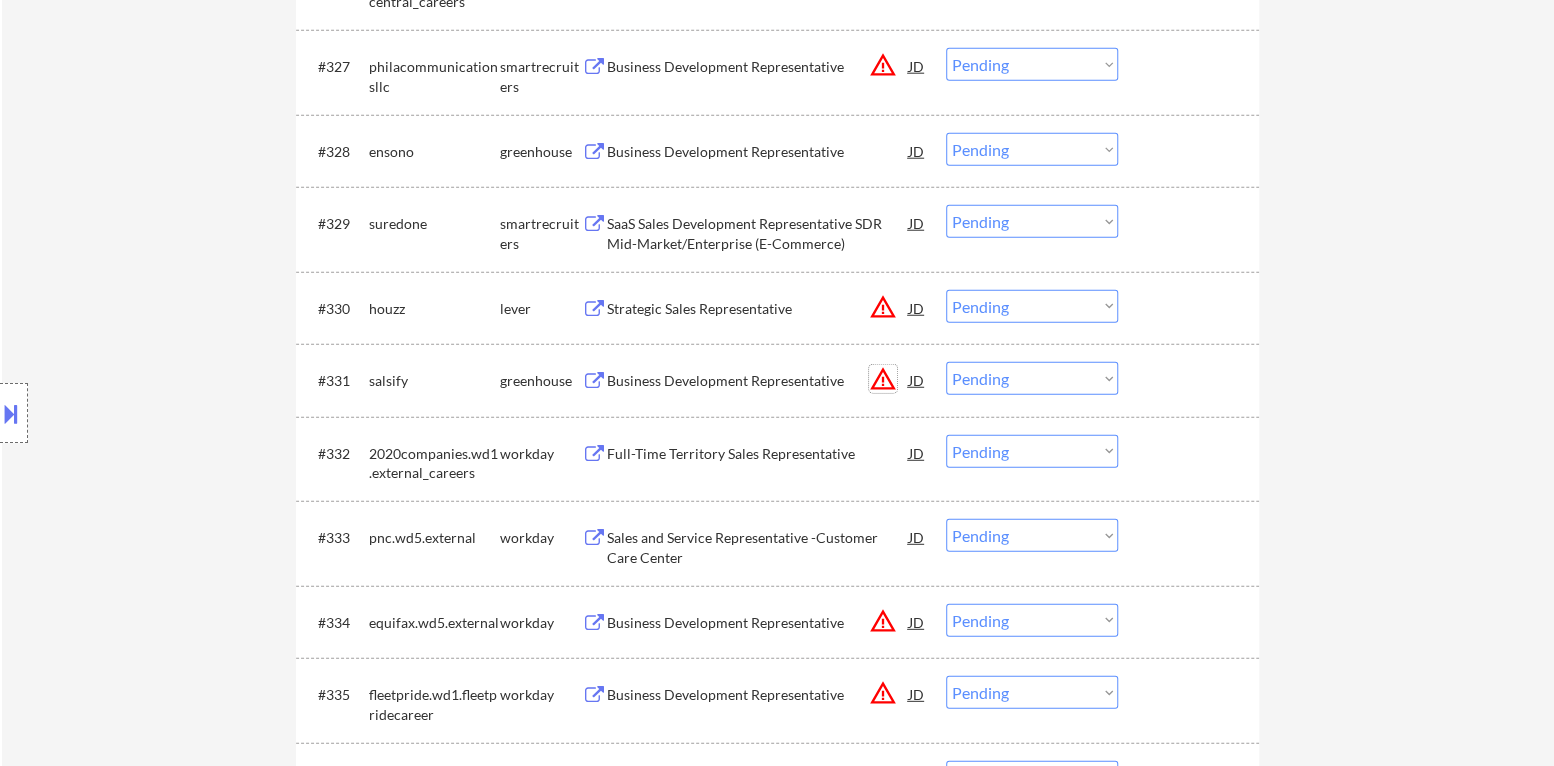 click on "warning_amber" at bounding box center [883, 379] 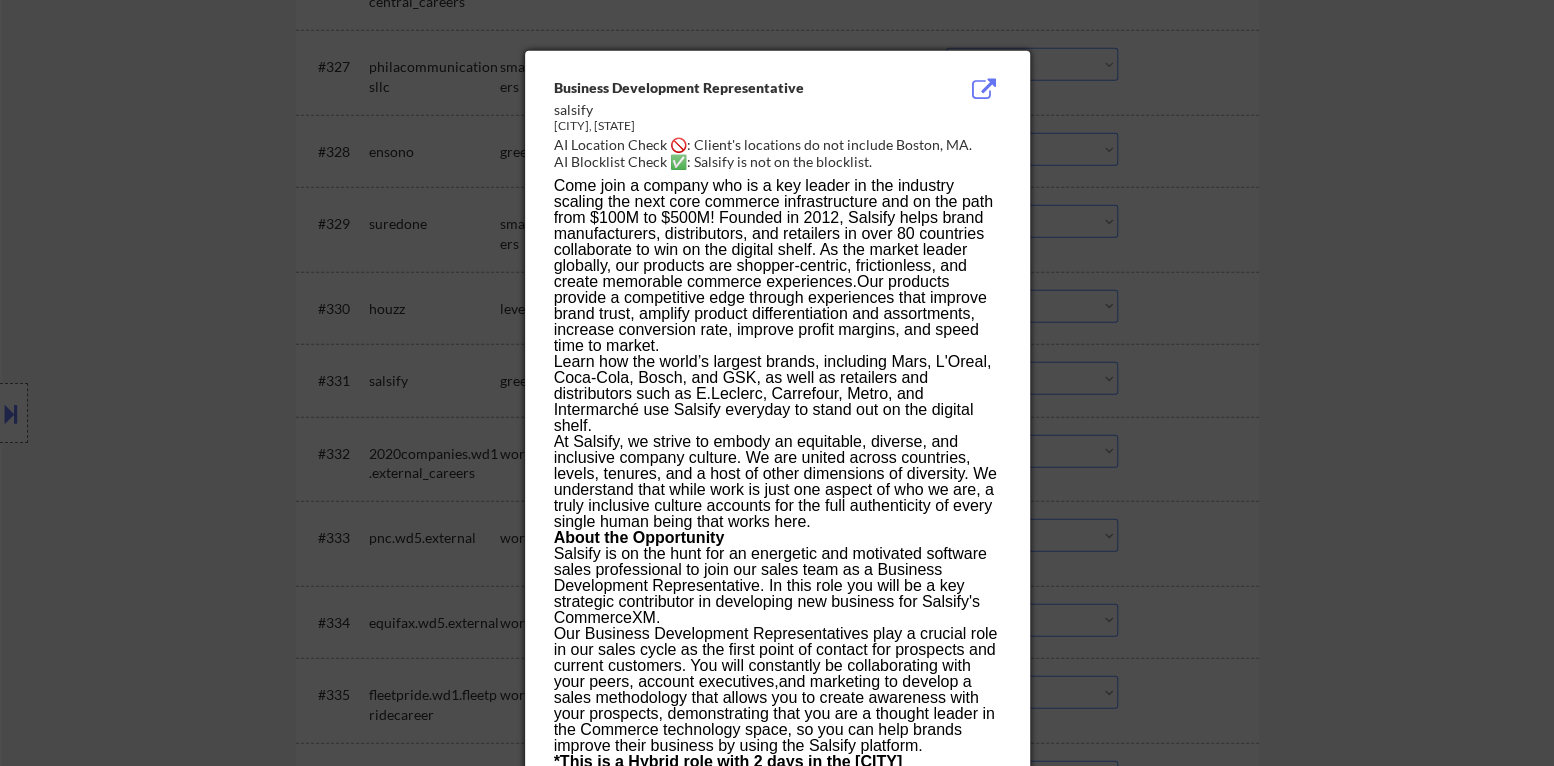 click at bounding box center (777, 383) 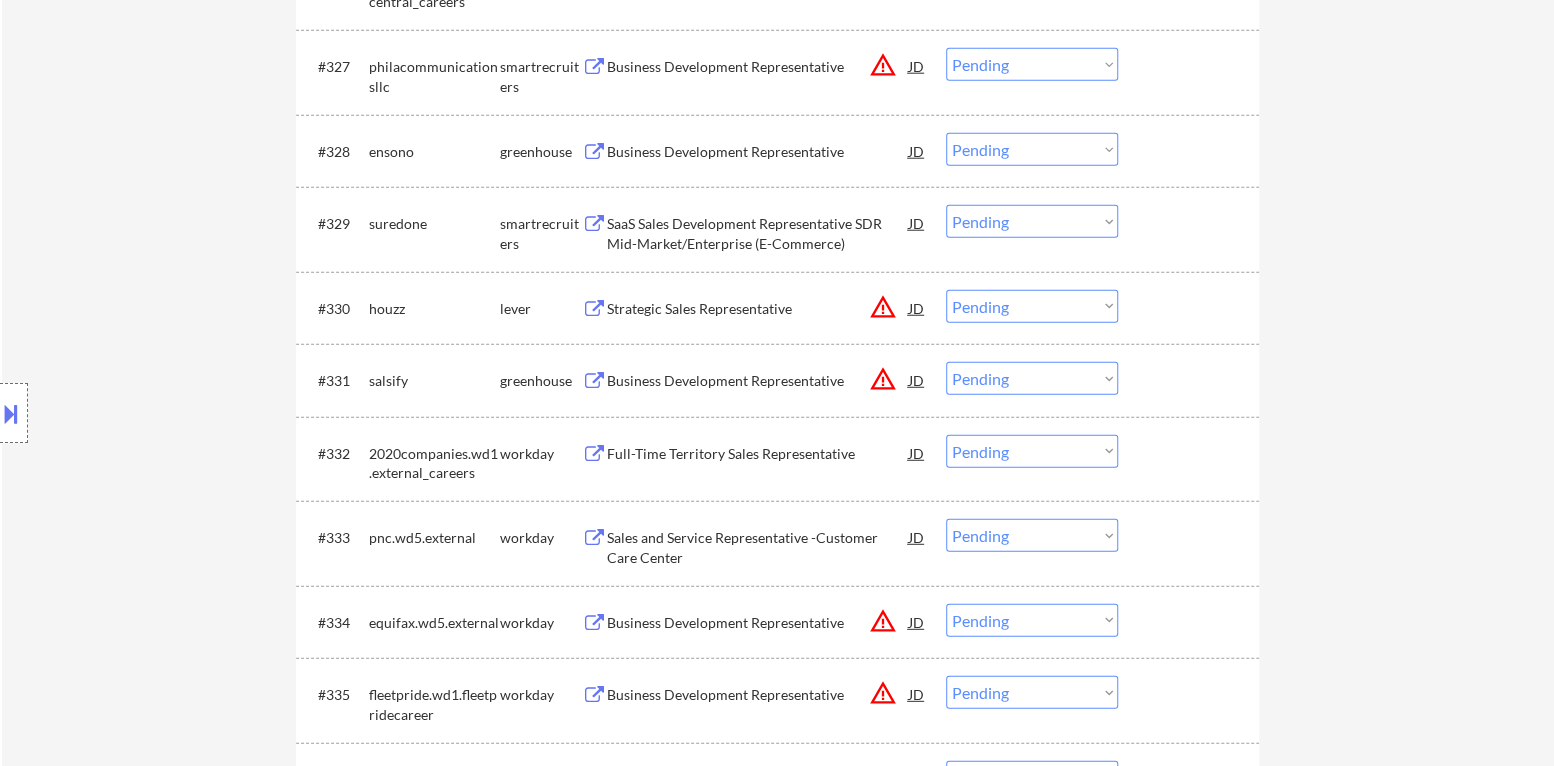click on "Choose an option... Pending Applied Excluded (Questions) Excluded (Expired) Excluded (Location) Excluded (Bad Match) Excluded (Blocklist) Excluded (Salary) Excluded (Other)" at bounding box center [1032, 378] 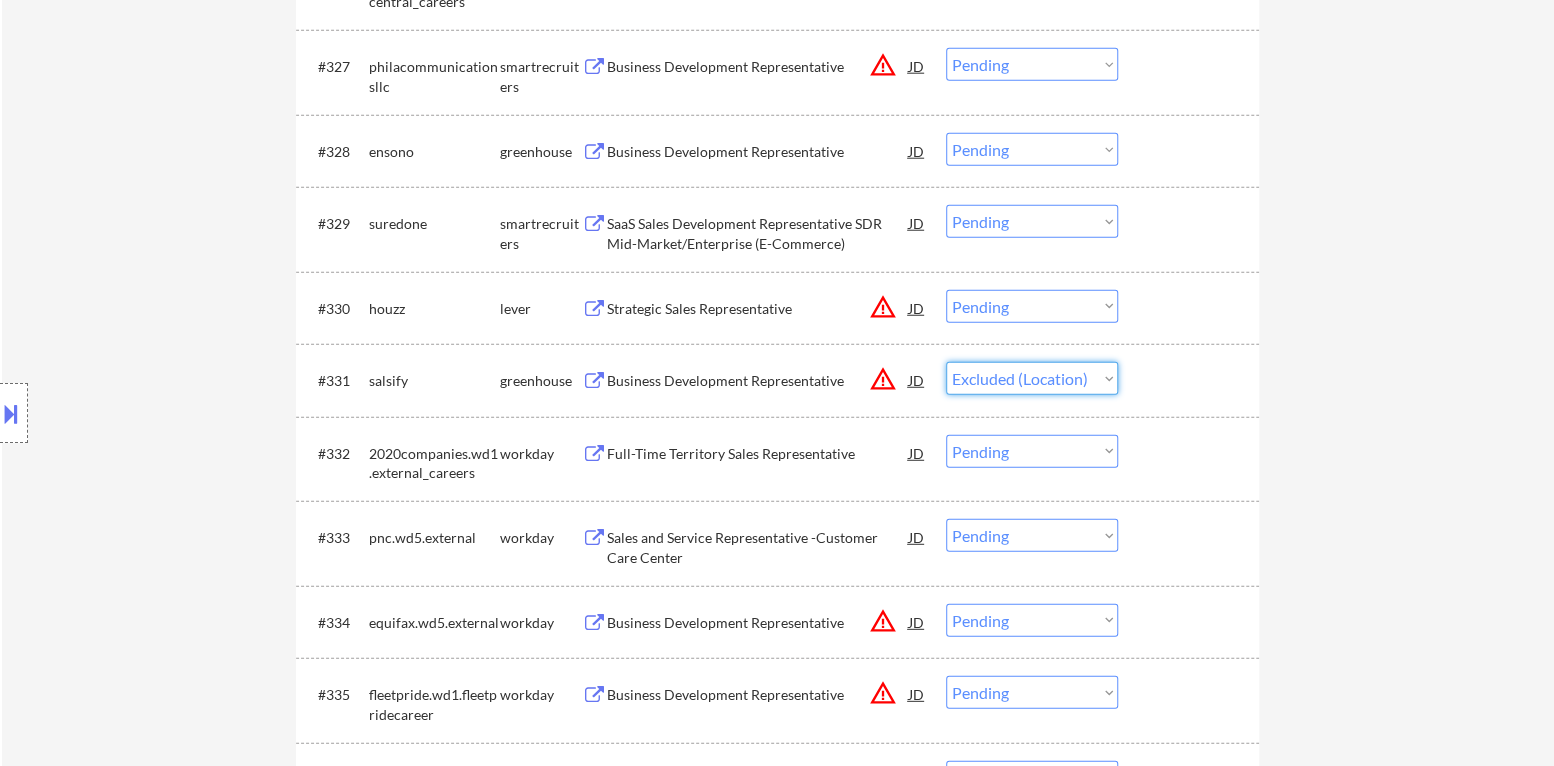 click on "Choose an option... Pending Applied Excluded (Questions) Excluded (Expired) Excluded (Location) Excluded (Bad Match) Excluded (Blocklist) Excluded (Salary) Excluded (Other)" at bounding box center (1032, 378) 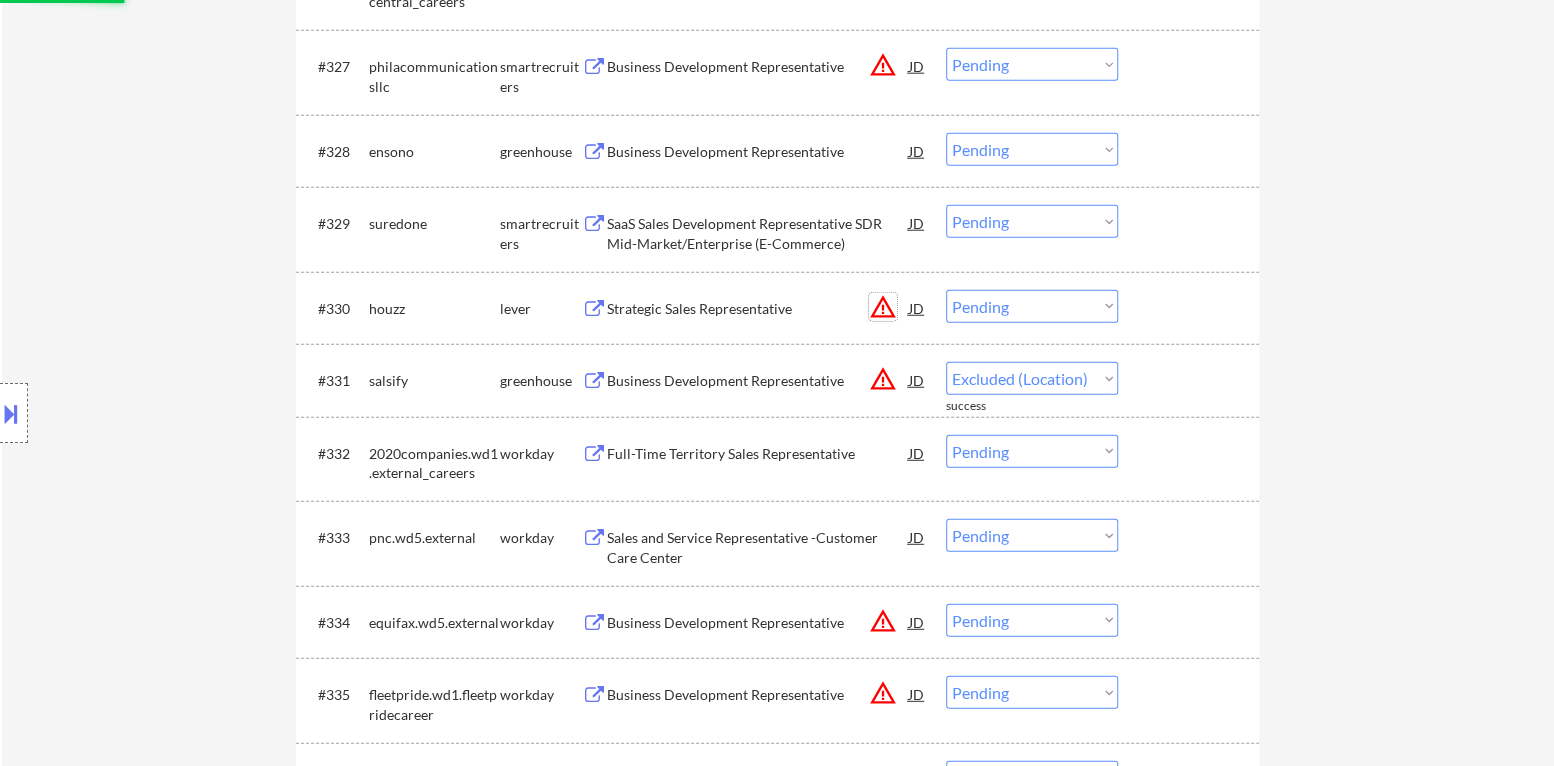 click on "warning_amber" at bounding box center (883, 307) 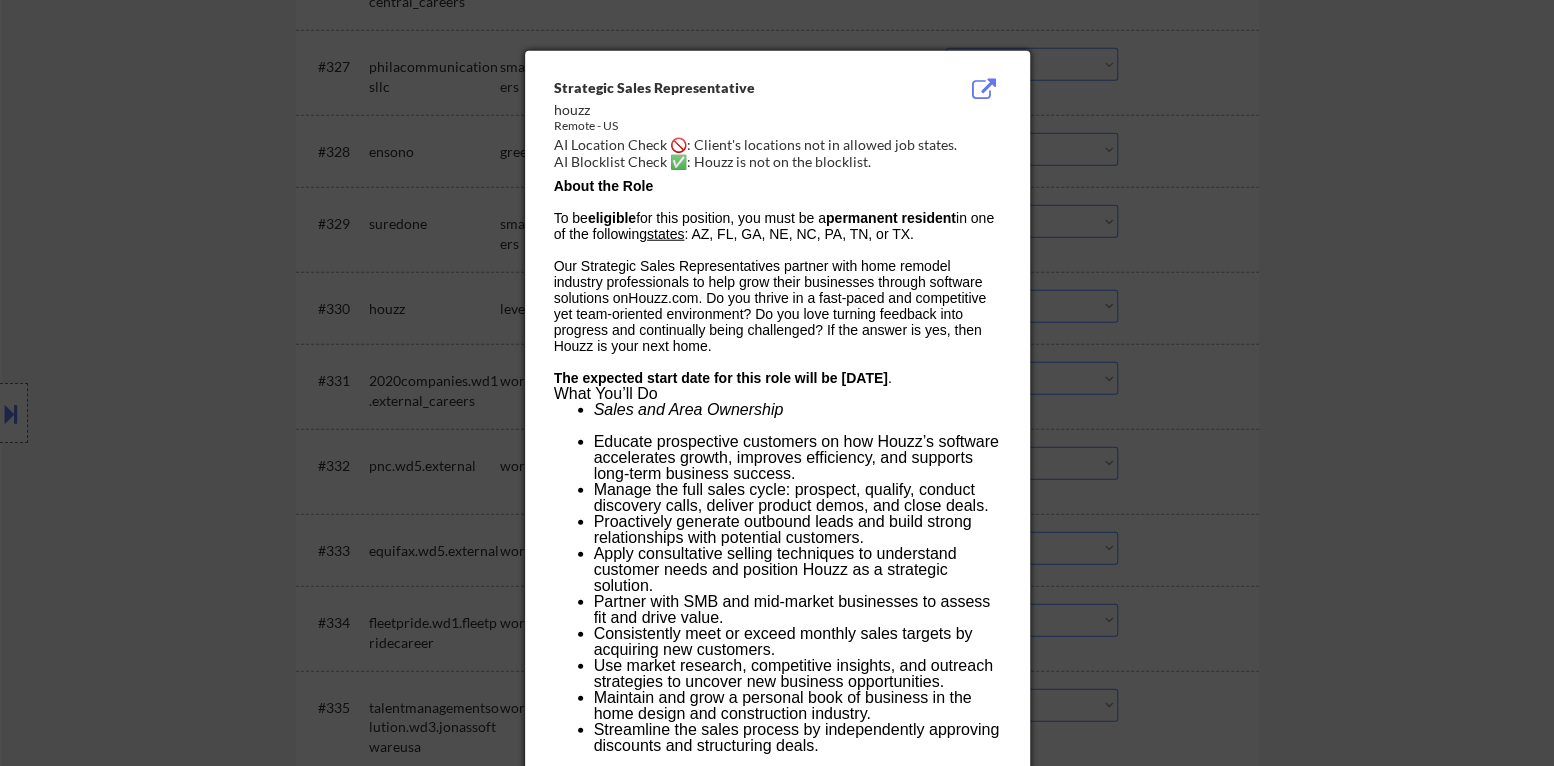 click at bounding box center [777, 383] 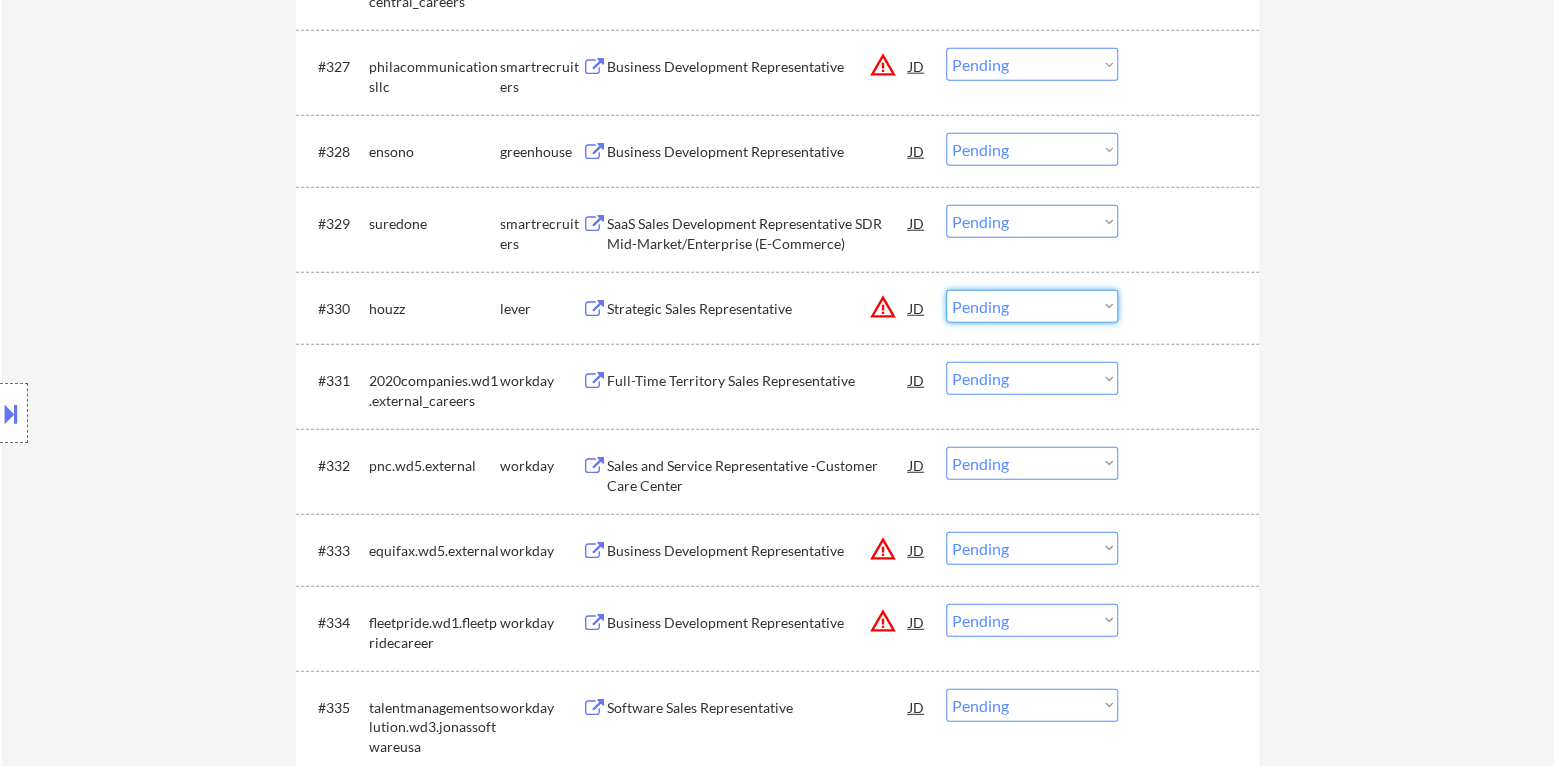 click on "Choose an option... Pending Applied Excluded (Questions) Excluded (Expired) Excluded (Location) Excluded (Bad Match) Excluded (Blocklist) Excluded (Salary) Excluded (Other)" at bounding box center [1032, 306] 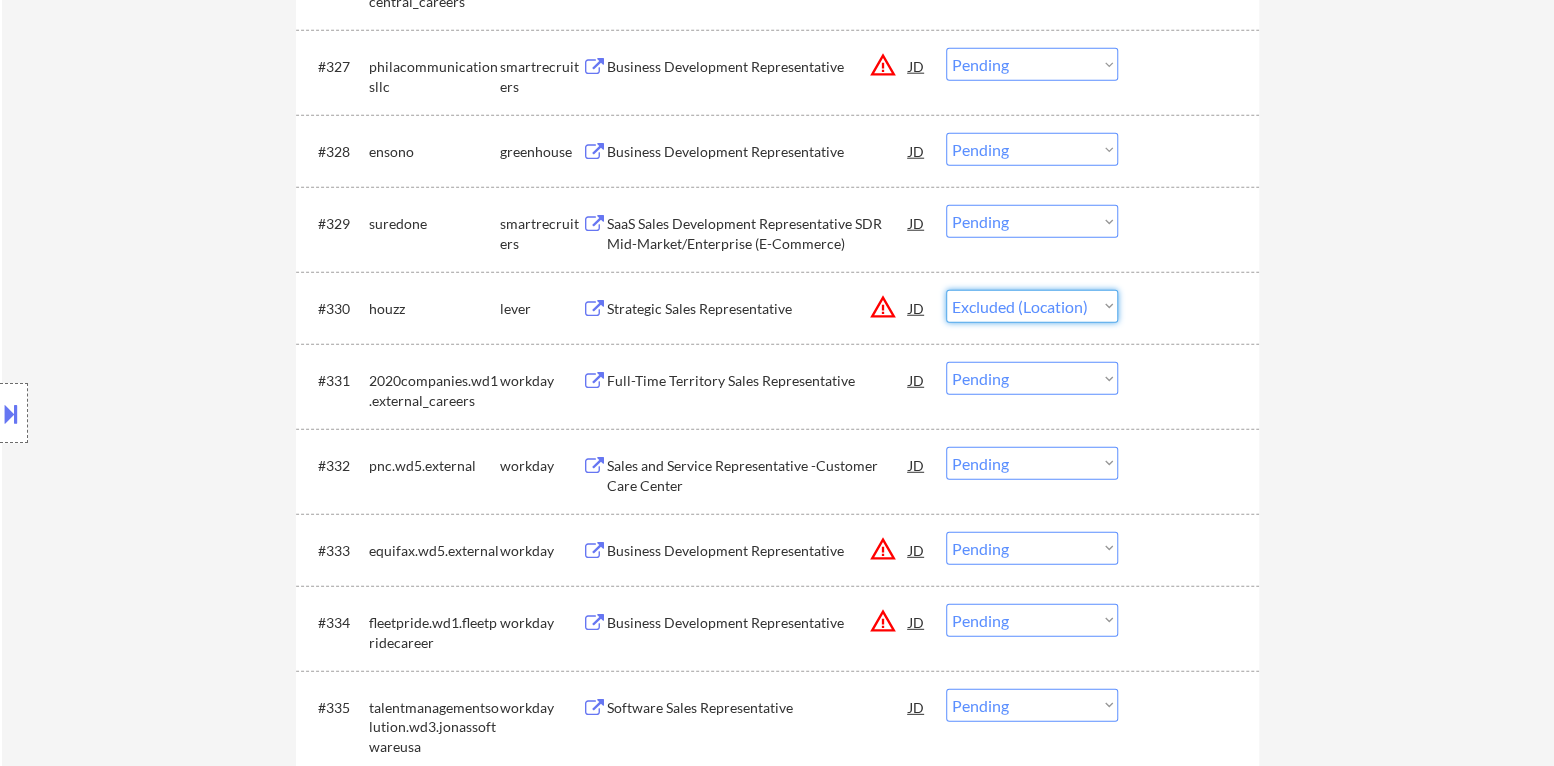 click on "Choose an option... Pending Applied Excluded (Questions) Excluded (Expired) Excluded (Location) Excluded (Bad Match) Excluded (Blocklist) Excluded (Salary) Excluded (Other)" at bounding box center [1032, 306] 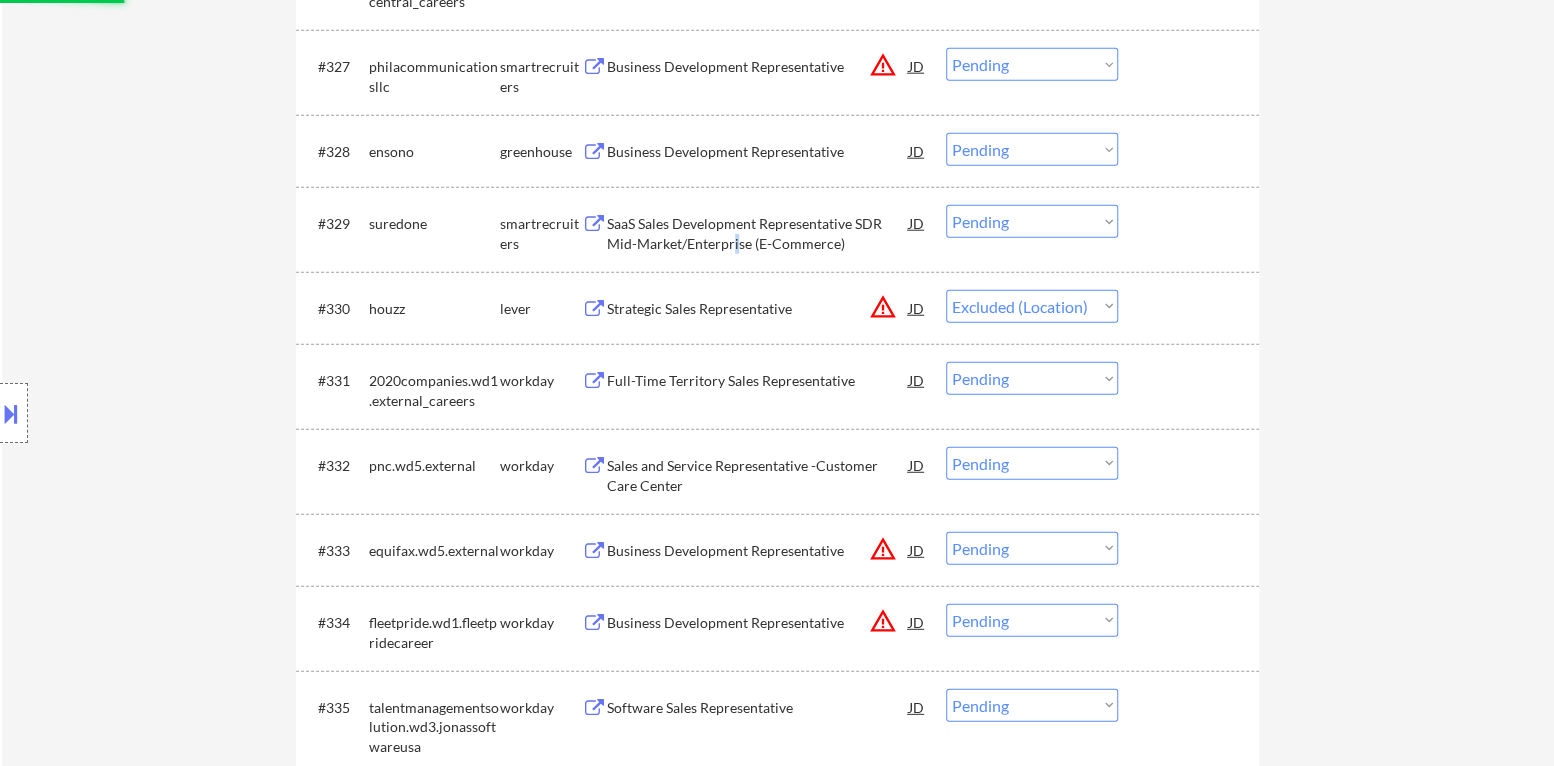 click on "SaaS Sales Development Representative SDR Mid-Market/Enterprise (E-Commerce)" at bounding box center [758, 233] 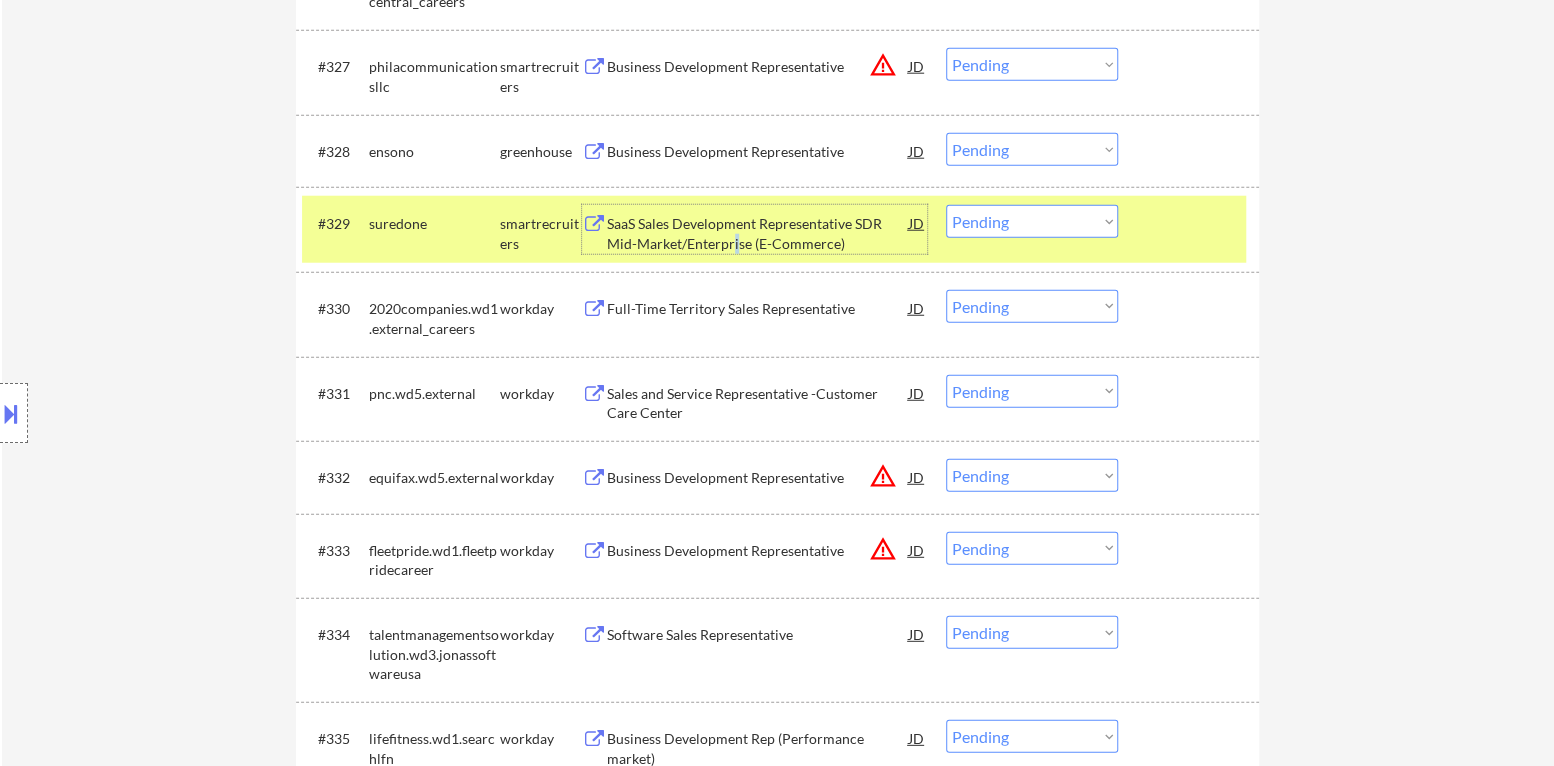 click on "Choose an option... Pending Applied Excluded (Questions) Excluded (Expired) Excluded (Location) Excluded (Bad Match) Excluded (Blocklist) Excluded (Salary) Excluded (Other)" at bounding box center (1032, 221) 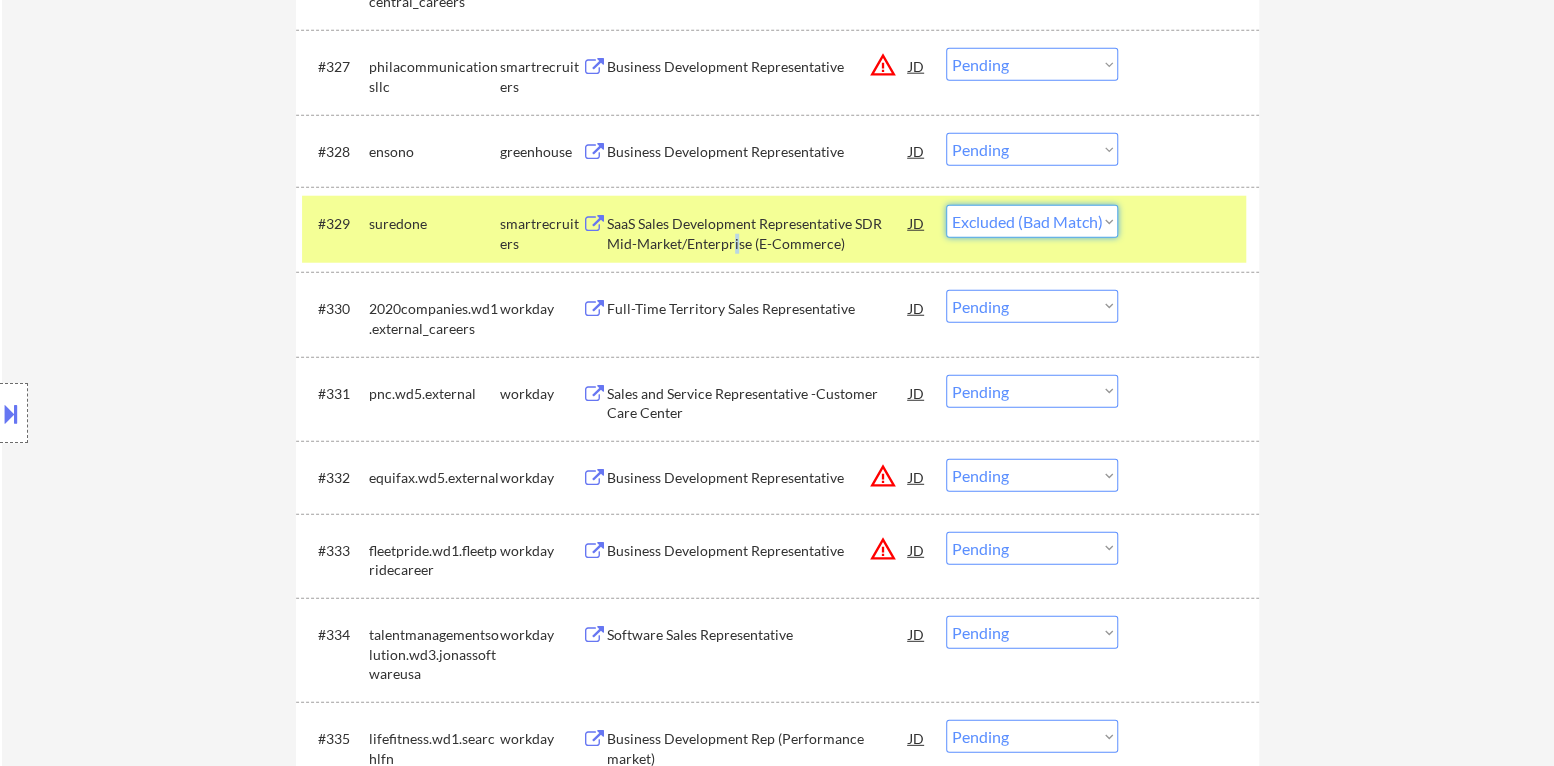 click on "Choose an option... Pending Applied Excluded (Questions) Excluded (Expired) Excluded (Location) Excluded (Bad Match) Excluded (Blocklist) Excluded (Salary) Excluded (Other)" at bounding box center [1032, 221] 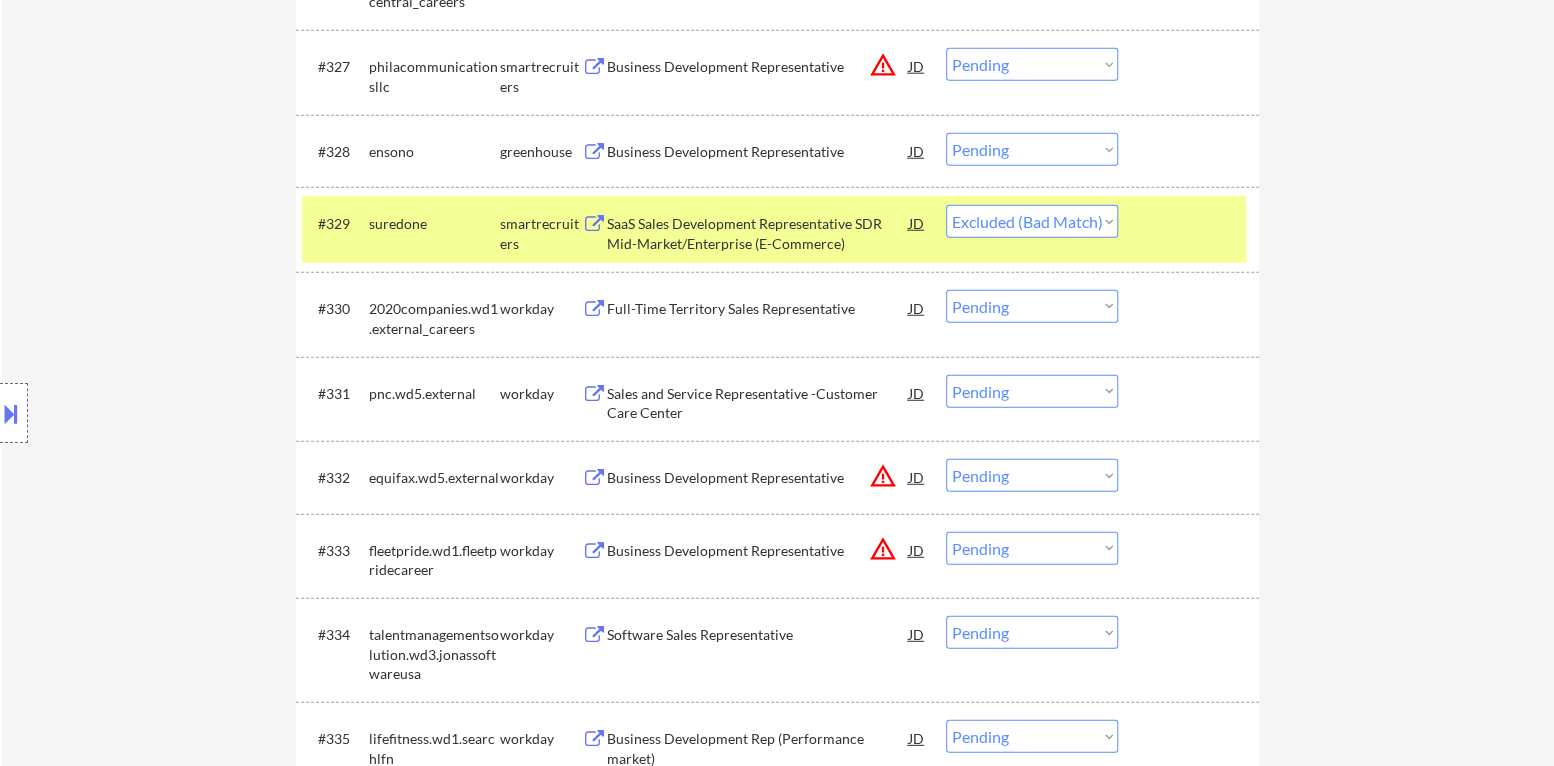 click at bounding box center [1191, 223] 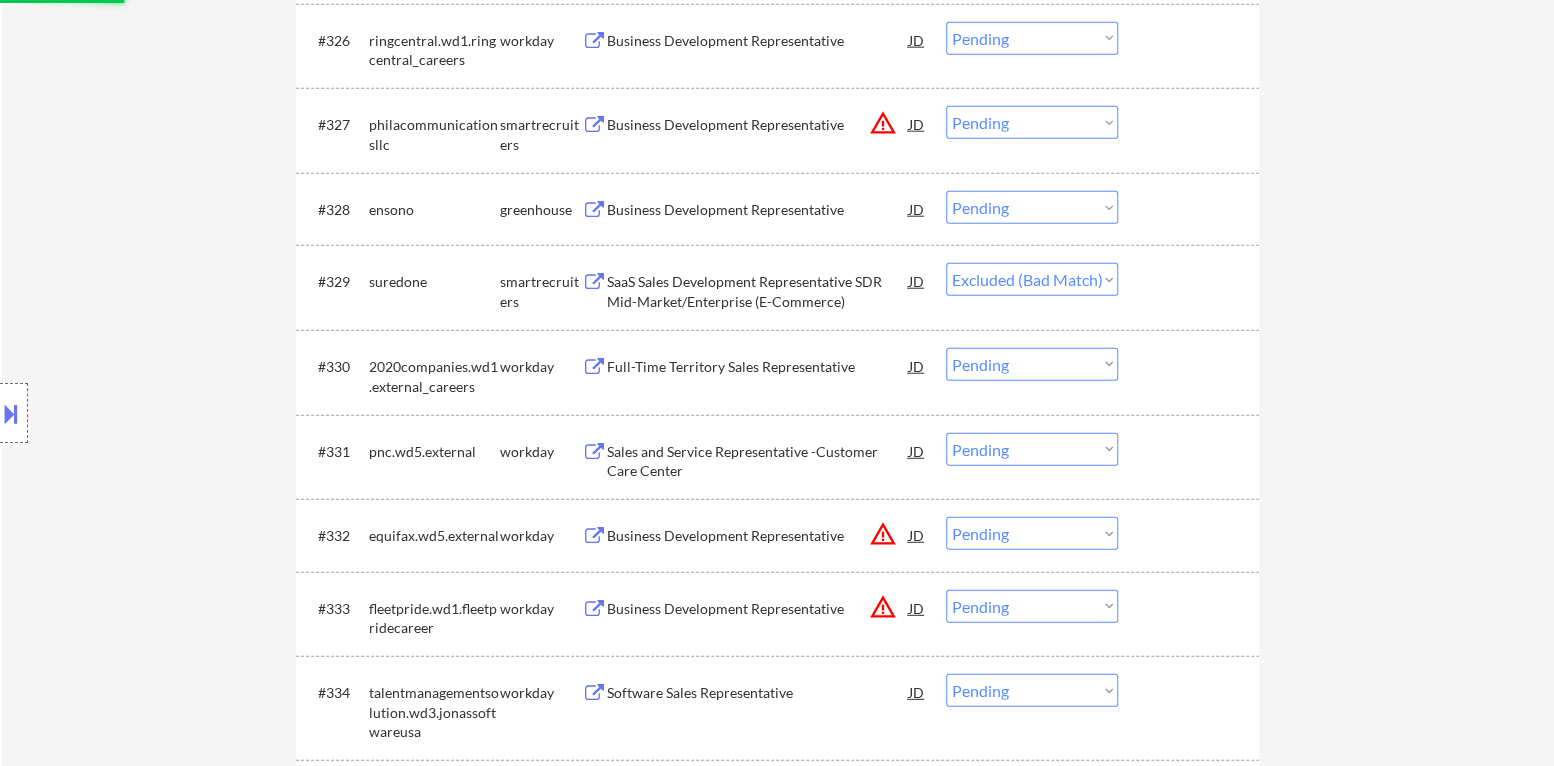 scroll, scrollTop: 2699, scrollLeft: 0, axis: vertical 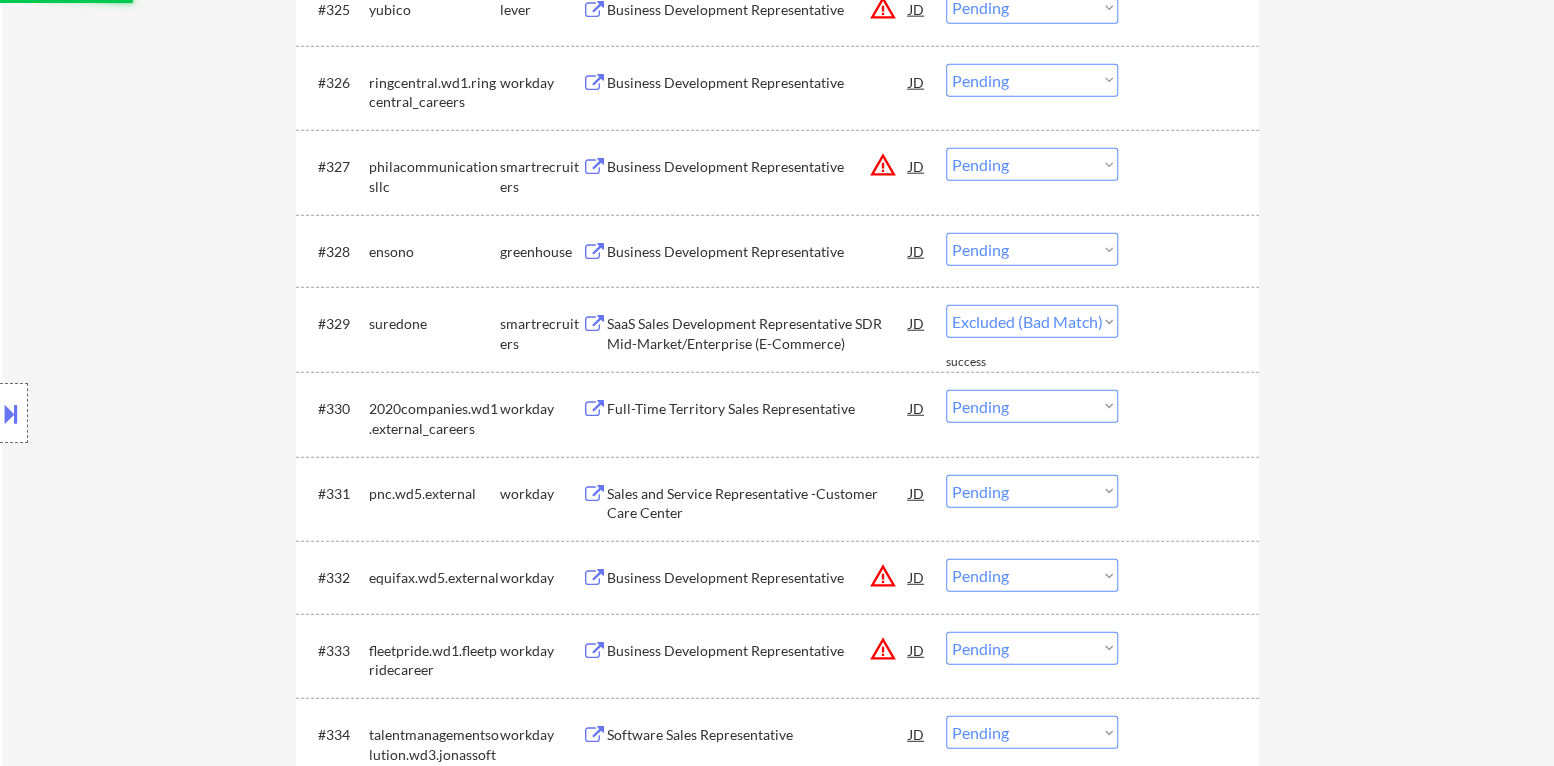 click on "Business Development Representative" at bounding box center [758, 252] 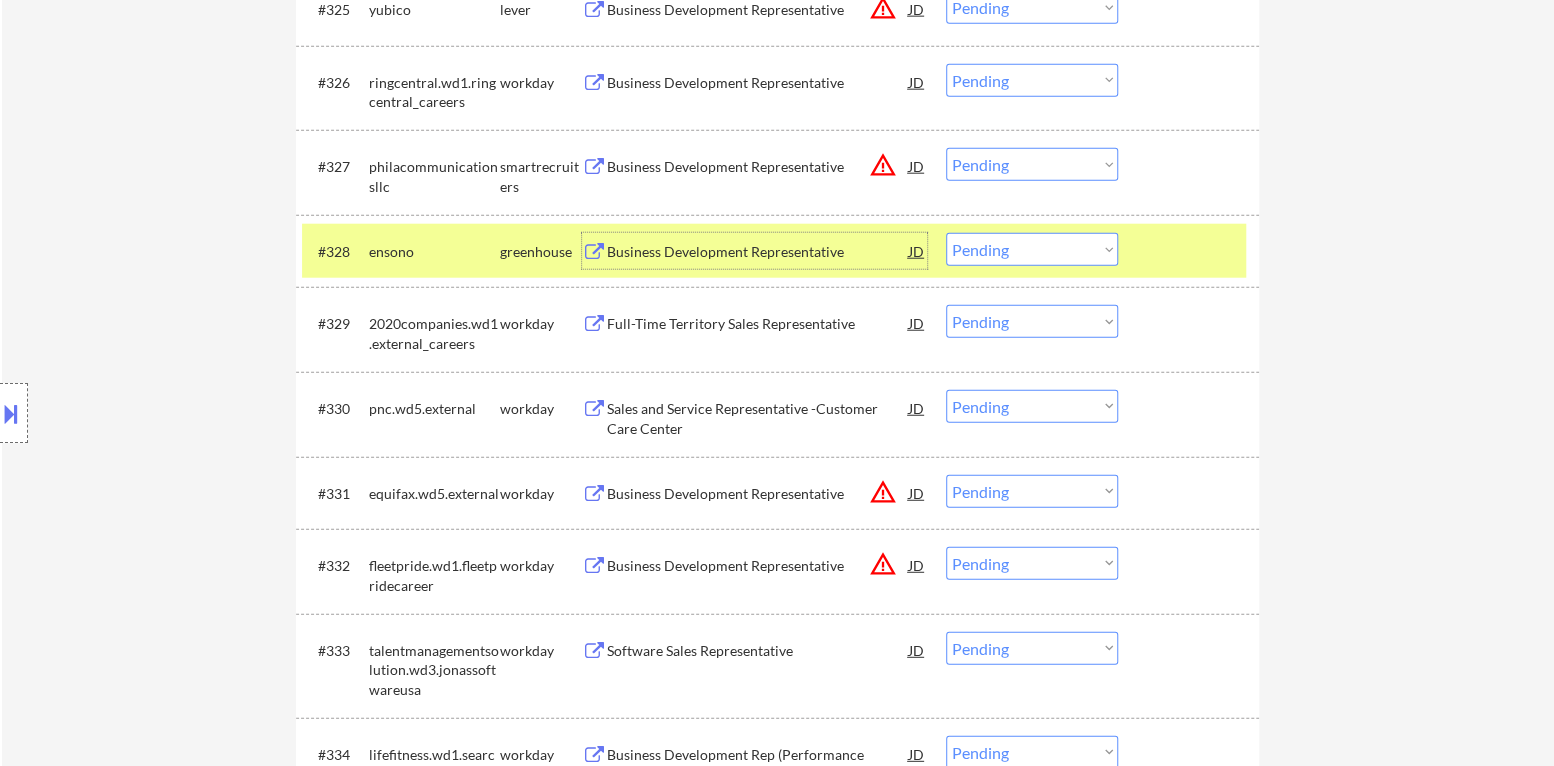 click on "Choose an option... Pending Applied Excluded (Questions) Excluded (Expired) Excluded (Location) Excluded (Bad Match) Excluded (Blocklist) Excluded (Salary) Excluded (Other)" at bounding box center [1032, 249] 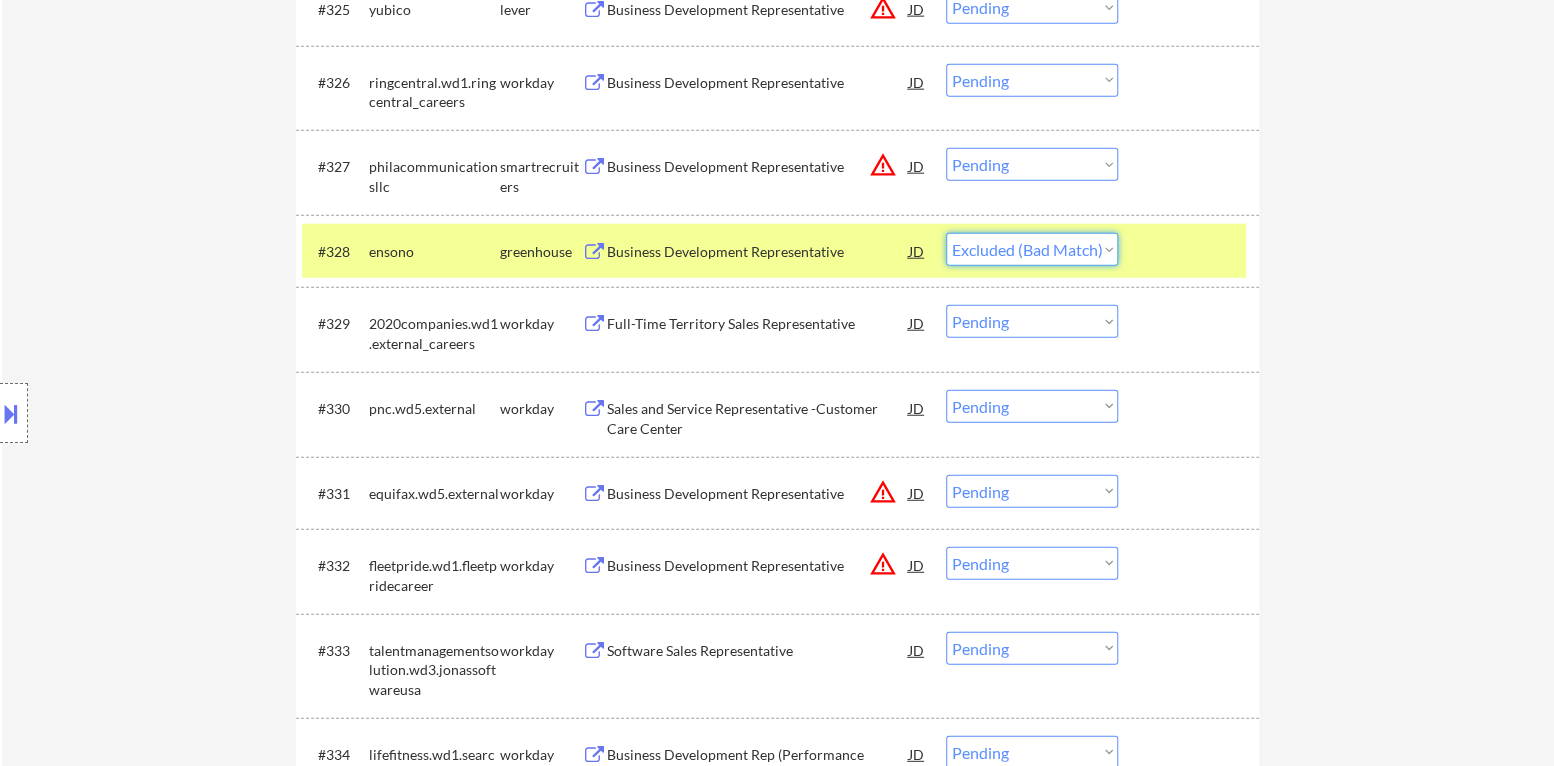 click on "Choose an option... Pending Applied Excluded (Questions) Excluded (Expired) Excluded (Location) Excluded (Bad Match) Excluded (Blocklist) Excluded (Salary) Excluded (Other)" at bounding box center (1032, 249) 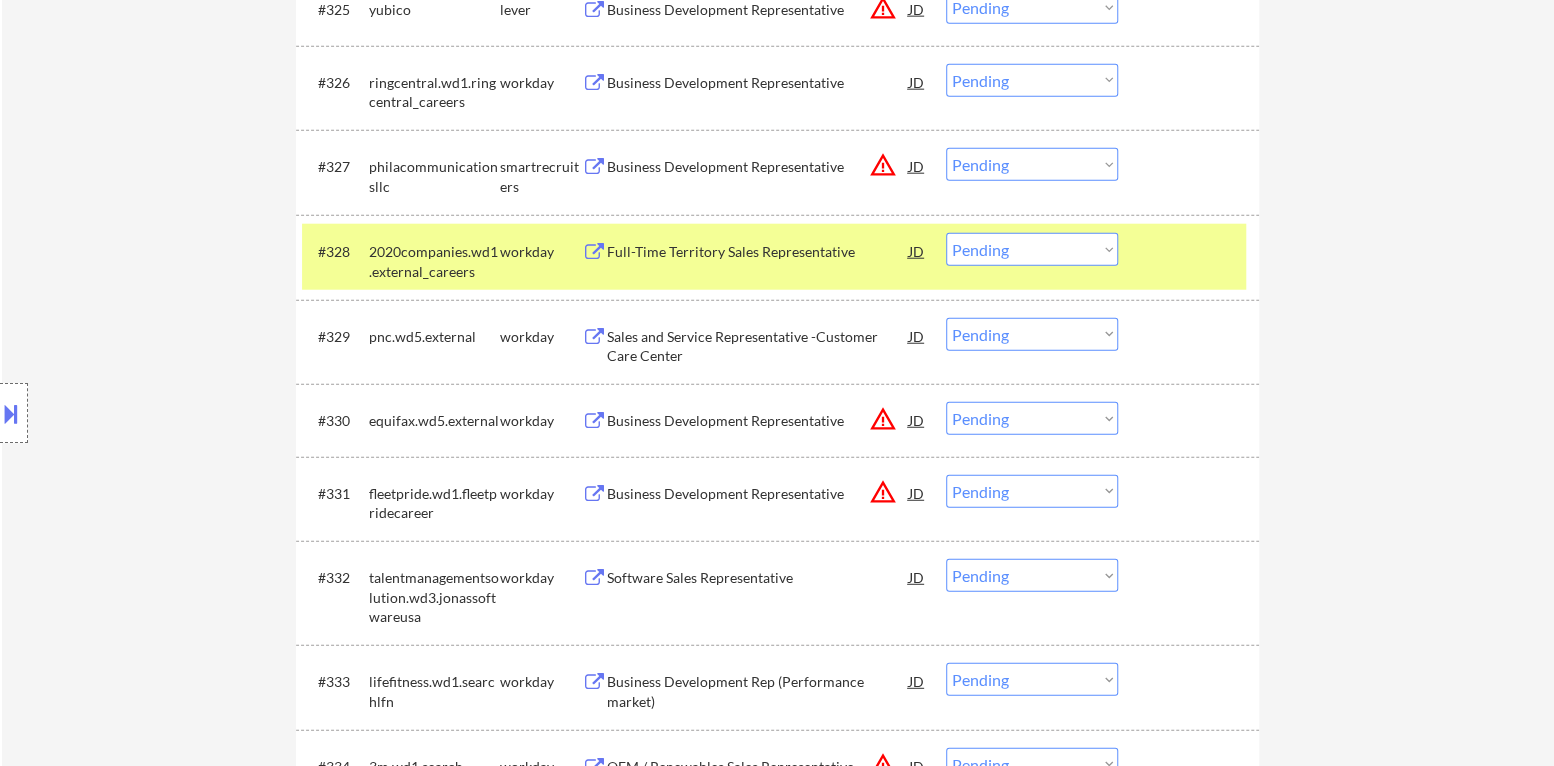 click at bounding box center [1191, 251] 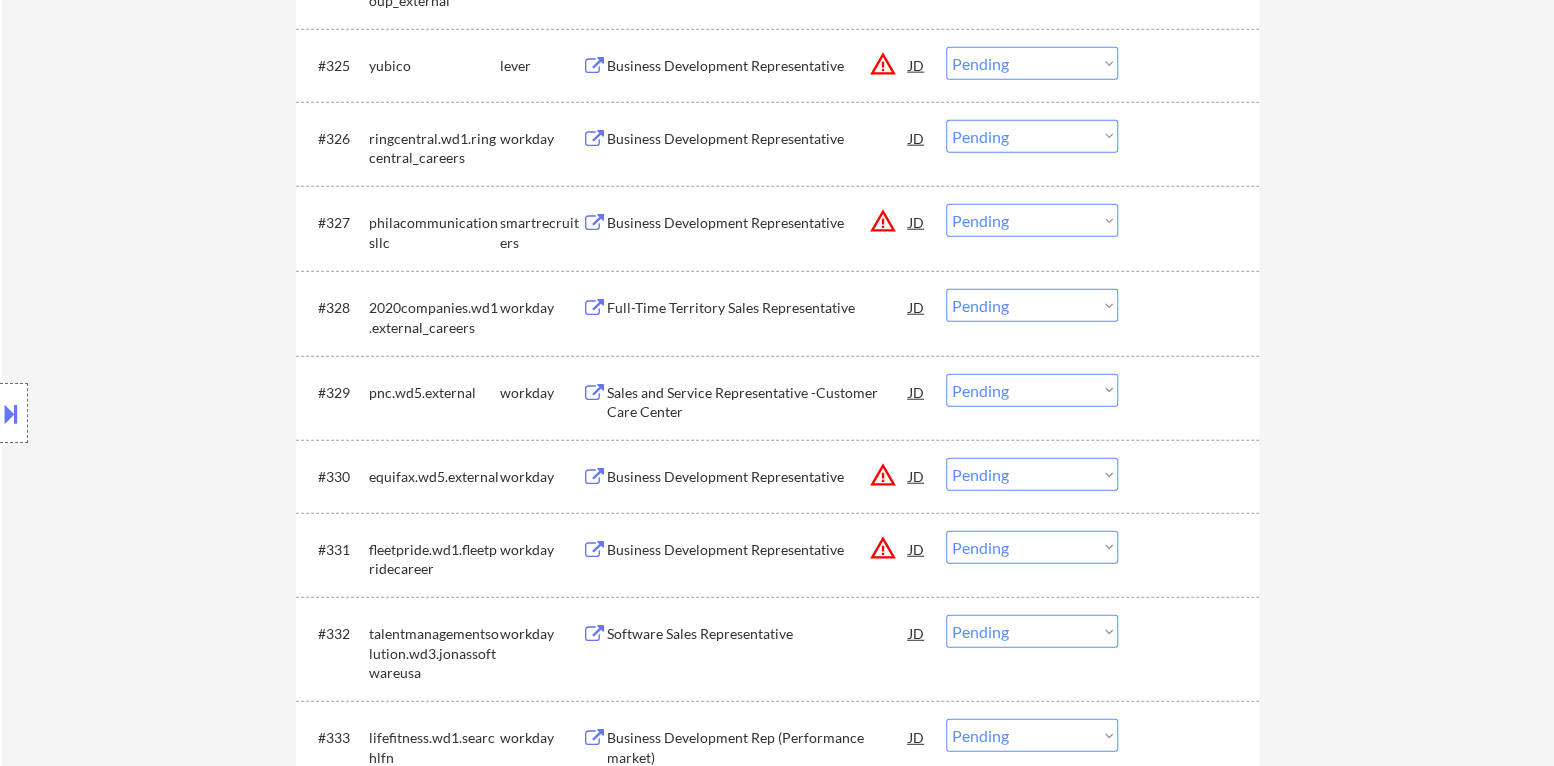 scroll, scrollTop: 2599, scrollLeft: 0, axis: vertical 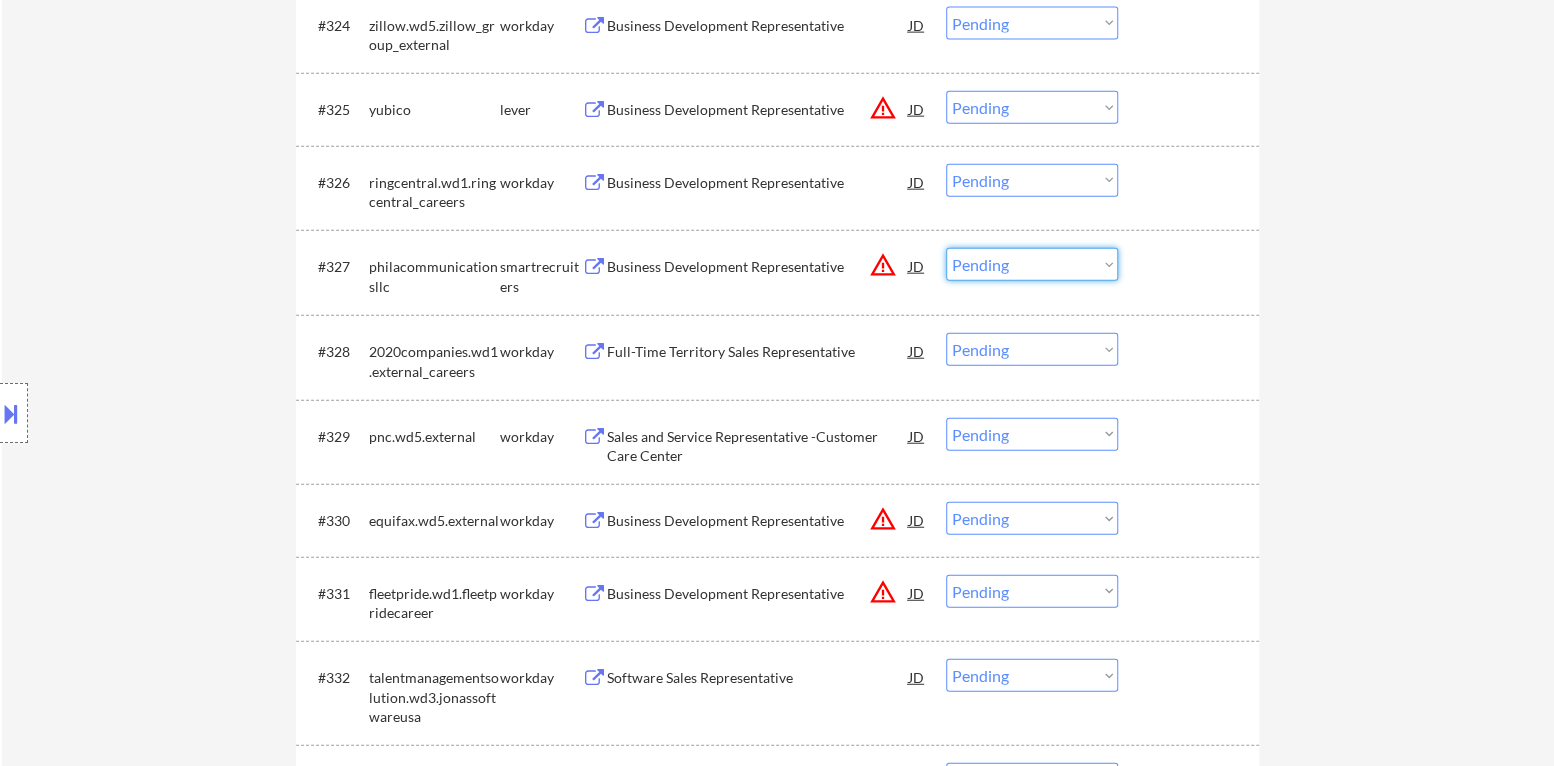 click on "Choose an option... Pending Applied Excluded (Questions) Excluded (Expired) Excluded (Location) Excluded (Bad Match) Excluded (Blocklist) Excluded (Salary) Excluded (Other)" at bounding box center [1032, 264] 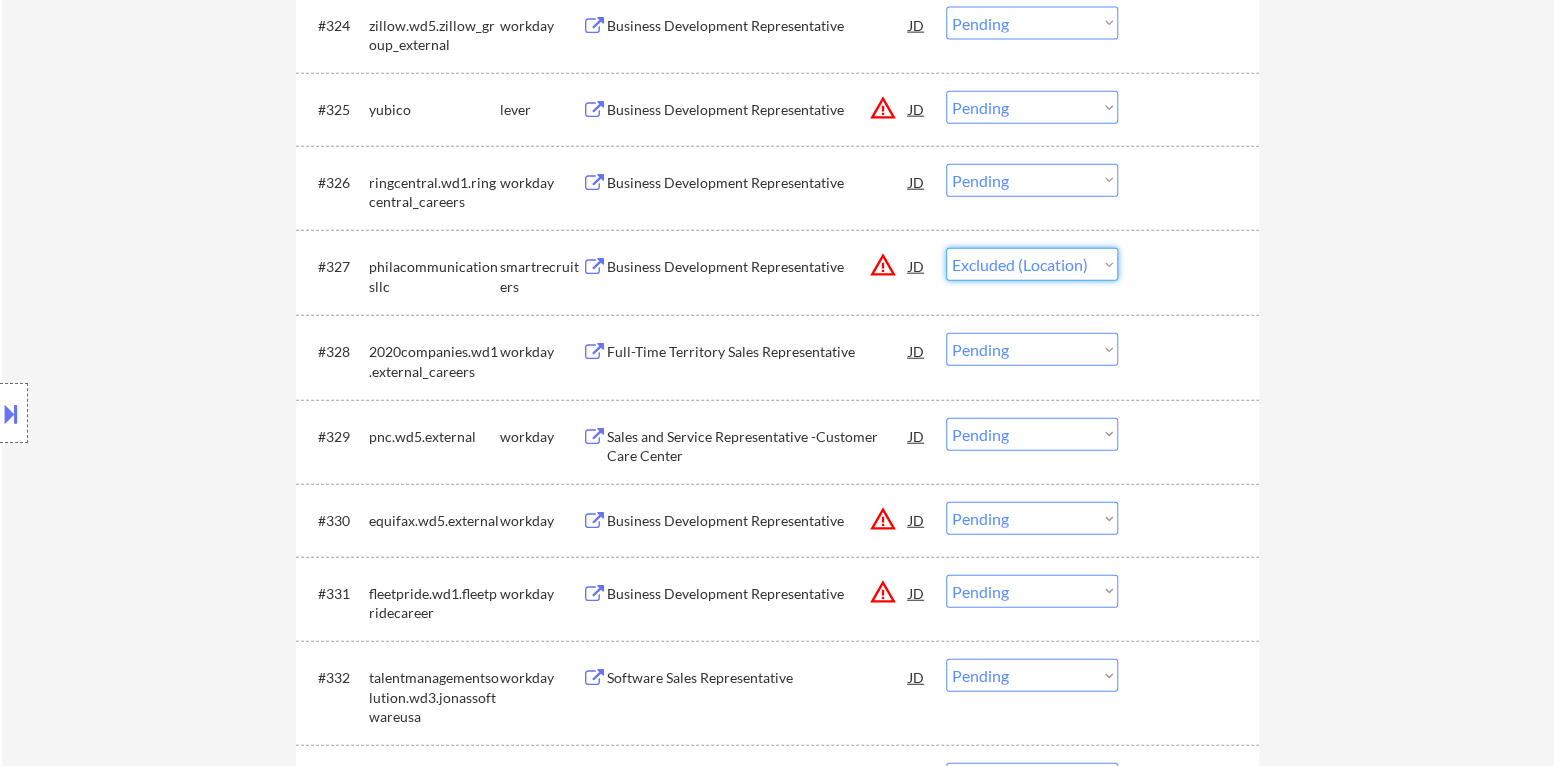 click on "Choose an option... Pending Applied Excluded (Questions) Excluded (Expired) Excluded (Location) Excluded (Bad Match) Excluded (Blocklist) Excluded (Salary) Excluded (Other)" at bounding box center (1032, 264) 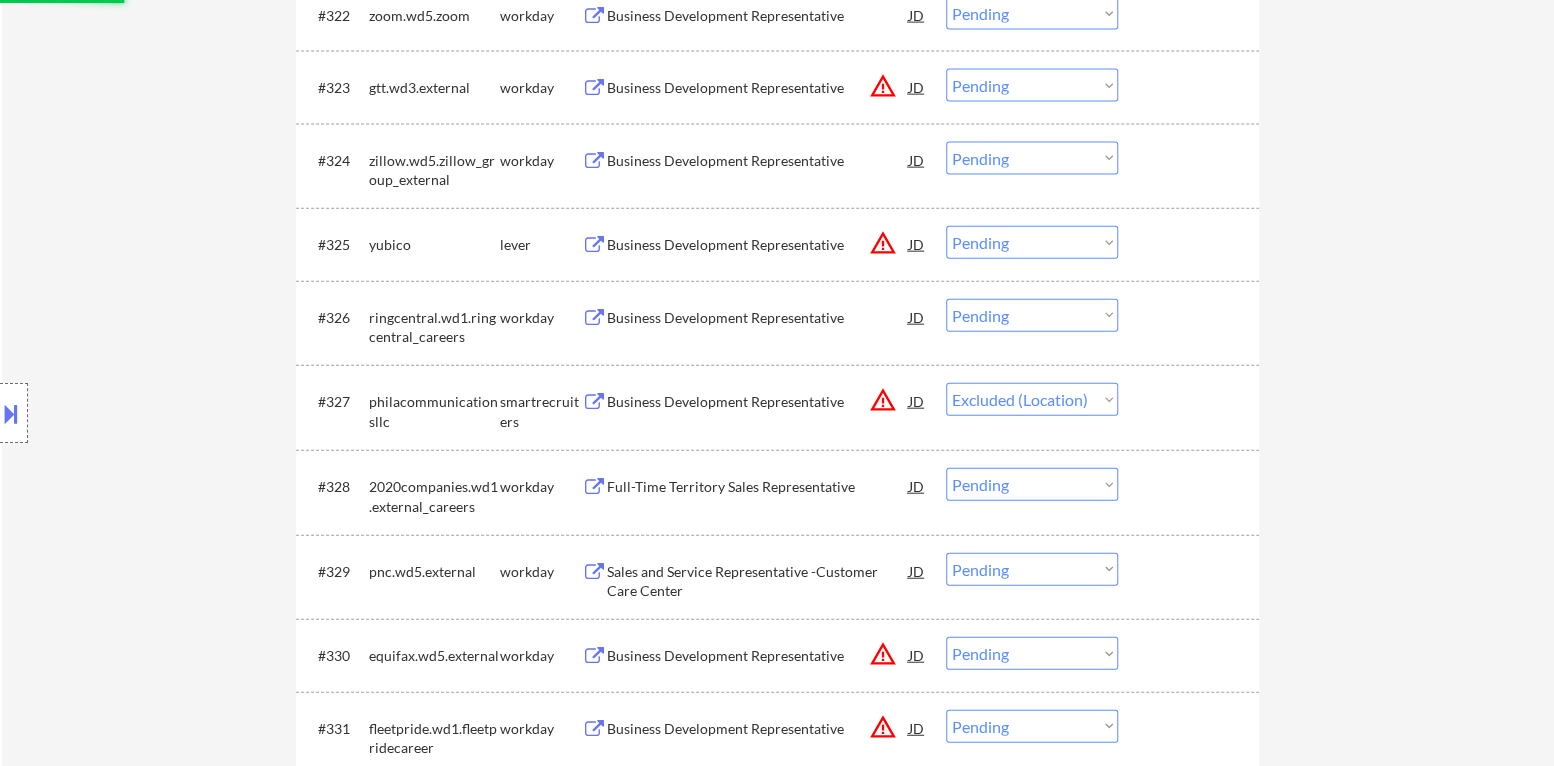 scroll, scrollTop: 2400, scrollLeft: 0, axis: vertical 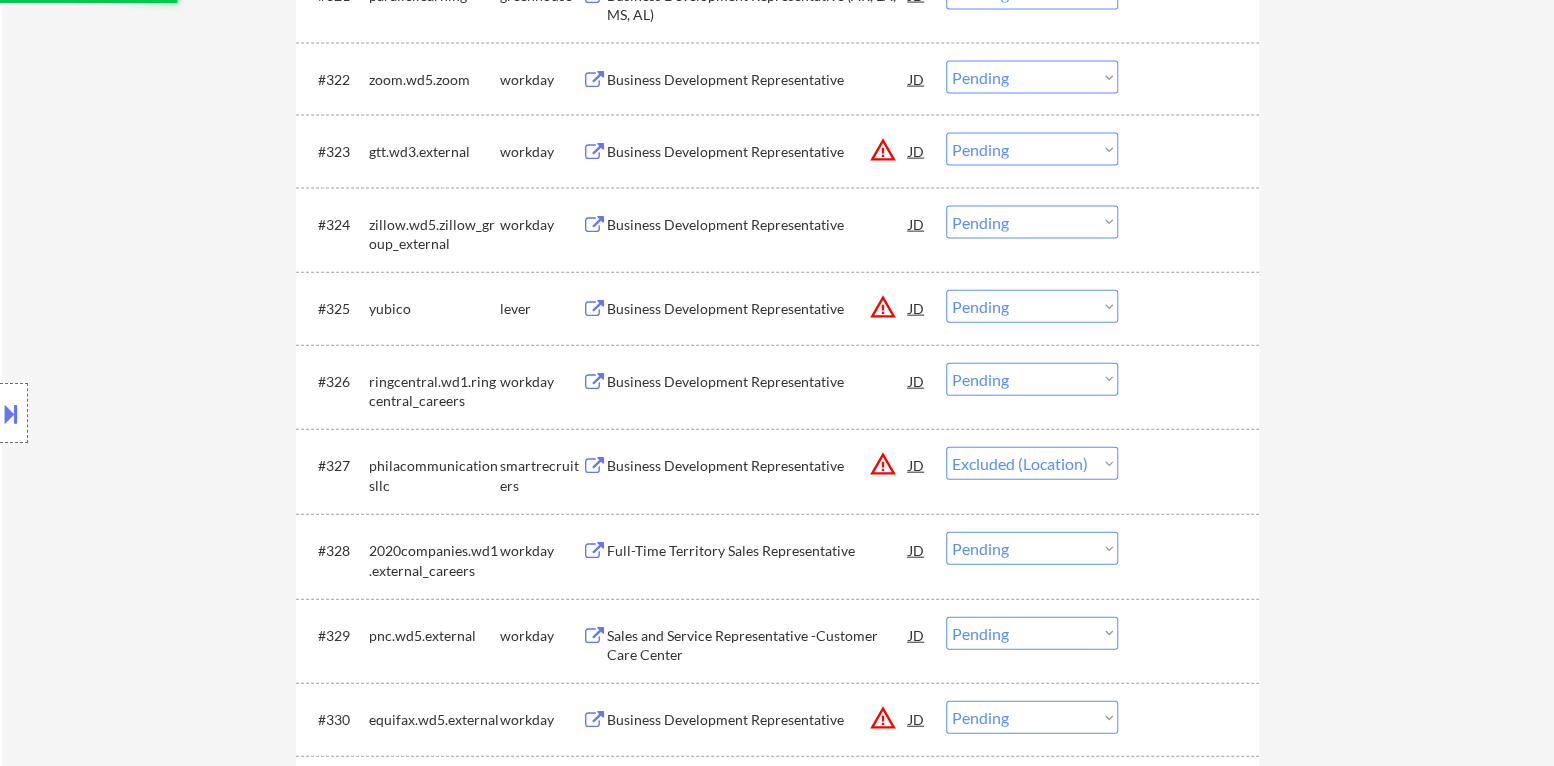click on "warning_amber" at bounding box center [883, 307] 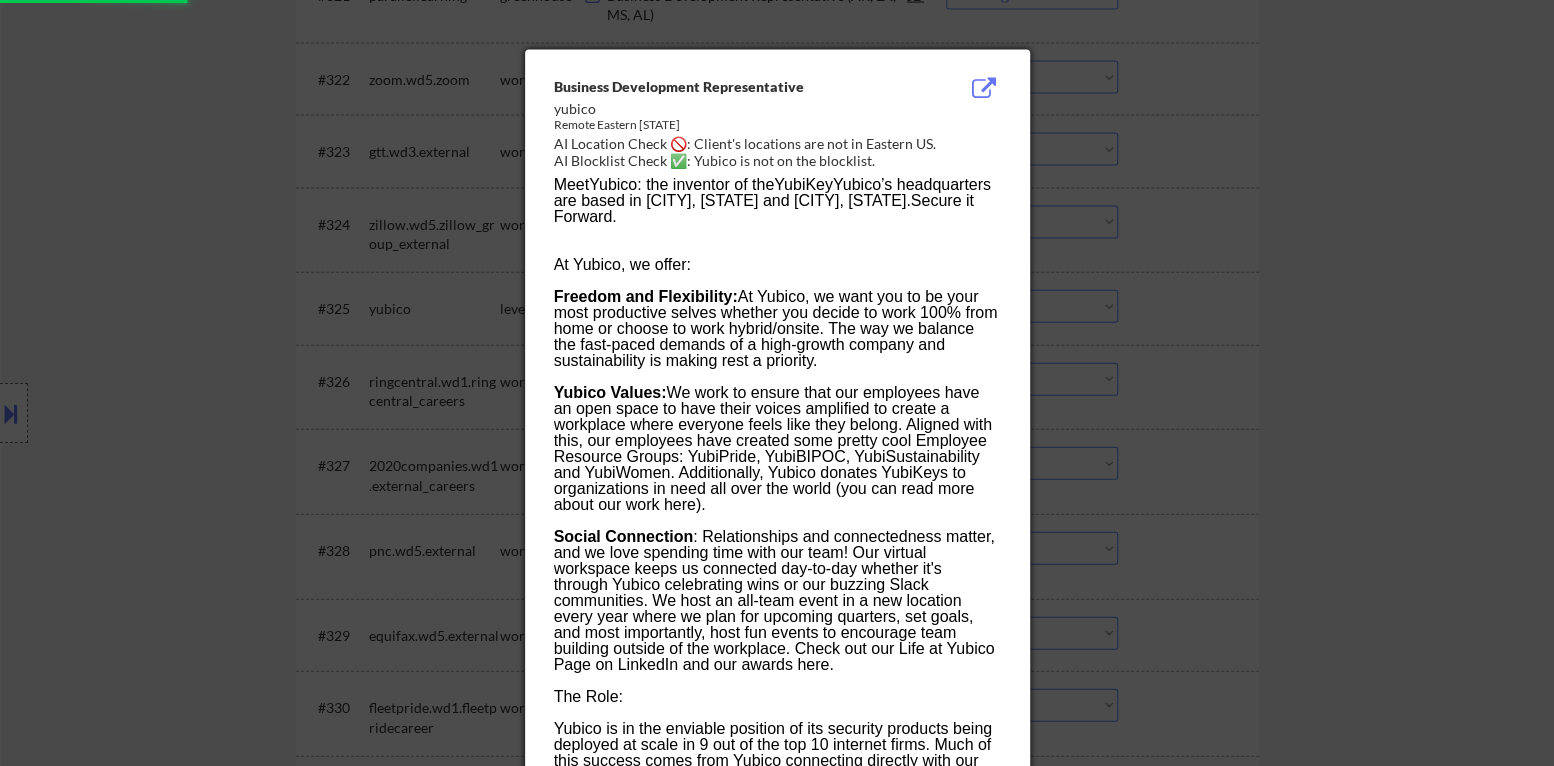 click at bounding box center [777, 383] 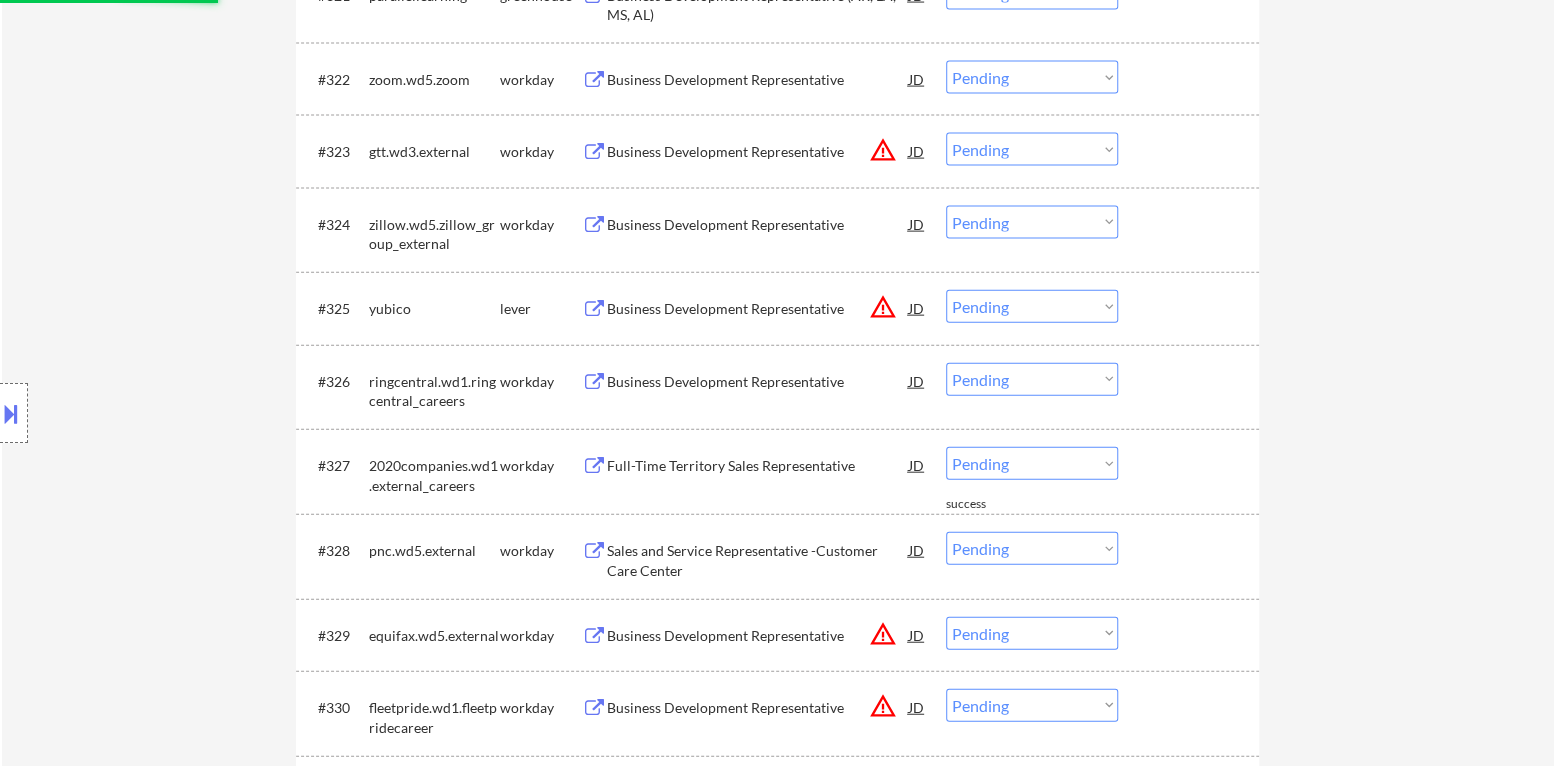 click on "Choose an option... Pending Applied Excluded (Questions) Excluded (Expired) Excluded (Location) Excluded (Bad Match) Excluded (Blocklist) Excluded (Salary) Excluded (Other)" at bounding box center (1032, 306) 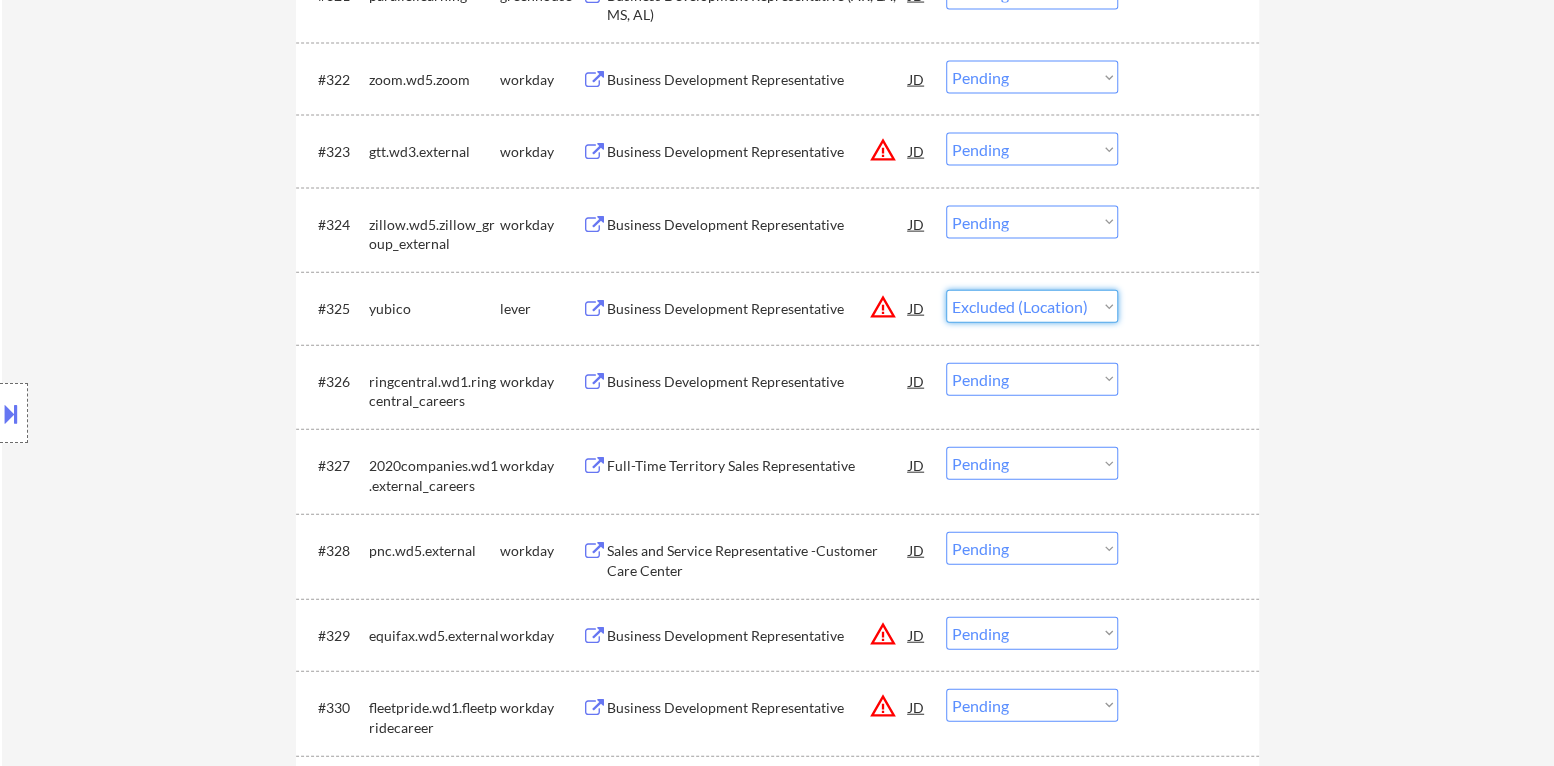 click on "Choose an option... Pending Applied Excluded (Questions) Excluded (Expired) Excluded (Location) Excluded (Bad Match) Excluded (Blocklist) Excluded (Salary) Excluded (Other)" at bounding box center [1032, 306] 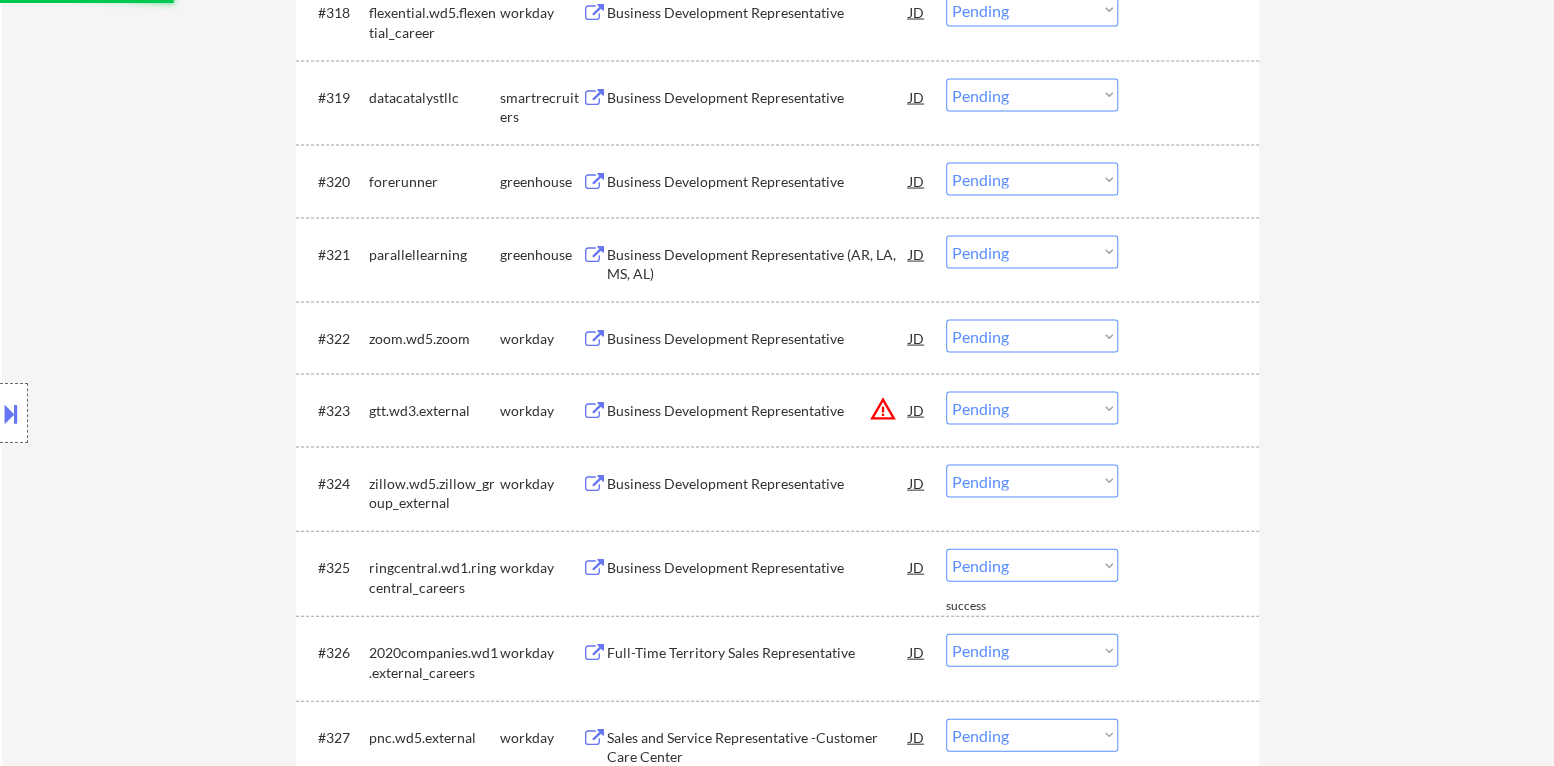 scroll, scrollTop: 2100, scrollLeft: 0, axis: vertical 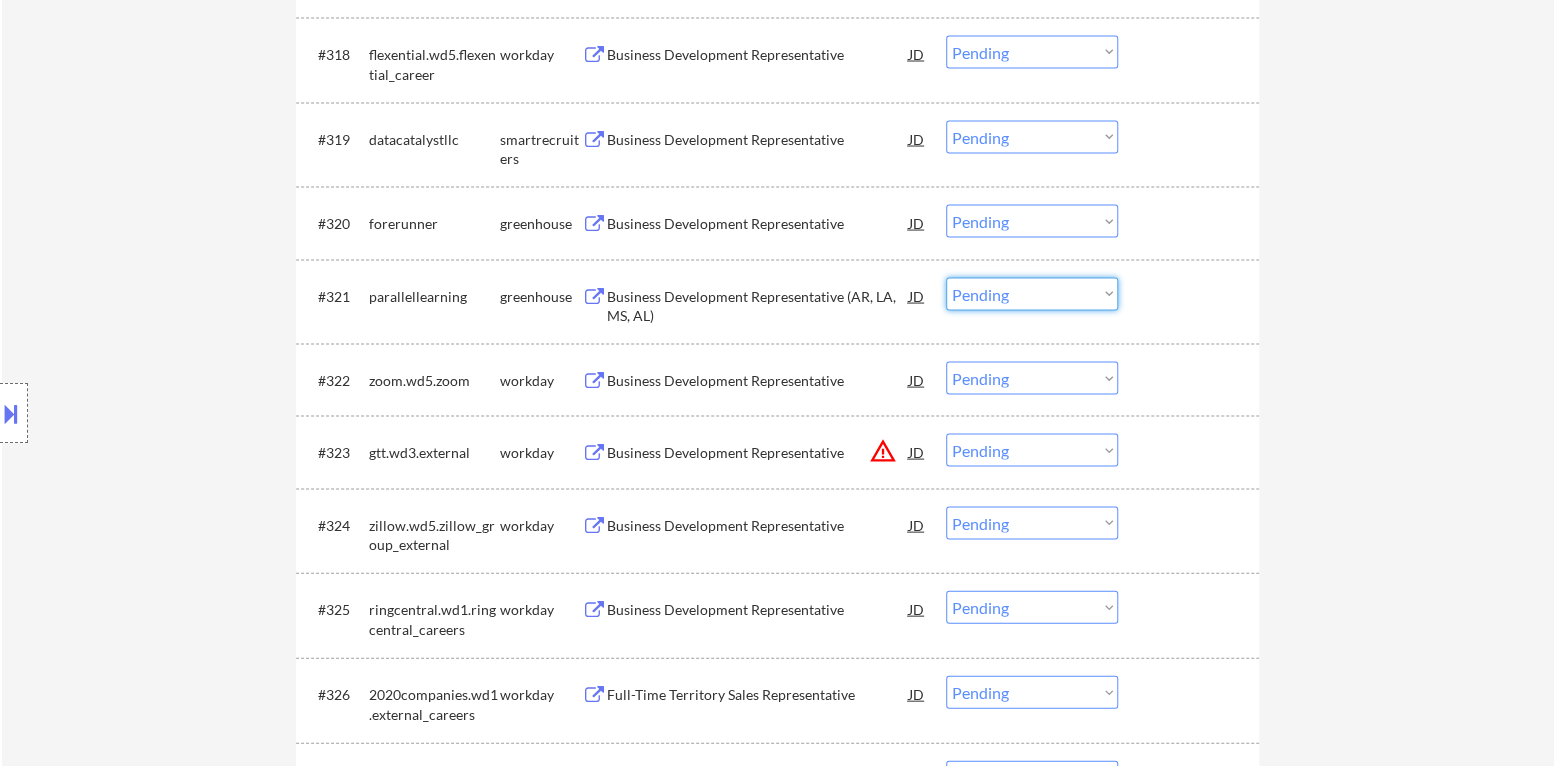 click on "Choose an option... Pending Applied Excluded (Questions) Excluded (Expired) Excluded (Location) Excluded (Bad Match) Excluded (Blocklist) Excluded (Salary) Excluded (Other)" at bounding box center (1032, 293) 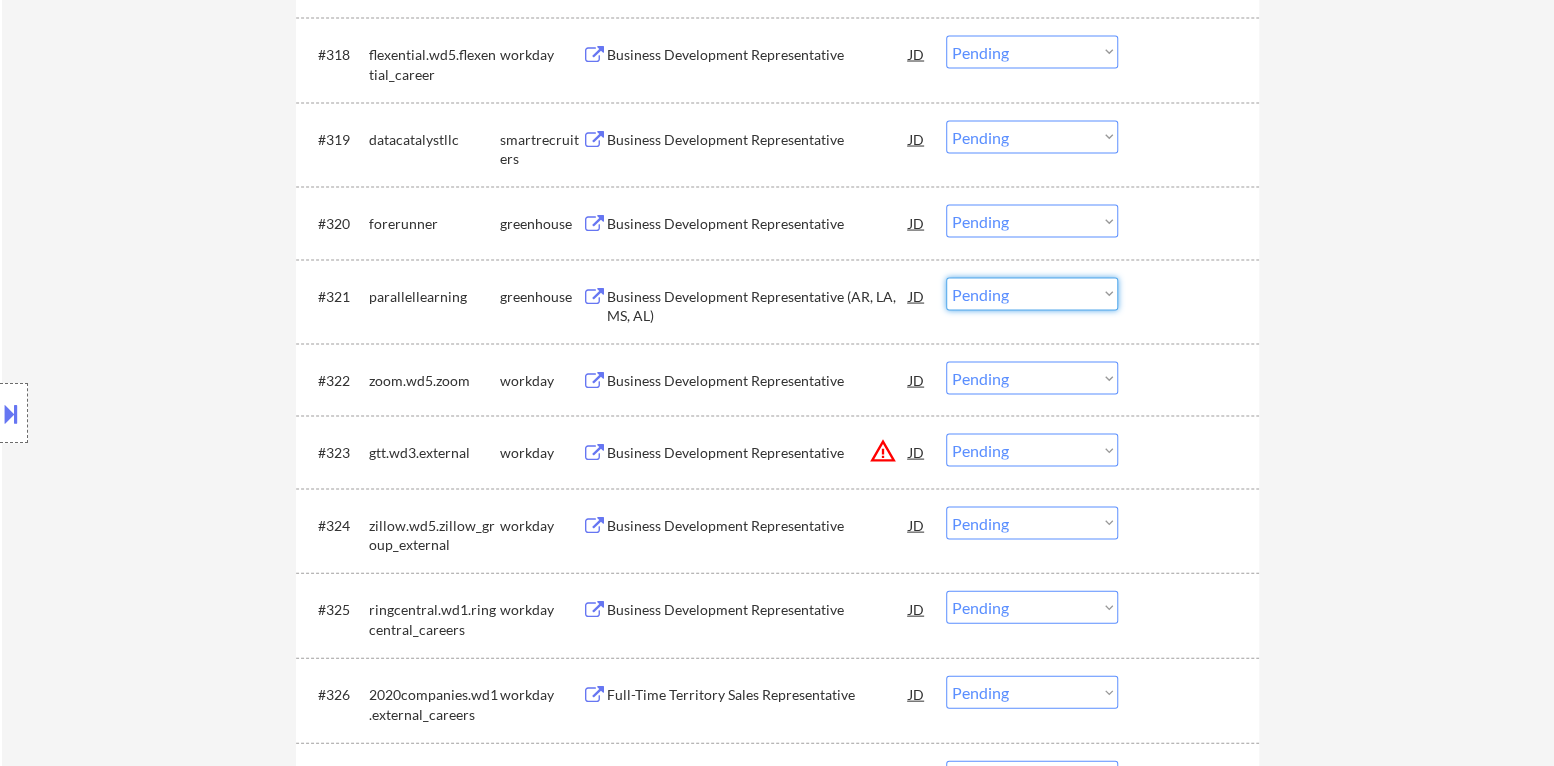 click on "JD" at bounding box center [917, 295] 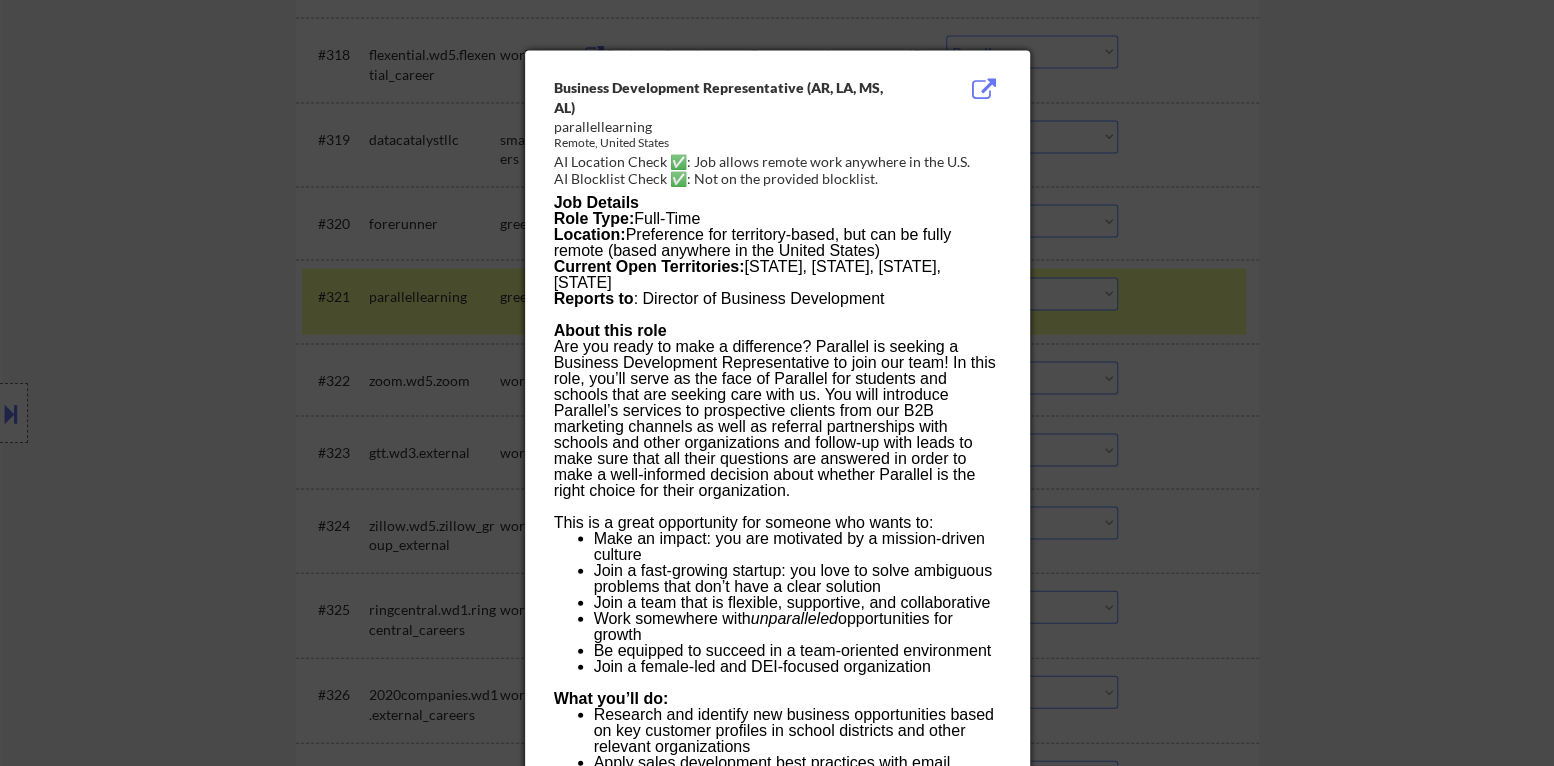 click at bounding box center (777, 383) 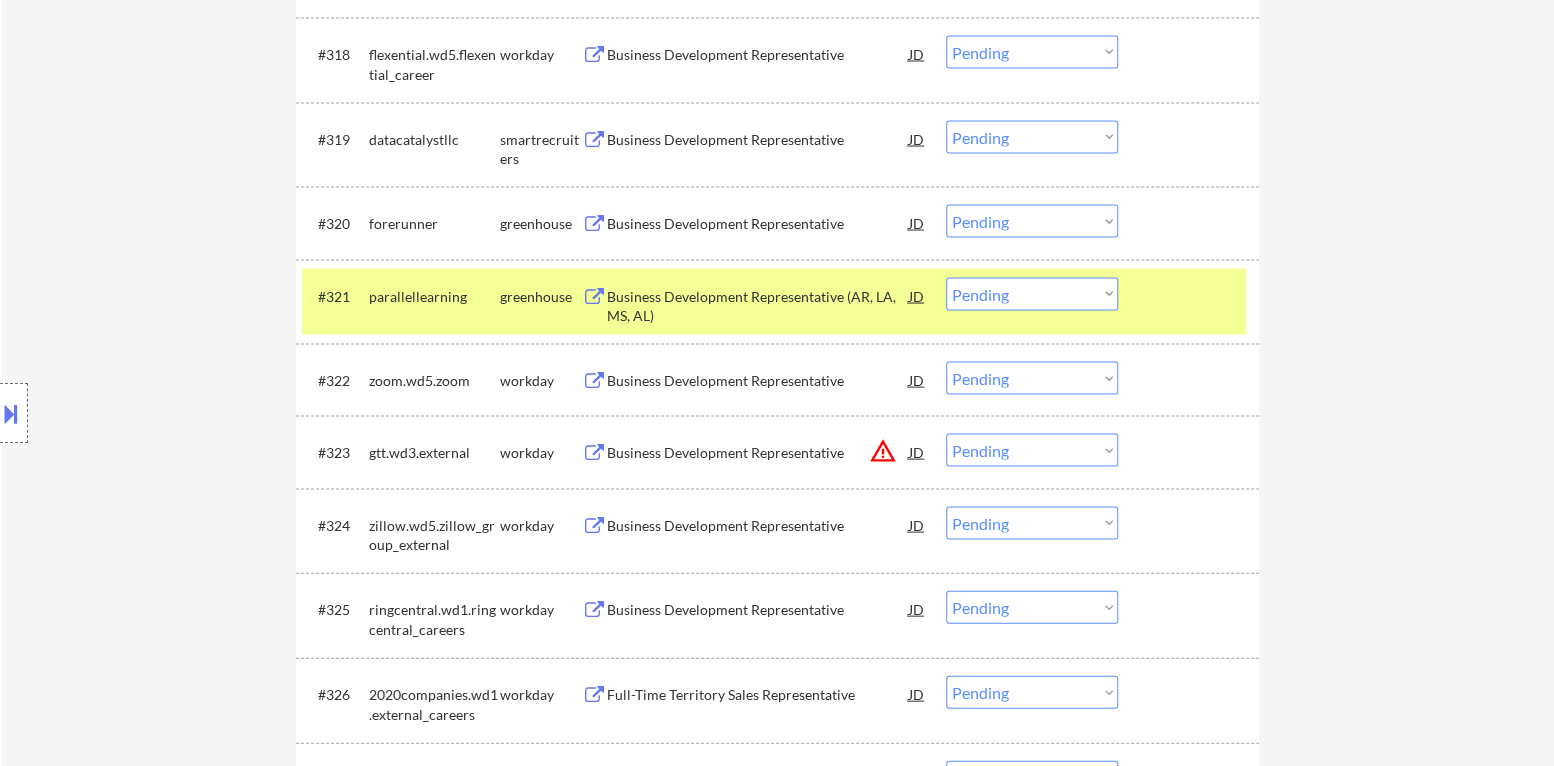click on "Choose an option... Pending Applied Excluded (Questions) Excluded (Expired) Excluded (Location) Excluded (Bad Match) Excluded (Blocklist) Excluded (Salary) Excluded (Other)" at bounding box center [1032, 293] 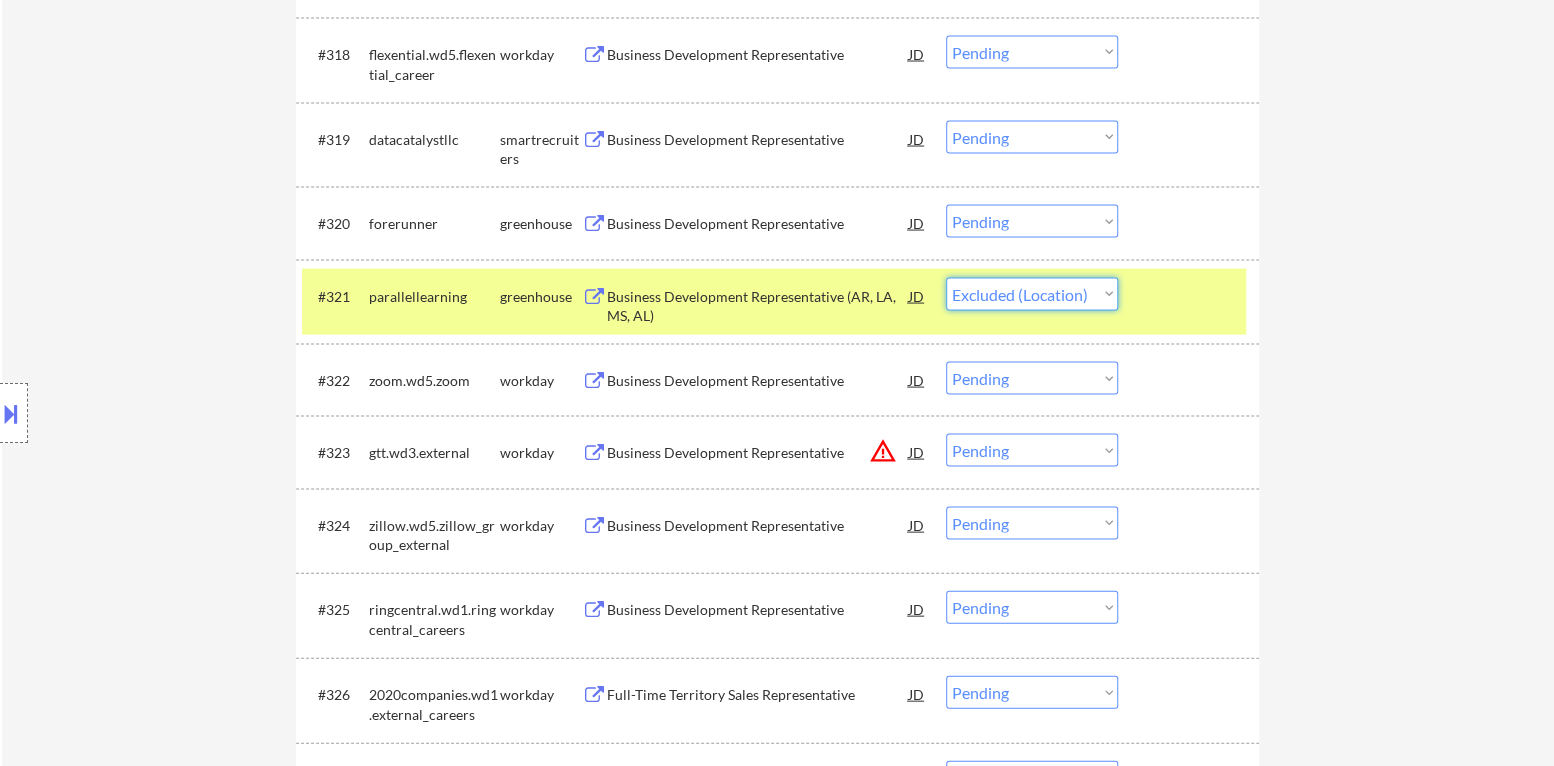 click on "Choose an option... Pending Applied Excluded (Questions) Excluded (Expired) Excluded (Location) Excluded (Bad Match) Excluded (Blocklist) Excluded (Salary) Excluded (Other)" at bounding box center [1032, 293] 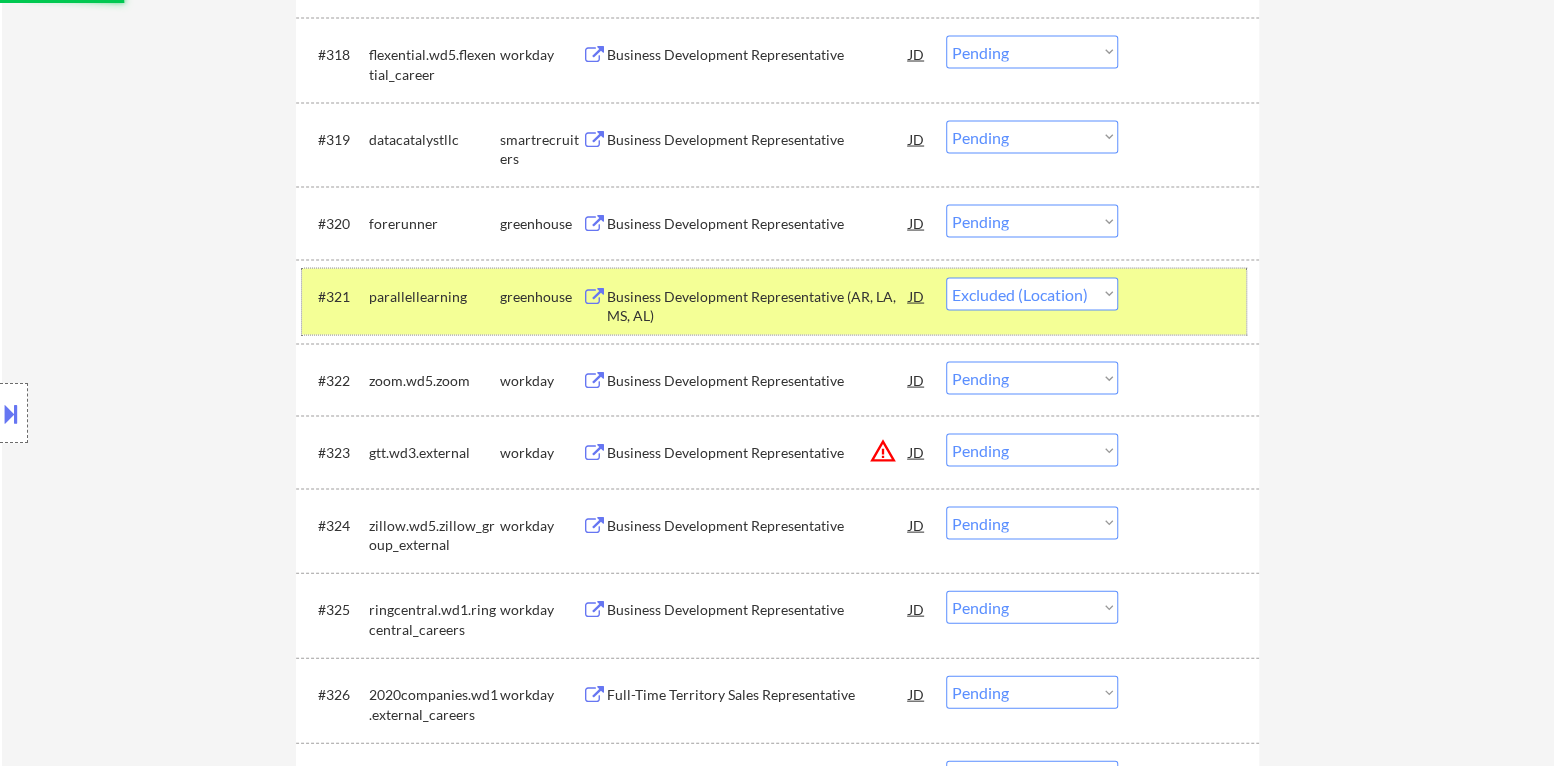 click at bounding box center [1191, 295] 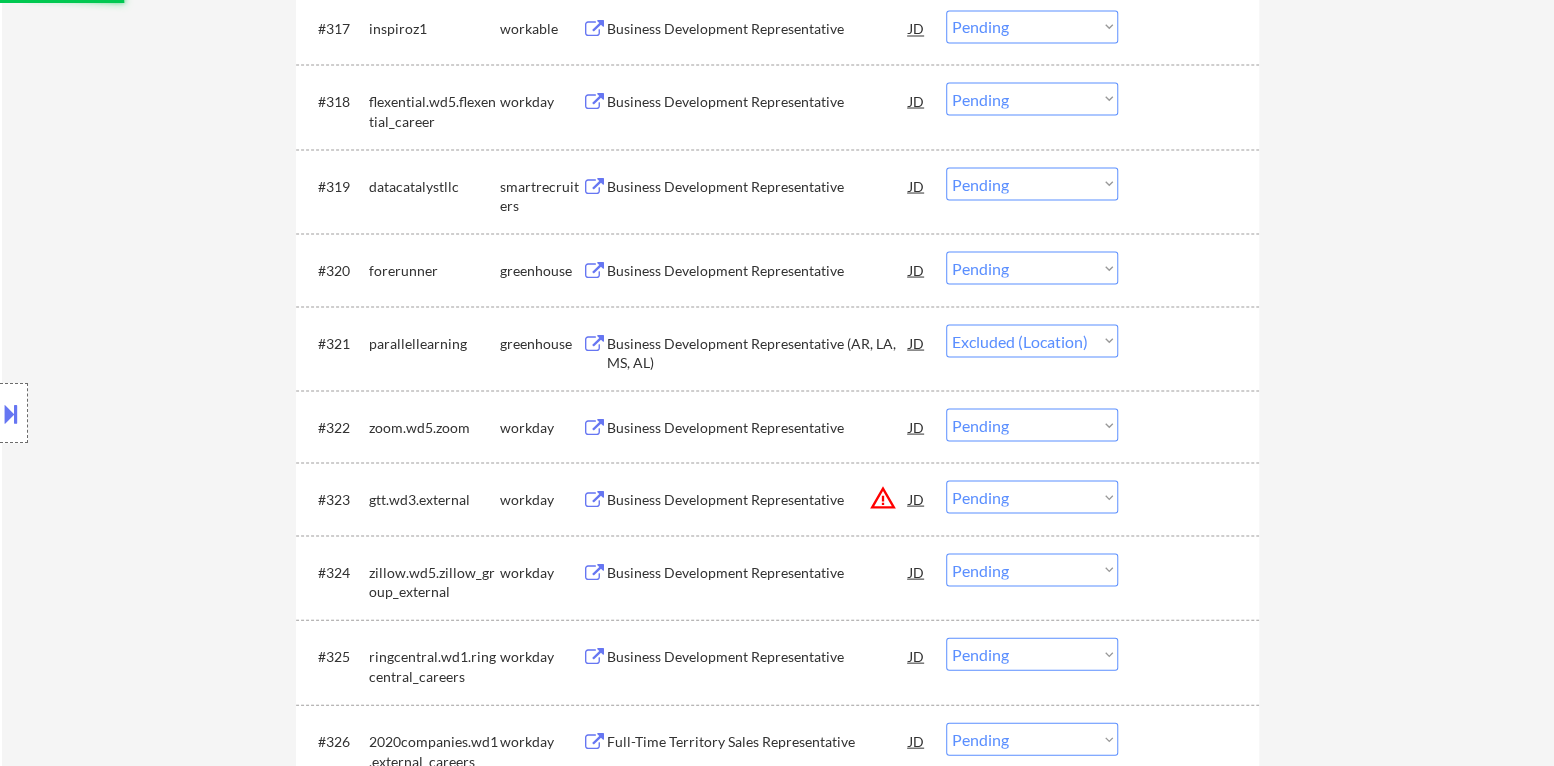 scroll, scrollTop: 2000, scrollLeft: 0, axis: vertical 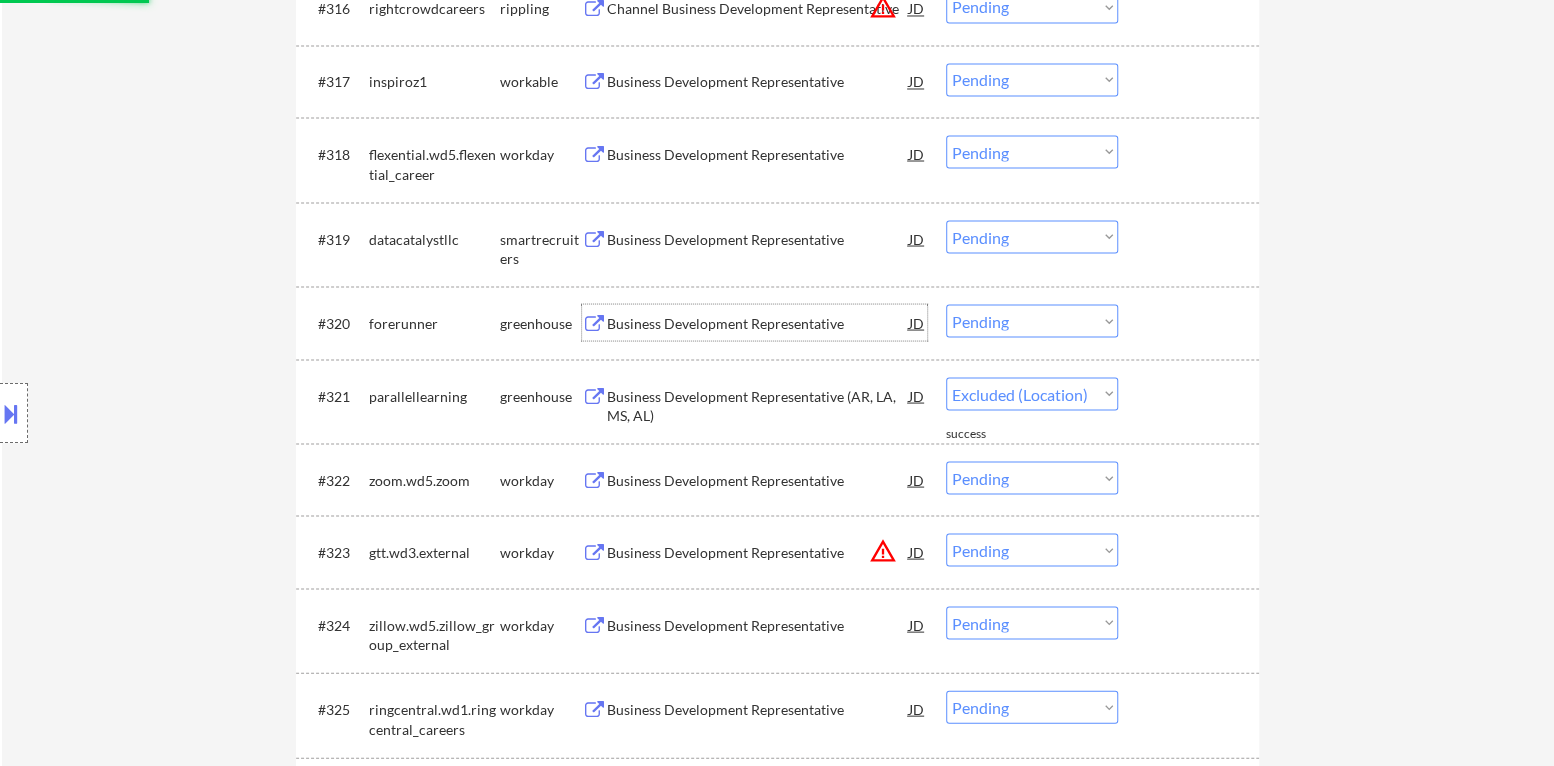 click on "Business Development Representative" at bounding box center [758, 323] 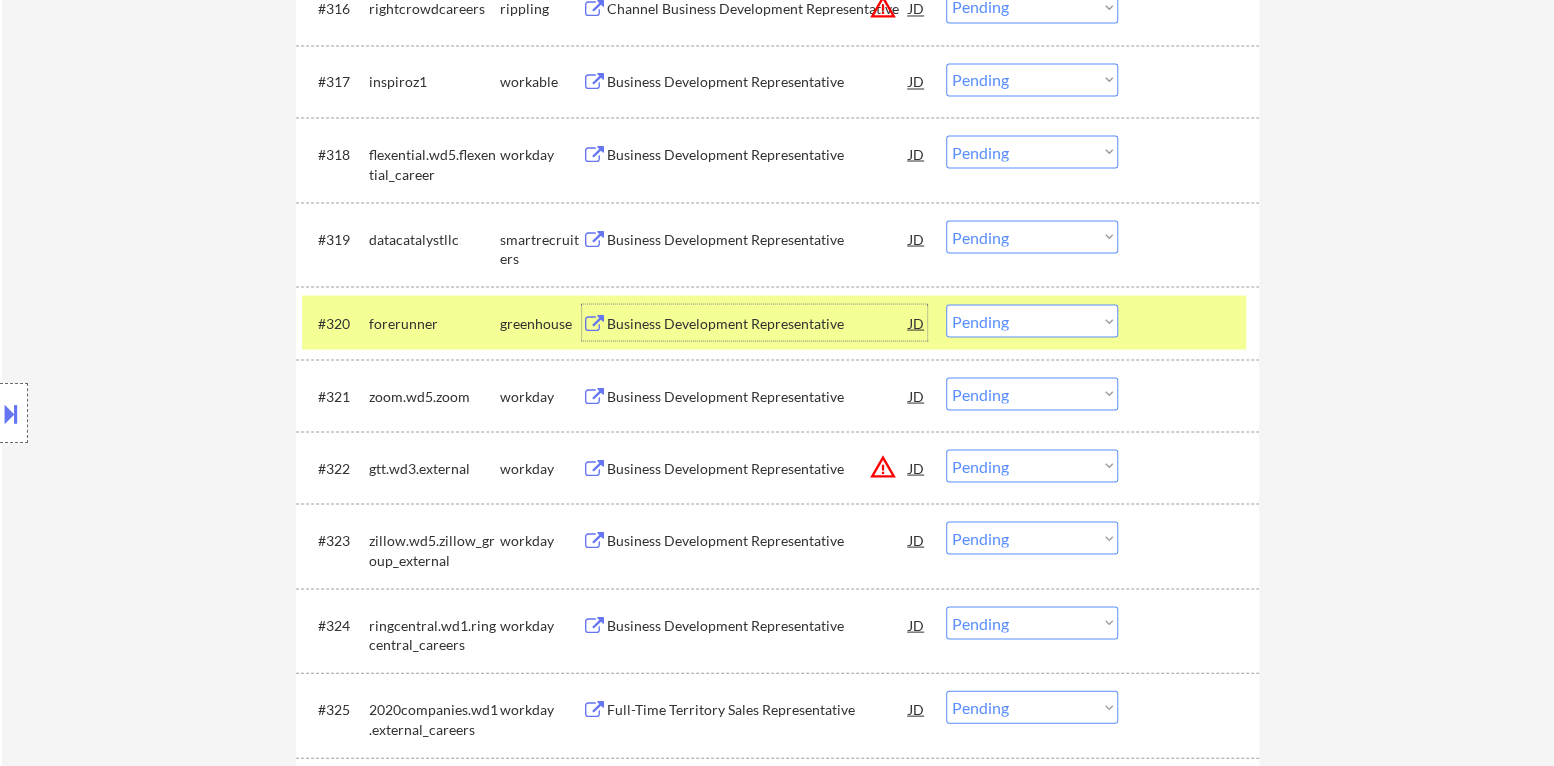click on "Business Development Representative" at bounding box center (758, 323) 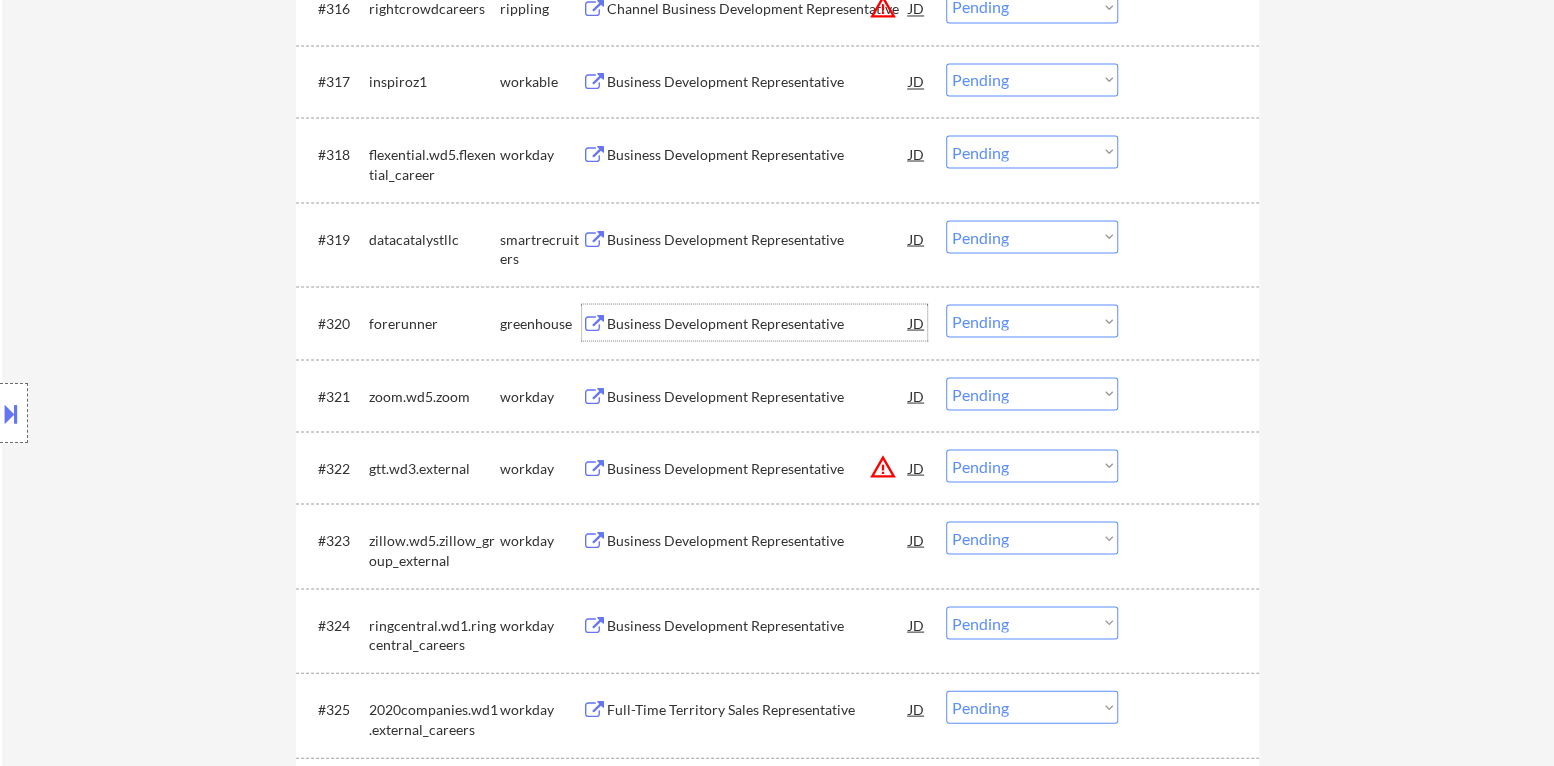 click on "Business Development Representative" at bounding box center [758, 323] 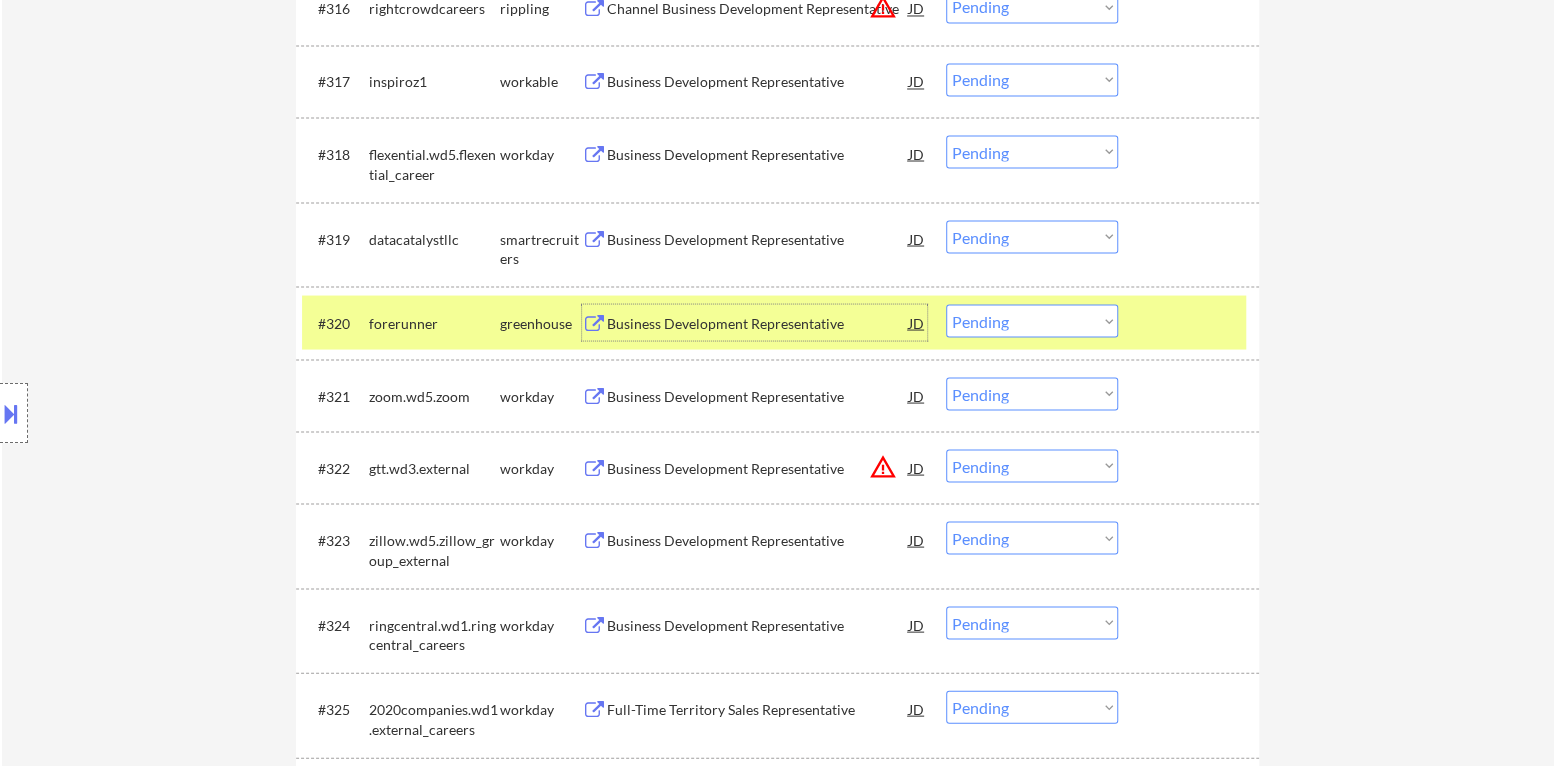 click on "Business Development Representative" at bounding box center (758, 323) 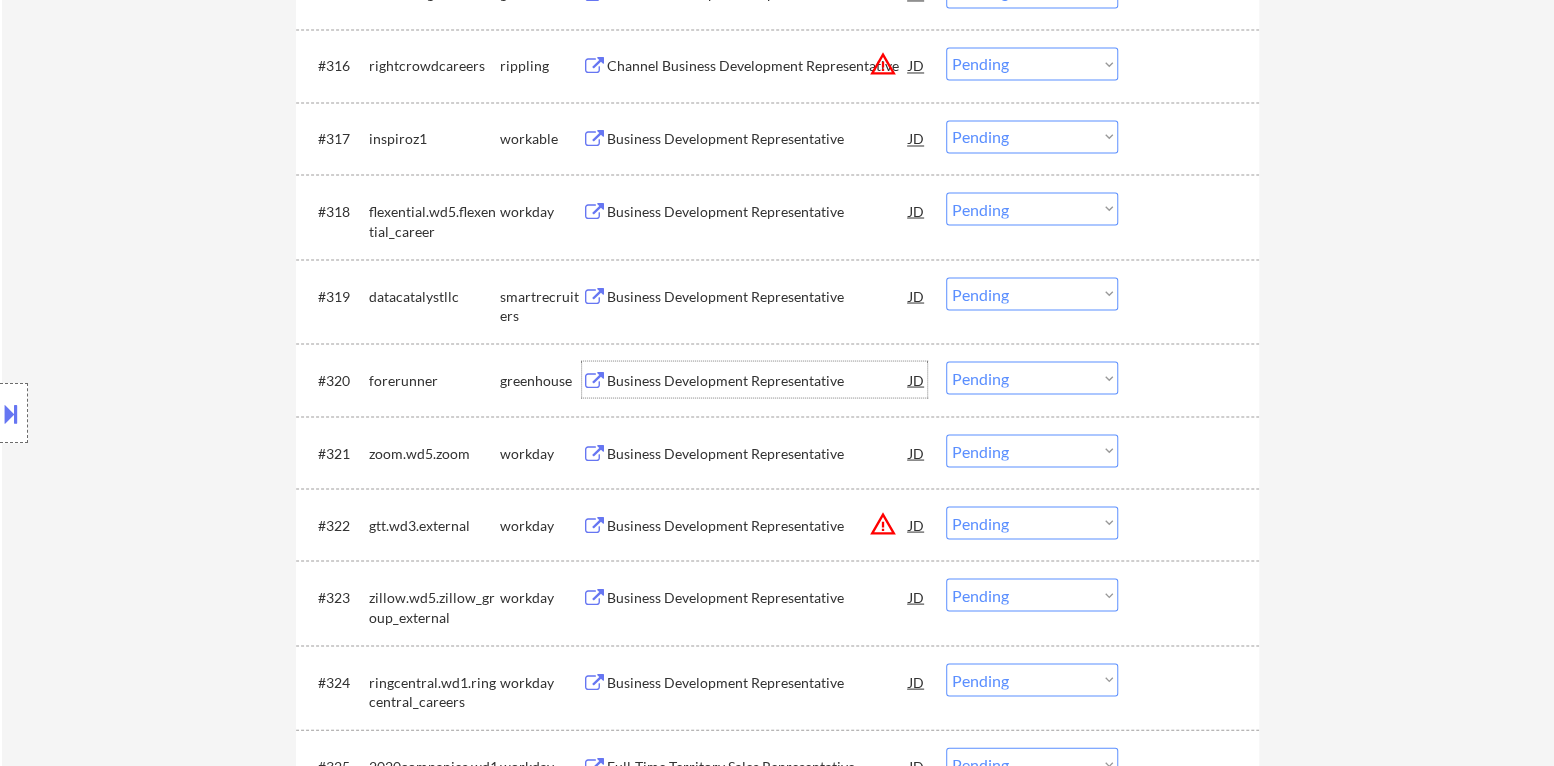 click on "#301 voltagepark.com ashby Business Development Representative - Bay Area JD warning_amber Choose an option... Pending Applied Excluded (Questions) Excluded (Expired) Excluded (Location) Excluded (Bad Match) Excluded (Blocklist) Excluded (Salary) Excluded (Other) #302 trimble.wd1.trimblecareers workday Channel Sales Representative JD warning_amber Choose an option... Pending Applied Excluded (Questions) Excluded (Expired) Excluded (Location) Excluded (Bad Match) Excluded (Blocklist) Excluded (Salary) Excluded (Other) #303 eulerity greenhouse Business Development Representative JD warning_amber Choose an option... Pending Applied Excluded (Questions) Excluded (Expired) Excluded (Location) Excluded (Bad Match) Excluded (Blocklist) Excluded (Salary) Excluded (Other) #304 pointclickcare lever (Canada) Sales Development Representative, Acute and Payer (Health Plan) JD warning_amber Choose an option... Pending Applied Excluded (Questions) Excluded (Expired) Excluded (Location) Excluded (Bad Match) Excluded (Salary)" at bounding box center (777, 2780) 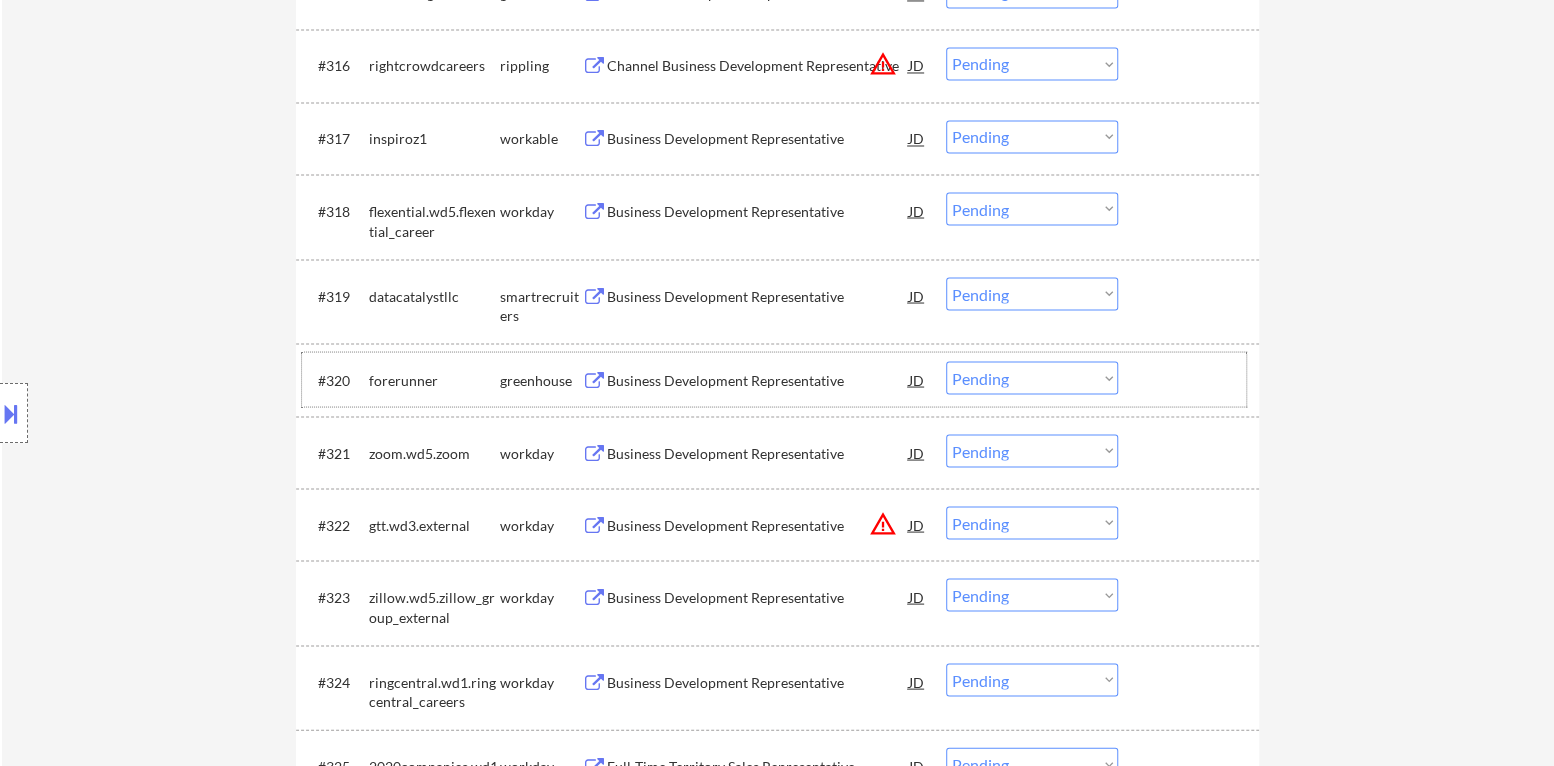 scroll, scrollTop: 1900, scrollLeft: 0, axis: vertical 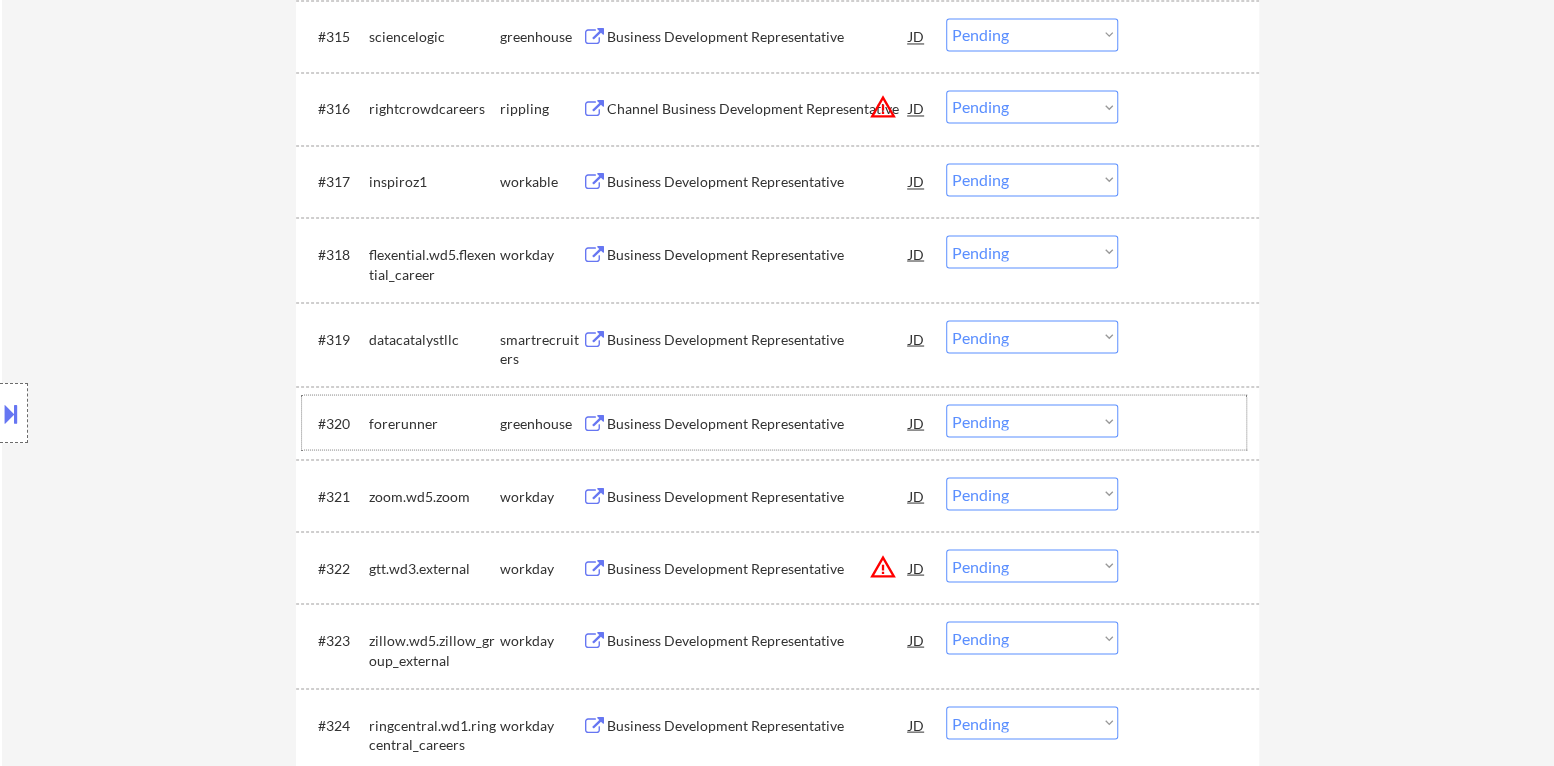 click on "Choose an option... Pending Applied Excluded (Questions) Excluded (Expired) Excluded (Location) Excluded (Bad Match) Excluded (Blocklist) Excluded (Salary) Excluded (Other)" at bounding box center [1032, 420] 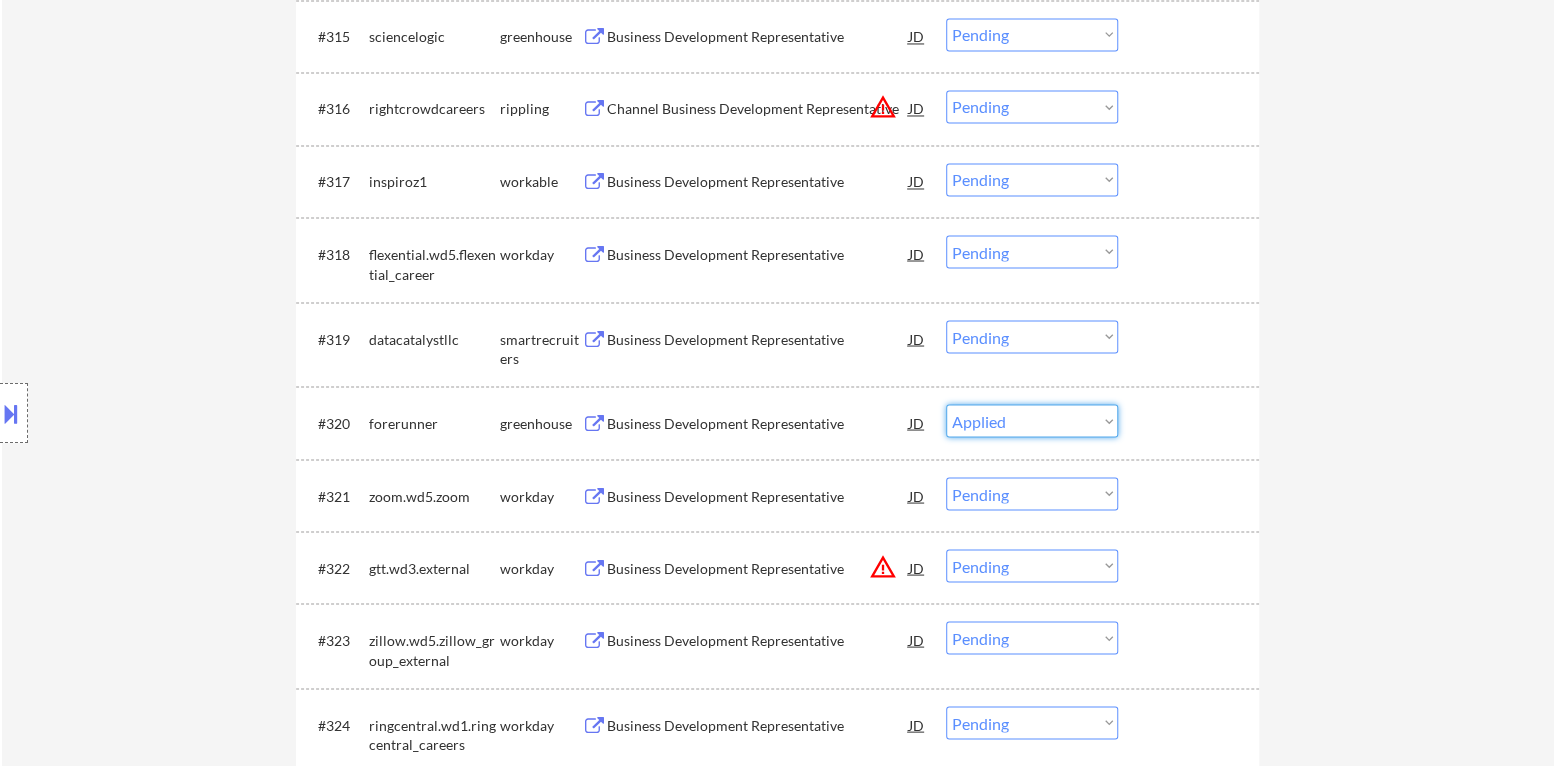 click on "Choose an option... Pending Applied Excluded (Questions) Excluded (Expired) Excluded (Location) Excluded (Bad Match) Excluded (Blocklist) Excluded (Salary) Excluded (Other)" at bounding box center (1032, 420) 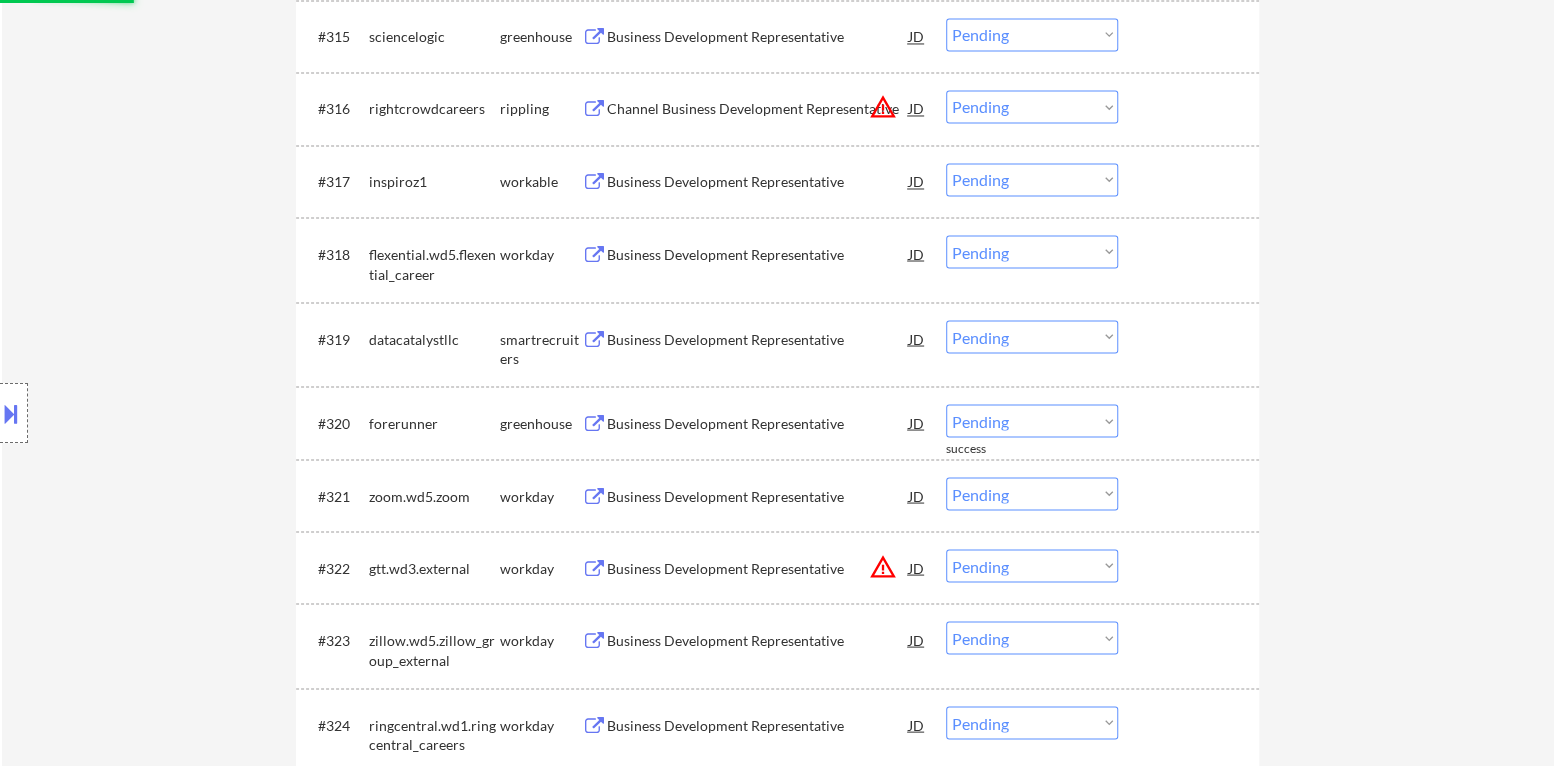 click on "Business Development Representative" at bounding box center (758, 339) 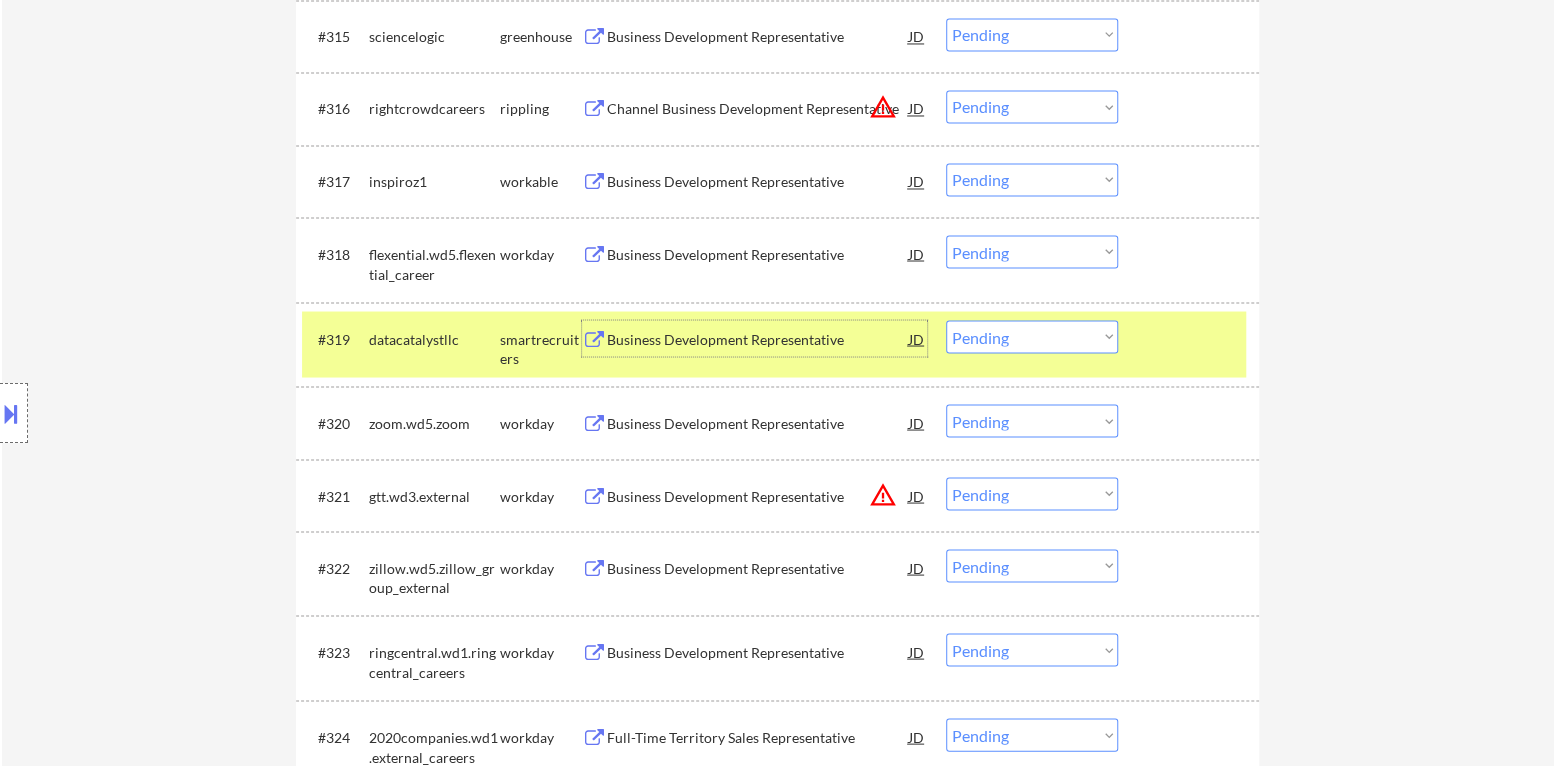 click on "Choose an option... Pending Applied Excluded (Questions) Excluded (Expired) Excluded (Location) Excluded (Bad Match) Excluded (Blocklist) Excluded (Salary) Excluded (Other)" at bounding box center [1032, 336] 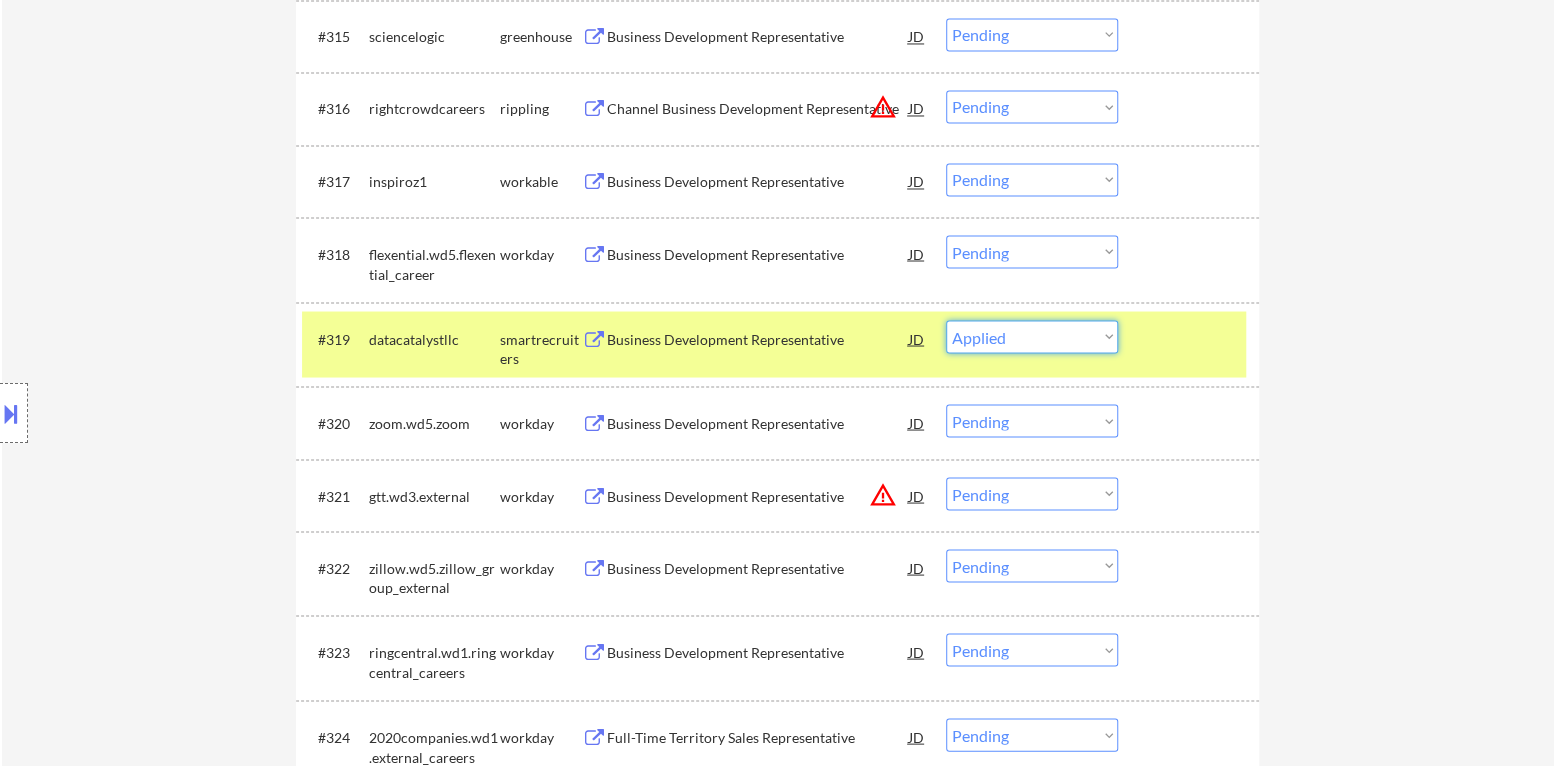 click on "Choose an option... Pending Applied Excluded (Questions) Excluded (Expired) Excluded (Location) Excluded (Bad Match) Excluded (Blocklist) Excluded (Salary) Excluded (Other)" at bounding box center [1032, 336] 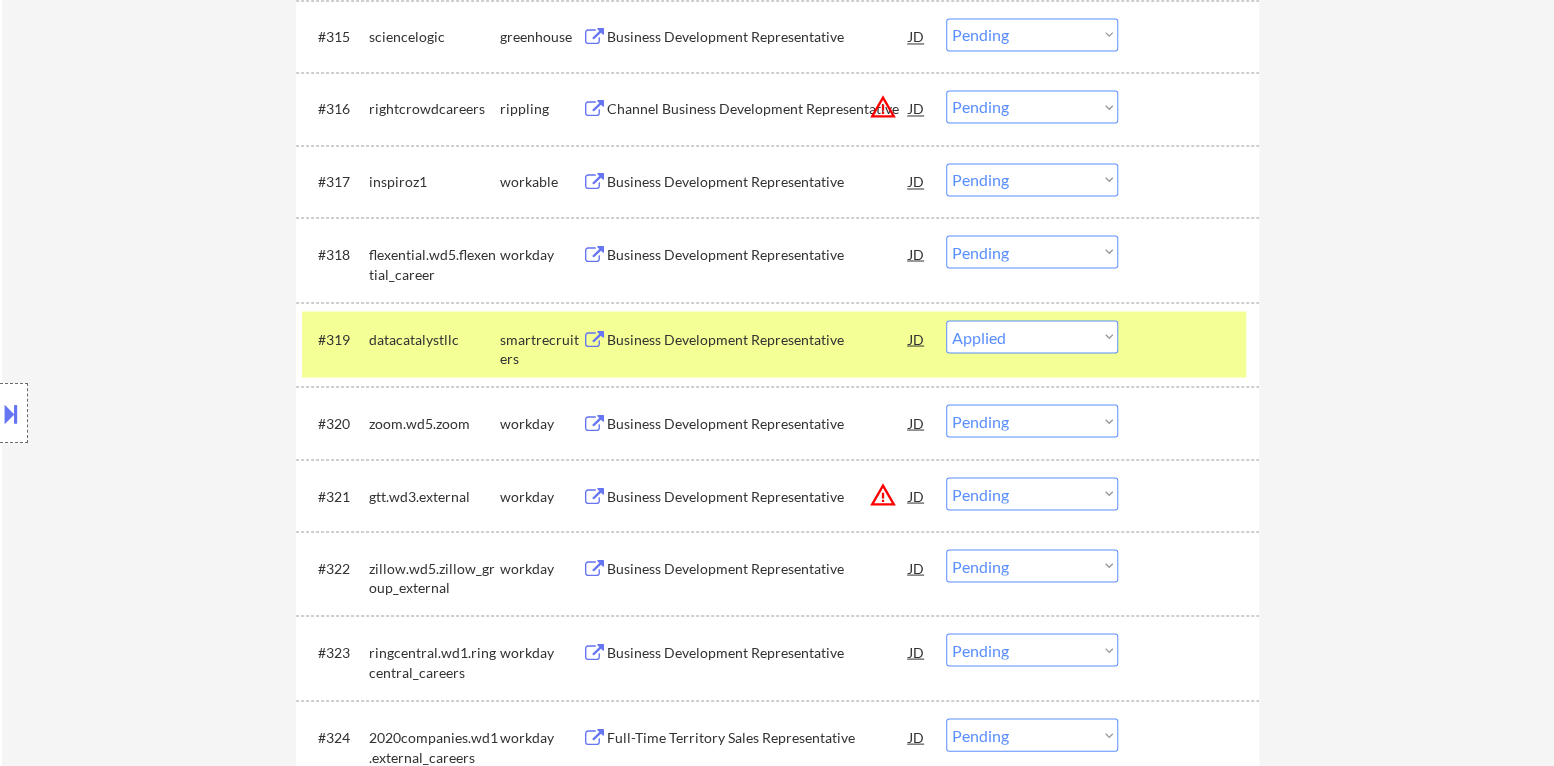 click at bounding box center [1191, 338] 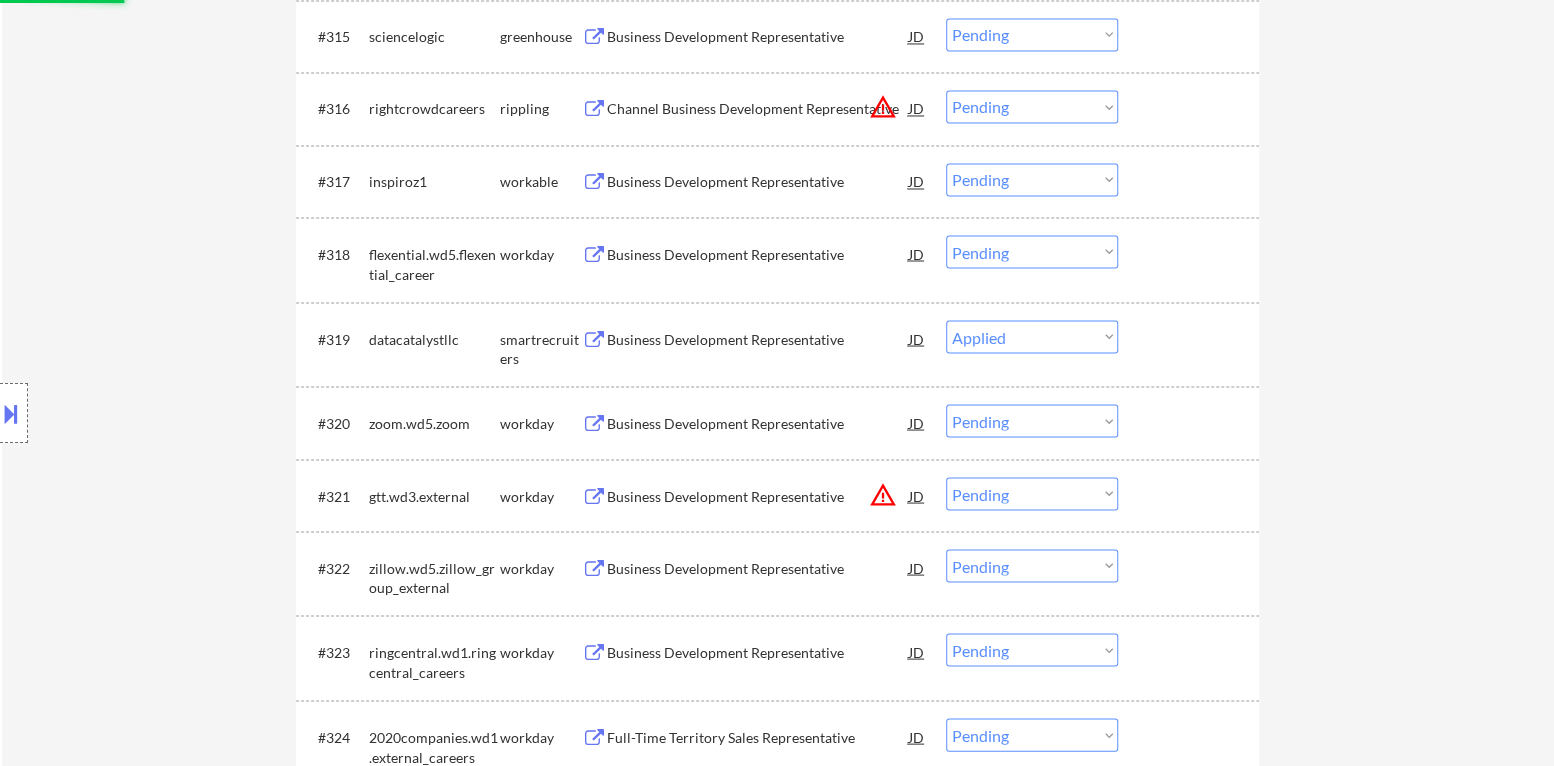 scroll, scrollTop: 1800, scrollLeft: 0, axis: vertical 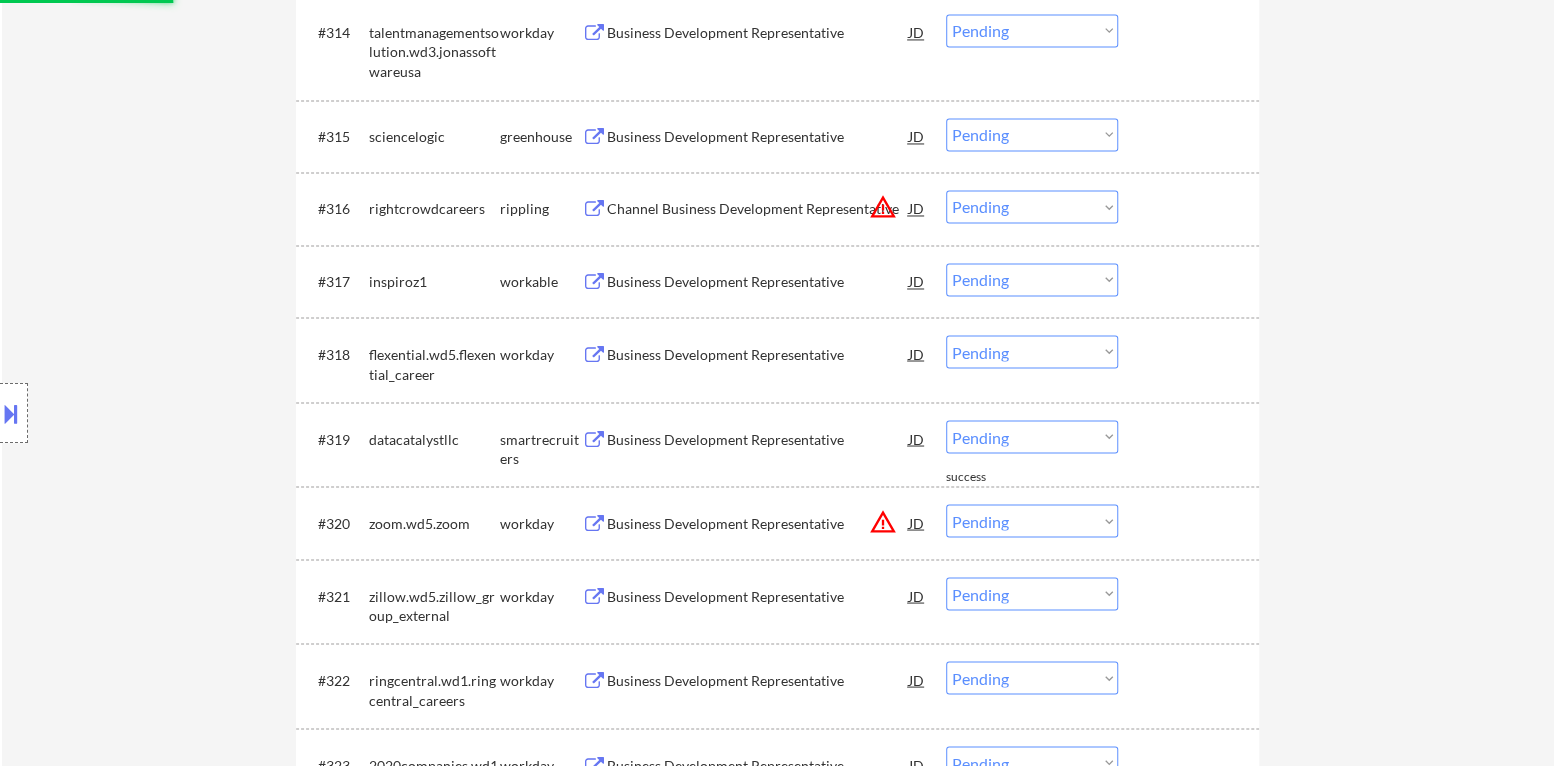 click on "Business Development Representative" at bounding box center [758, 282] 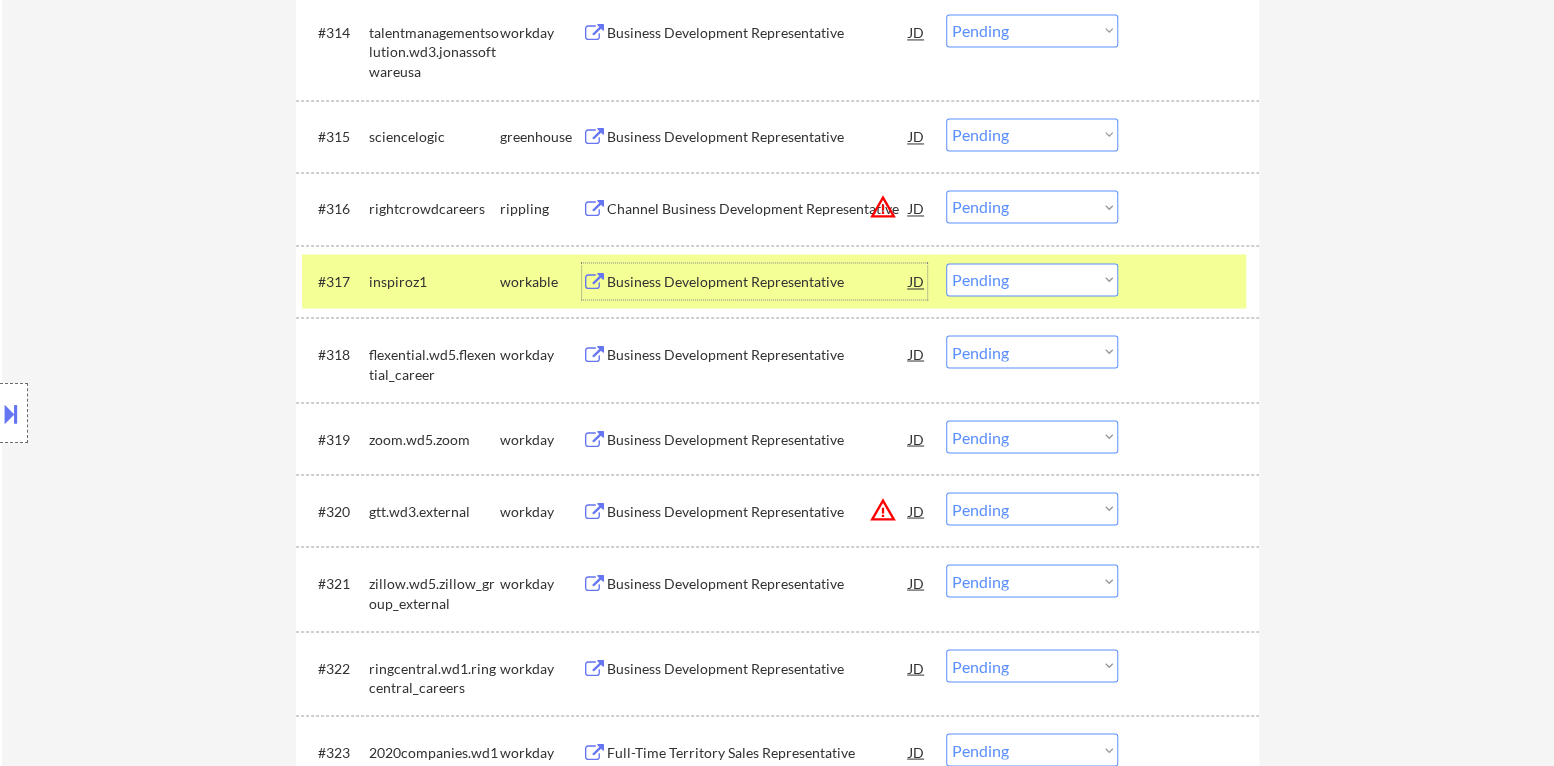 click on "Choose an option... Pending Applied Excluded (Questions) Excluded (Expired) Excluded (Location) Excluded (Bad Match) Excluded (Blocklist) Excluded (Salary) Excluded (Other)" at bounding box center [1032, 279] 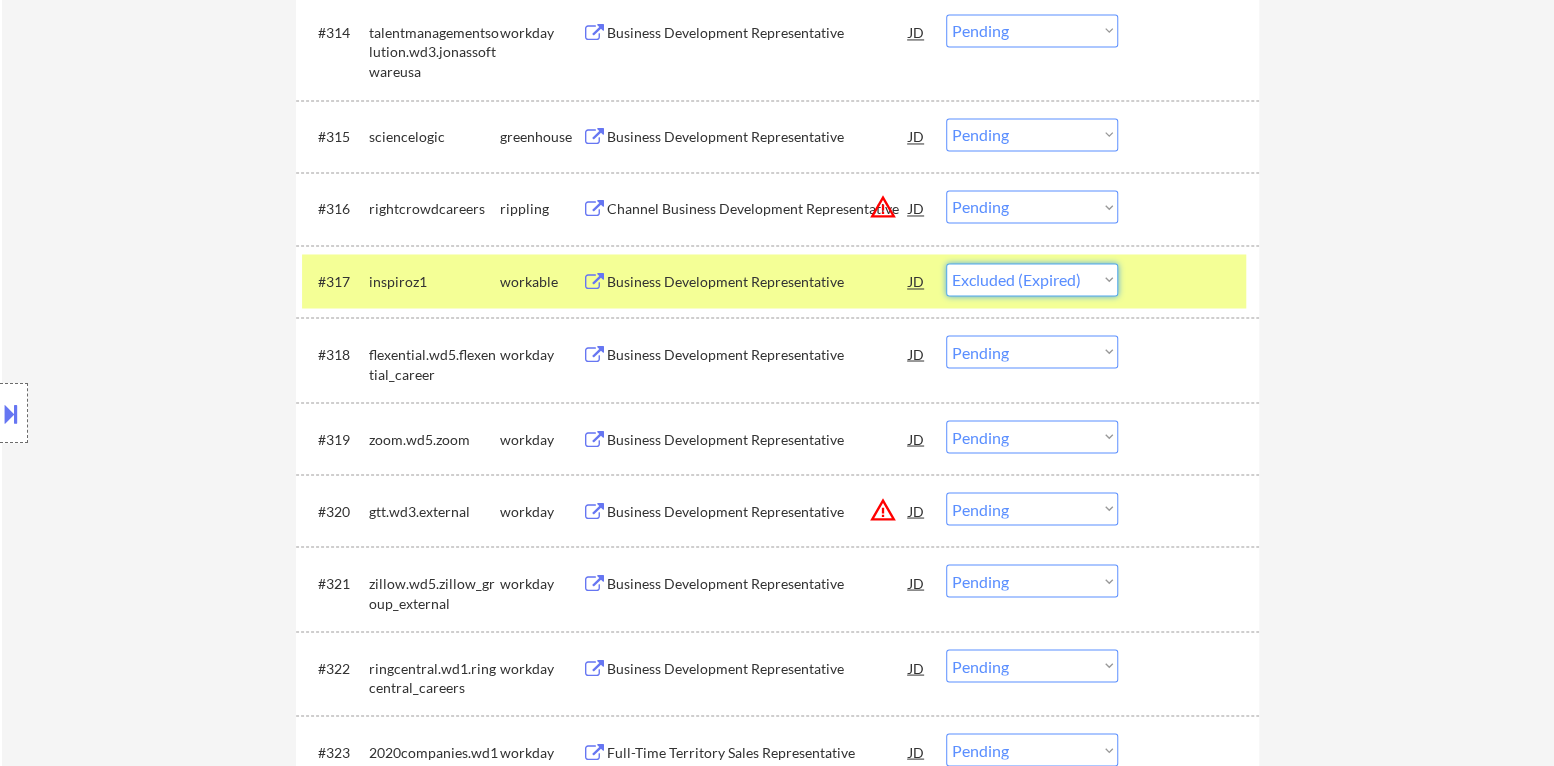 click on "Choose an option... Pending Applied Excluded (Questions) Excluded (Expired) Excluded (Location) Excluded (Bad Match) Excluded (Blocklist) Excluded (Salary) Excluded (Other)" at bounding box center [1032, 279] 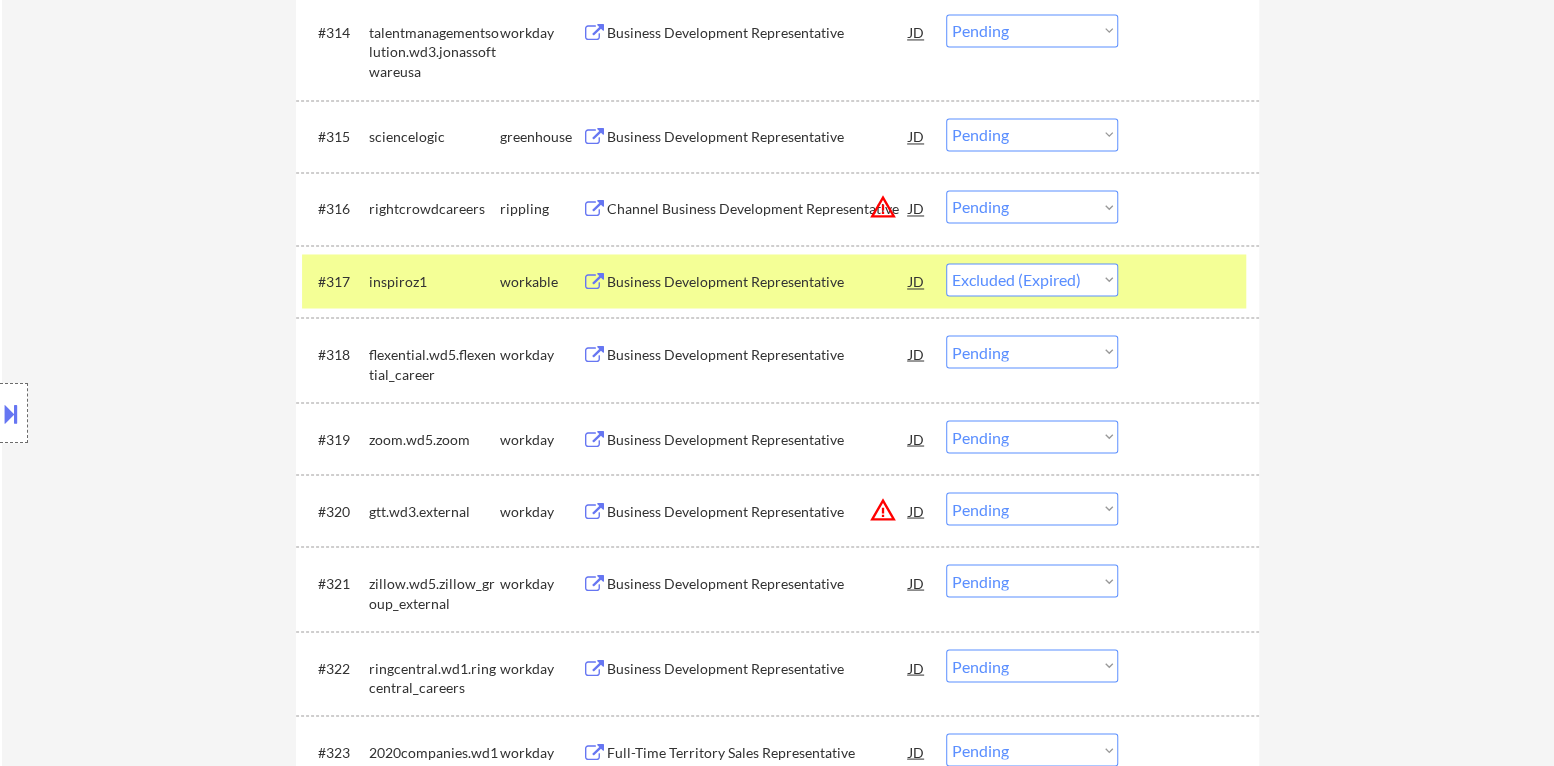 click at bounding box center (1191, 281) 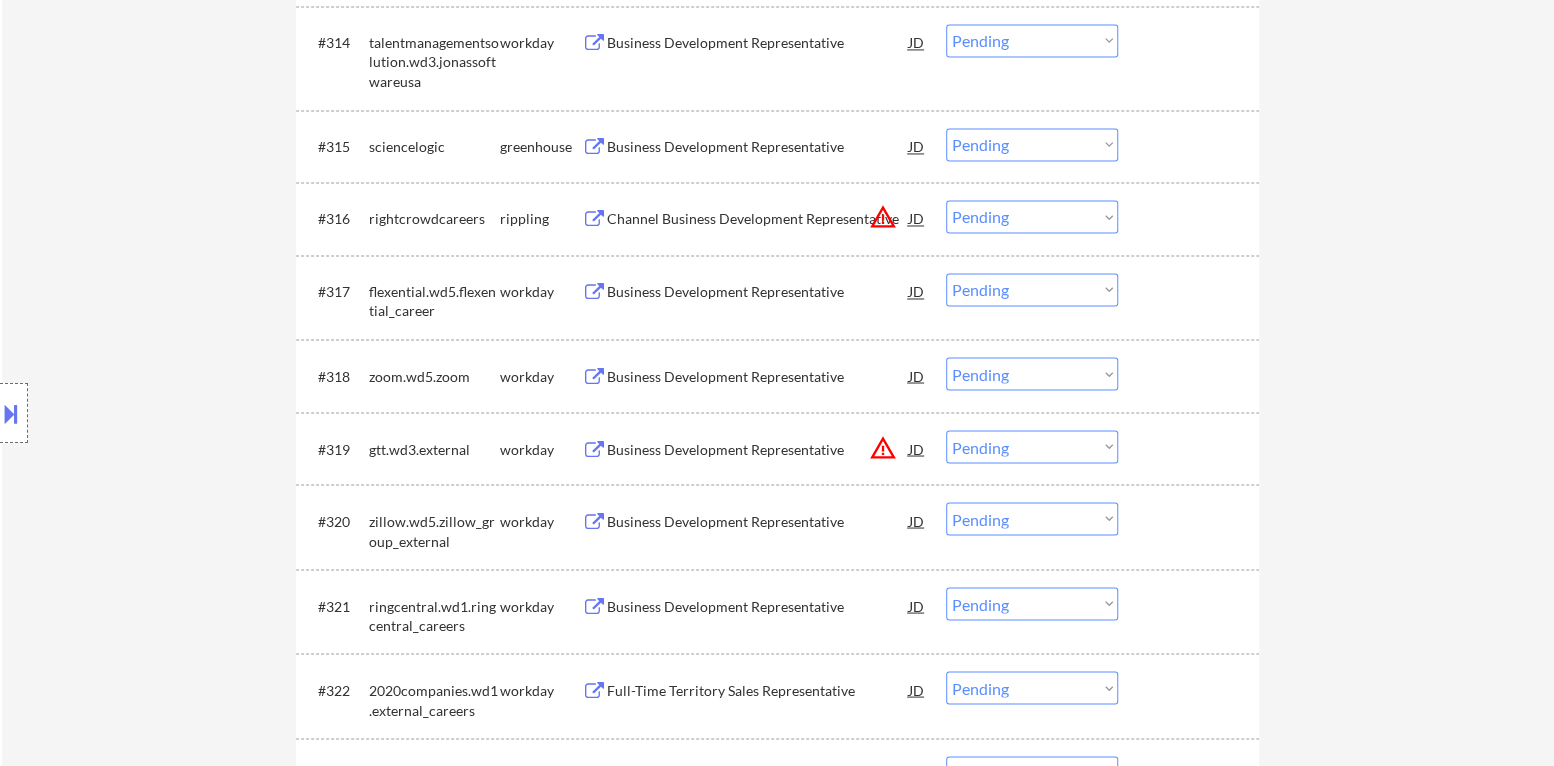 scroll, scrollTop: 1699, scrollLeft: 0, axis: vertical 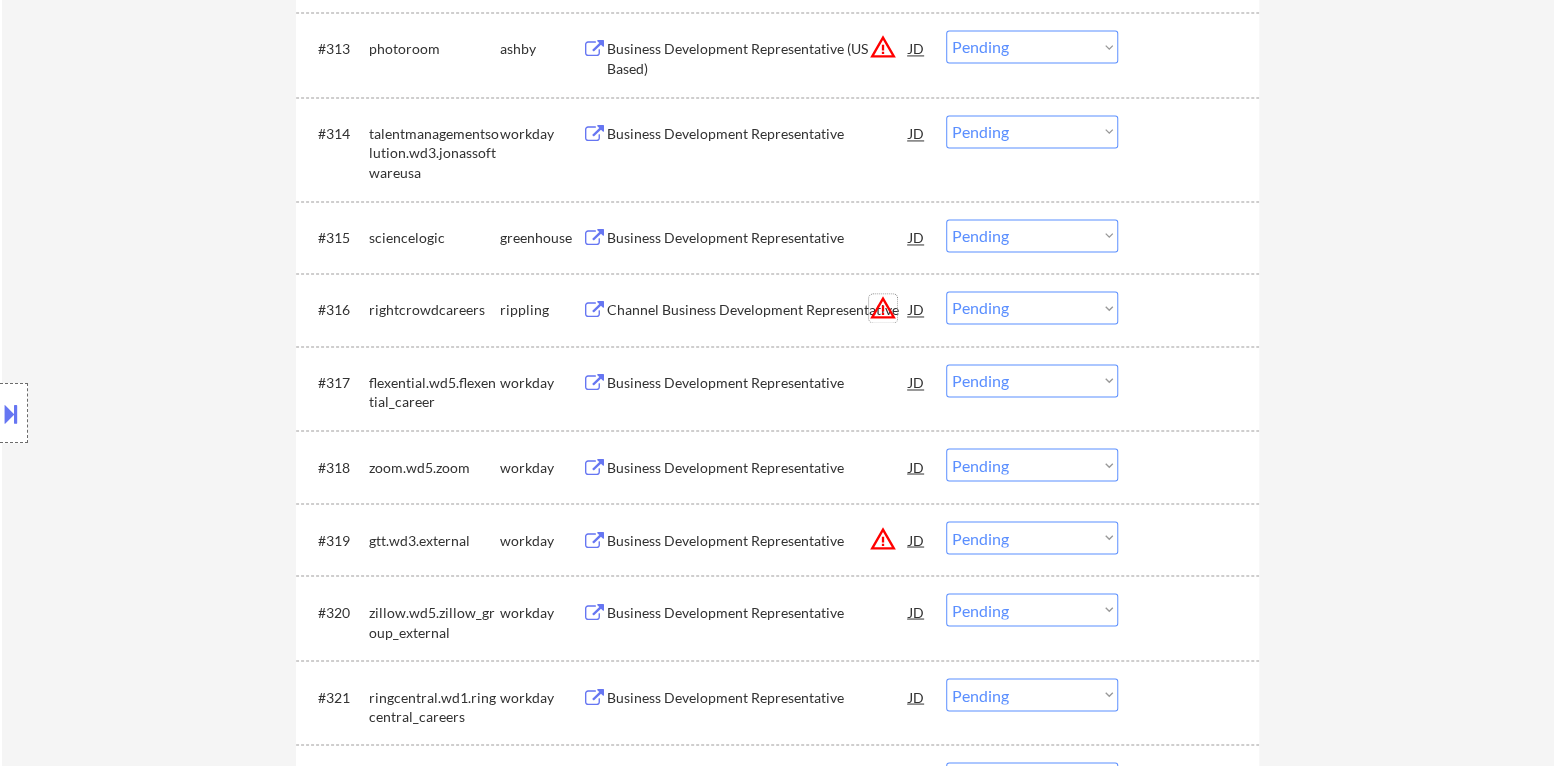 click on "warning_amber" at bounding box center [883, 308] 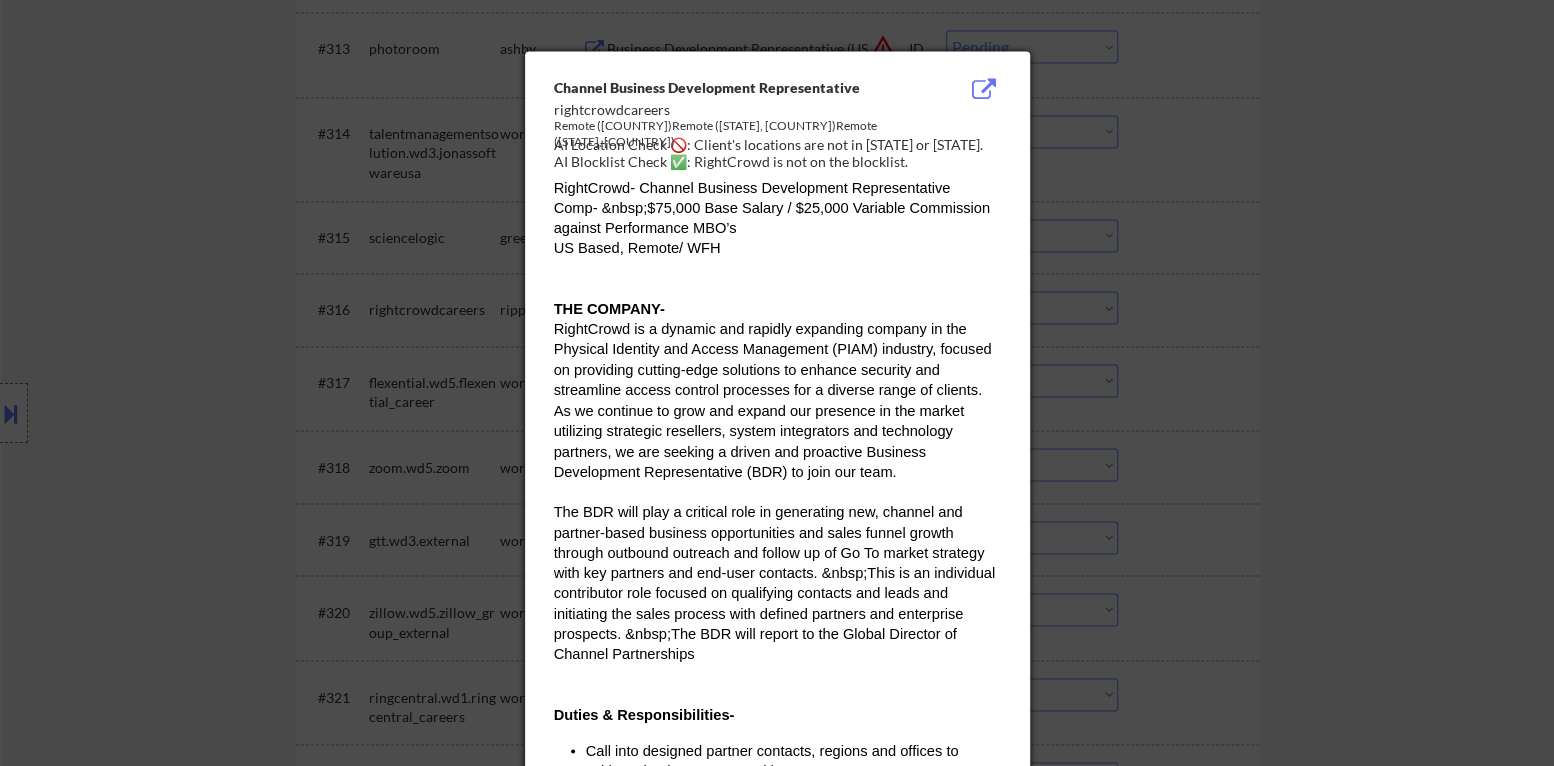 click at bounding box center (777, 383) 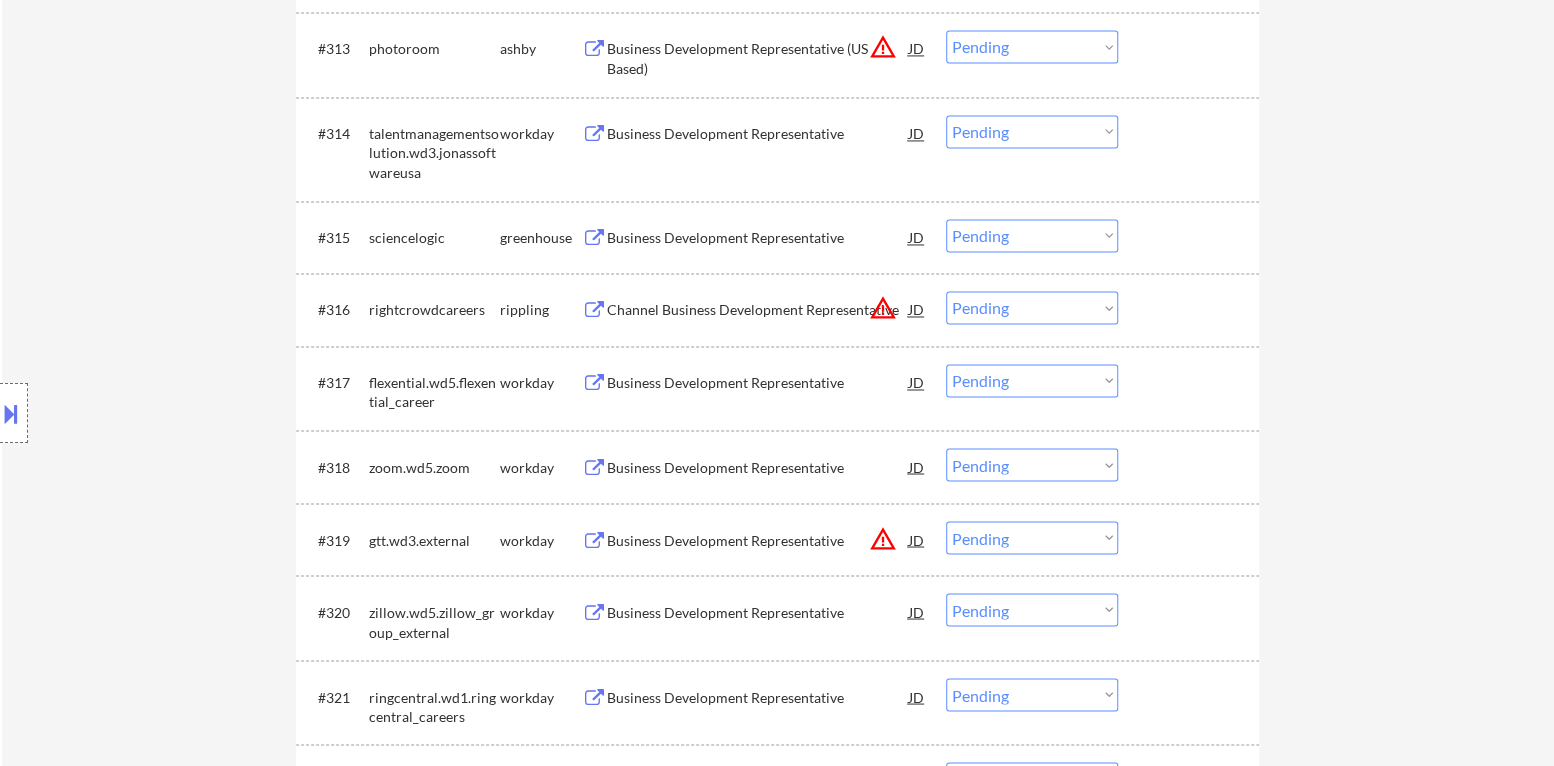 click on "Channel Business Development Representative" at bounding box center (758, 310) 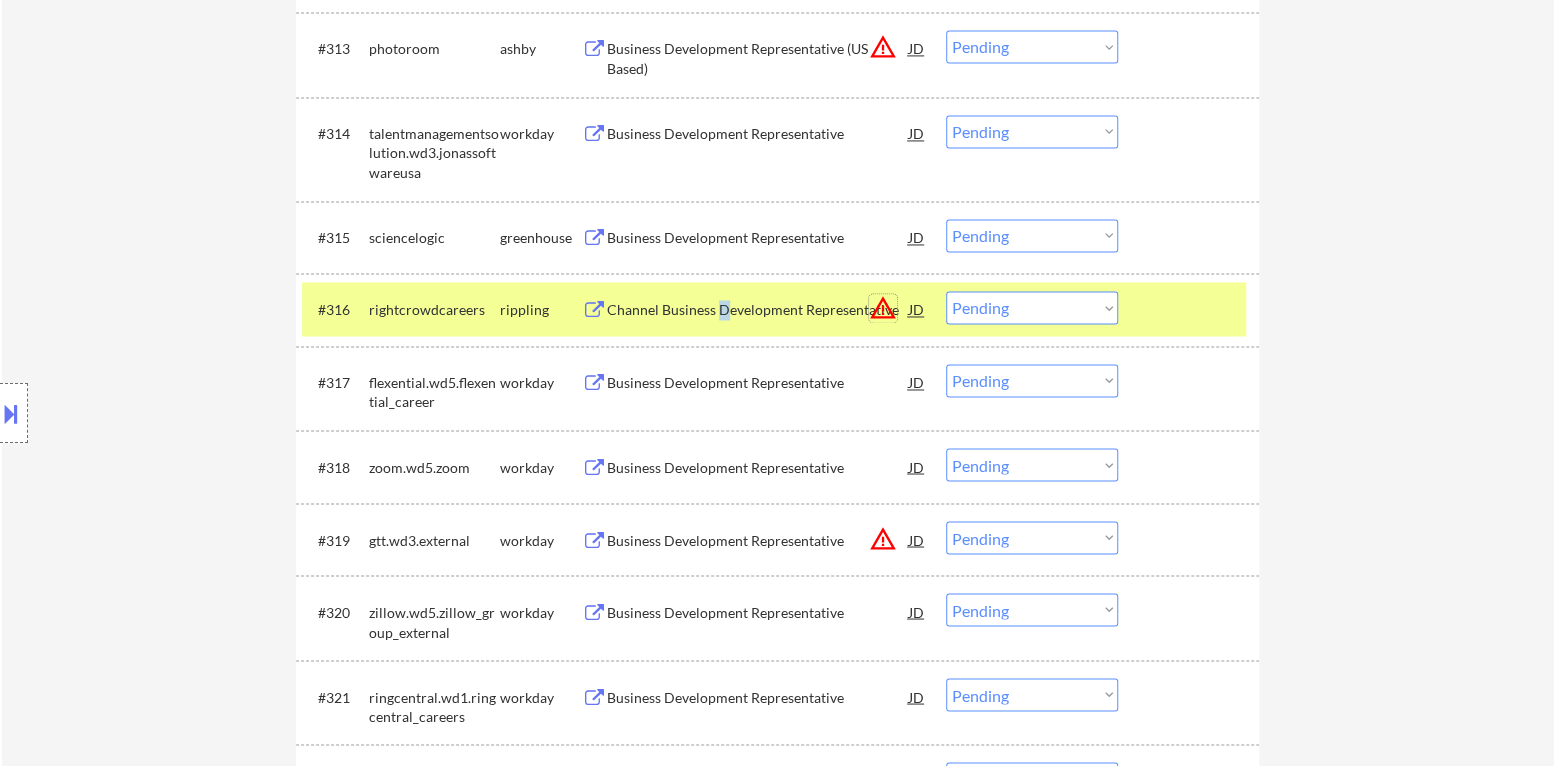 click on "warning_amber" at bounding box center [883, 308] 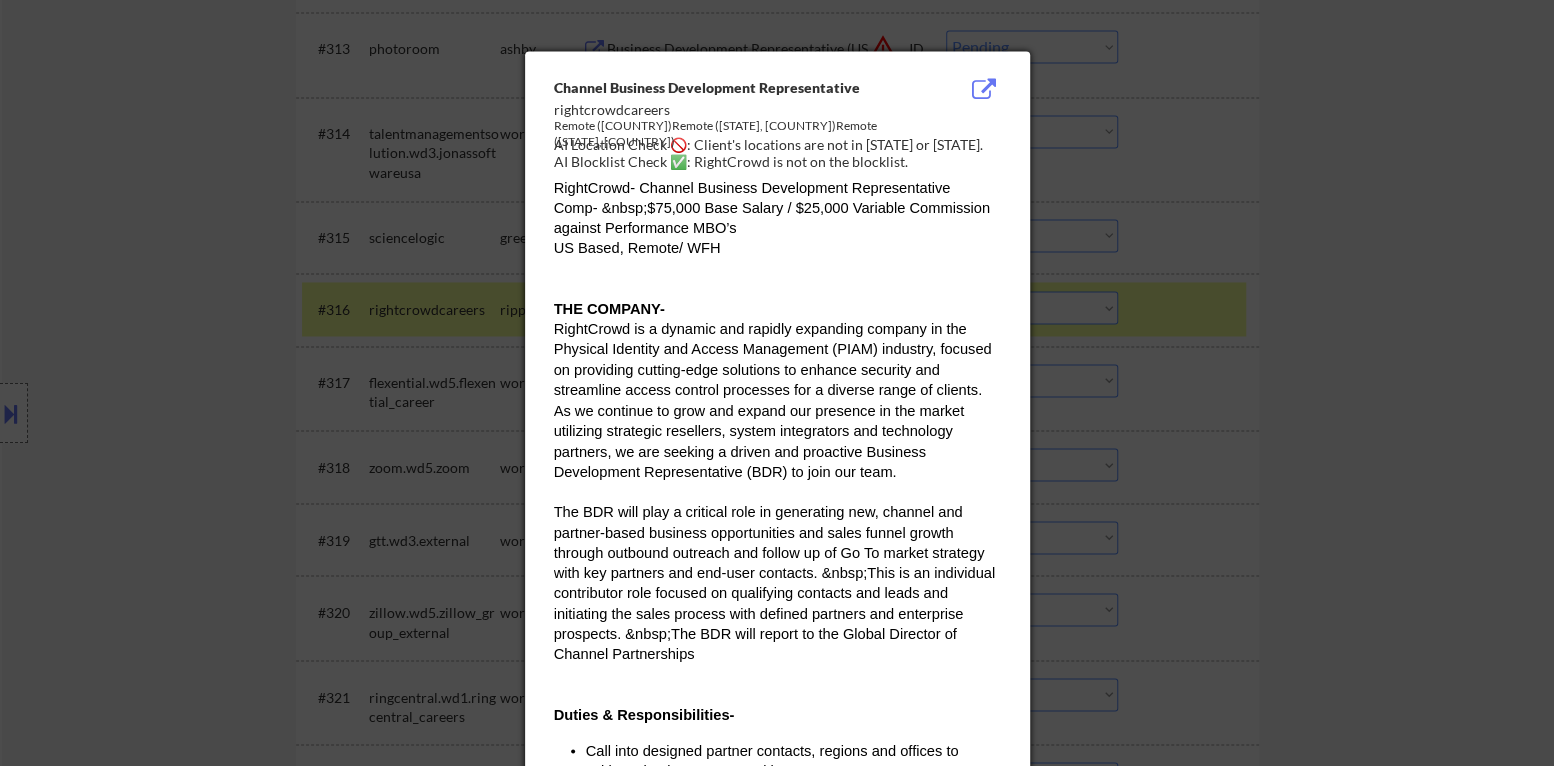 click at bounding box center (777, 383) 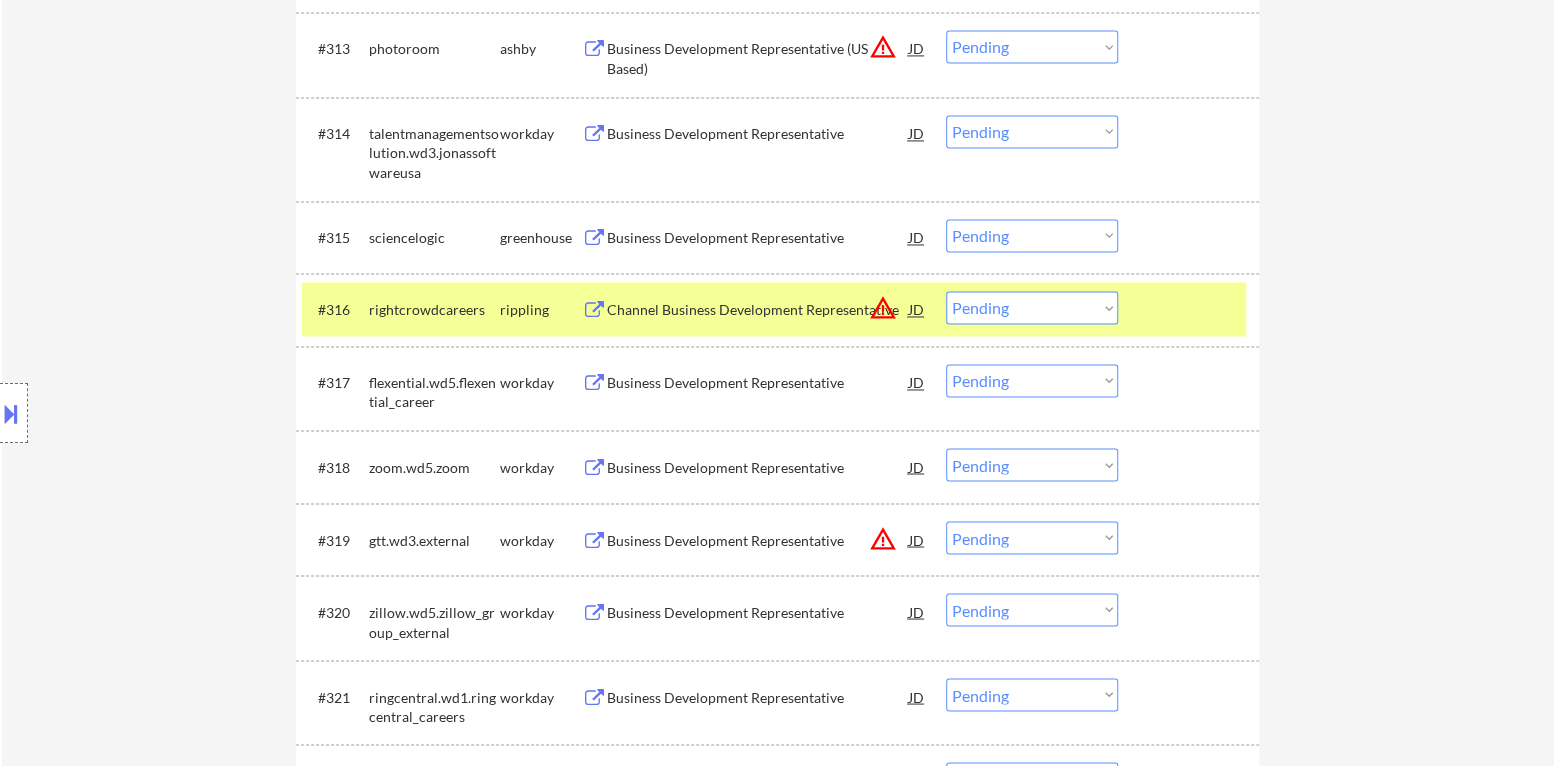 click on "Channel Business Development Representative" at bounding box center (758, 309) 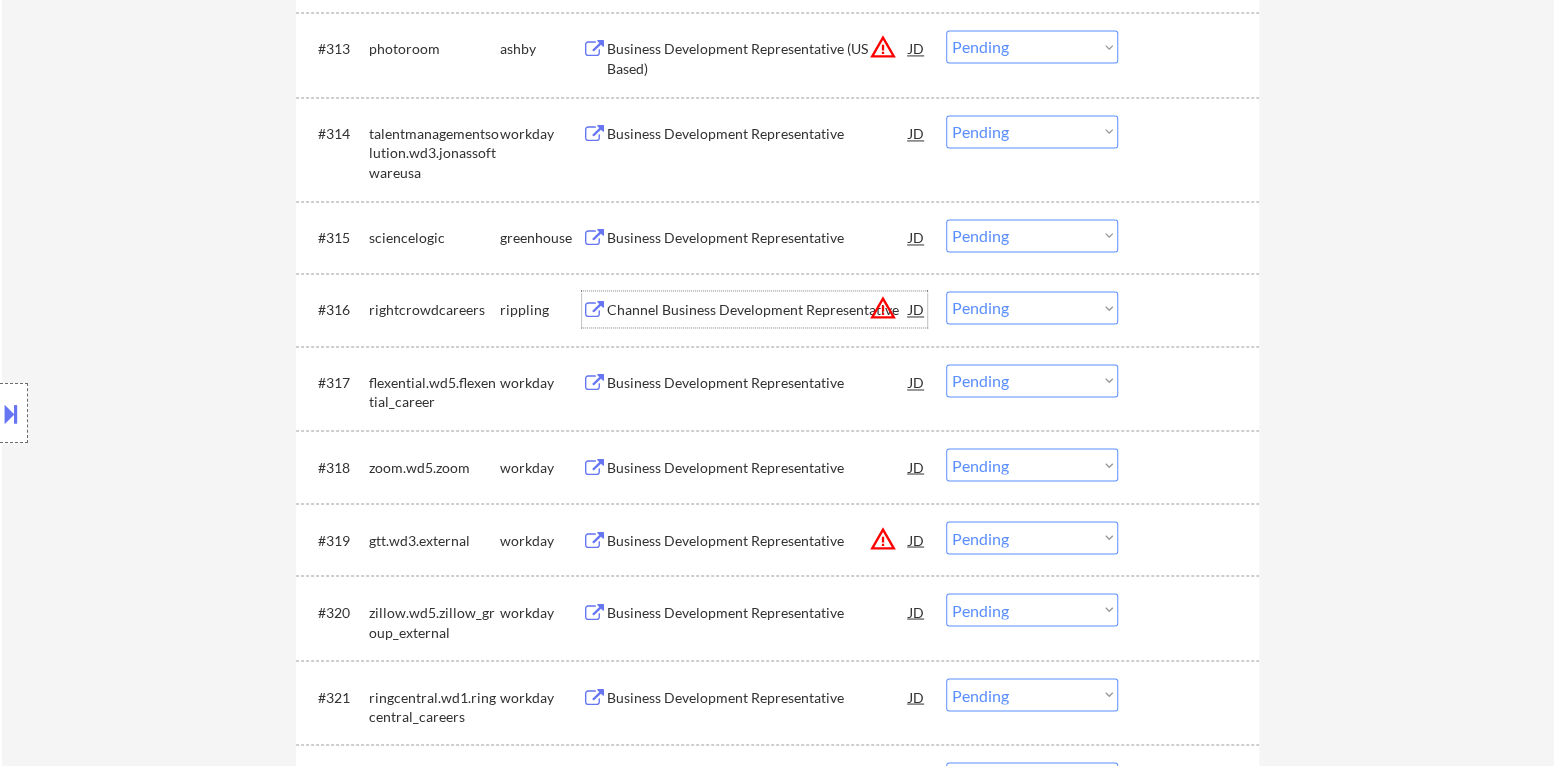 click on "warning_amber" at bounding box center (883, 308) 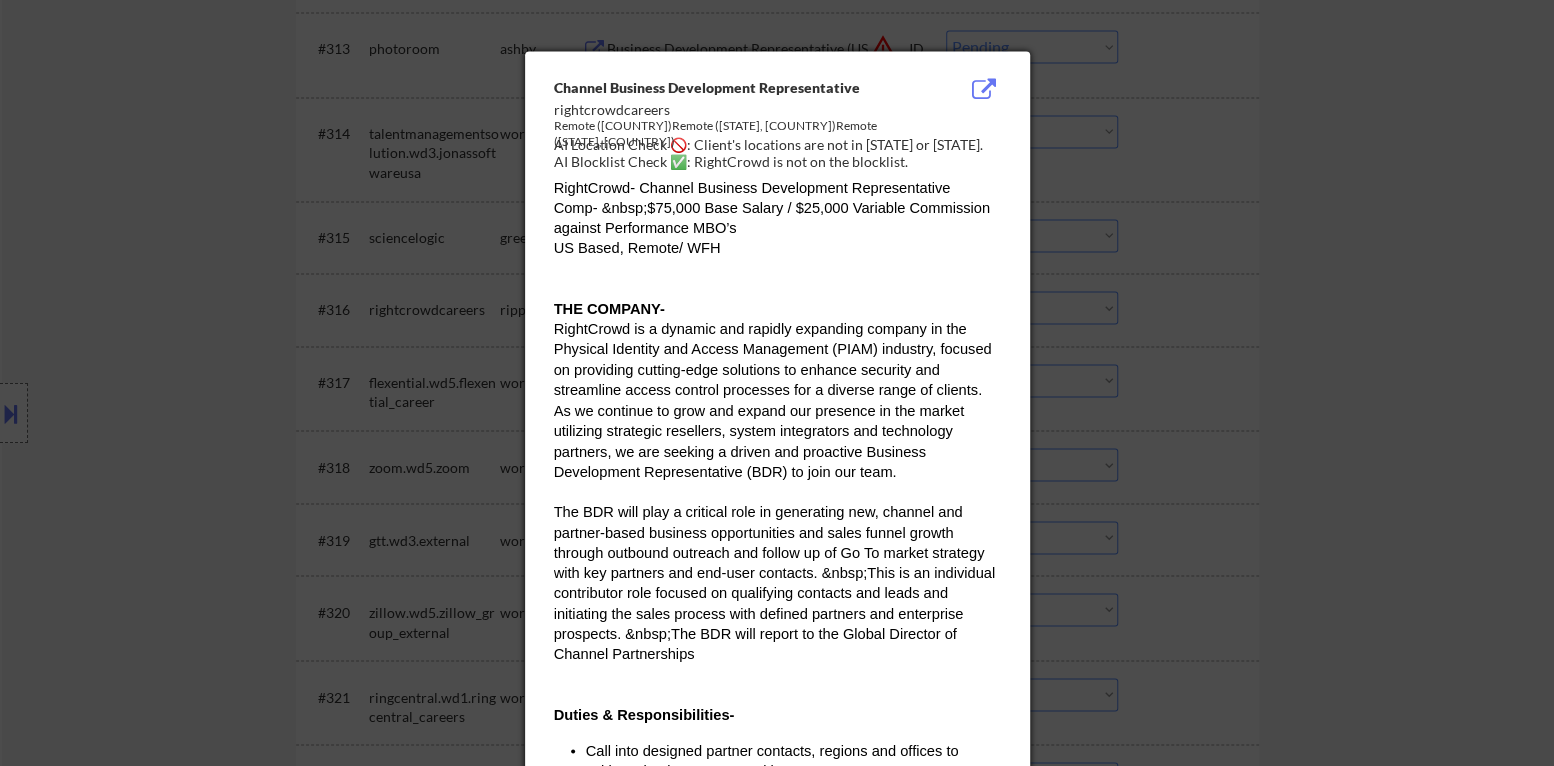 click at bounding box center [777, 383] 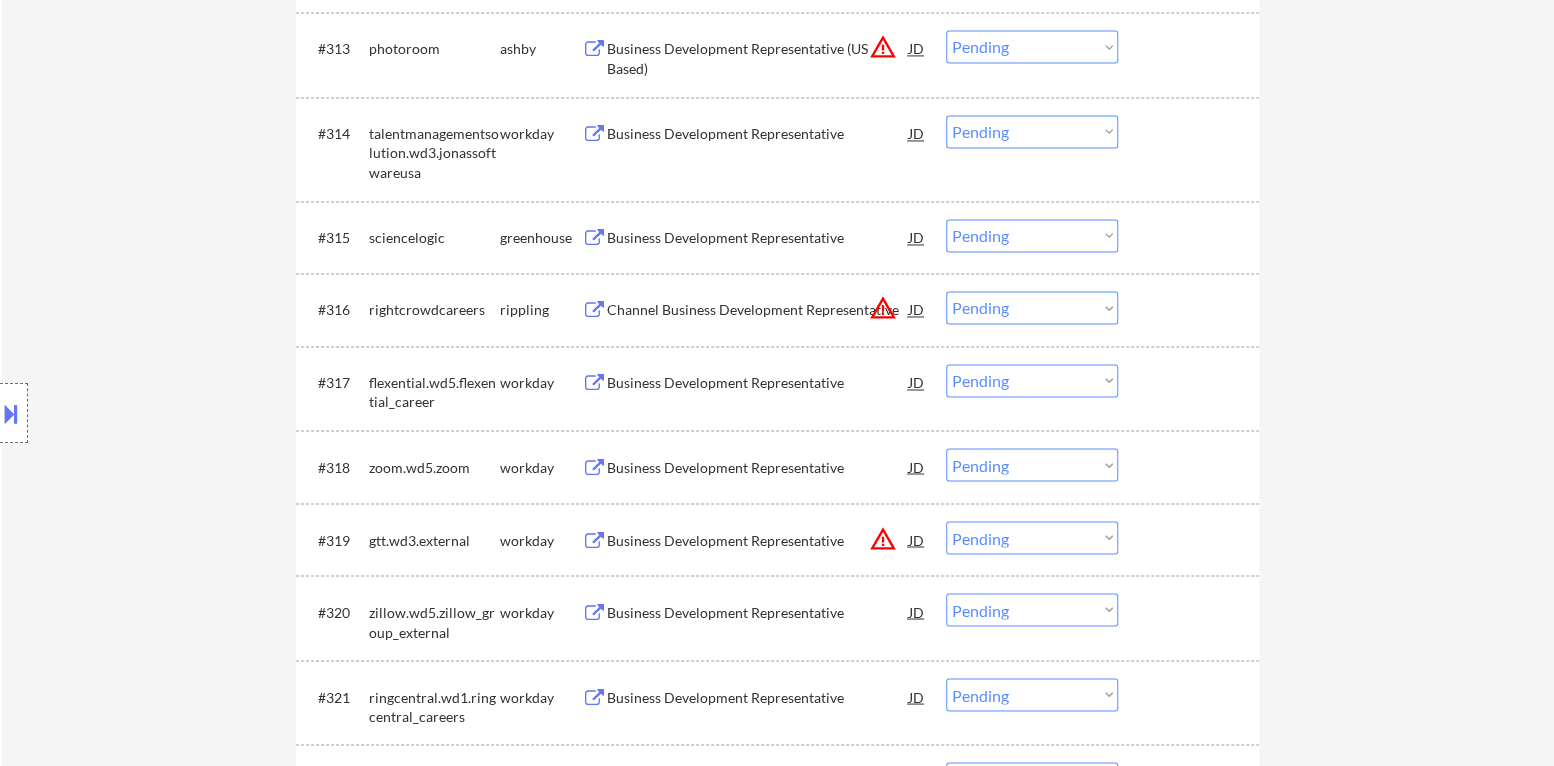 click on "warning_amber" at bounding box center [883, 308] 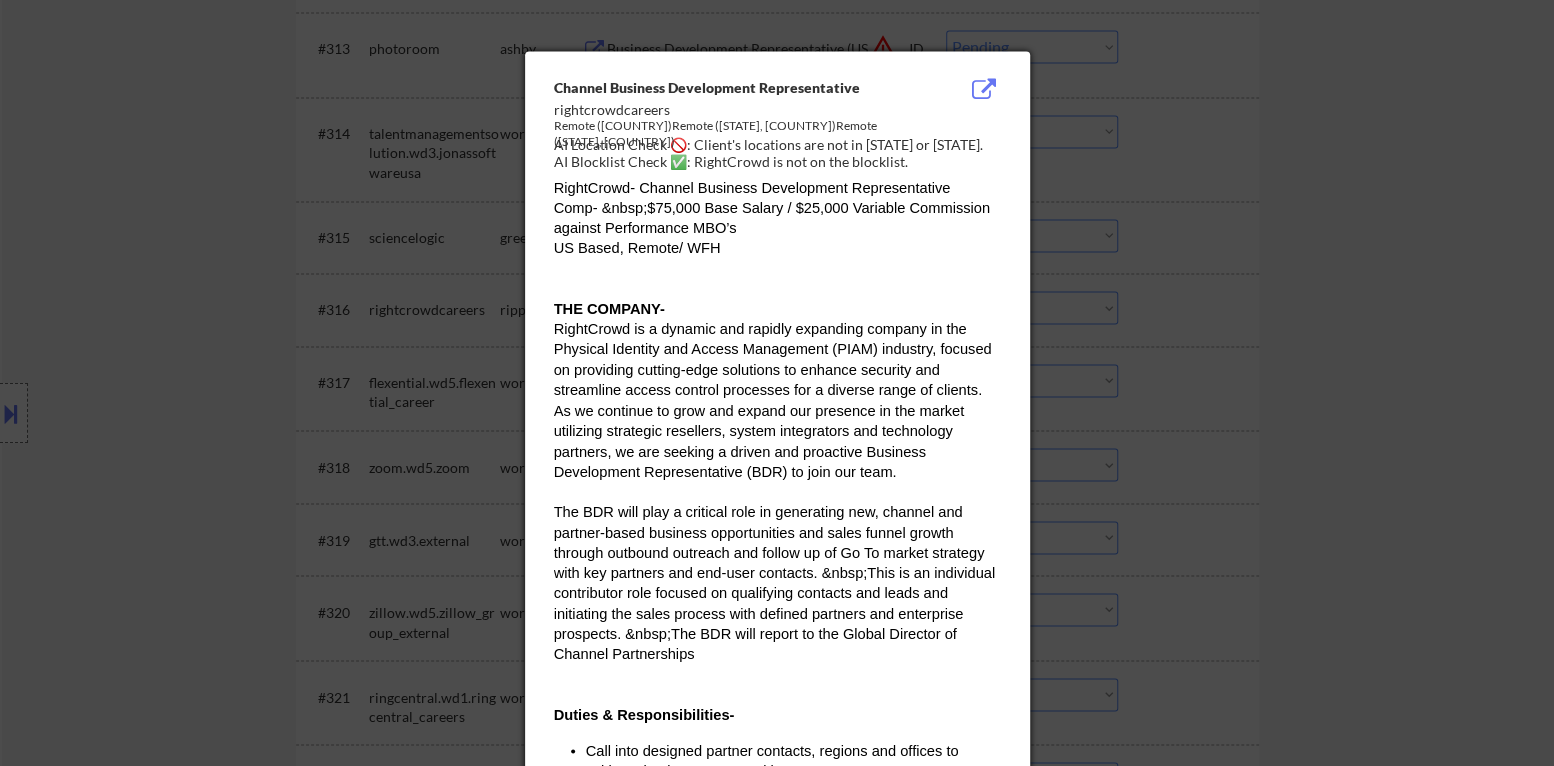 click at bounding box center (777, 383) 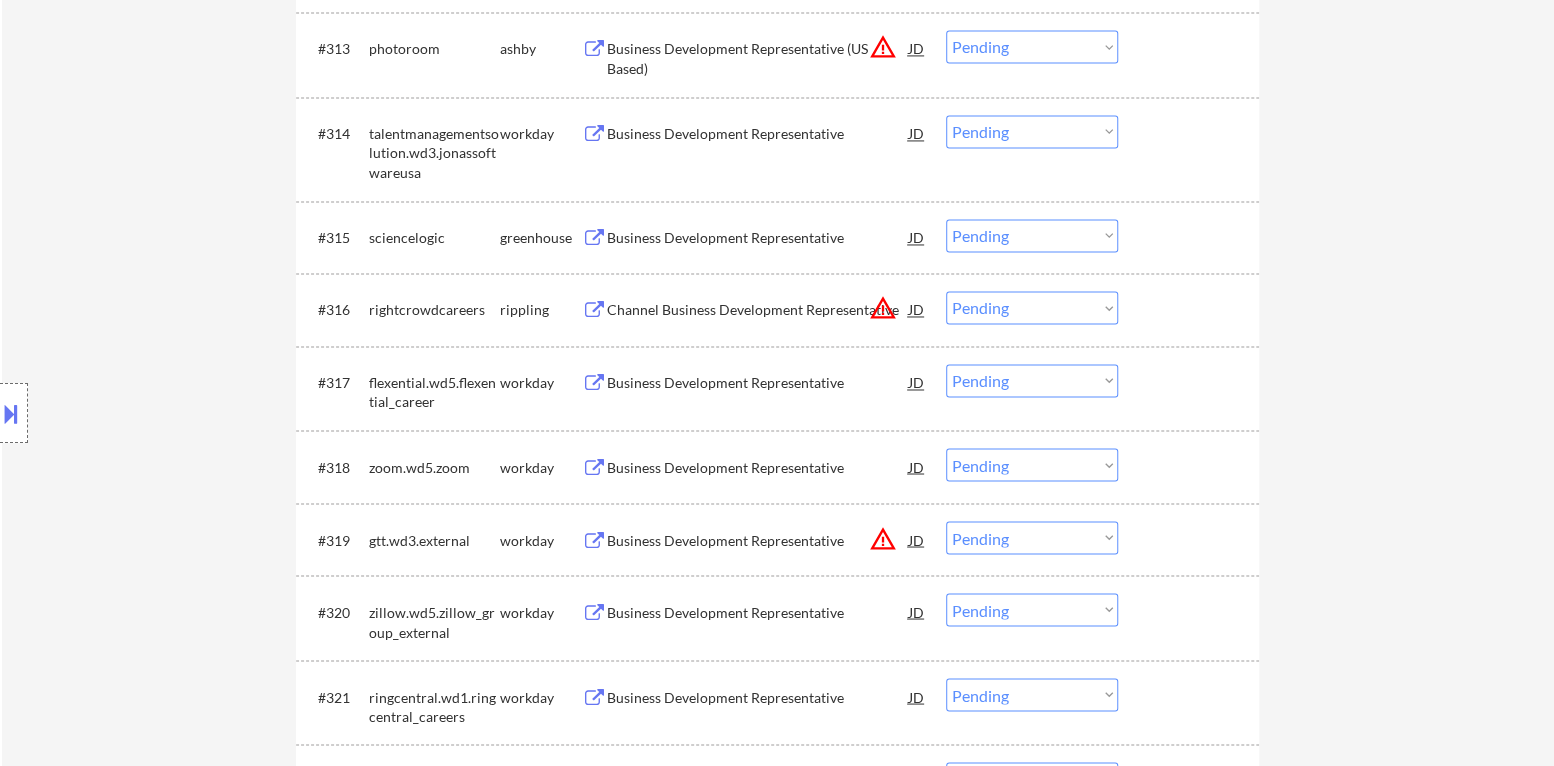 click on "Choose an option... Pending Applied Excluded (Questions) Excluded (Expired) Excluded (Location) Excluded (Bad Match) Excluded (Blocklist) Excluded (Salary) Excluded (Other)" at bounding box center [1032, 307] 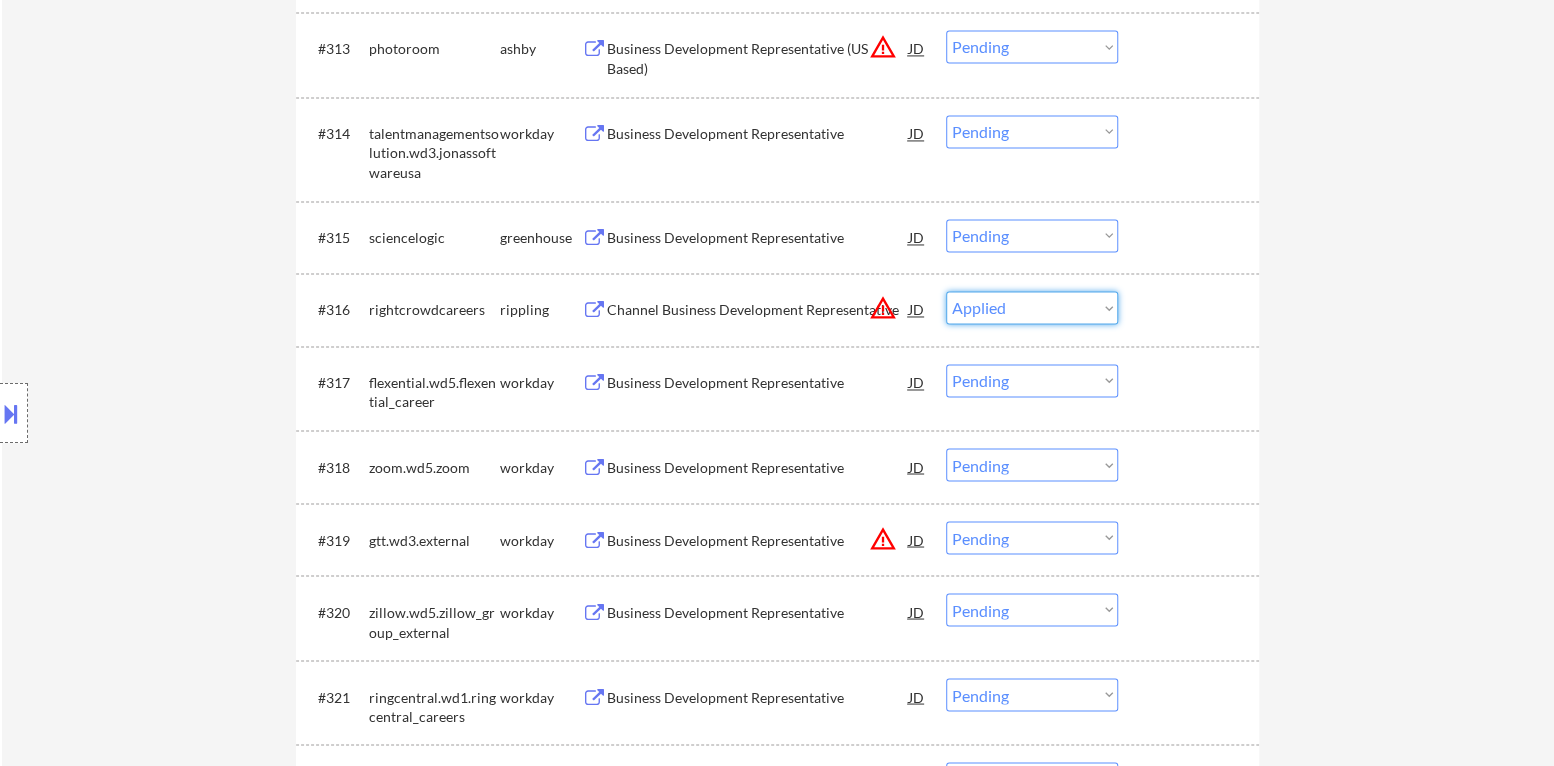 click on "Choose an option... Pending Applied Excluded (Questions) Excluded (Expired) Excluded (Location) Excluded (Bad Match) Excluded (Blocklist) Excluded (Salary) Excluded (Other)" at bounding box center [1032, 307] 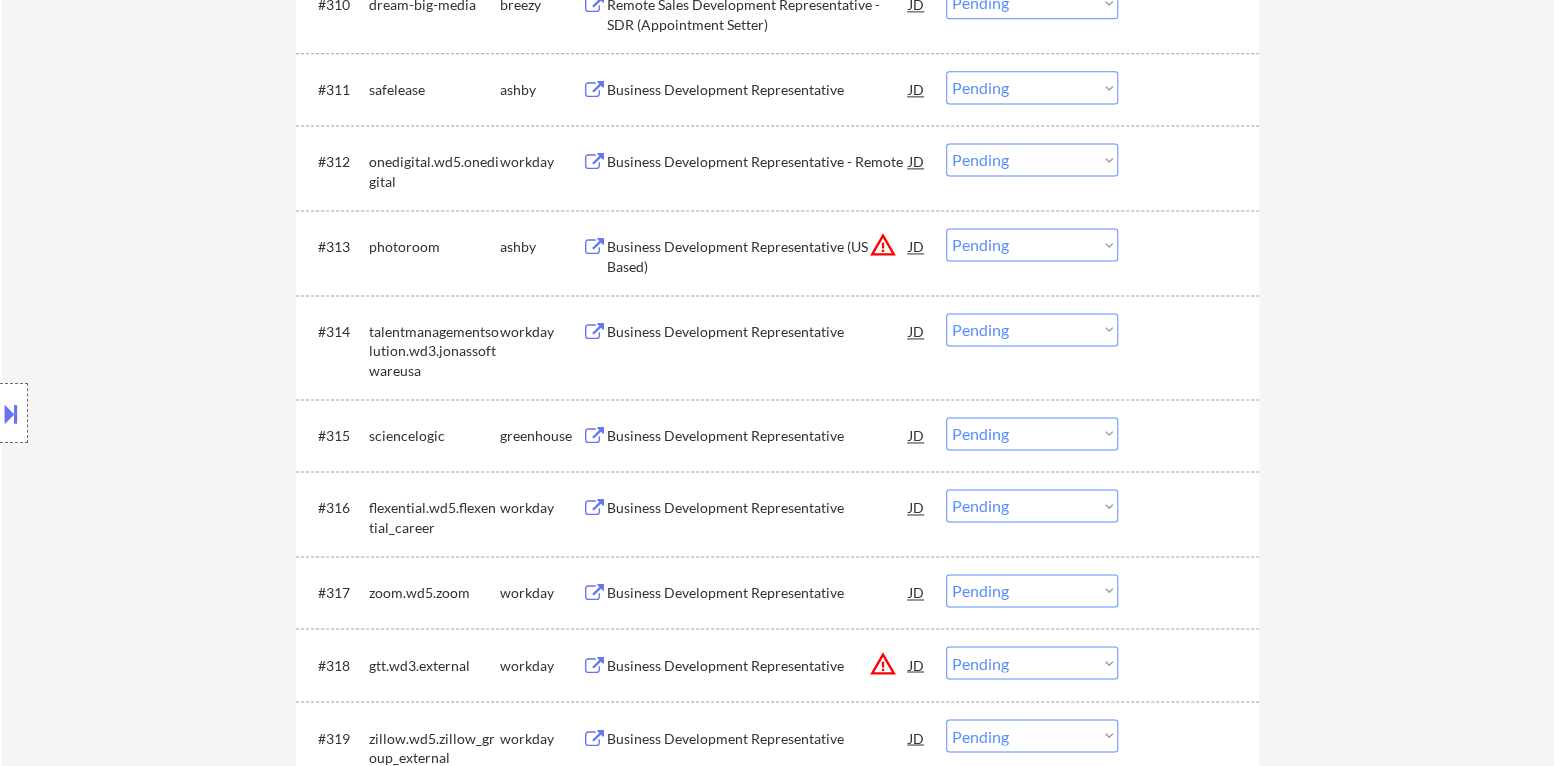 scroll, scrollTop: 1499, scrollLeft: 0, axis: vertical 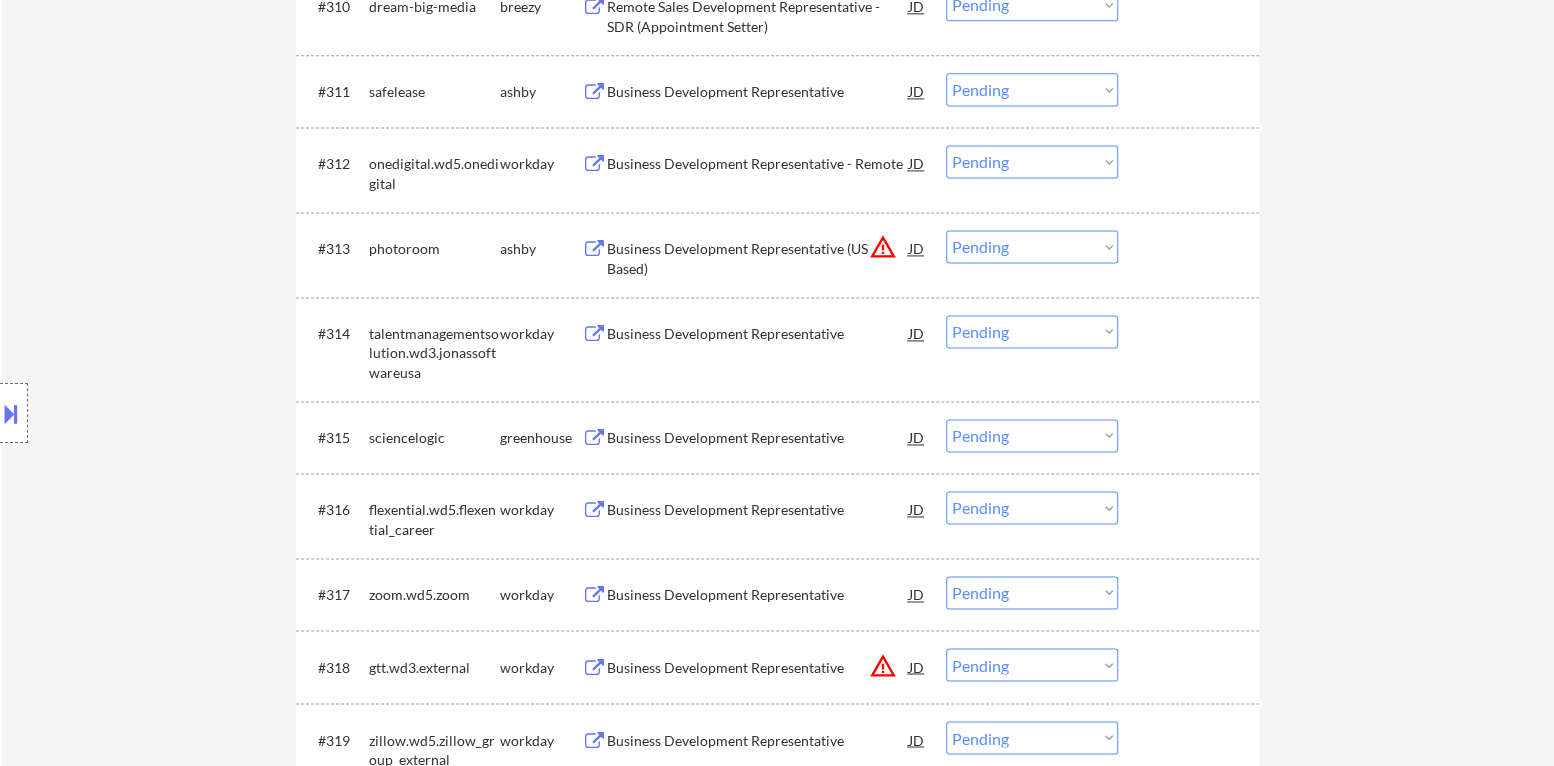 click on "Business Development Representative" at bounding box center [758, 438] 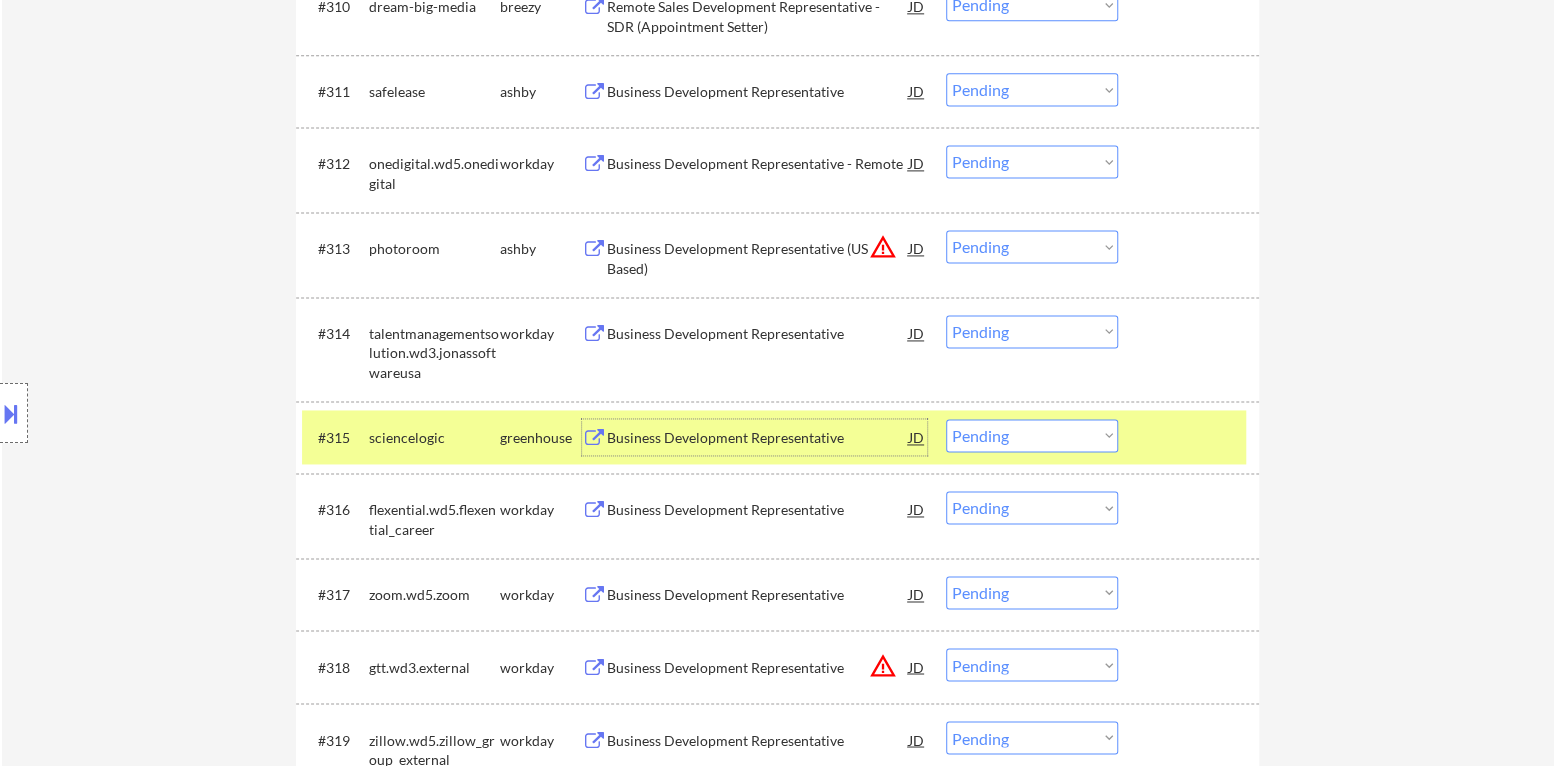 click on "Choose an option... Pending Applied Excluded (Questions) Excluded (Expired) Excluded (Location) Excluded (Bad Match) Excluded (Blocklist) Excluded (Salary) Excluded (Other)" at bounding box center (1032, 435) 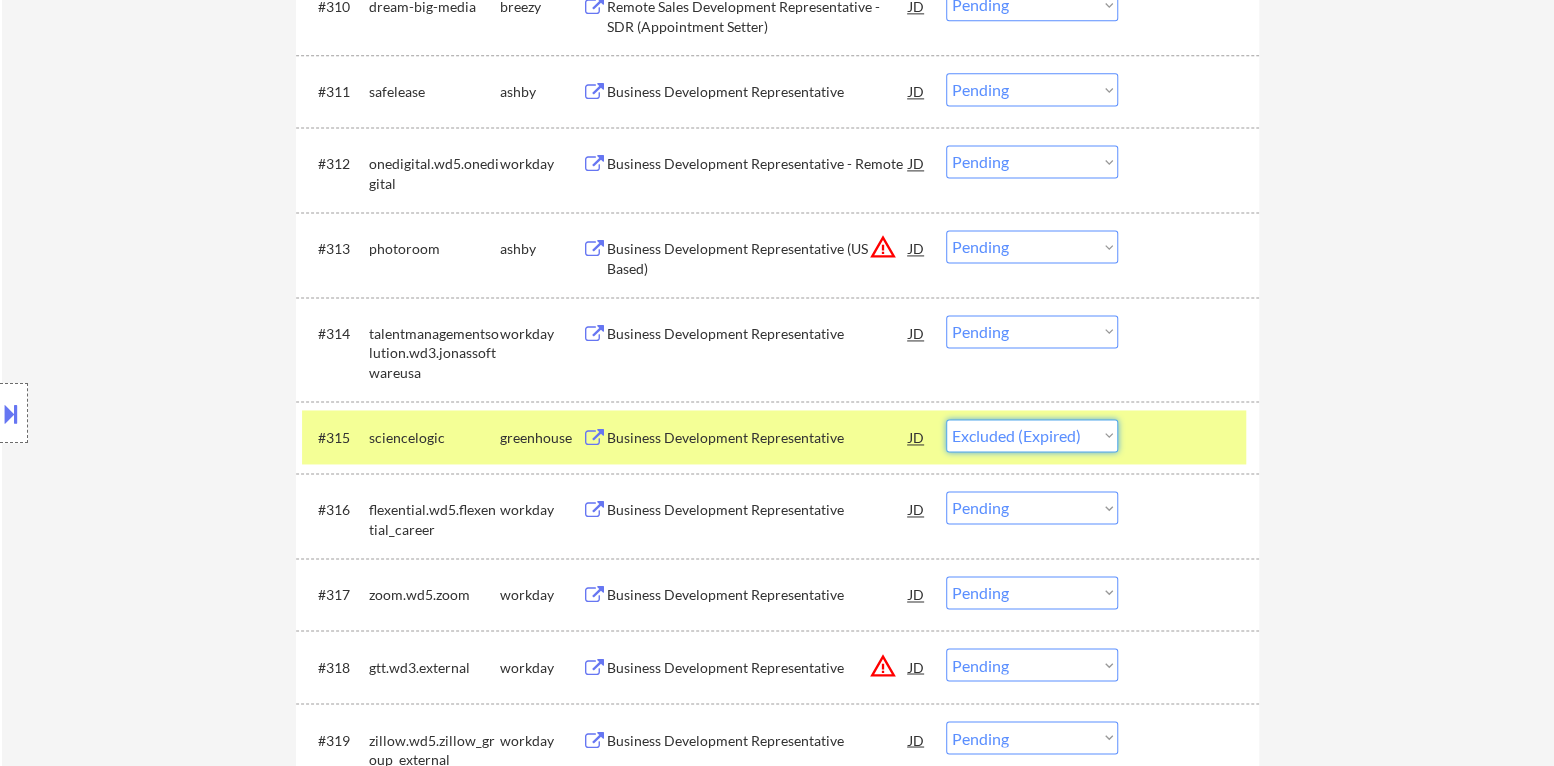 click on "Choose an option... Pending Applied Excluded (Questions) Excluded (Expired) Excluded (Location) Excluded (Bad Match) Excluded (Blocklist) Excluded (Salary) Excluded (Other)" at bounding box center [1032, 435] 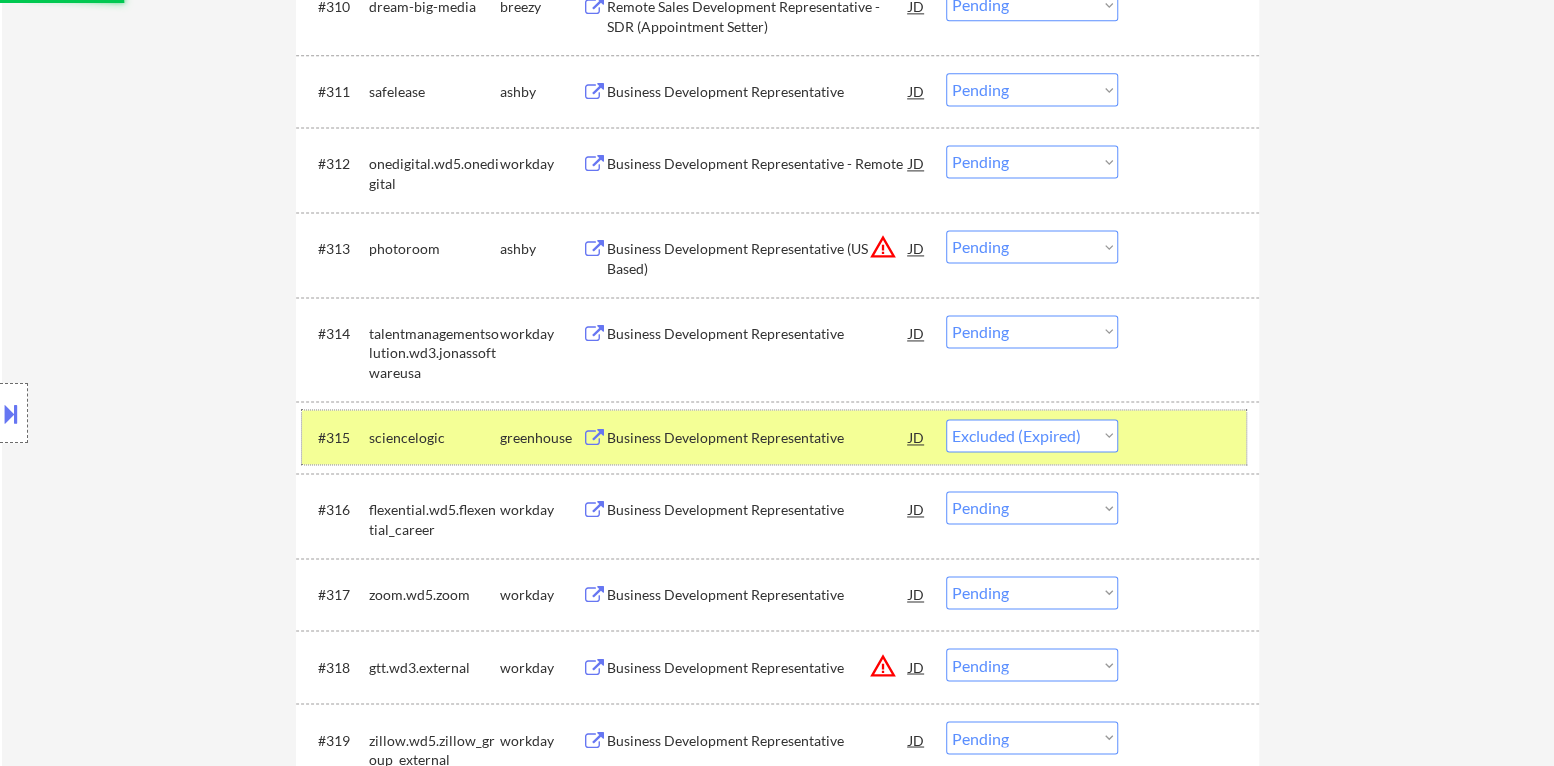 click at bounding box center [1191, 437] 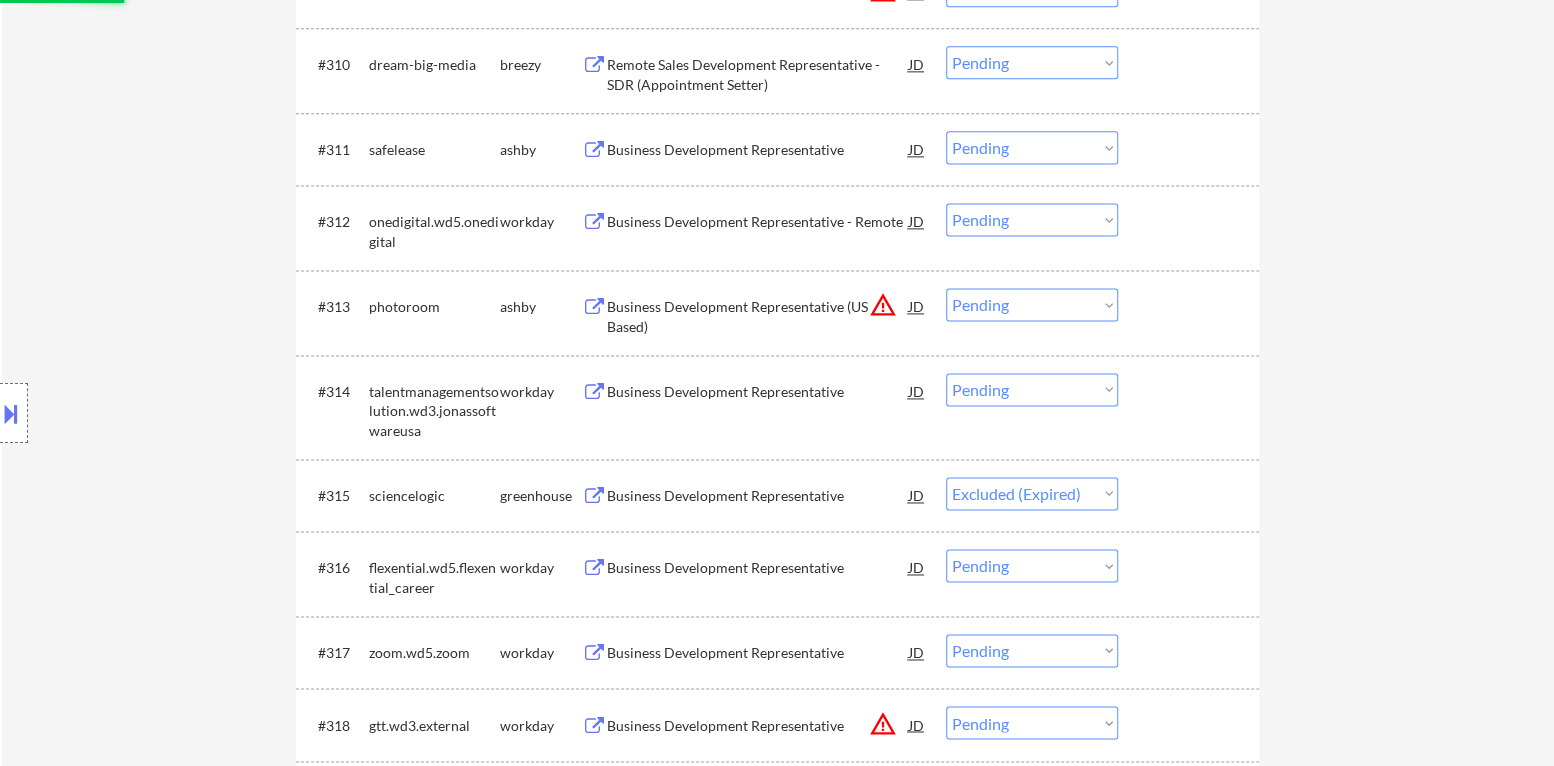 scroll, scrollTop: 1399, scrollLeft: 0, axis: vertical 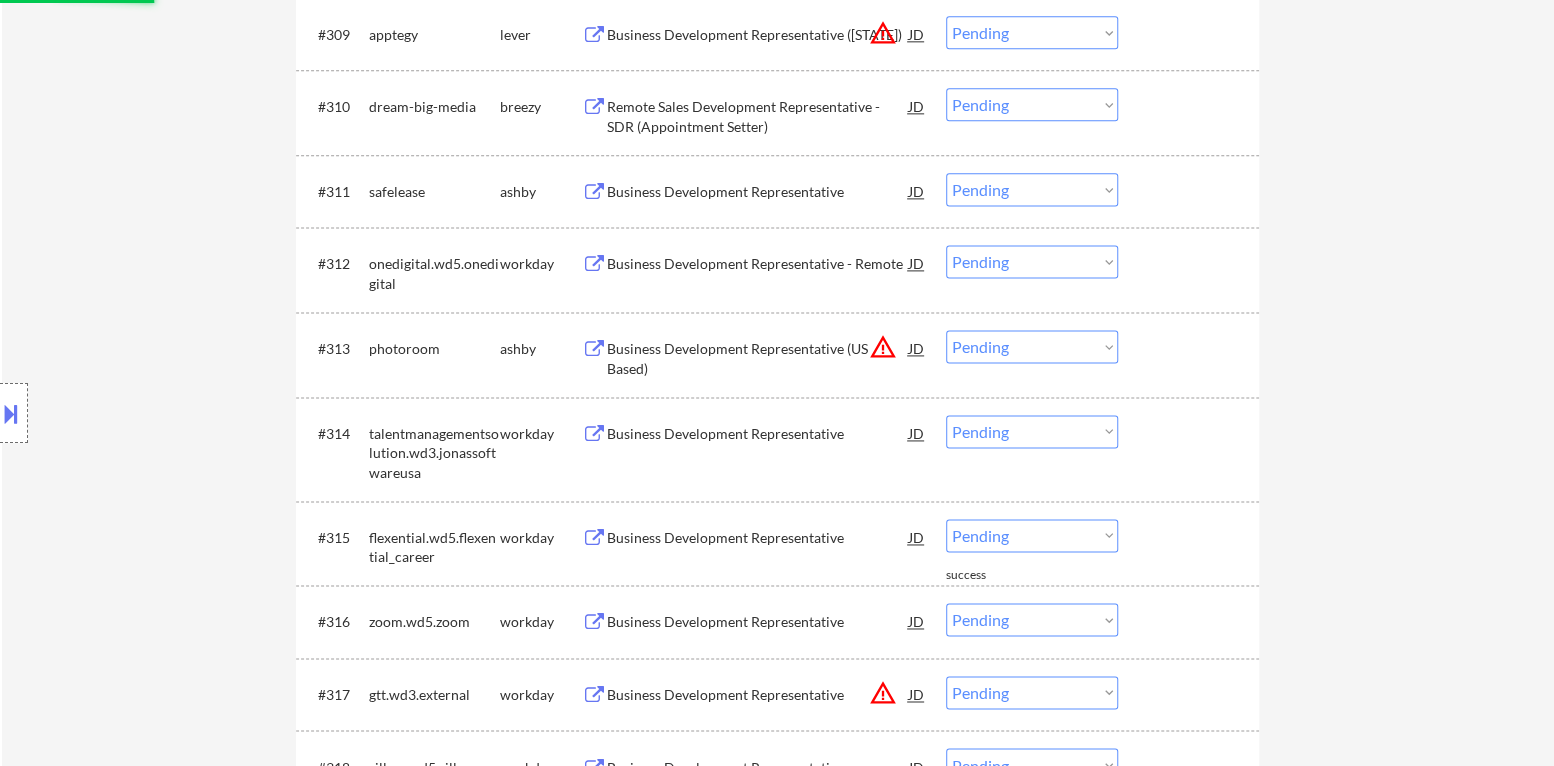 click on "warning_amber" at bounding box center [883, 347] 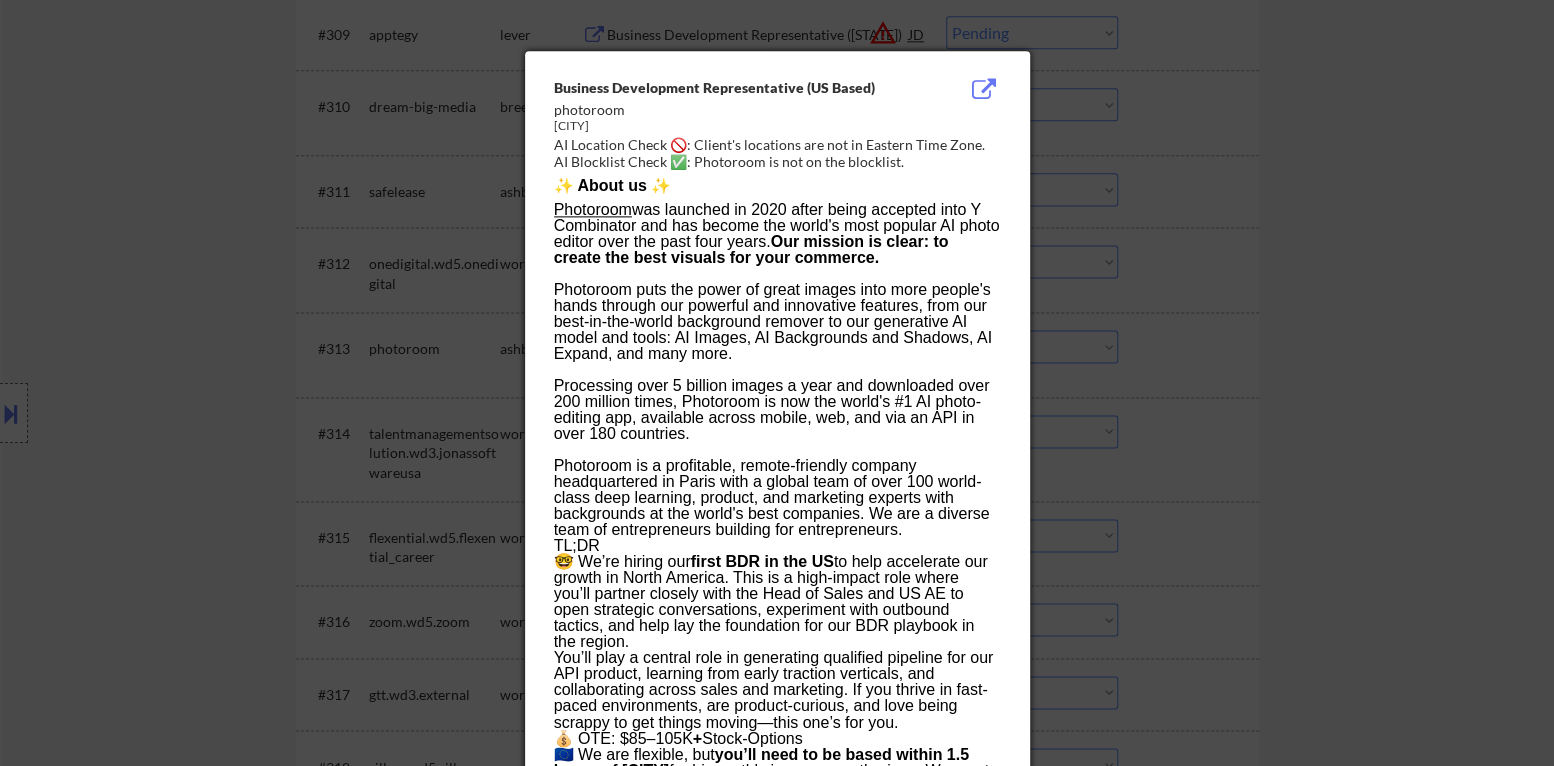 click at bounding box center [777, 383] 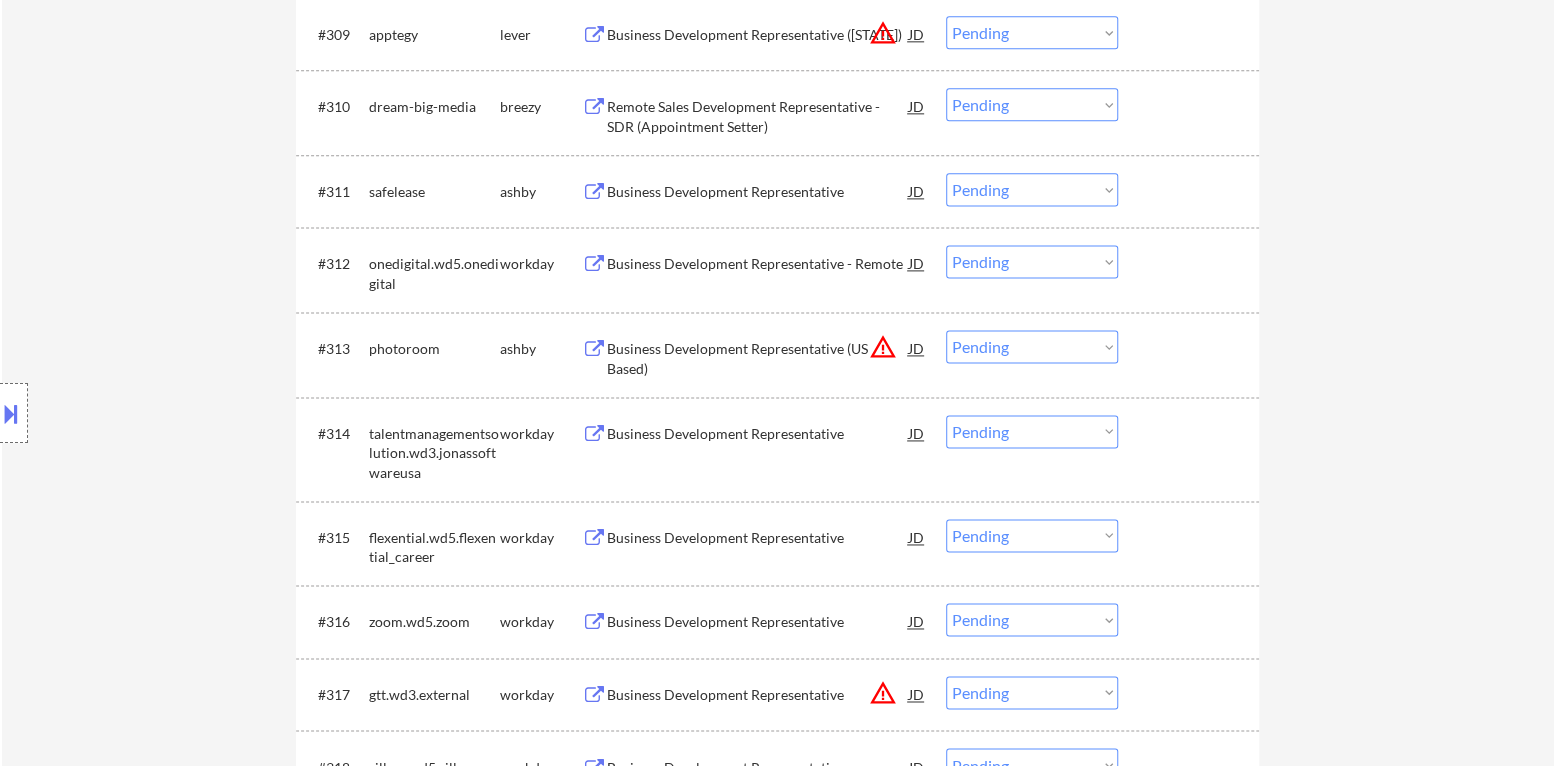 click on "Business Development Representative (US Based)" at bounding box center [758, 358] 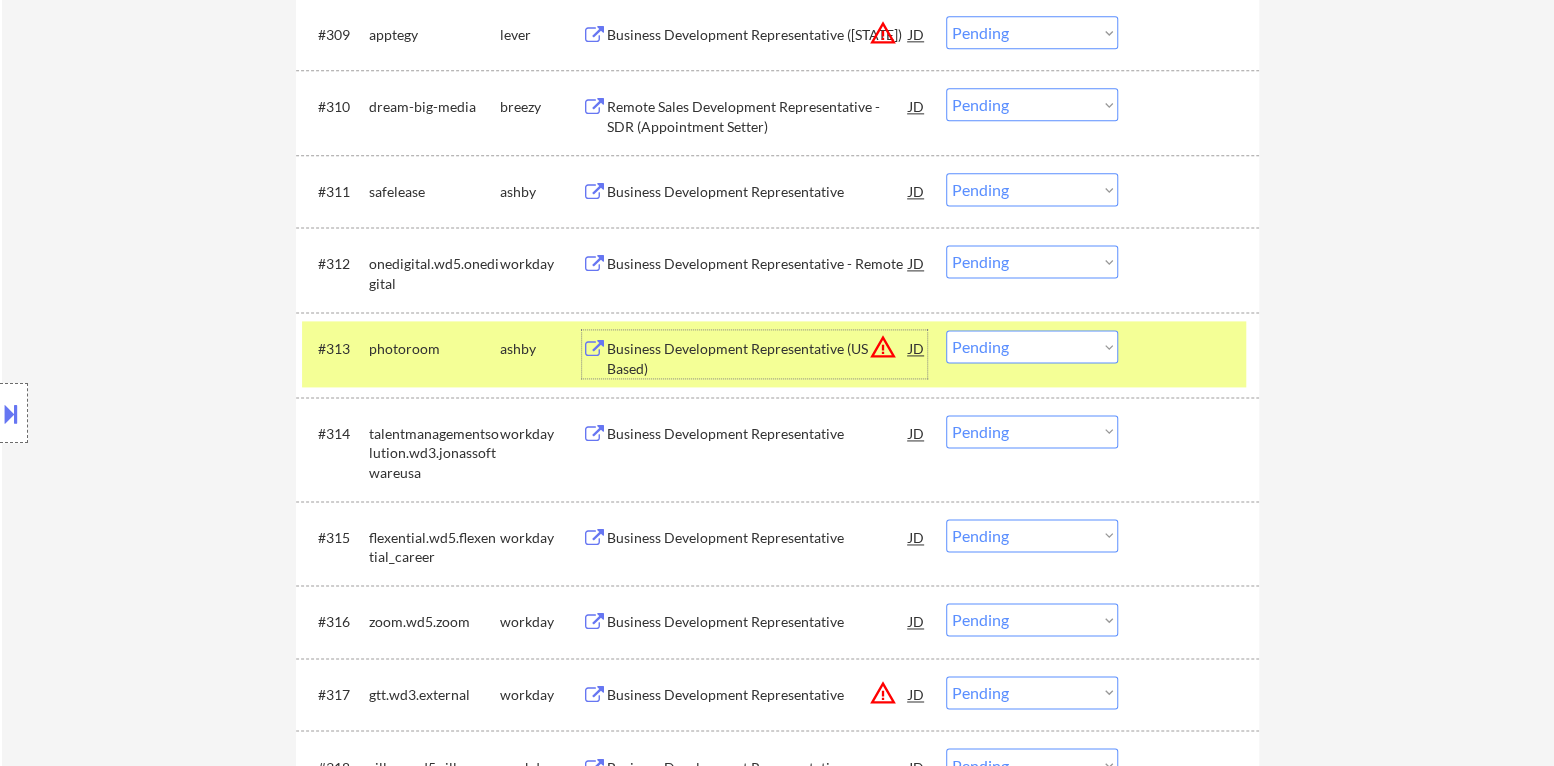 click on "Choose an option... Pending Applied Excluded (Questions) Excluded (Expired) Excluded (Location) Excluded (Bad Match) Excluded (Blocklist) Excluded (Salary) Excluded (Other)" at bounding box center (1032, 346) 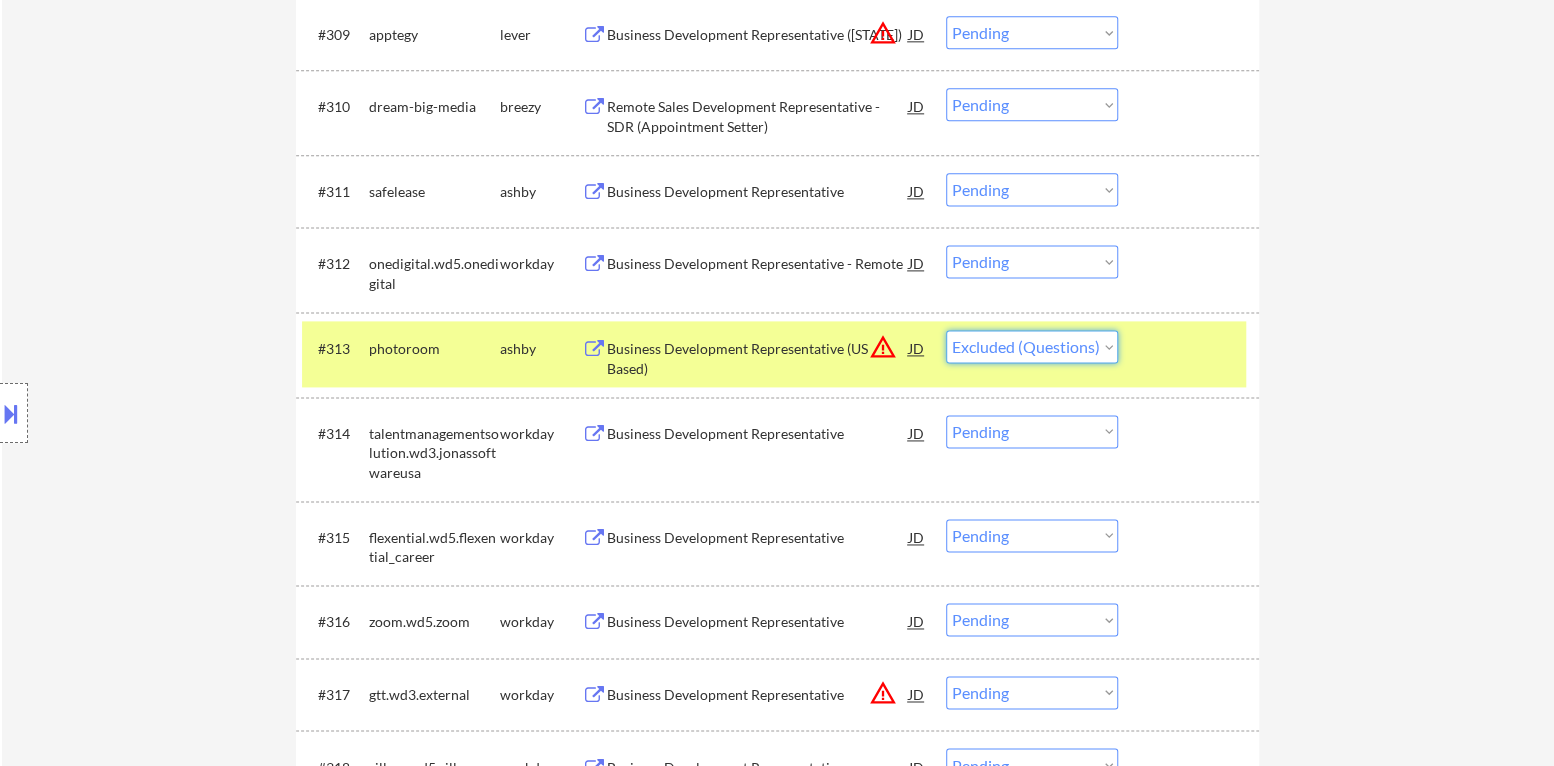 click on "Choose an option... Pending Applied Excluded (Questions) Excluded (Expired) Excluded (Location) Excluded (Bad Match) Excluded (Blocklist) Excluded (Salary) Excluded (Other)" at bounding box center (1032, 346) 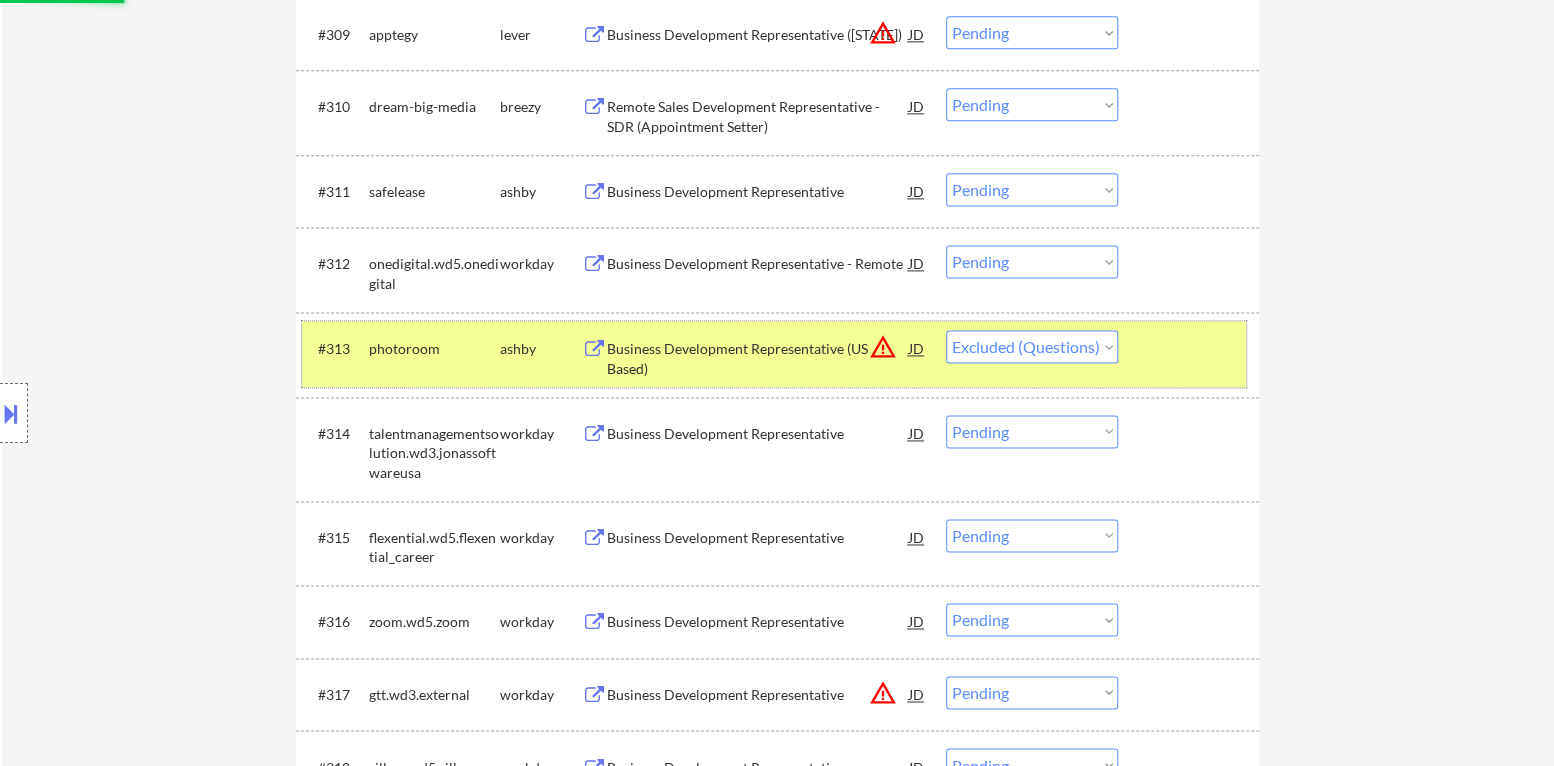 click at bounding box center (1191, 348) 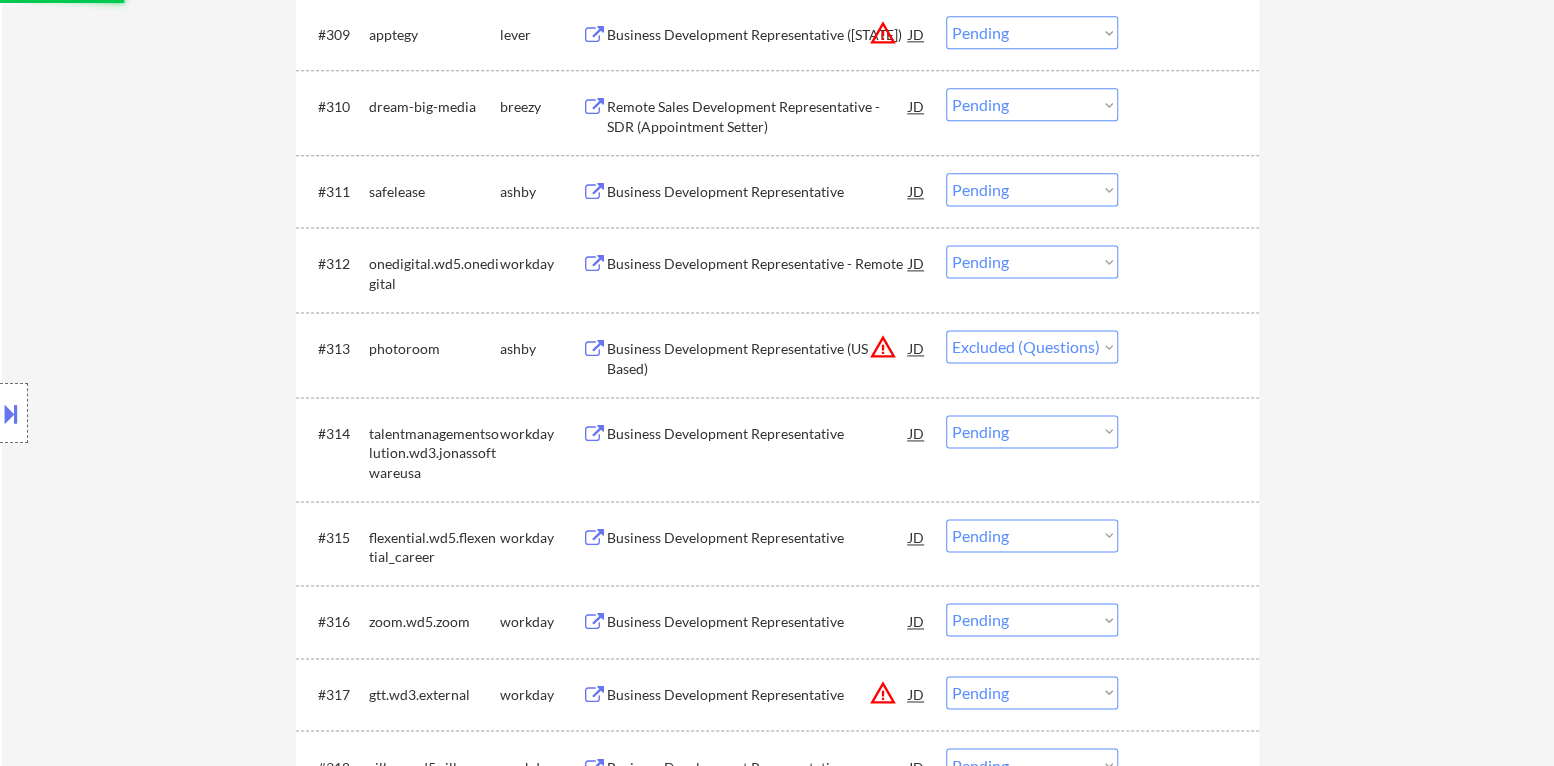 click on "Business Development Representative" at bounding box center (758, 192) 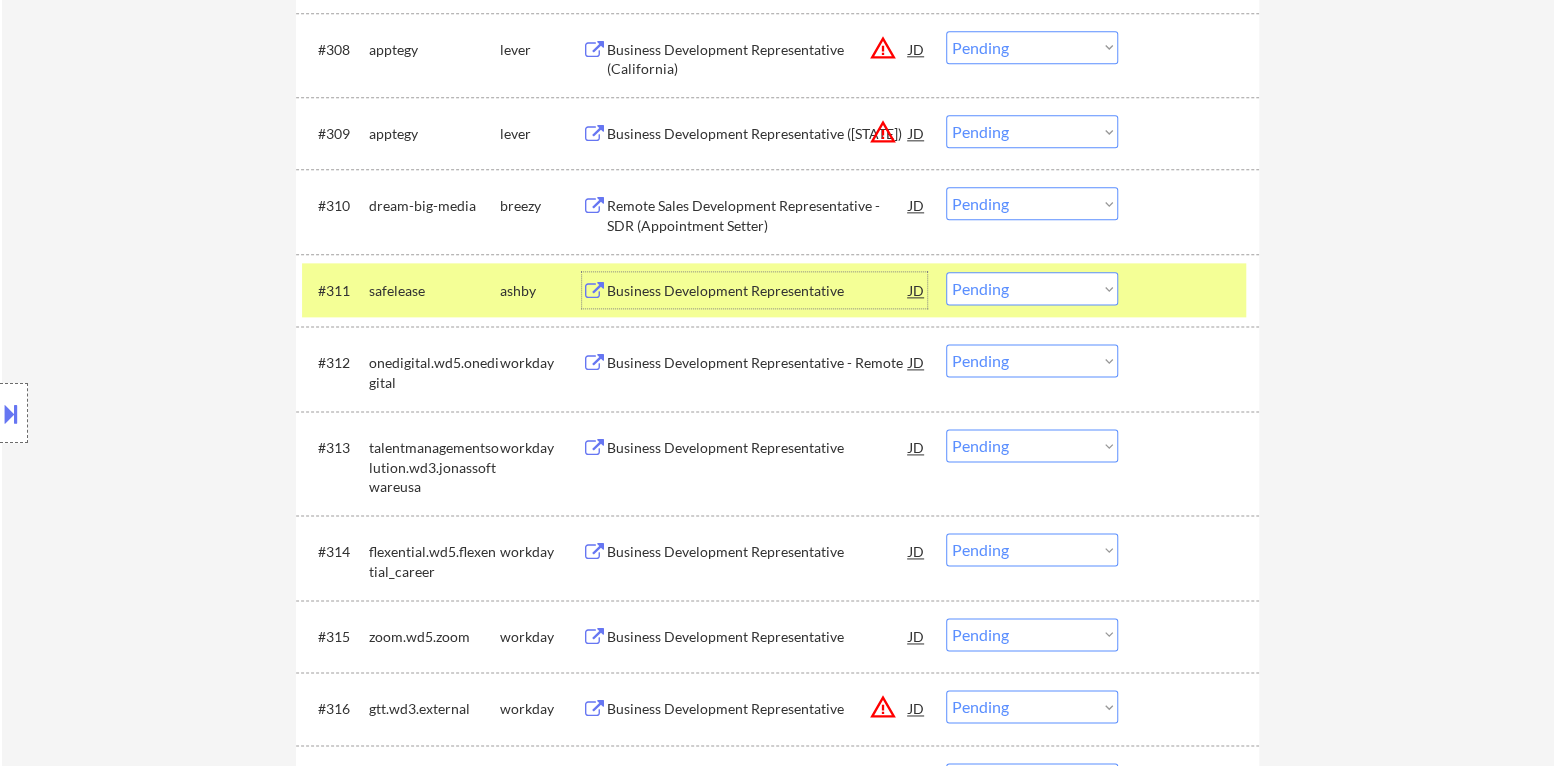 scroll, scrollTop: 1299, scrollLeft: 0, axis: vertical 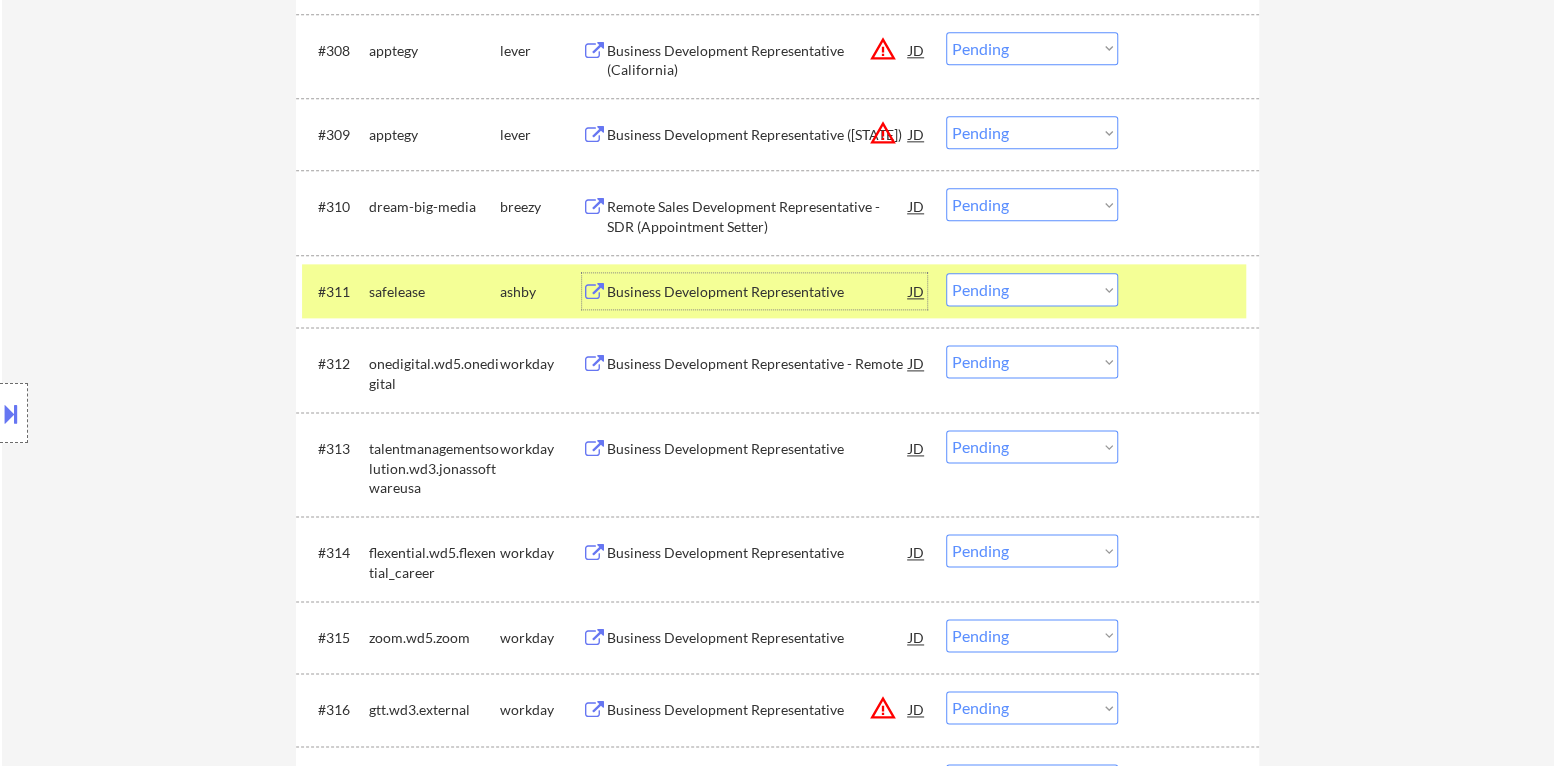 click on "Choose an option... Pending Applied Excluded (Questions) Excluded (Expired) Excluded (Location) Excluded (Bad Match) Excluded (Blocklist) Excluded (Salary) Excluded (Other)" at bounding box center [1032, 289] 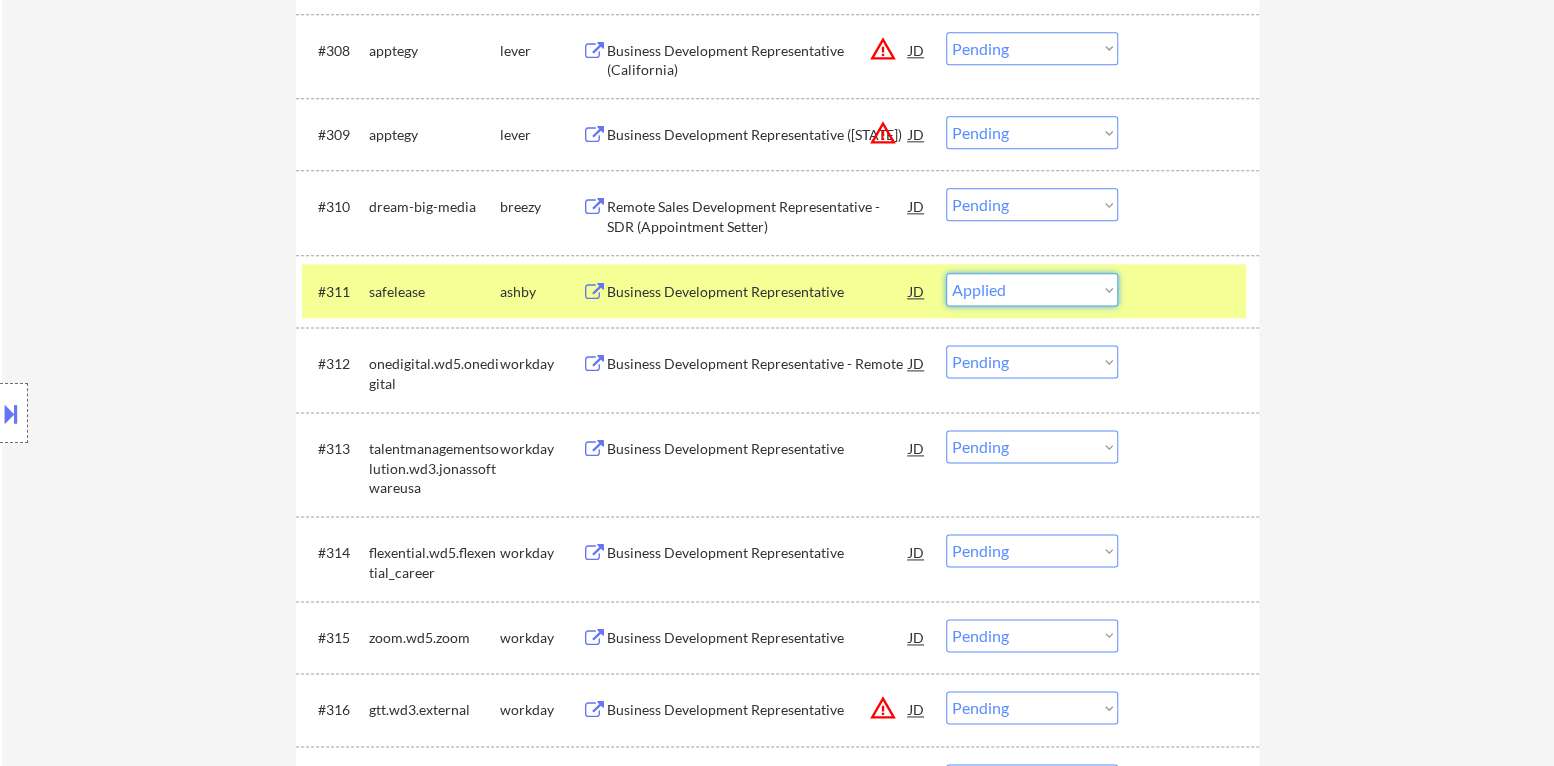 click on "Choose an option... Pending Applied Excluded (Questions) Excluded (Expired) Excluded (Location) Excluded (Bad Match) Excluded (Blocklist) Excluded (Salary) Excluded (Other)" at bounding box center [1032, 289] 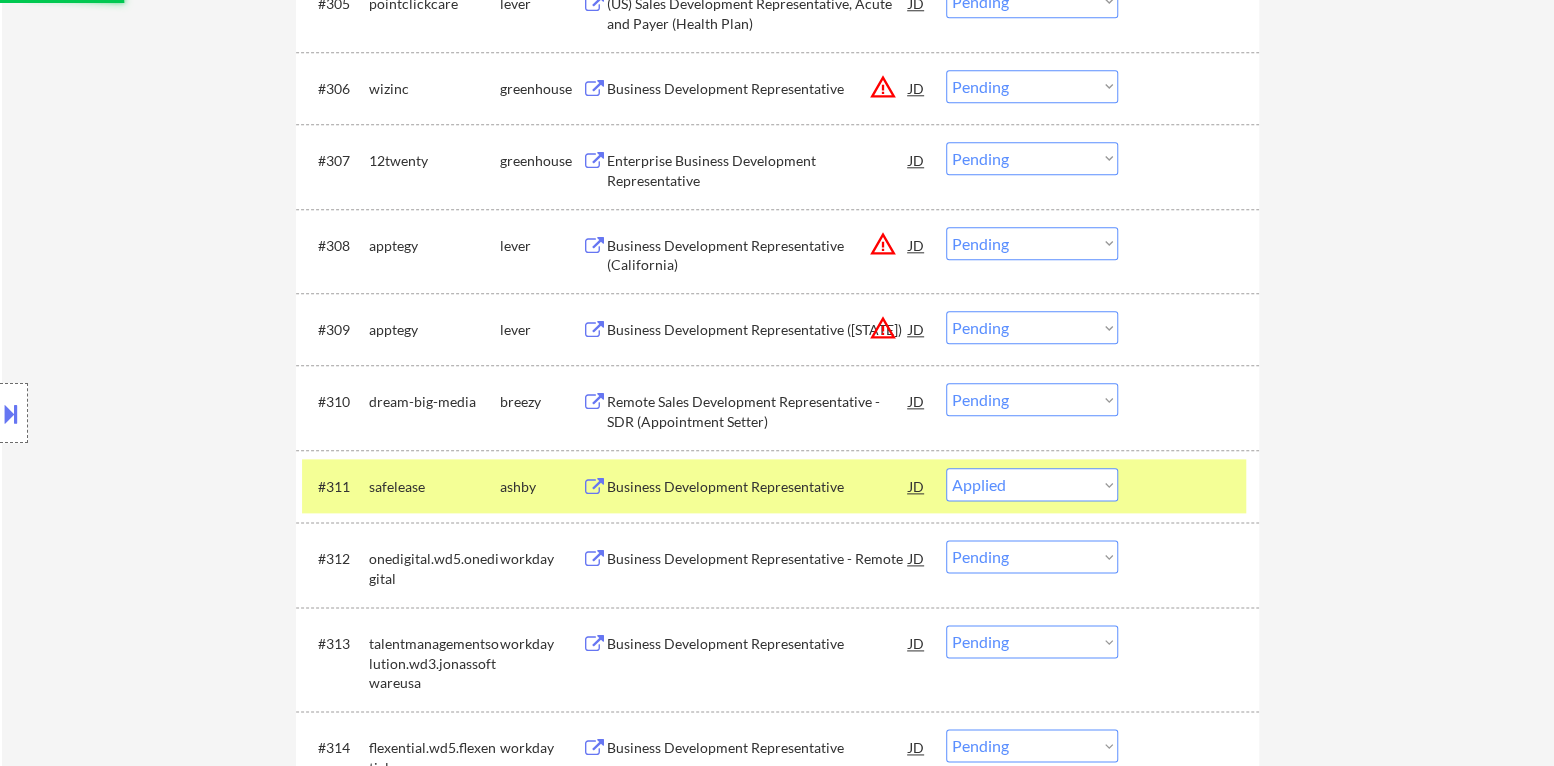 scroll, scrollTop: 1100, scrollLeft: 0, axis: vertical 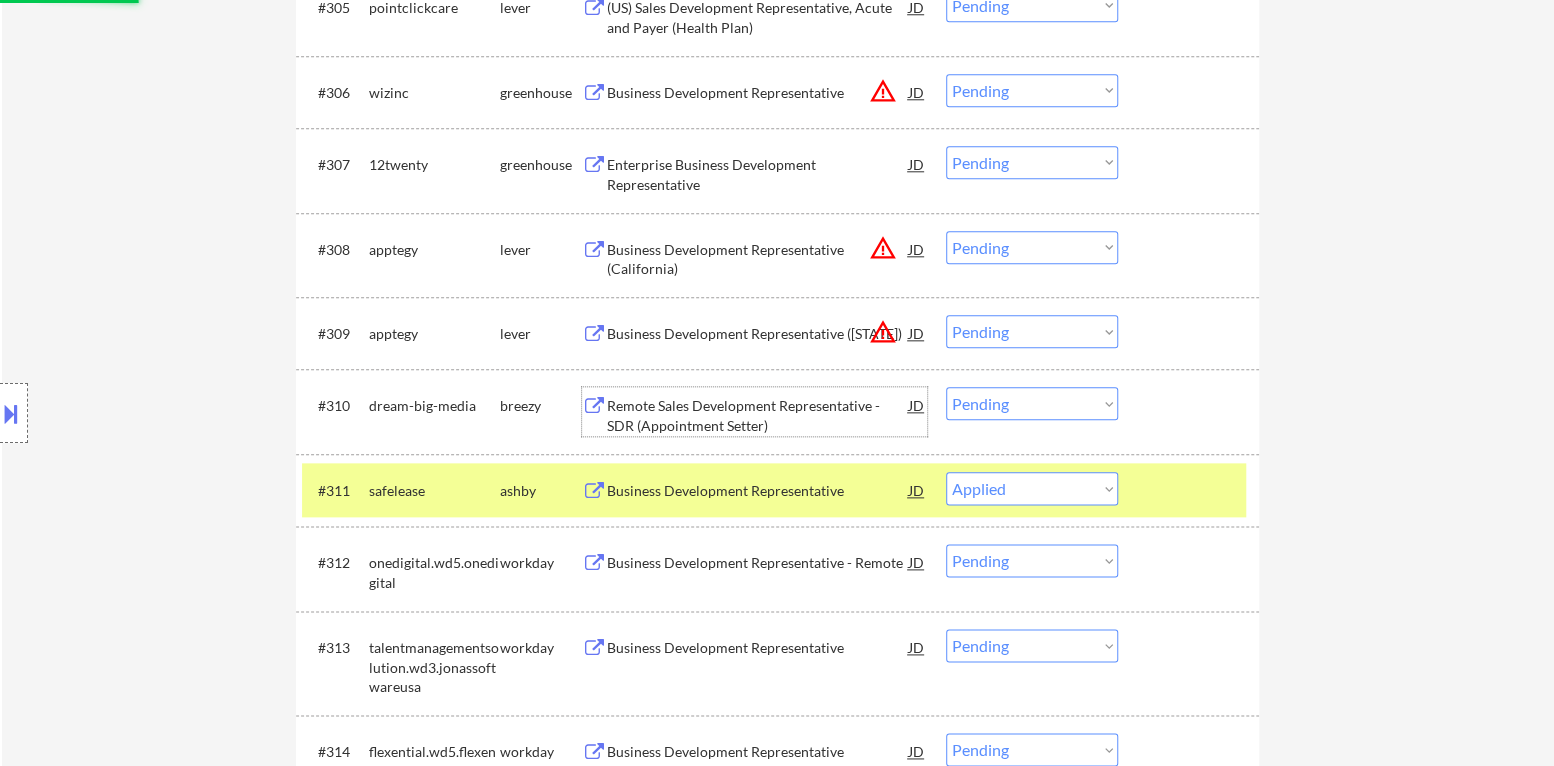 click on "Remote Sales Development Representative - SDR (Appointment Setter)" at bounding box center [758, 415] 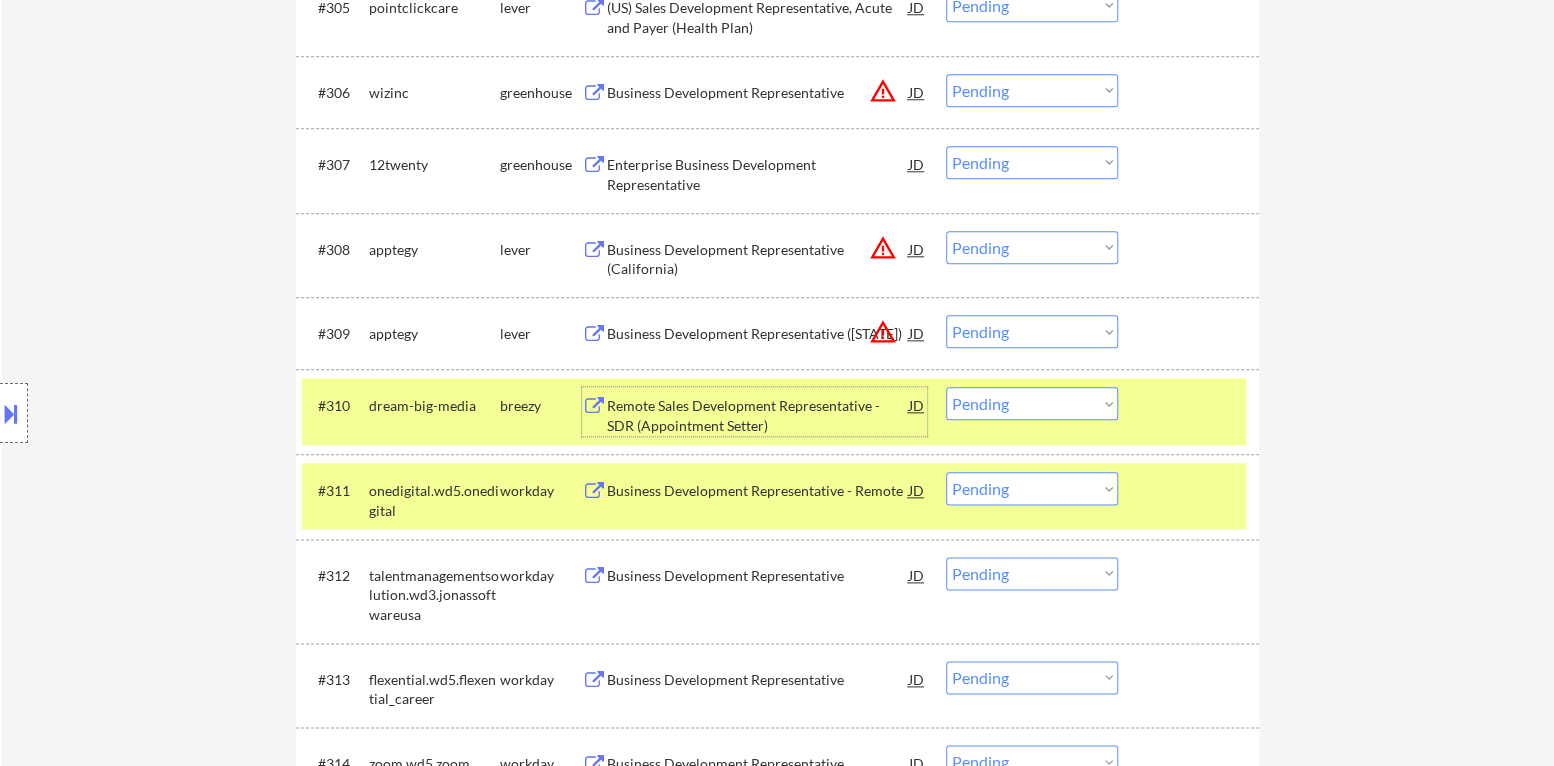 click at bounding box center (1191, 490) 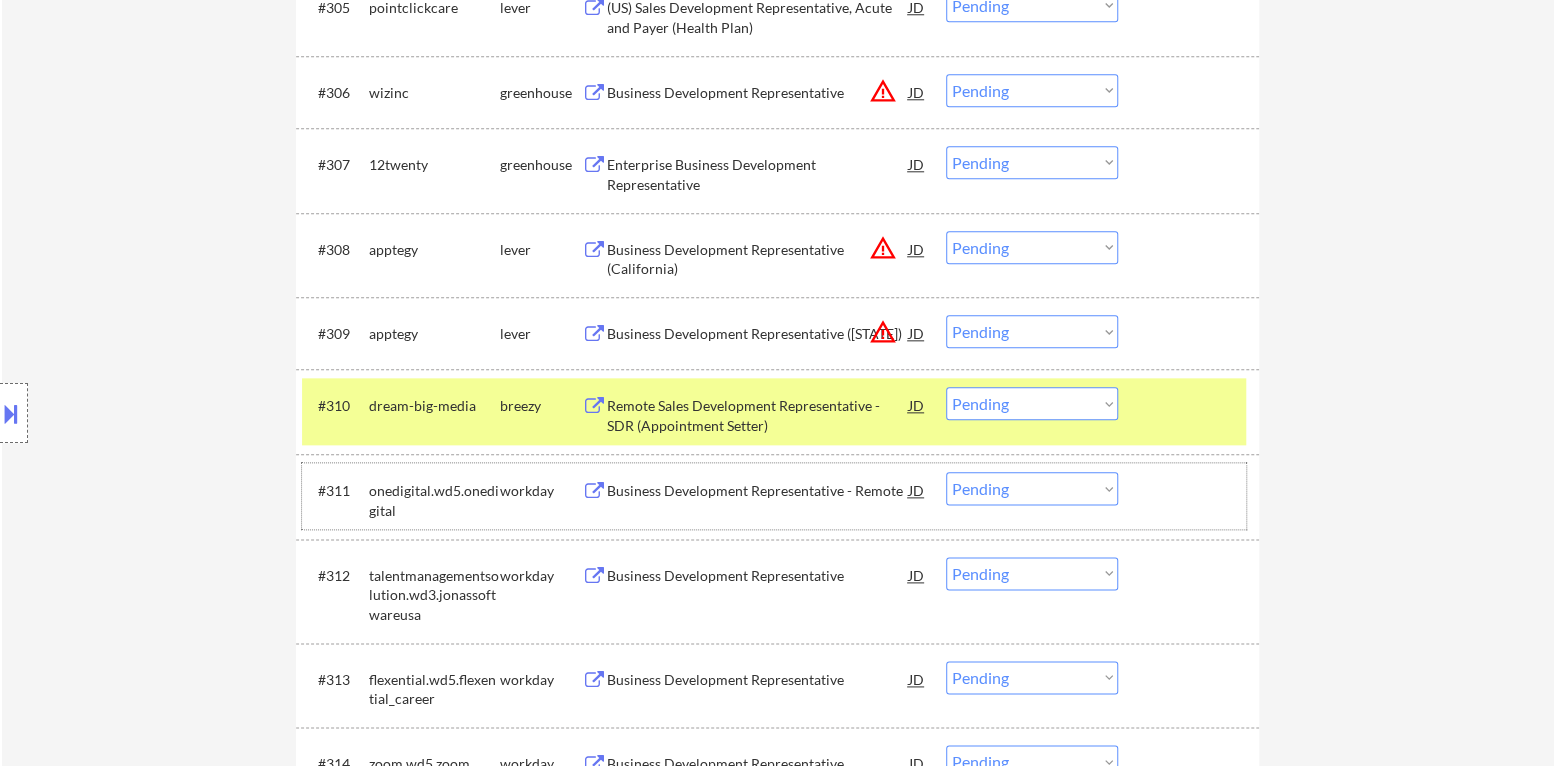 click on "Choose an option... Pending Applied Excluded (Questions) Excluded (Expired) Excluded (Location) Excluded (Bad Match) Excluded (Blocklist) Excluded (Salary) Excluded (Other)" at bounding box center [1032, 403] 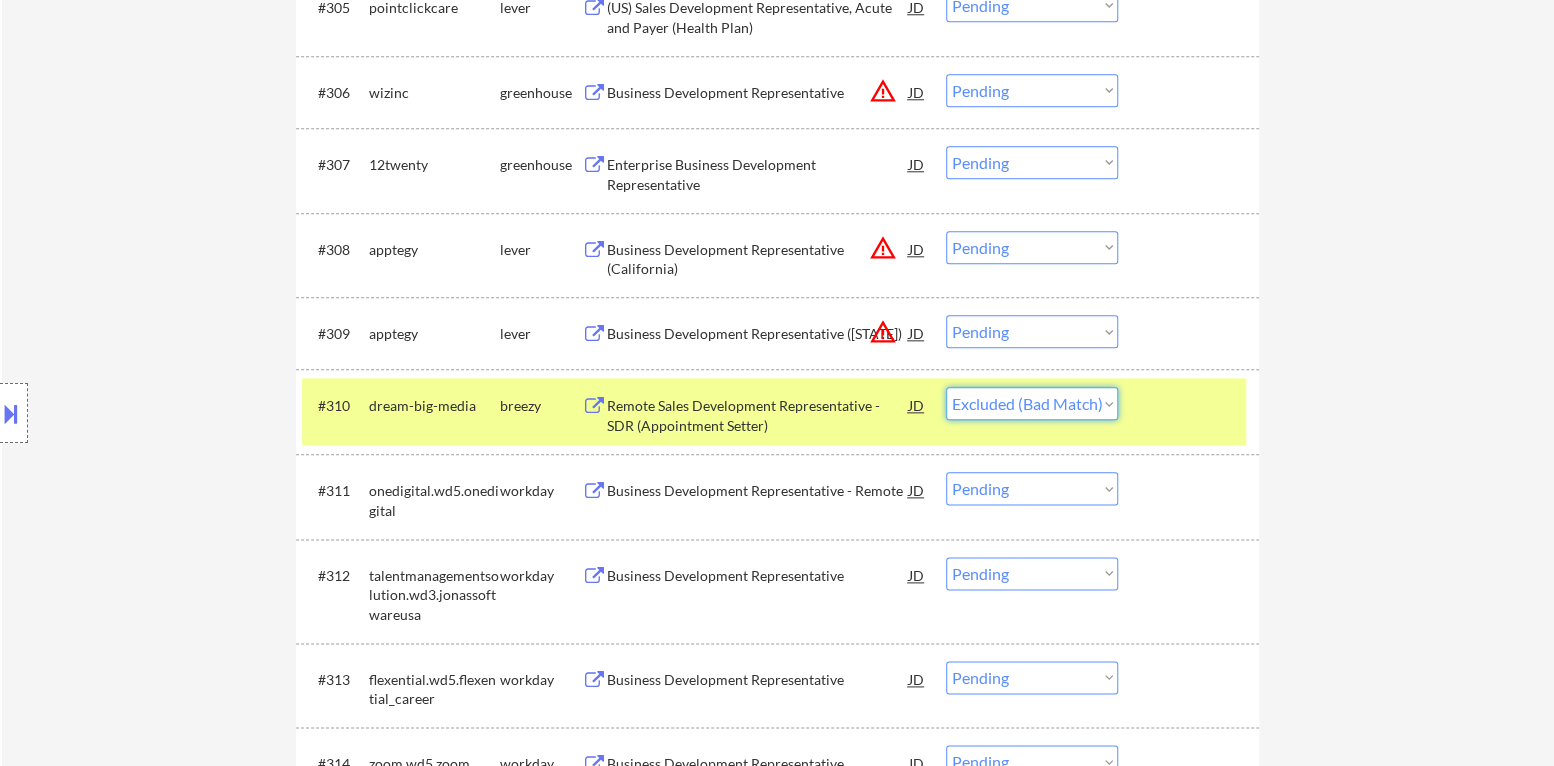 click on "Choose an option... Pending Applied Excluded (Questions) Excluded (Expired) Excluded (Location) Excluded (Bad Match) Excluded (Blocklist) Excluded (Salary) Excluded (Other)" at bounding box center (1032, 403) 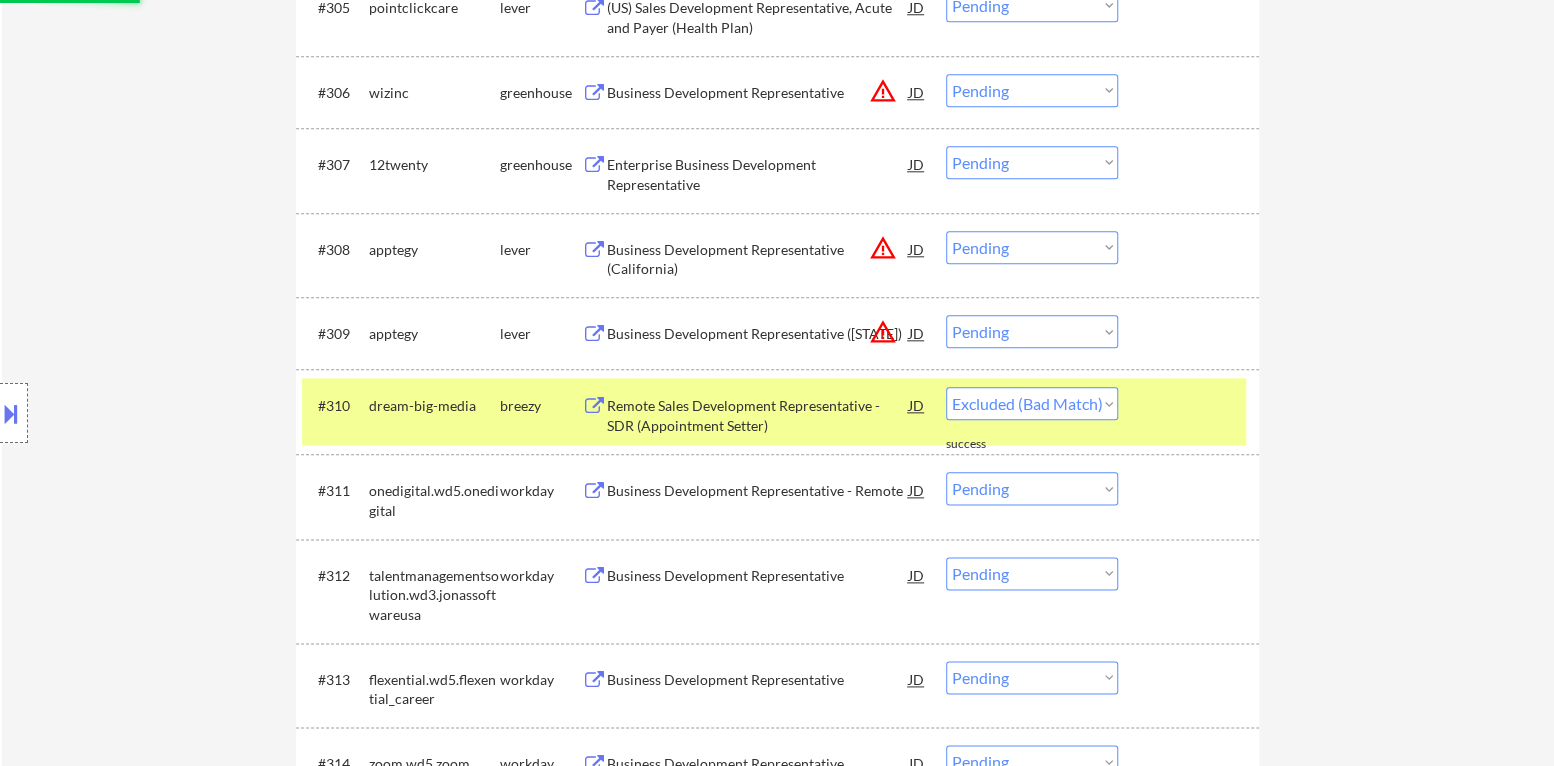 click on "warning_amber" at bounding box center [883, 332] 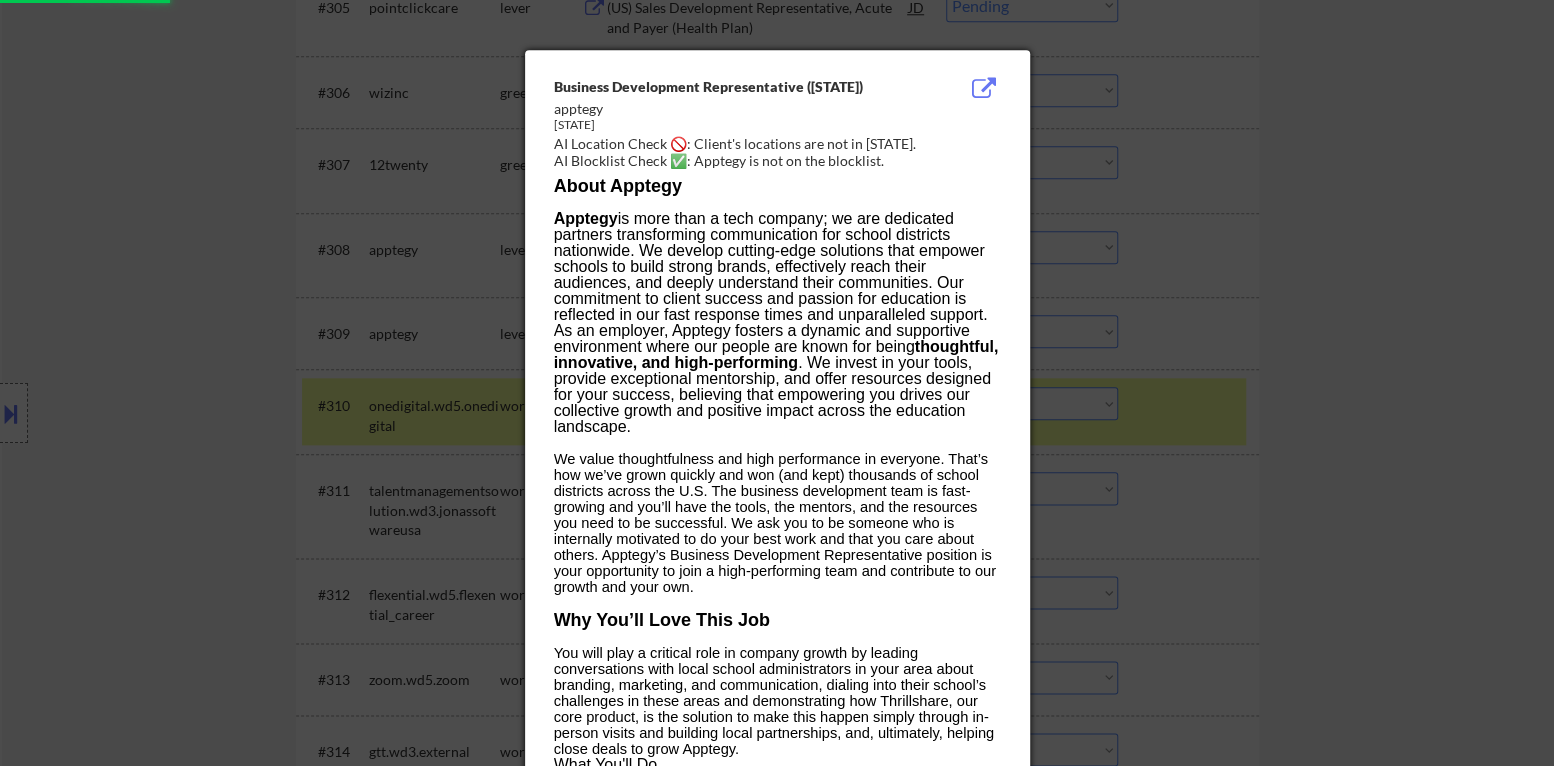 click at bounding box center (777, 383) 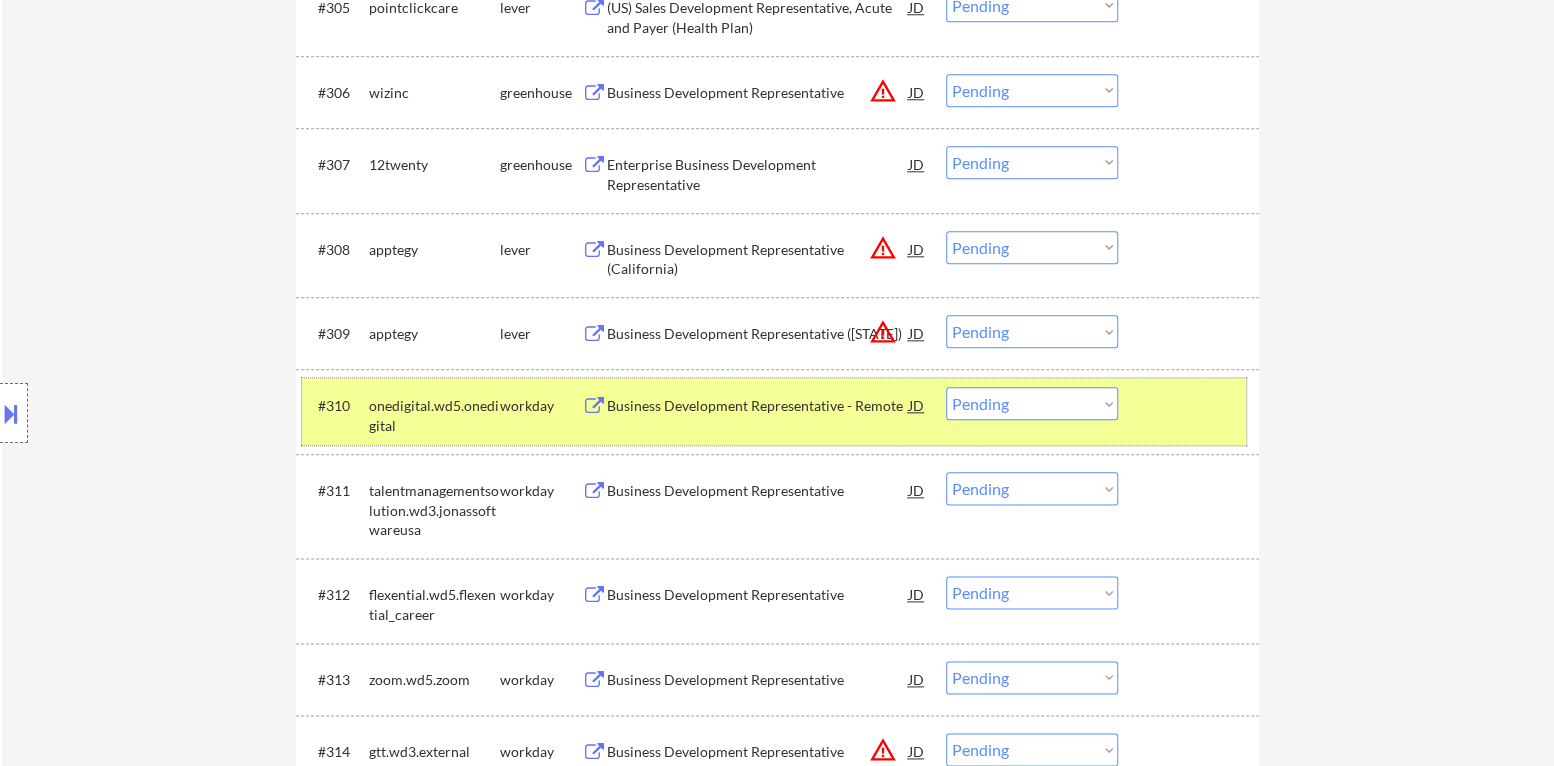 click at bounding box center (1191, 405) 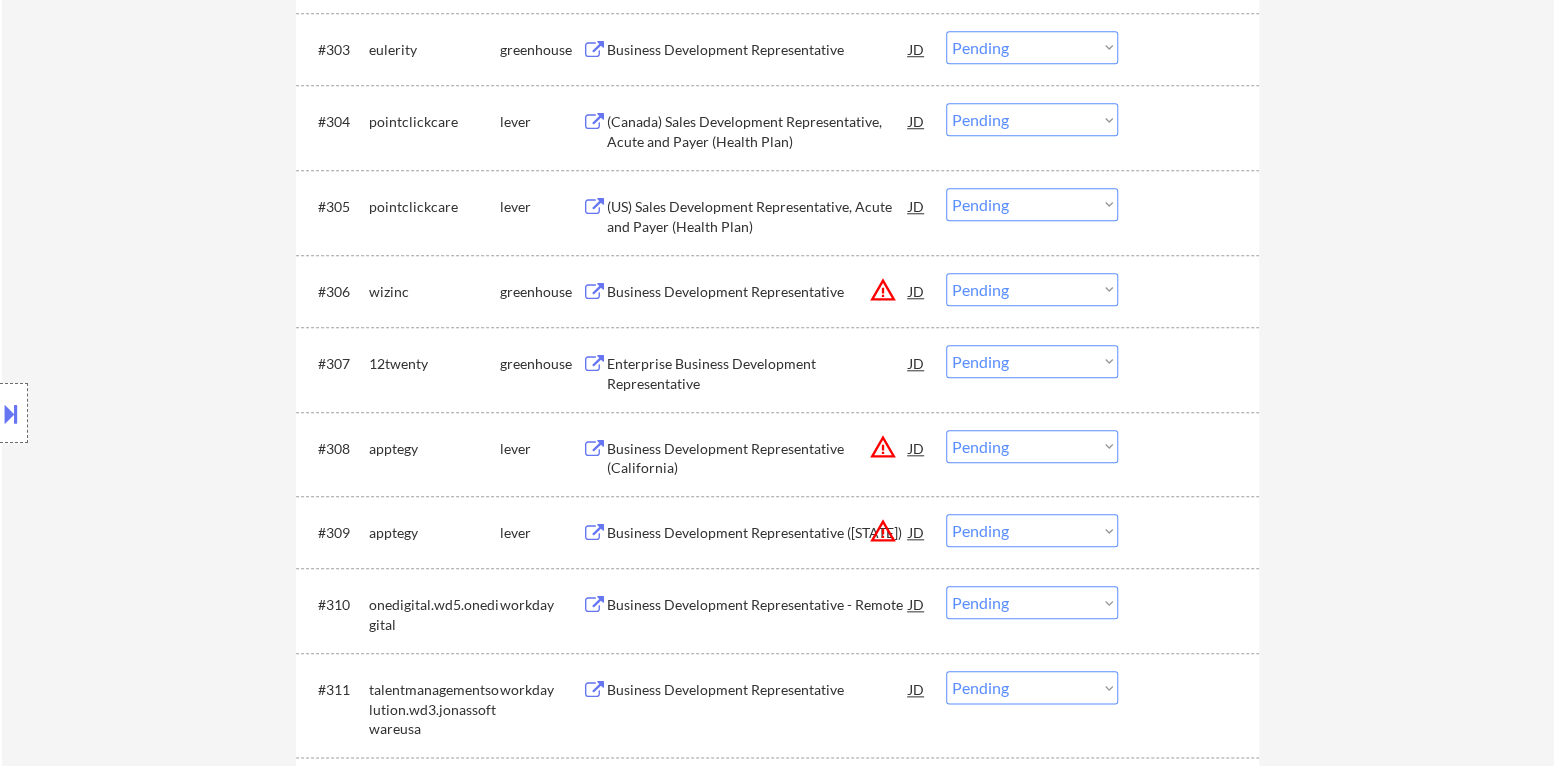 scroll, scrollTop: 900, scrollLeft: 0, axis: vertical 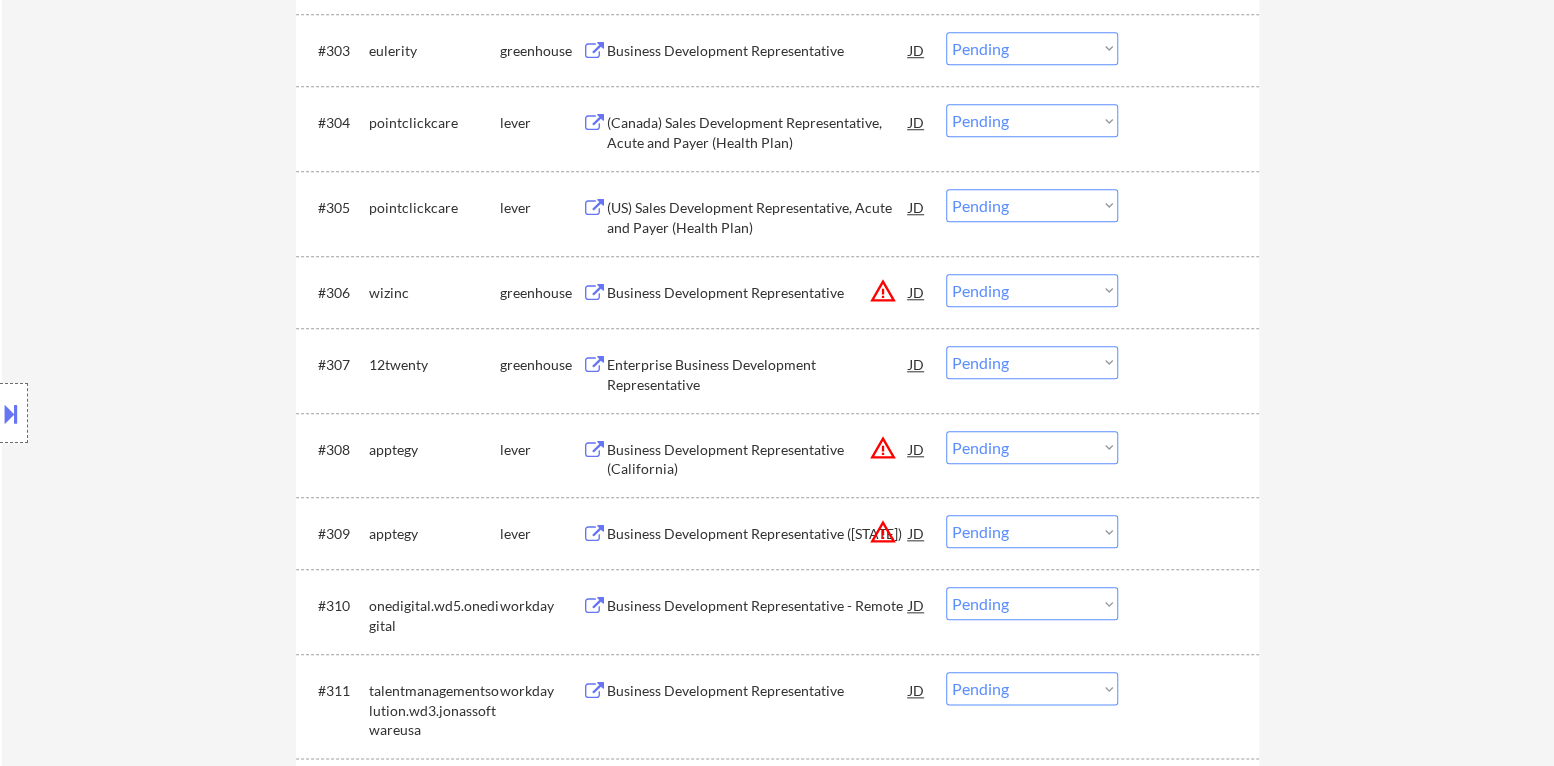 click on "Choose an option... Pending Applied Excluded (Questions) Excluded (Expired) Excluded (Location) Excluded (Bad Match) Excluded (Blocklist) Excluded (Salary) Excluded (Other)" at bounding box center (1032, 531) 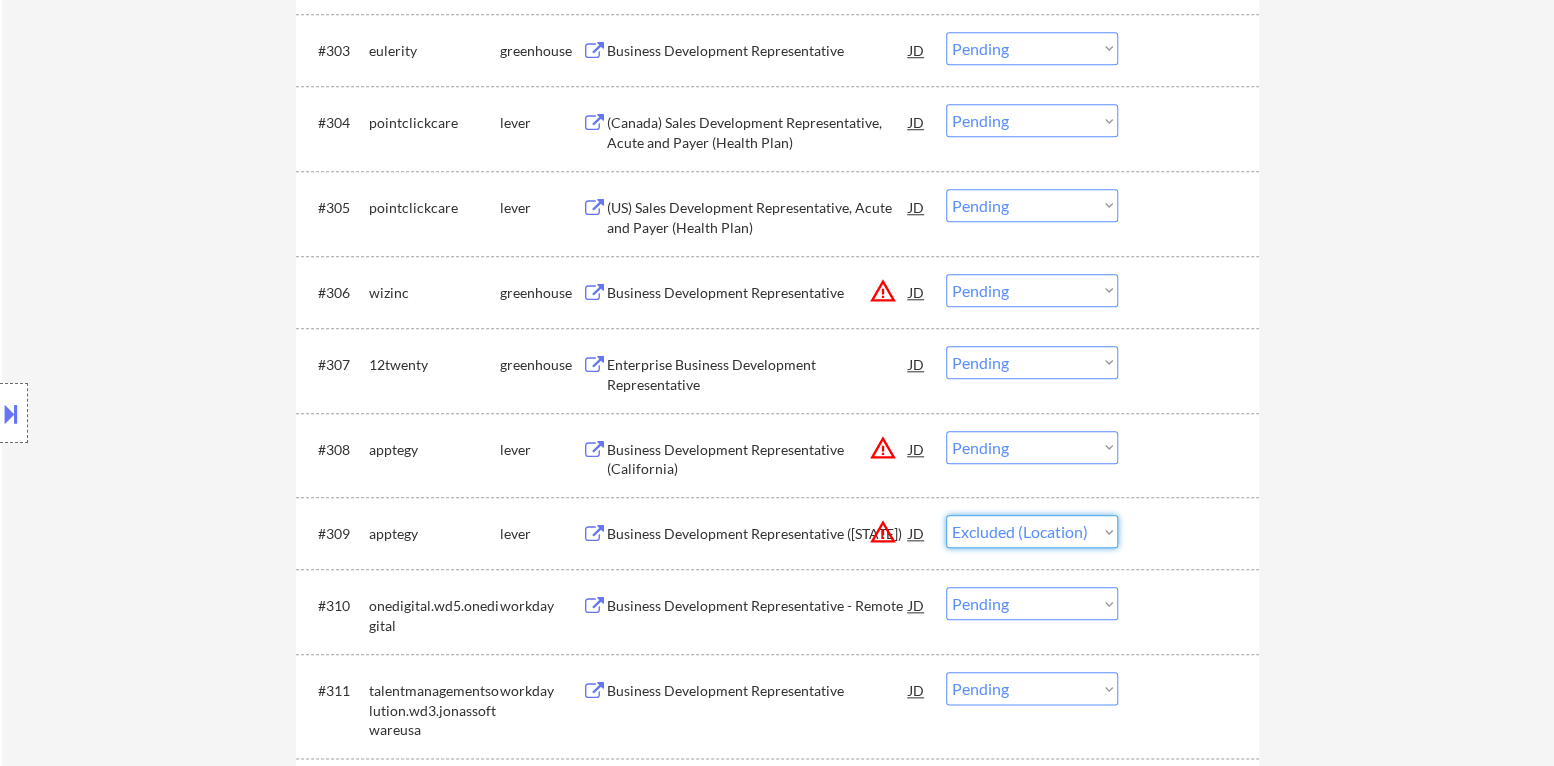 click on "Choose an option... Pending Applied Excluded (Questions) Excluded (Expired) Excluded (Location) Excluded (Bad Match) Excluded (Blocklist) Excluded (Salary) Excluded (Other)" at bounding box center (1032, 531) 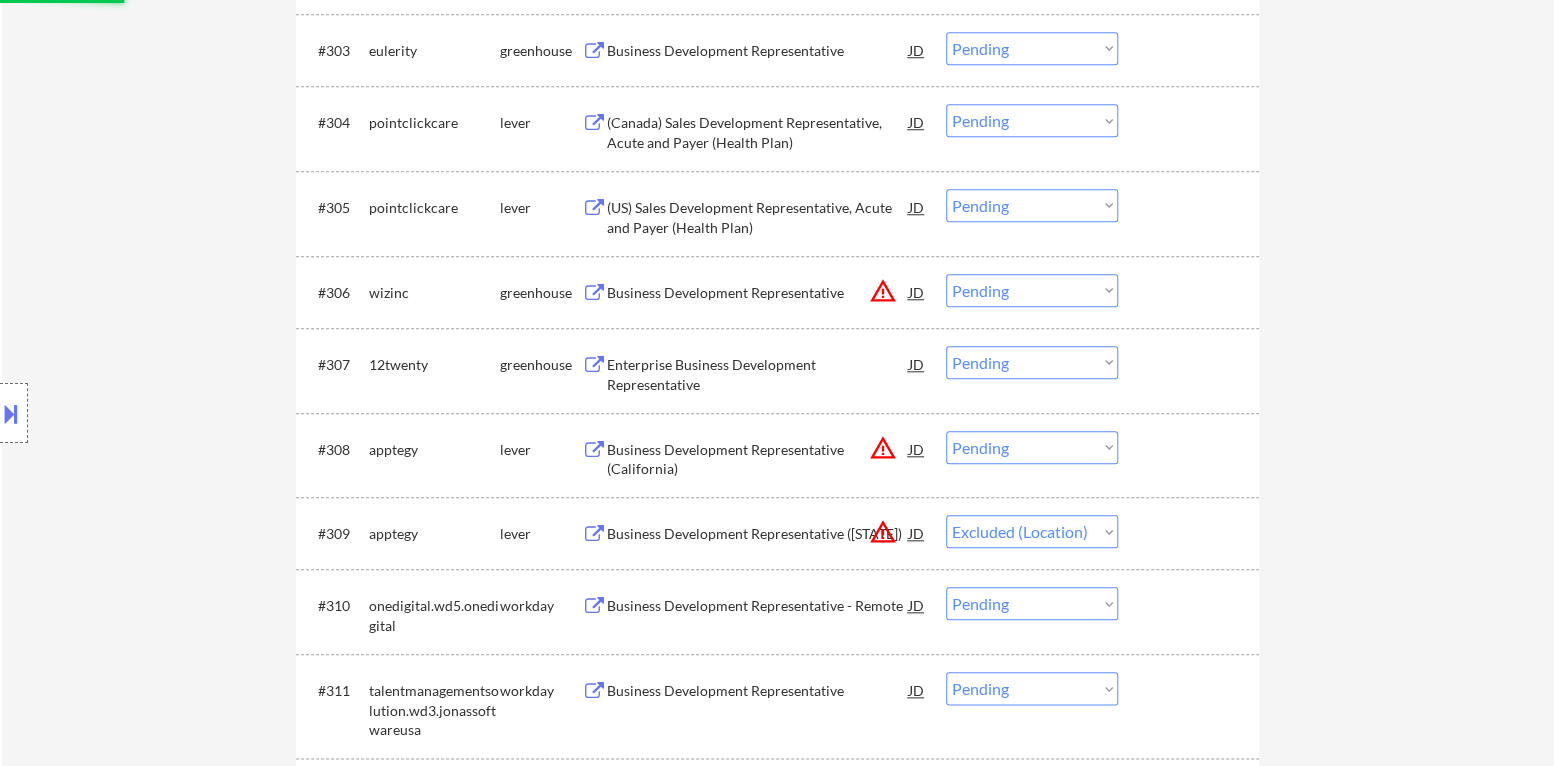 click on "Choose an option... Pending Applied Excluded (Questions) Excluded (Expired) Excluded (Location) Excluded (Bad Match) Excluded (Blocklist) Excluded (Salary) Excluded (Other)" at bounding box center (1032, 447) 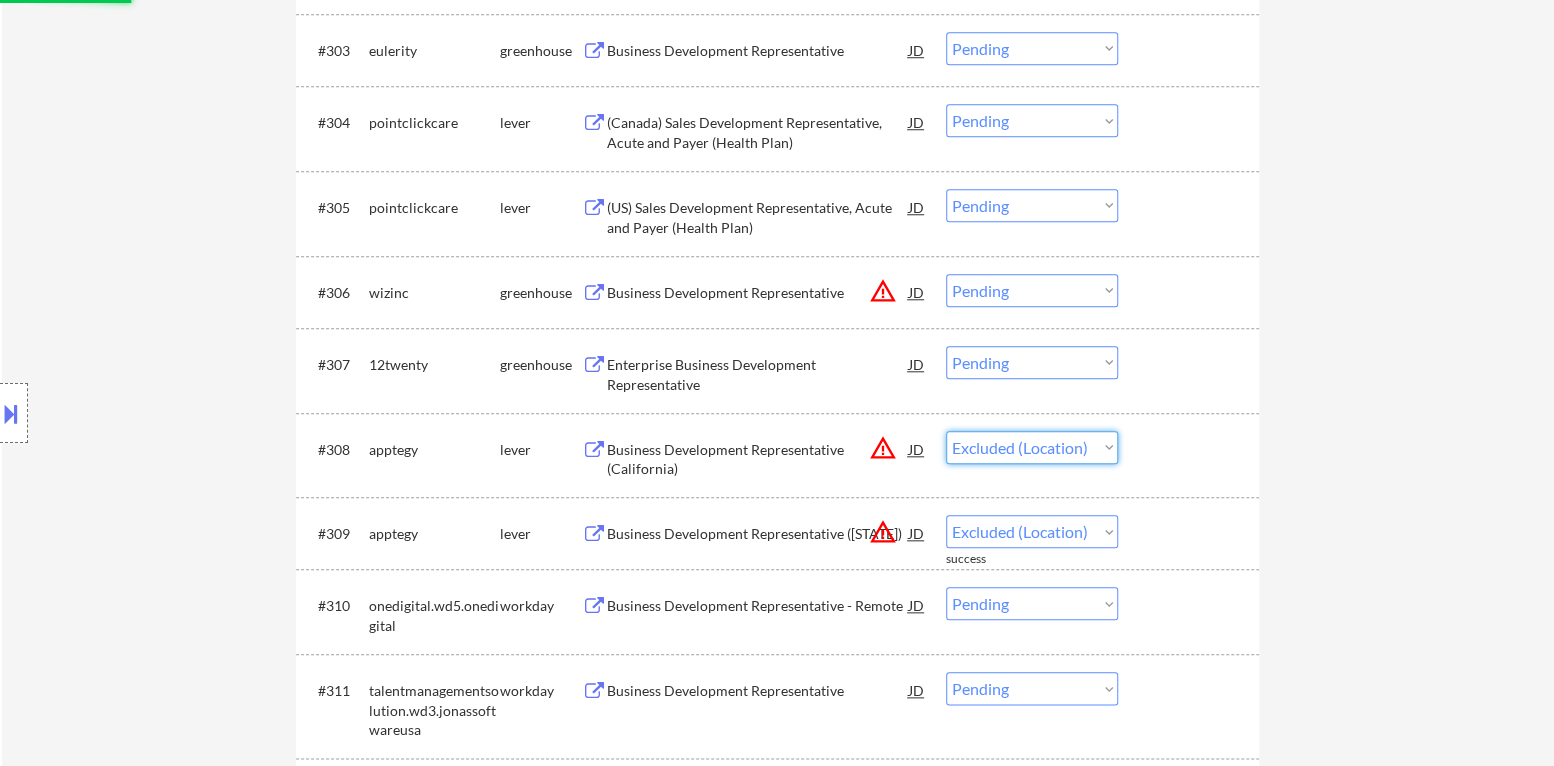click on "Choose an option... Pending Applied Excluded (Questions) Excluded (Expired) Excluded (Location) Excluded (Bad Match) Excluded (Blocklist) Excluded (Salary) Excluded (Other)" at bounding box center (1032, 447) 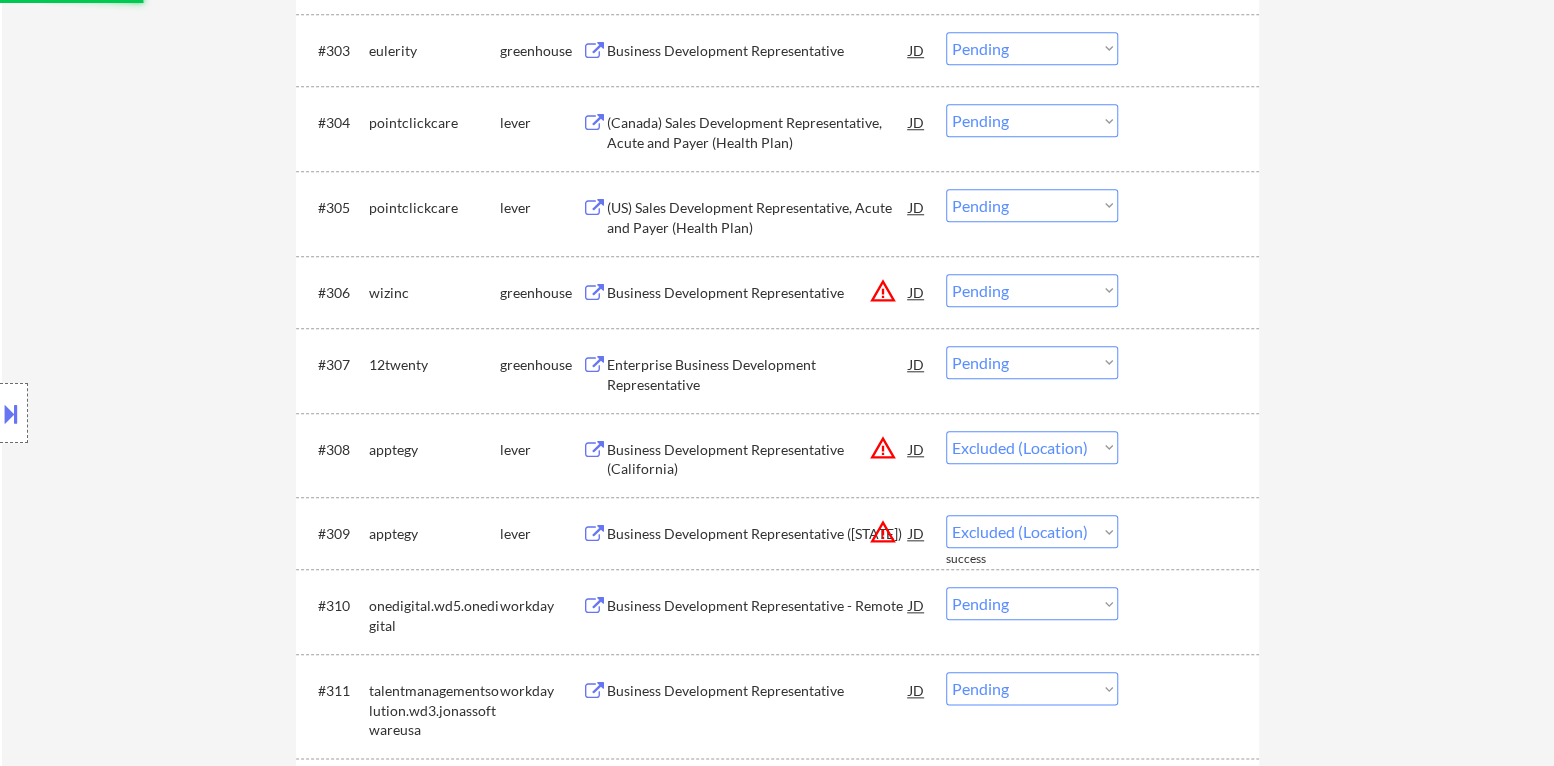 click on "Enterprise Business Development Representative" at bounding box center [758, 374] 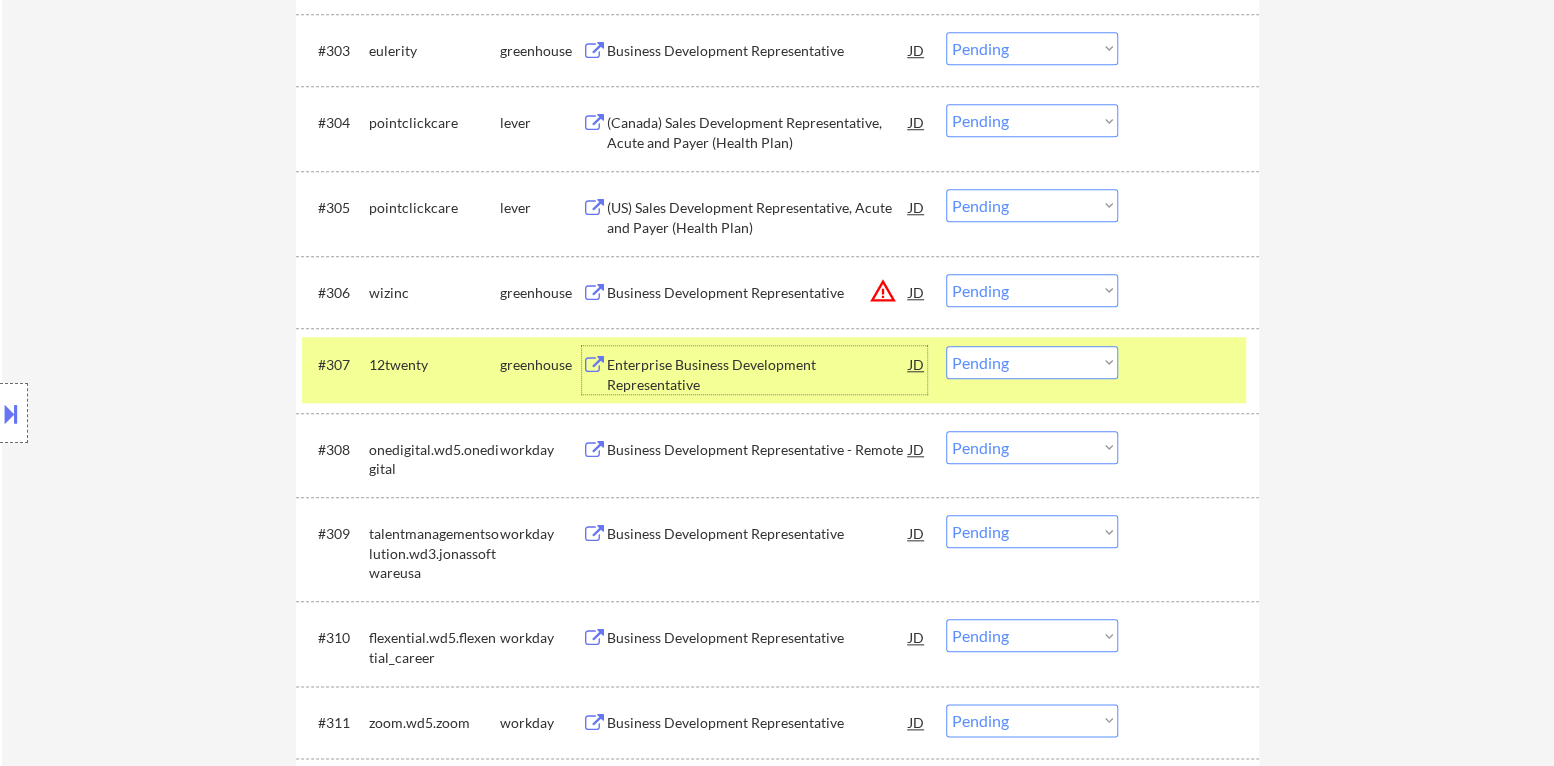 click on "Enterprise Business Development Representative" at bounding box center (758, 374) 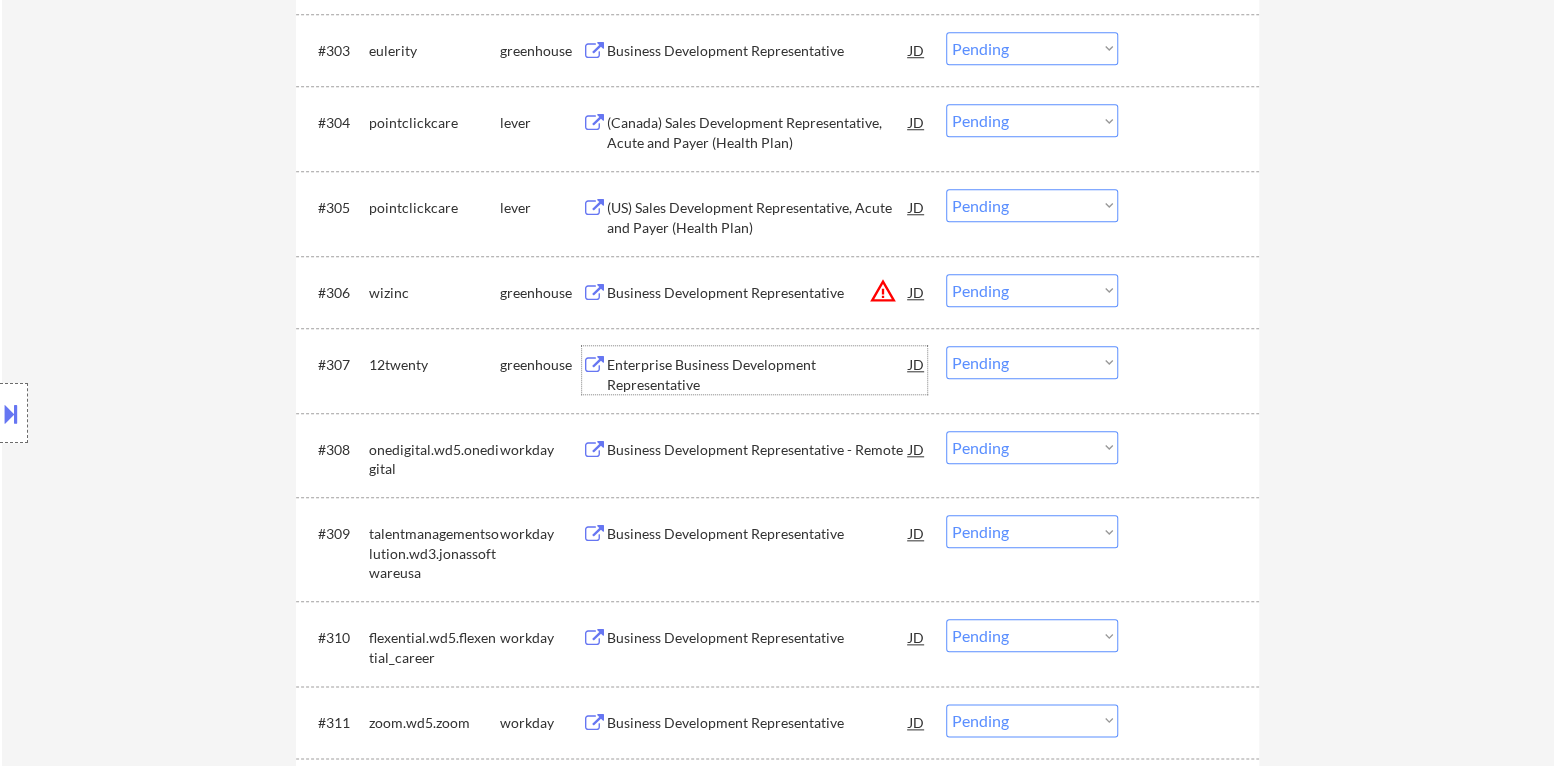 scroll, scrollTop: 800, scrollLeft: 0, axis: vertical 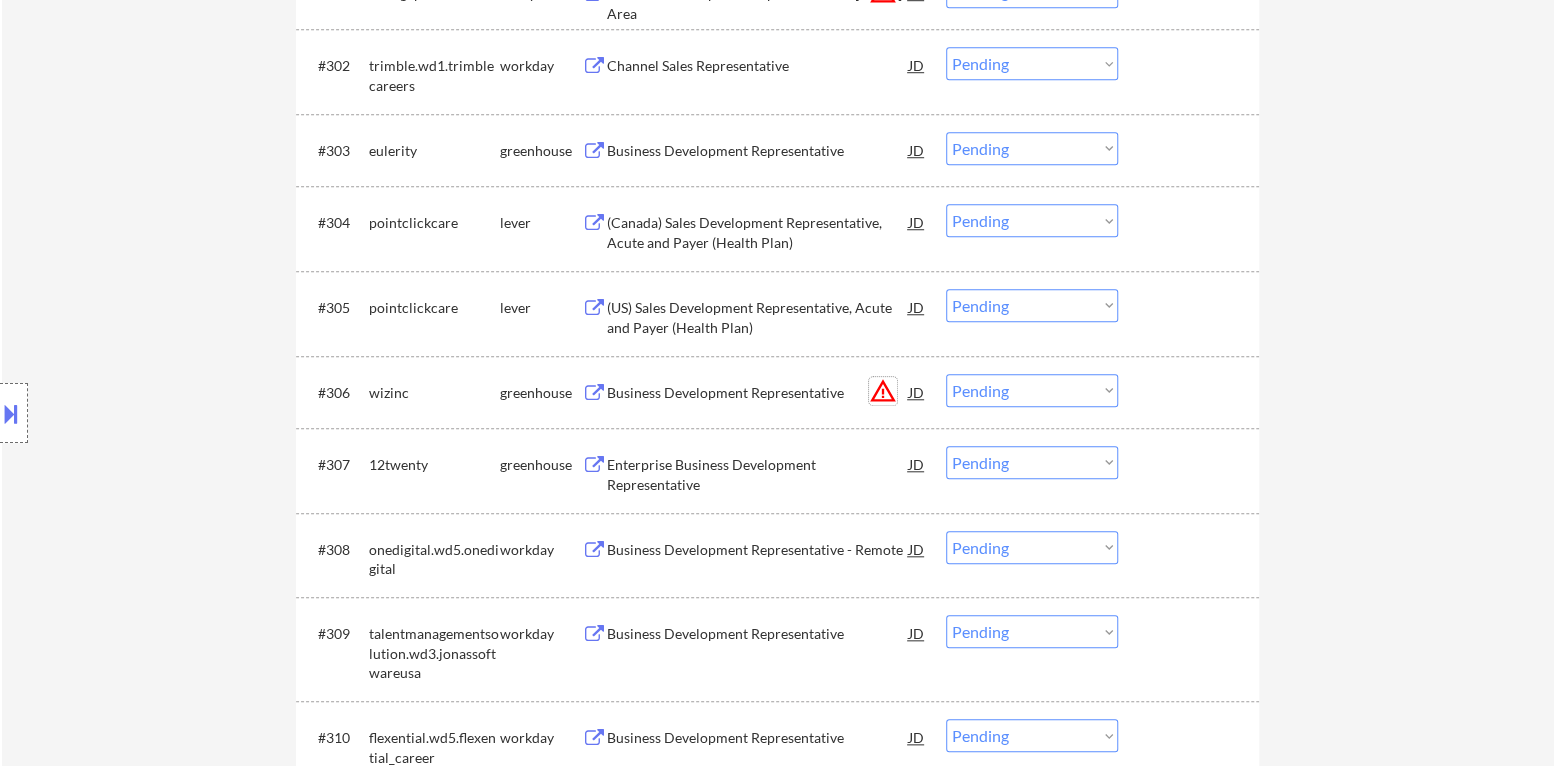 click on "warning_amber" at bounding box center (883, 391) 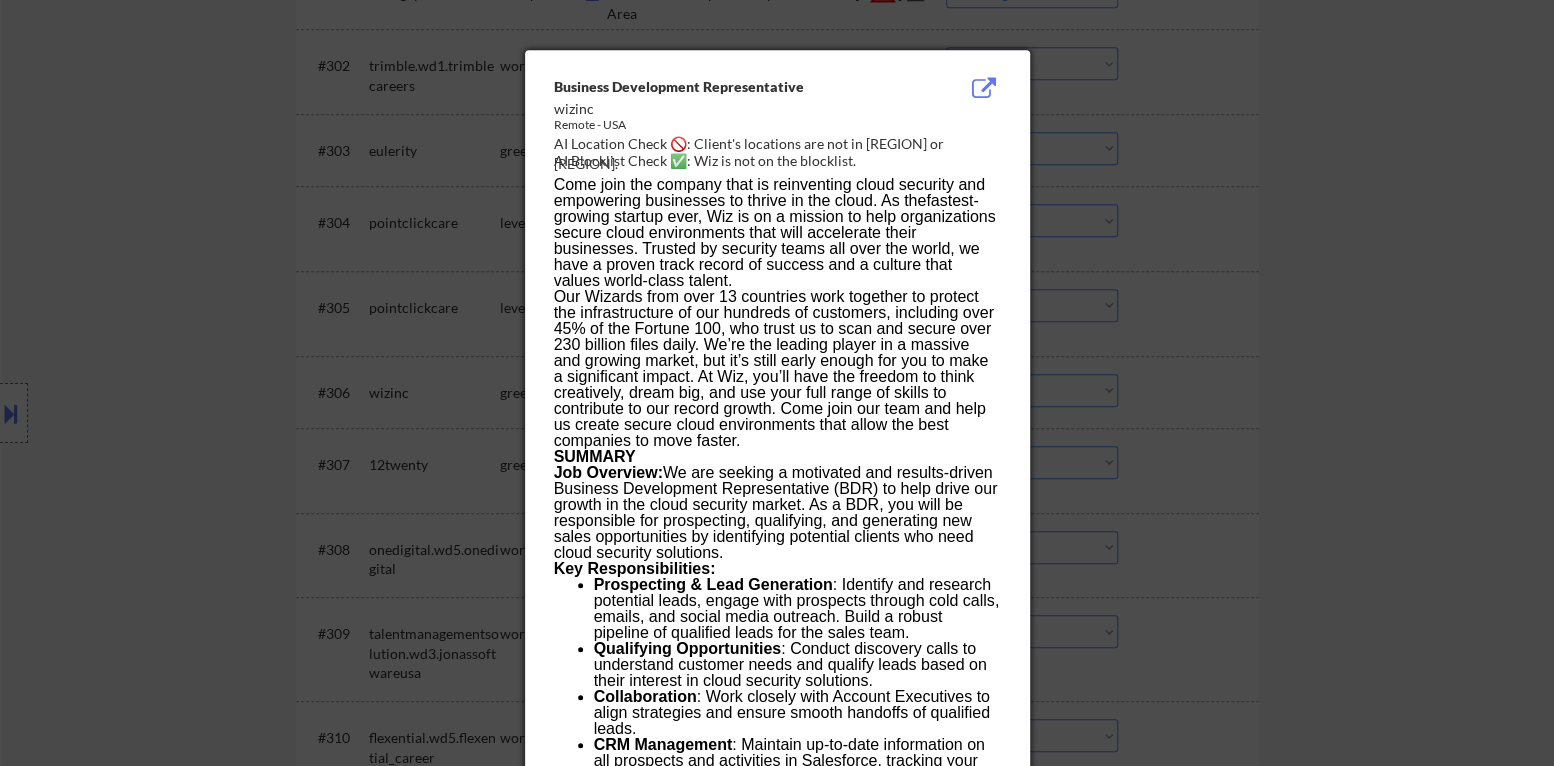 click at bounding box center [777, 383] 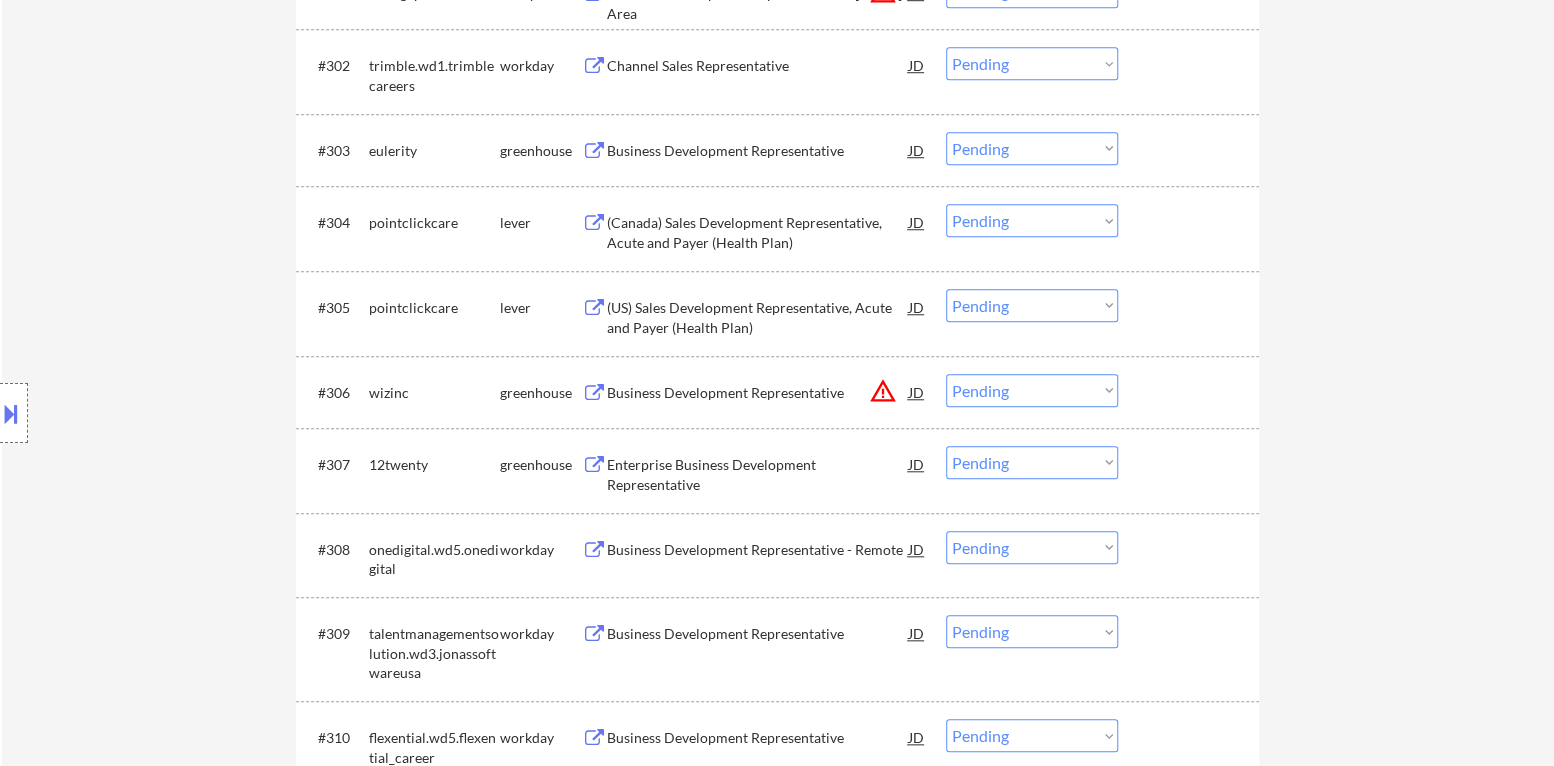click on "Choose an option... Pending Applied Excluded (Questions) Excluded (Expired) Excluded (Location) Excluded (Bad Match) Excluded (Blocklist) Excluded (Salary) Excluded (Other)" at bounding box center (1032, 390) 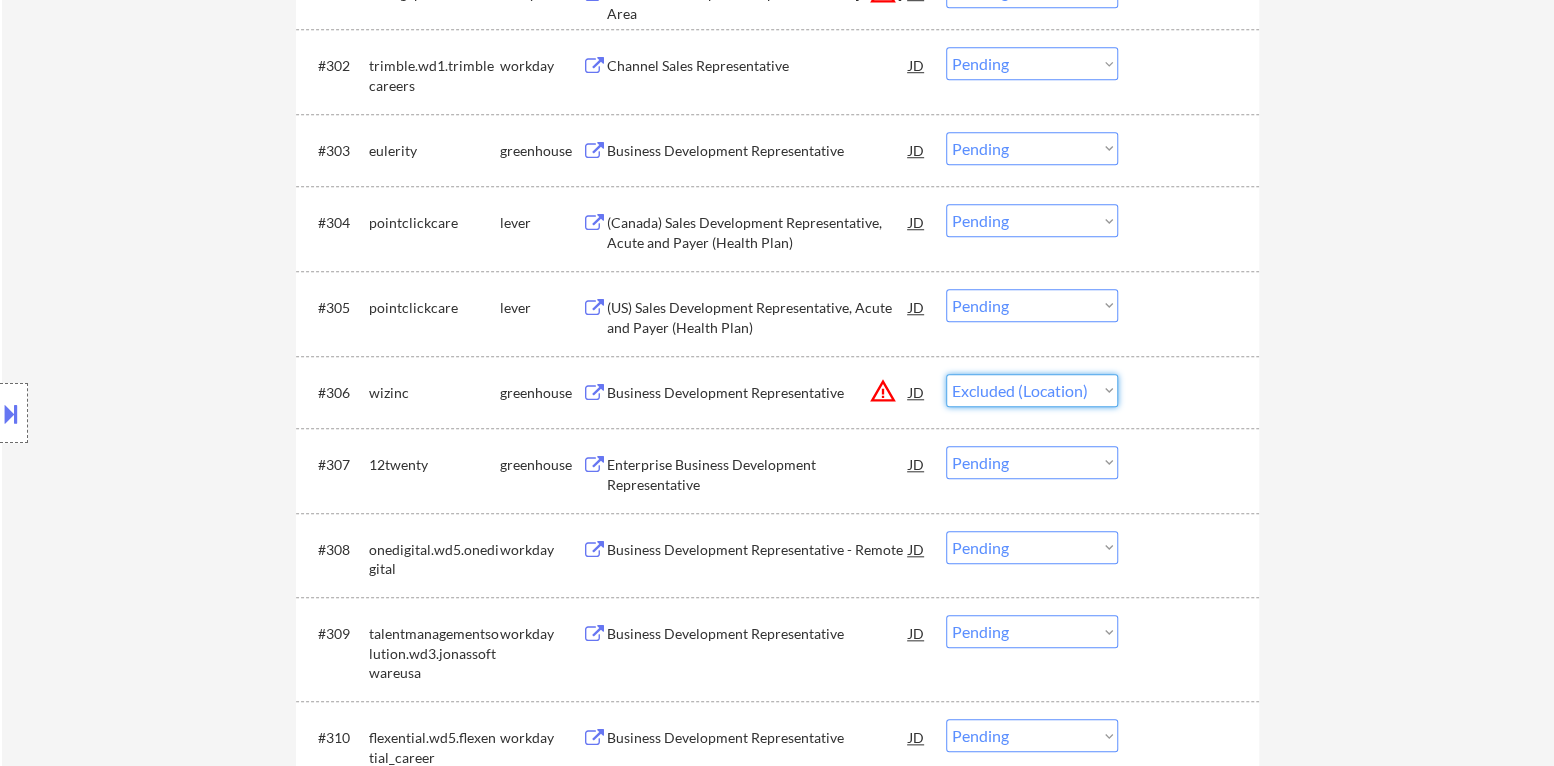 click on "Choose an option... Pending Applied Excluded (Questions) Excluded (Expired) Excluded (Location) Excluded (Bad Match) Excluded (Blocklist) Excluded (Salary) Excluded (Other)" at bounding box center (1032, 390) 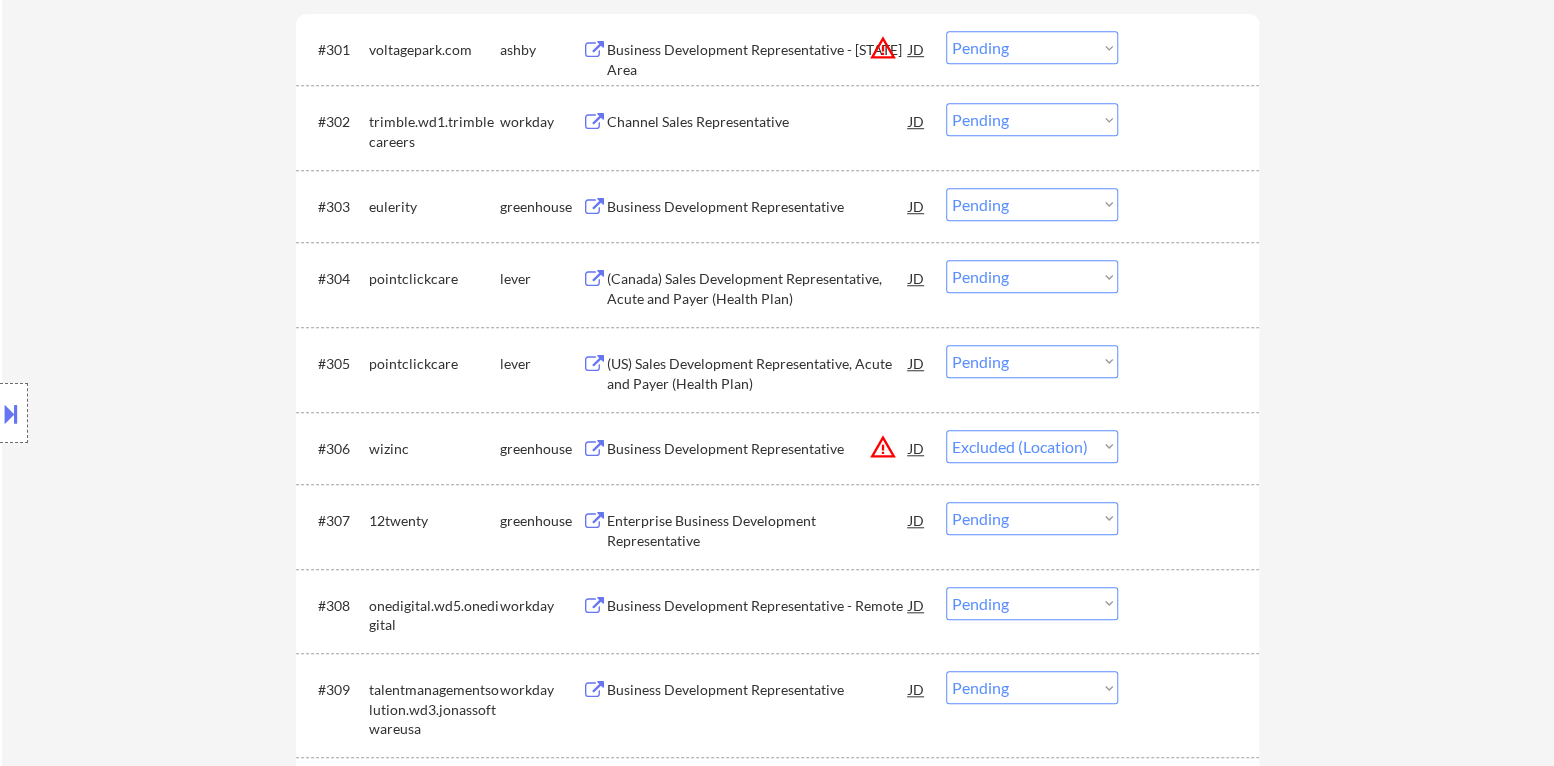 scroll, scrollTop: 700, scrollLeft: 0, axis: vertical 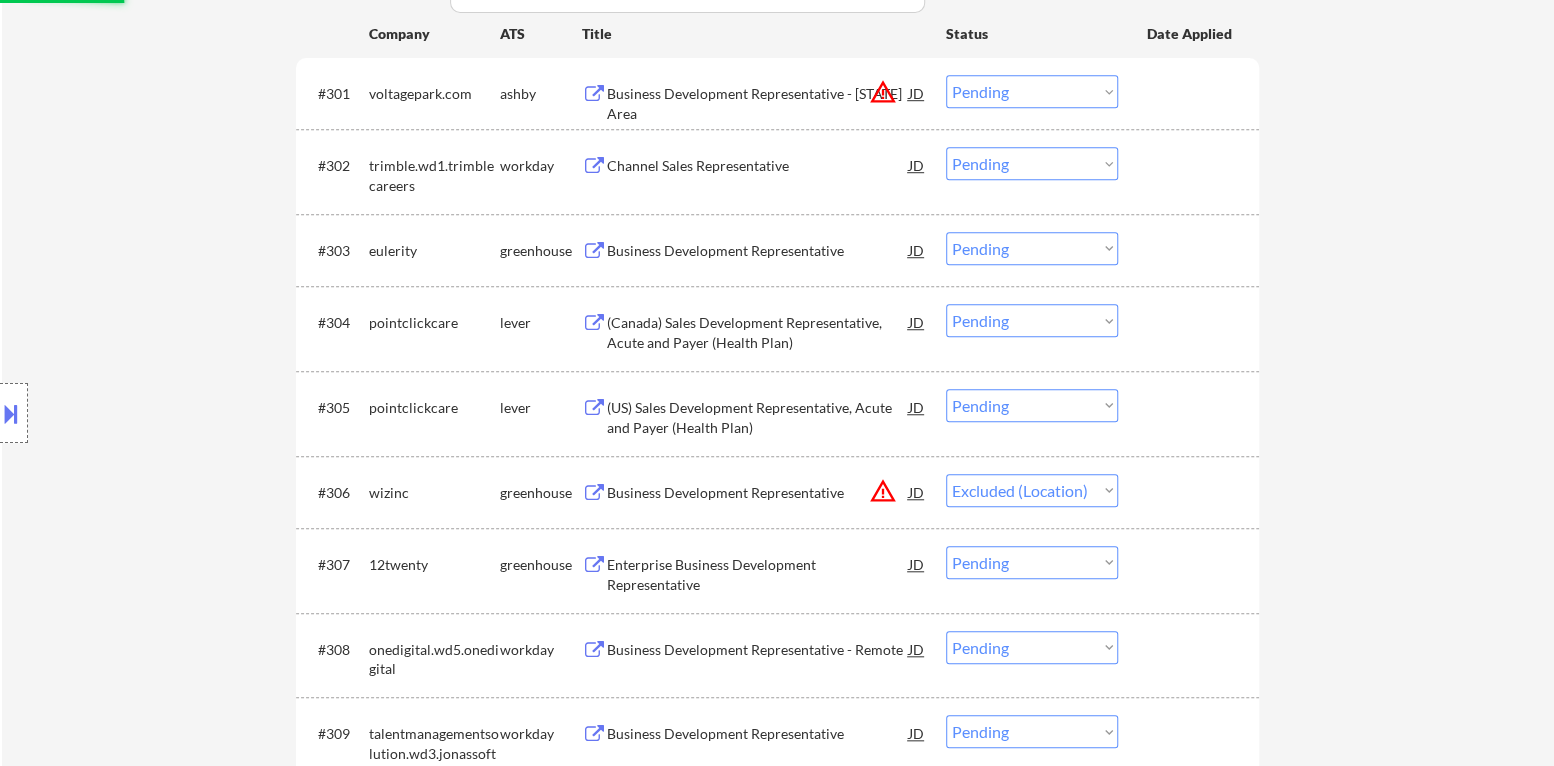 click on "(US) Sales Development Representative, Acute and Payer (Health Plan)" at bounding box center (758, 417) 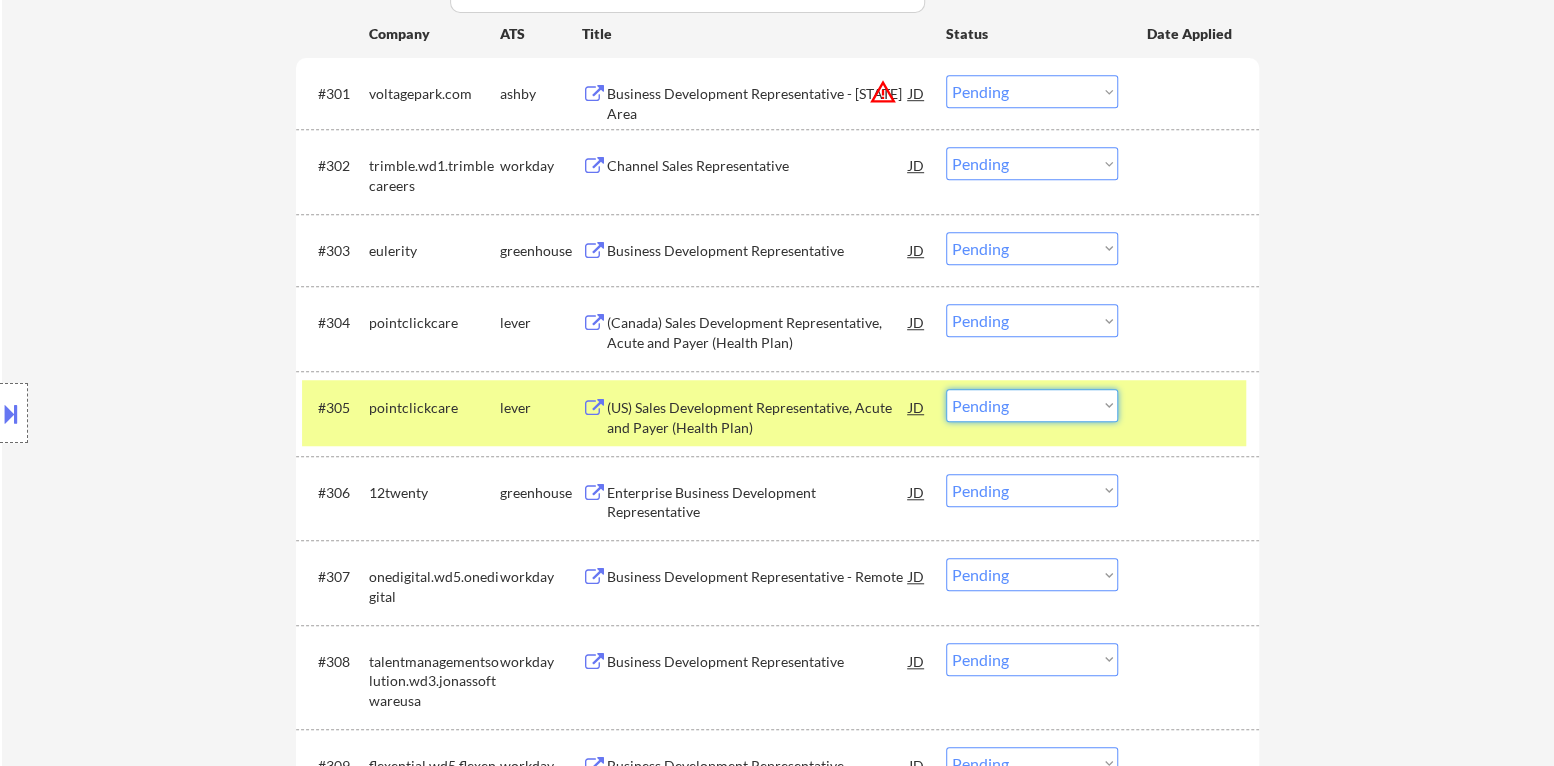 click on "Choose an option... Pending Applied Excluded (Questions) Excluded (Expired) Excluded (Location) Excluded (Bad Match) Excluded (Blocklist) Excluded (Salary) Excluded (Other)" at bounding box center (1032, 405) 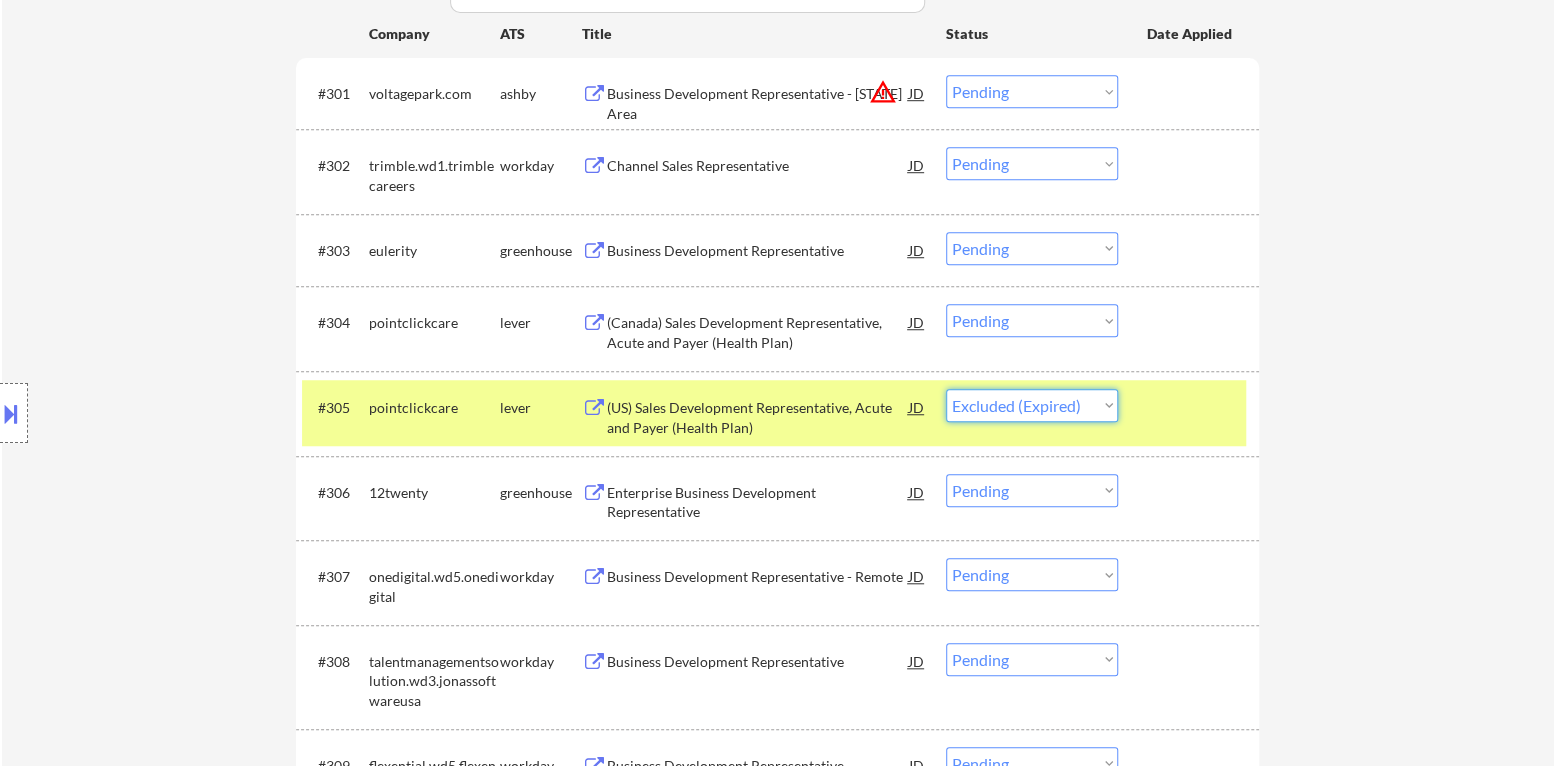 click on "Choose an option... Pending Applied Excluded (Questions) Excluded (Expired) Excluded (Location) Excluded (Bad Match) Excluded (Blocklist) Excluded (Salary) Excluded (Other)" at bounding box center [1032, 405] 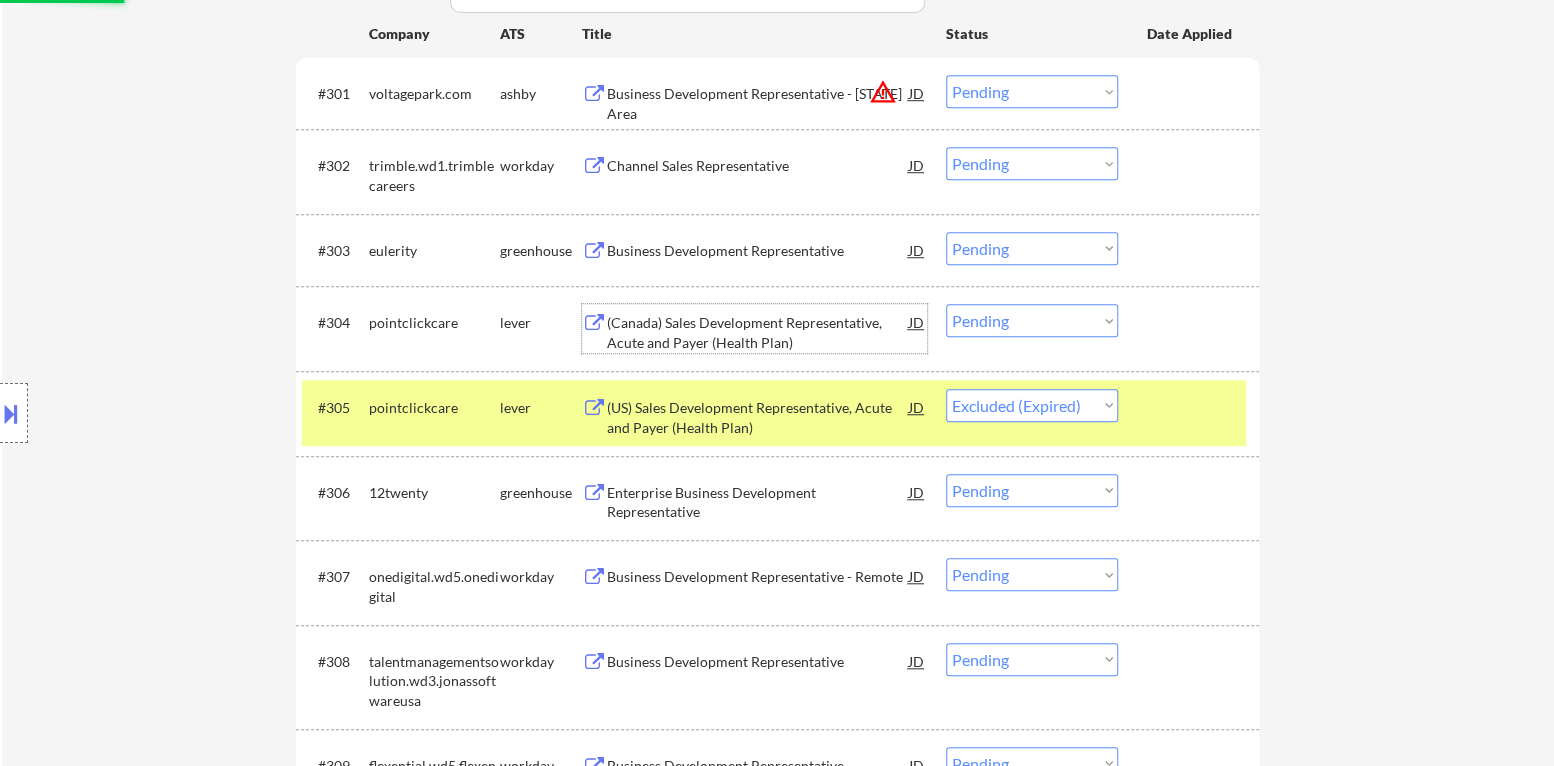 click on "(Canada) Sales Development Representative, Acute and Payer (Health Plan)" at bounding box center (758, 332) 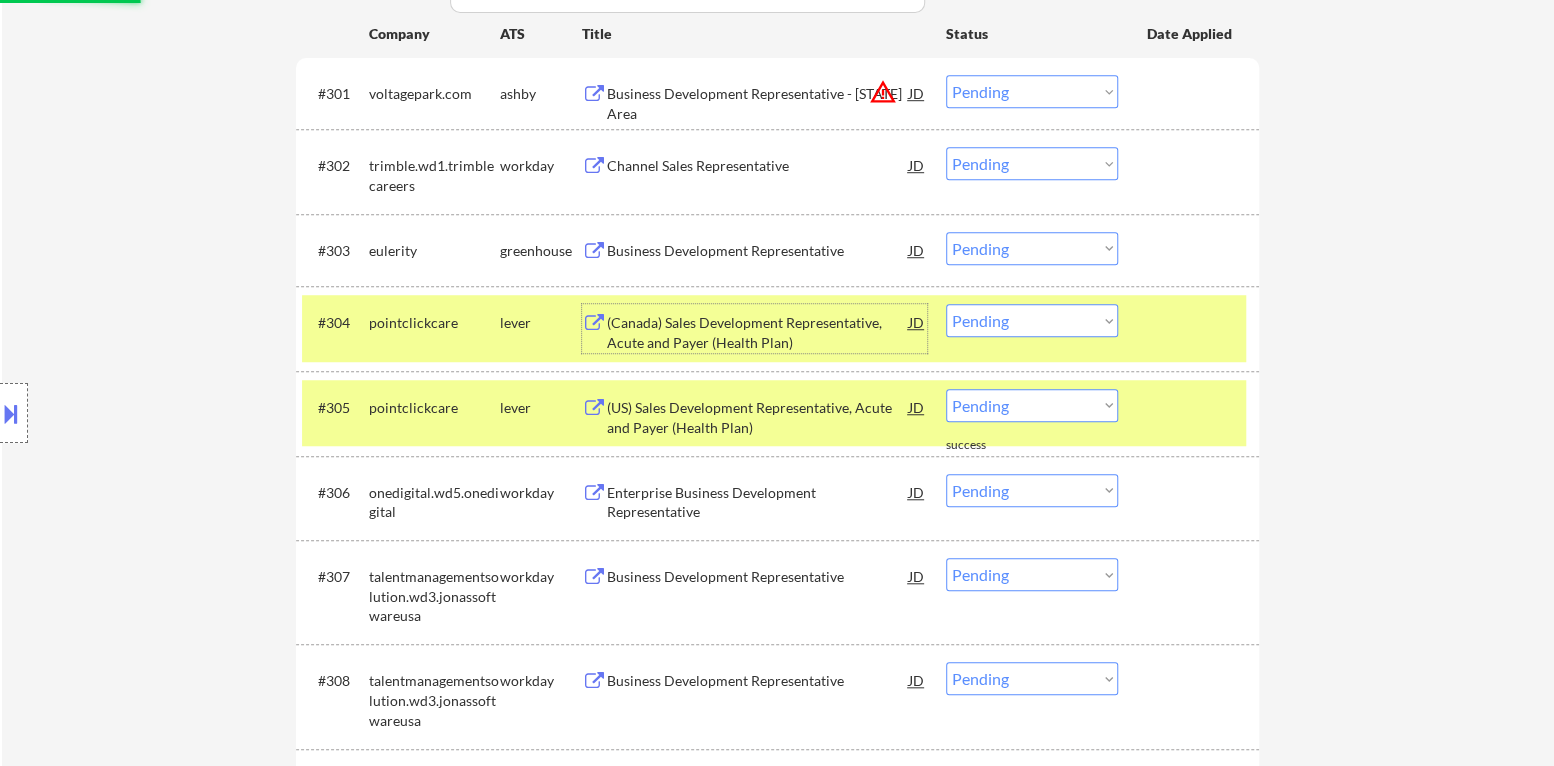 click on "Choose an option... Pending Applied Excluded (Questions) Excluded (Expired) Excluded (Location) Excluded (Bad Match) Excluded (Blocklist) Excluded (Salary) Excluded (Other)" at bounding box center [1032, 320] 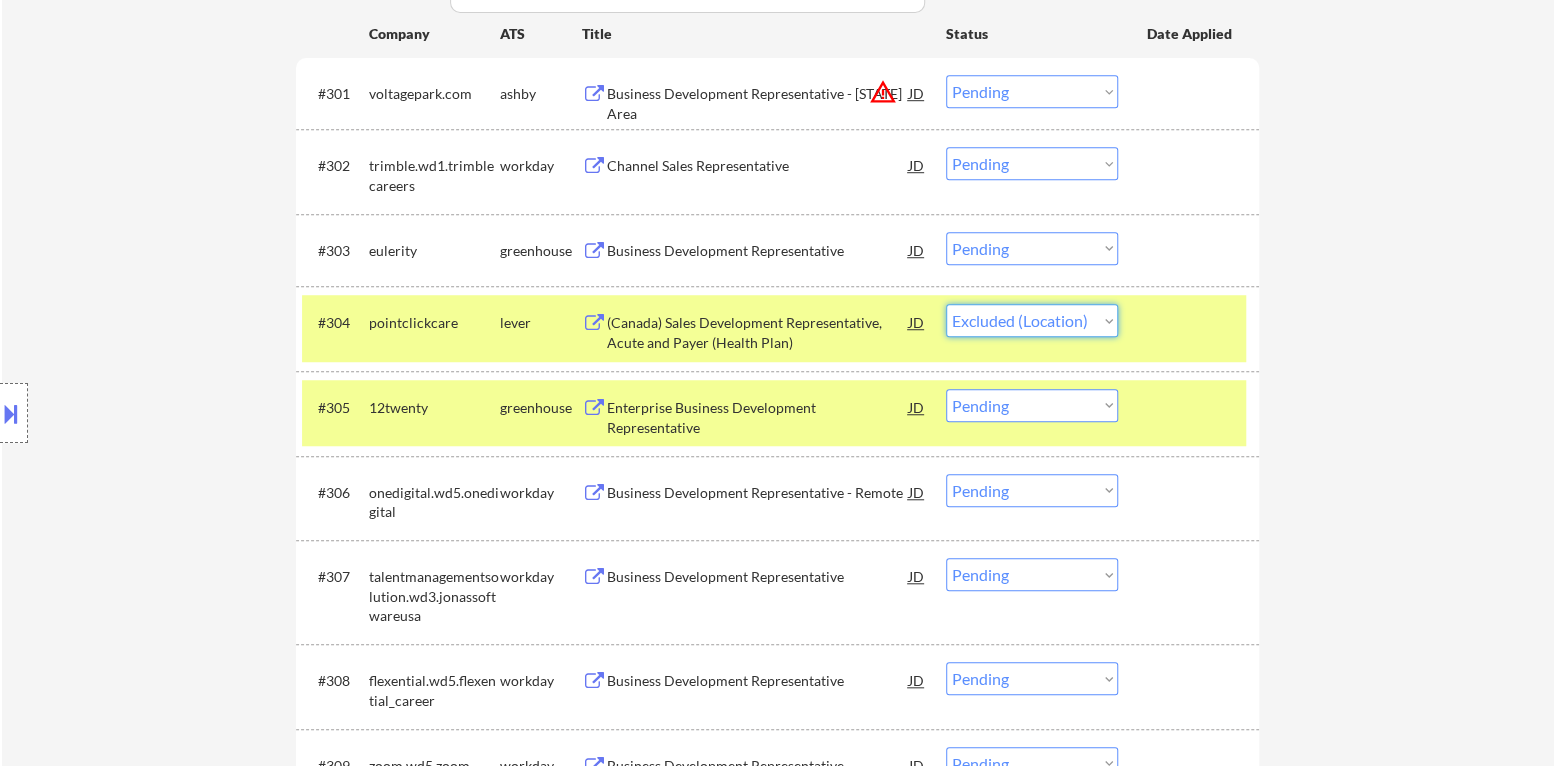 click on "Choose an option... Pending Applied Excluded (Questions) Excluded (Expired) Excluded (Location) Excluded (Bad Match) Excluded (Blocklist) Excluded (Salary) Excluded (Other)" at bounding box center [1032, 320] 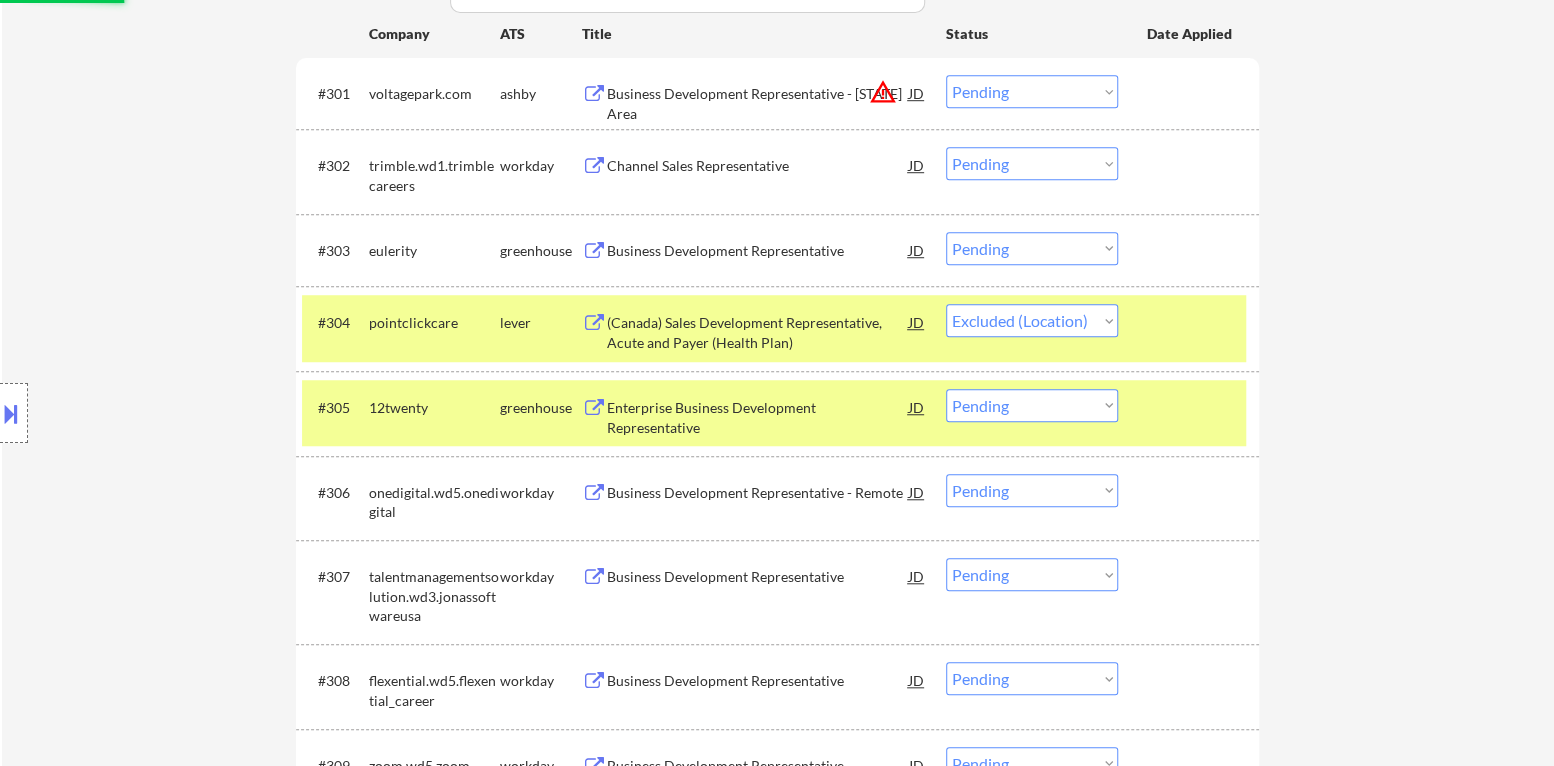 click on "#304 pointclickcare lever (Canada) Sales Development Representative, Acute and Payer (Health Plan) JD warning_amber Choose an option... Pending Applied Excluded (Questions) Excluded (Expired) Excluded (Location) Excluded (Bad Match) Excluded (Blocklist) Excluded (Salary) Excluded (Other)" at bounding box center [774, 328] 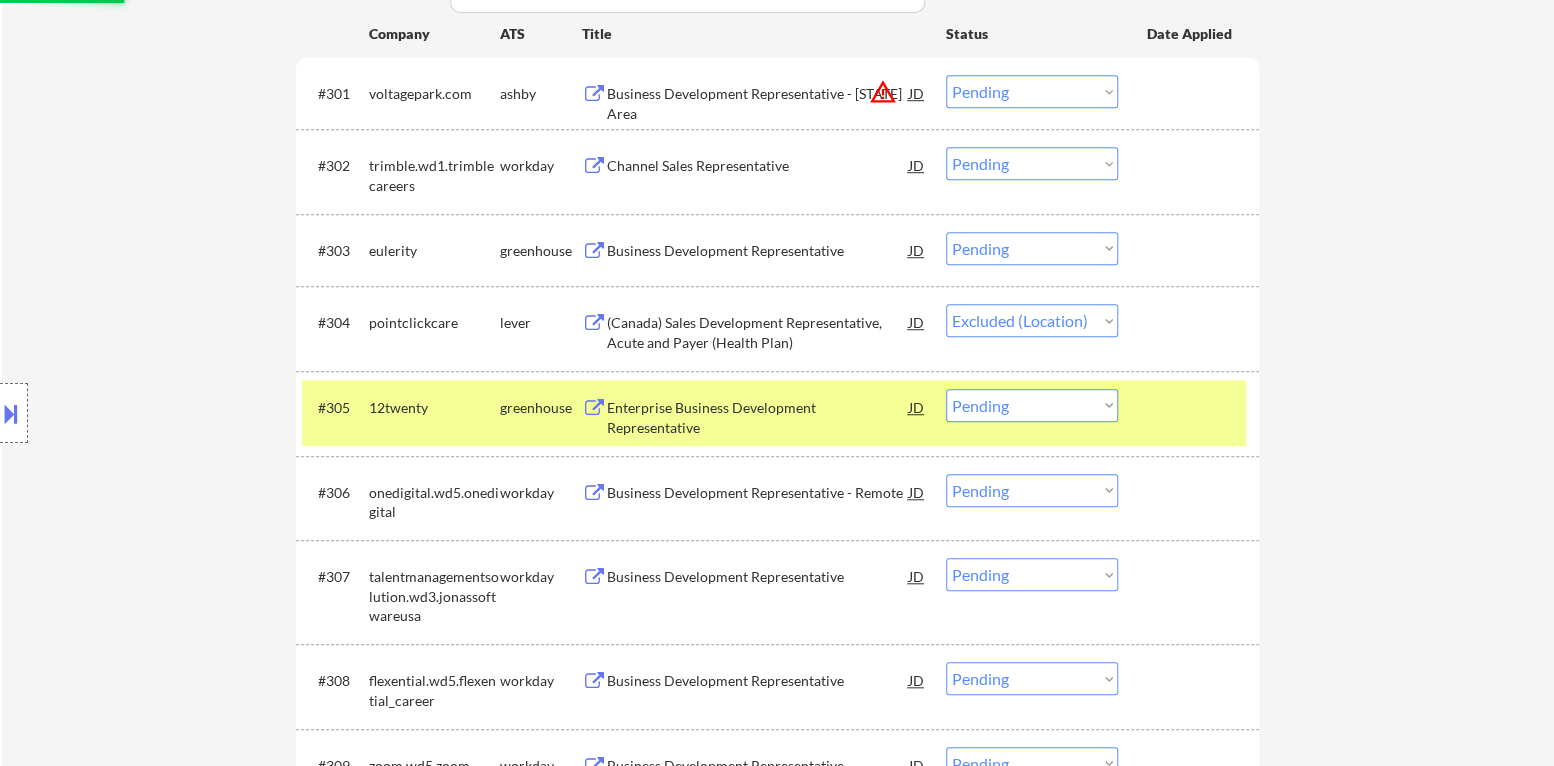 click at bounding box center [1191, 407] 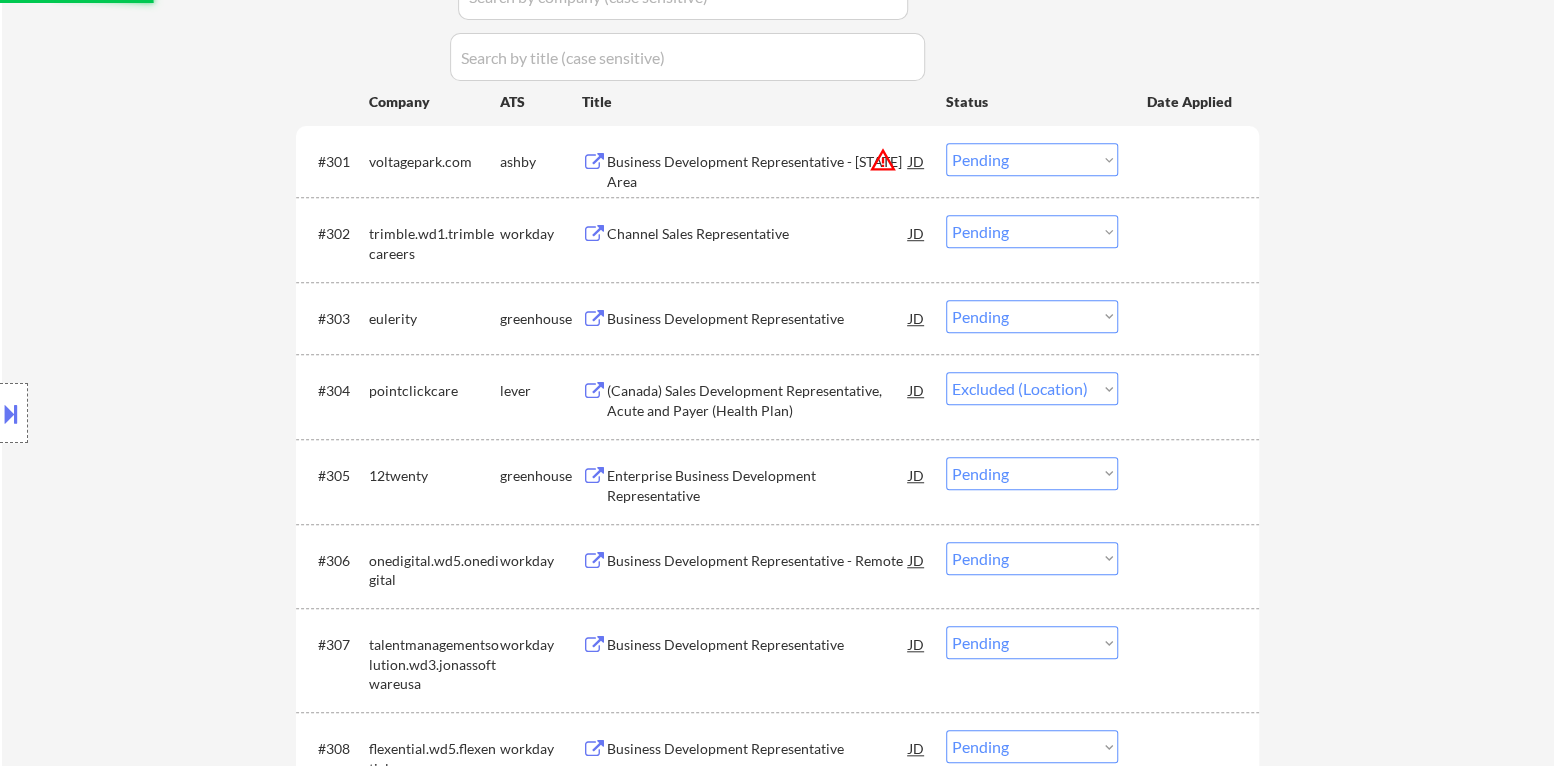 scroll, scrollTop: 599, scrollLeft: 0, axis: vertical 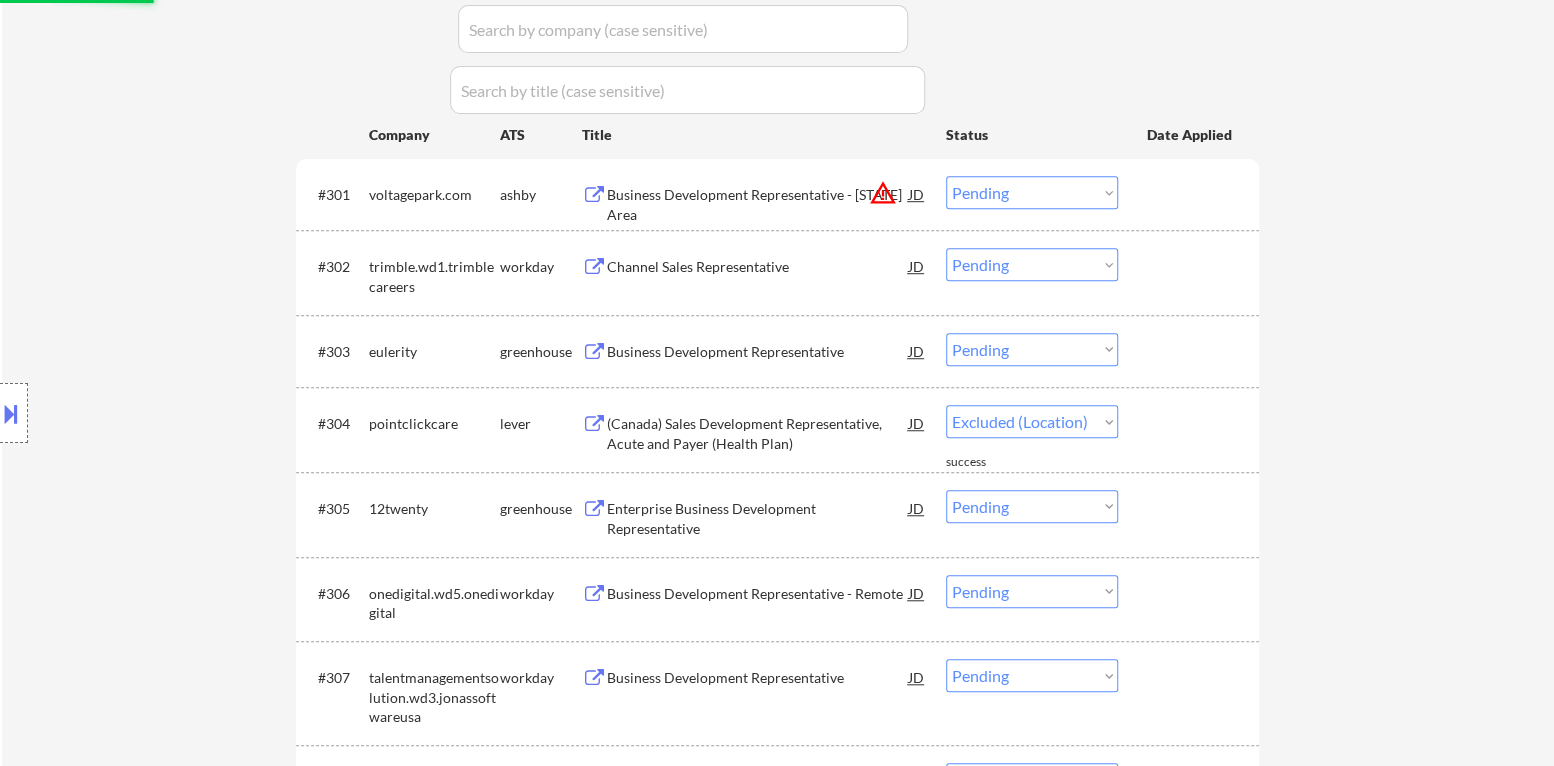 click on "Business Development Representative" at bounding box center (758, 352) 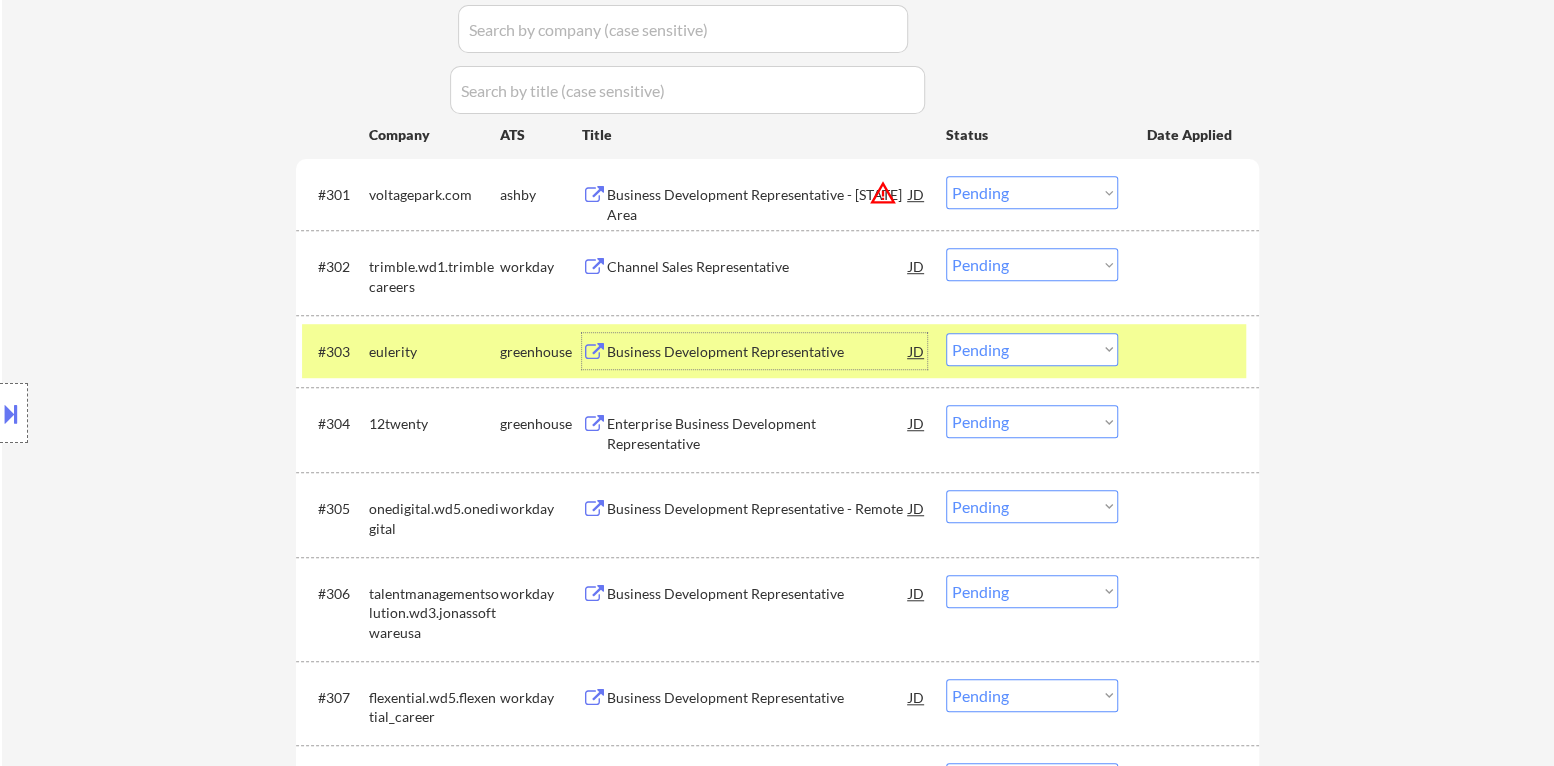 click at bounding box center (1191, 351) 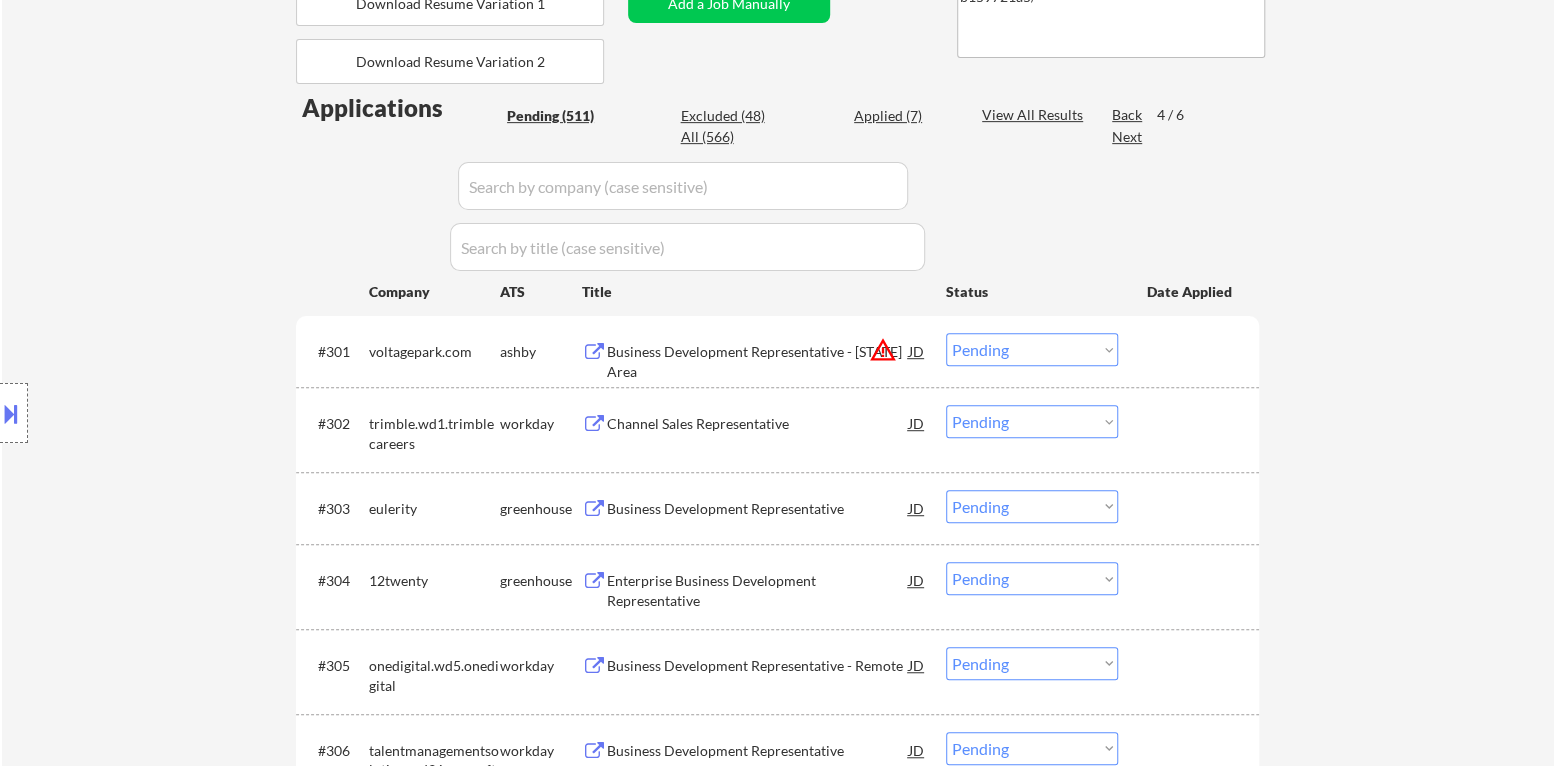 scroll, scrollTop: 399, scrollLeft: 0, axis: vertical 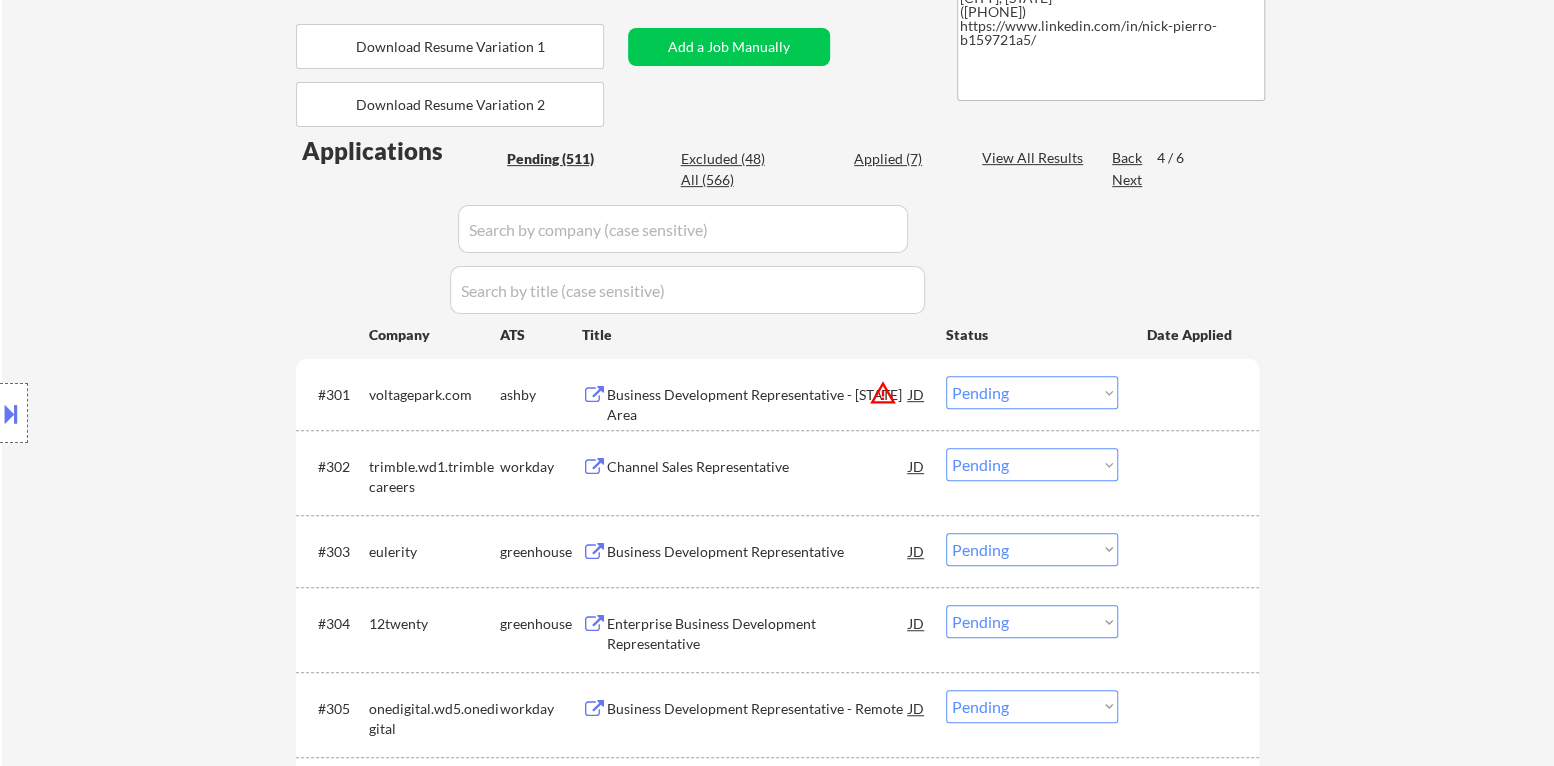 click on "Back" at bounding box center (1128, 158) 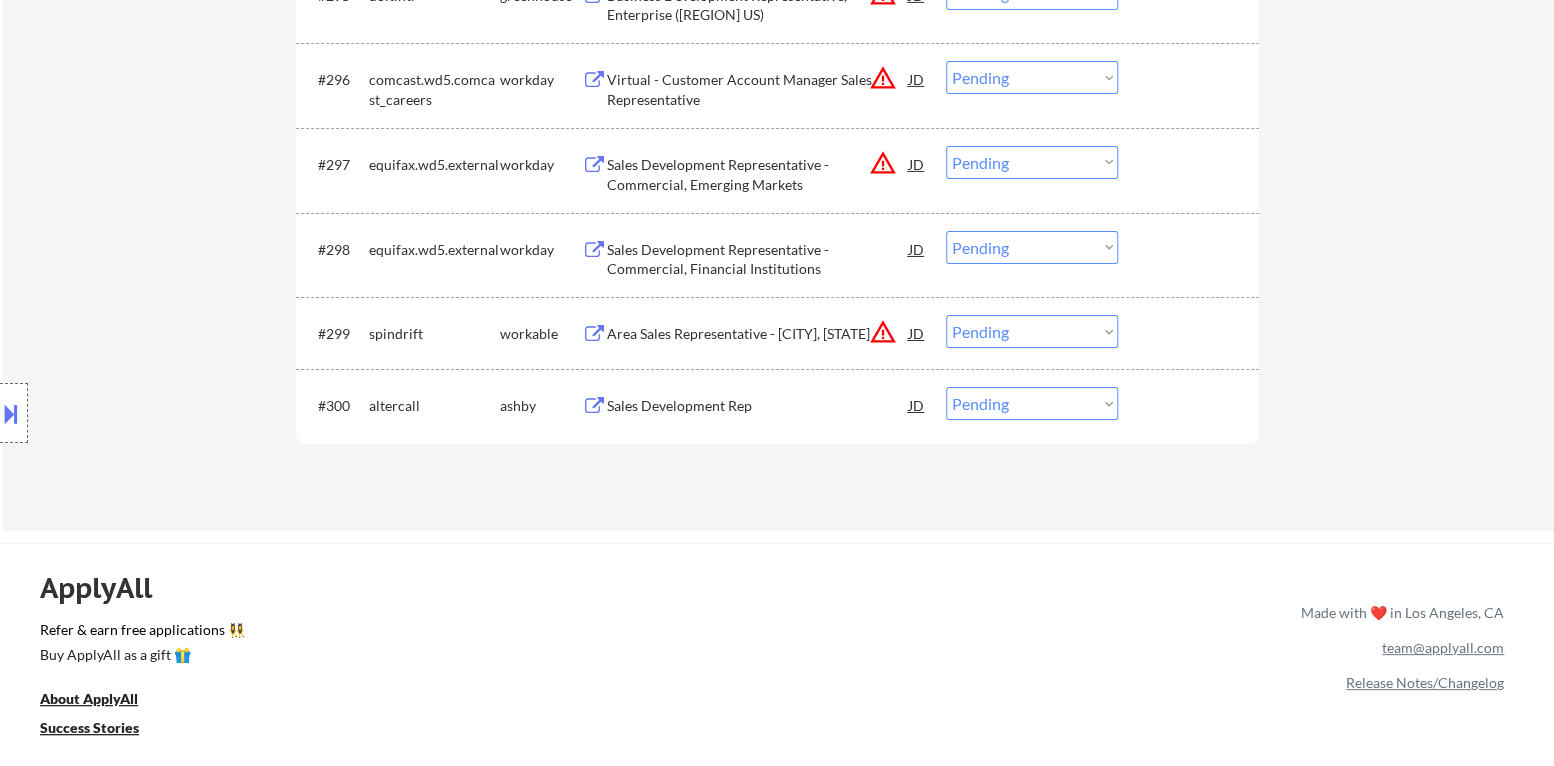 scroll, scrollTop: 8000, scrollLeft: 0, axis: vertical 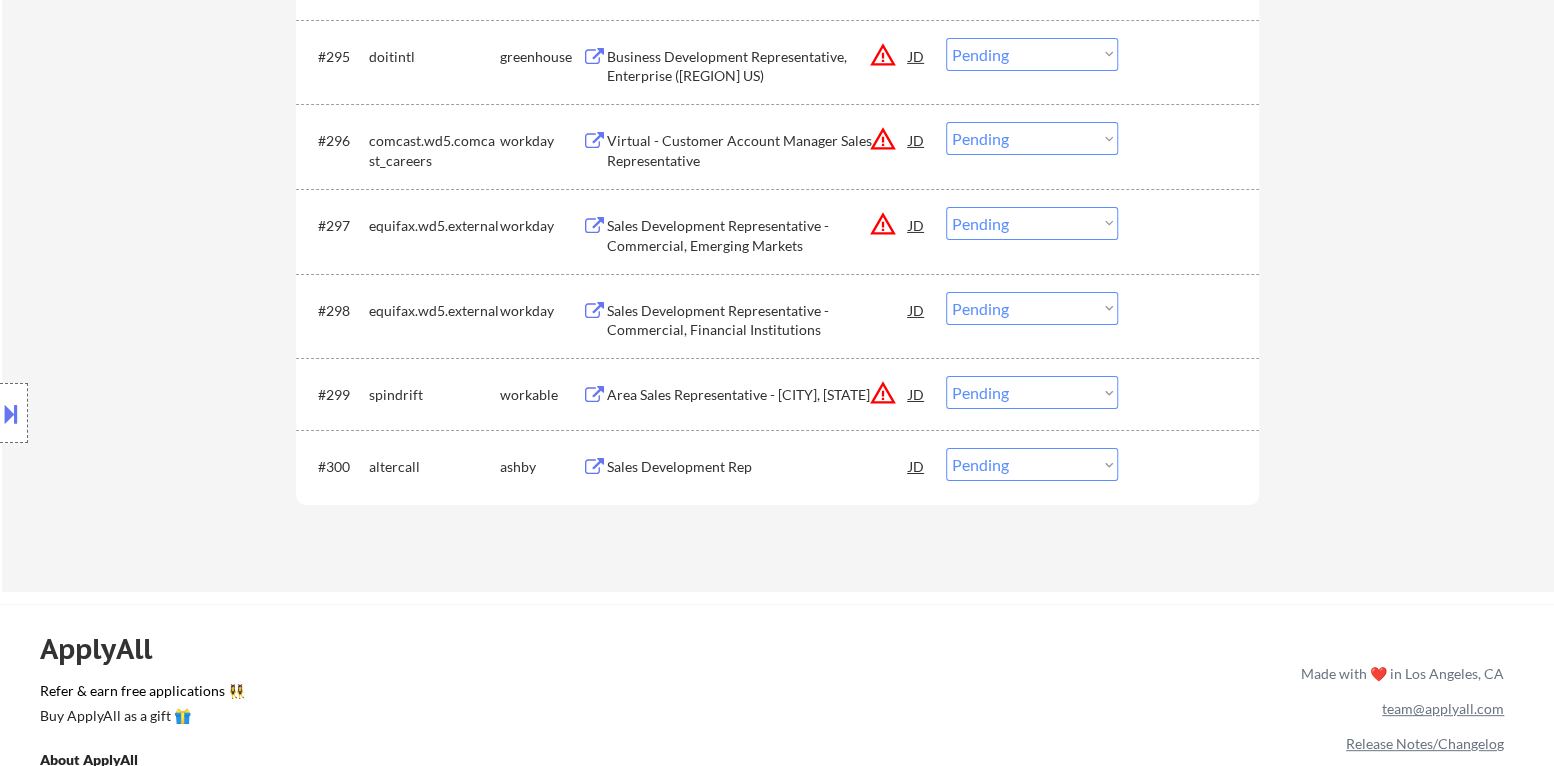 click on "#[NUMBER] altercall ashby Sales Development Rep JD warning_amber Choose an option... Pending Applied Excluded (Questions) Excluded (Expired) Excluded (Location) Excluded (Bad Match) Excluded (Blocklist) Excluded (Salary) Excluded (Other)" at bounding box center (774, 466) 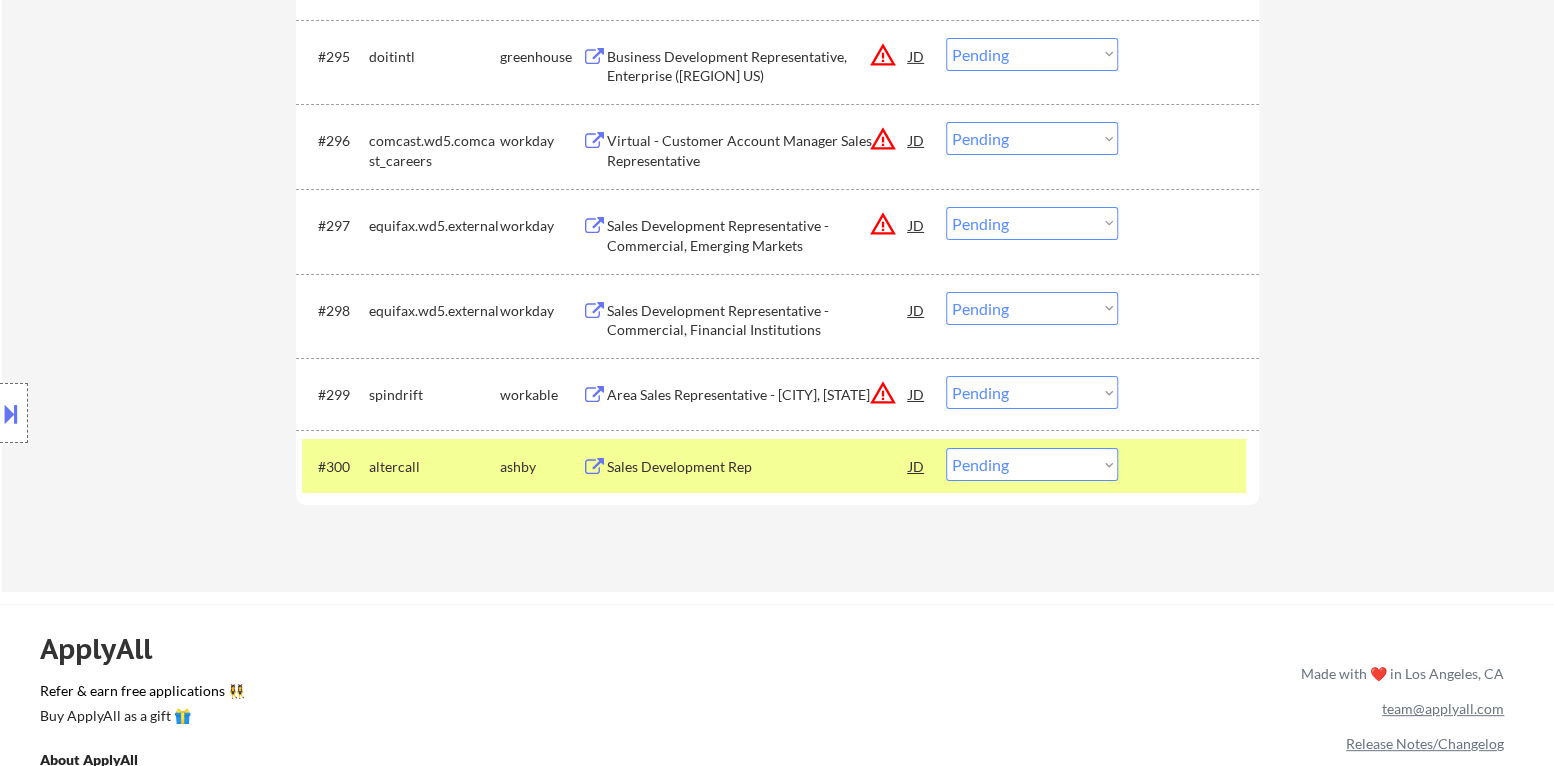 click on "Sales Development Rep" at bounding box center [758, 467] 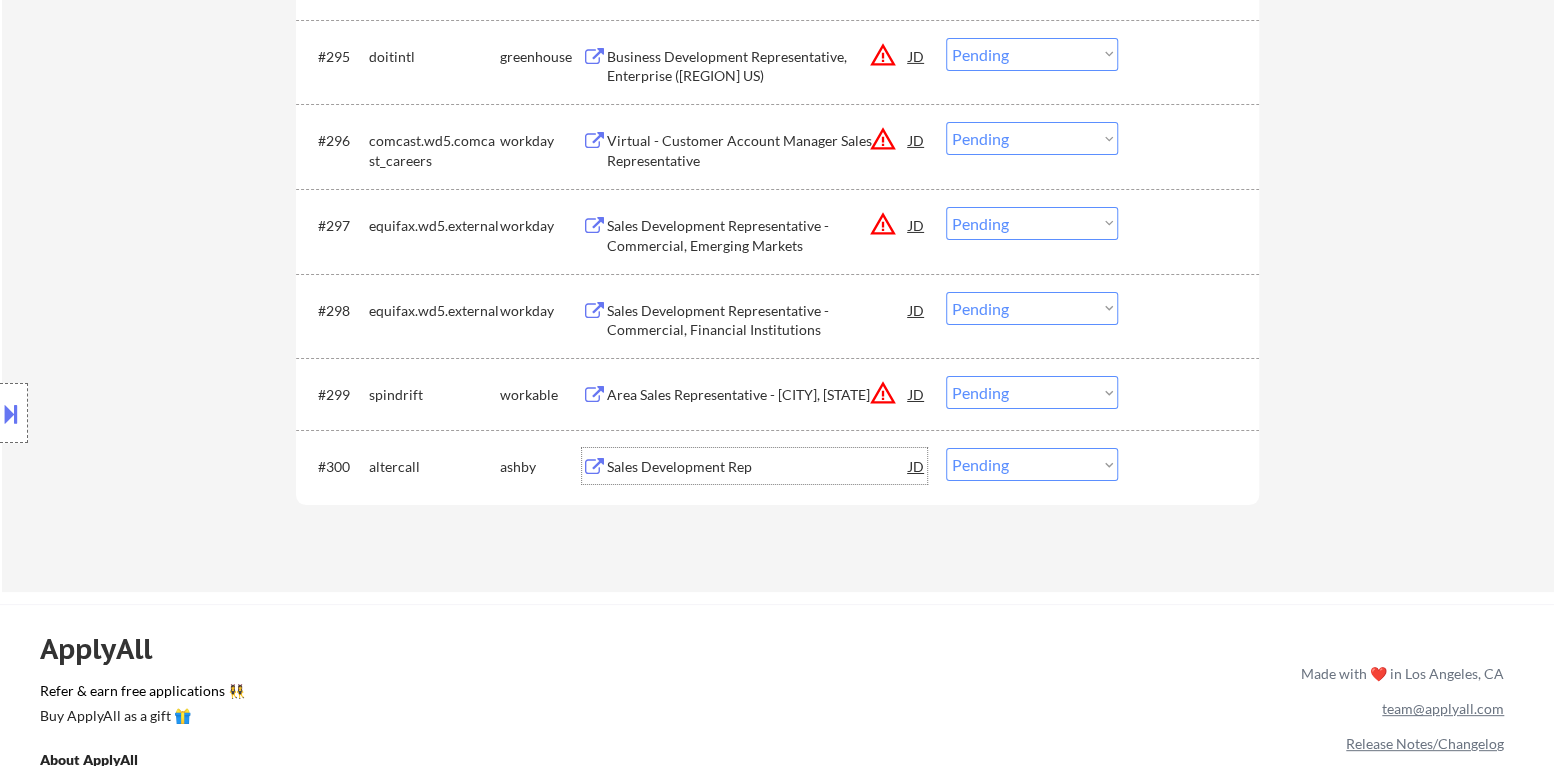click on "Sales Development Rep" at bounding box center [758, 467] 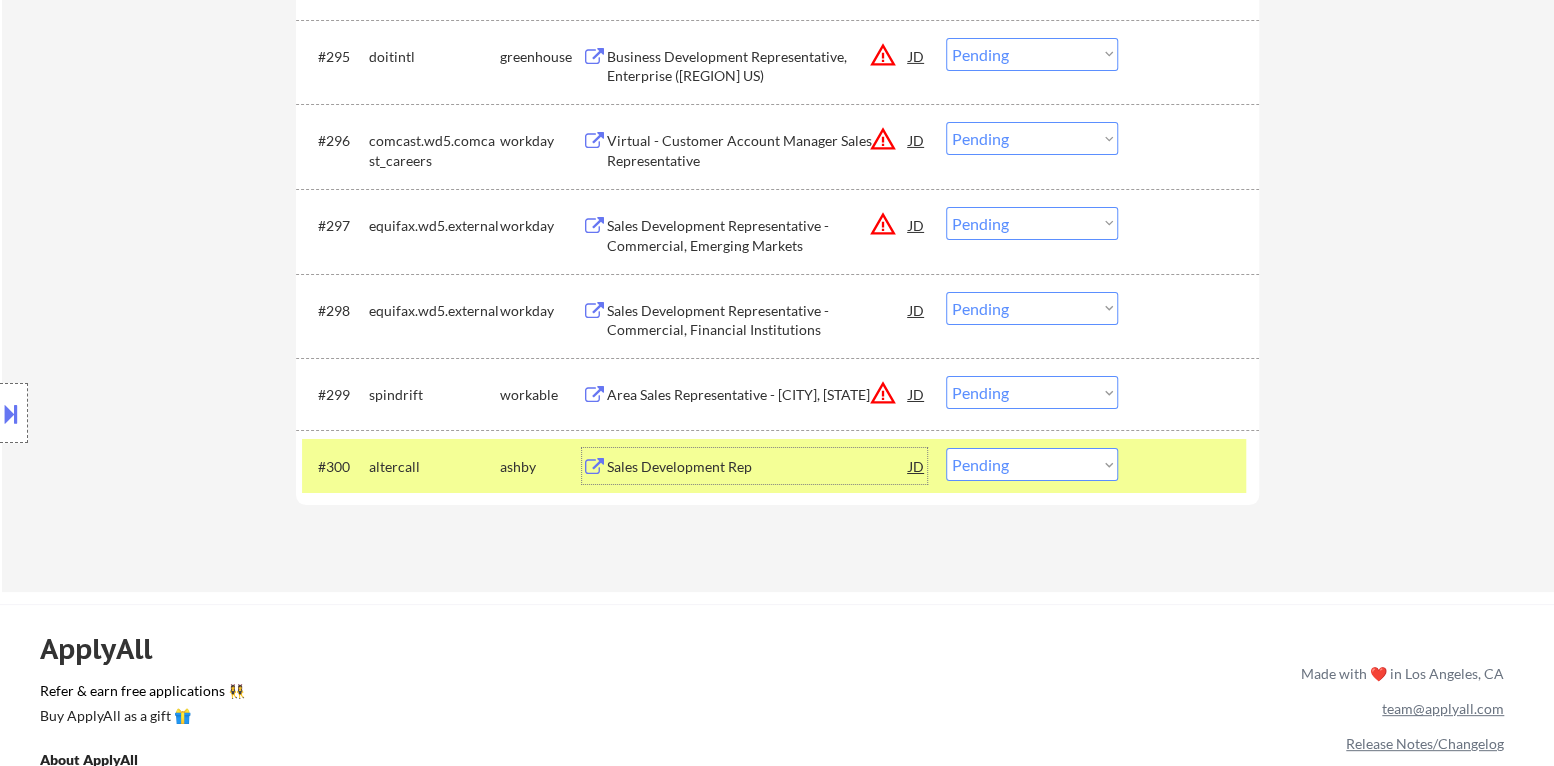click on "Choose an option... Pending Applied Excluded (Questions) Excluded (Expired) Excluded (Location) Excluded (Bad Match) Excluded (Blocklist) Excluded (Salary) Excluded (Other)" at bounding box center (1032, 464) 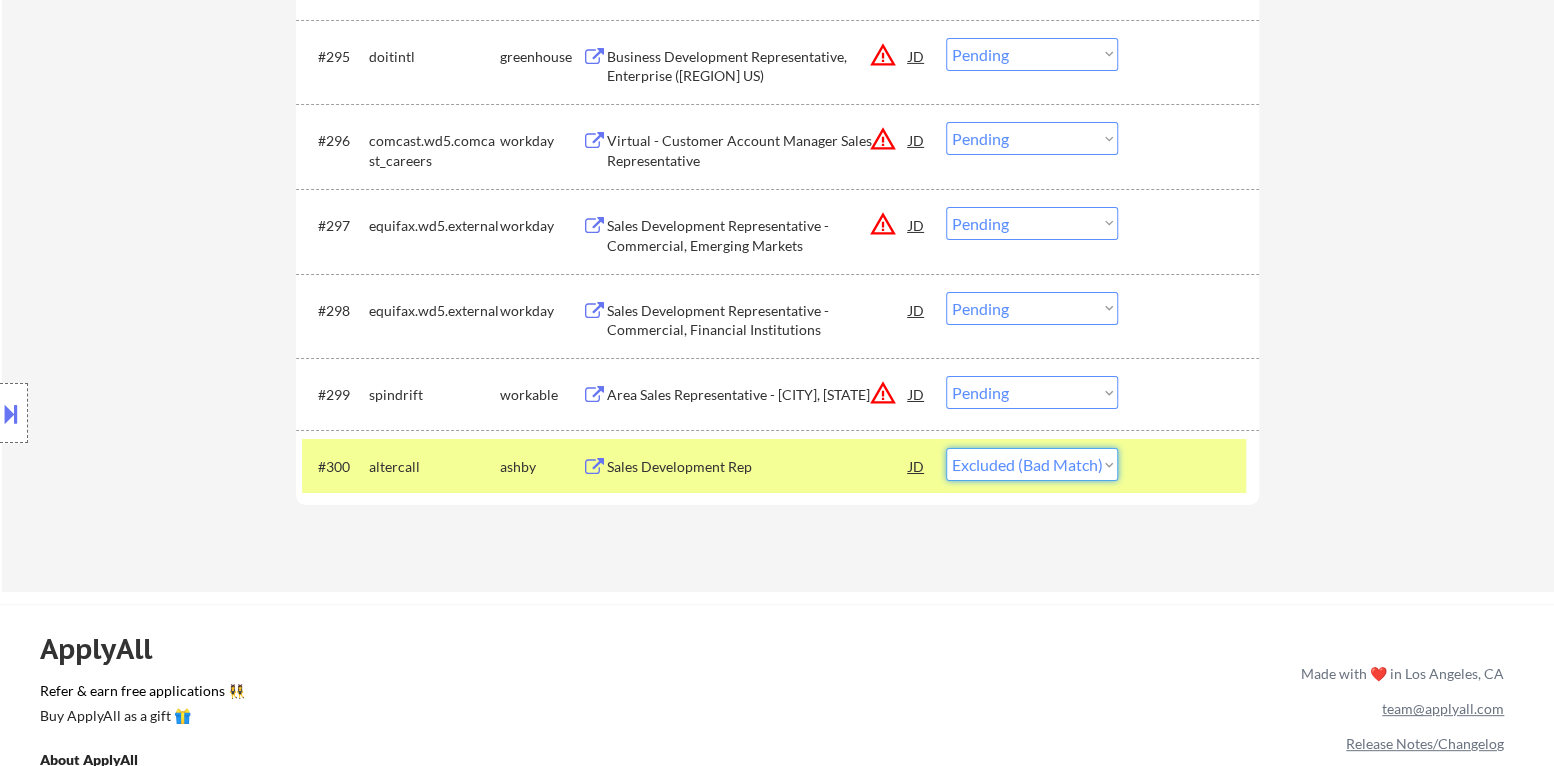 click on "Choose an option... Pending Applied Excluded (Questions) Excluded (Expired) Excluded (Location) Excluded (Bad Match) Excluded (Blocklist) Excluded (Salary) Excluded (Other)" at bounding box center (1032, 464) 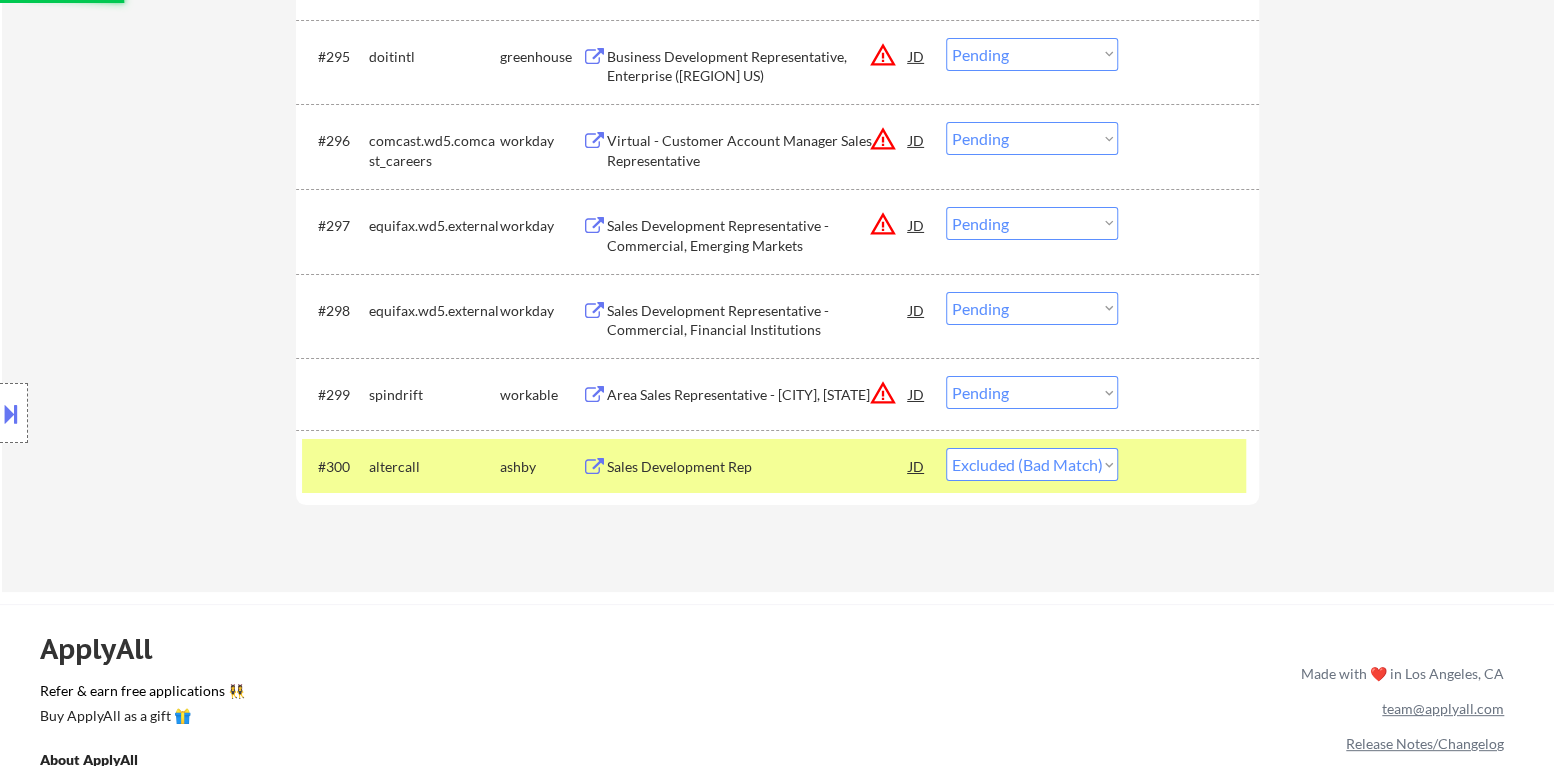click on "Choose an option... Pending Applied Excluded (Questions) Excluded (Expired) Excluded (Location) Excluded (Bad Match) Excluded (Blocklist) Excluded (Salary) Excluded (Other)" at bounding box center (1032, 392) 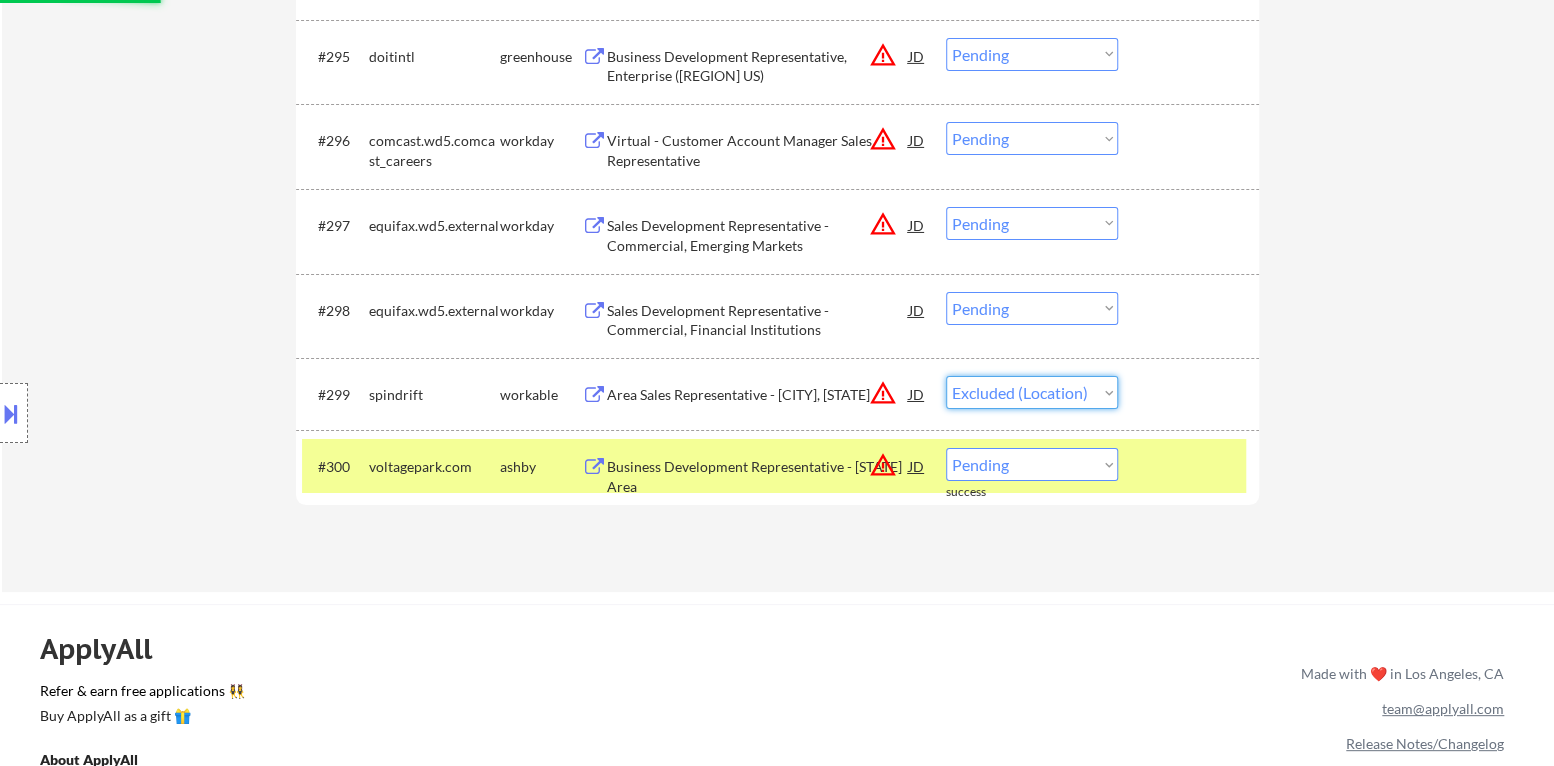 click on "Choose an option... Pending Applied Excluded (Questions) Excluded (Expired) Excluded (Location) Excluded (Bad Match) Excluded (Blocklist) Excluded (Salary) Excluded (Other)" at bounding box center (1032, 392) 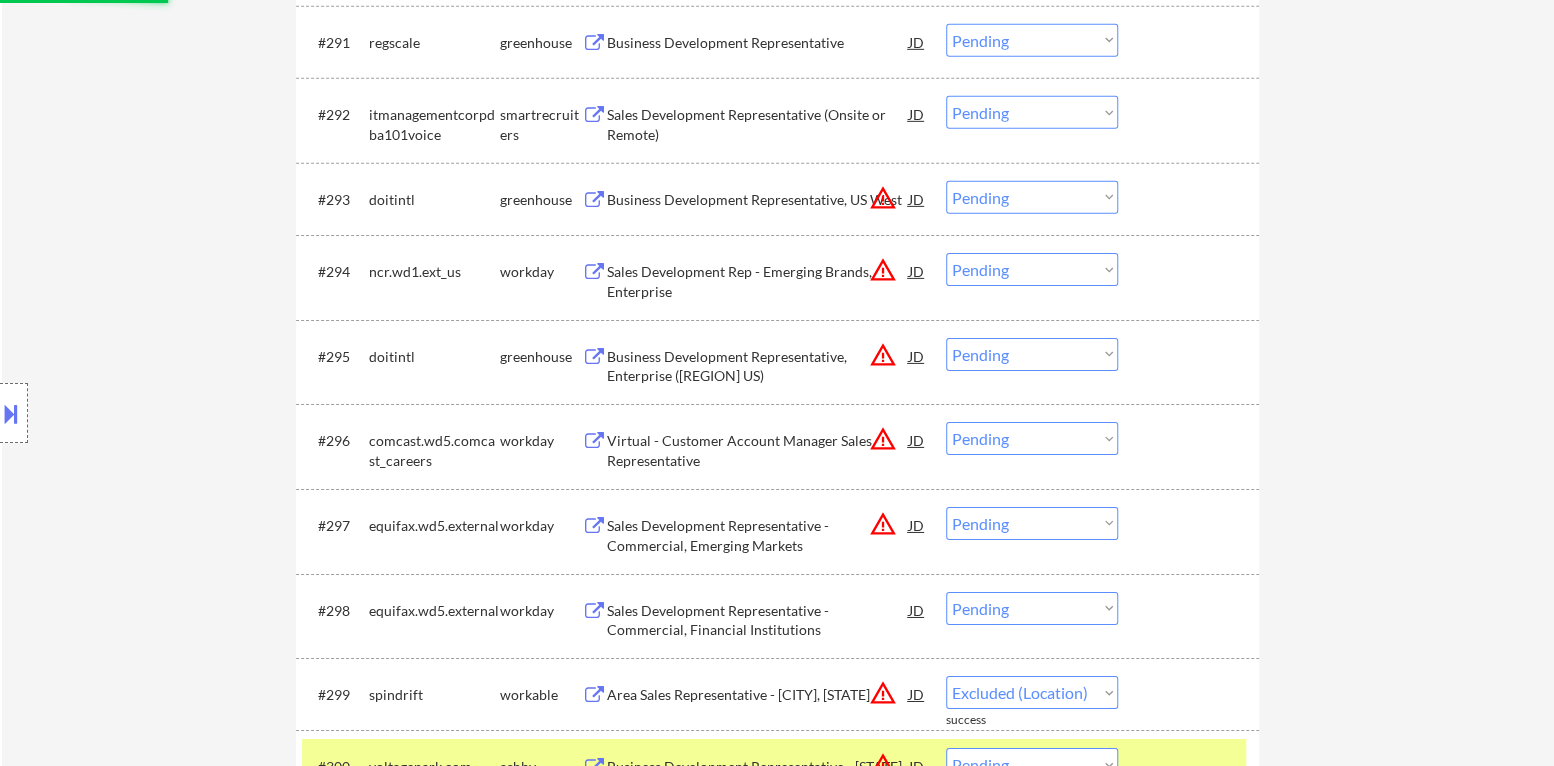 scroll, scrollTop: 7699, scrollLeft: 0, axis: vertical 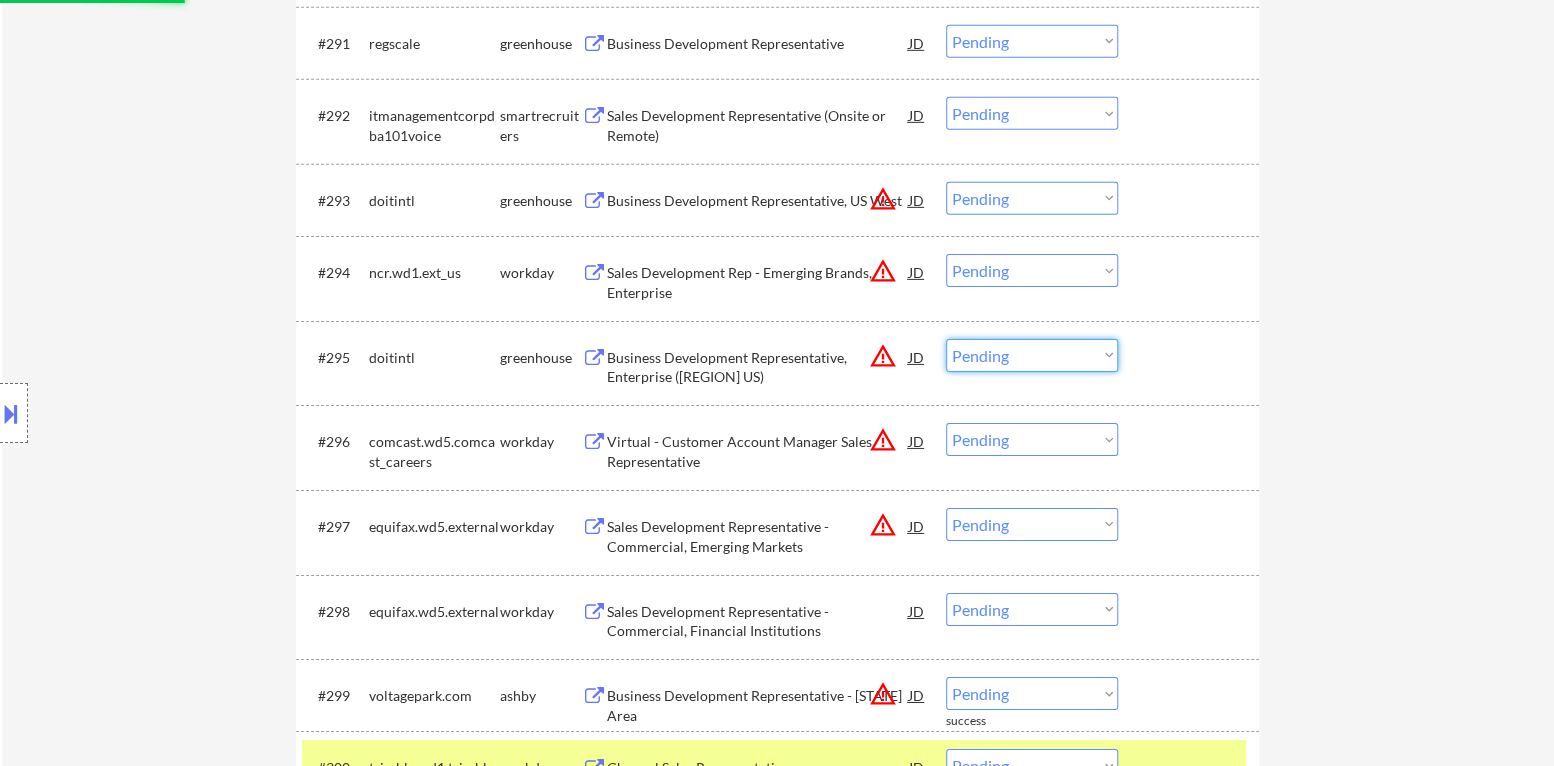 click on "Choose an option... Pending Applied Excluded (Questions) Excluded (Expired) Excluded (Location) Excluded (Bad Match) Excluded (Blocklist) Excluded (Salary) Excluded (Other)" at bounding box center [1032, 355] 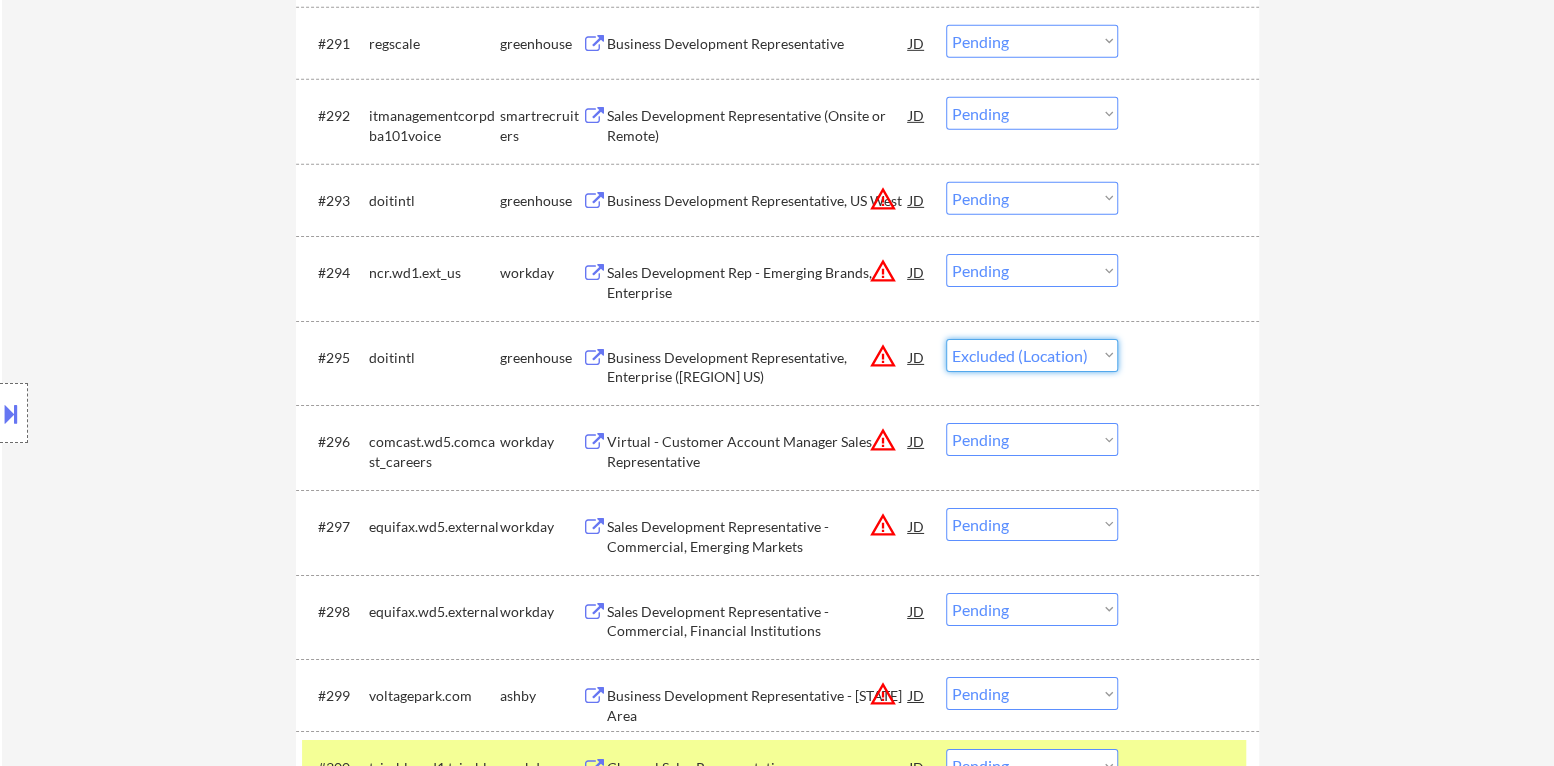 click on "Choose an option... Pending Applied Excluded (Questions) Excluded (Expired) Excluded (Location) Excluded (Bad Match) Excluded (Blocklist) Excluded (Salary) Excluded (Other)" at bounding box center (1032, 355) 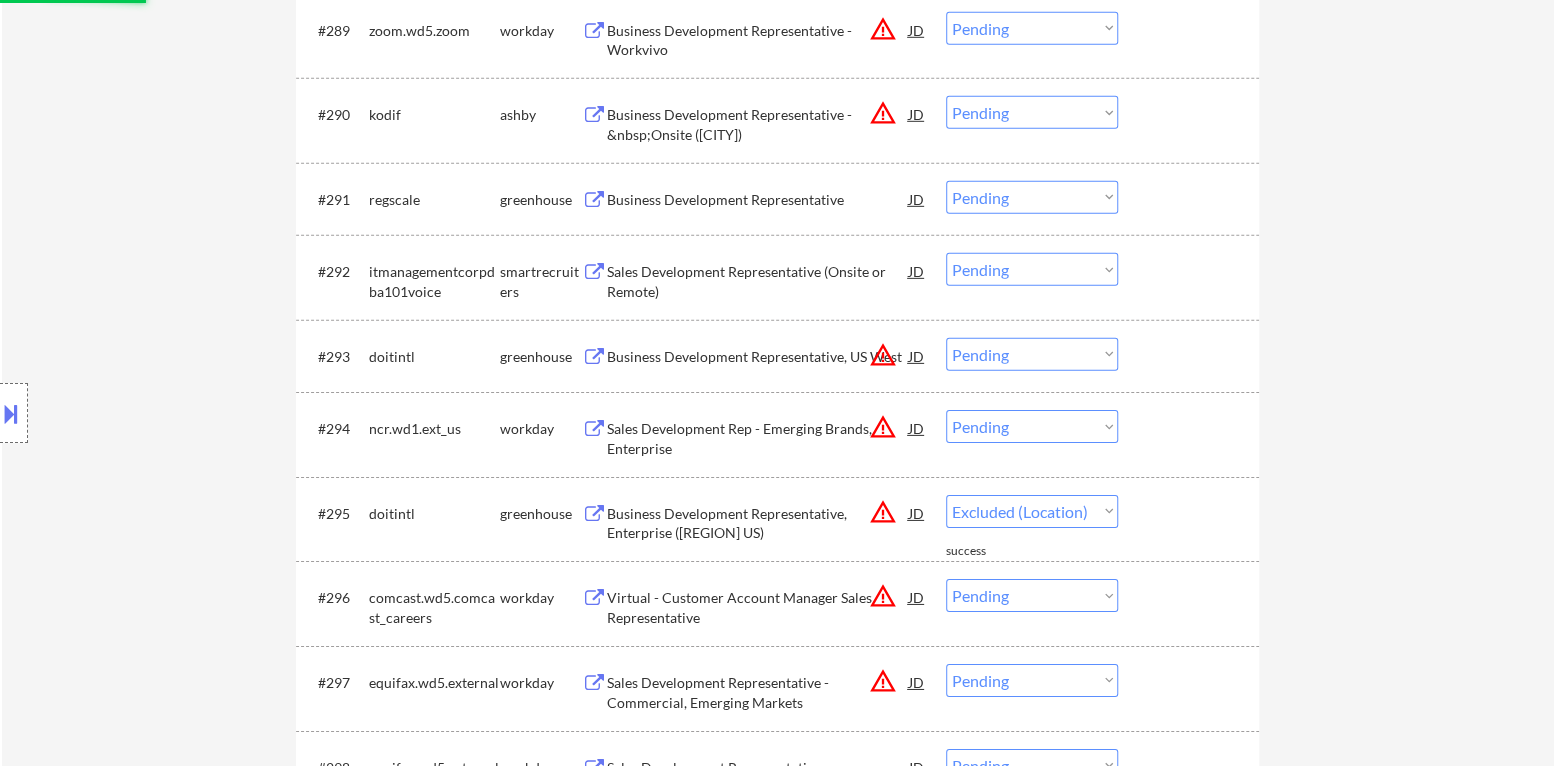 scroll, scrollTop: 7499, scrollLeft: 0, axis: vertical 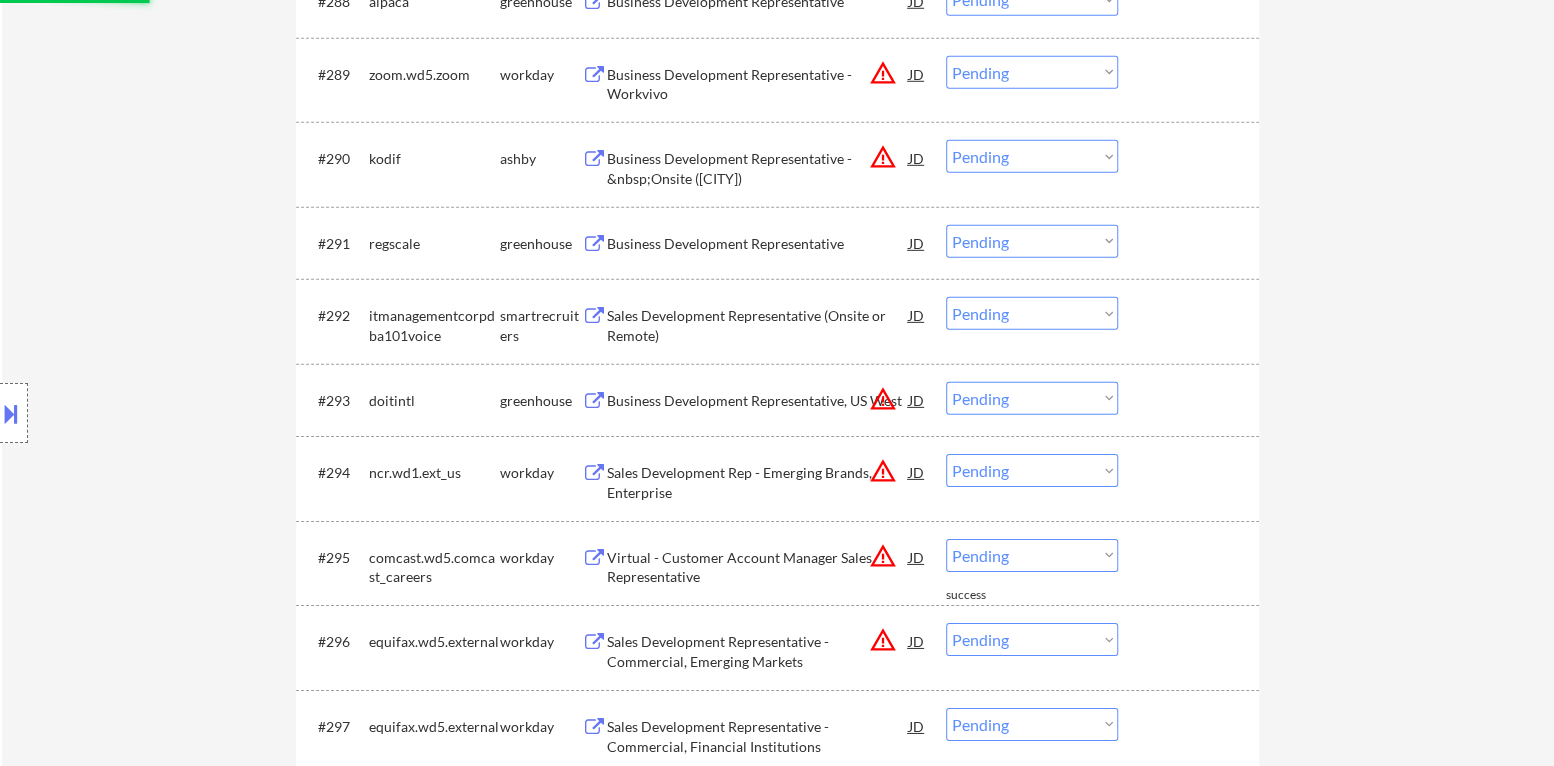 click on "Choose an option... Pending Applied Excluded (Questions) Excluded (Expired) Excluded (Location) Excluded (Bad Match) Excluded (Blocklist) Excluded (Salary) Excluded (Other)" at bounding box center [1032, 398] 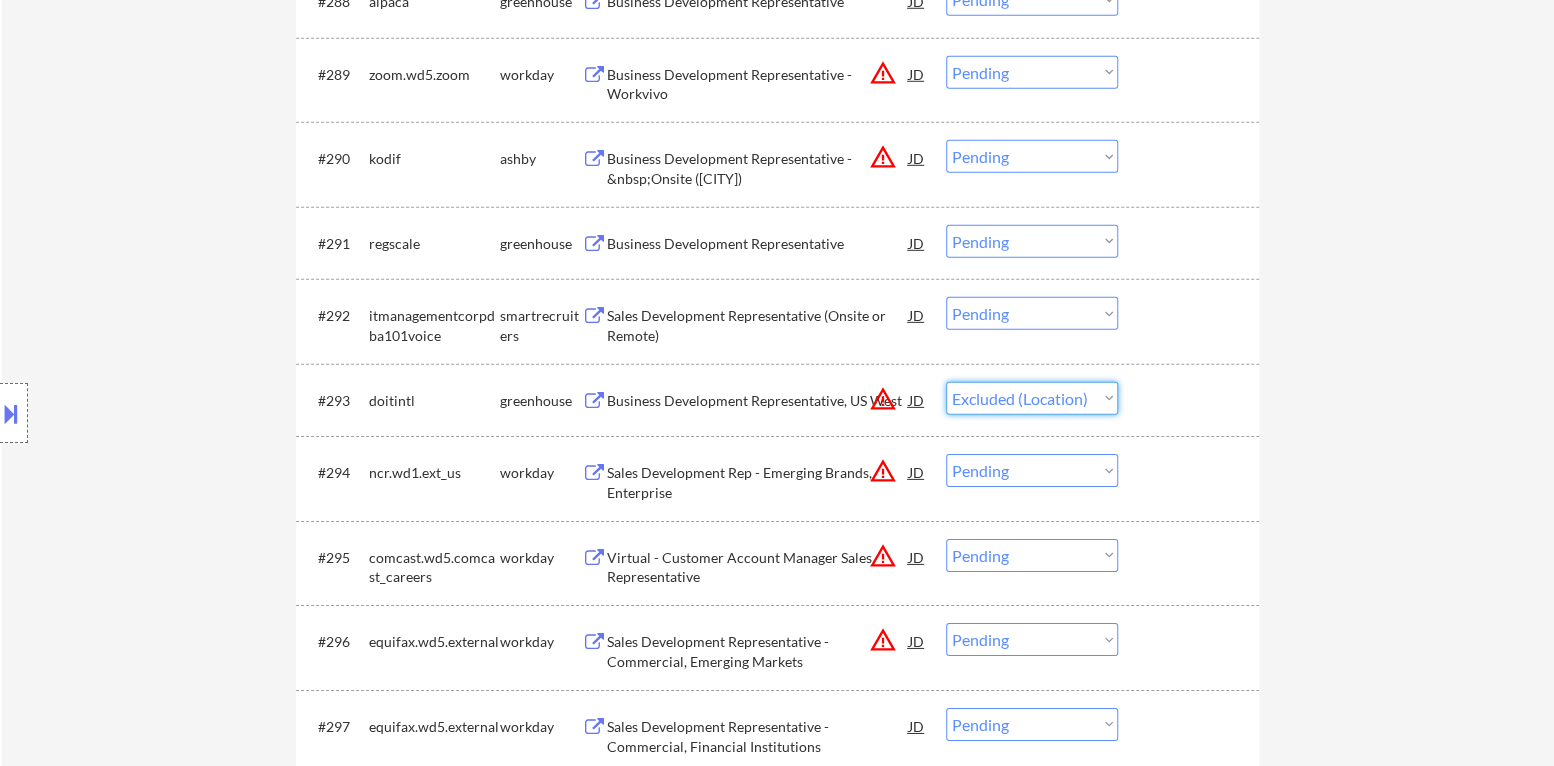 click on "Choose an option... Pending Applied Excluded (Questions) Excluded (Expired) Excluded (Location) Excluded (Bad Match) Excluded (Blocklist) Excluded (Salary) Excluded (Other)" at bounding box center [1032, 398] 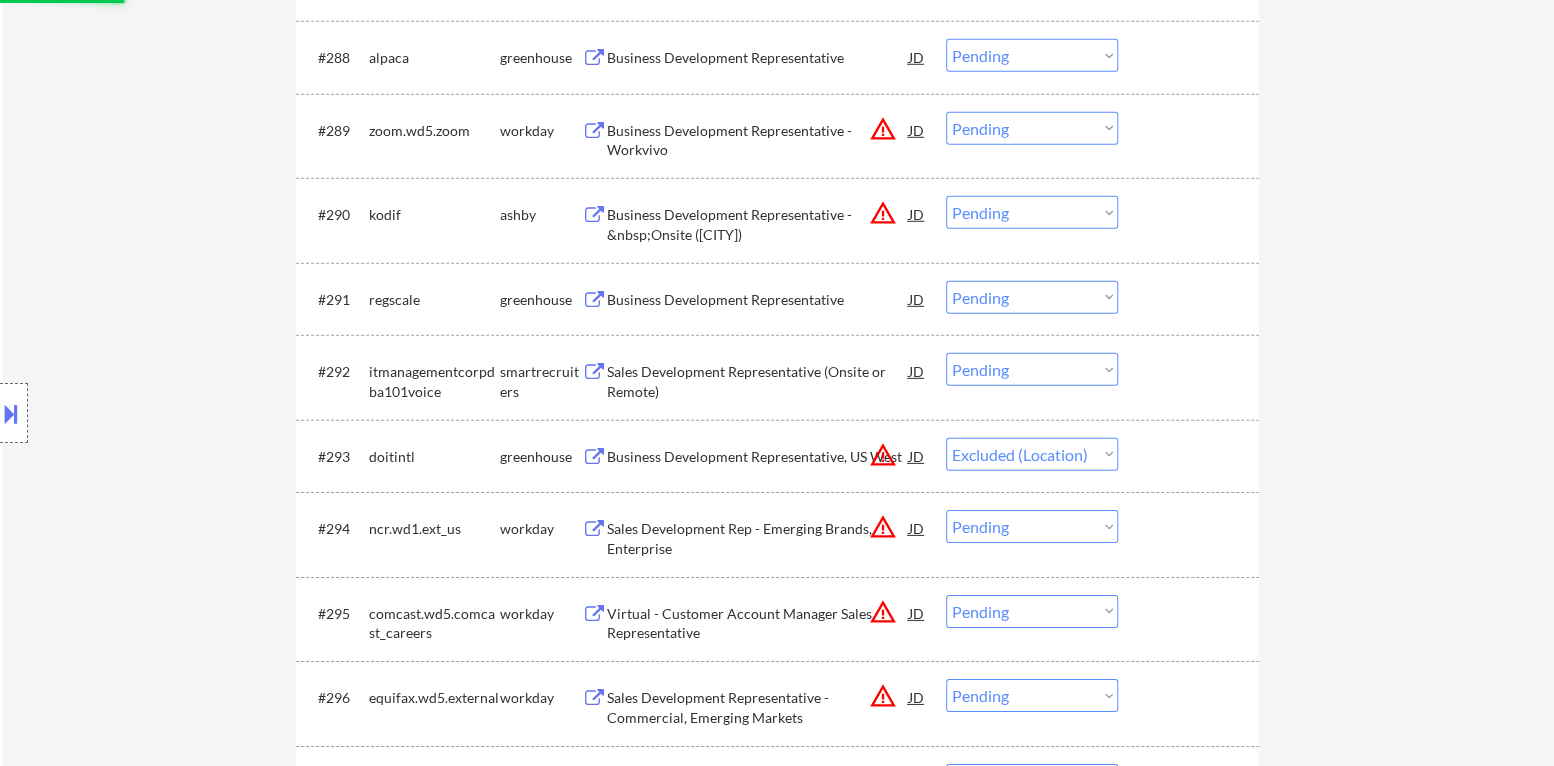scroll, scrollTop: 7399, scrollLeft: 0, axis: vertical 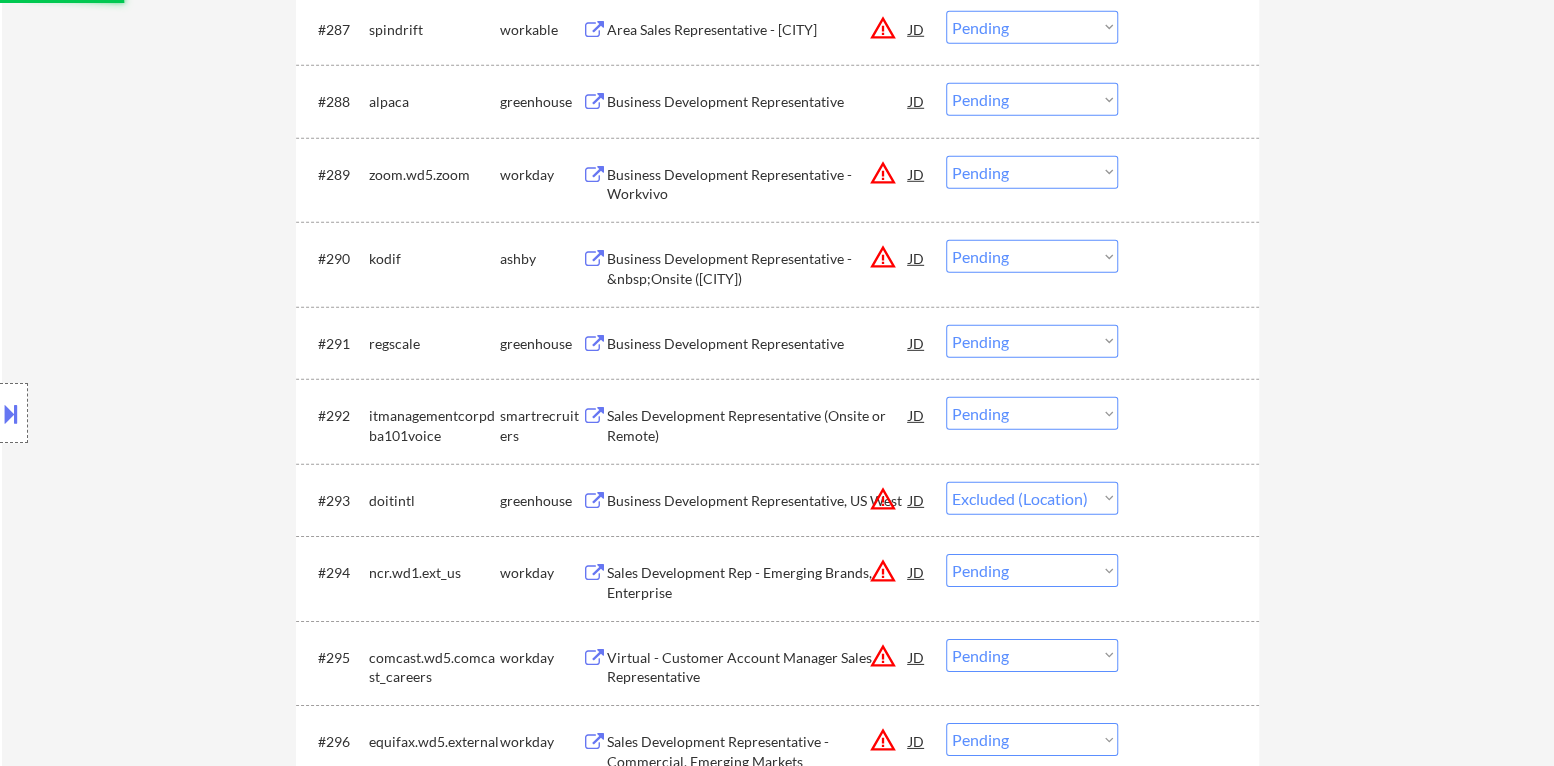 click on "Sales Development Representative (Onsite or Remote)" at bounding box center [758, 425] 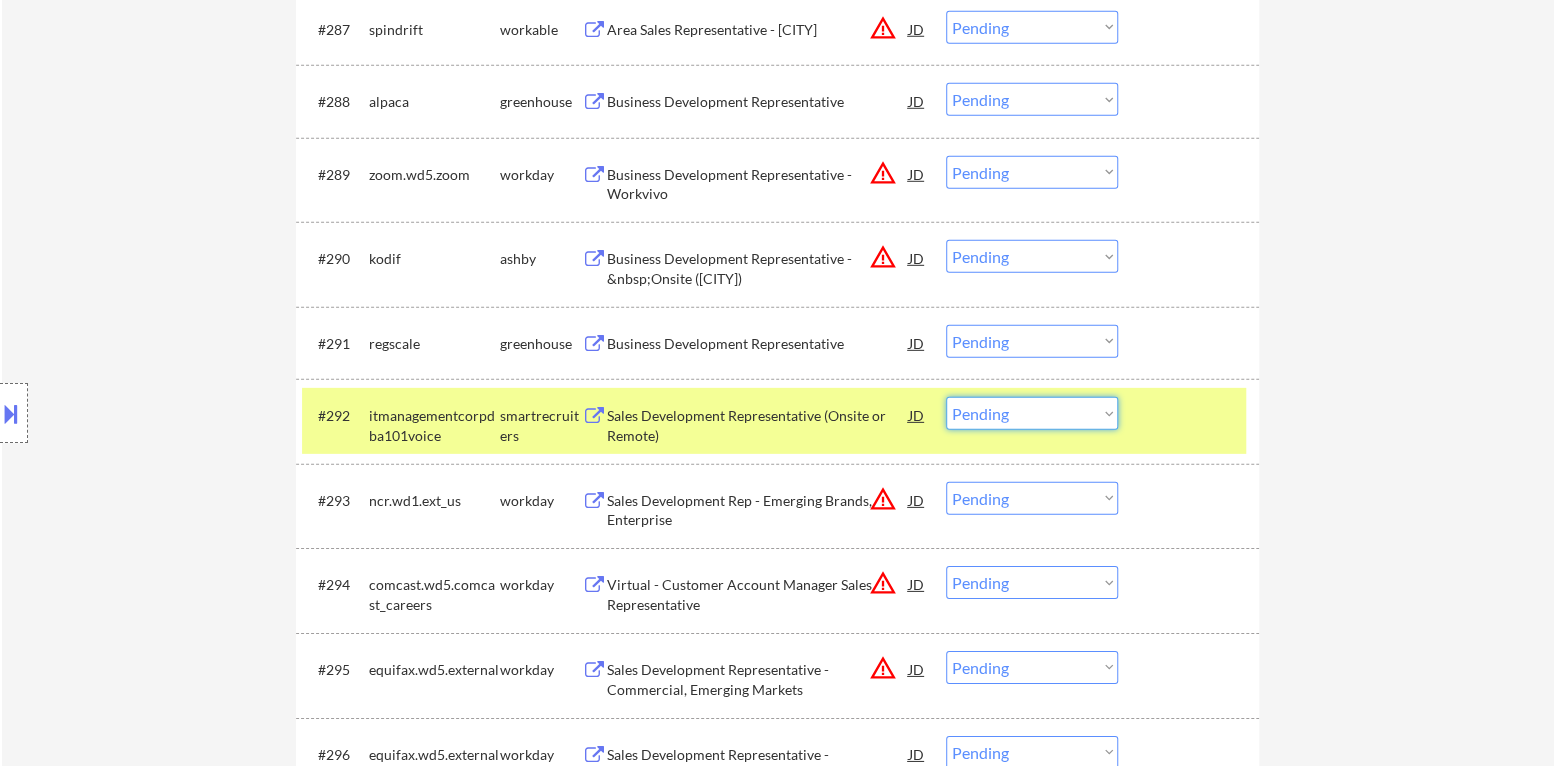 click on "Choose an option... Pending Applied Excluded (Questions) Excluded (Expired) Excluded (Location) Excluded (Bad Match) Excluded (Blocklist) Excluded (Salary) Excluded (Other)" at bounding box center [1032, 413] 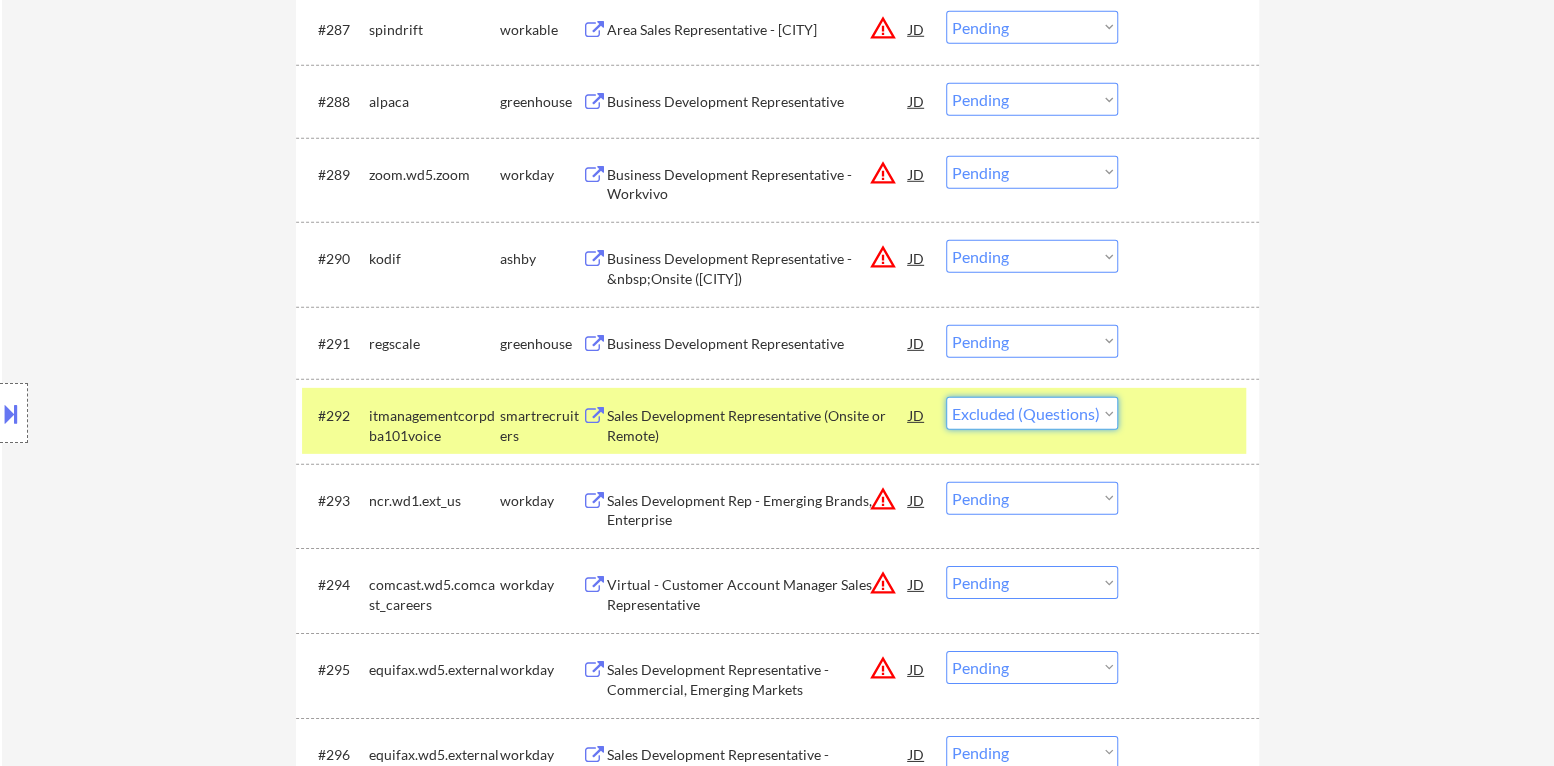 click on "Choose an option... Pending Applied Excluded (Questions) Excluded (Expired) Excluded (Location) Excluded (Bad Match) Excluded (Blocklist) Excluded (Salary) Excluded (Other)" at bounding box center (1032, 413) 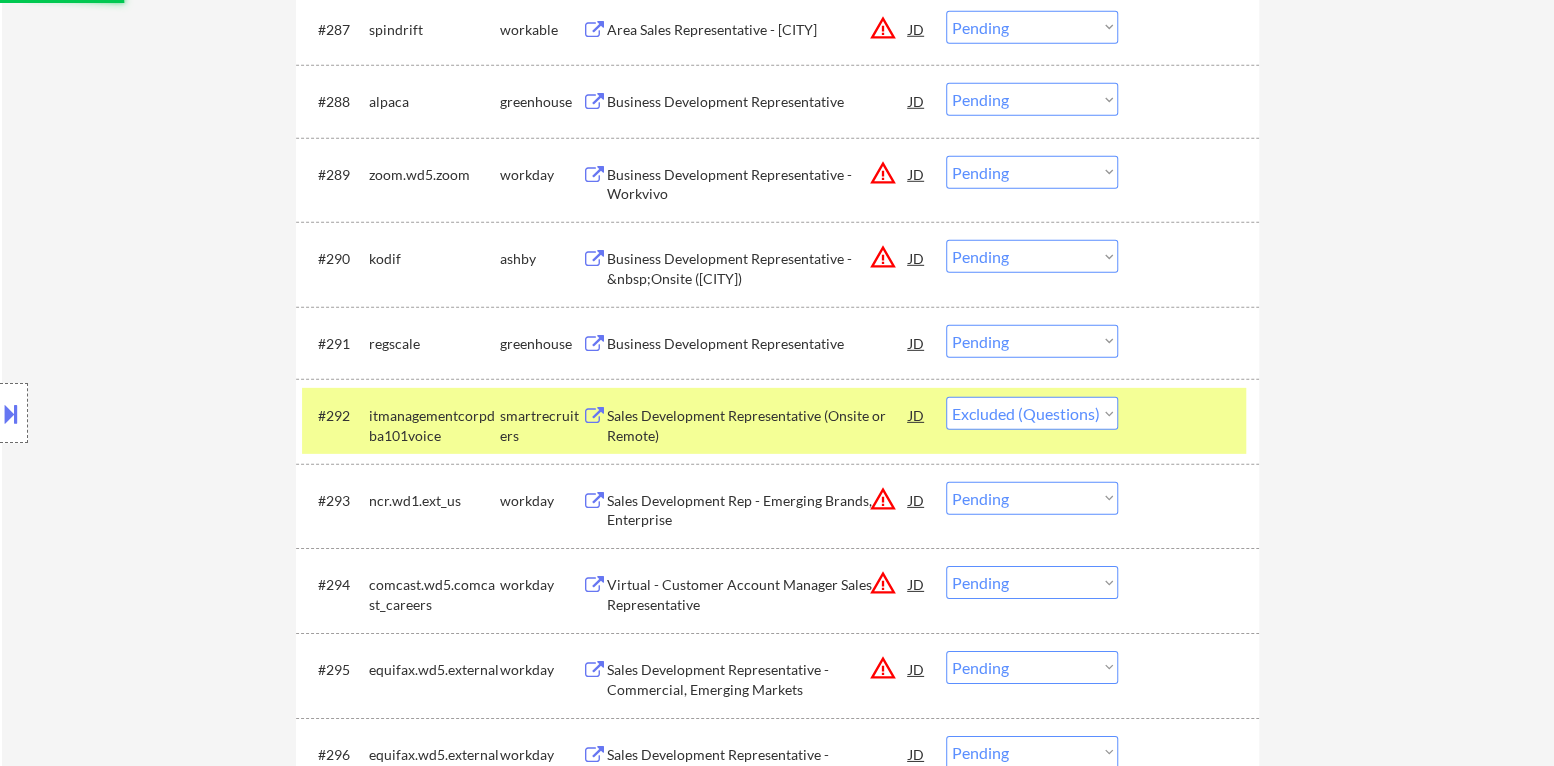 click on "Business Development Representative" at bounding box center (758, 344) 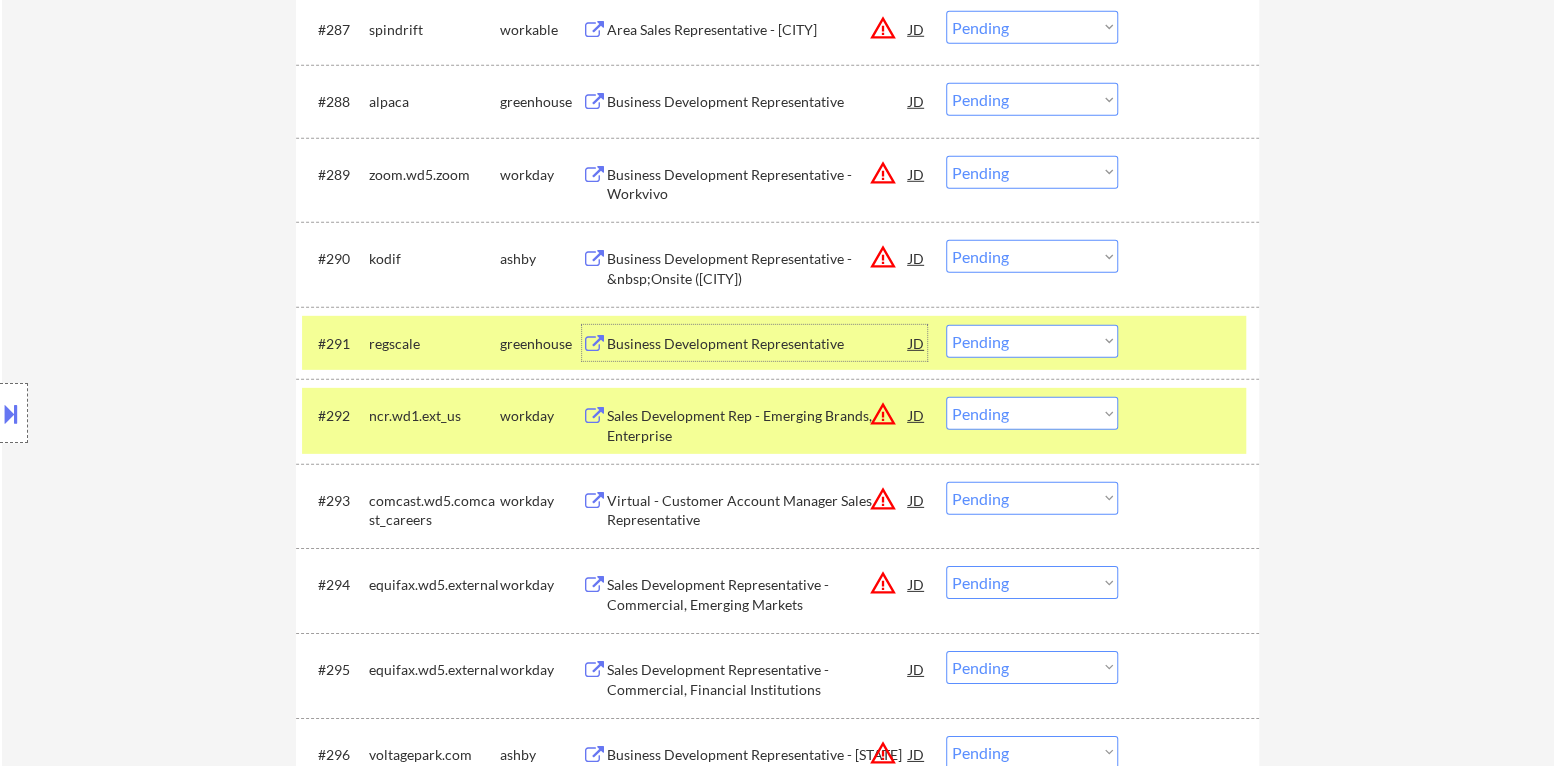 click on "#292 ncr.wd1.ext_us workday Sales Development Rep - Emerging Brands, Enterprise JD warning_amber Choose an option... Pending Applied Excluded (Questions) Excluded (Expired) Excluded (Location) Excluded (Bad Match) Excluded (Blocklist) Excluded (Salary) Excluded (Other)" at bounding box center [774, 421] 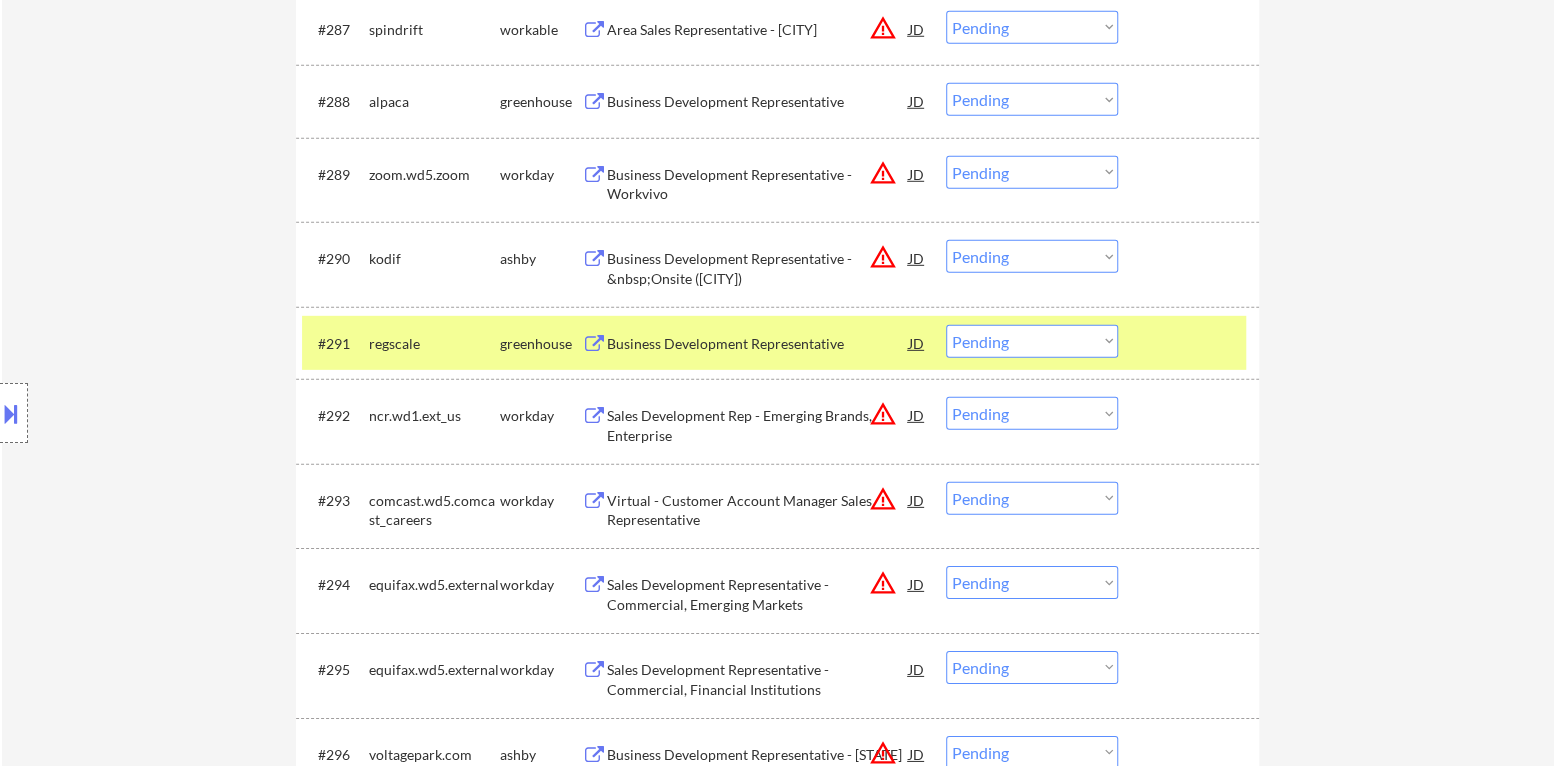 click on "Choose an option... Pending Applied Excluded (Questions) Excluded (Expired) Excluded (Location) Excluded (Bad Match) Excluded (Blocklist) Excluded (Salary) Excluded (Other)" at bounding box center (1032, 341) 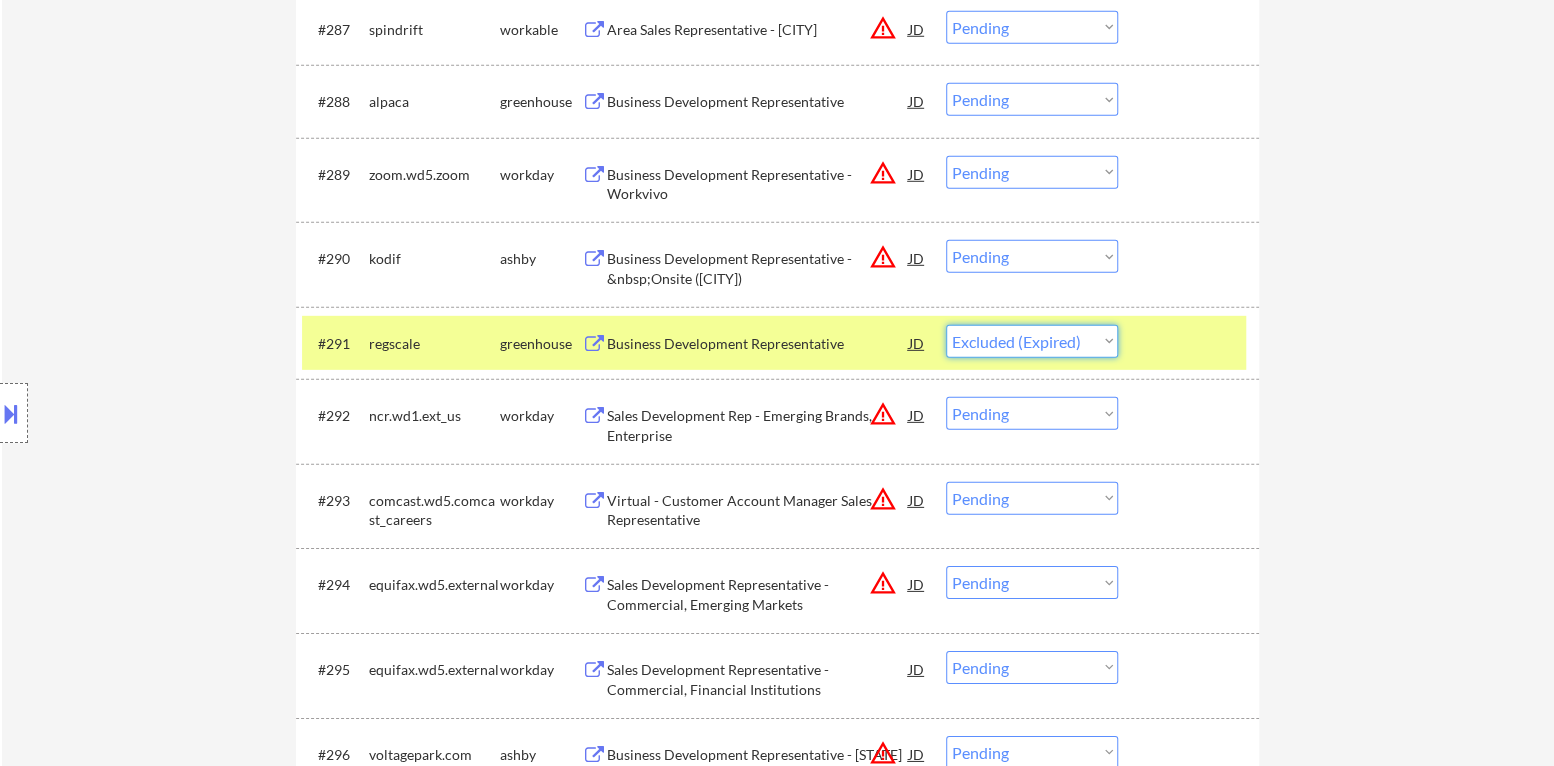 click on "Choose an option... Pending Applied Excluded (Questions) Excluded (Expired) Excluded (Location) Excluded (Bad Match) Excluded (Blocklist) Excluded (Salary) Excluded (Other)" at bounding box center [1032, 341] 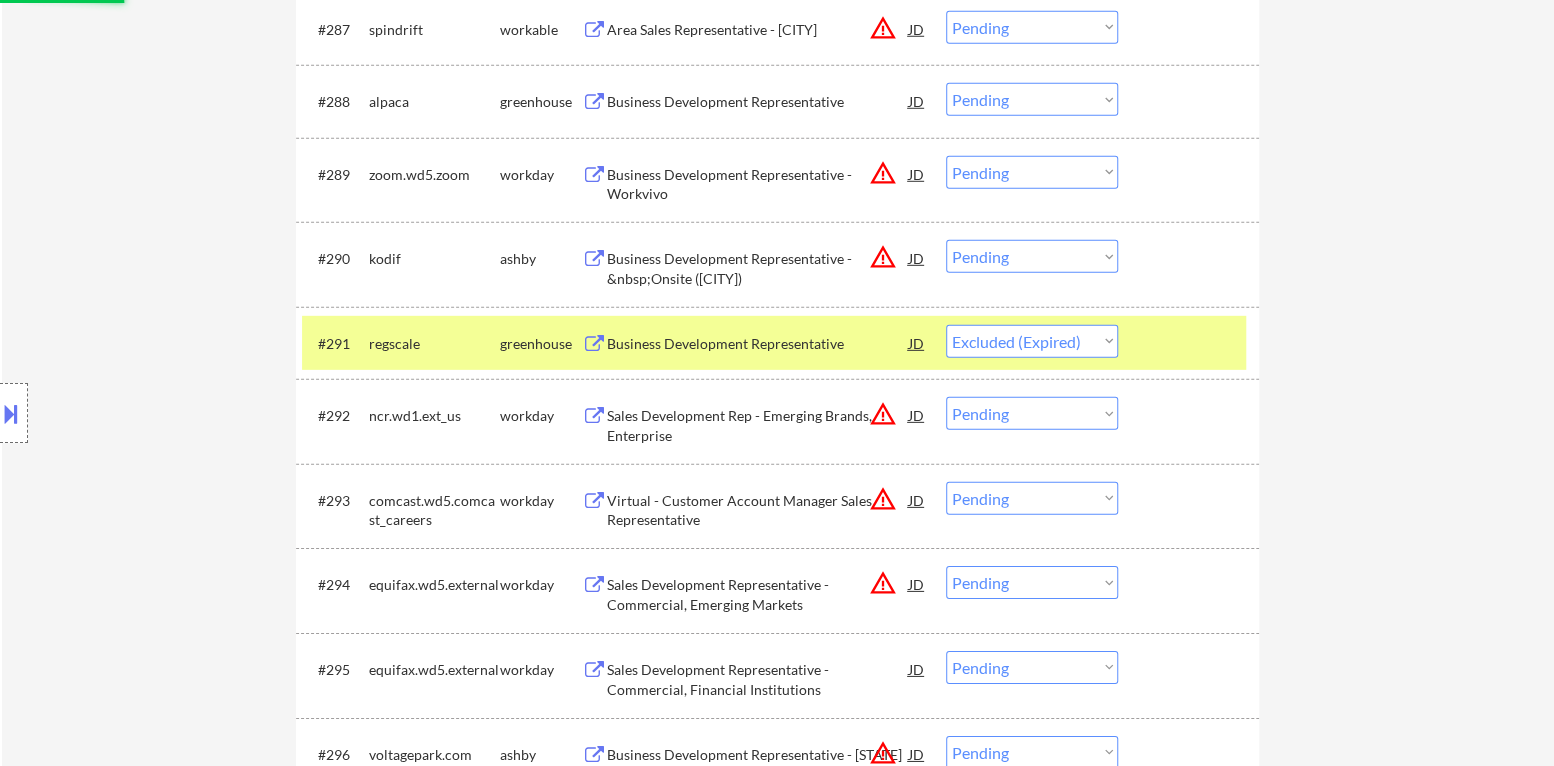 click at bounding box center (1191, 343) 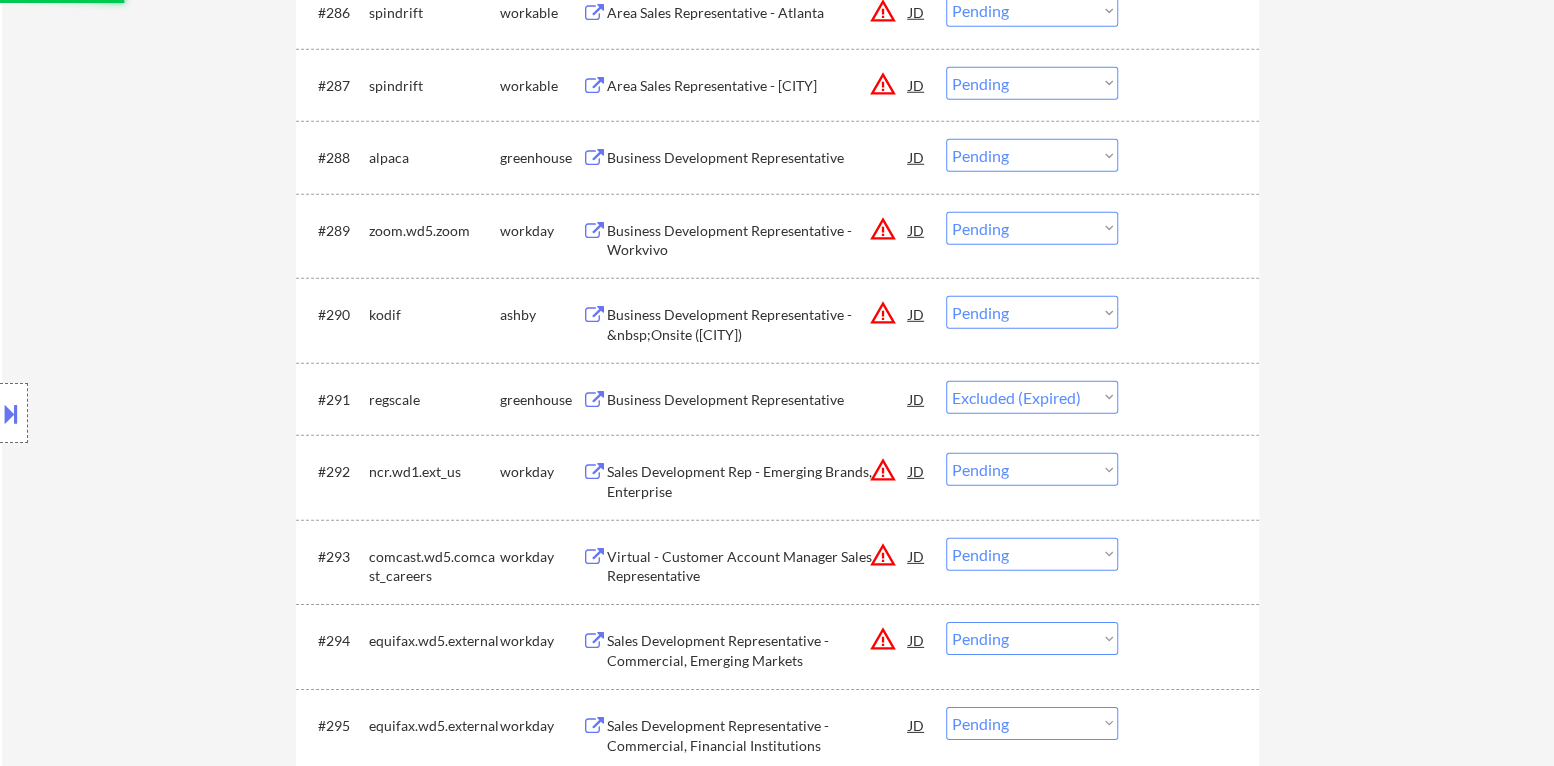 scroll, scrollTop: 7299, scrollLeft: 0, axis: vertical 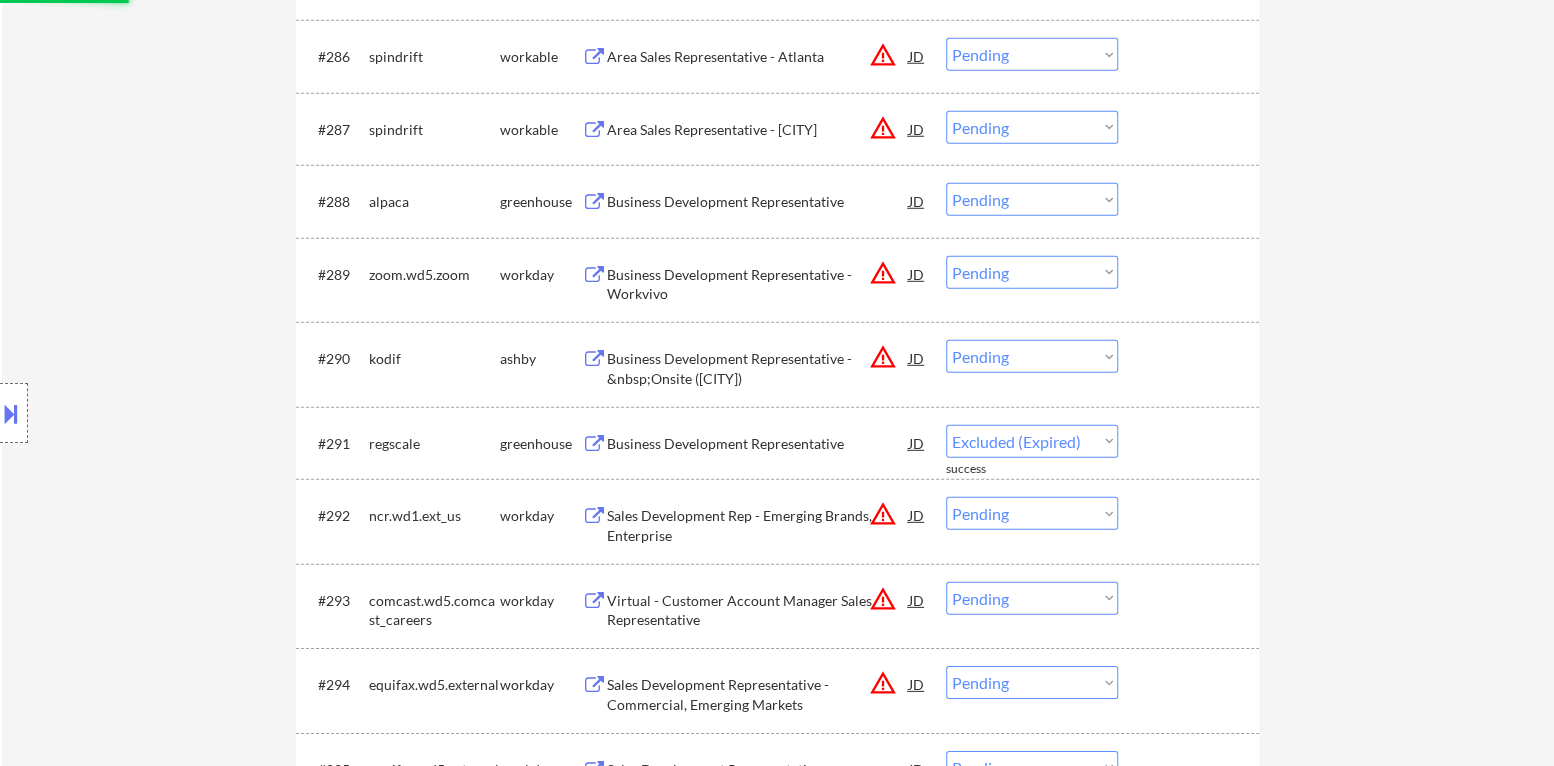 click on "Choose an option... Pending Applied Excluded (Questions) Excluded (Expired) Excluded (Location) Excluded (Bad Match) Excluded (Blocklist) Excluded (Salary) Excluded (Other)" at bounding box center [1032, 356] 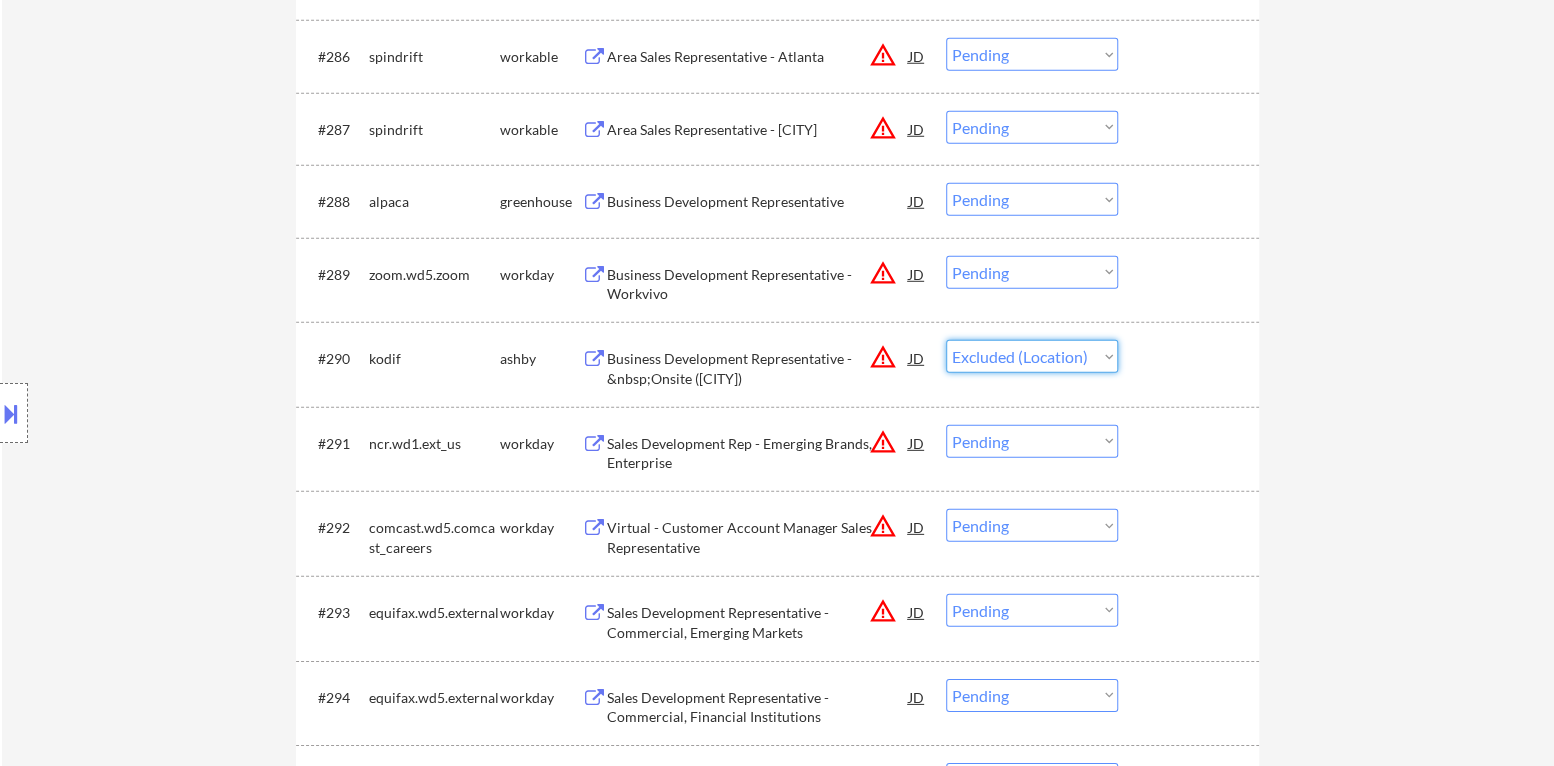 click on "Choose an option... Pending Applied Excluded (Questions) Excluded (Expired) Excluded (Location) Excluded (Bad Match) Excluded (Blocklist) Excluded (Salary) Excluded (Other)" at bounding box center (1032, 356) 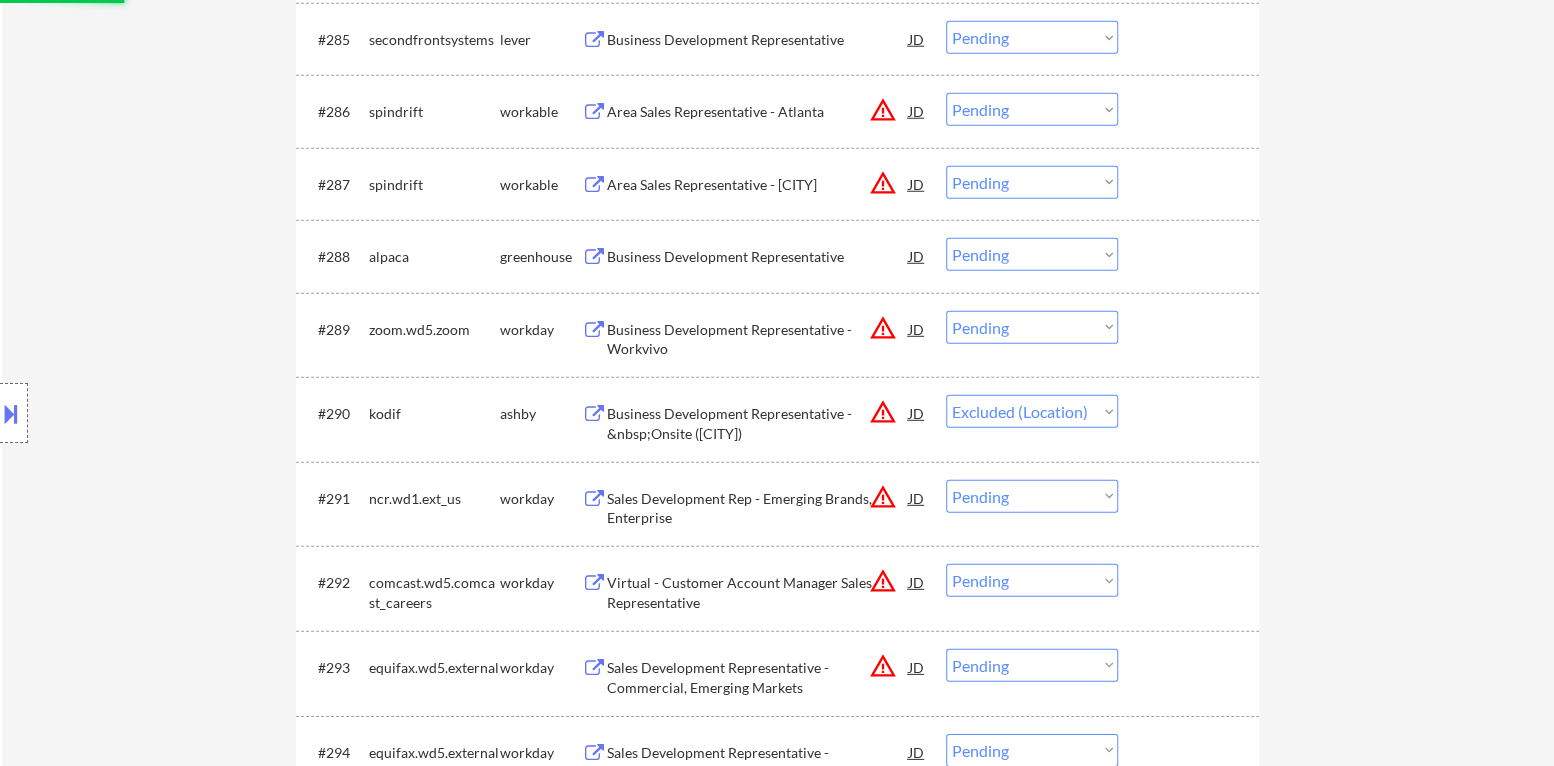 scroll, scrollTop: 7199, scrollLeft: 0, axis: vertical 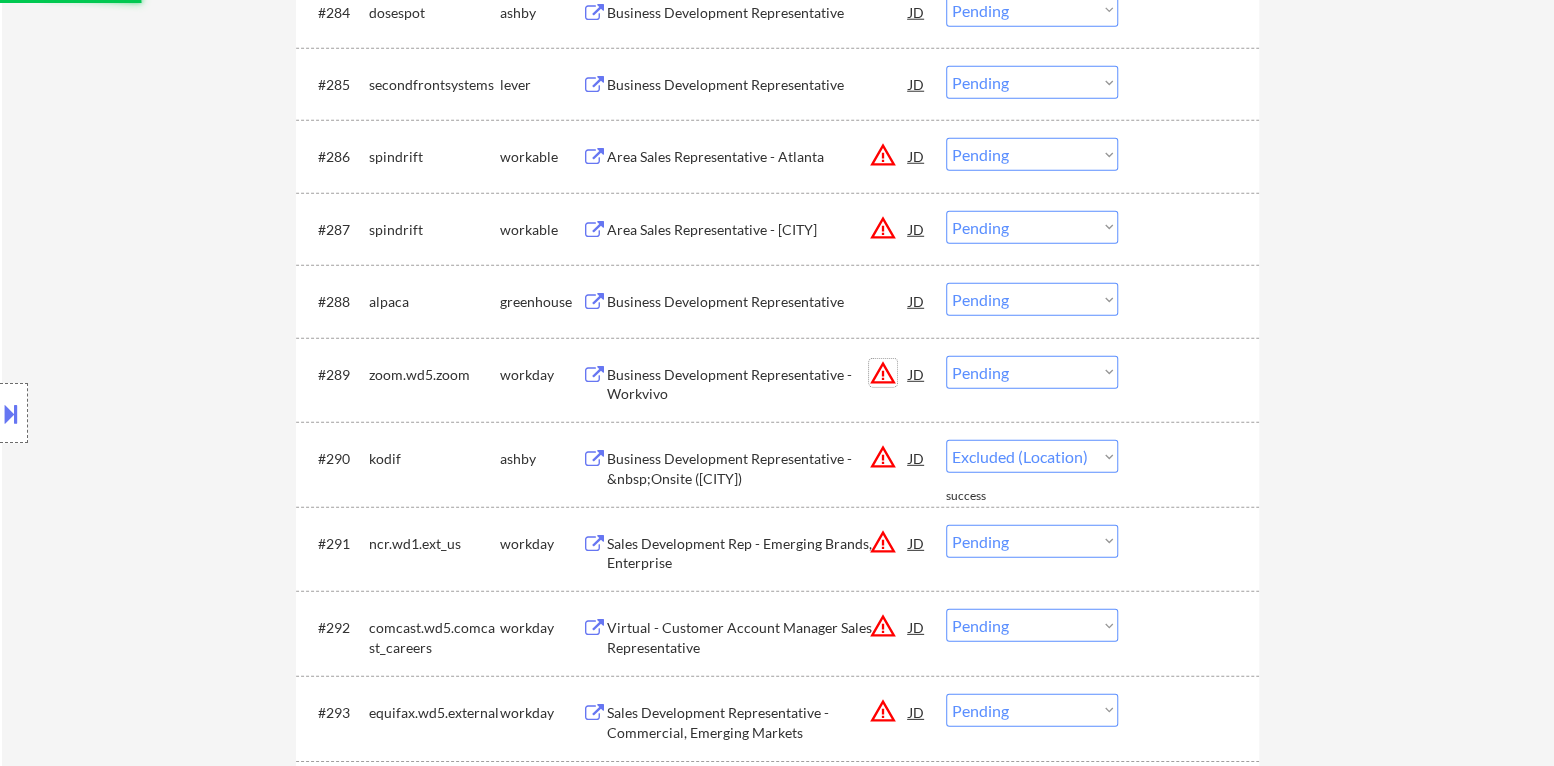 click on "warning_amber" at bounding box center [883, 373] 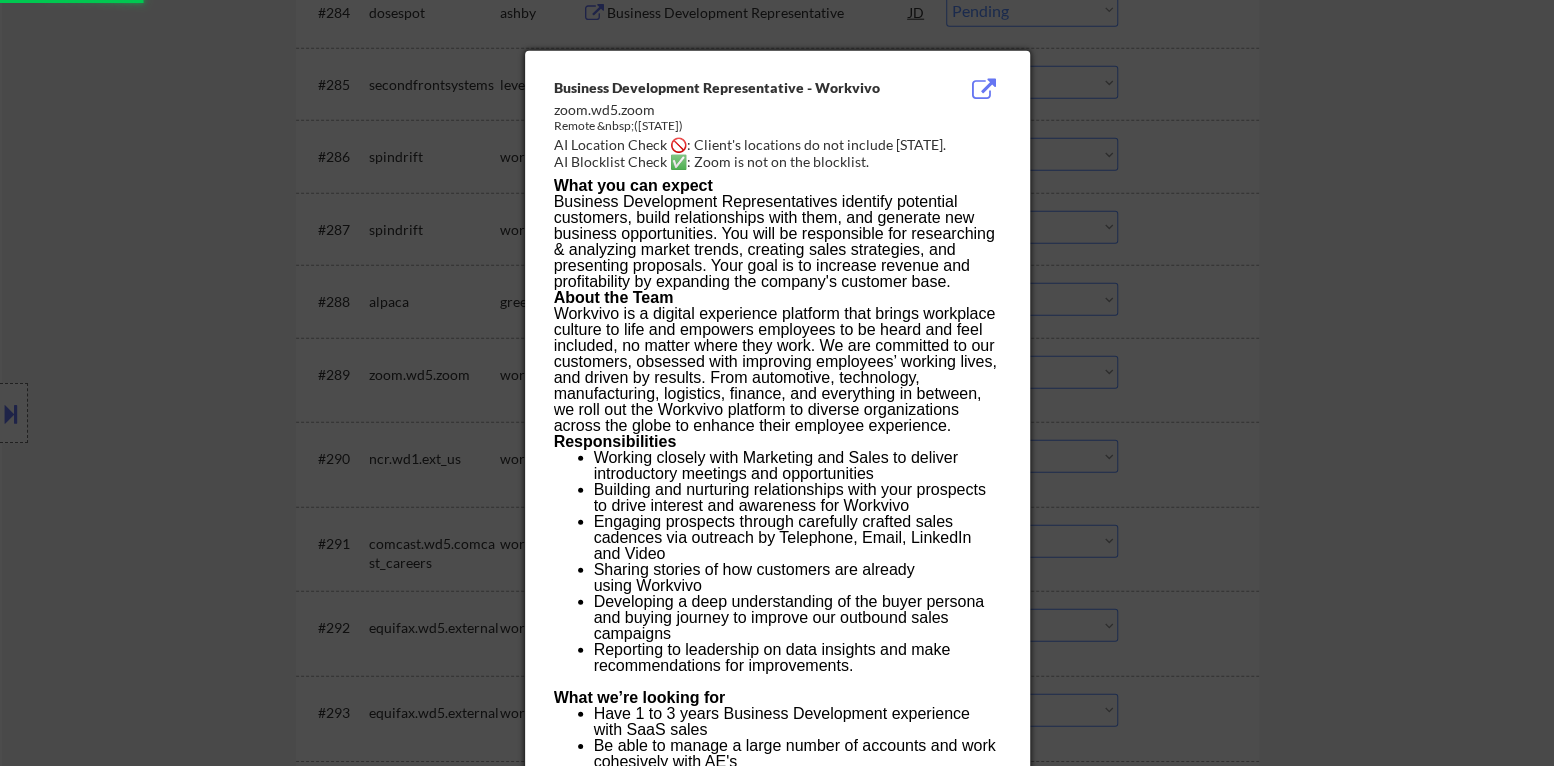 click at bounding box center (777, 383) 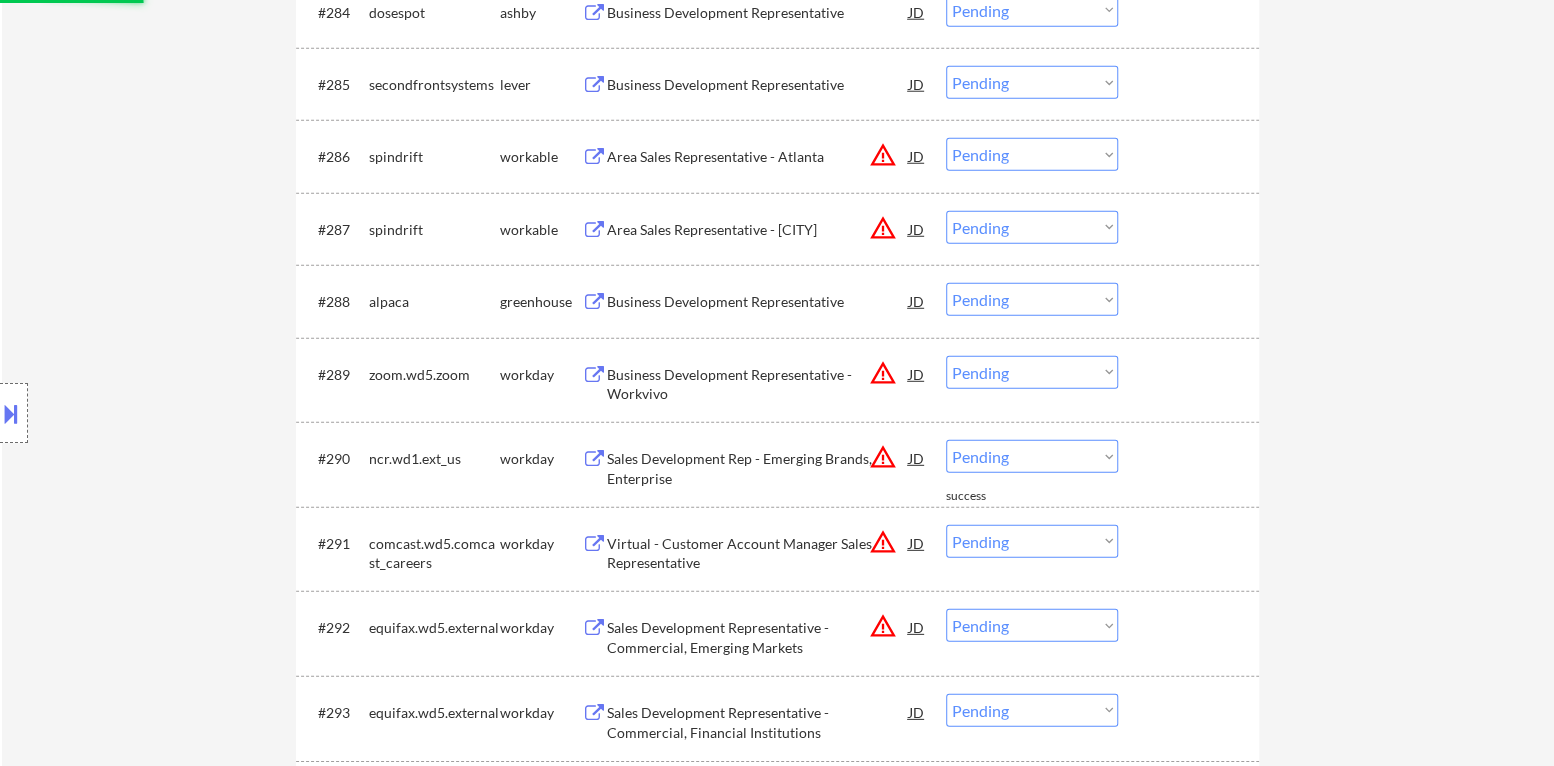 click on "Choose an option... Pending Applied Excluded (Questions) Excluded (Expired) Excluded (Location) Excluded (Bad Match) Excluded (Blocklist) Excluded (Salary) Excluded (Other)" at bounding box center [1032, 372] 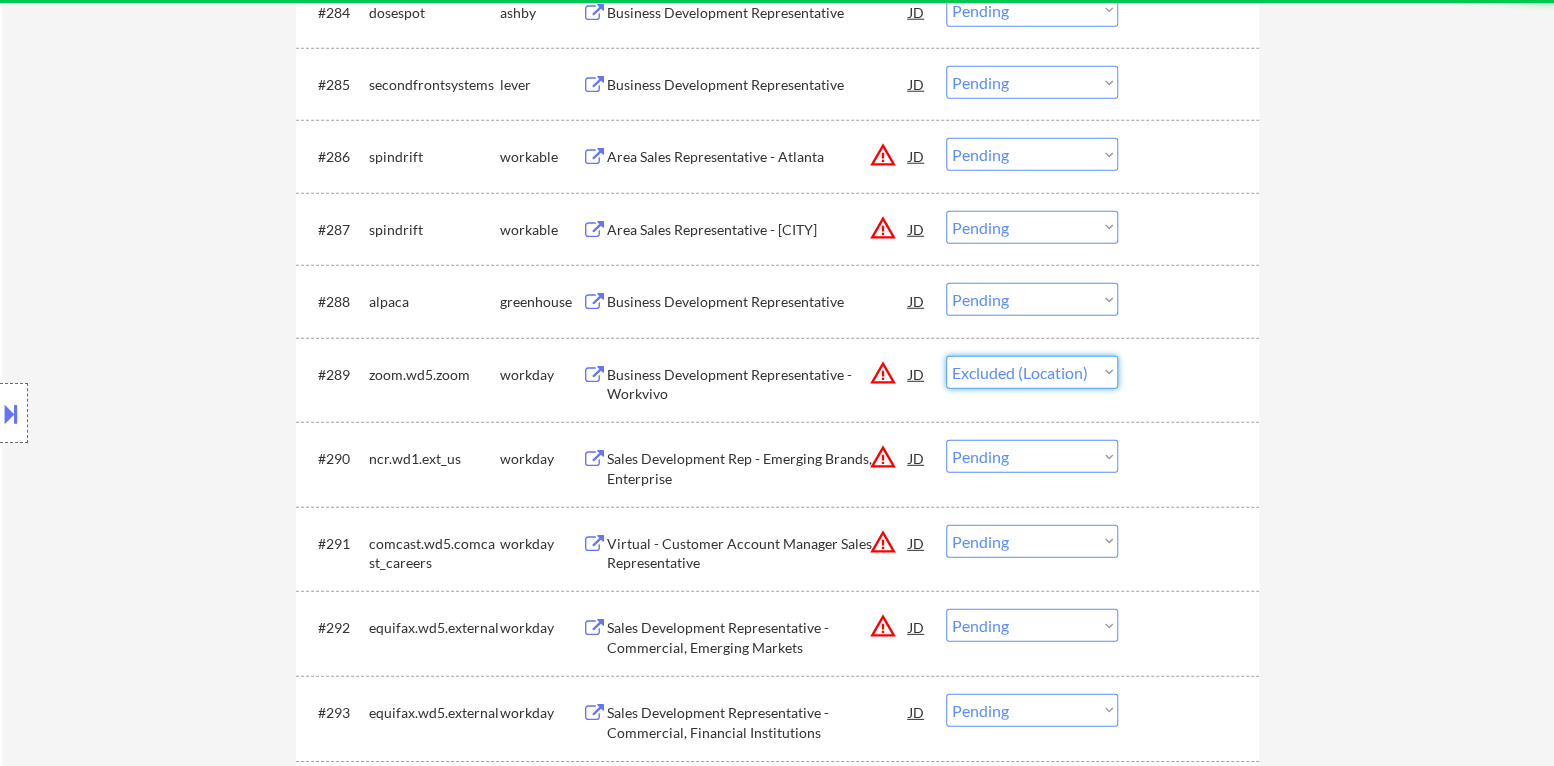 click on "Choose an option... Pending Applied Excluded (Questions) Excluded (Expired) Excluded (Location) Excluded (Bad Match) Excluded (Blocklist) Excluded (Salary) Excluded (Other)" at bounding box center [1032, 372] 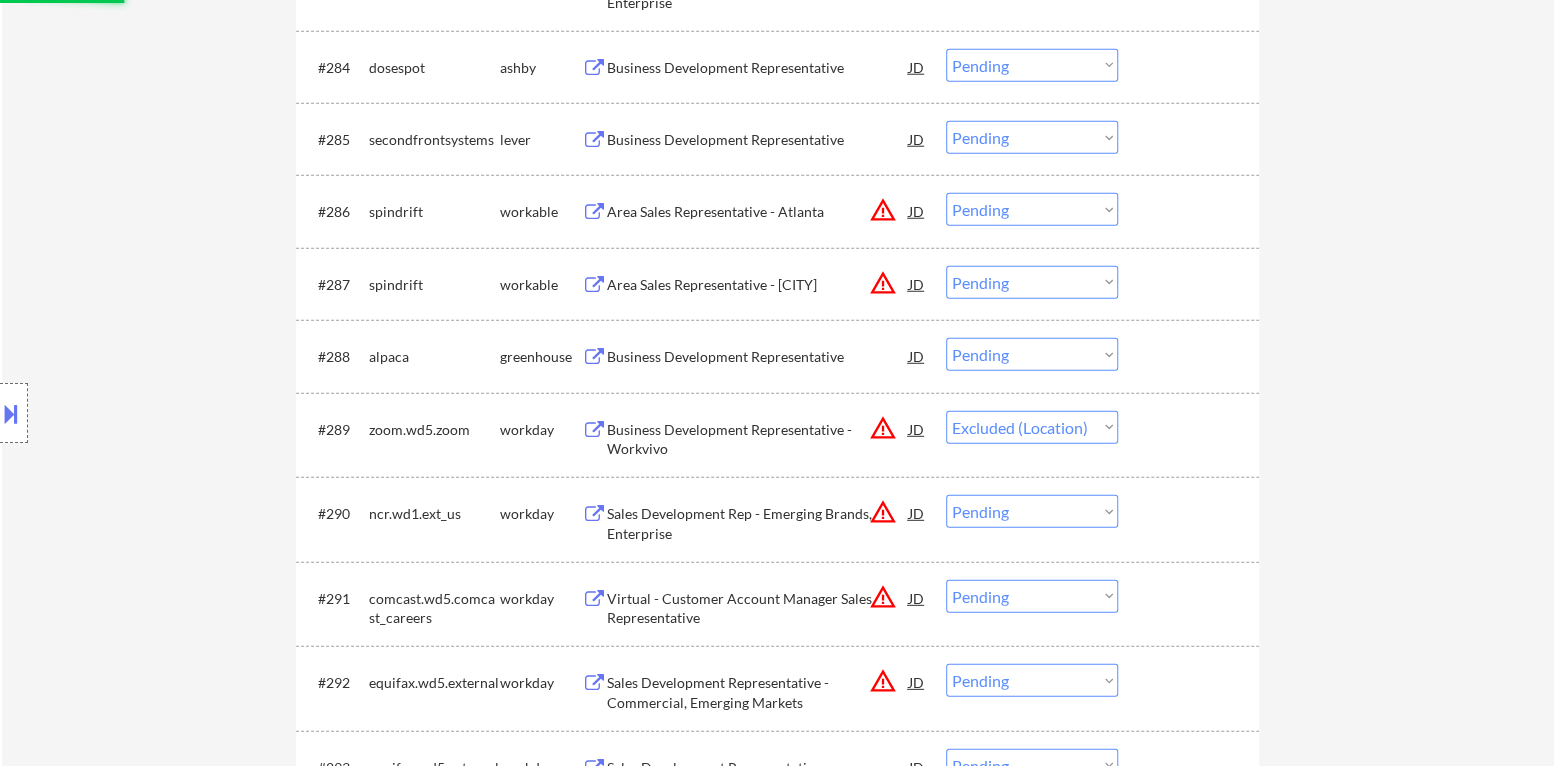 scroll, scrollTop: 7100, scrollLeft: 0, axis: vertical 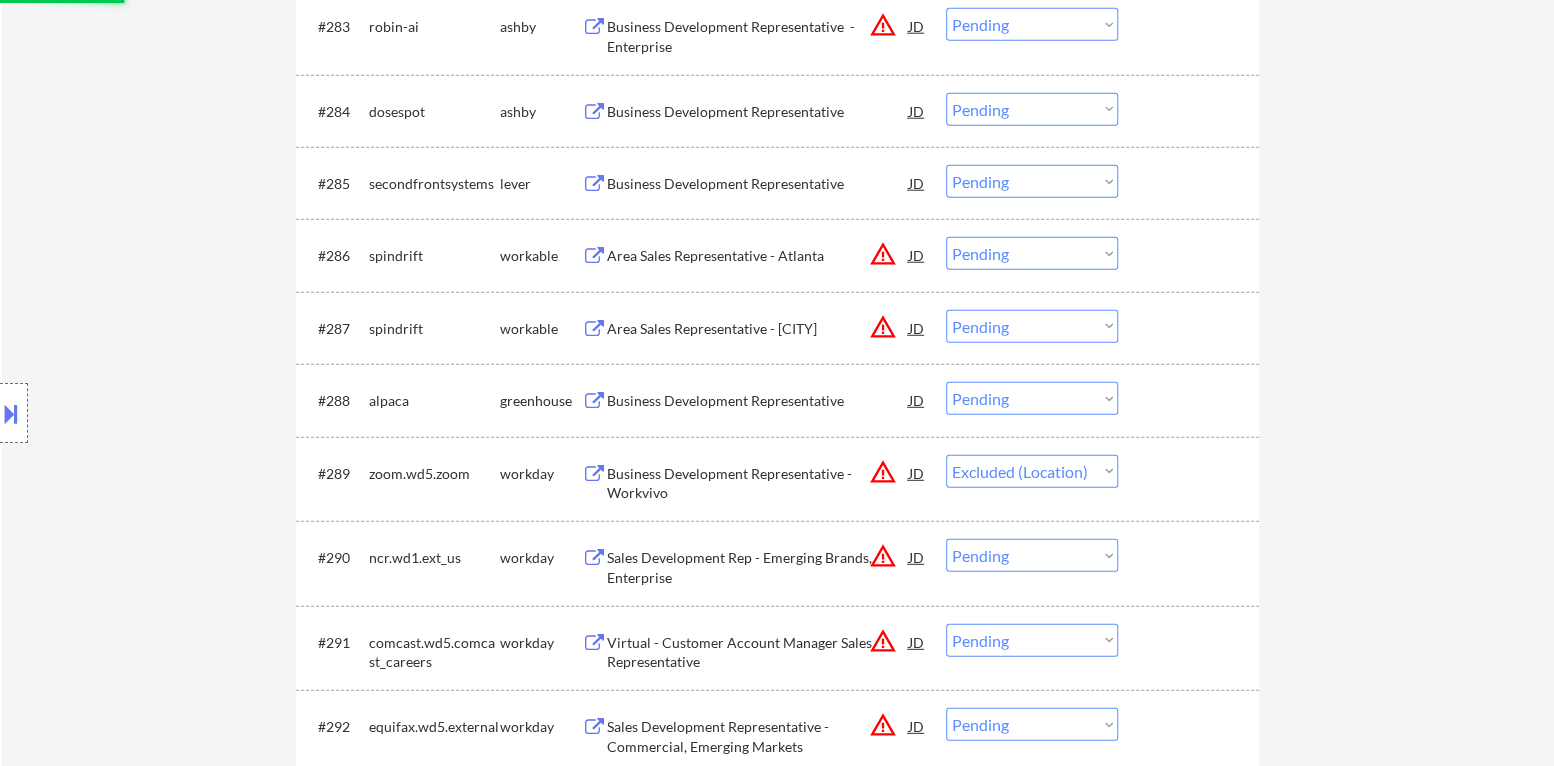 click on "Business Development Representative" at bounding box center [758, 401] 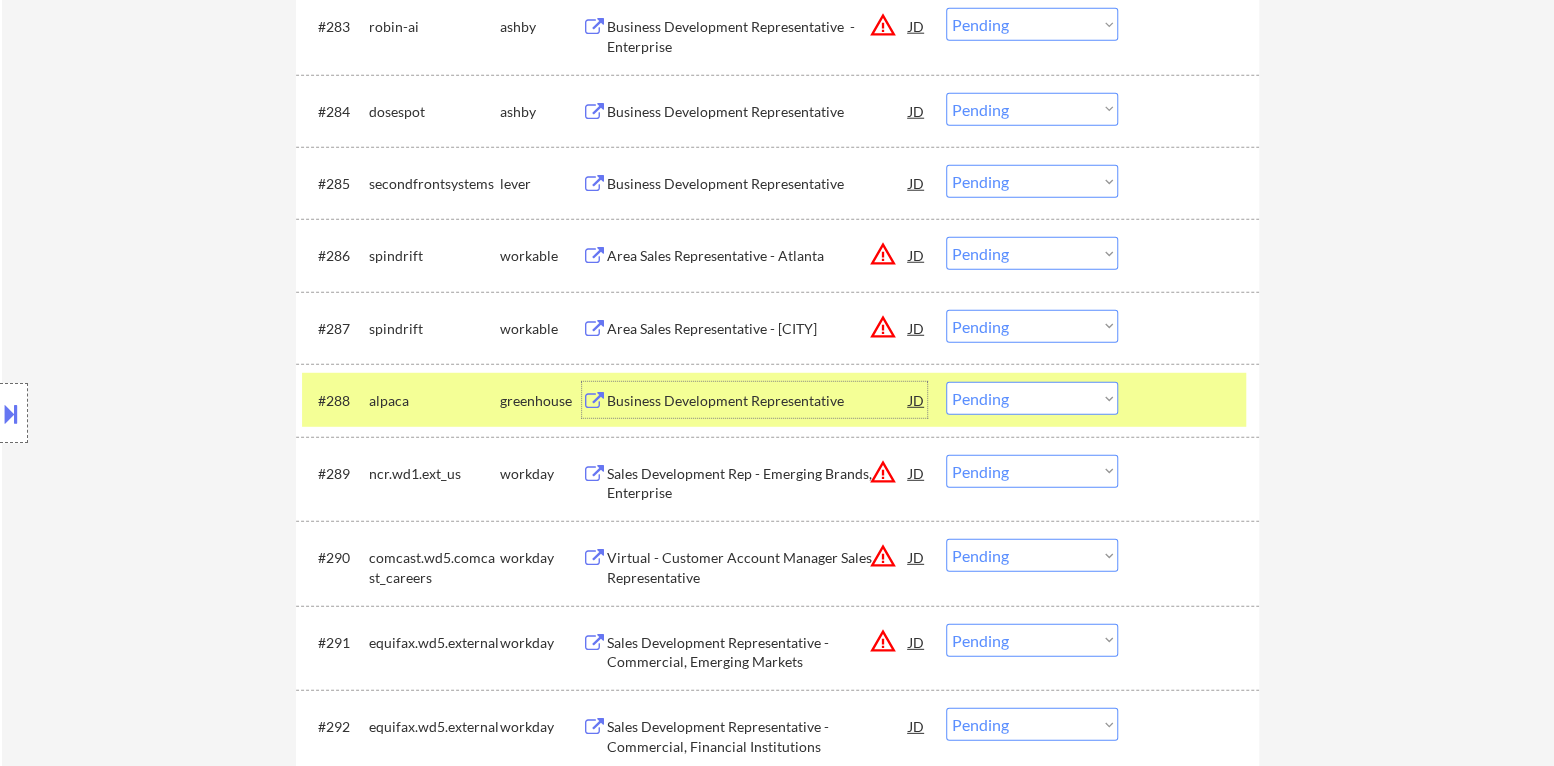click at bounding box center (1191, 400) 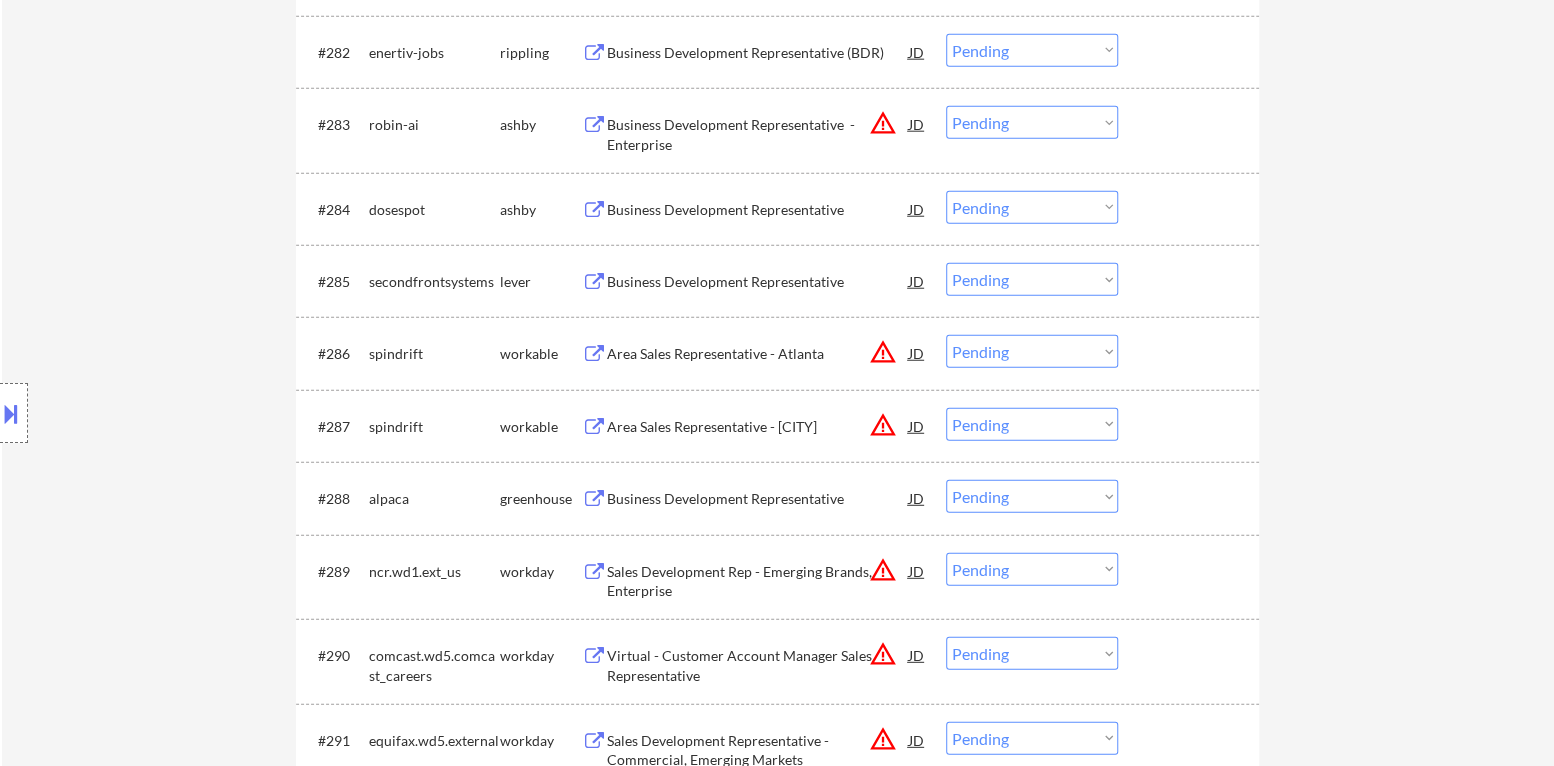 scroll, scrollTop: 7000, scrollLeft: 0, axis: vertical 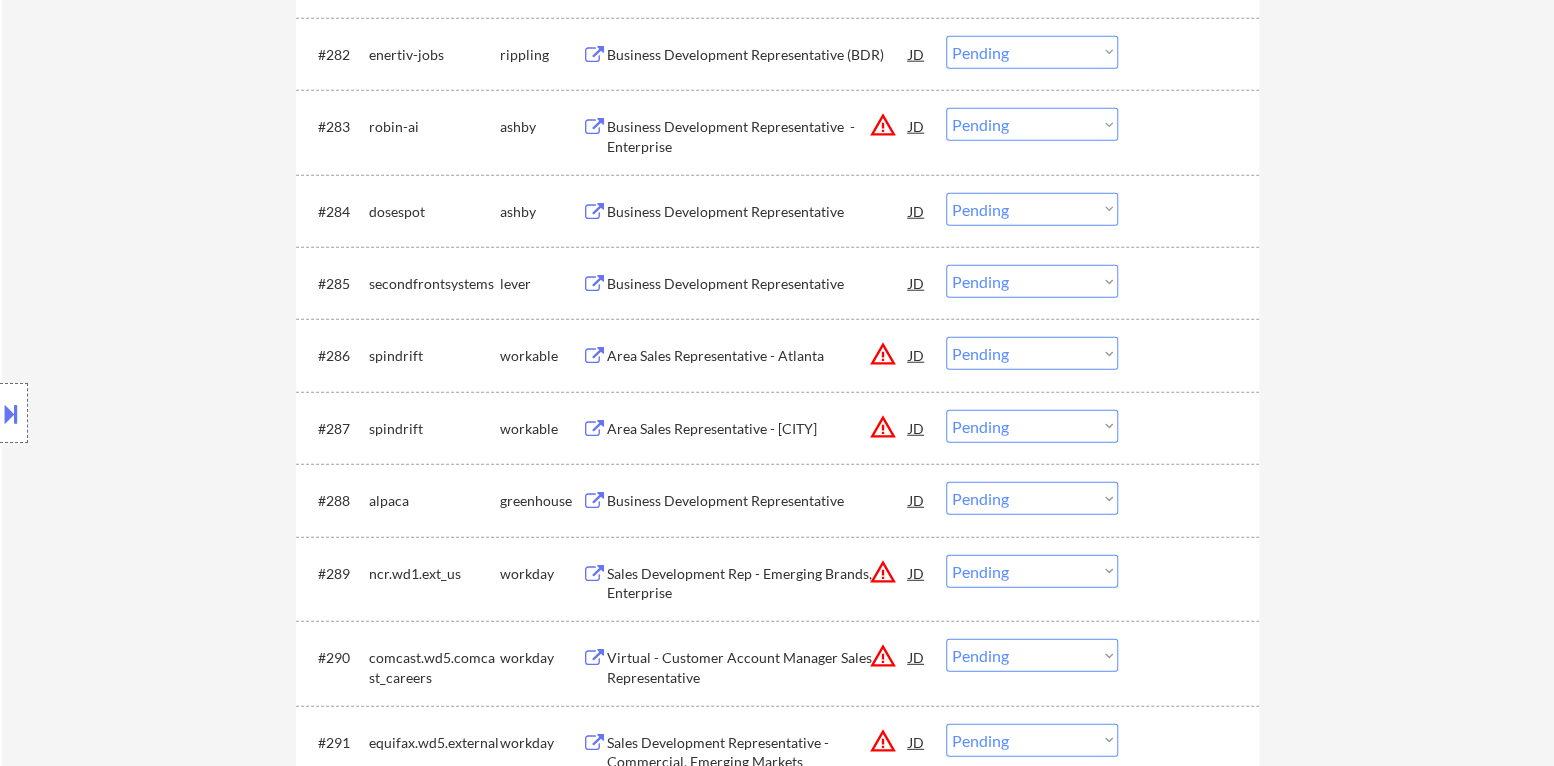 click on "Choose an option... Pending Applied Excluded (Questions) Excluded (Expired) Excluded (Location) Excluded (Bad Match) Excluded (Blocklist) Excluded (Salary) Excluded (Other)" at bounding box center [1032, 426] 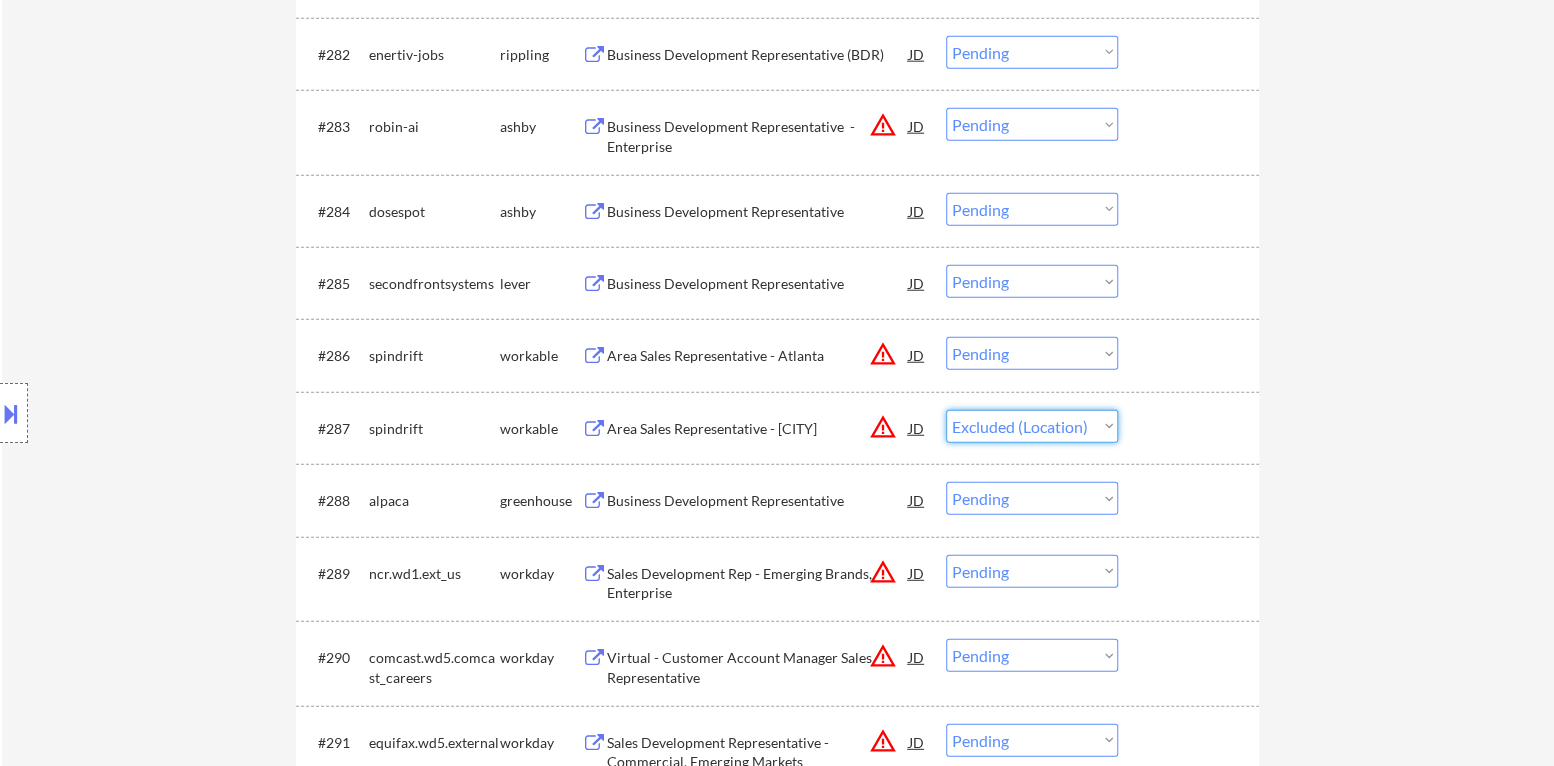 click on "Choose an option... Pending Applied Excluded (Questions) Excluded (Expired) Excluded (Location) Excluded (Bad Match) Excluded (Blocklist) Excluded (Salary) Excluded (Other)" at bounding box center [1032, 426] 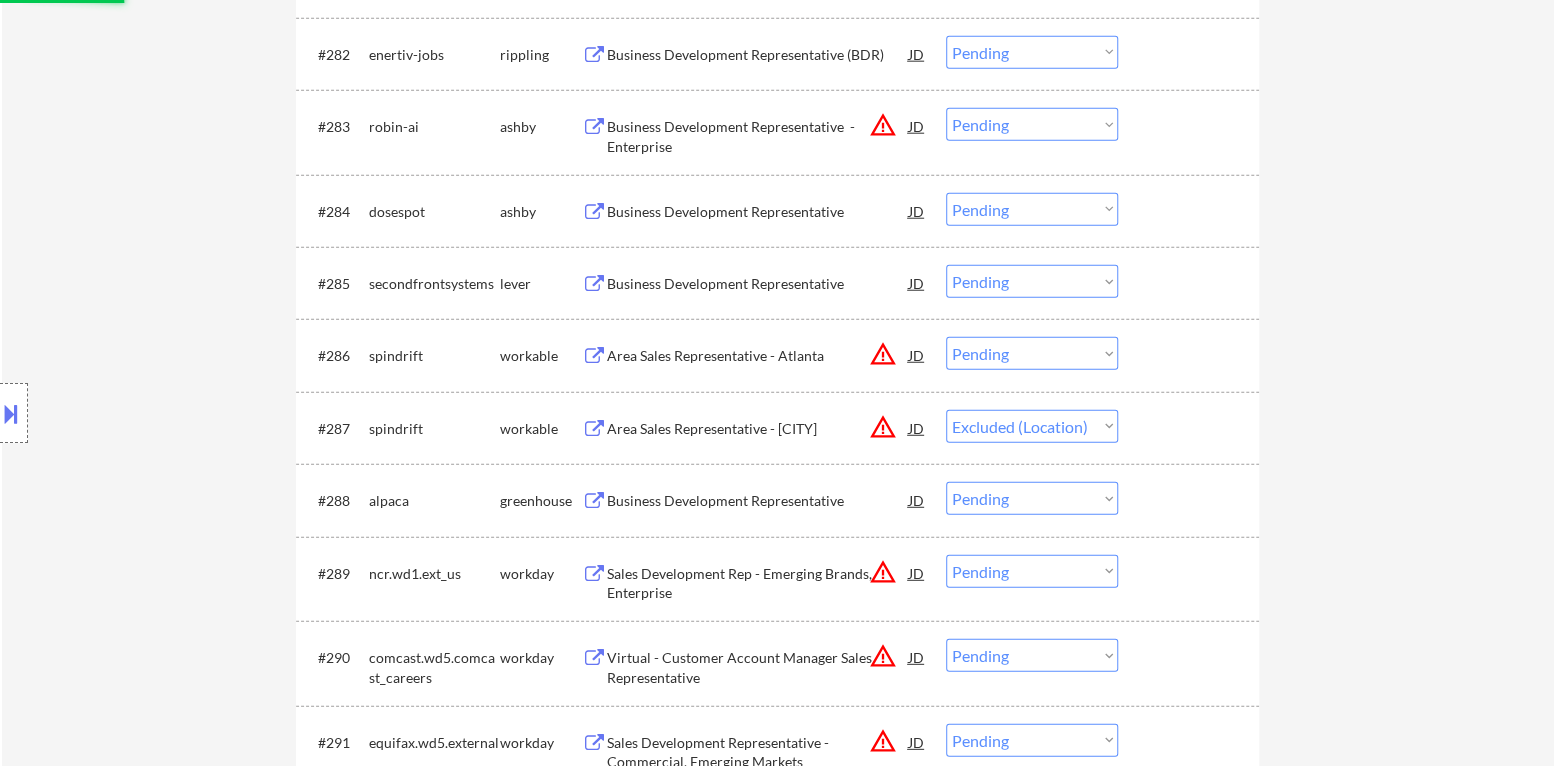click on "Choose an option... Pending Applied Excluded (Questions) Excluded (Expired) Excluded (Location) Excluded (Bad Match) Excluded (Blocklist) Excluded (Salary) Excluded (Other)" at bounding box center [1032, 353] 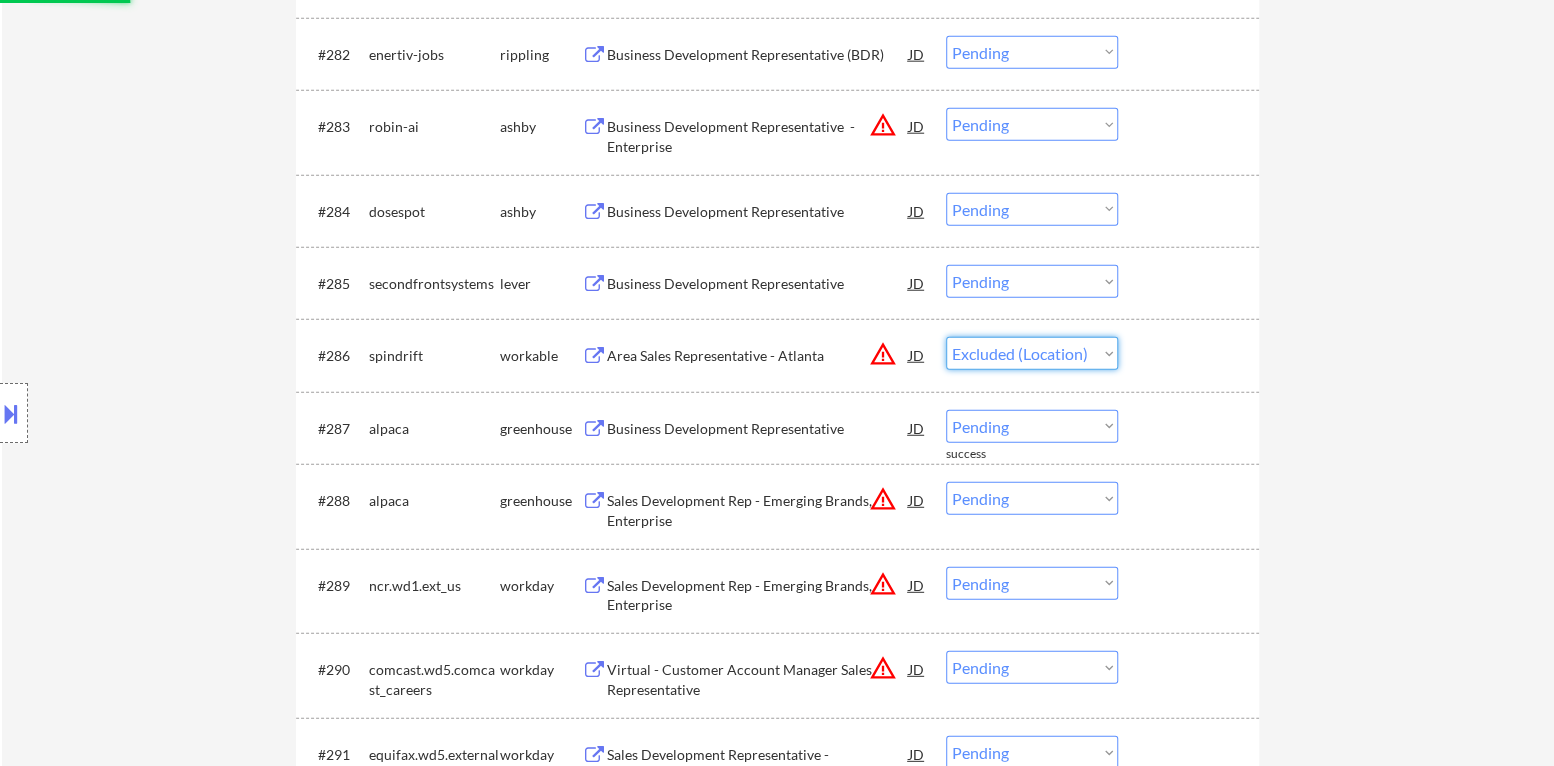 click on "Choose an option... Pending Applied Excluded (Questions) Excluded (Expired) Excluded (Location) Excluded (Bad Match) Excluded (Blocklist) Excluded (Salary) Excluded (Other)" at bounding box center [1032, 353] 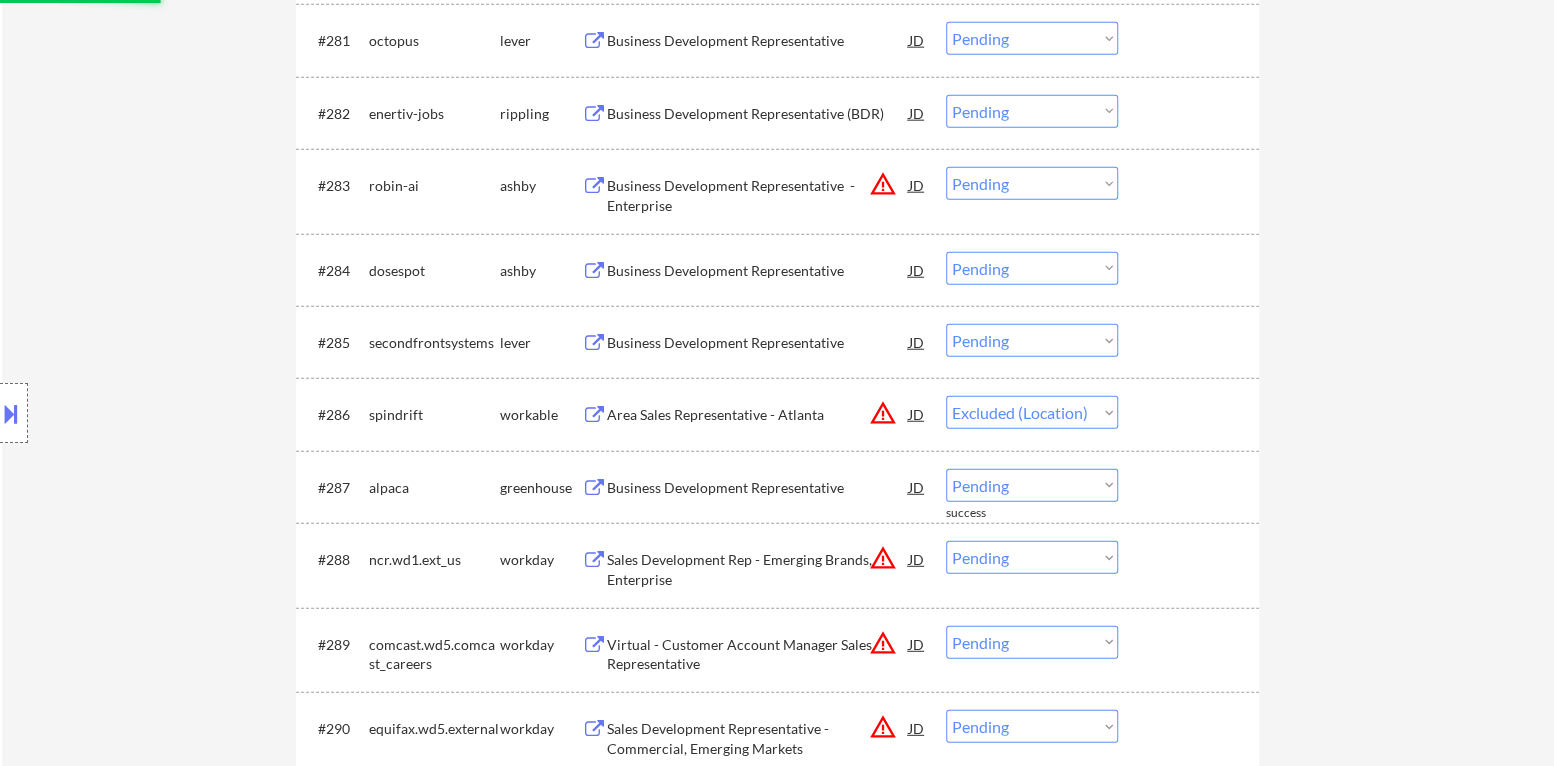 scroll, scrollTop: 6900, scrollLeft: 0, axis: vertical 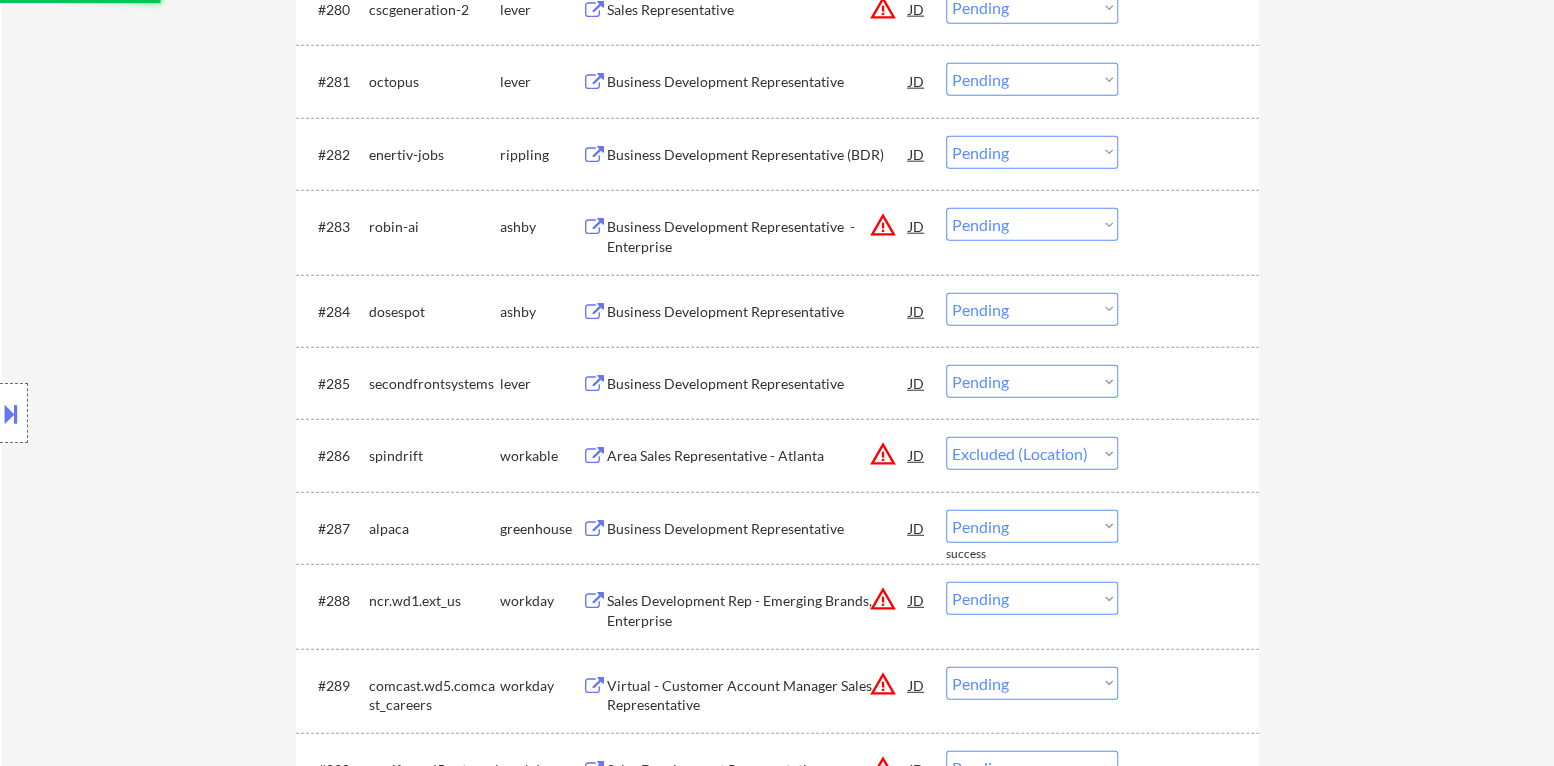 click on "Business Development Representative" at bounding box center (758, 383) 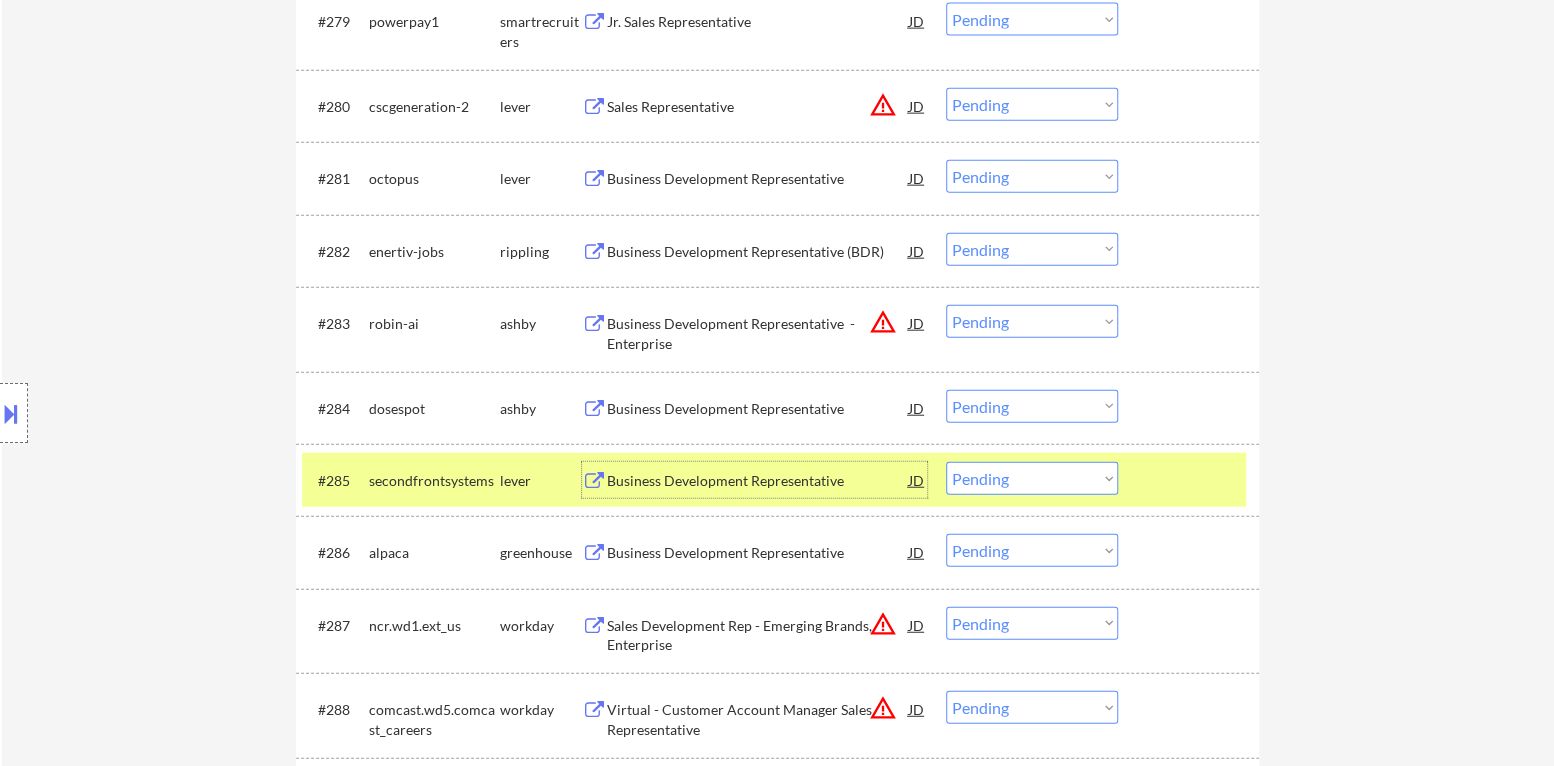scroll, scrollTop: 6800, scrollLeft: 0, axis: vertical 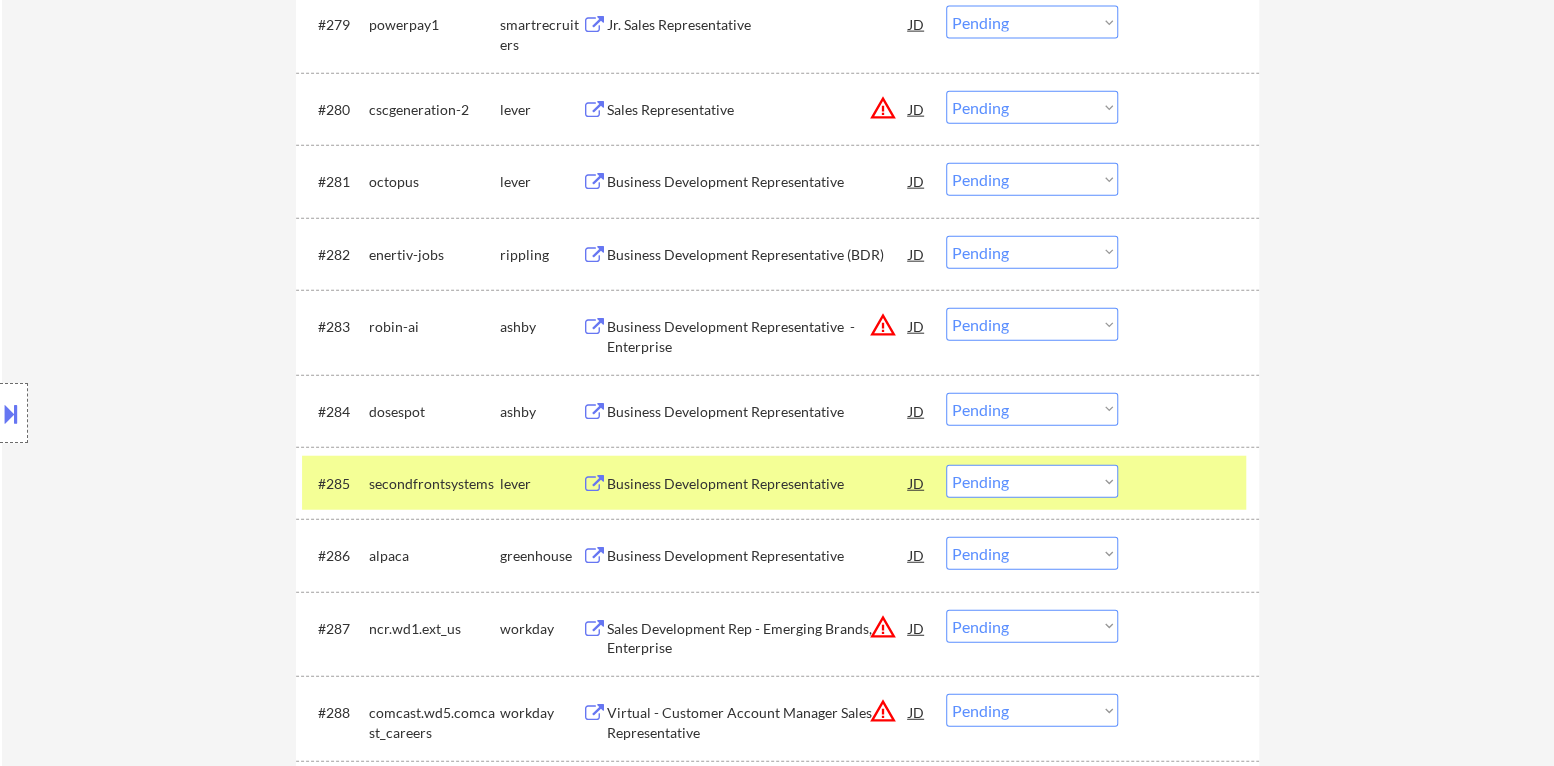 click on "#285 secondfrontsystems lever Business Development Representative JD warning_amber Choose an option... Pending Applied Excluded (Questions) Excluded (Expired) Excluded (Location) Excluded (Bad Match) Excluded (Blocklist) Excluded (Salary) Excluded (Other)" at bounding box center [777, 483] 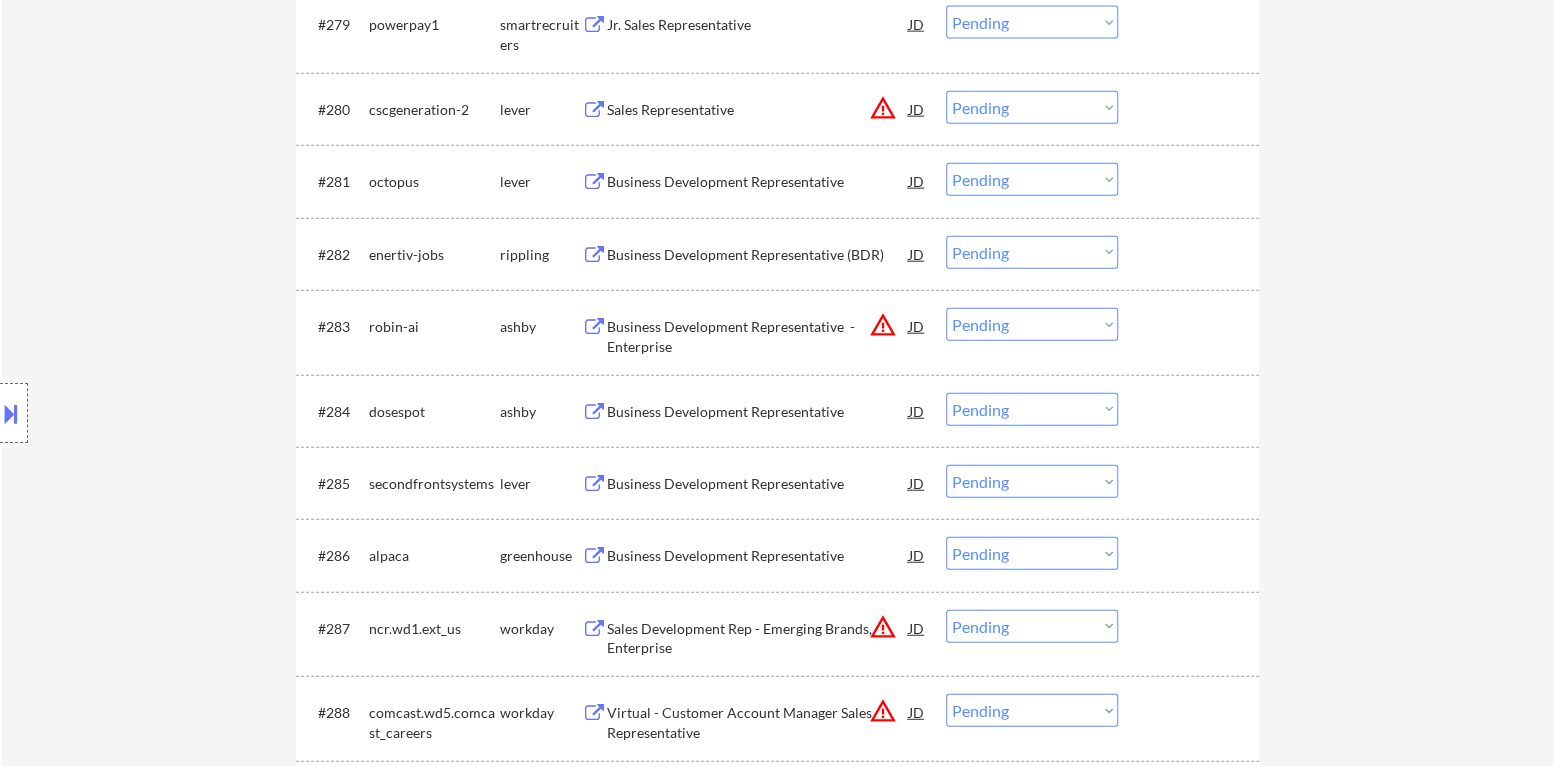 click on "Business Development Representative" at bounding box center (758, 412) 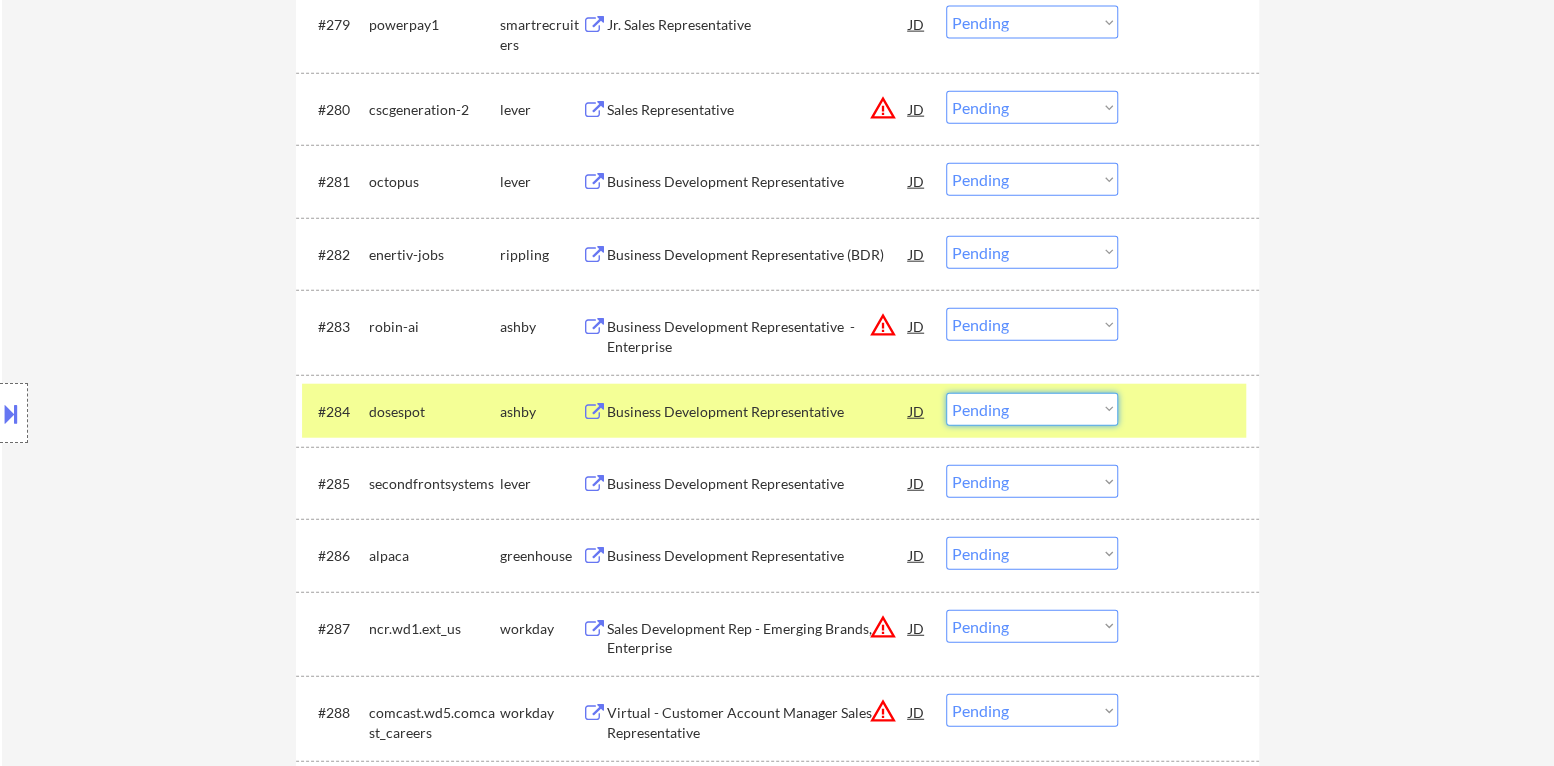 click on "Choose an option... Pending Applied Excluded (Questions) Excluded (Expired) Excluded (Location) Excluded (Bad Match) Excluded (Blocklist) Excluded (Salary) Excluded (Other)" at bounding box center (1032, 409) 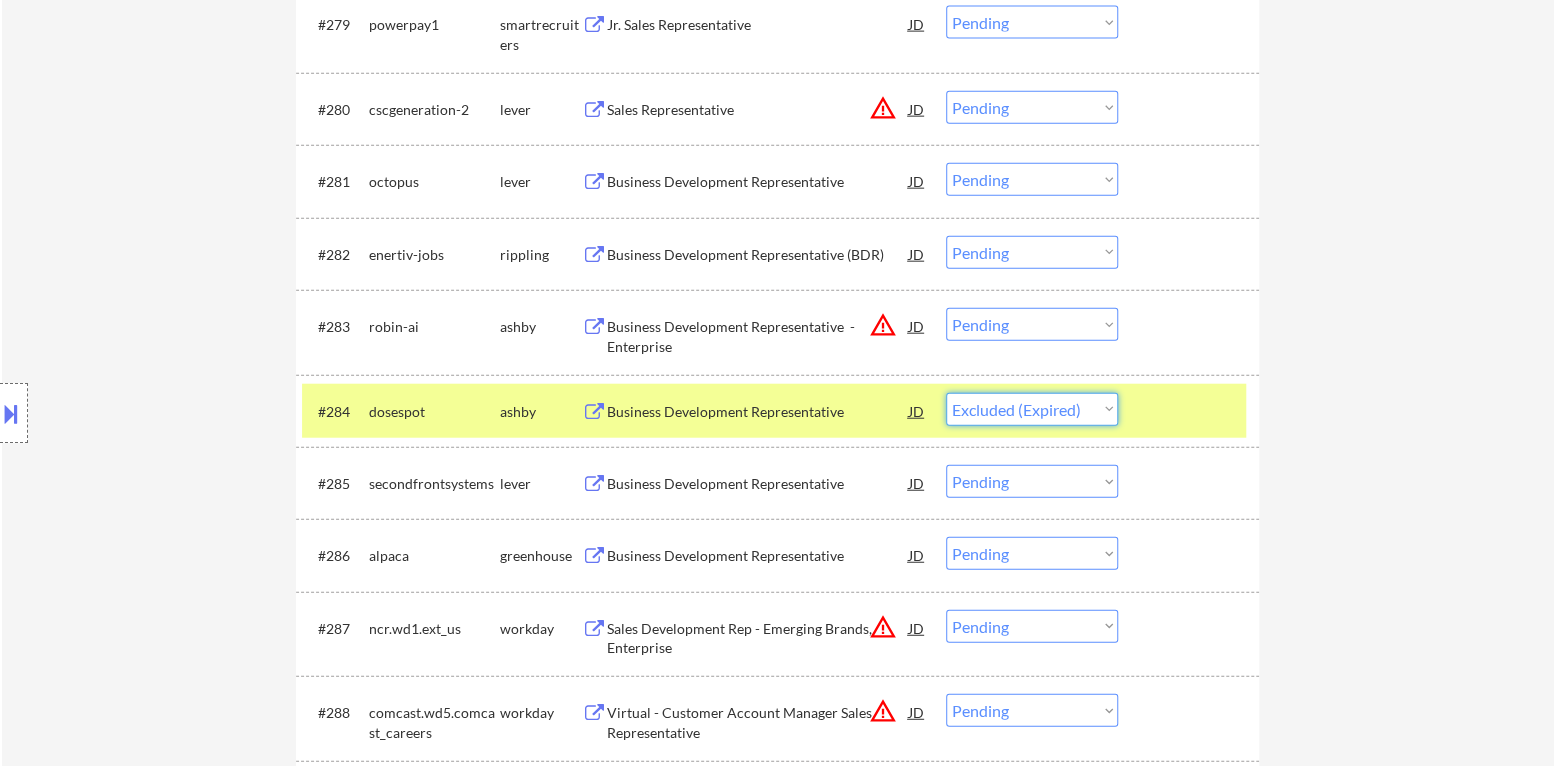 click on "Choose an option... Pending Applied Excluded (Questions) Excluded (Expired) Excluded (Location) Excluded (Bad Match) Excluded (Blocklist) Excluded (Salary) Excluded (Other)" at bounding box center (1032, 409) 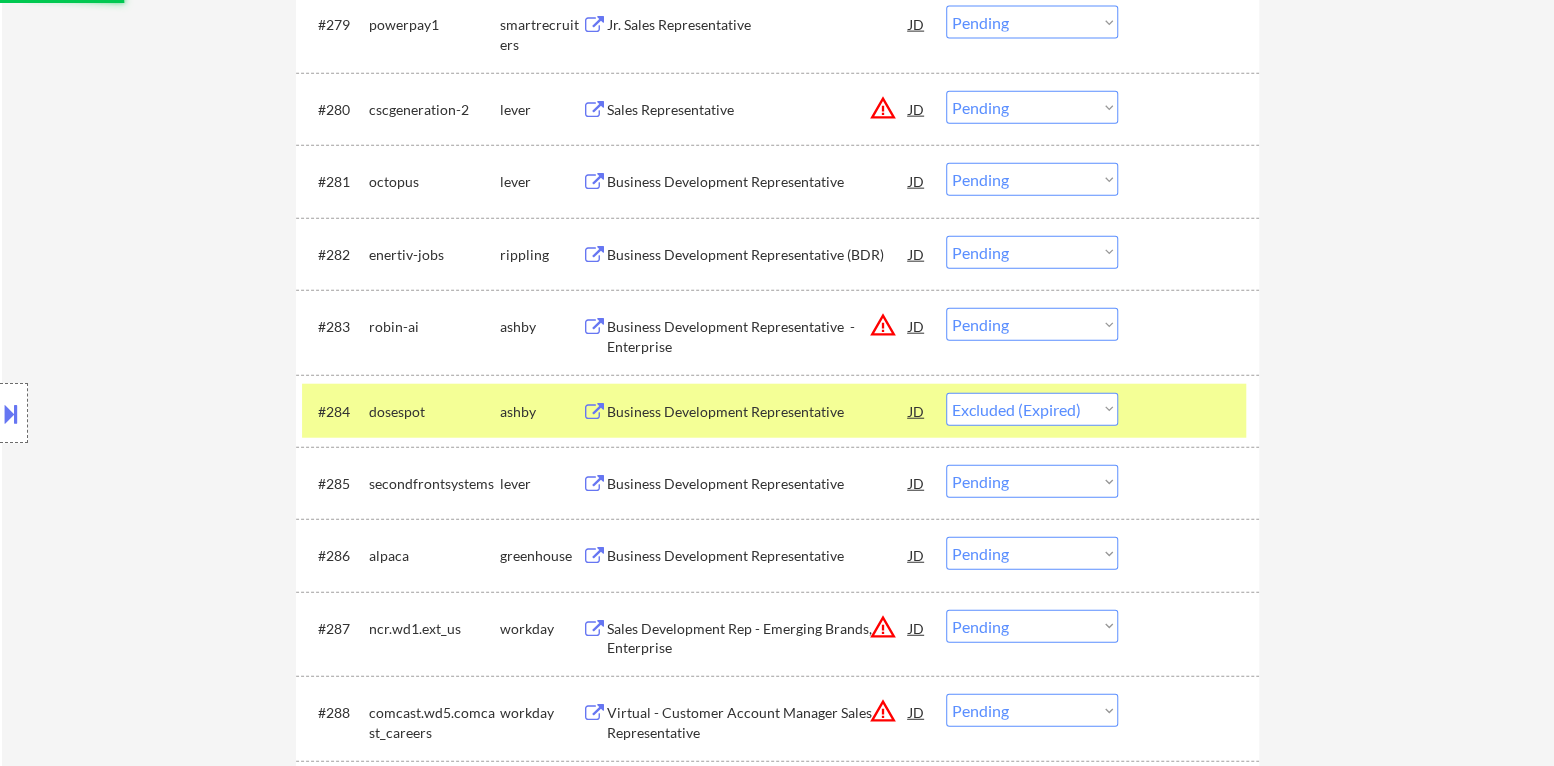 click at bounding box center [1191, 411] 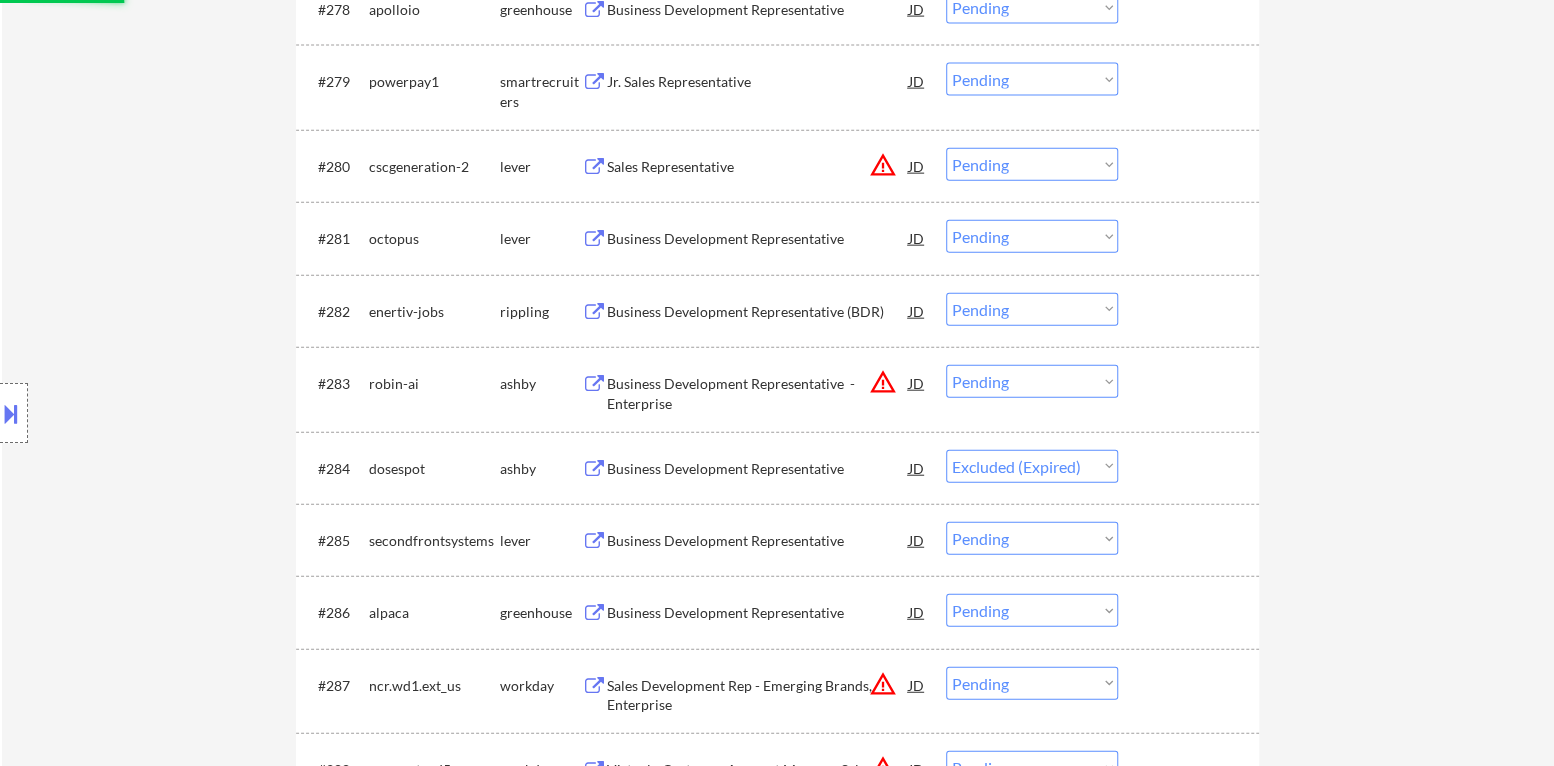 scroll, scrollTop: 6700, scrollLeft: 0, axis: vertical 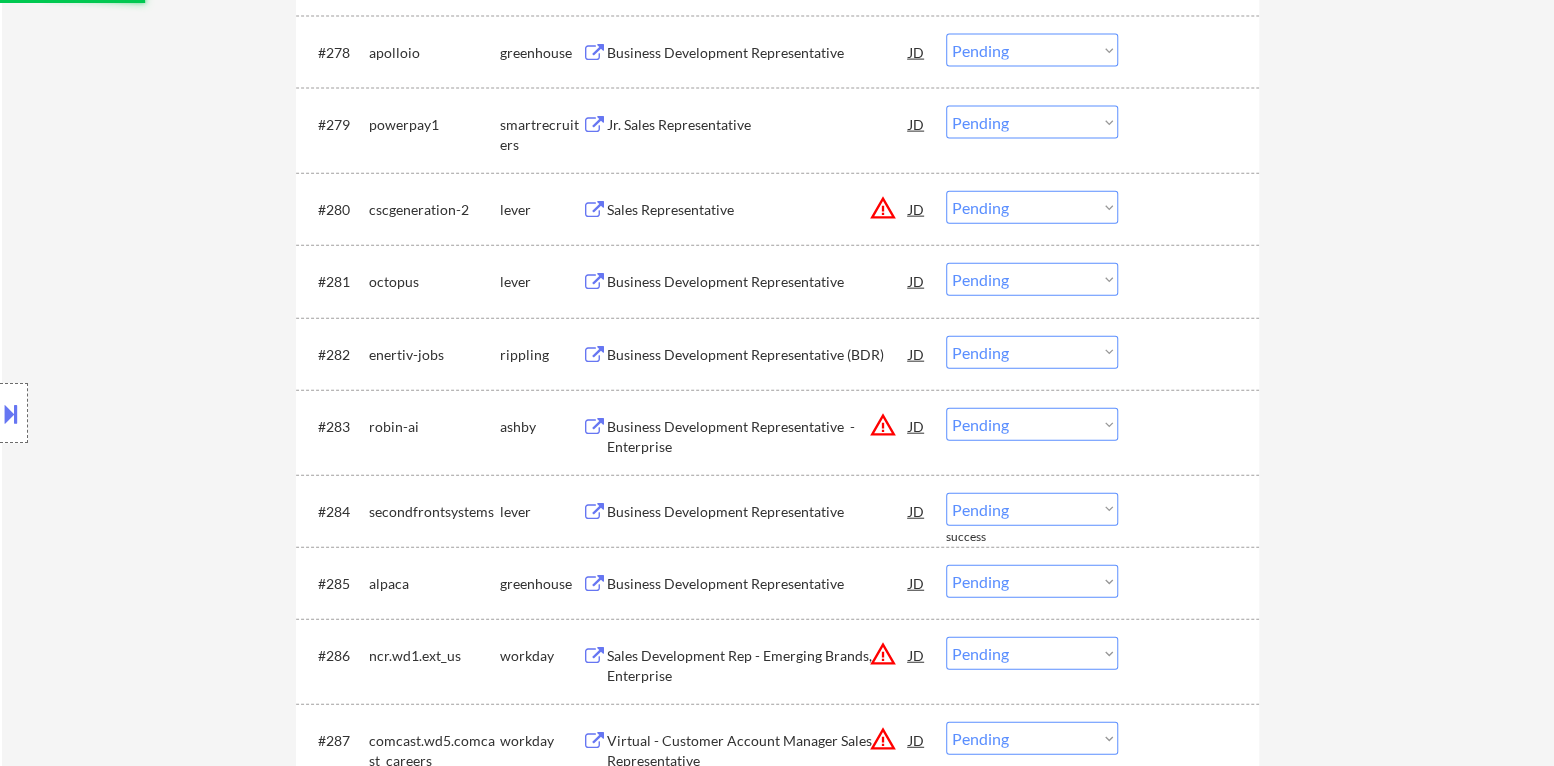 click on "warning_amber" at bounding box center [883, 425] 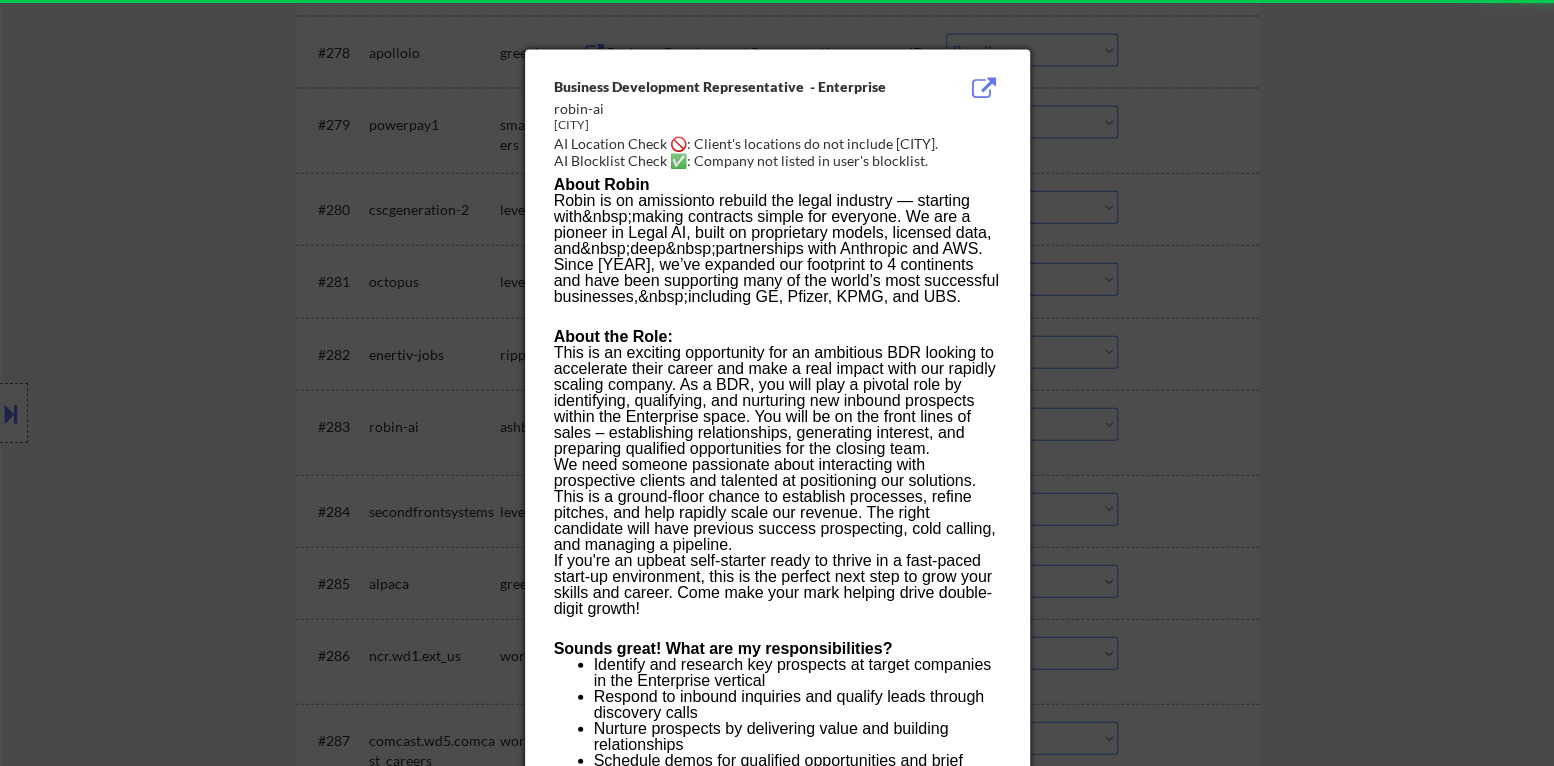 click at bounding box center (777, 383) 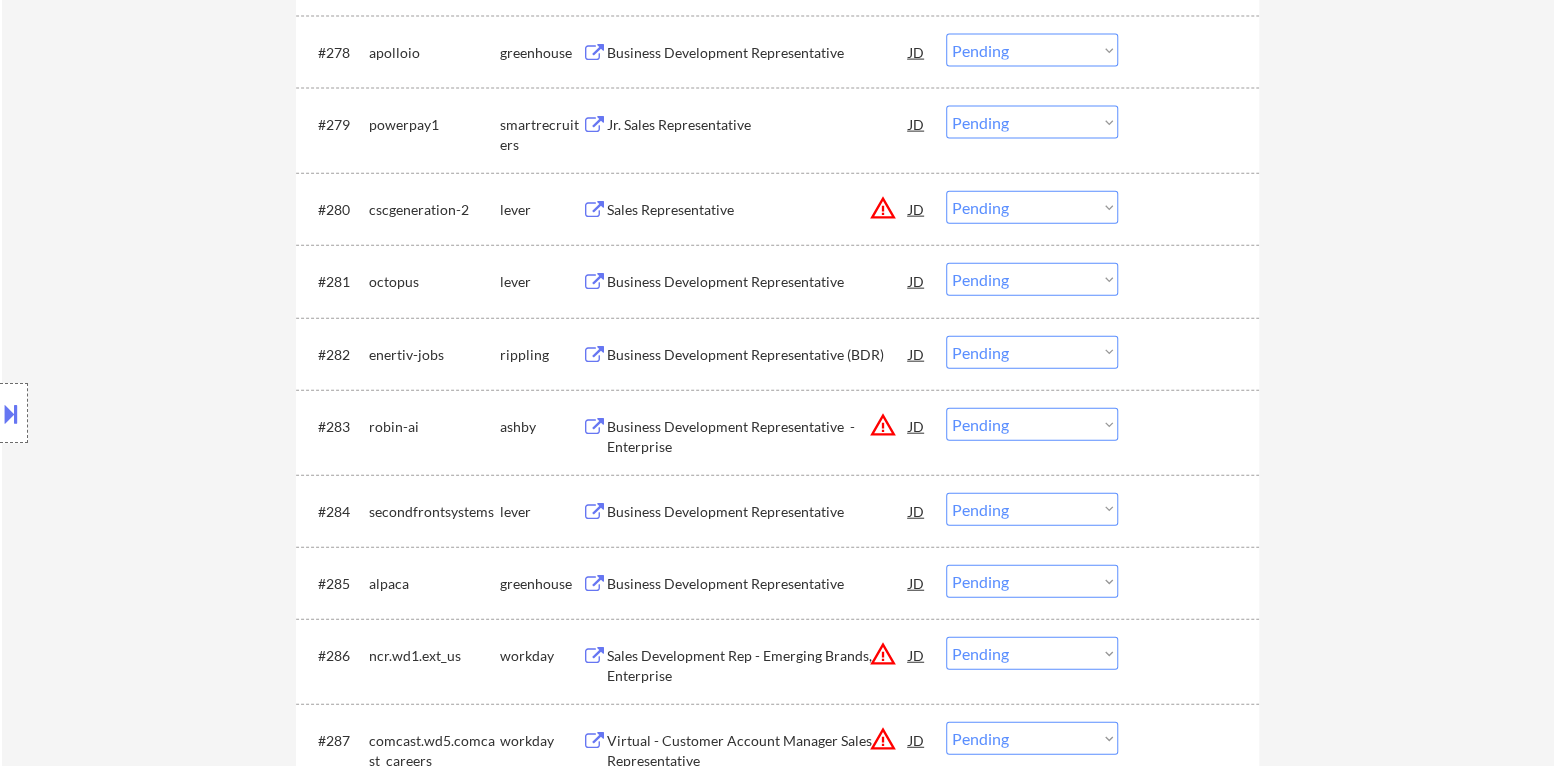 click on "Choose an option... Pending Applied Excluded (Questions) Excluded (Expired) Excluded (Location) Excluded (Bad Match) Excluded (Blocklist) Excluded (Salary) Excluded (Other)" at bounding box center [1032, 424] 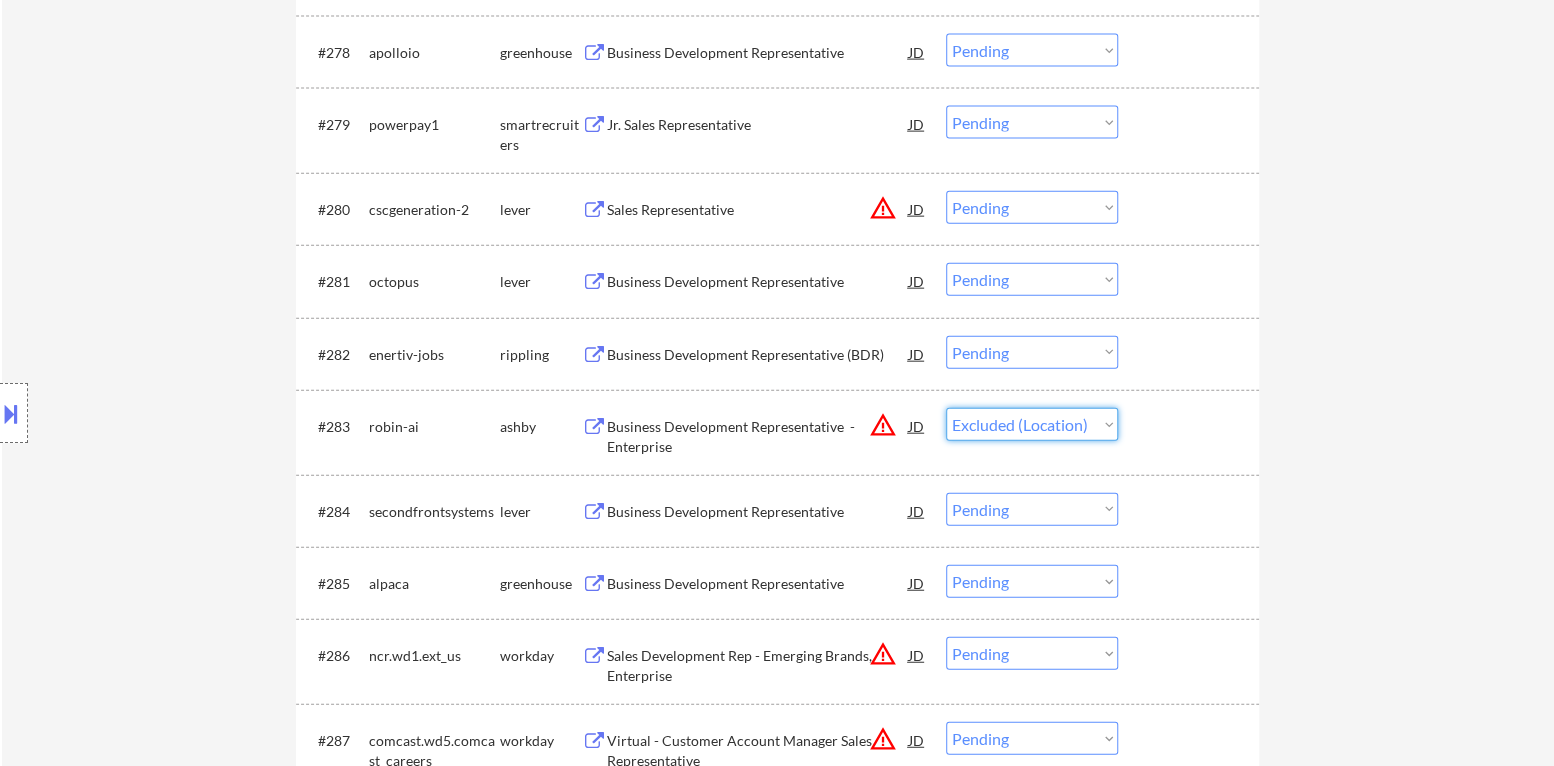 click on "Choose an option... Pending Applied Excluded (Questions) Excluded (Expired) Excluded (Location) Excluded (Bad Match) Excluded (Blocklist) Excluded (Salary) Excluded (Other)" at bounding box center [1032, 424] 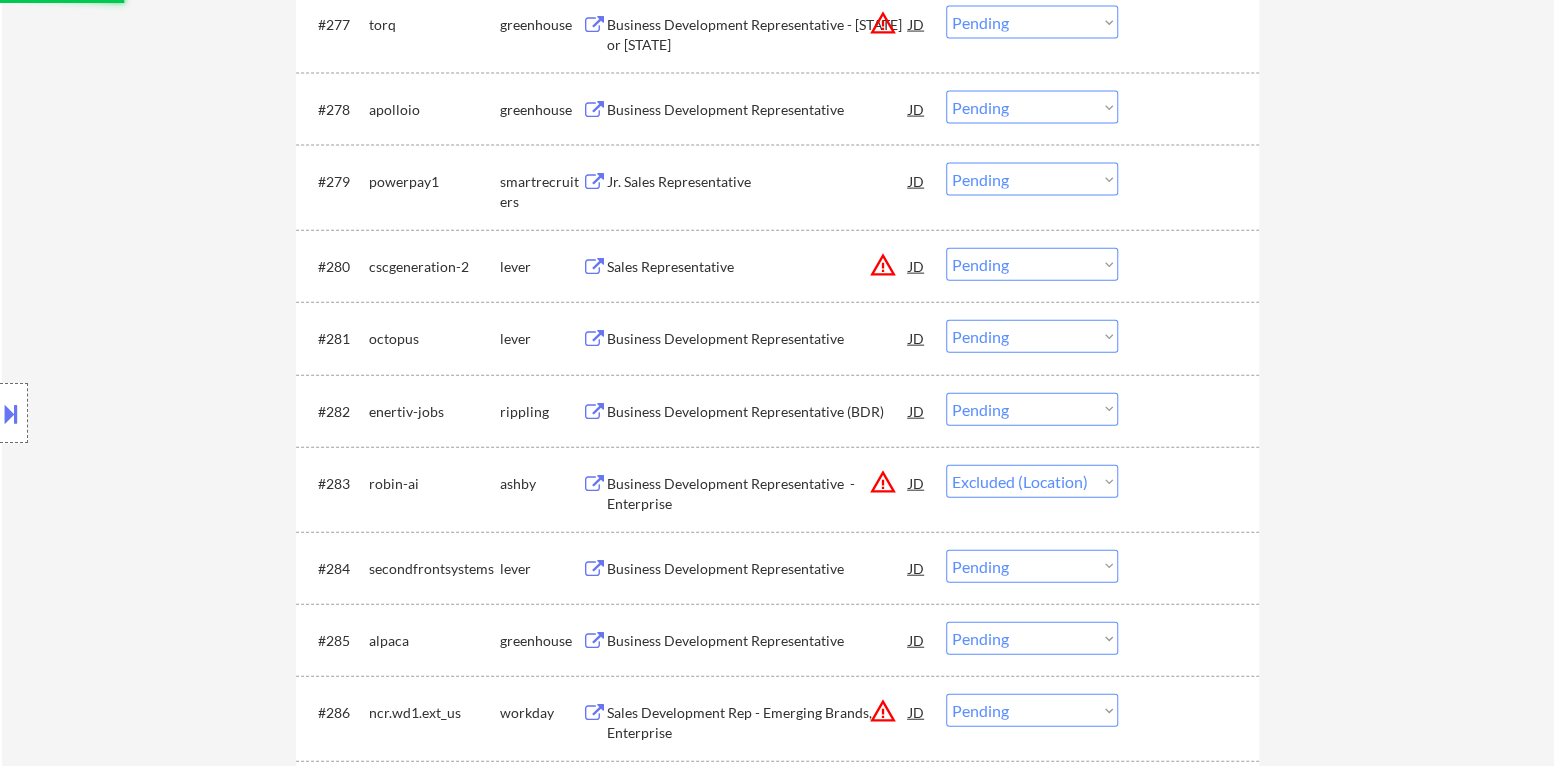 scroll, scrollTop: 6600, scrollLeft: 0, axis: vertical 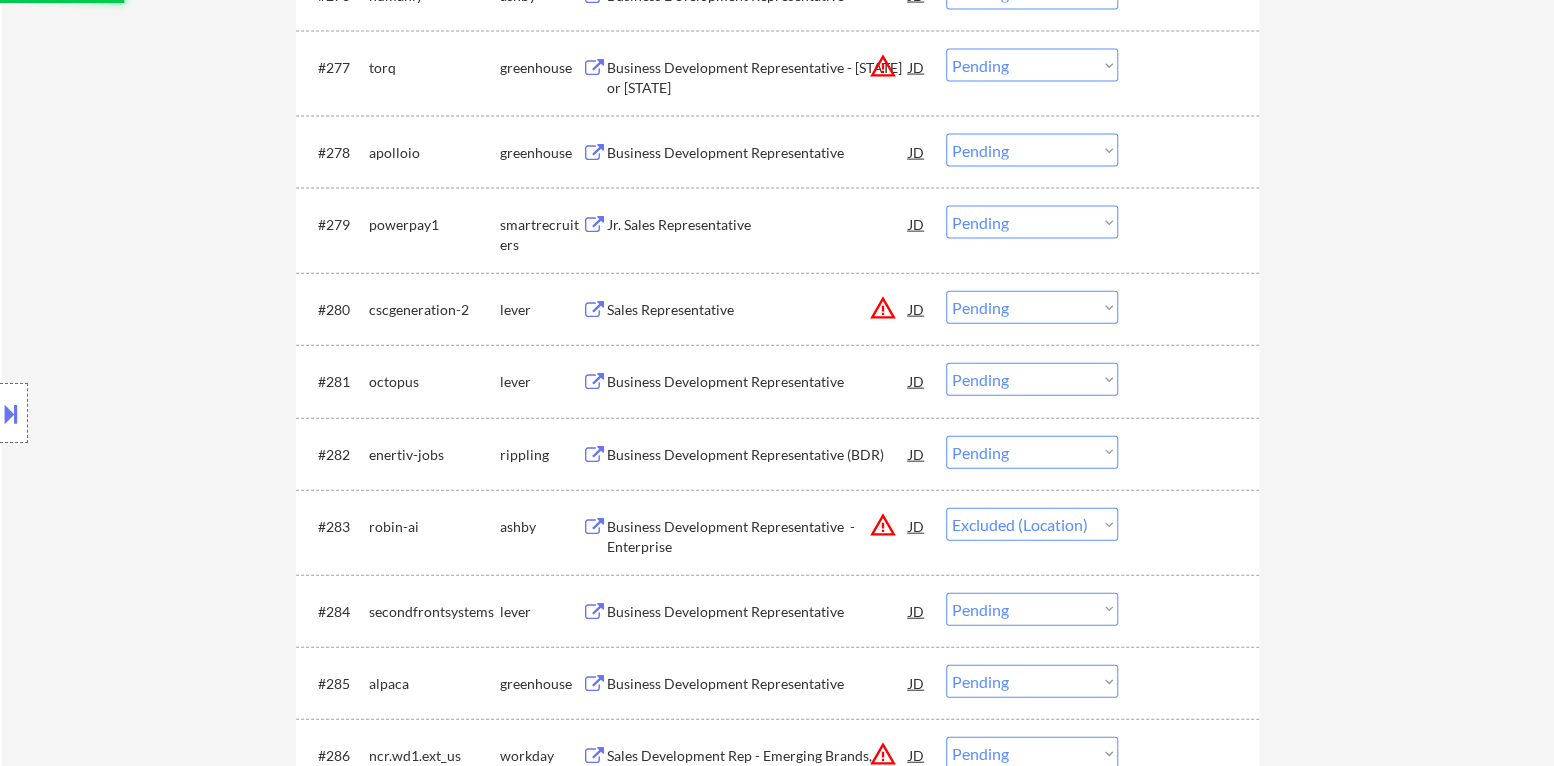 click on "Business Development Representative (BDR)" at bounding box center [758, 454] 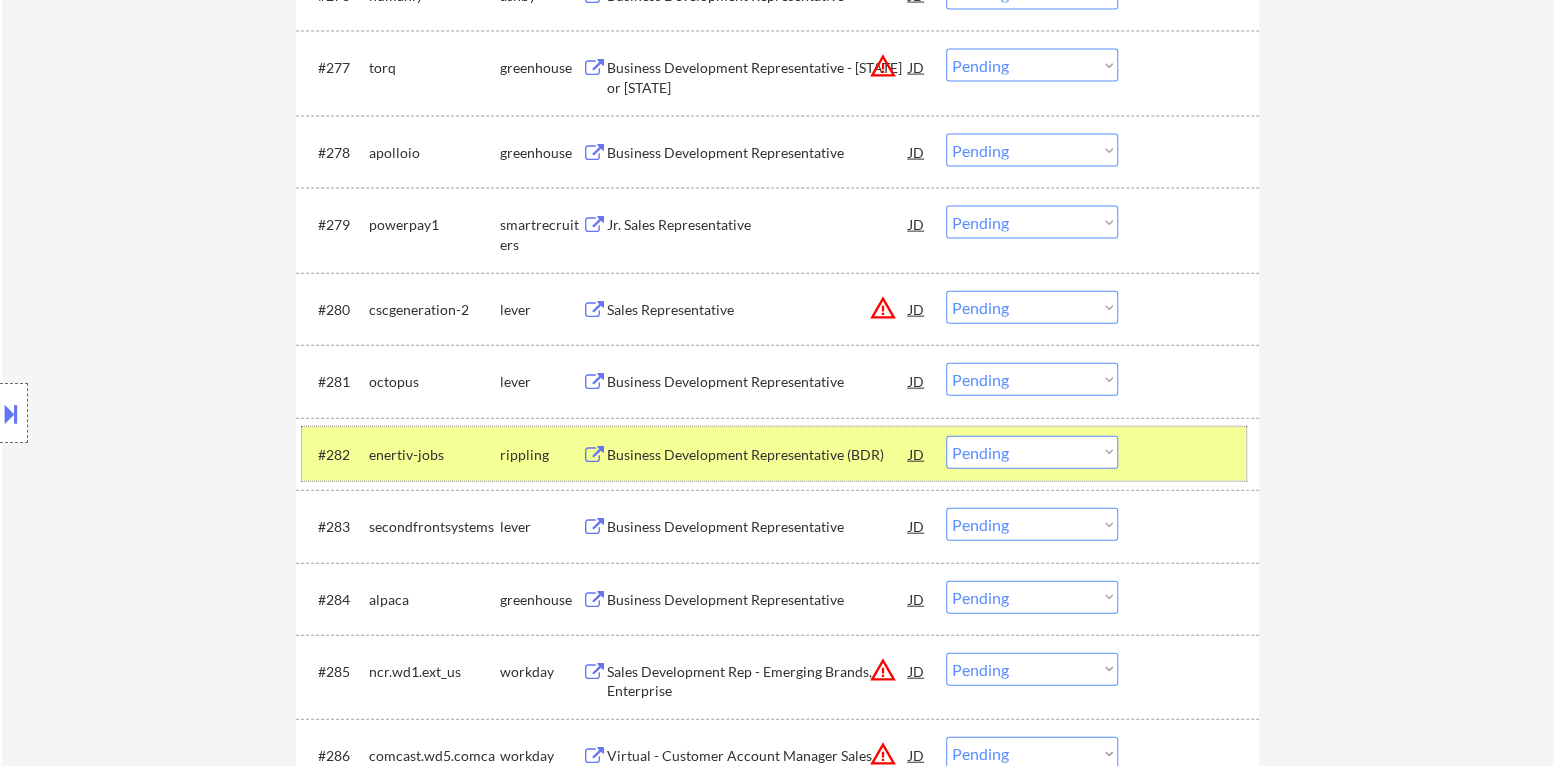 click on "#282 enertiv-jobs rippling Business Development Representative (BDR) JD warning_amber Choose an option... Pending Applied Excluded (Questions) Excluded (Expired) Excluded (Location) Excluded (Bad Match) Excluded (Blocklist) Excluded (Salary) Excluded (Other)" at bounding box center (774, 454) 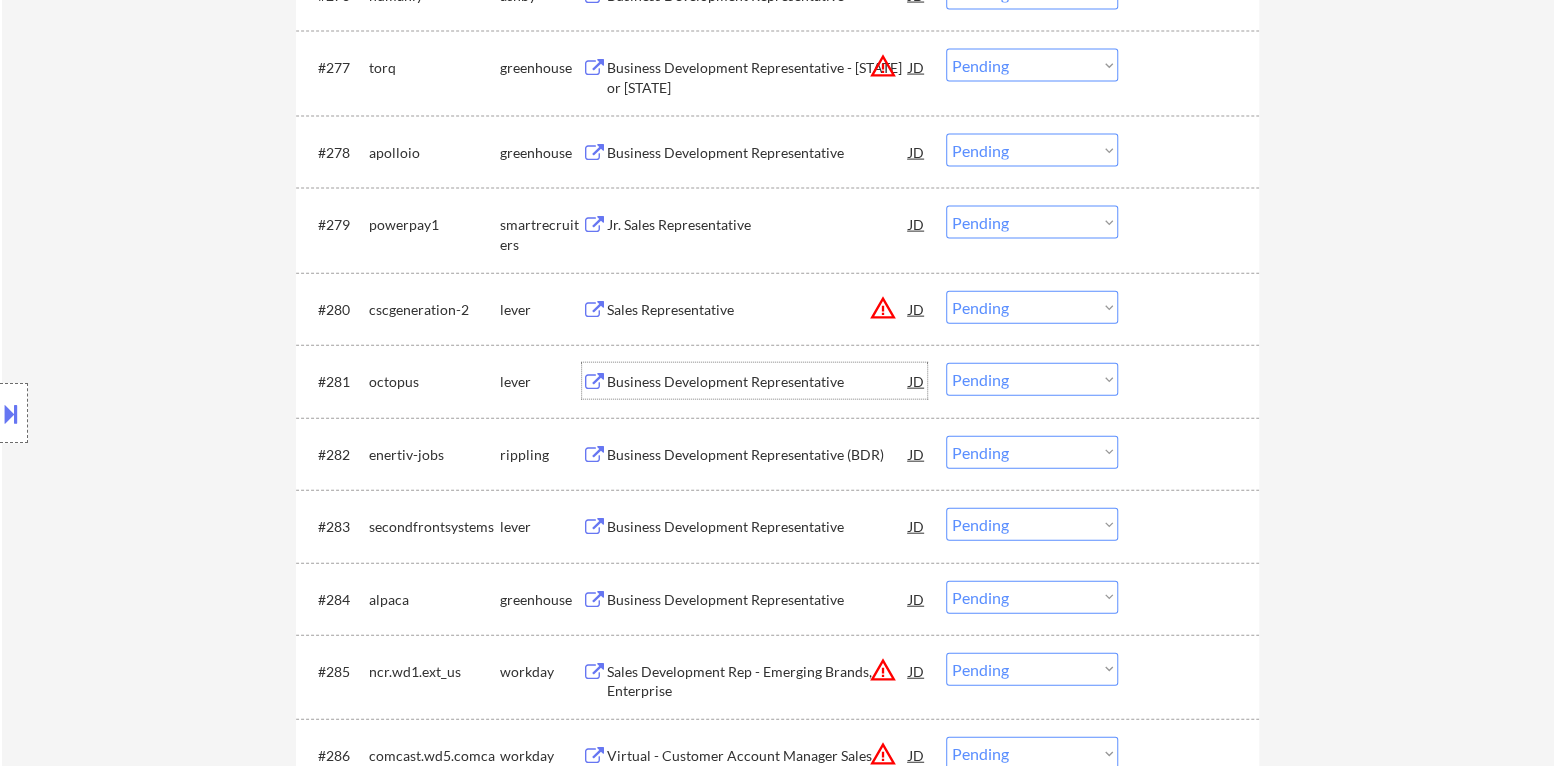 click on "Business Development Representative" at bounding box center (758, 381) 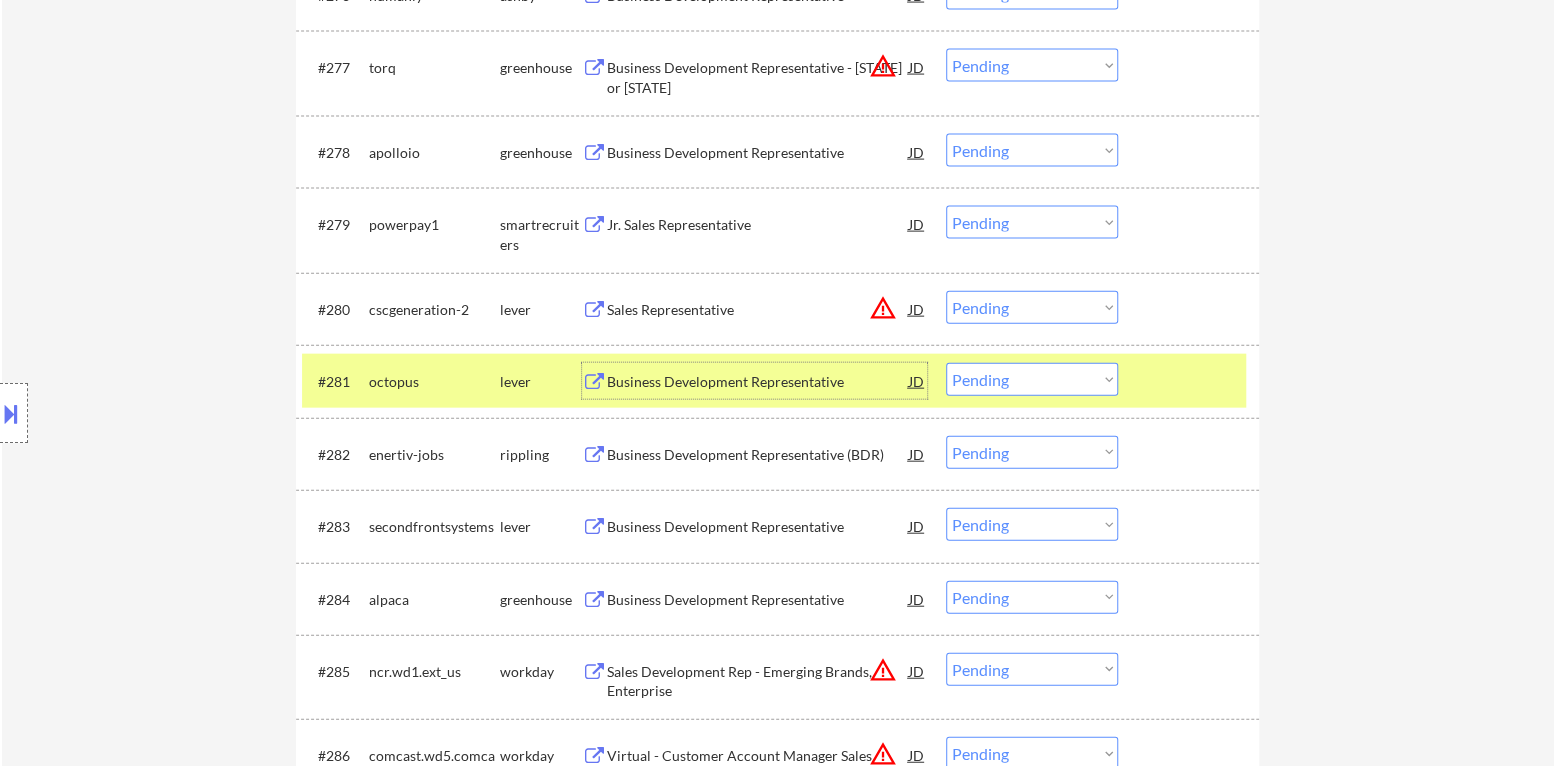 click at bounding box center [1191, 381] 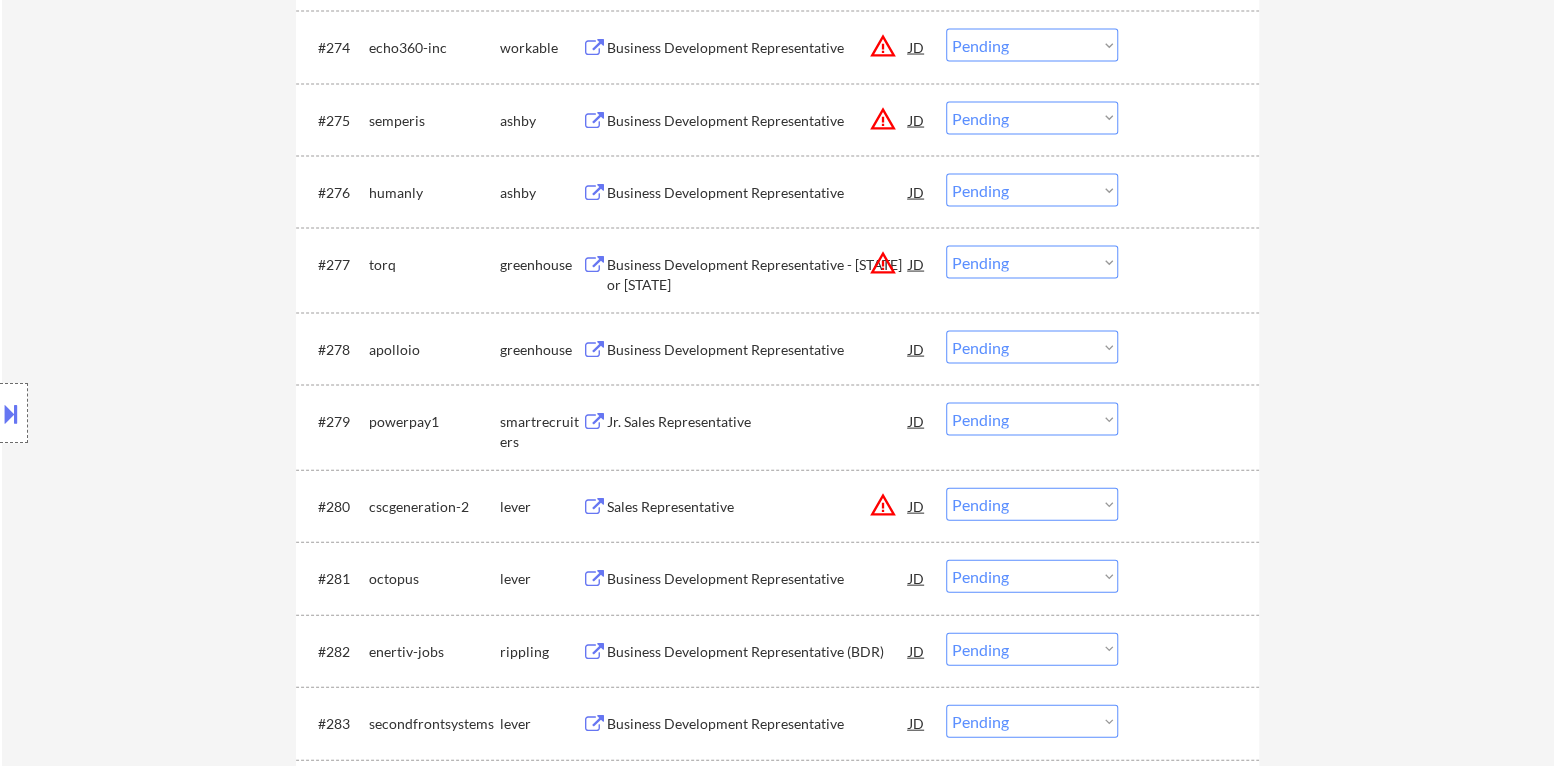 scroll, scrollTop: 6399, scrollLeft: 0, axis: vertical 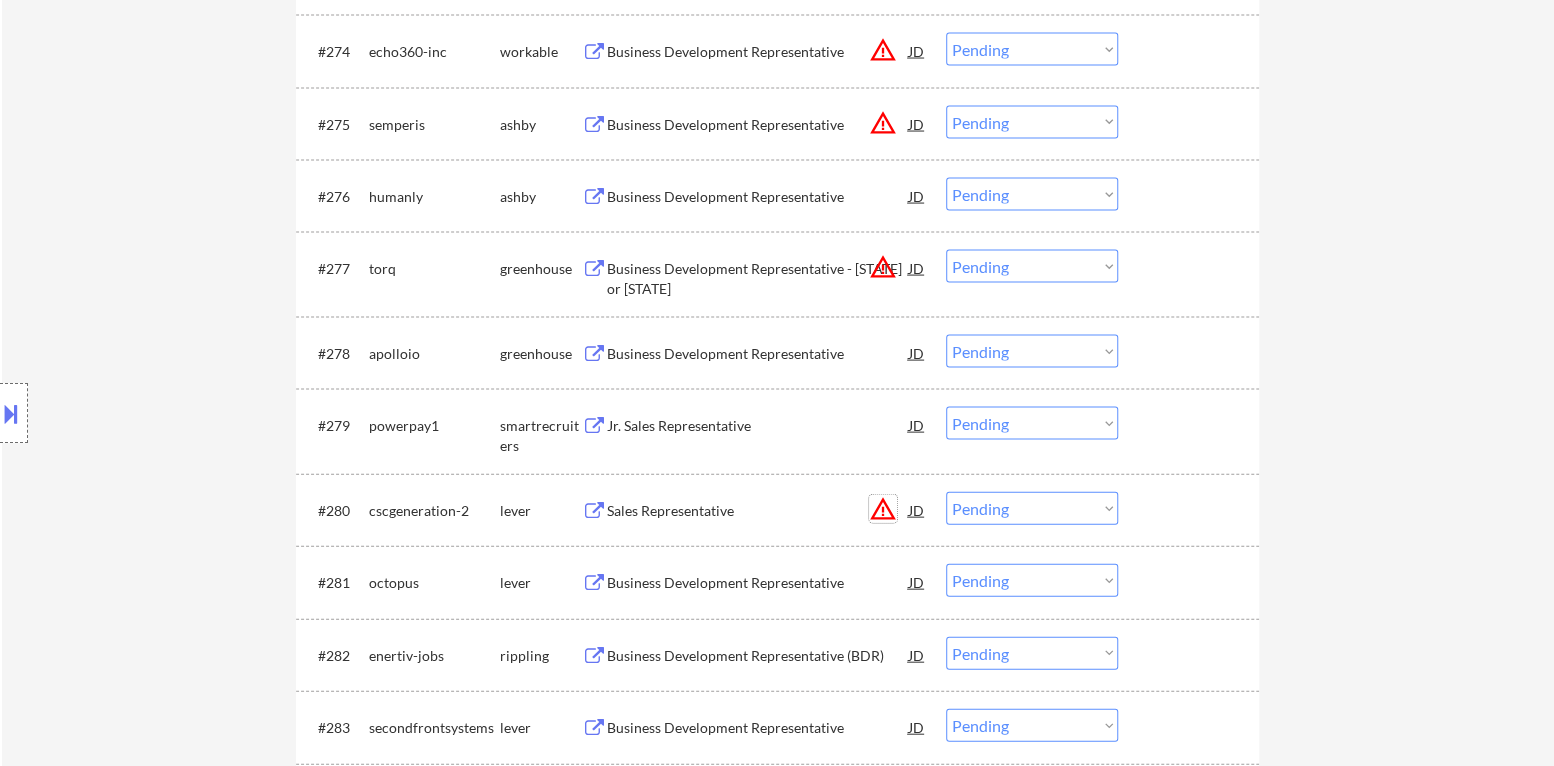 click on "warning_amber" at bounding box center (883, 509) 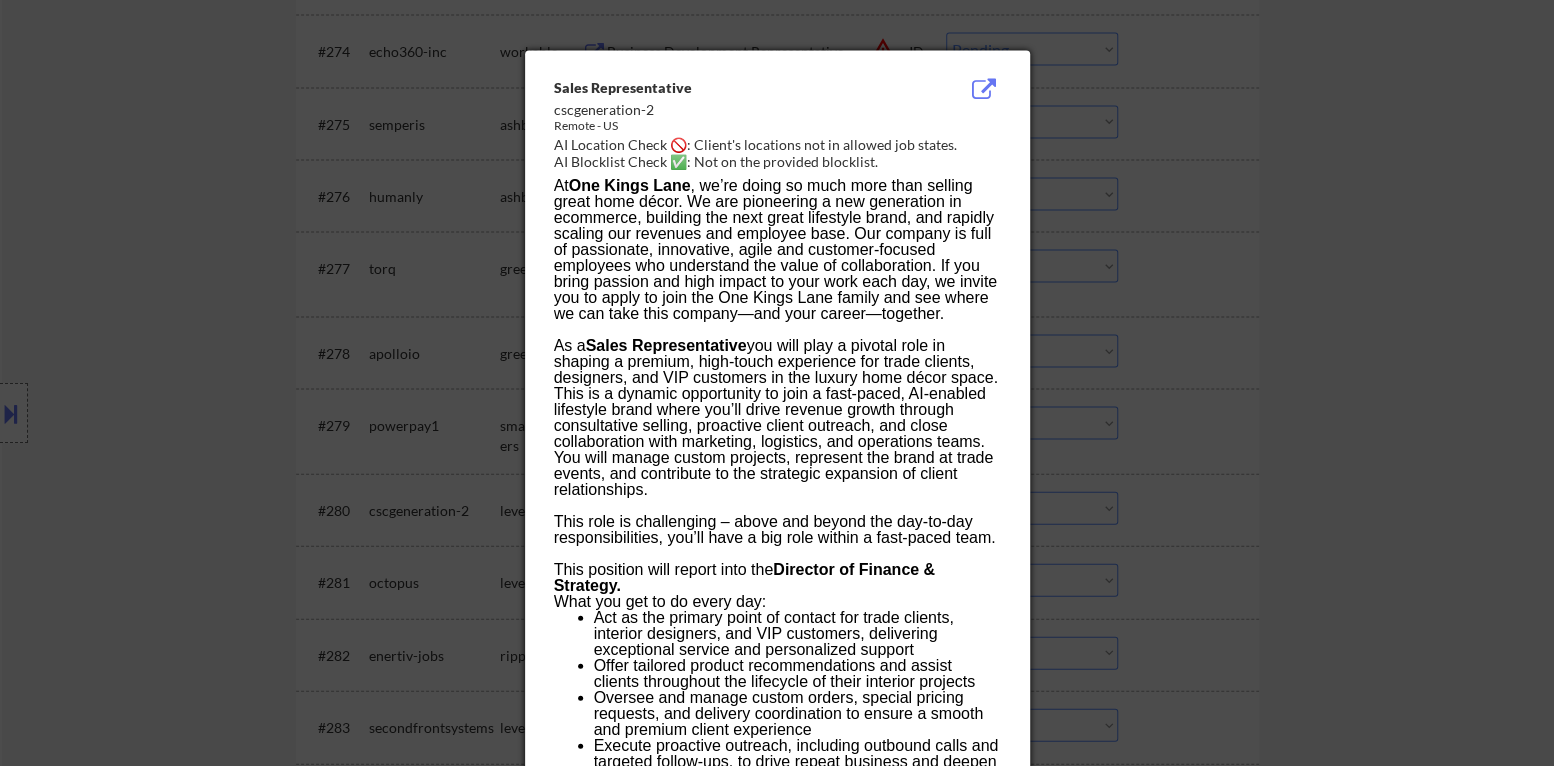 click at bounding box center [777, 383] 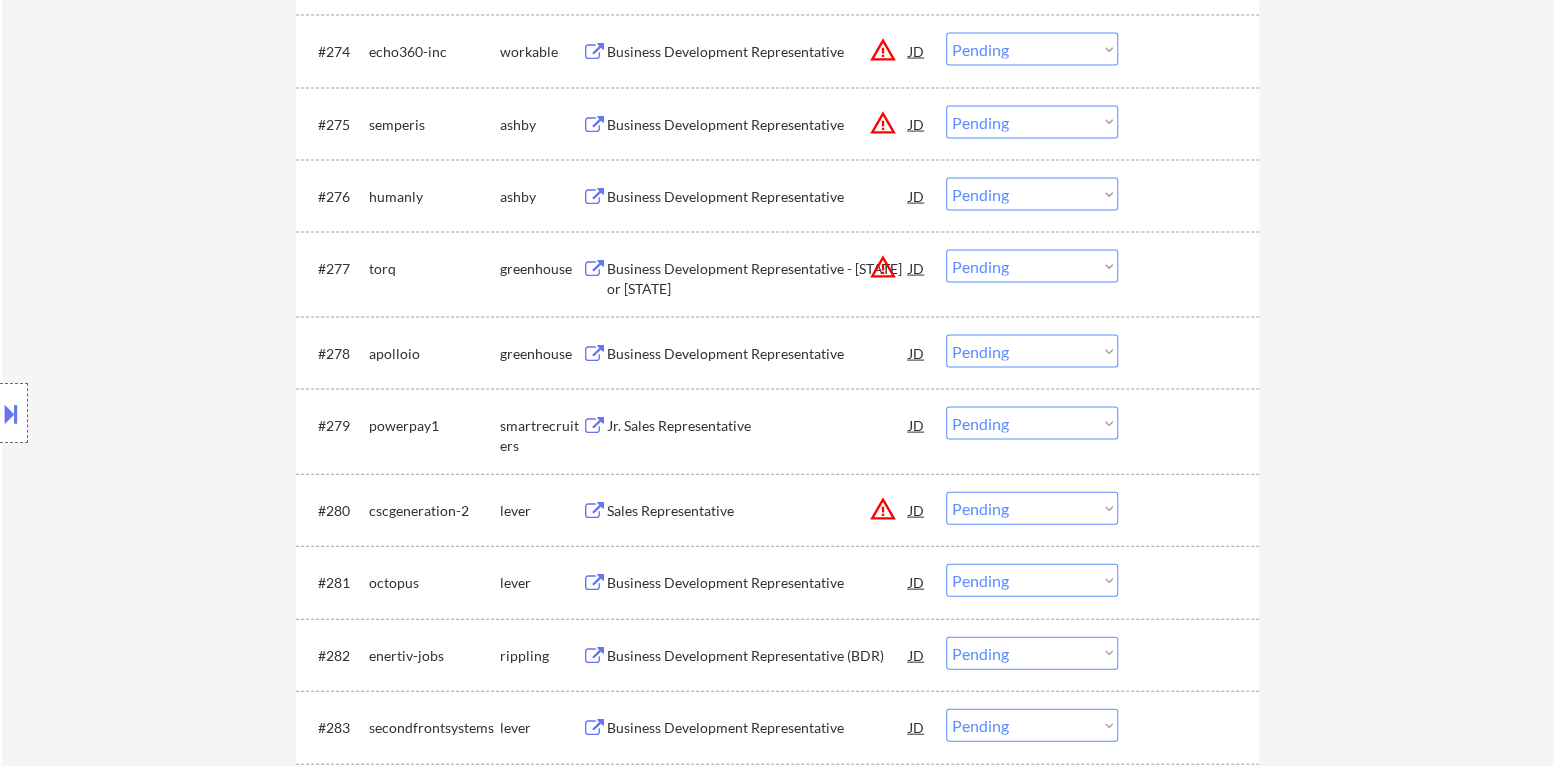 click on "Sales Representative" at bounding box center (758, 511) 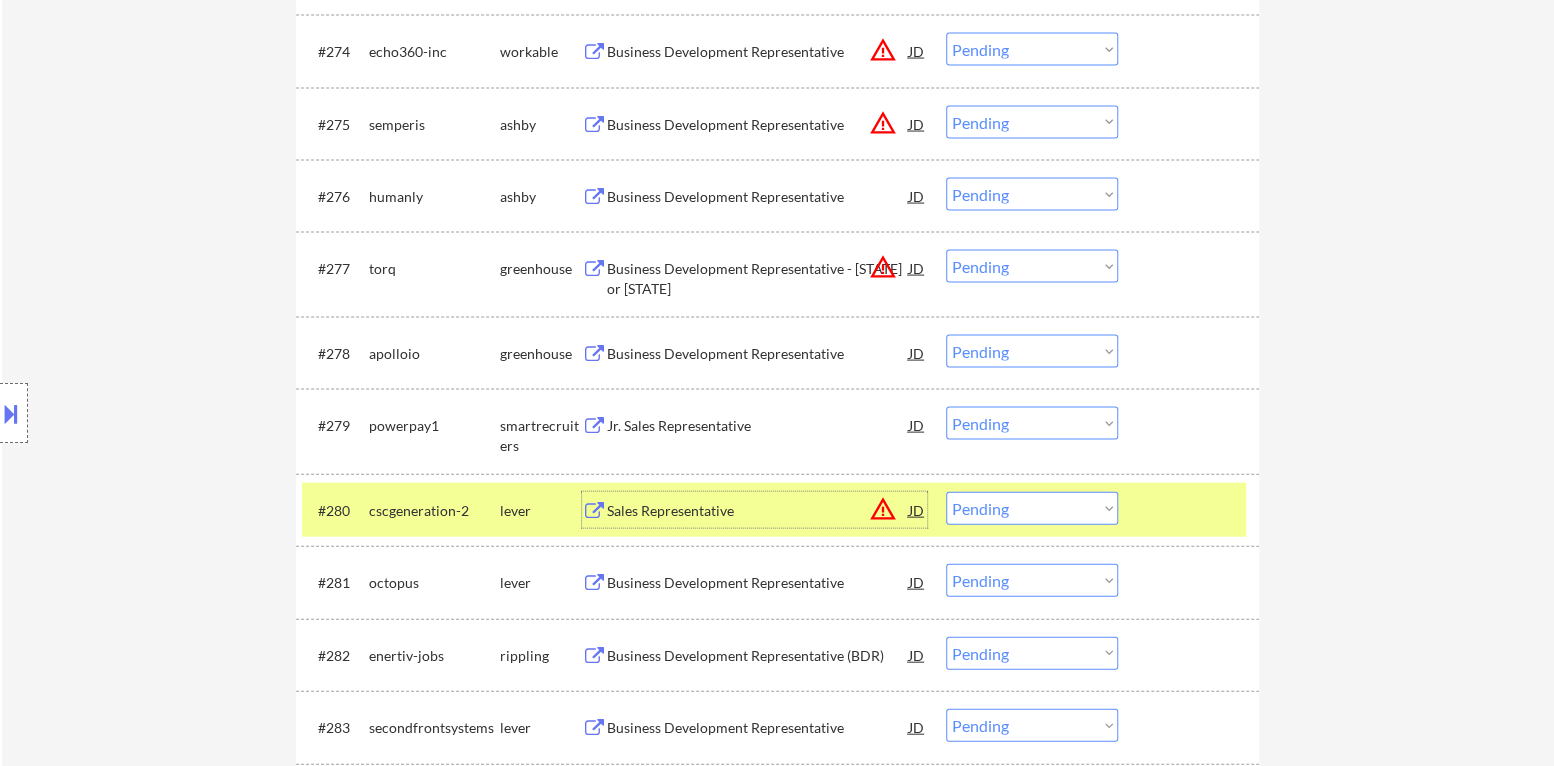 click on "Choose an option... Pending Applied Excluded (Questions) Excluded (Expired) Excluded (Location) Excluded (Bad Match) Excluded (Blocklist) Excluded (Salary) Excluded (Other)" at bounding box center [1032, 508] 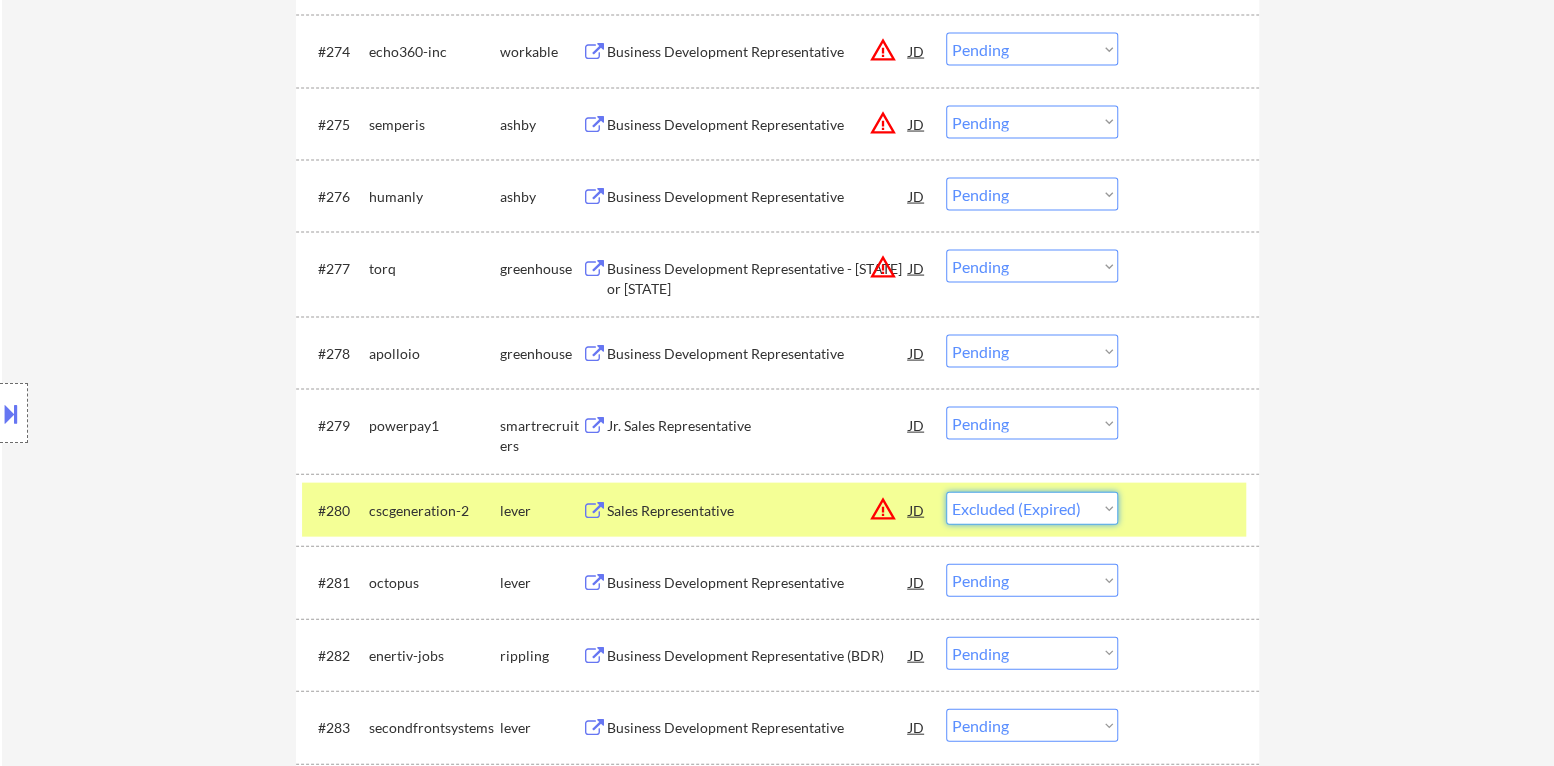 click on "Choose an option... Pending Applied Excluded (Questions) Excluded (Expired) Excluded (Location) Excluded (Bad Match) Excluded (Blocklist) Excluded (Salary) Excluded (Other)" at bounding box center (1032, 508) 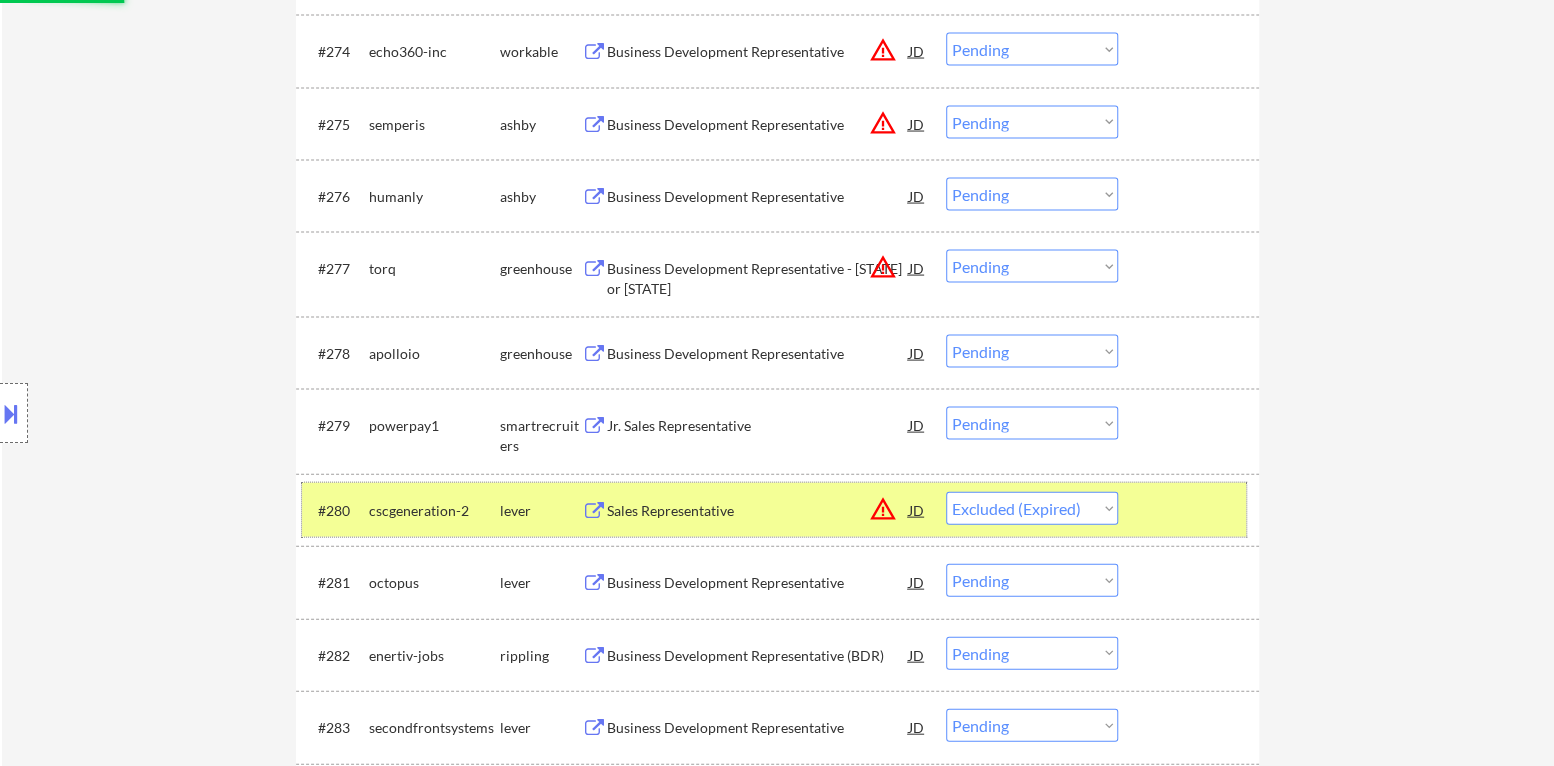 click at bounding box center [1191, 510] 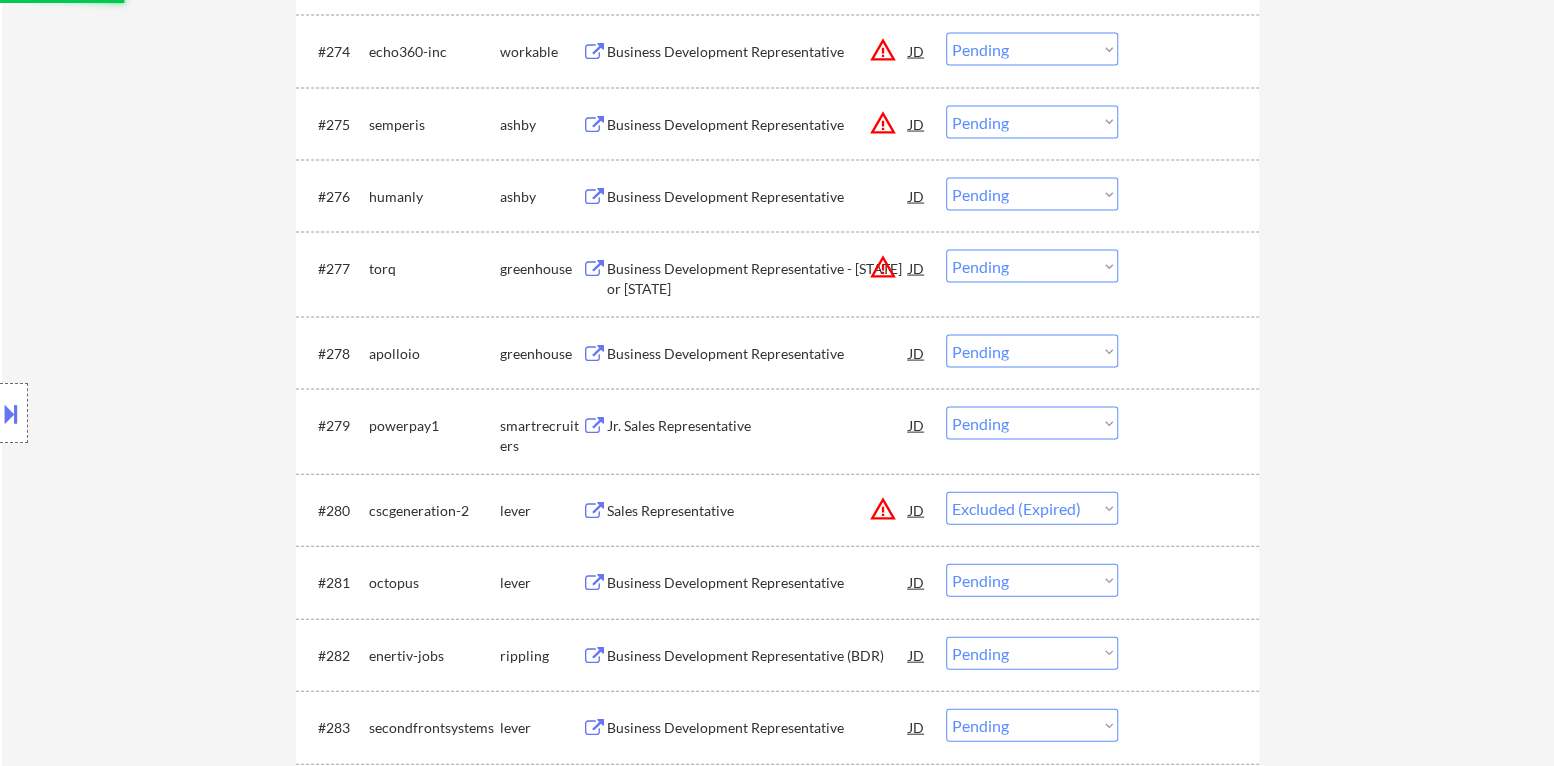 click on "Jr. Sales Representative" at bounding box center (758, 426) 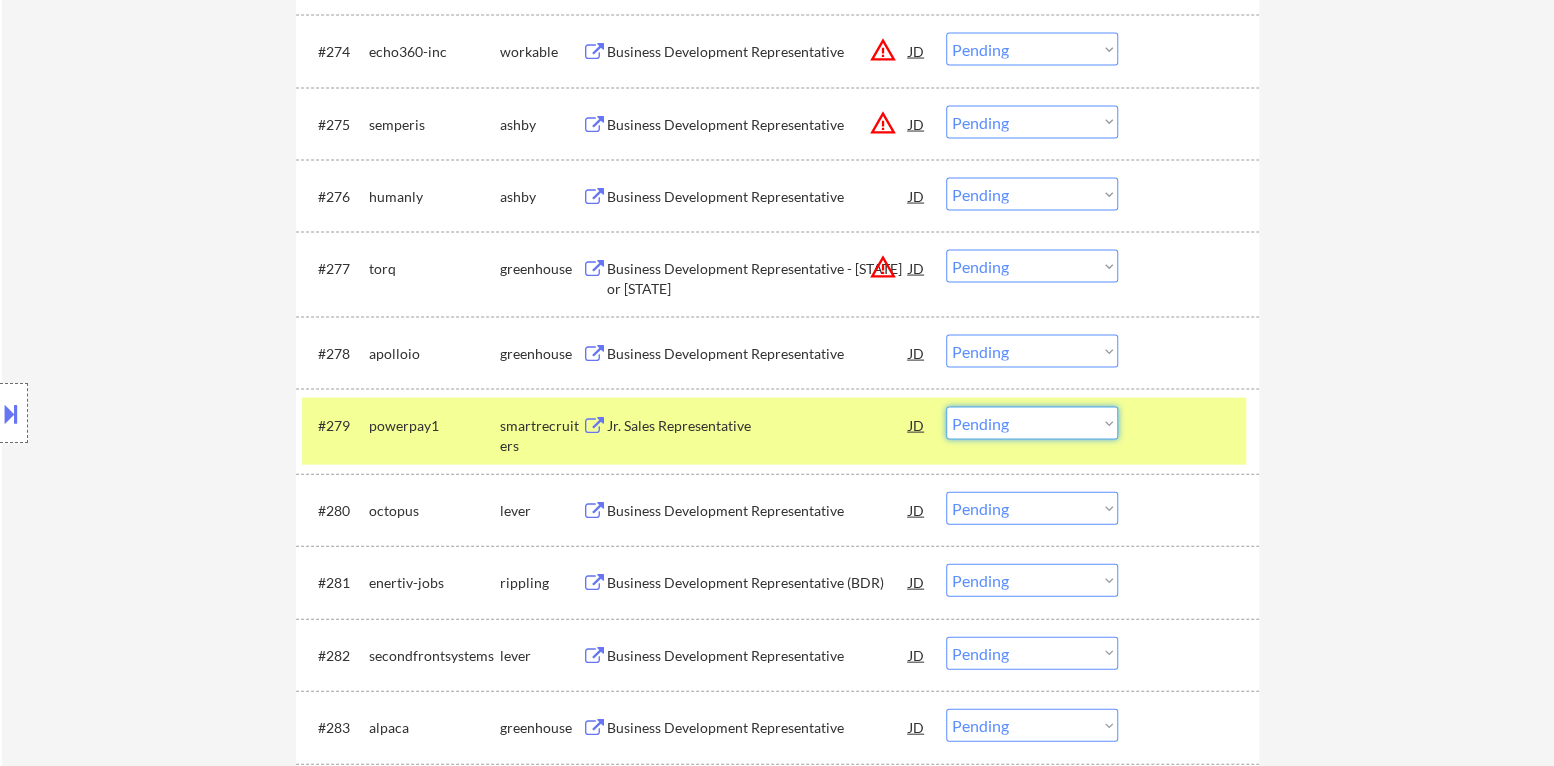 click on "Choose an option... Pending Applied Excluded (Questions) Excluded (Expired) Excluded (Location) Excluded (Bad Match) Excluded (Blocklist) Excluded (Salary) Excluded (Other)" at bounding box center (1032, 423) 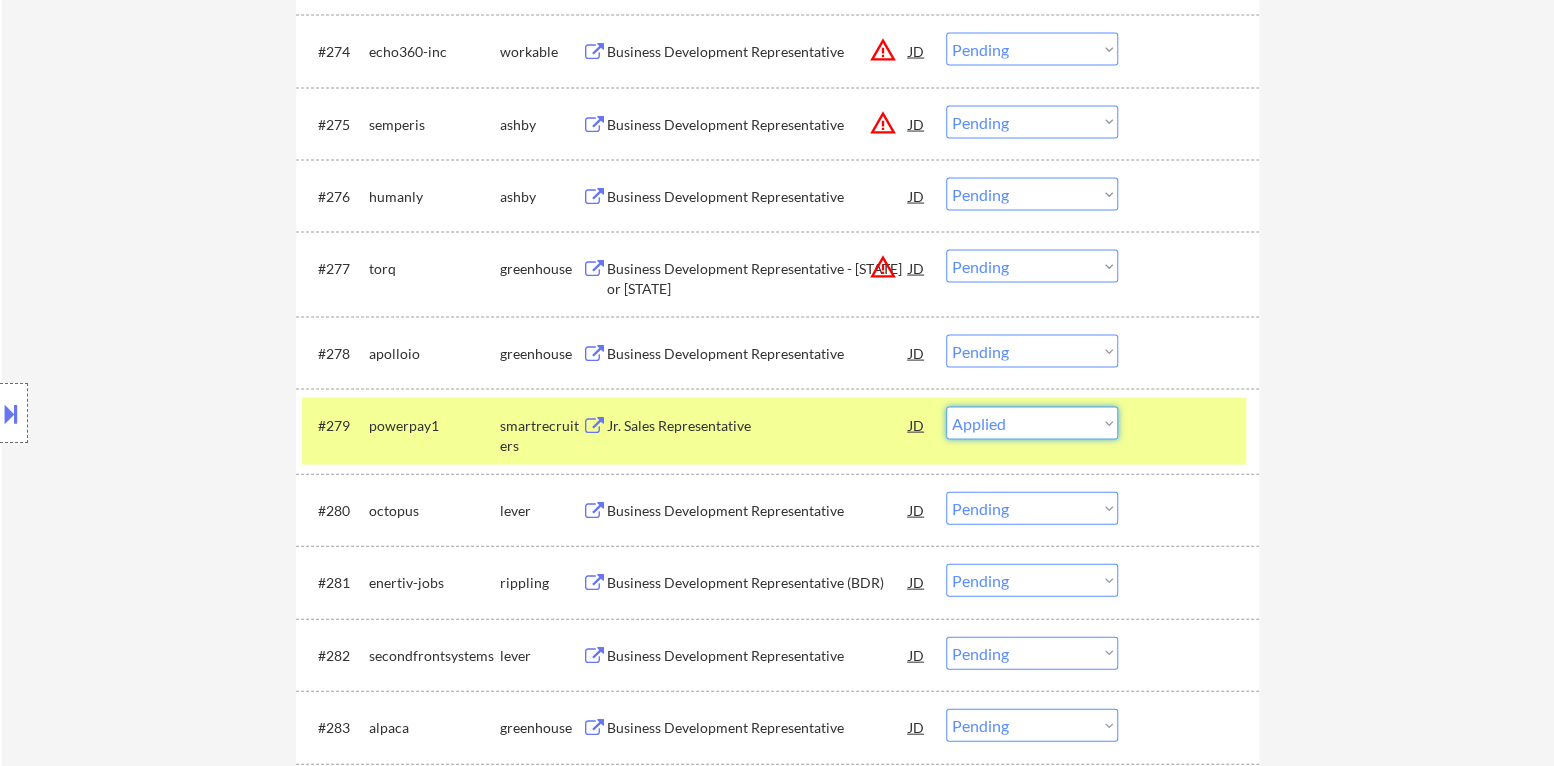 click on "Choose an option... Pending Applied Excluded (Questions) Excluded (Expired) Excluded (Location) Excluded (Bad Match) Excluded (Blocklist) Excluded (Salary) Excluded (Other)" at bounding box center [1032, 423] 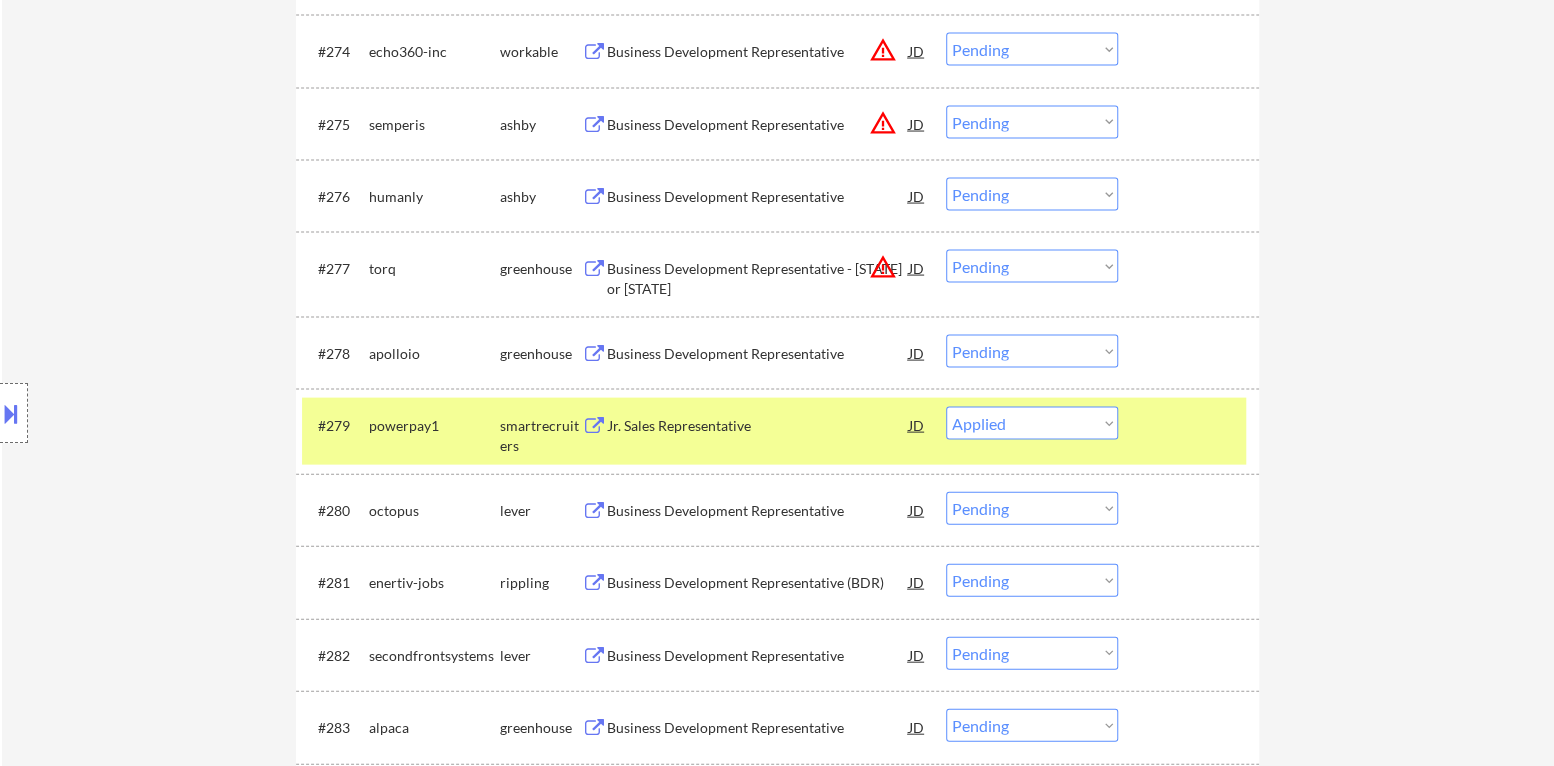 click at bounding box center (1191, 425) 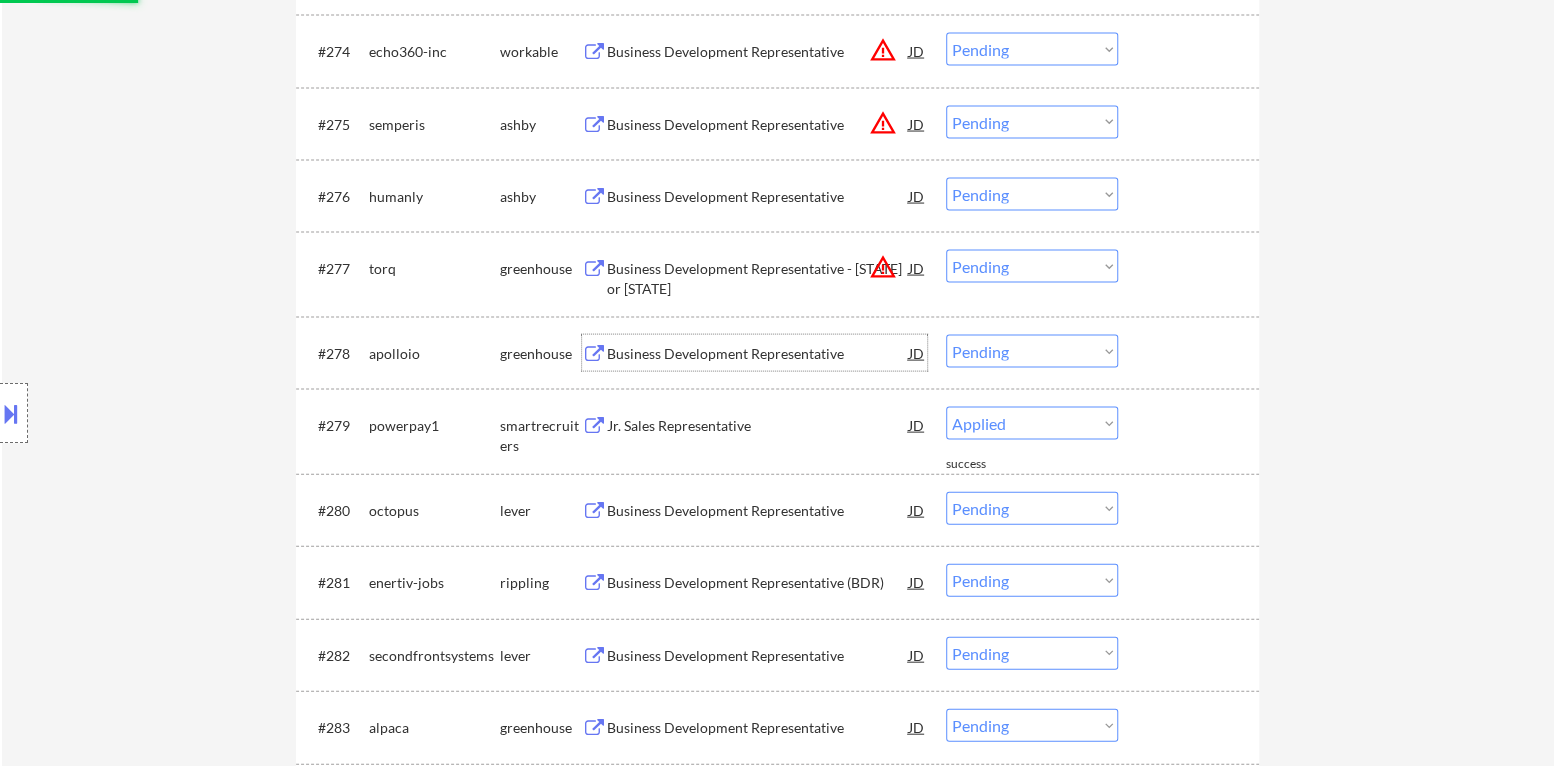 click on "Business Development Representative" at bounding box center (758, 354) 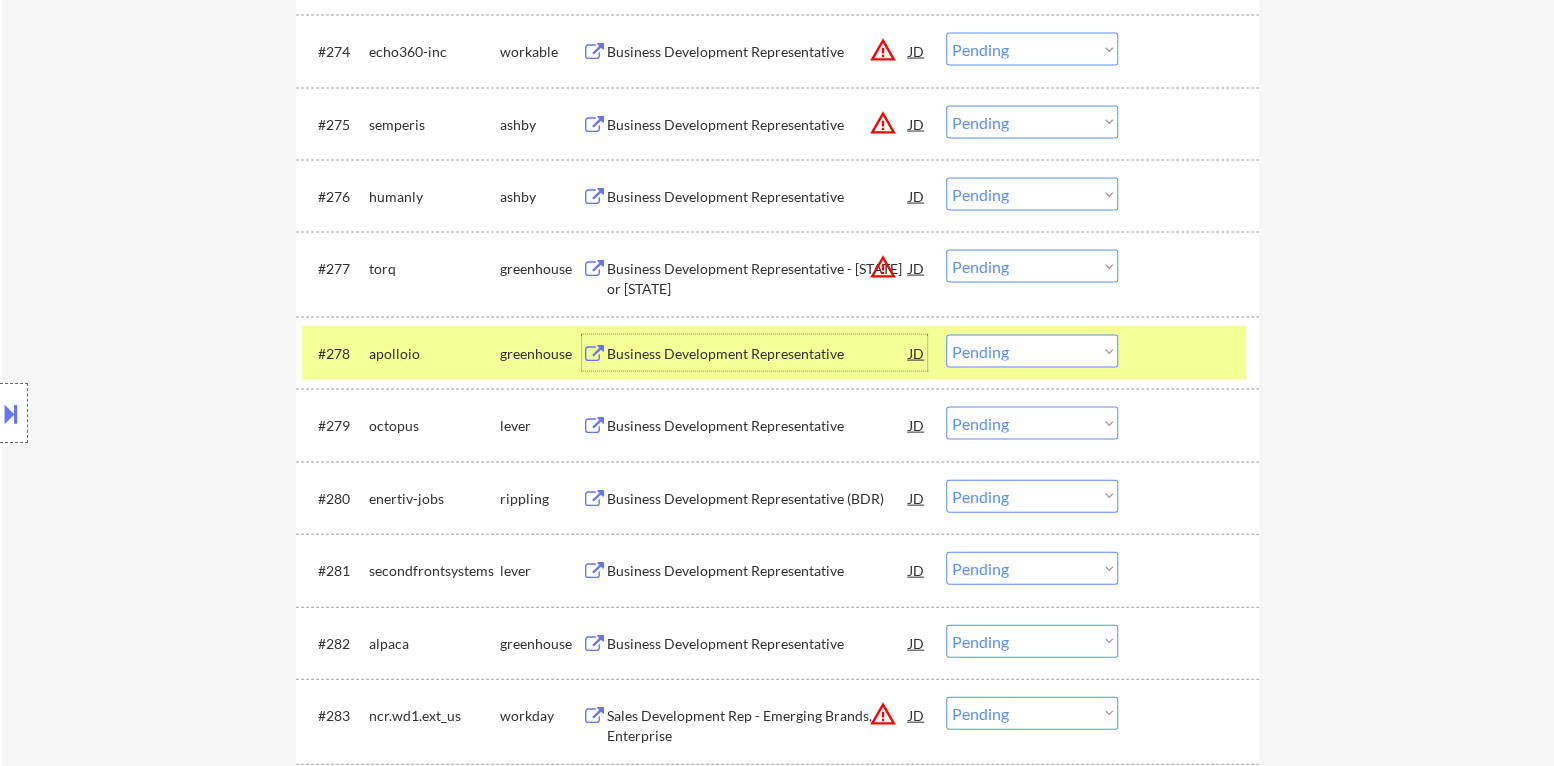 drag, startPoint x: 1176, startPoint y: 354, endPoint x: 1067, endPoint y: 362, distance: 109.29318 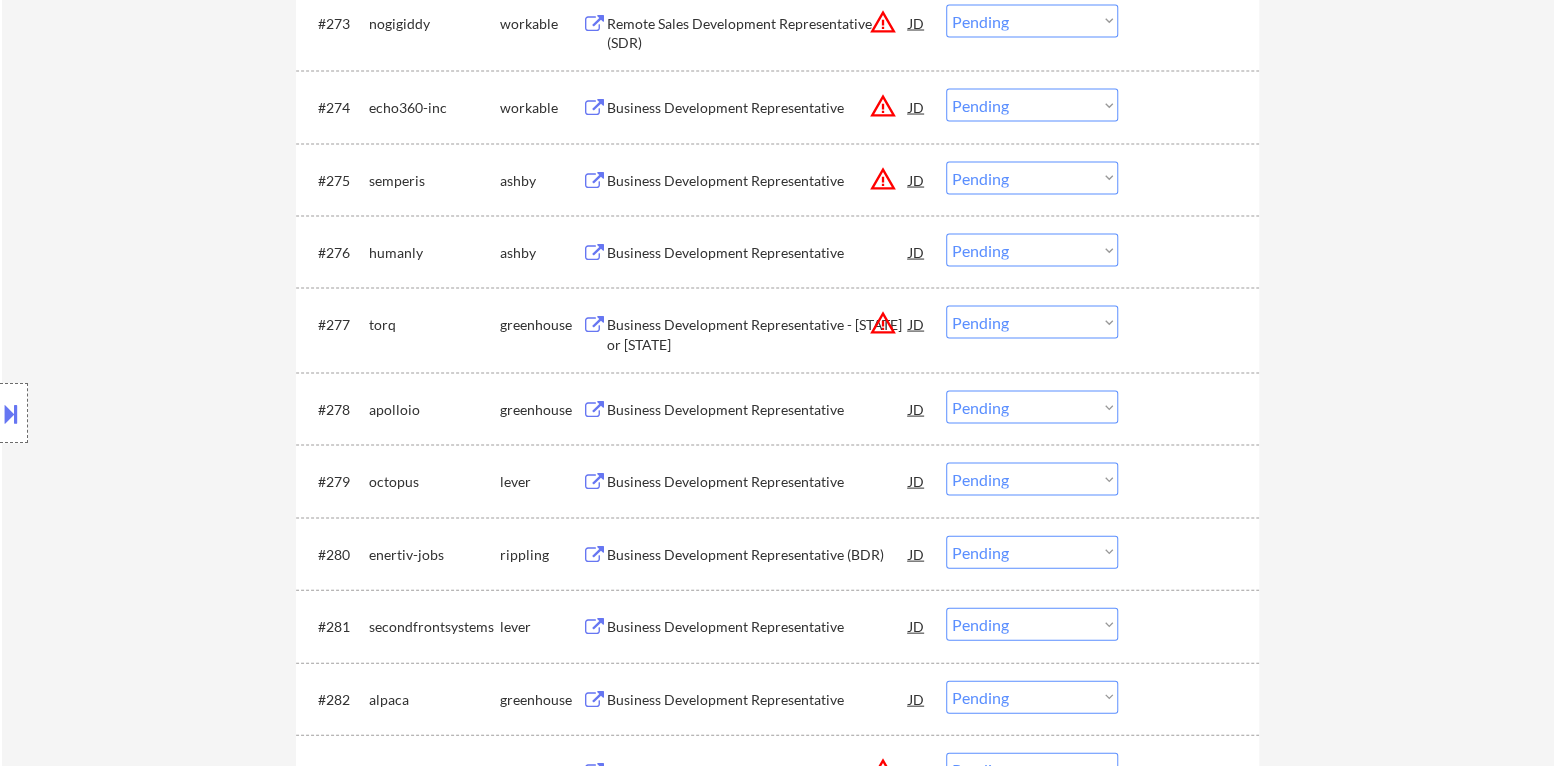 scroll, scrollTop: 6299, scrollLeft: 0, axis: vertical 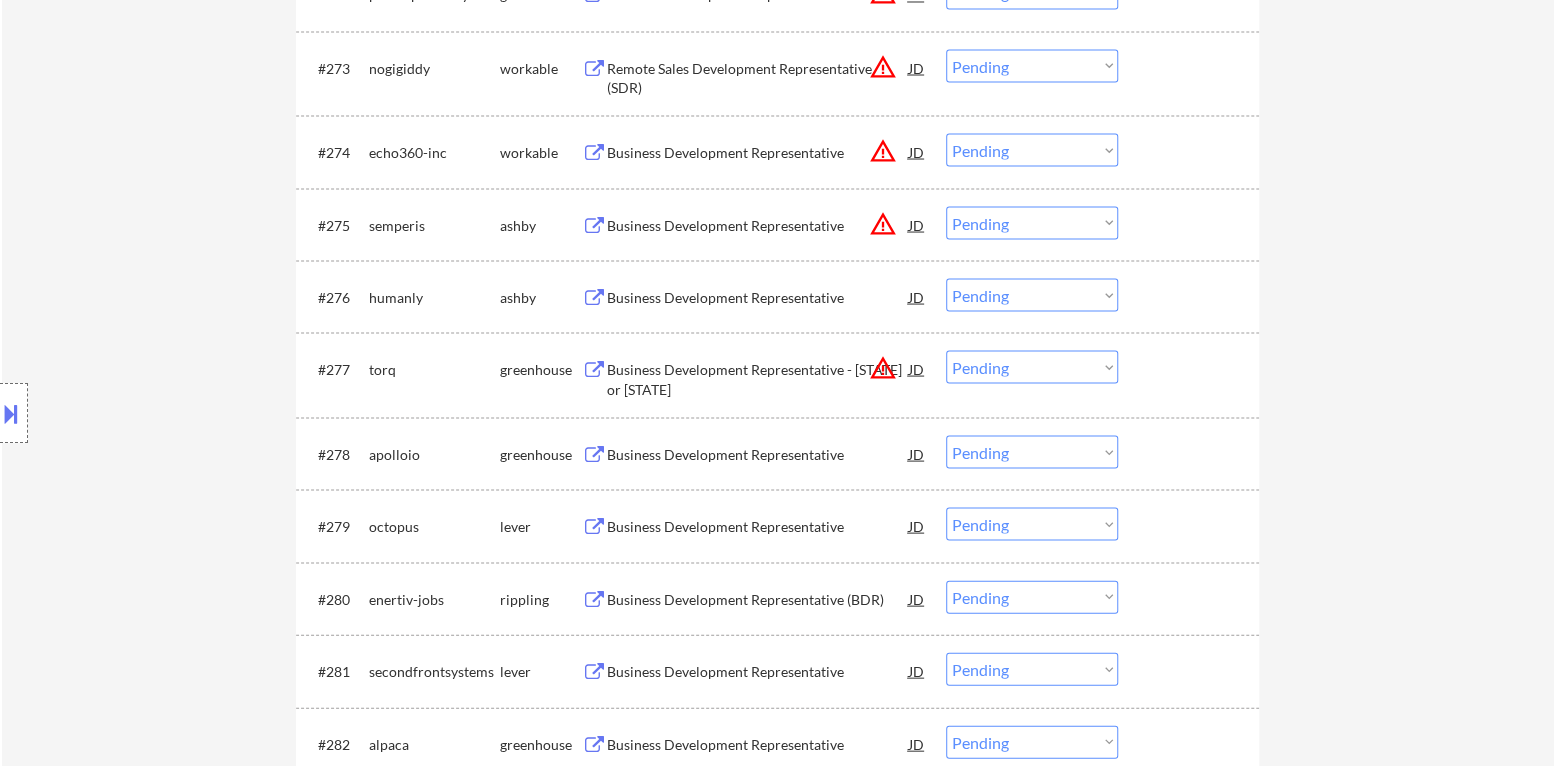 click on "Choose an option... Pending Applied Excluded (Questions) Excluded (Expired) Excluded (Location) Excluded (Bad Match) Excluded (Blocklist) Excluded (Salary) Excluded (Other)" at bounding box center [1032, 366] 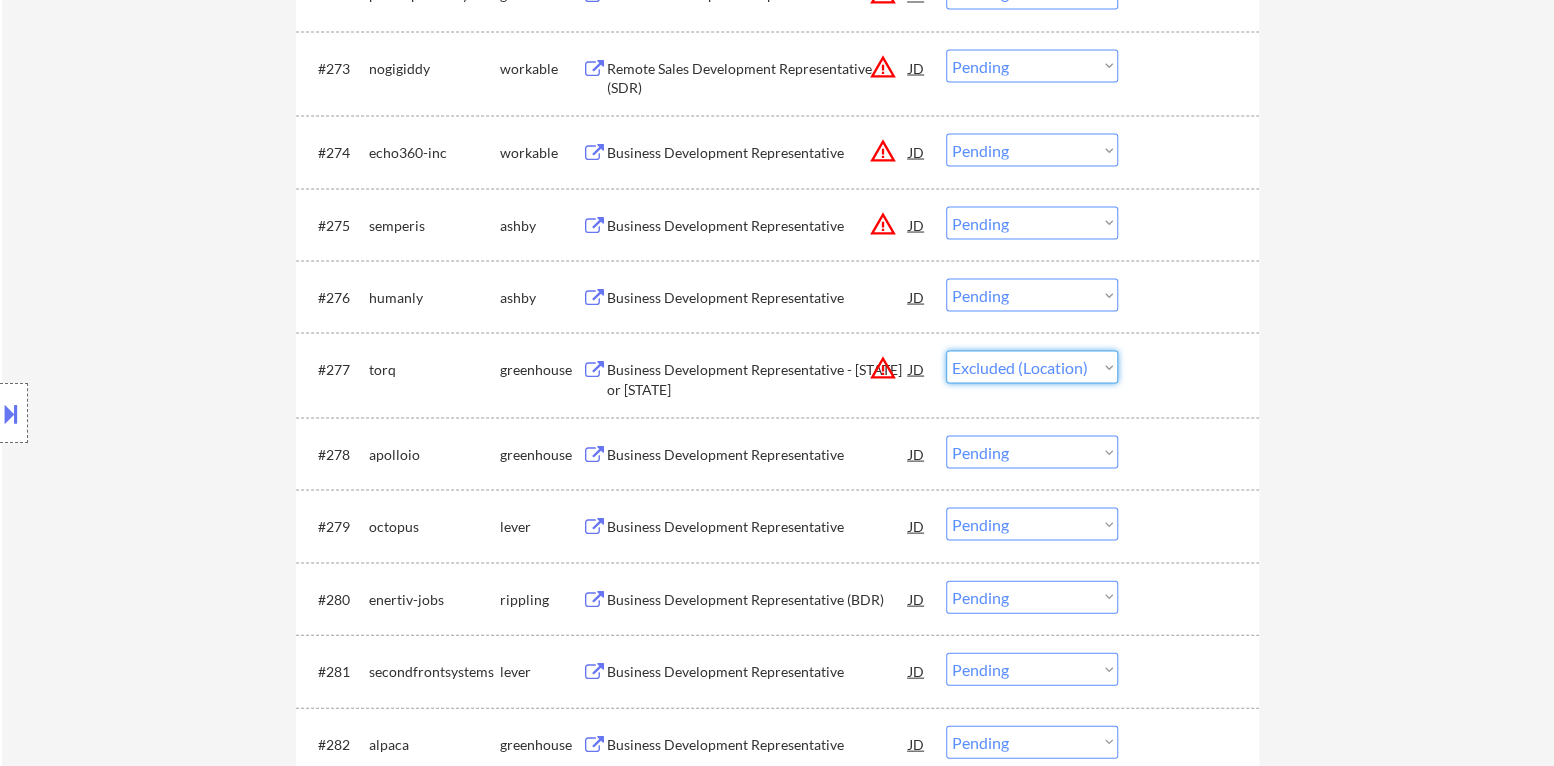 click on "Choose an option... Pending Applied Excluded (Questions) Excluded (Expired) Excluded (Location) Excluded (Bad Match) Excluded (Blocklist) Excluded (Salary) Excluded (Other)" at bounding box center [1032, 366] 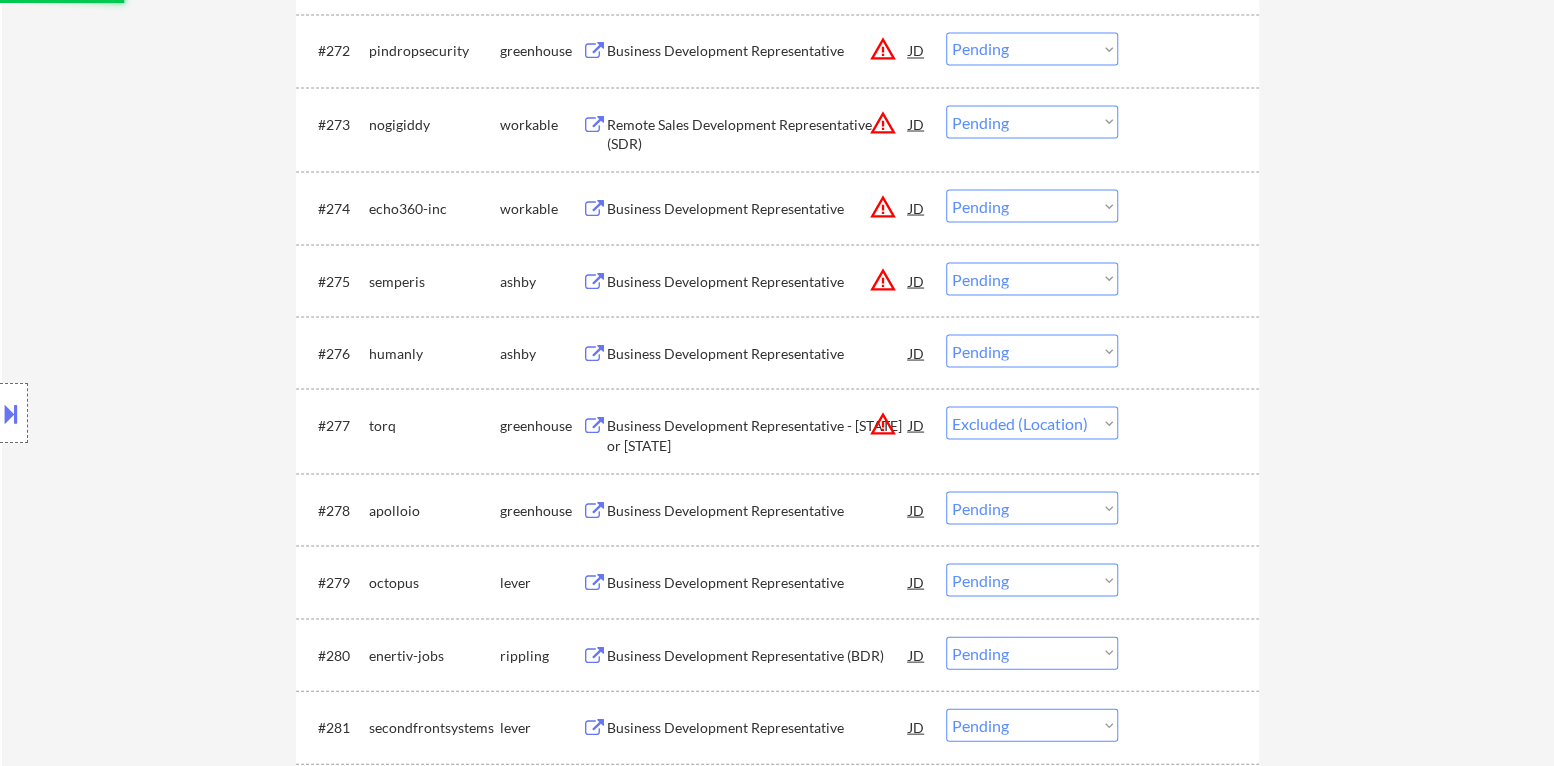 scroll, scrollTop: 6199, scrollLeft: 0, axis: vertical 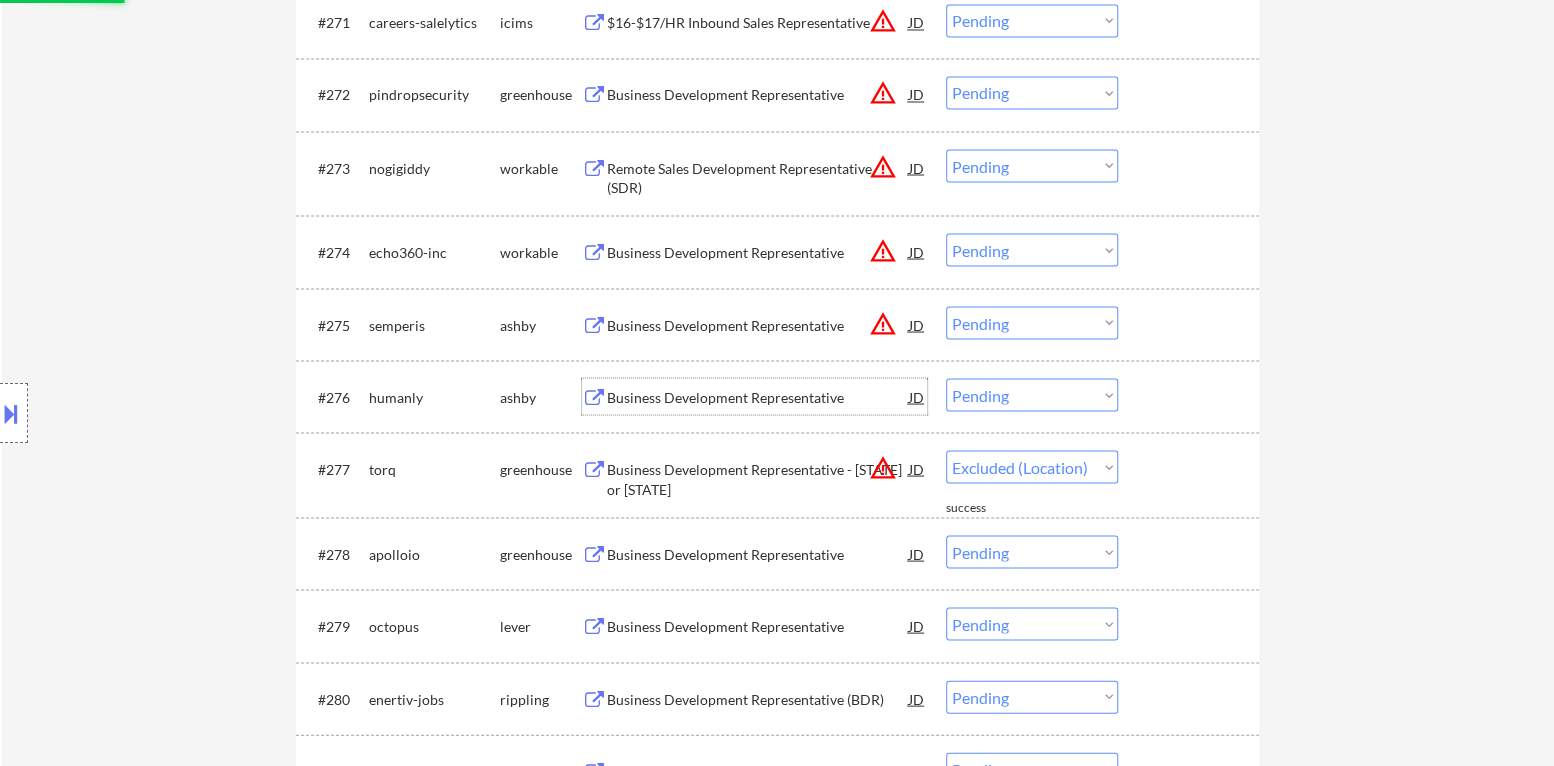 click on "Business Development Representative" at bounding box center (758, 397) 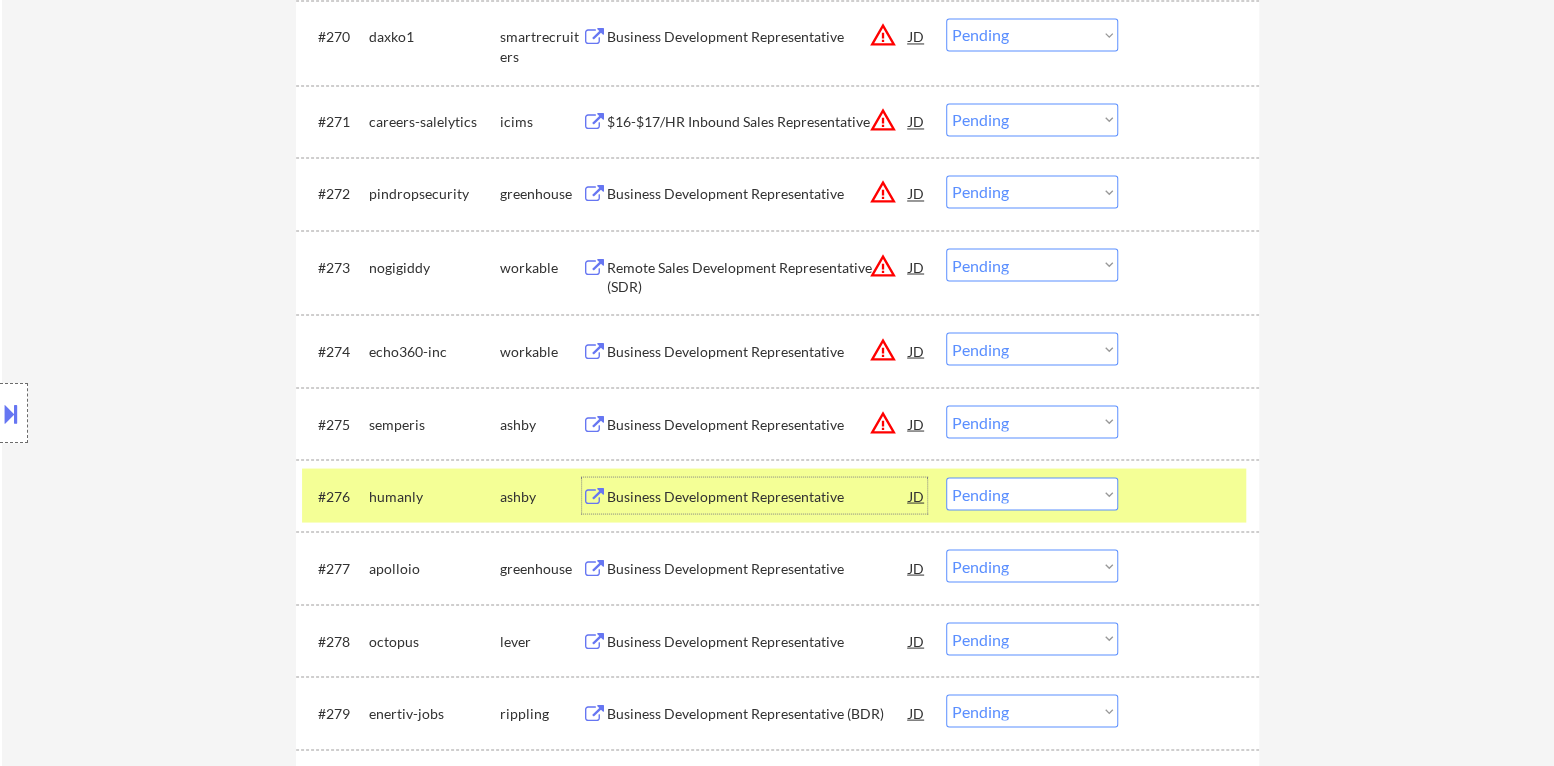 scroll, scrollTop: 6099, scrollLeft: 0, axis: vertical 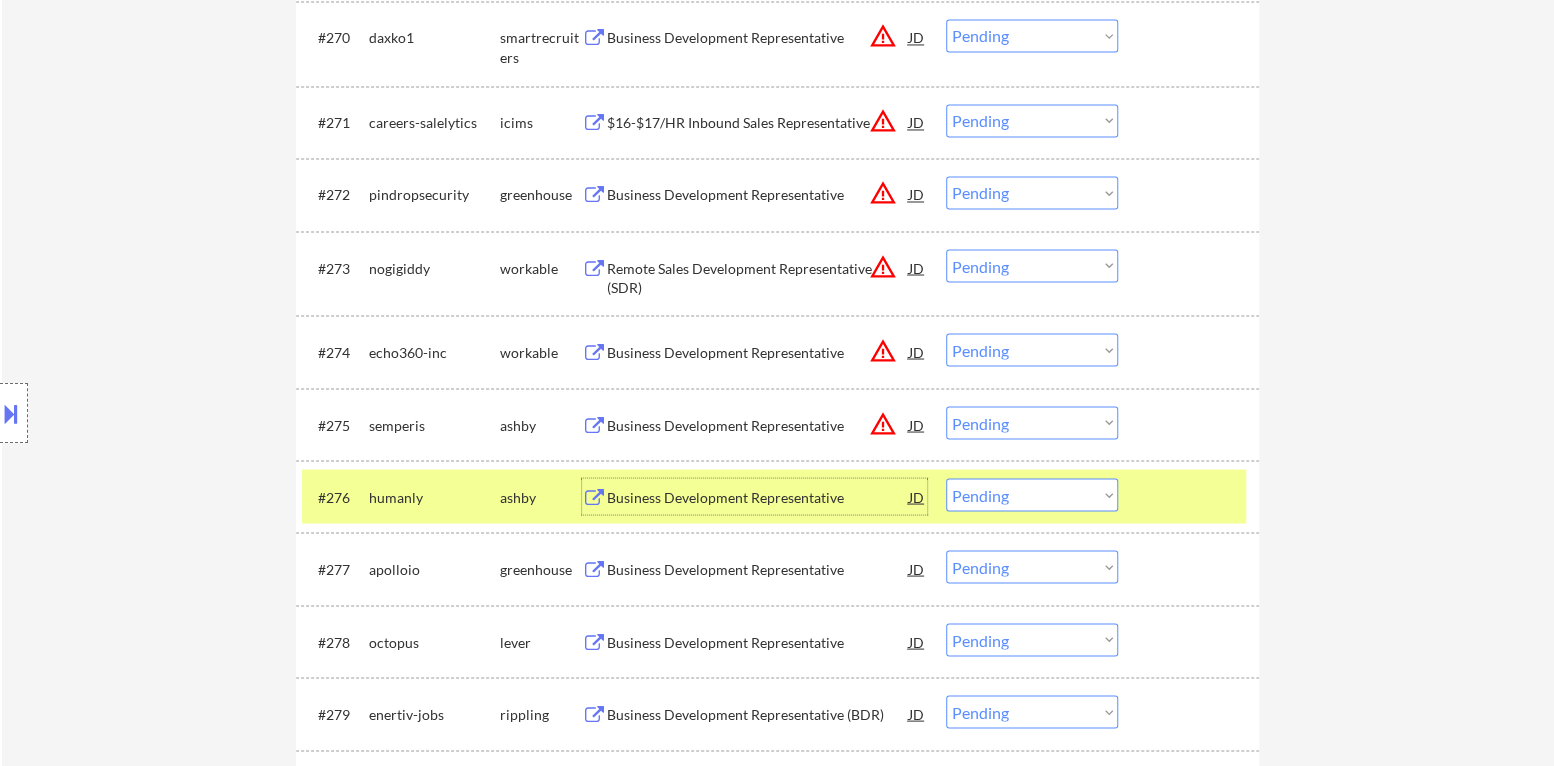click at bounding box center (1191, 496) 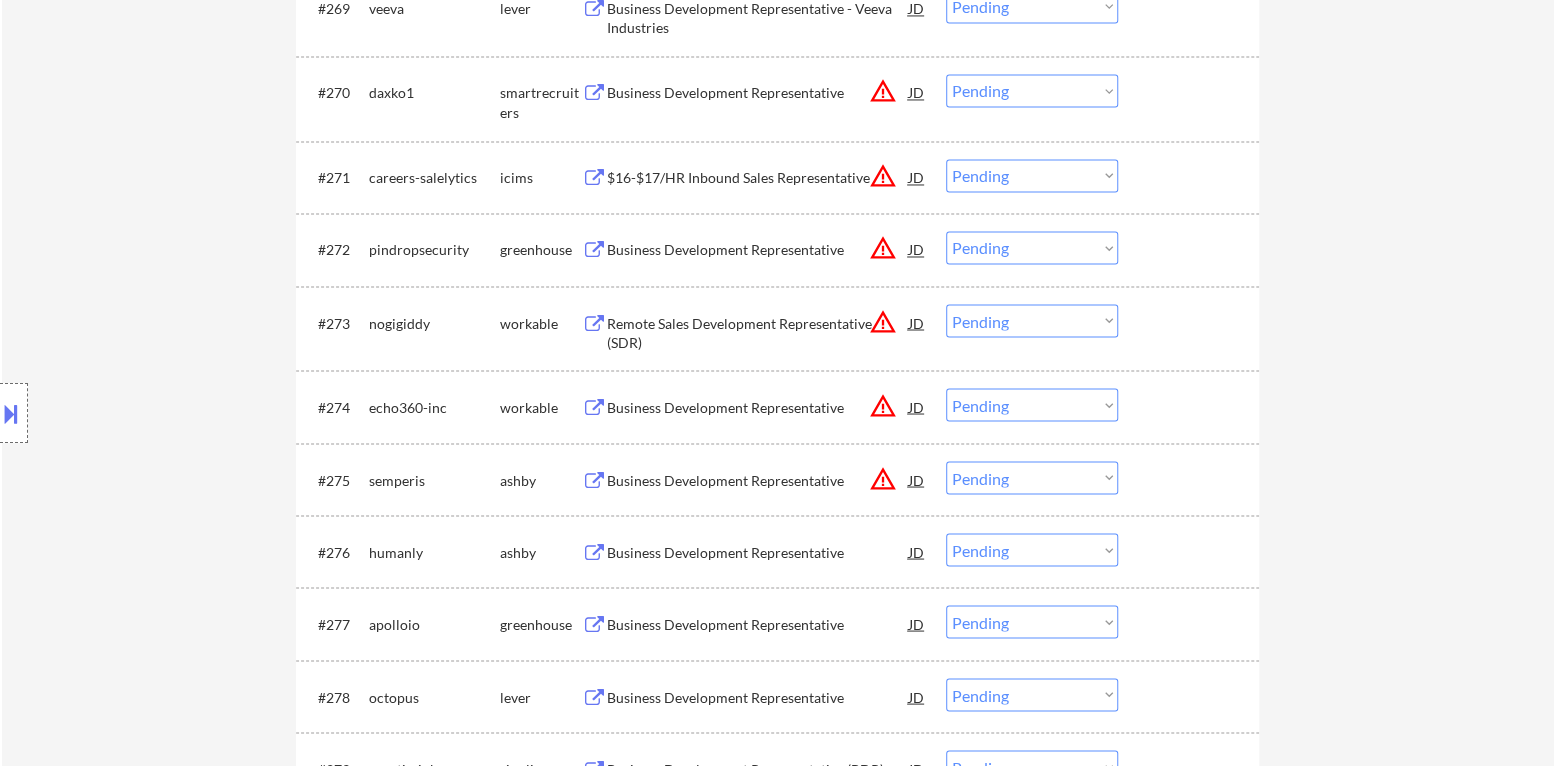 scroll, scrollTop: 6000, scrollLeft: 0, axis: vertical 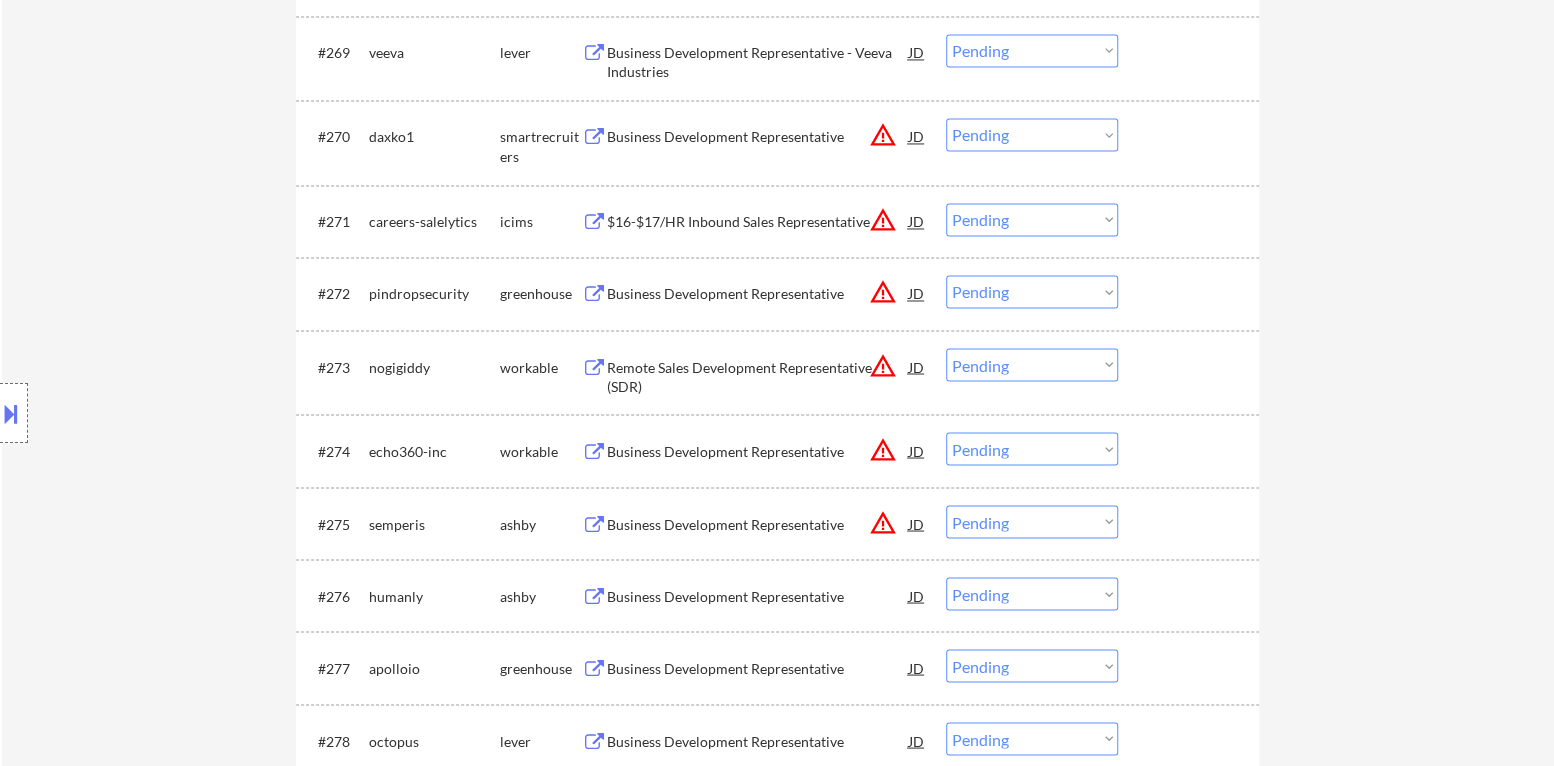 click on "warning_amber" at bounding box center (883, 522) 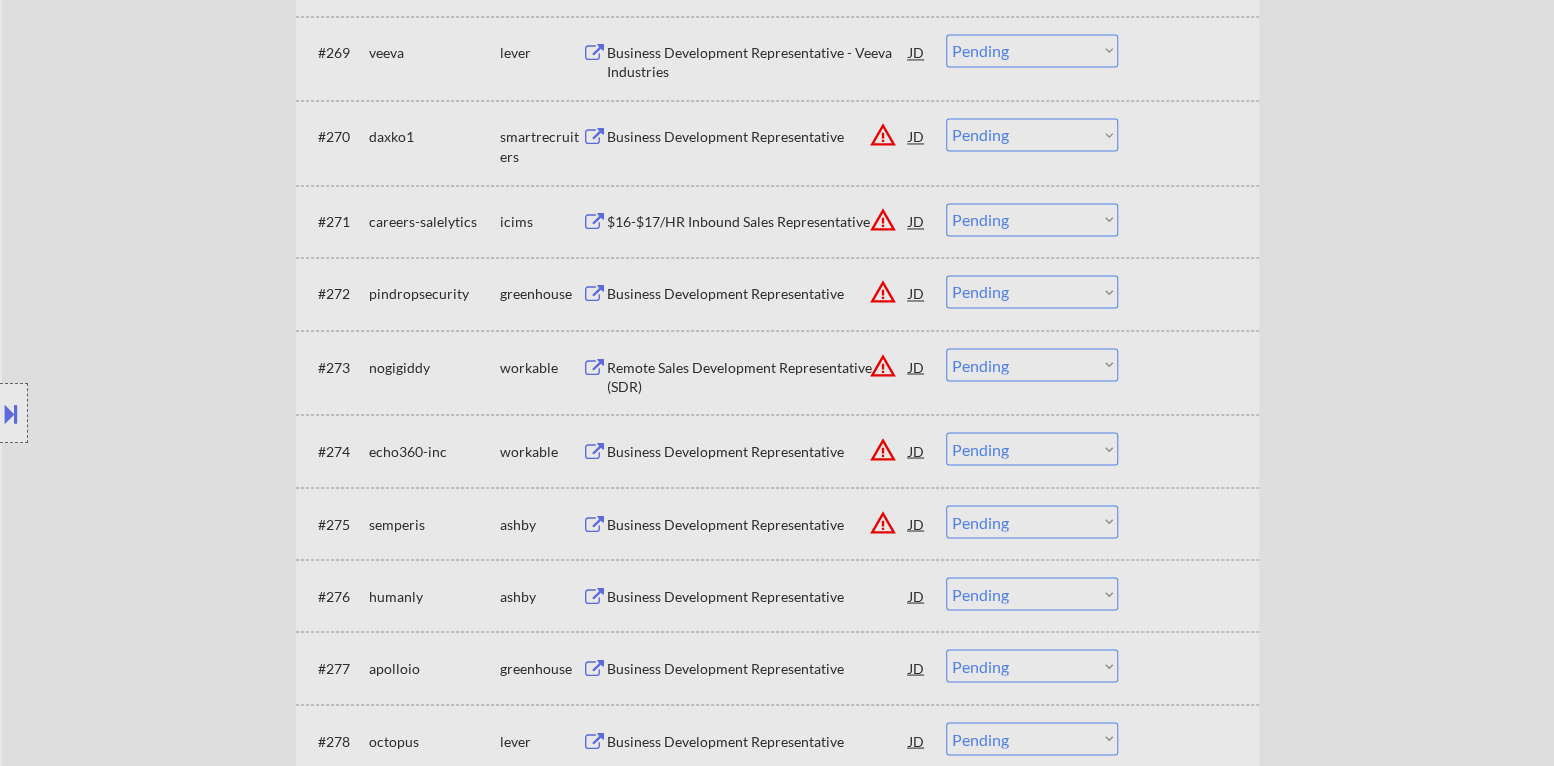 click on "What you will be doing: Semperis is looking for a talented and entrepreneurial individual to join our Business Development Representative (BDR) team to contribute to our rapid revenue growth. BDRs play a critical role in driving sales by generating qualified leads from both inbound and outbound sources, profiling prospective clients, and providing valuable feedback on the effectiveness of our sales and marketing campaigns." at bounding box center [777, 505] 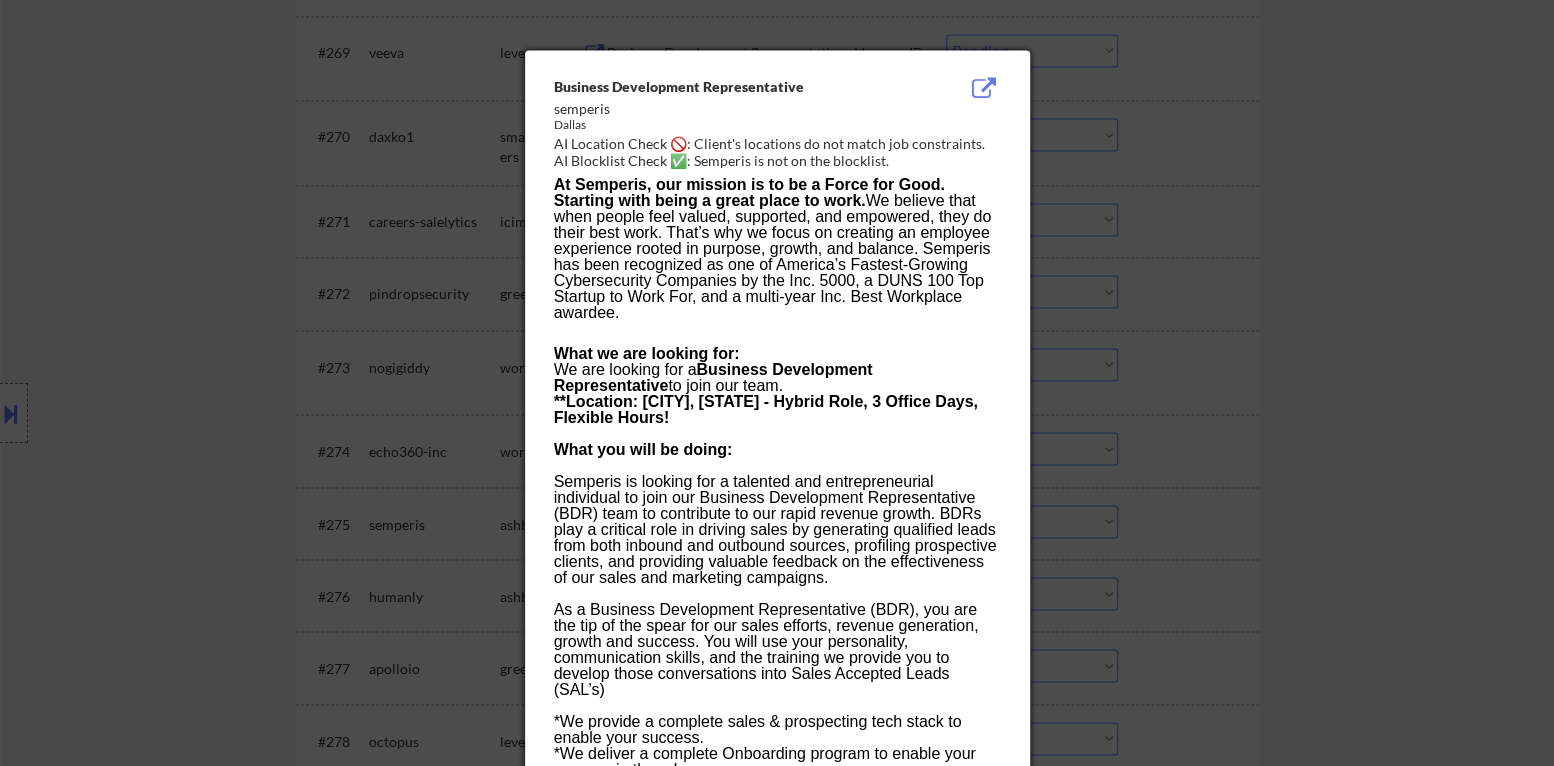 click at bounding box center [777, 383] 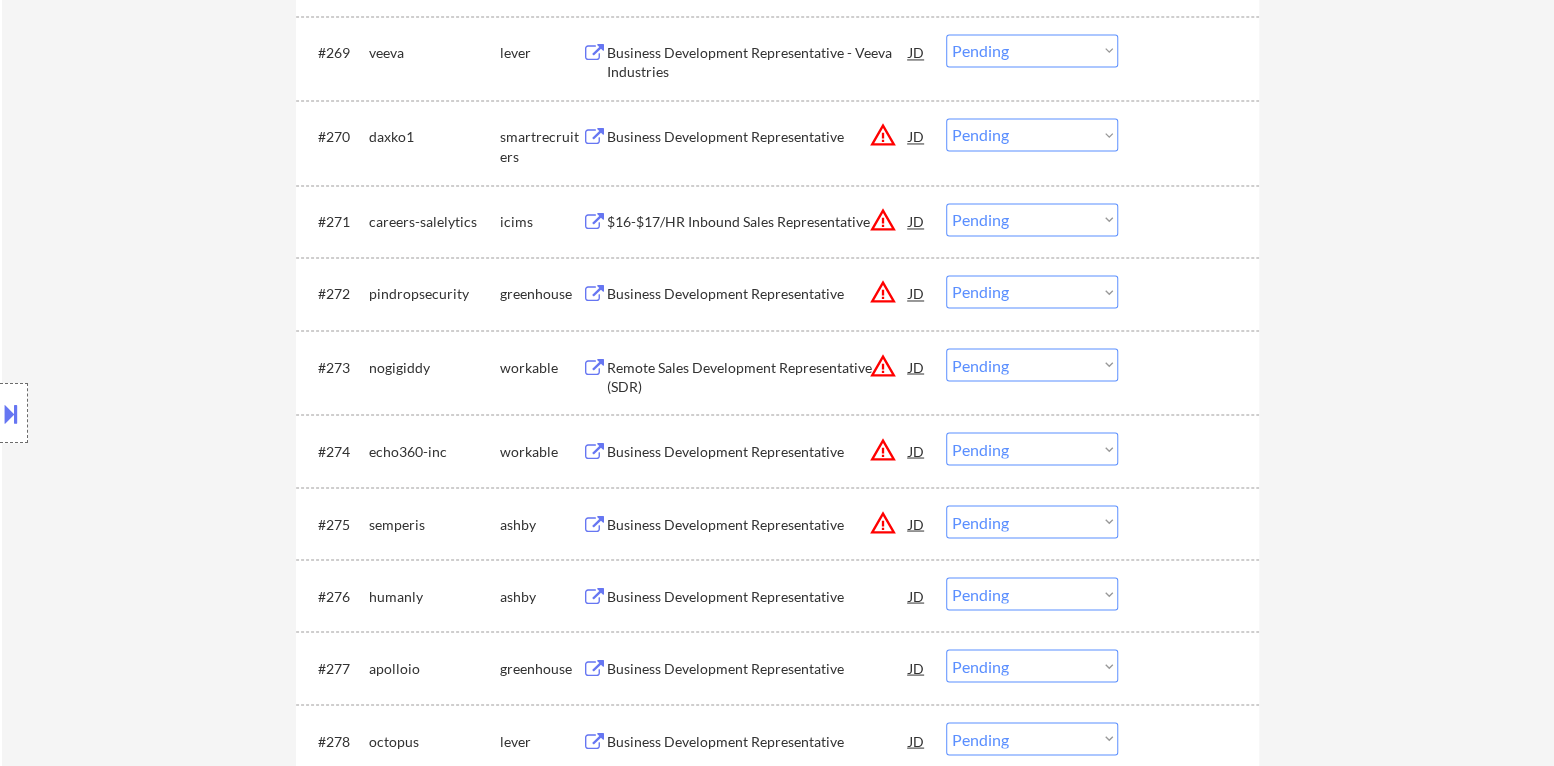 click on "Choose an option... Pending Applied Excluded (Questions) Excluded (Expired) Excluded (Location) Excluded (Bad Match) Excluded (Blocklist) Excluded (Salary) Excluded (Other)" at bounding box center [1032, 521] 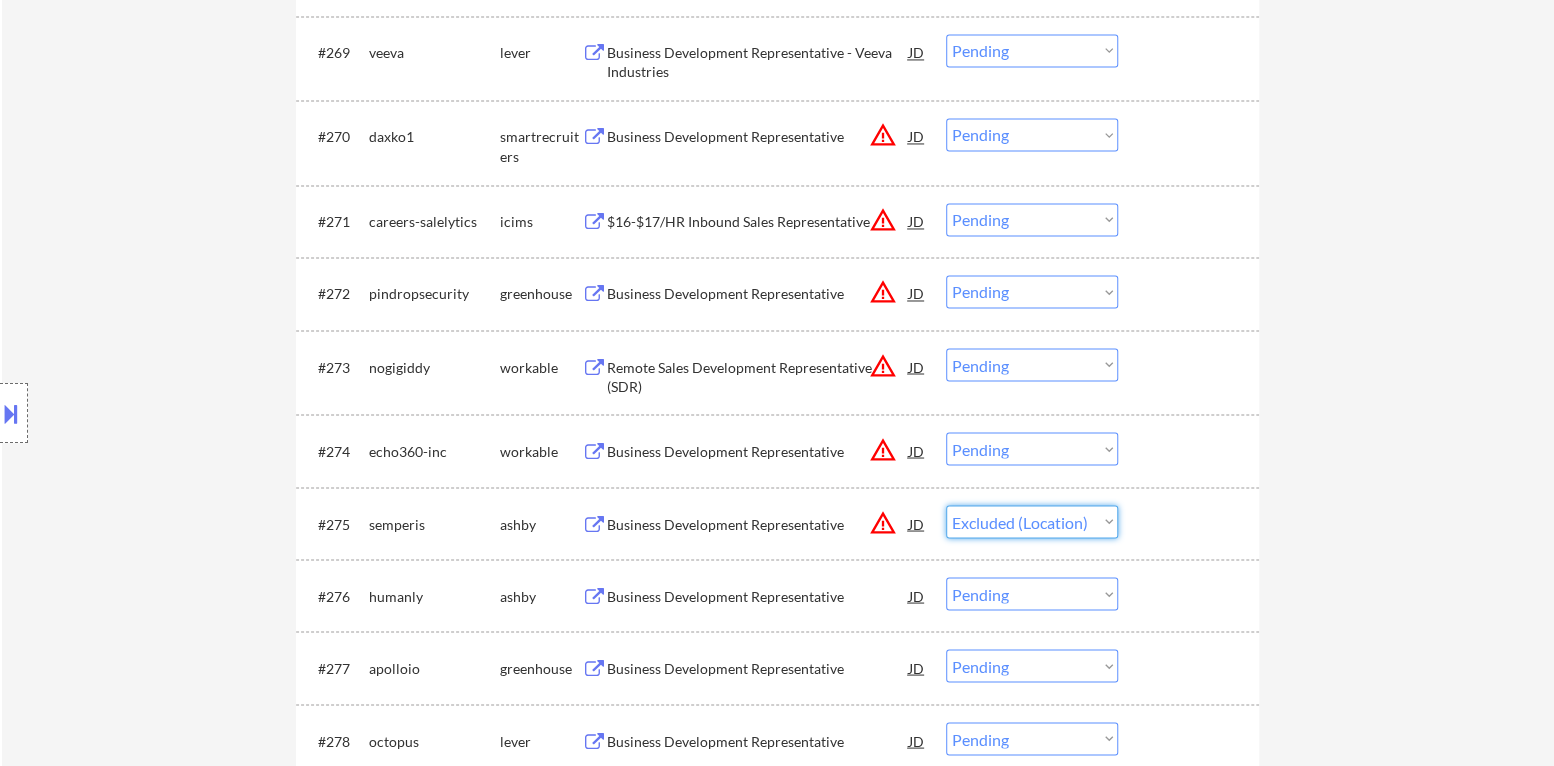 click on "Choose an option... Pending Applied Excluded (Questions) Excluded (Expired) Excluded (Location) Excluded (Bad Match) Excluded (Blocklist) Excluded (Salary) Excluded (Other)" at bounding box center [1032, 521] 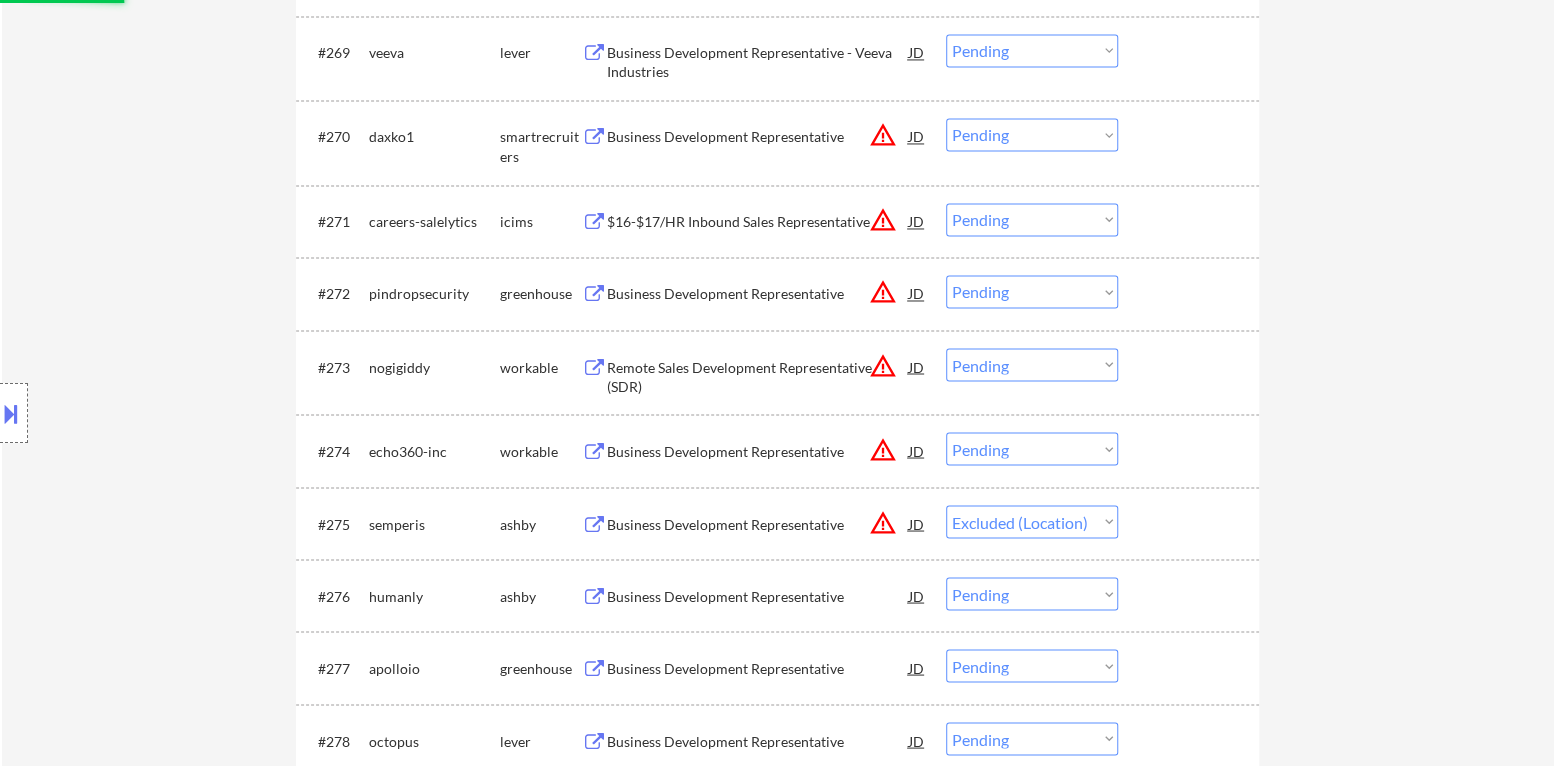click on "warning_amber" at bounding box center (883, 449) 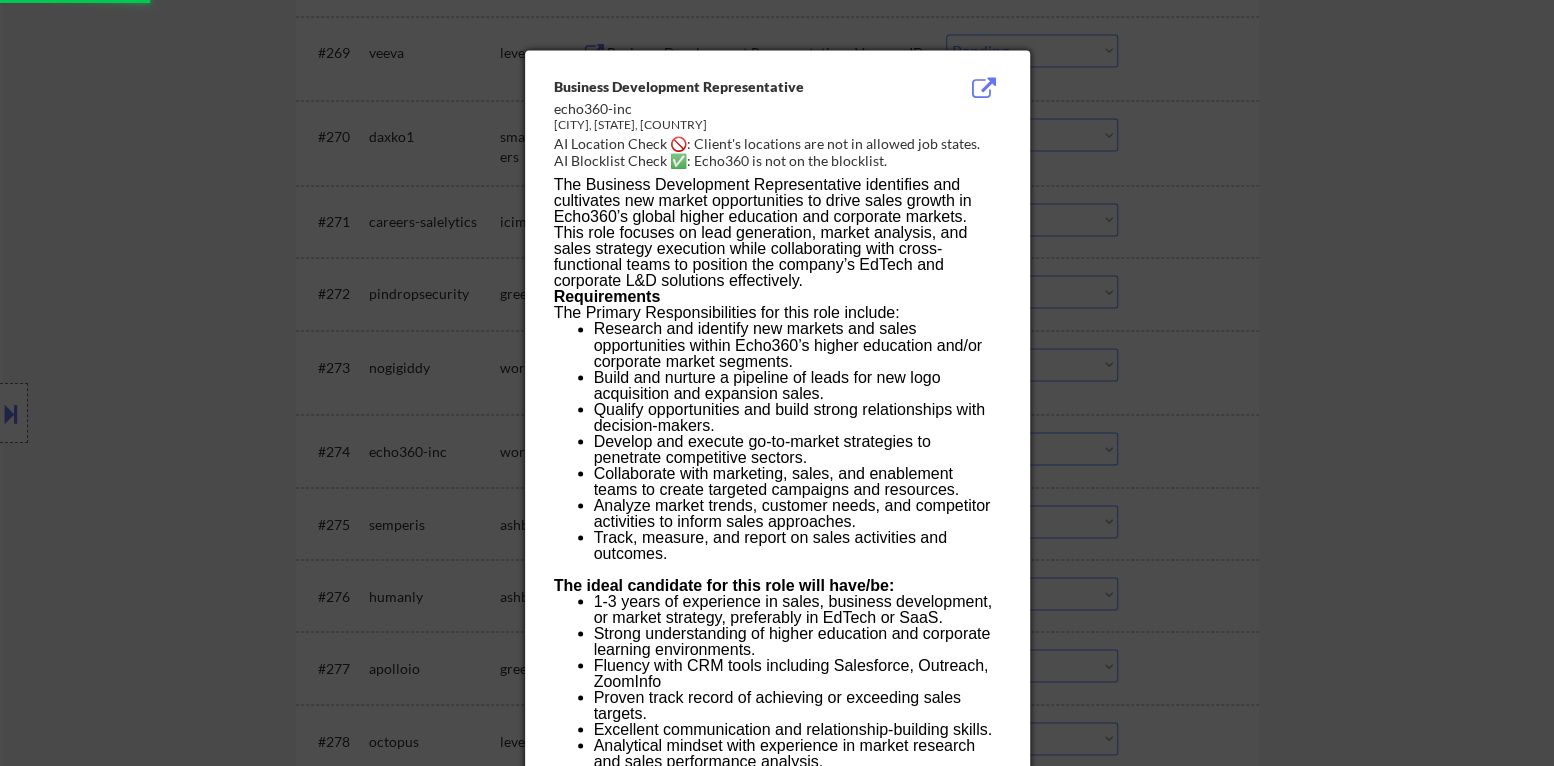 click at bounding box center (777, 383) 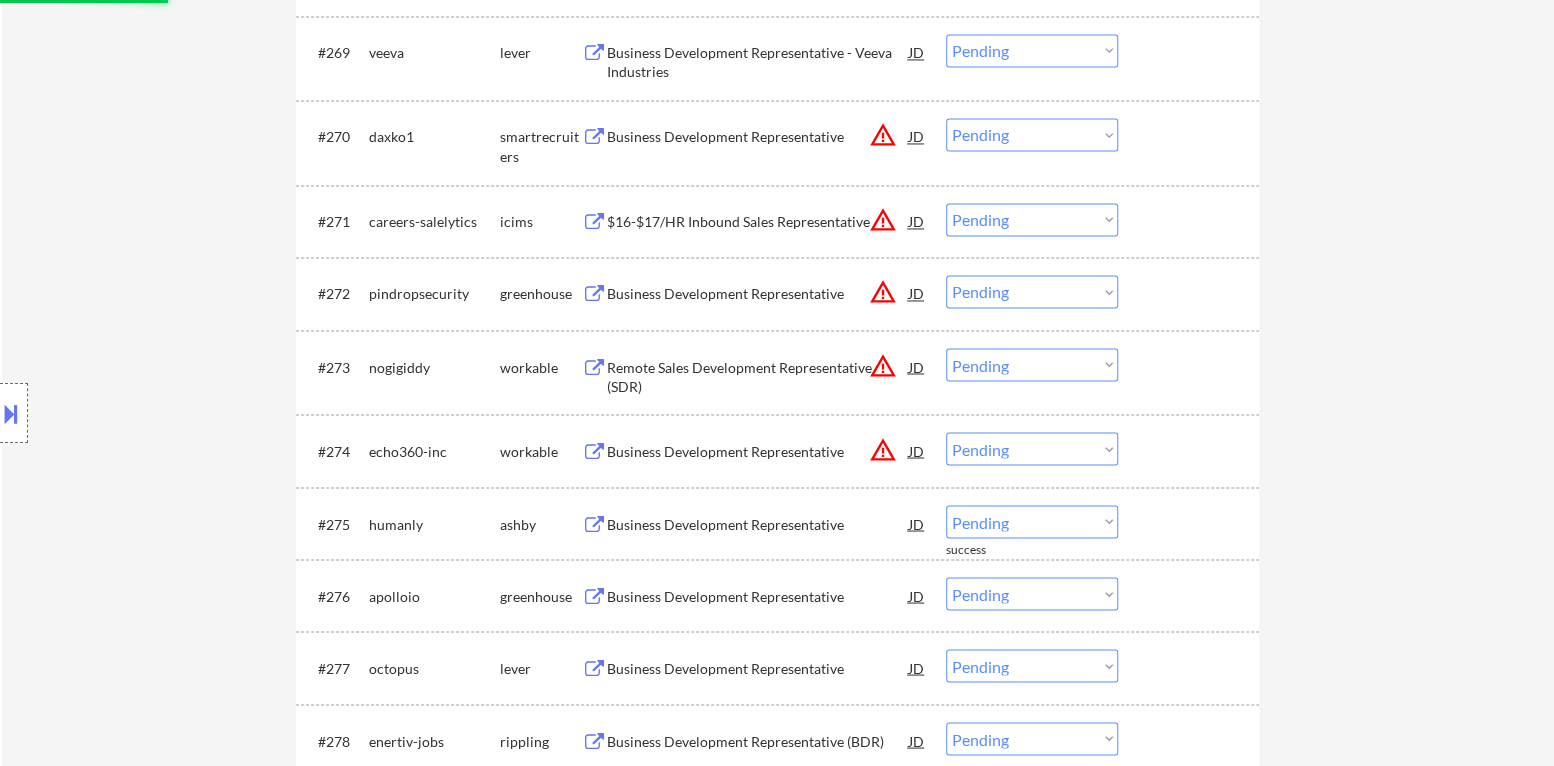drag, startPoint x: 1054, startPoint y: 450, endPoint x: 1056, endPoint y: 461, distance: 11.18034 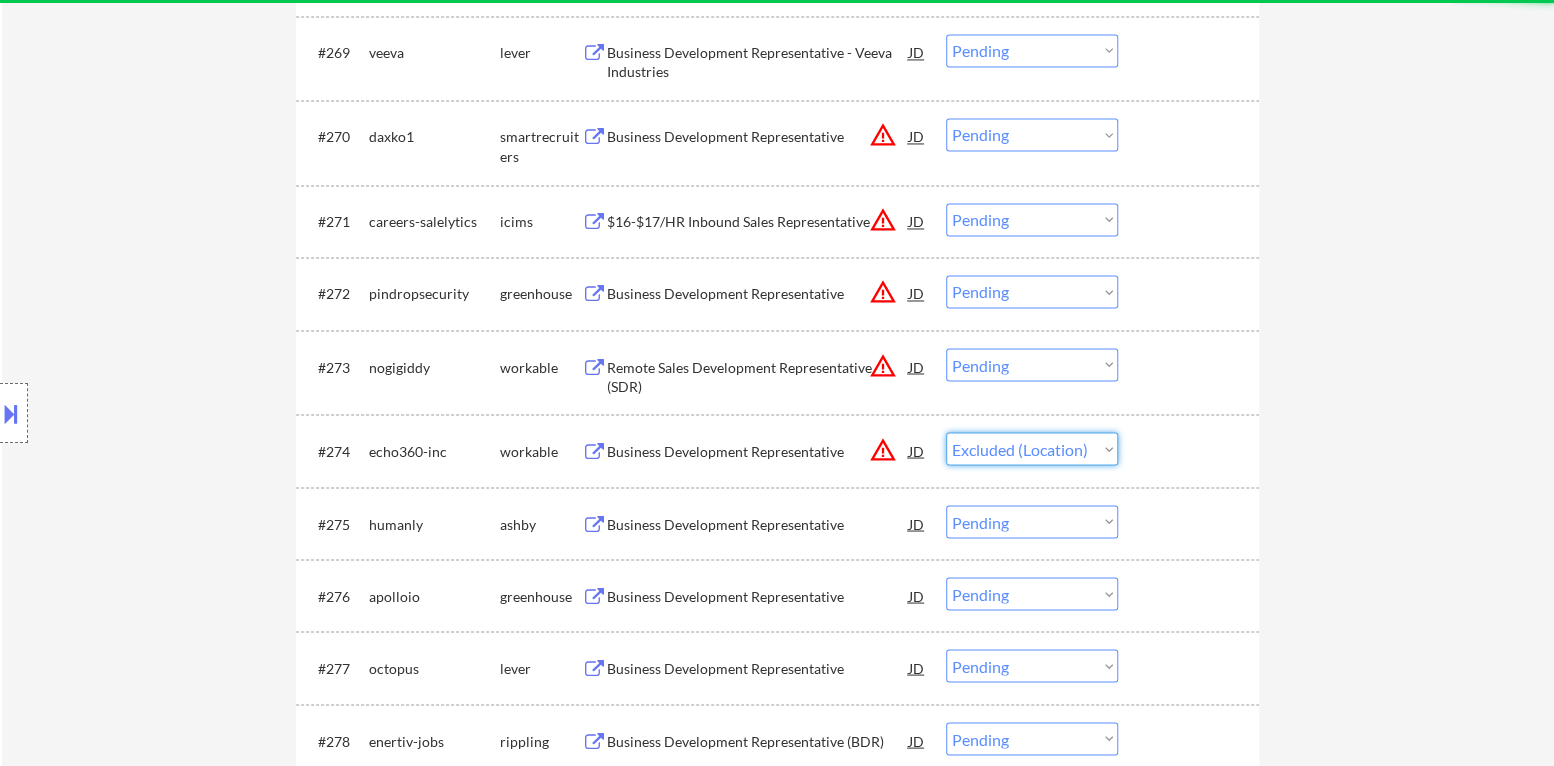 click on "Choose an option... Pending Applied Excluded (Questions) Excluded (Expired) Excluded (Location) Excluded (Bad Match) Excluded (Blocklist) Excluded (Salary) Excluded (Other)" at bounding box center (1032, 448) 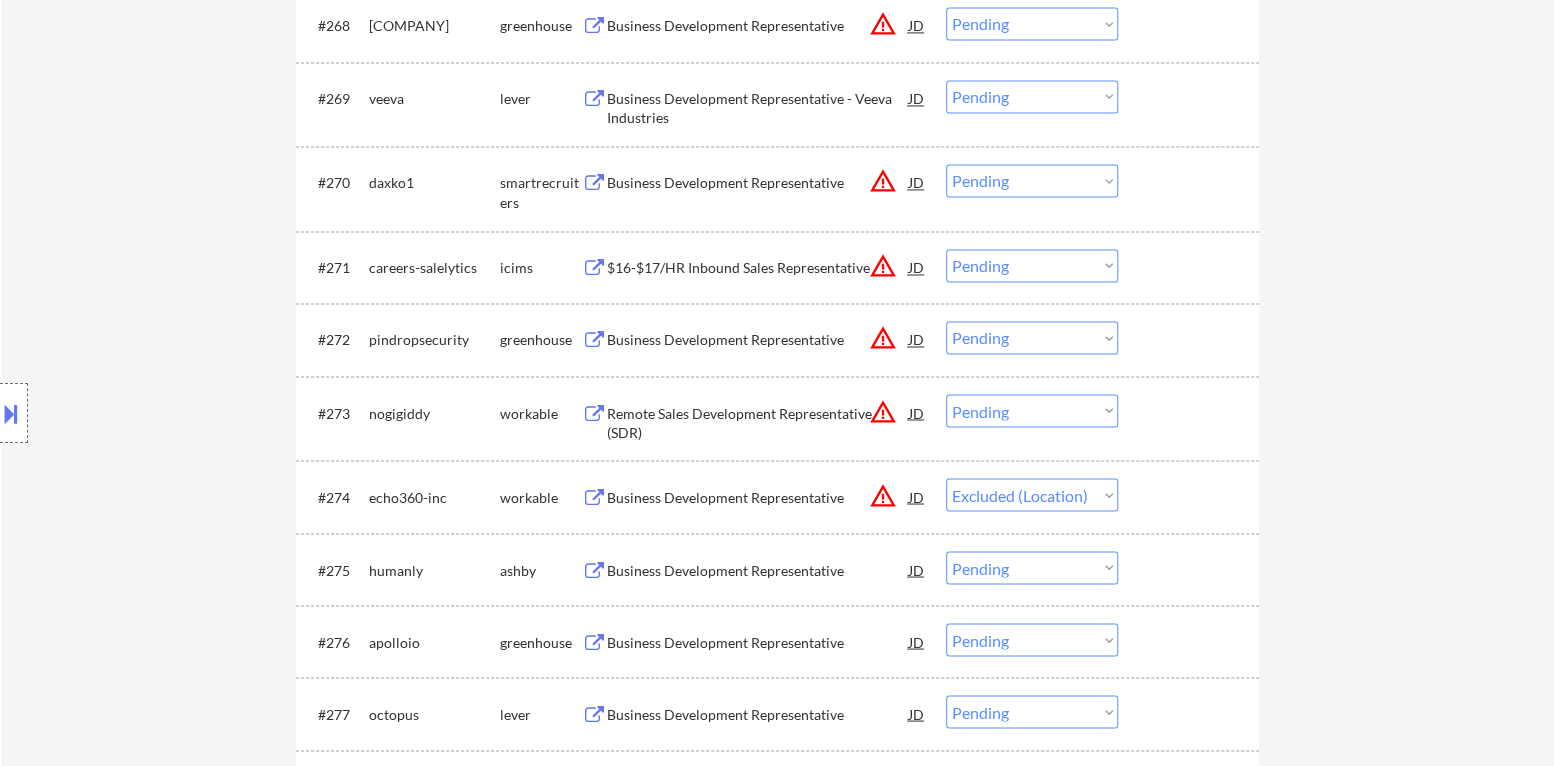 scroll, scrollTop: 5900, scrollLeft: 0, axis: vertical 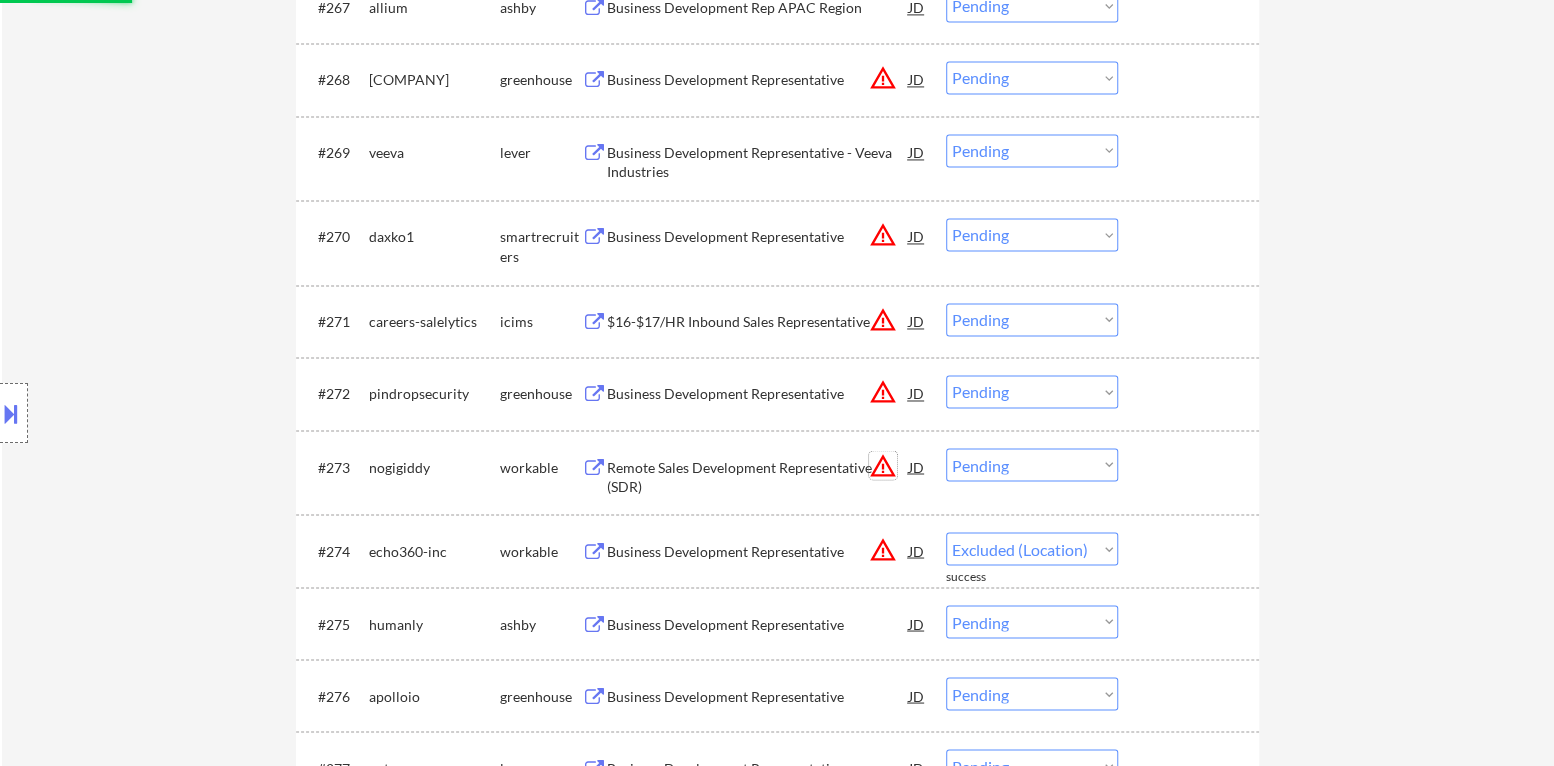 click on "warning_amber" at bounding box center (883, 465) 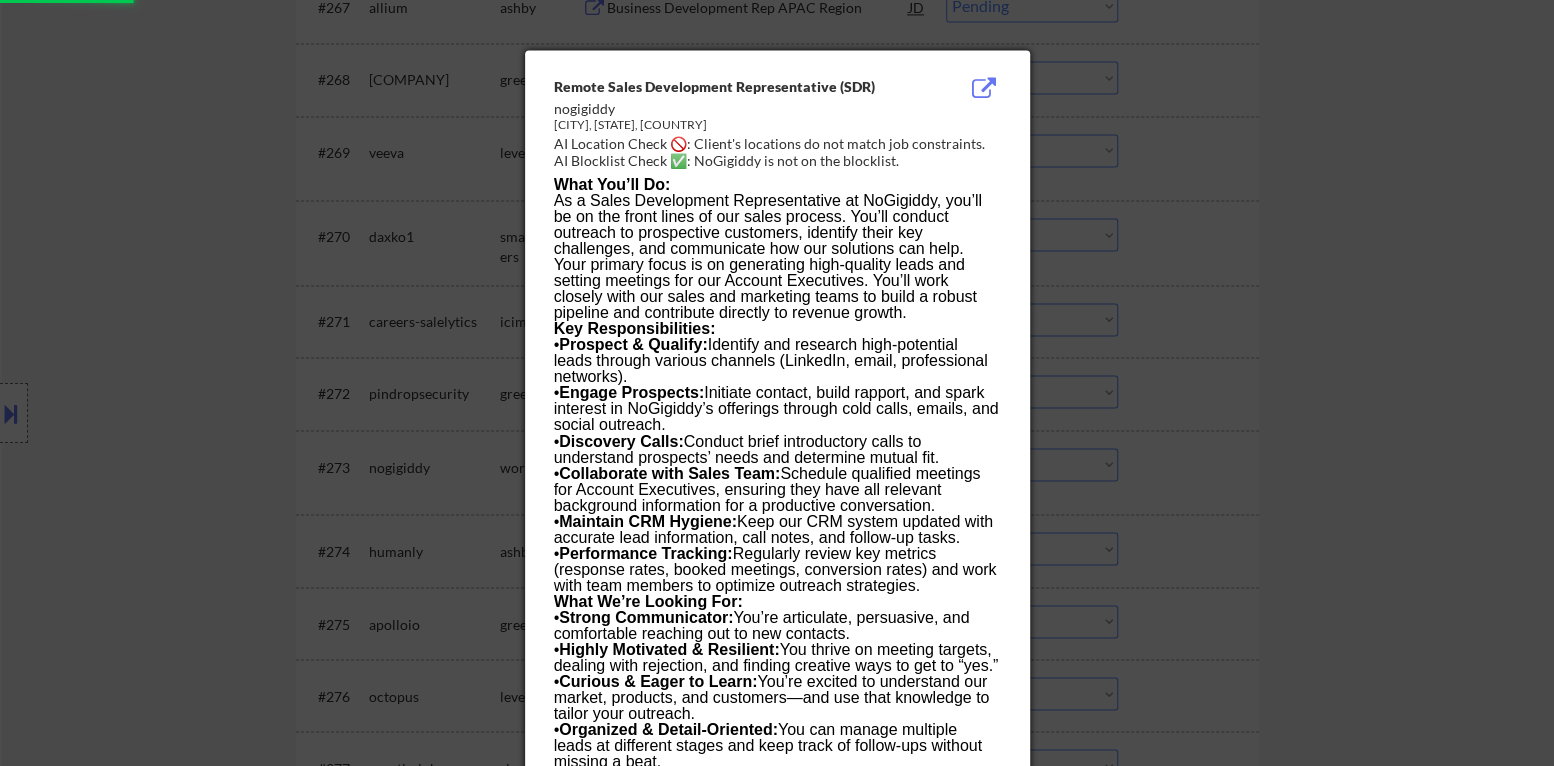 click at bounding box center (777, 383) 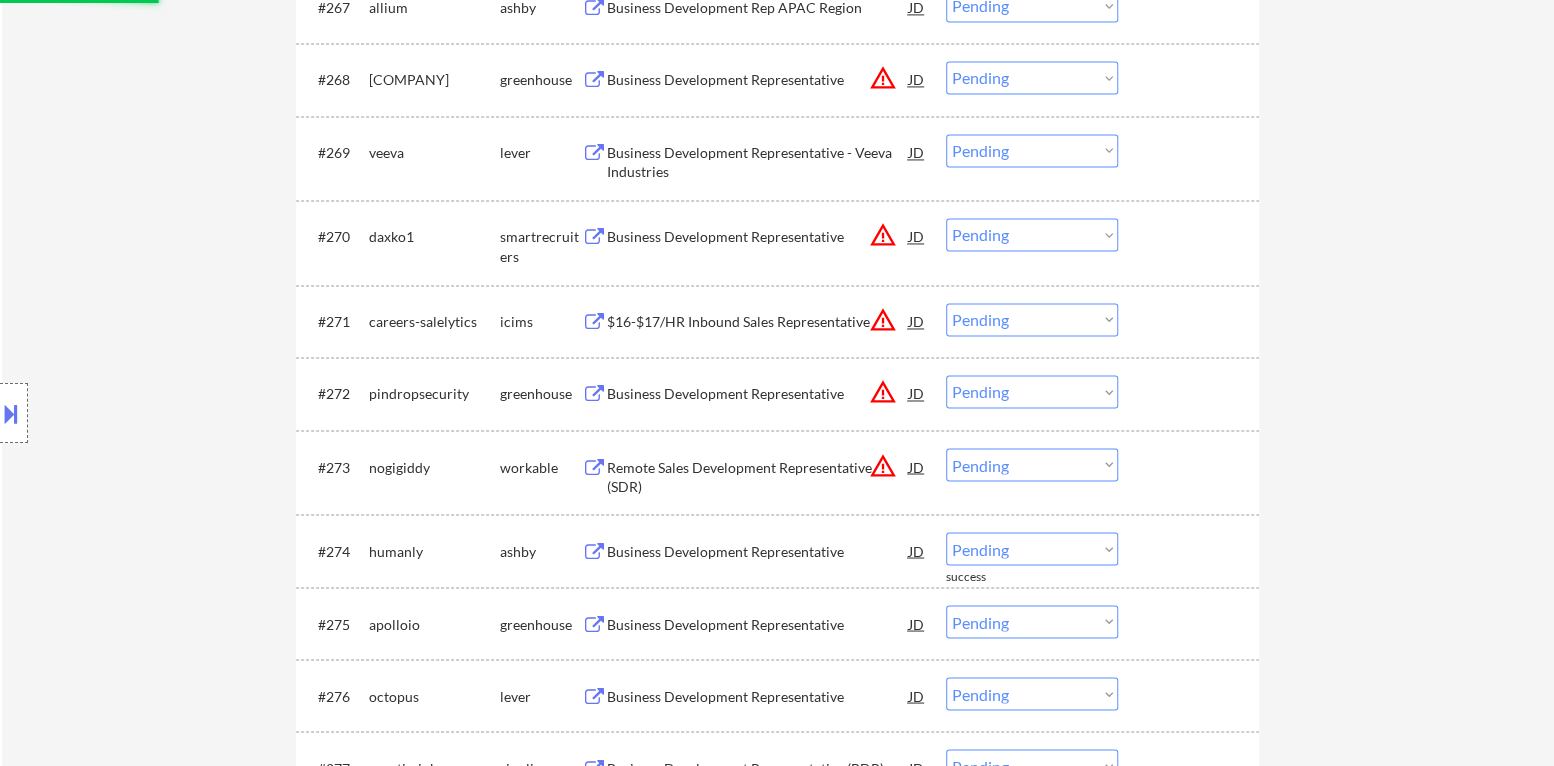click on "Choose an option... Pending Applied Excluded (Questions) Excluded (Expired) Excluded (Location) Excluded (Bad Match) Excluded (Blocklist) Excluded (Salary) Excluded (Other)" at bounding box center (1032, 464) 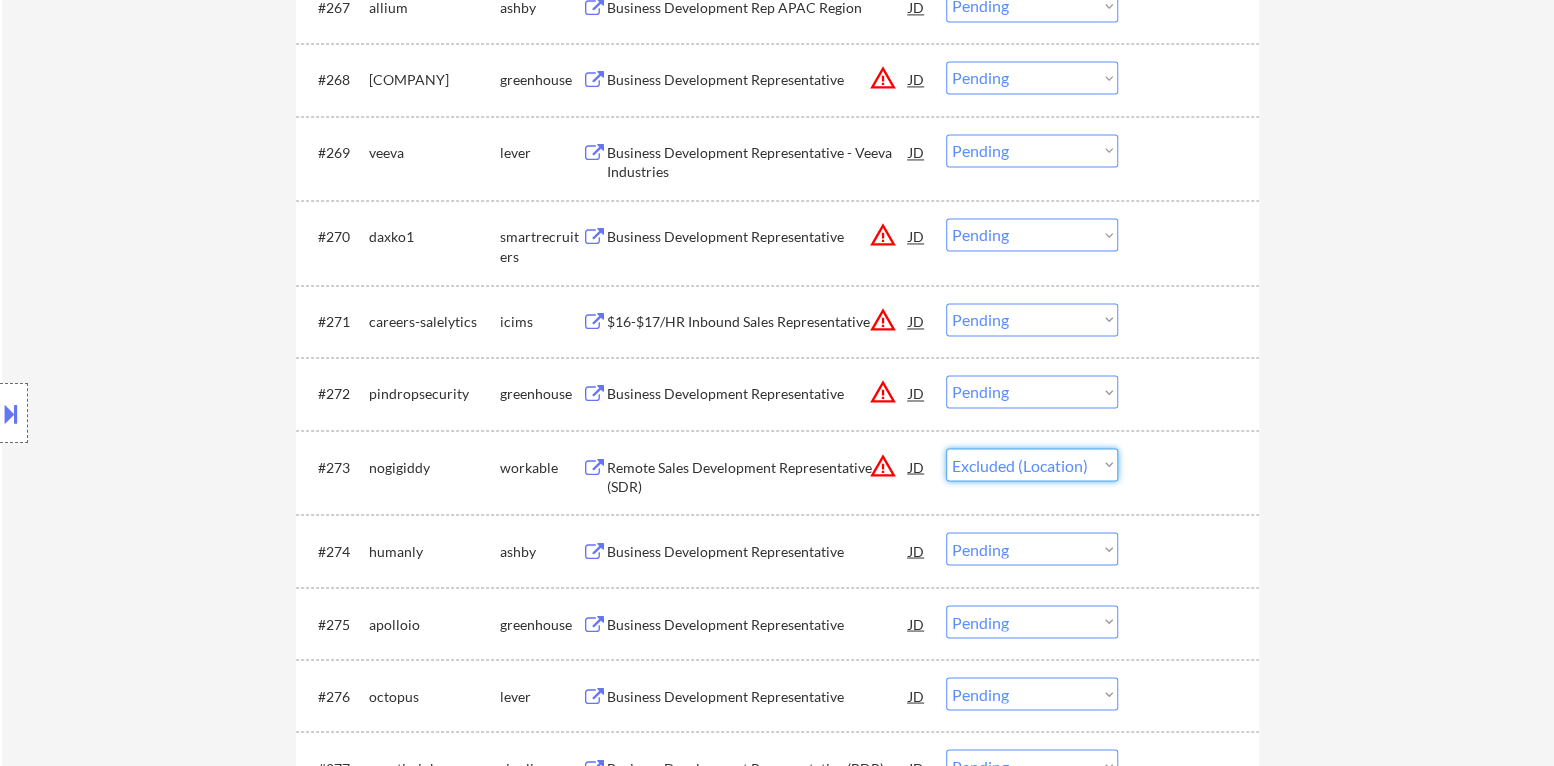 click on "Choose an option... Pending Applied Excluded (Questions) Excluded (Expired) Excluded (Location) Excluded (Bad Match) Excluded (Blocklist) Excluded (Salary) Excluded (Other)" at bounding box center [1032, 464] 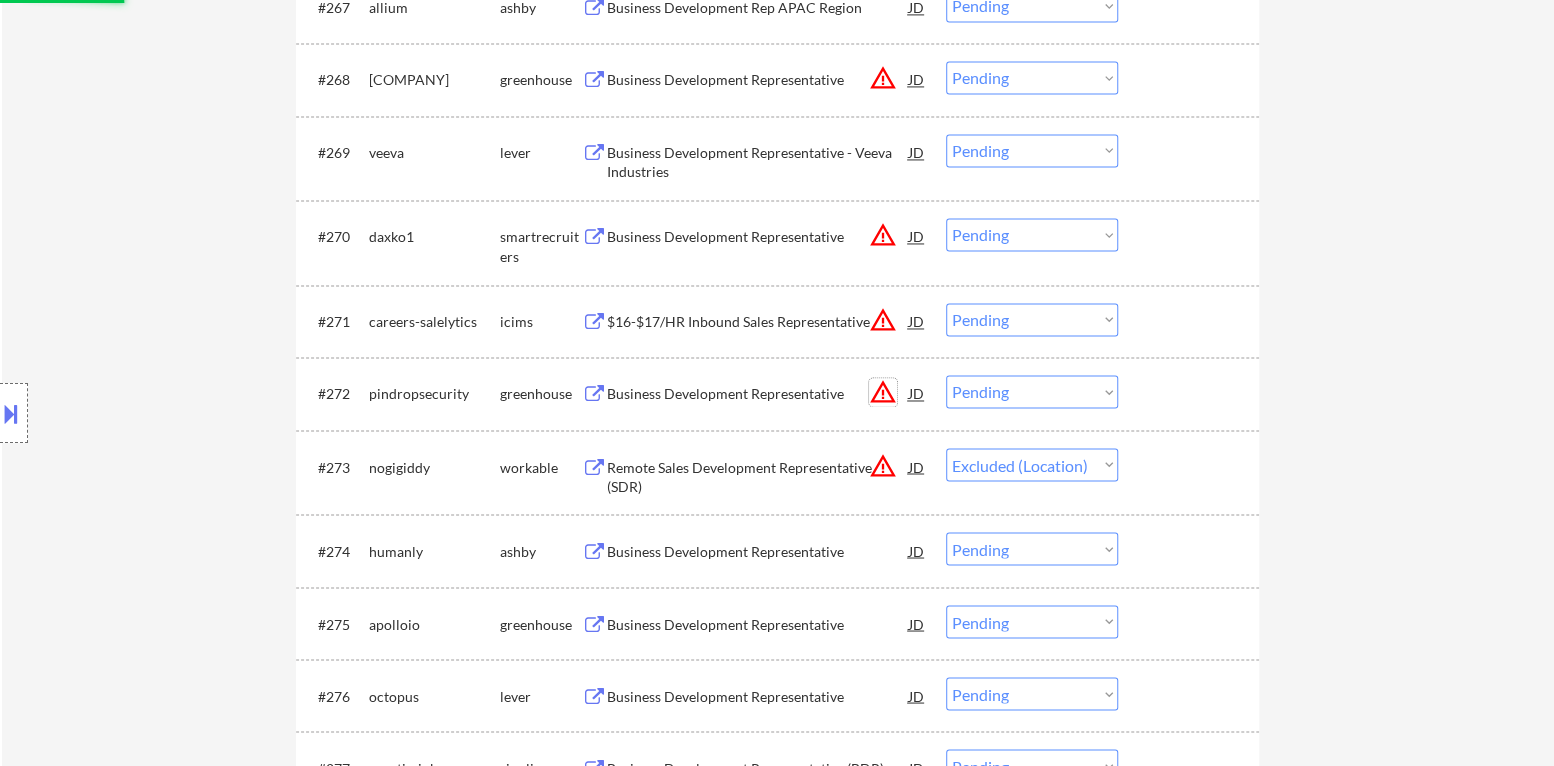 click on "warning_amber" at bounding box center [883, 392] 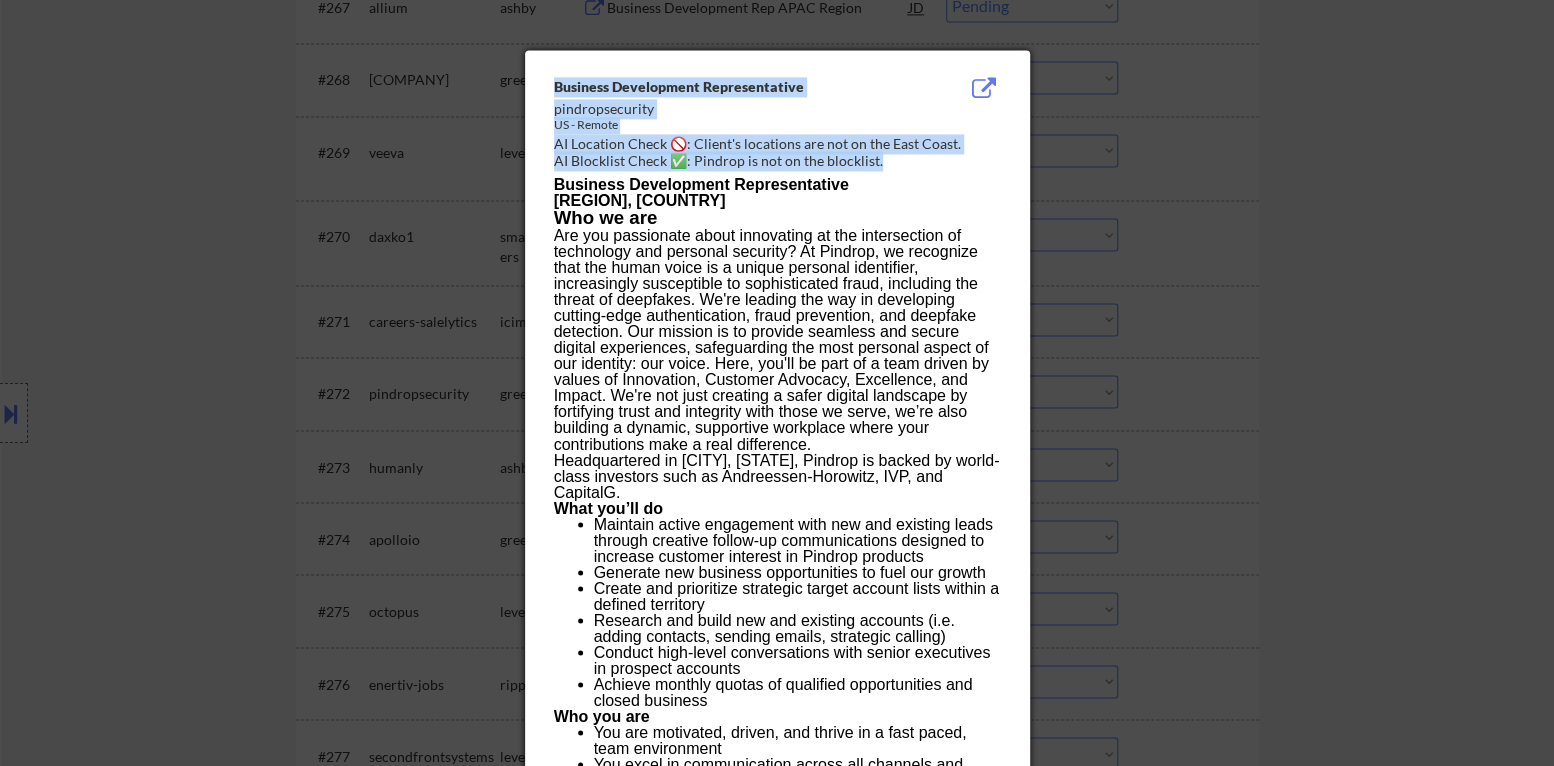 drag, startPoint x: 1105, startPoint y: 413, endPoint x: 1004, endPoint y: 413, distance: 101 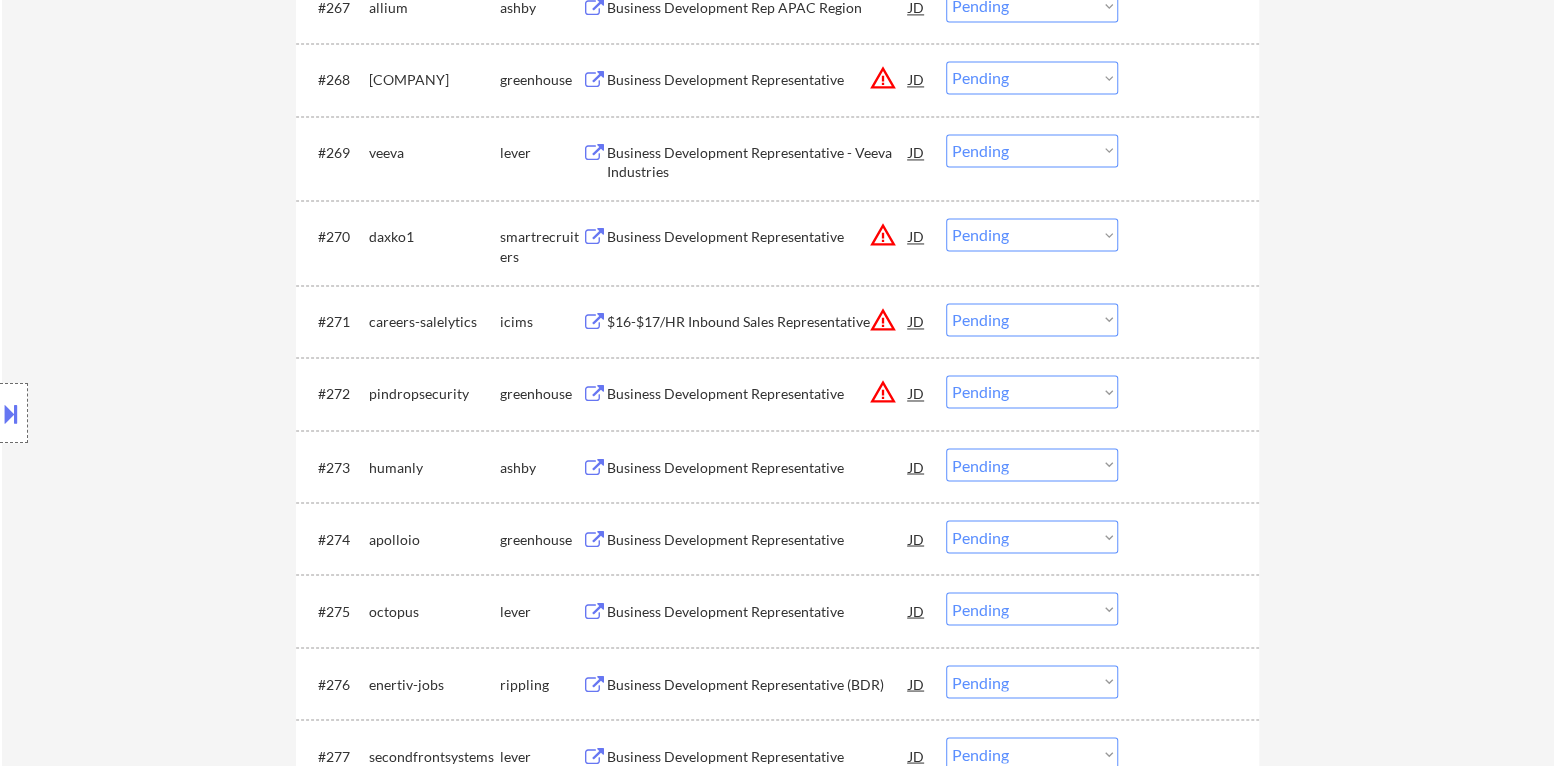 click on "Business Development Representative" at bounding box center [758, 394] 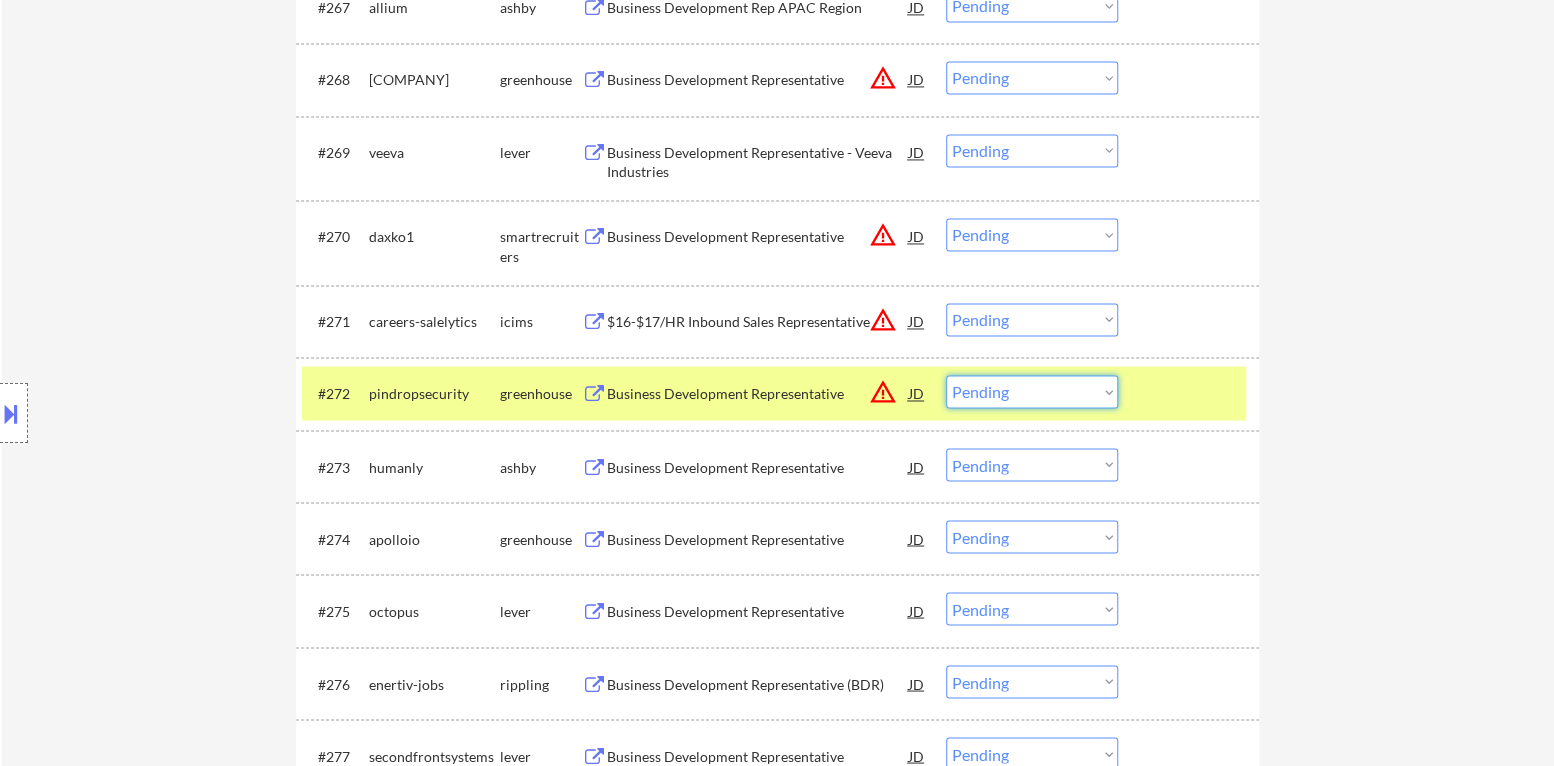 drag, startPoint x: 1066, startPoint y: 384, endPoint x: 1066, endPoint y: 400, distance: 16 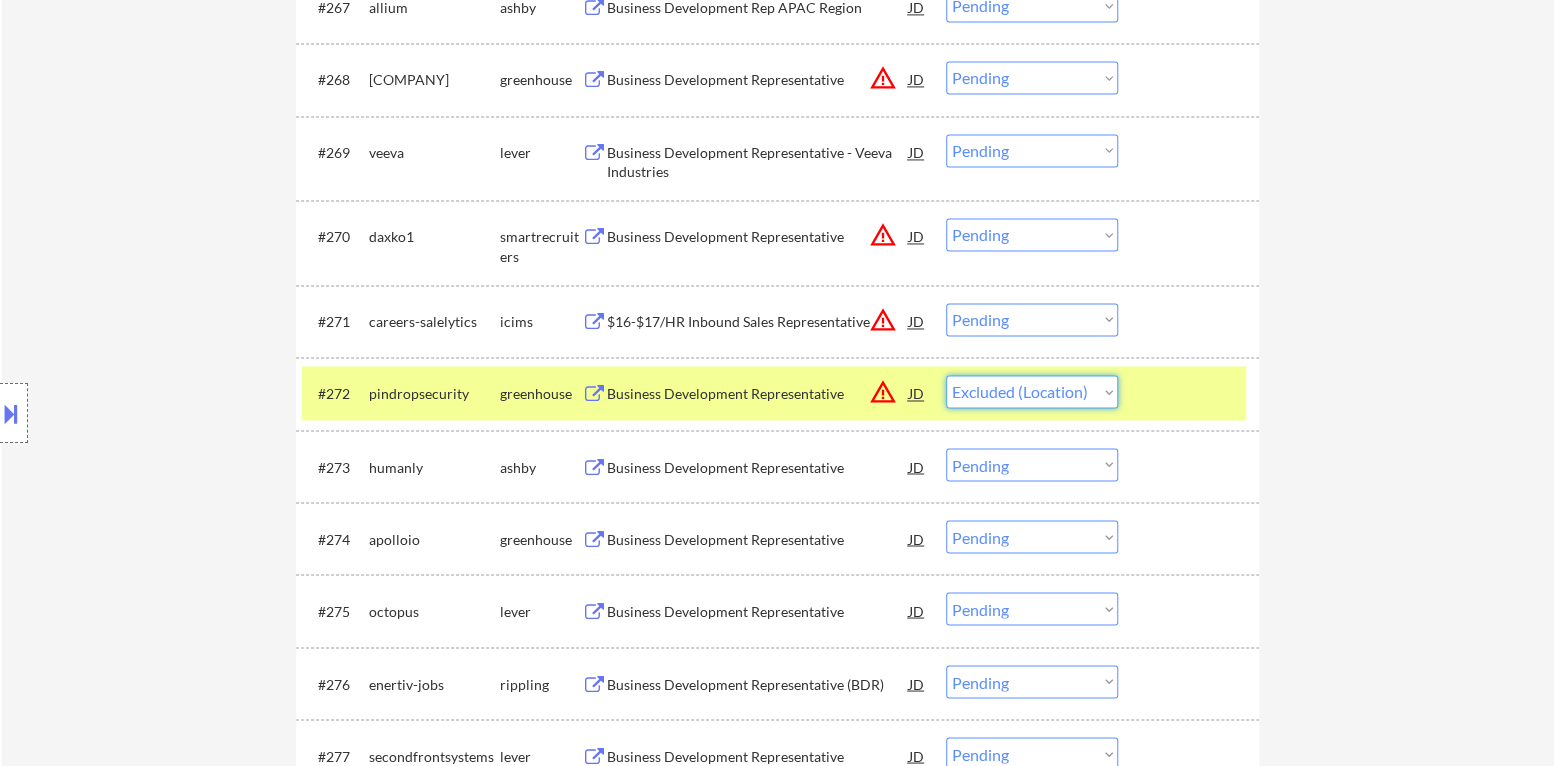 click on "Choose an option... Pending Applied Excluded (Questions) Excluded (Expired) Excluded (Location) Excluded (Bad Match) Excluded (Blocklist) Excluded (Salary) Excluded (Other)" at bounding box center (1032, 391) 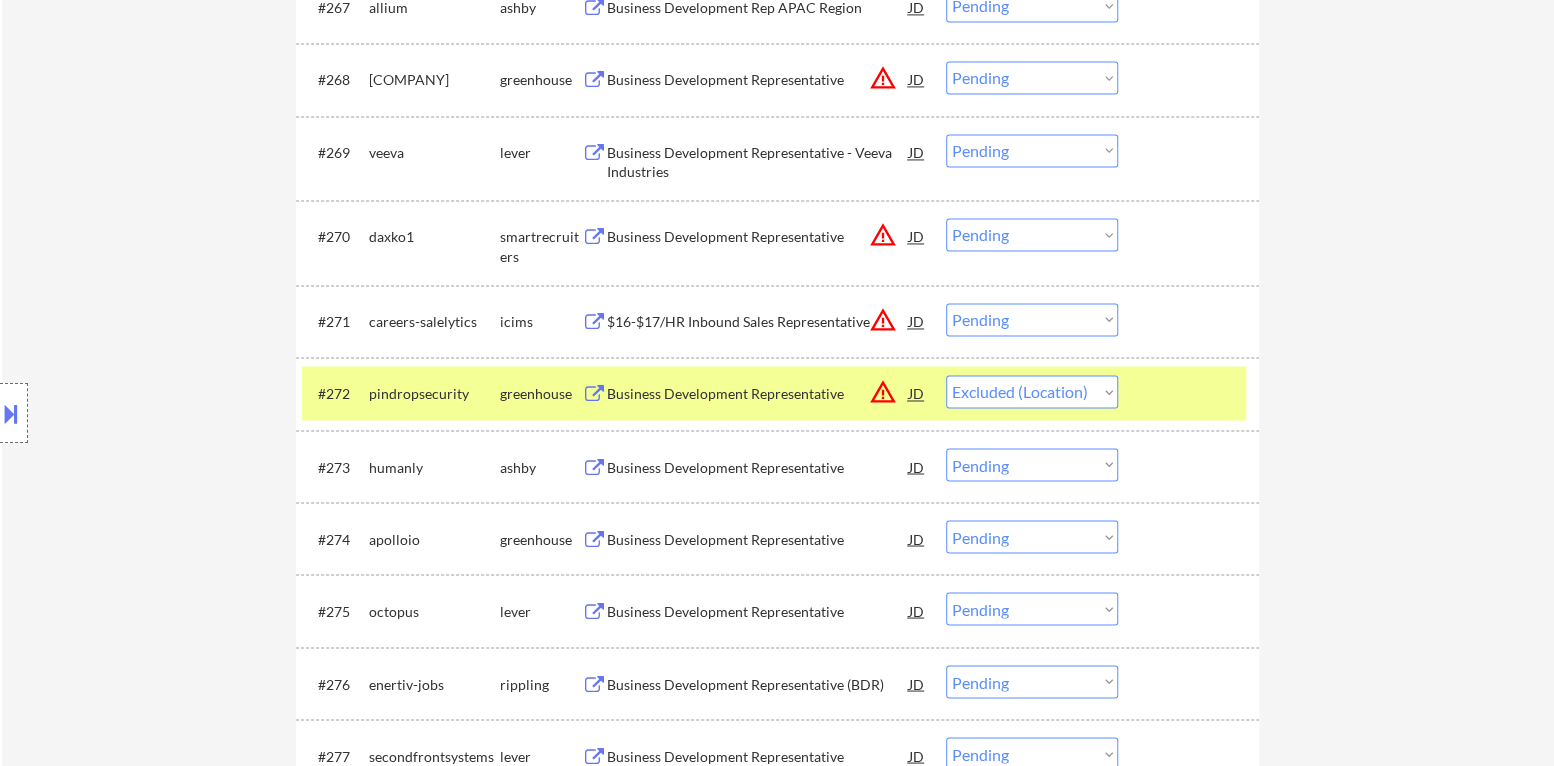 click at bounding box center [1191, 393] 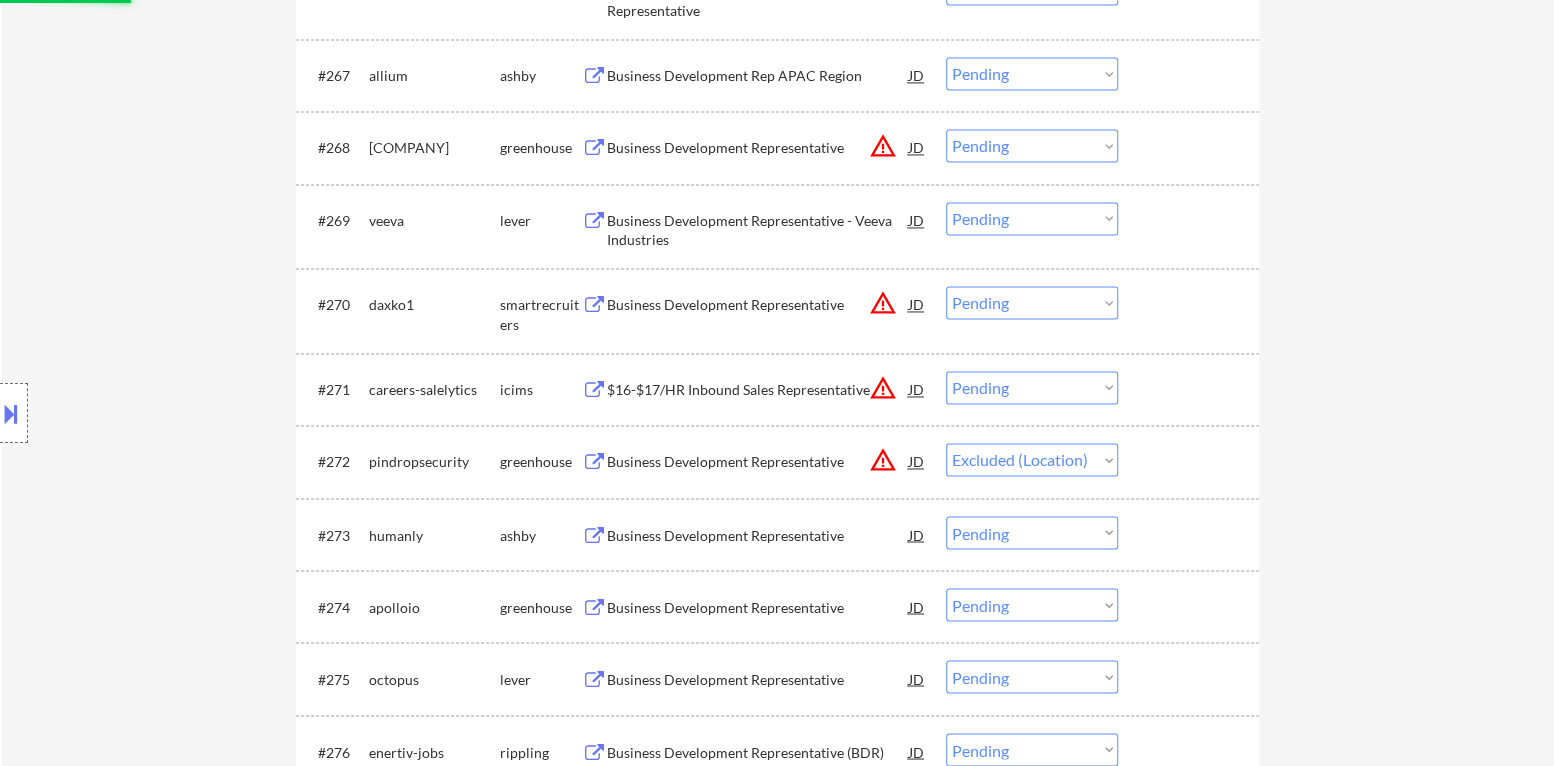 scroll, scrollTop: 5800, scrollLeft: 0, axis: vertical 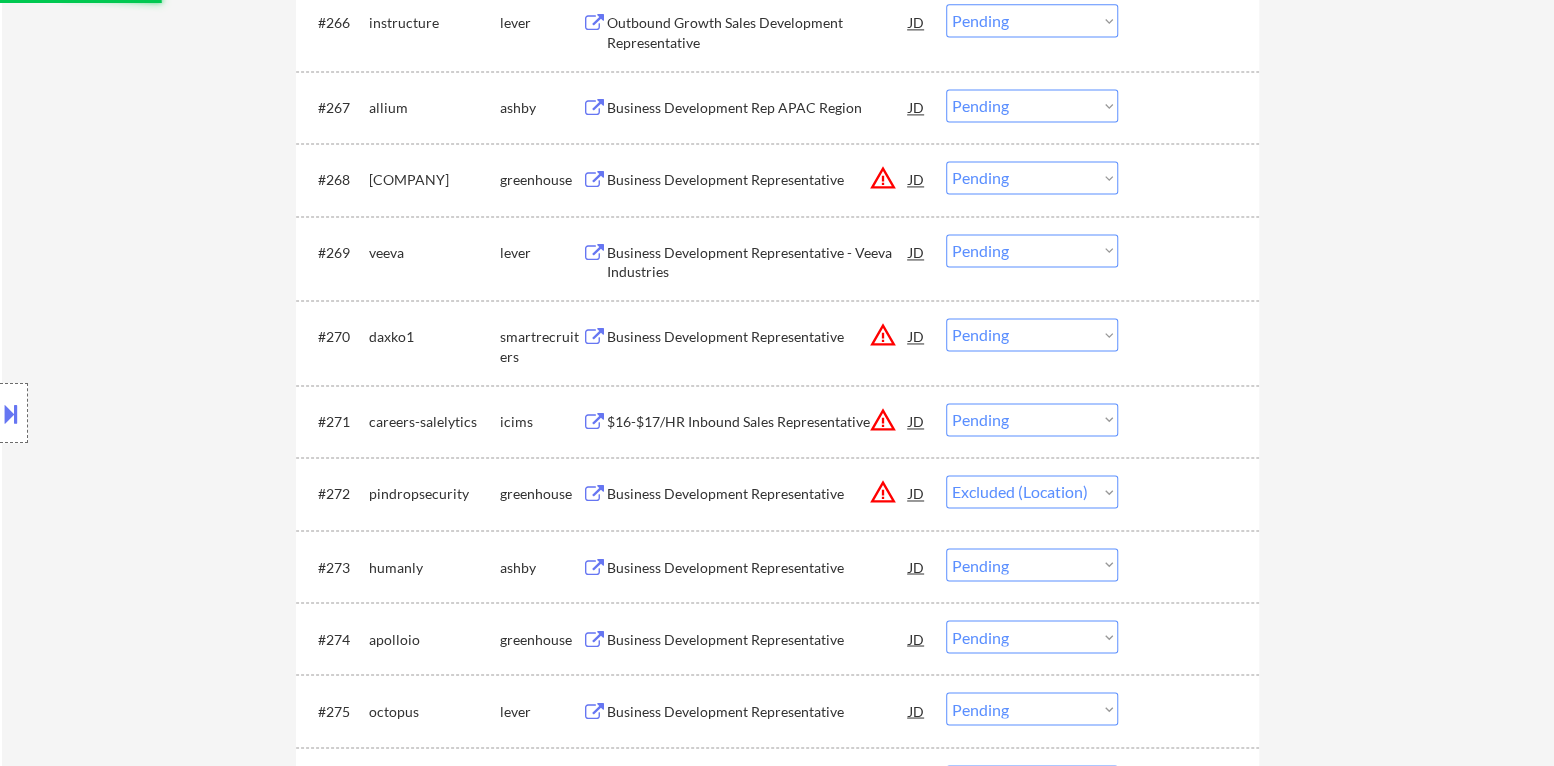 click on "Choose an option... Pending Applied Excluded (Questions) Excluded (Expired) Excluded (Location) Excluded (Bad Match) Excluded (Blocklist) Excluded (Salary) Excluded (Other)" at bounding box center (1032, 419) 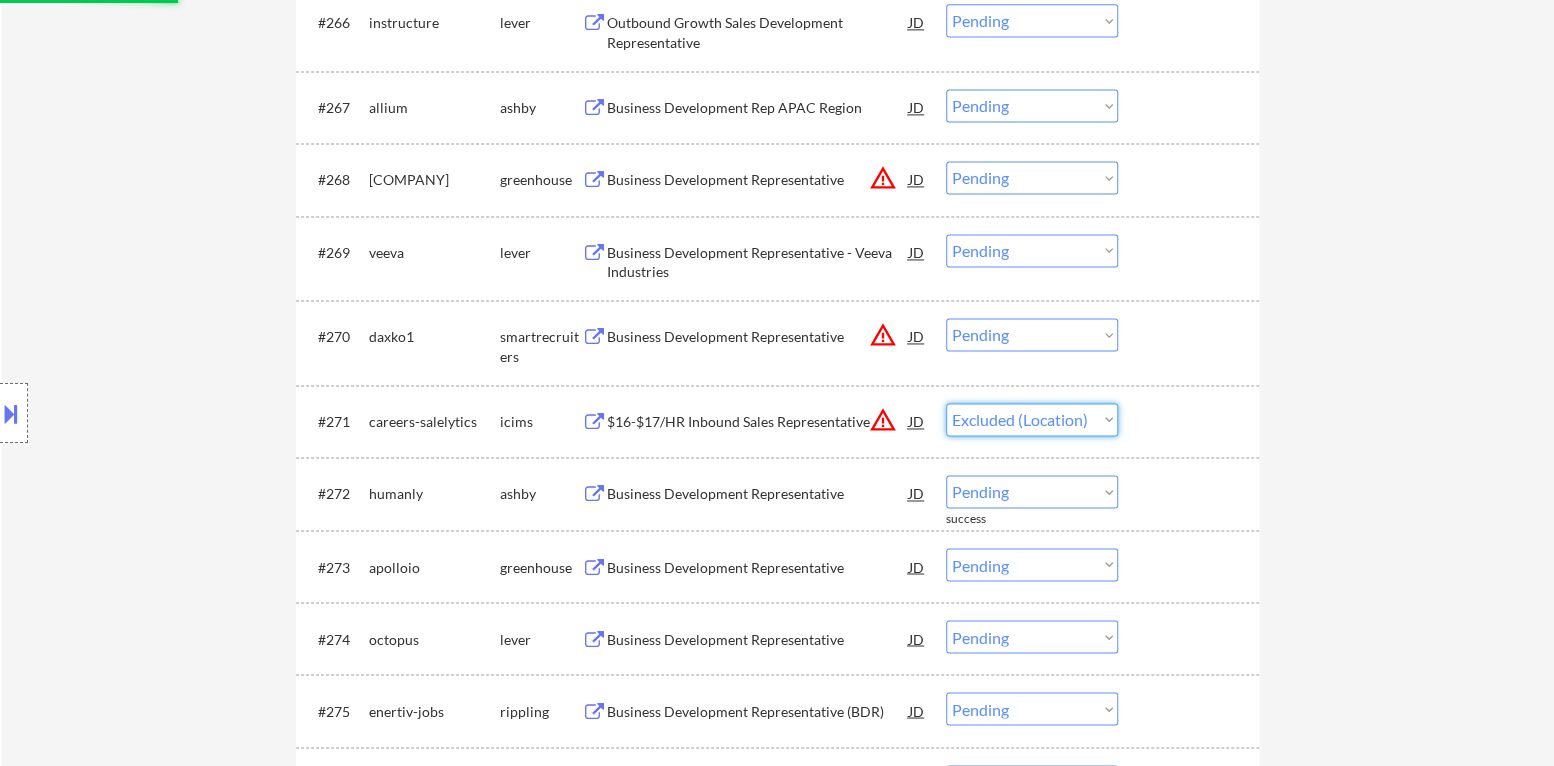 click on "Choose an option... Pending Applied Excluded (Questions) Excluded (Expired) Excluded (Location) Excluded (Bad Match) Excluded (Blocklist) Excluded (Salary) Excluded (Other)" at bounding box center [1032, 419] 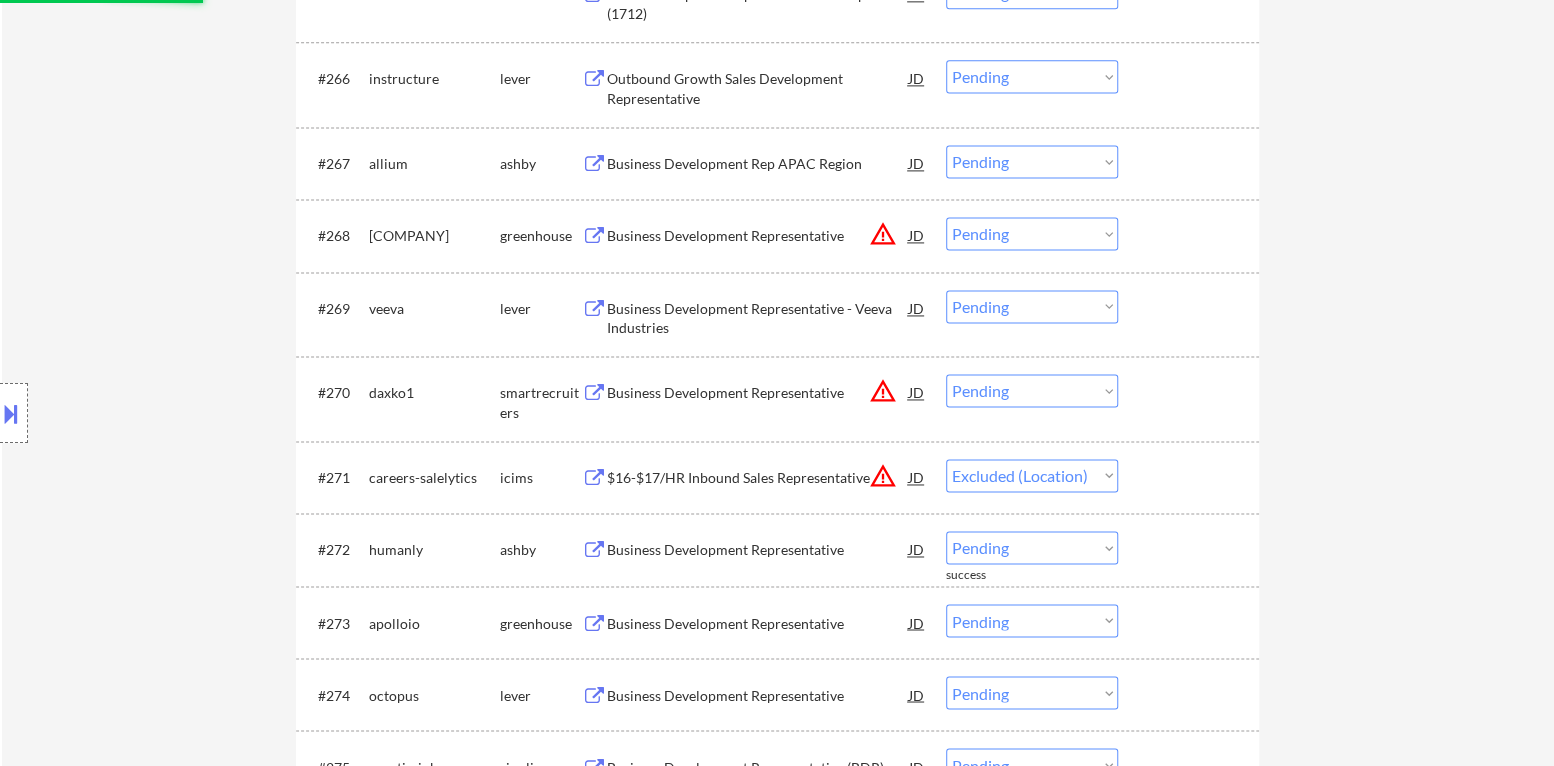 scroll, scrollTop: 5700, scrollLeft: 0, axis: vertical 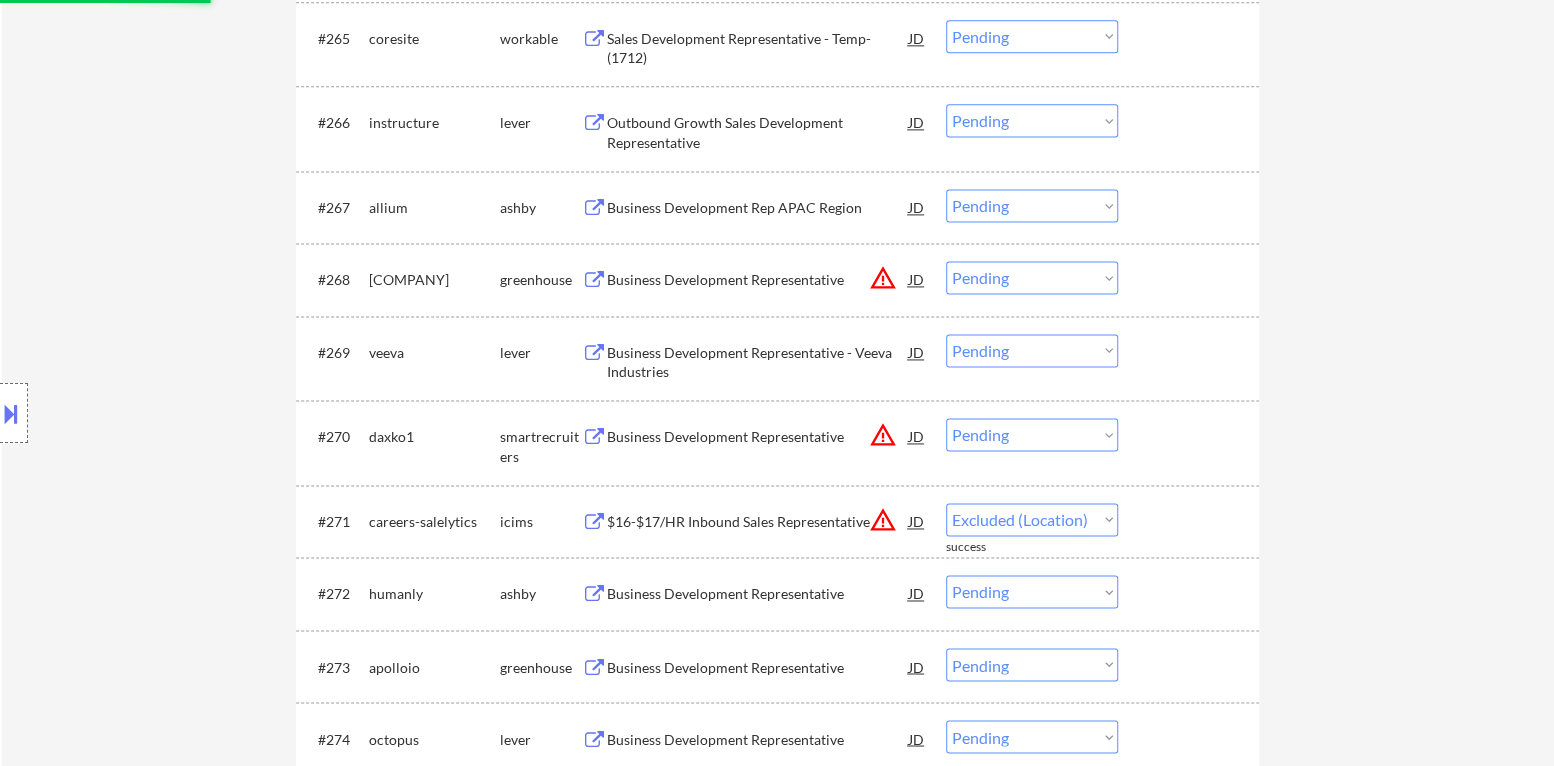 click on "Choose an option... Pending Applied Excluded (Questions) Excluded (Expired) Excluded (Location) Excluded (Bad Match) Excluded (Blocklist) Excluded (Salary) Excluded (Other)" at bounding box center [1032, 434] 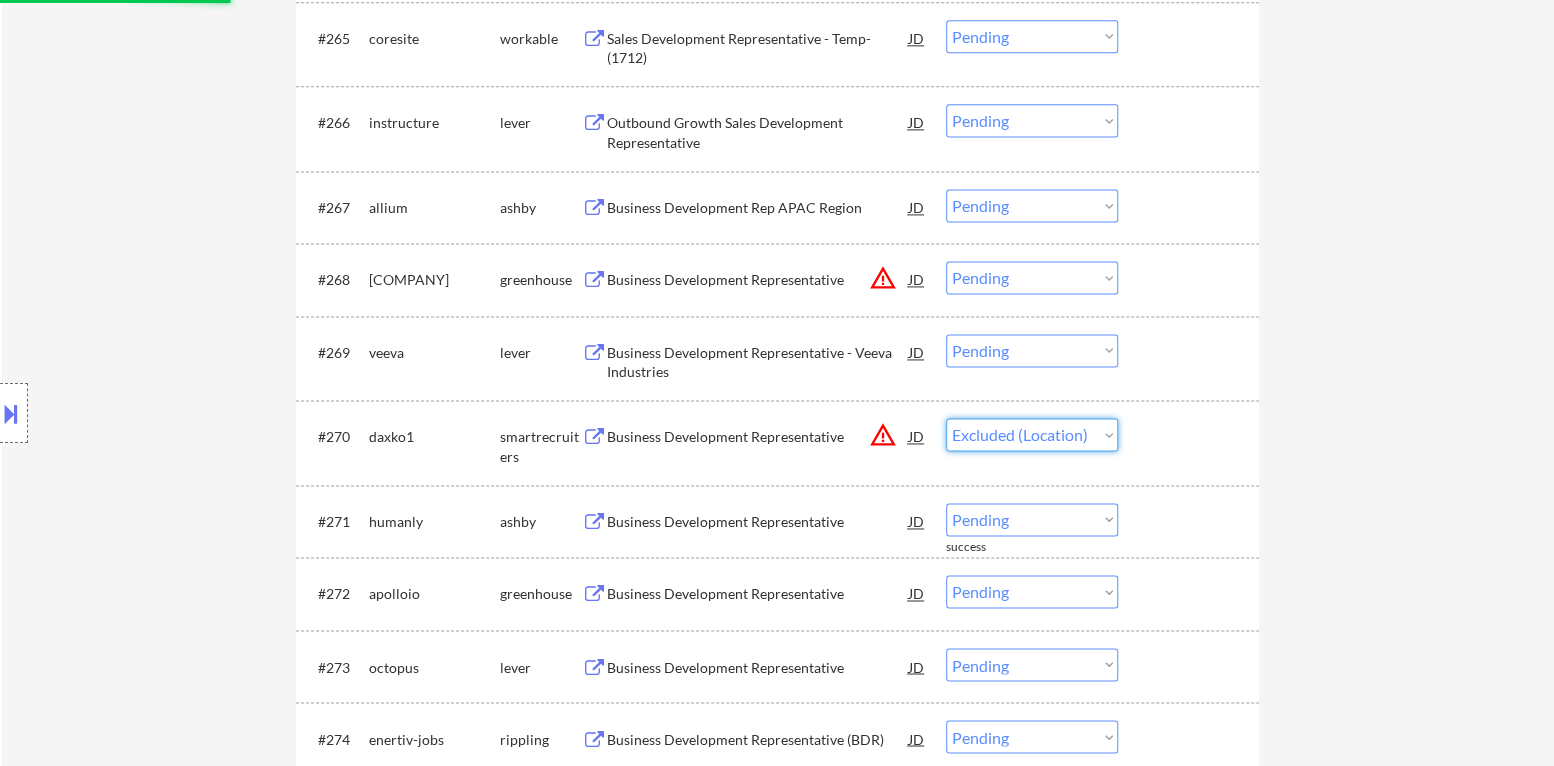click on "Choose an option... Pending Applied Excluded (Questions) Excluded (Expired) Excluded (Location) Excluded (Bad Match) Excluded (Blocklist) Excluded (Salary) Excluded (Other)" at bounding box center [1032, 434] 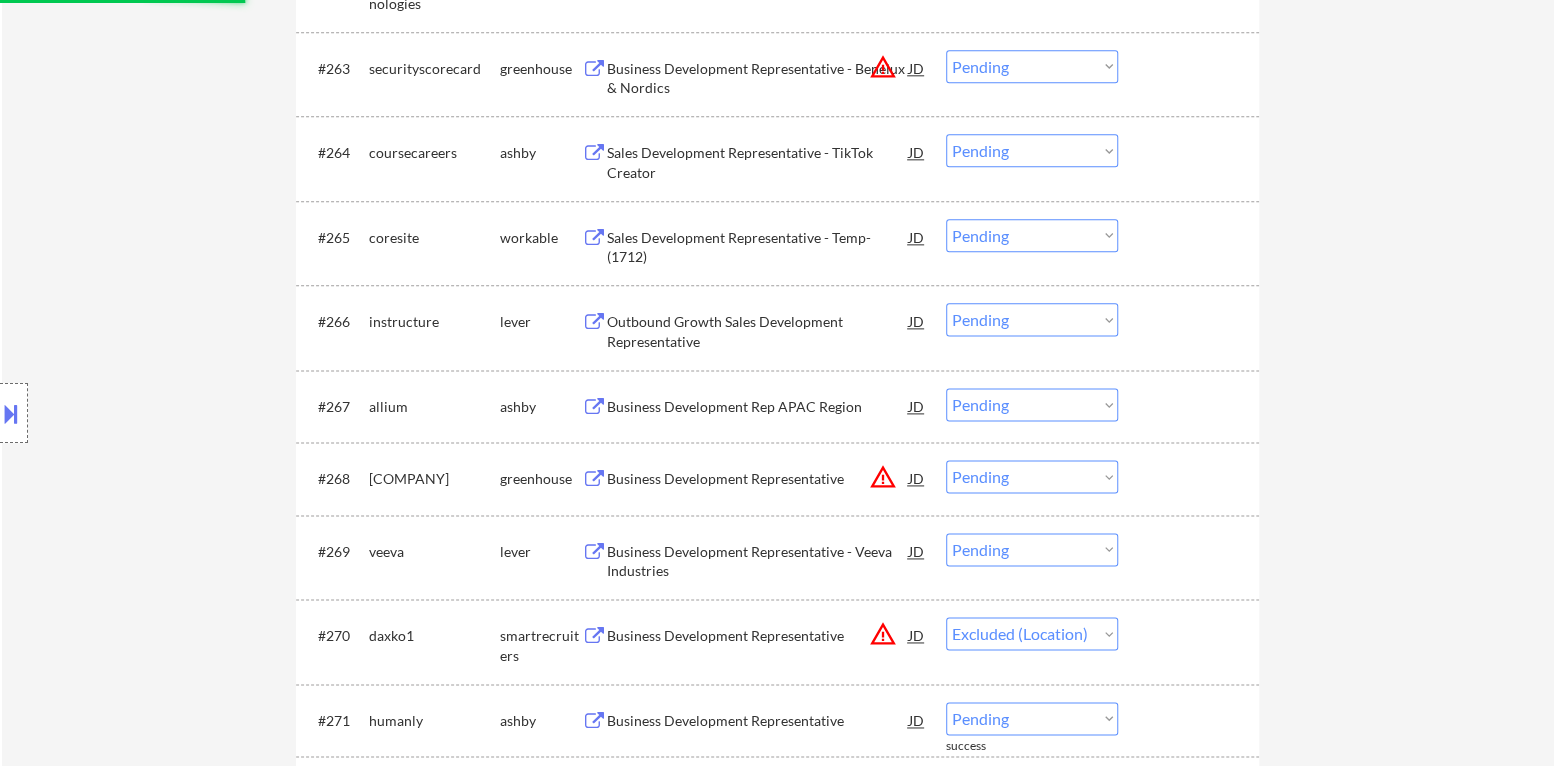 scroll, scrollTop: 5500, scrollLeft: 0, axis: vertical 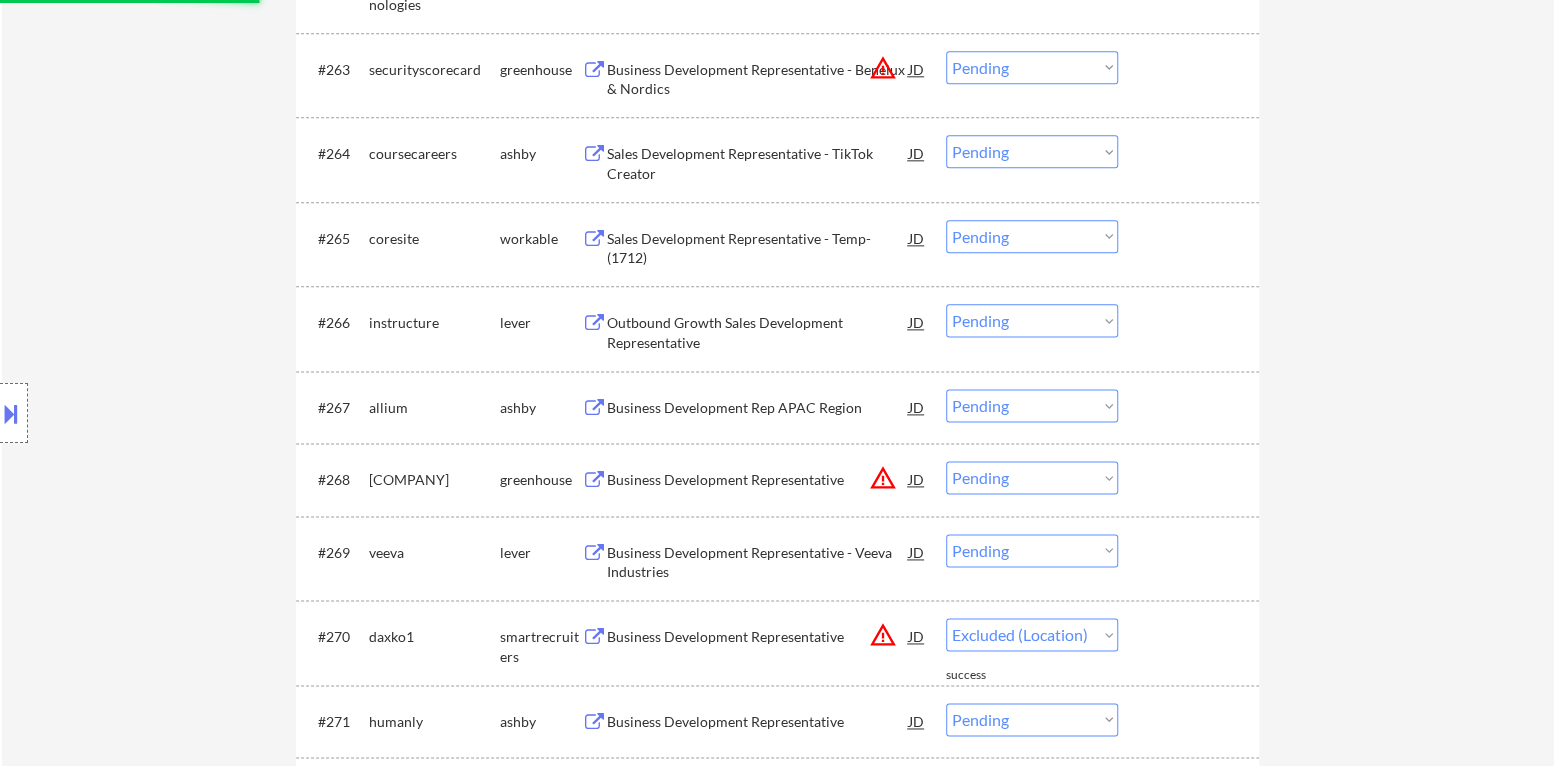 click on "Business Development Representative - Veeva Industries" at bounding box center (758, 562) 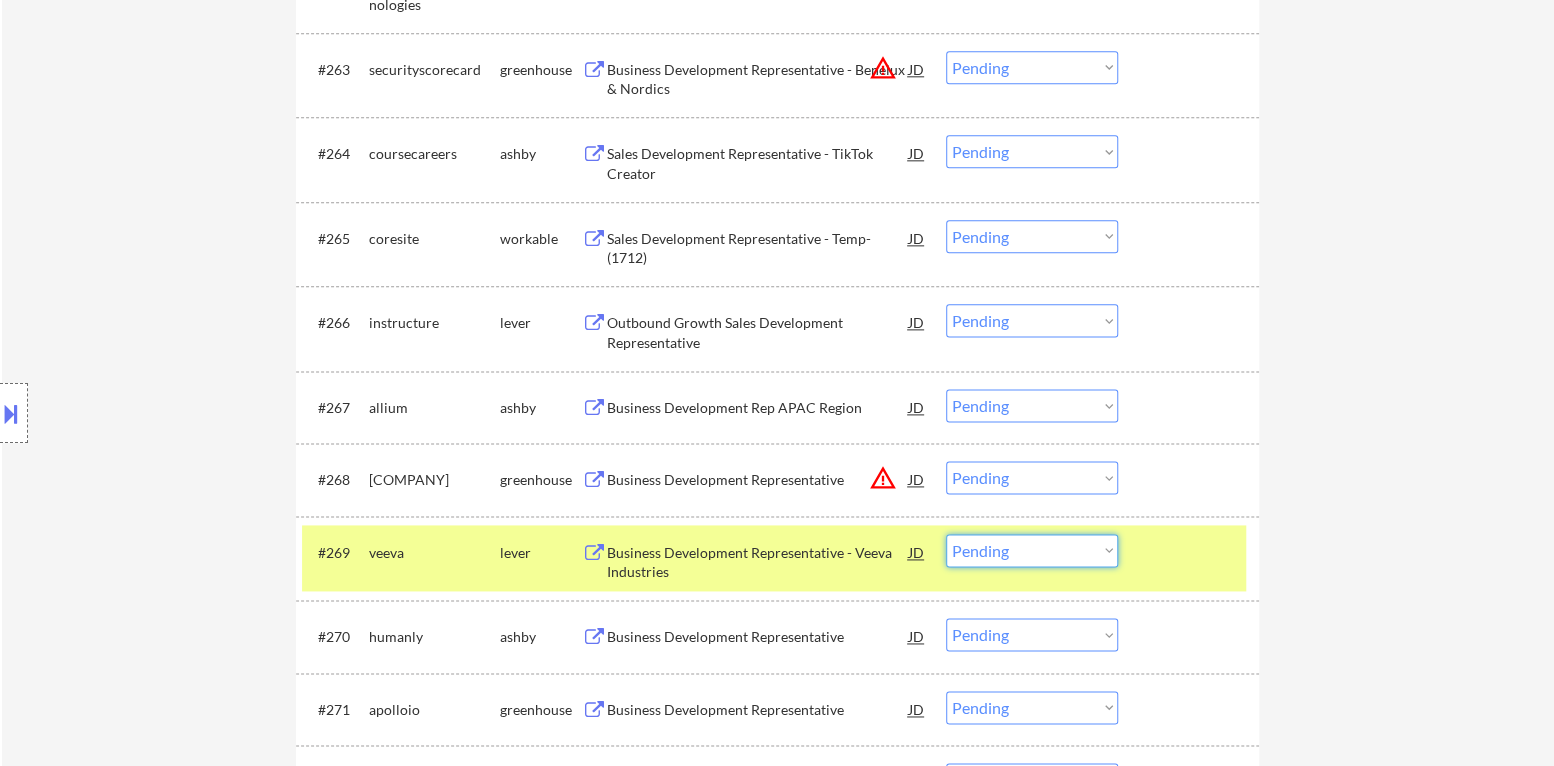 click on "Choose an option... Pending Applied Excluded (Questions) Excluded (Expired) Excluded (Location) Excluded (Bad Match) Excluded (Blocklist) Excluded (Salary) Excluded (Other)" at bounding box center [1032, 550] 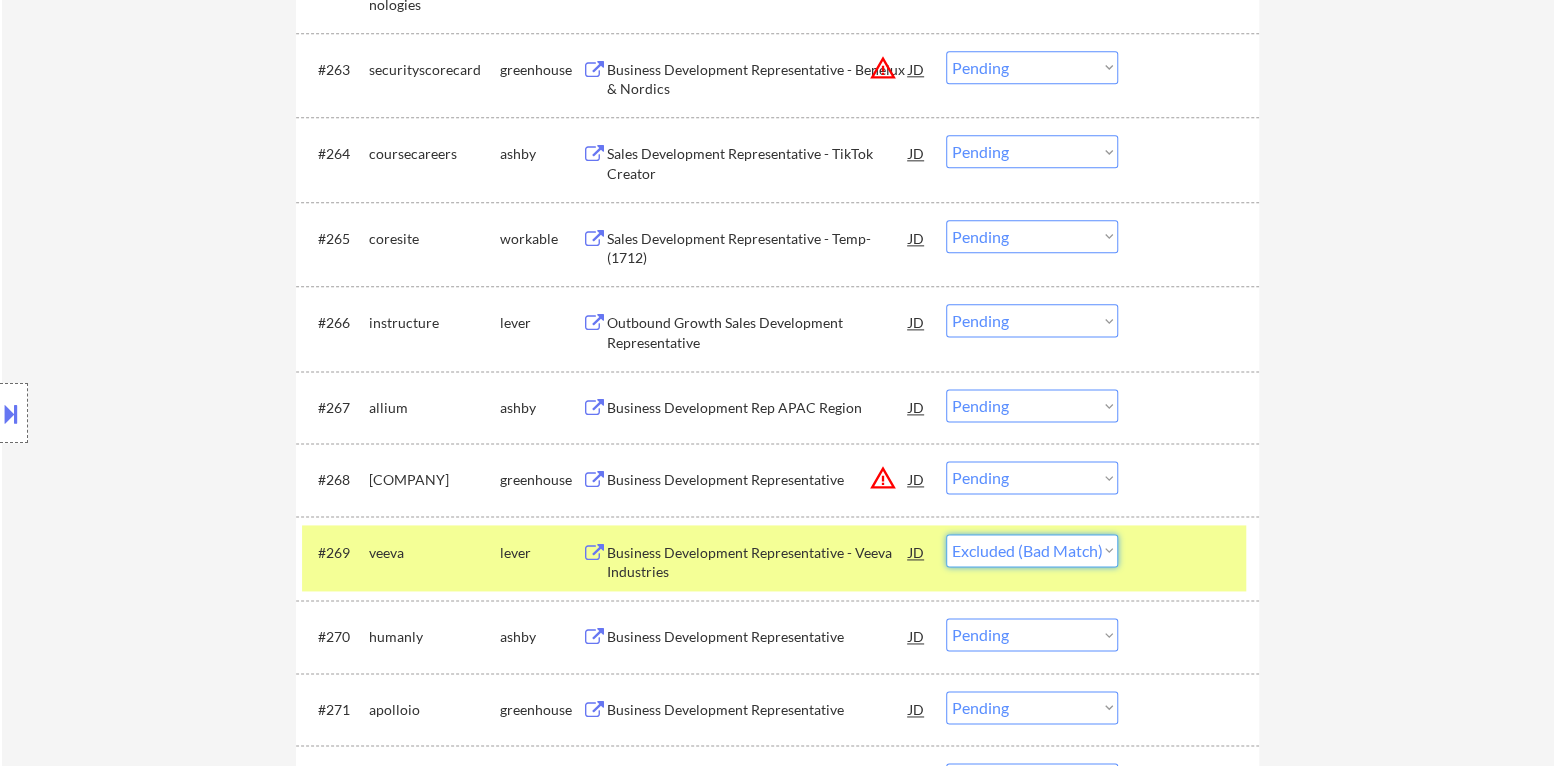 click on "Choose an option... Pending Applied Excluded (Questions) Excluded (Expired) Excluded (Location) Excluded (Bad Match) Excluded (Blocklist) Excluded (Salary) Excluded (Other)" at bounding box center (1032, 550) 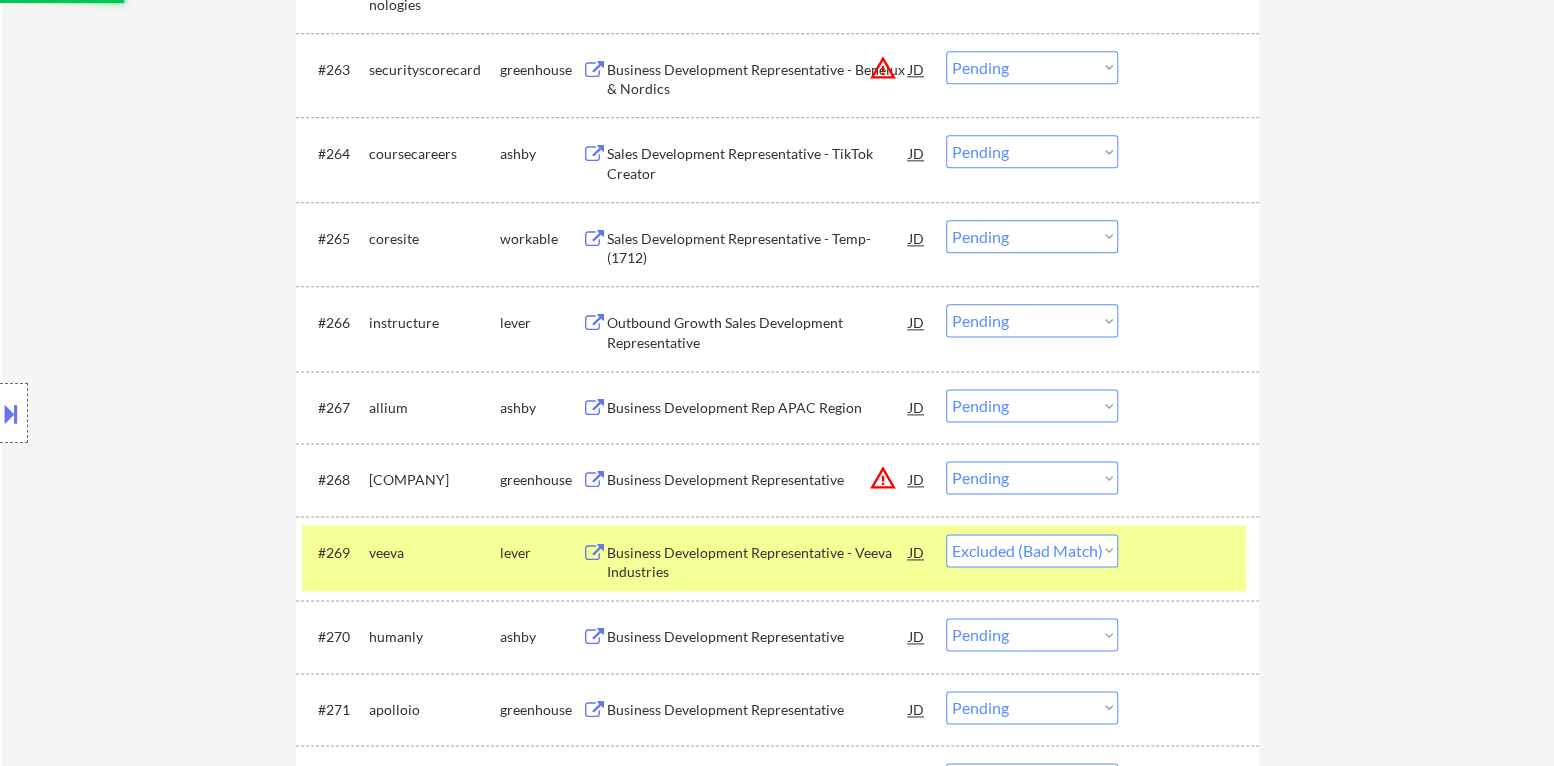 click at bounding box center [1191, 552] 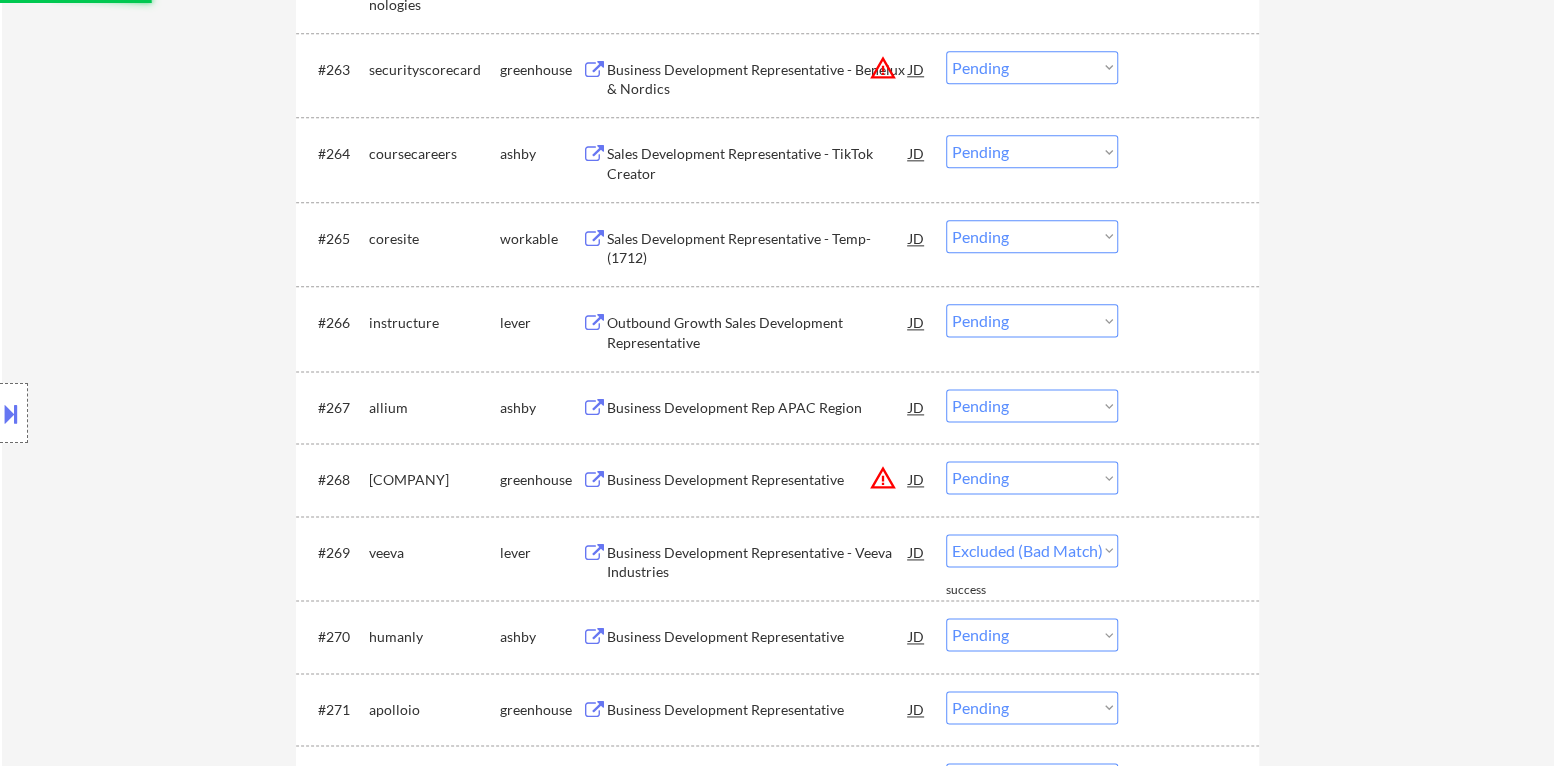 click on "warning_amber" at bounding box center [883, 478] 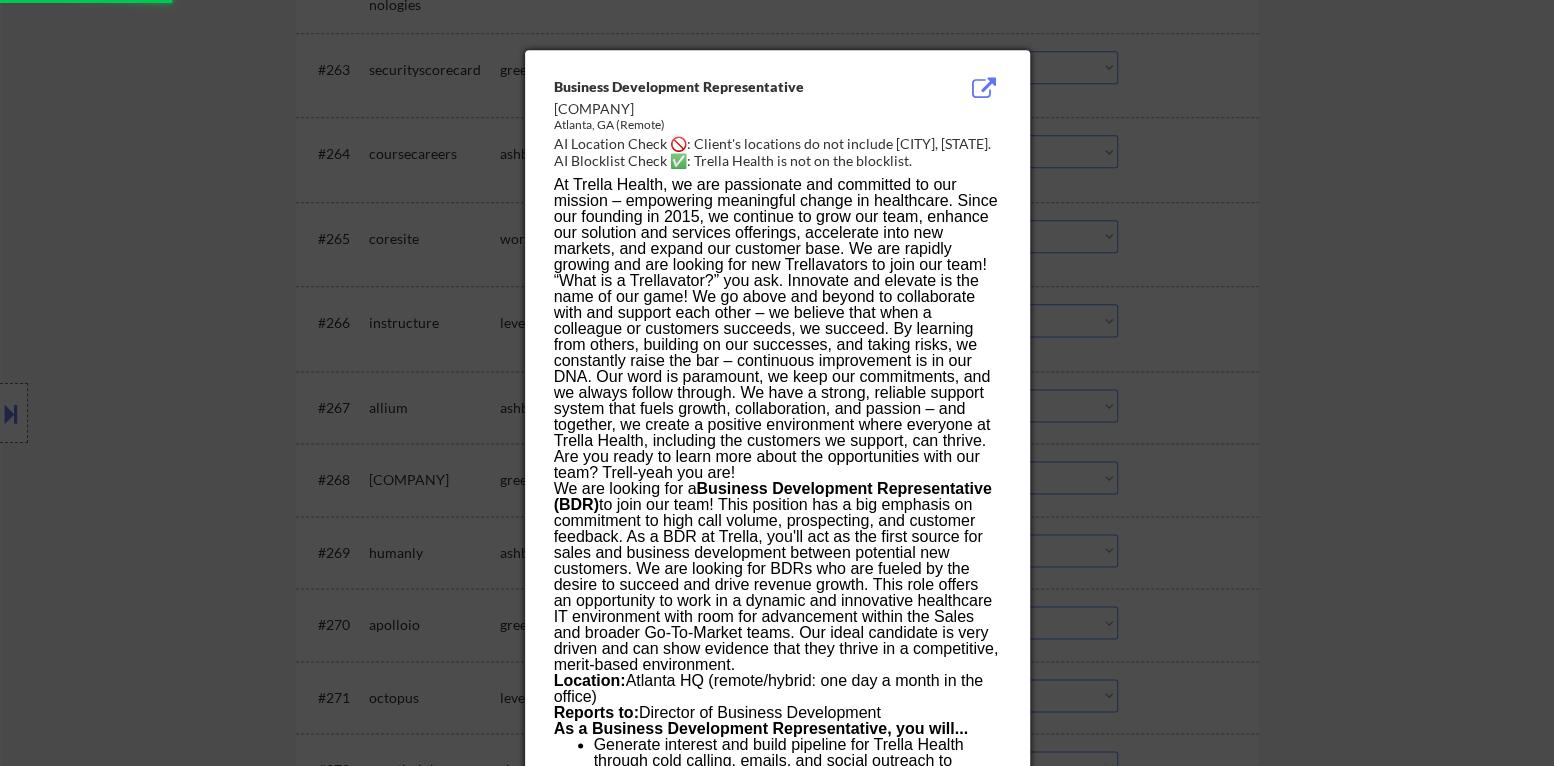 click at bounding box center [777, 383] 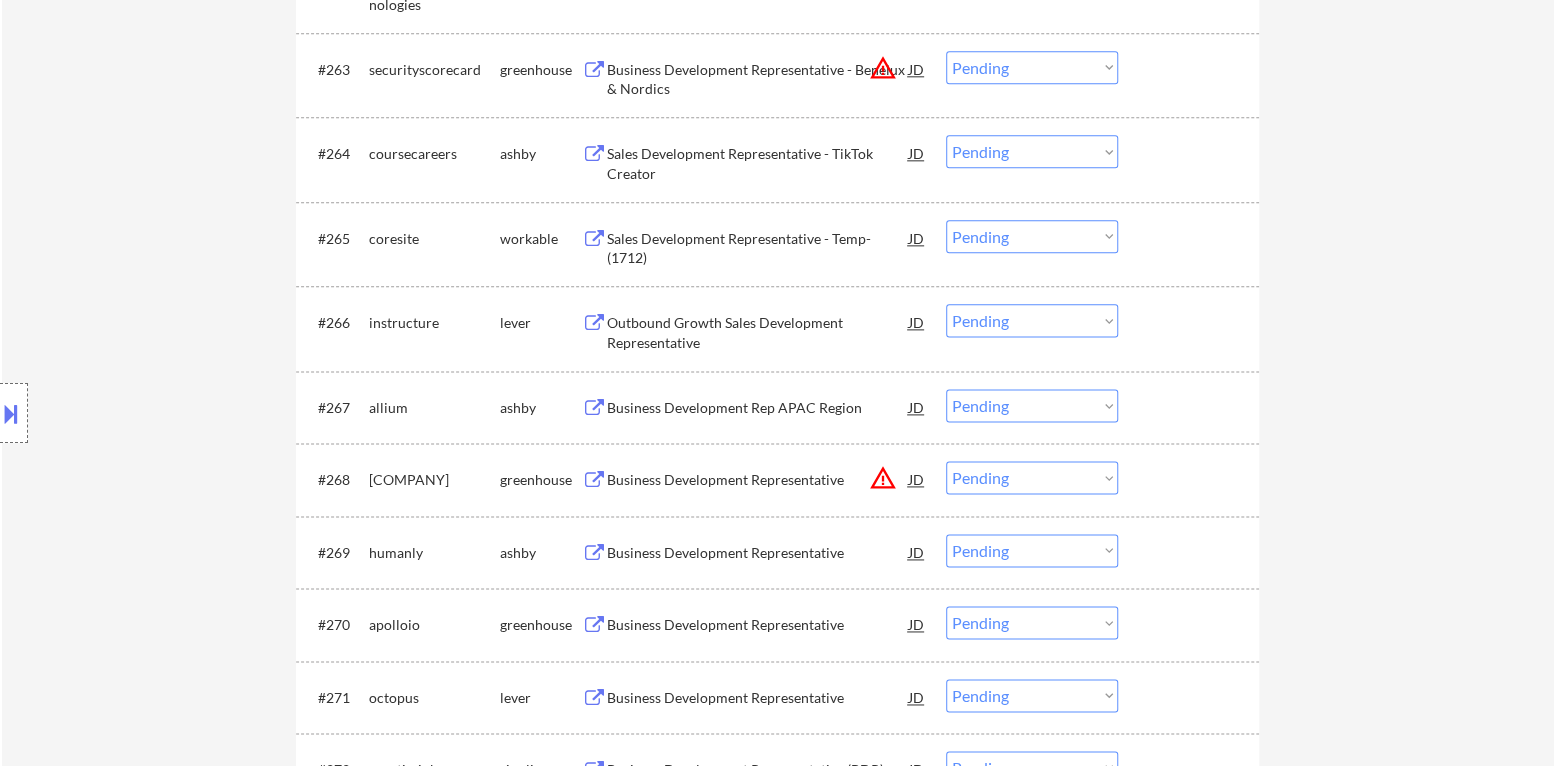 click on "warning_amber" at bounding box center [883, 478] 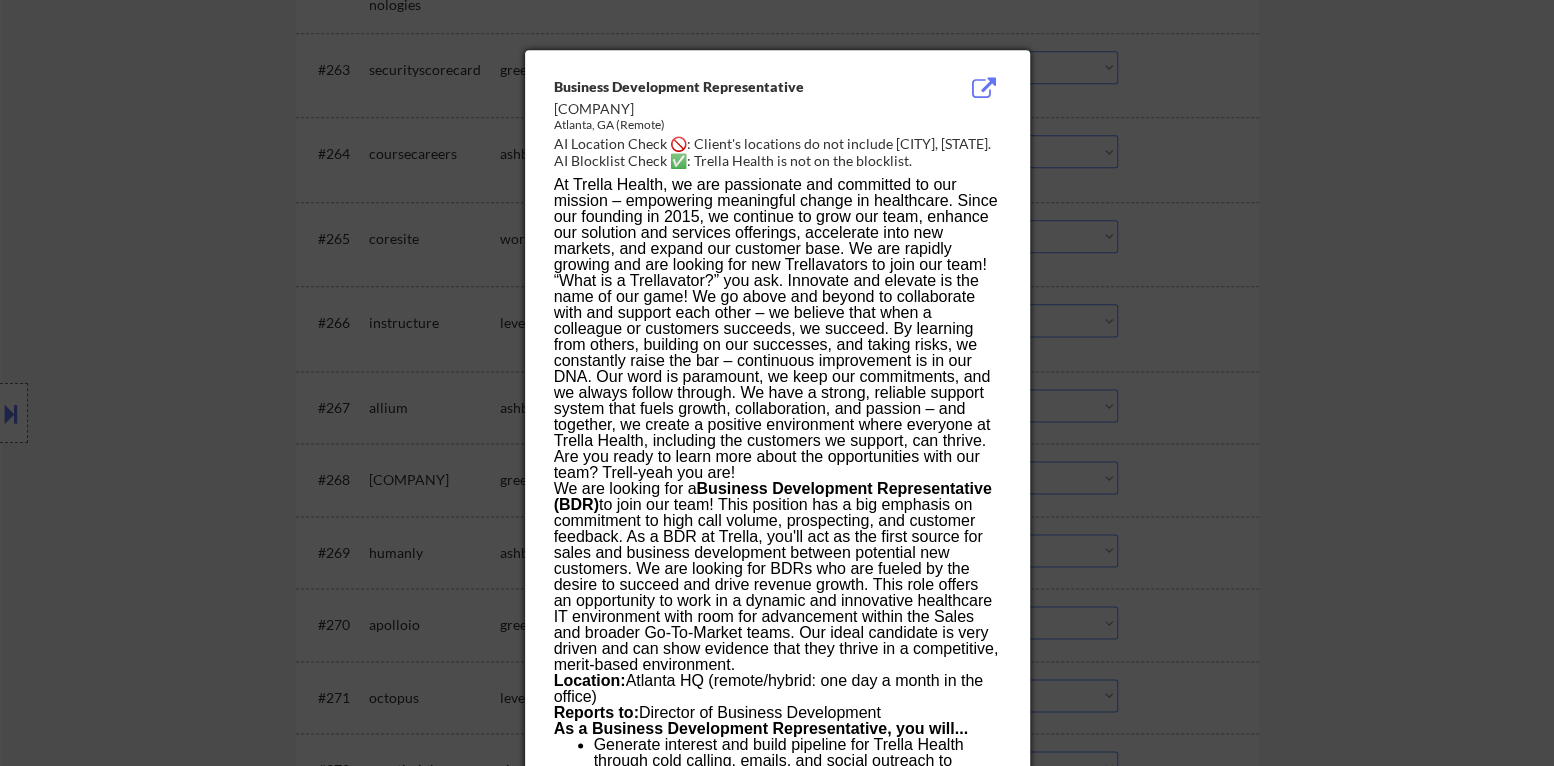 click at bounding box center [777, 383] 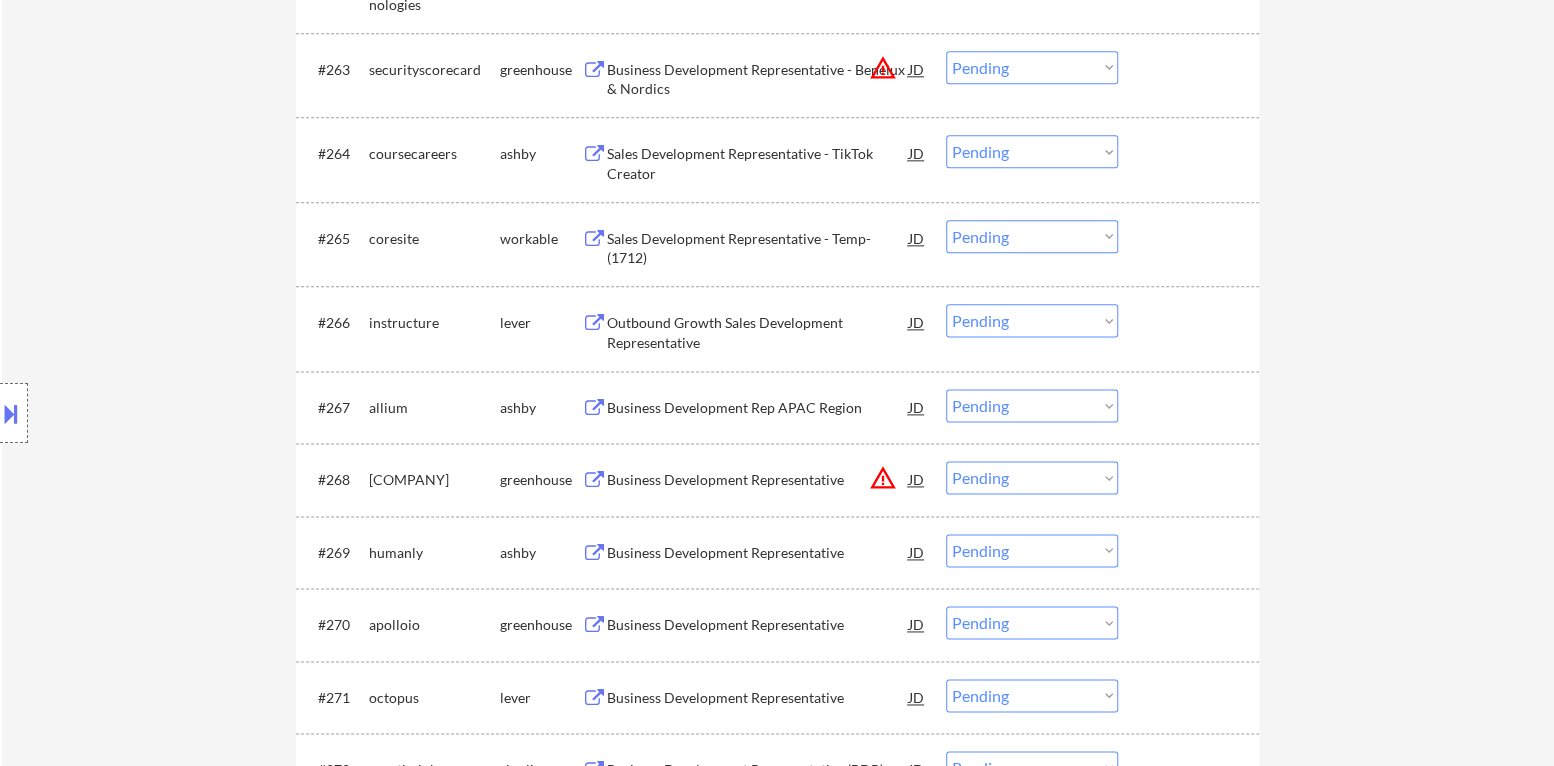 click on "Choose an option... Pending Applied Excluded (Questions) Excluded (Expired) Excluded (Location) Excluded (Bad Match) Excluded (Blocklist) Excluded (Salary) Excluded (Other)" at bounding box center (1032, 477) 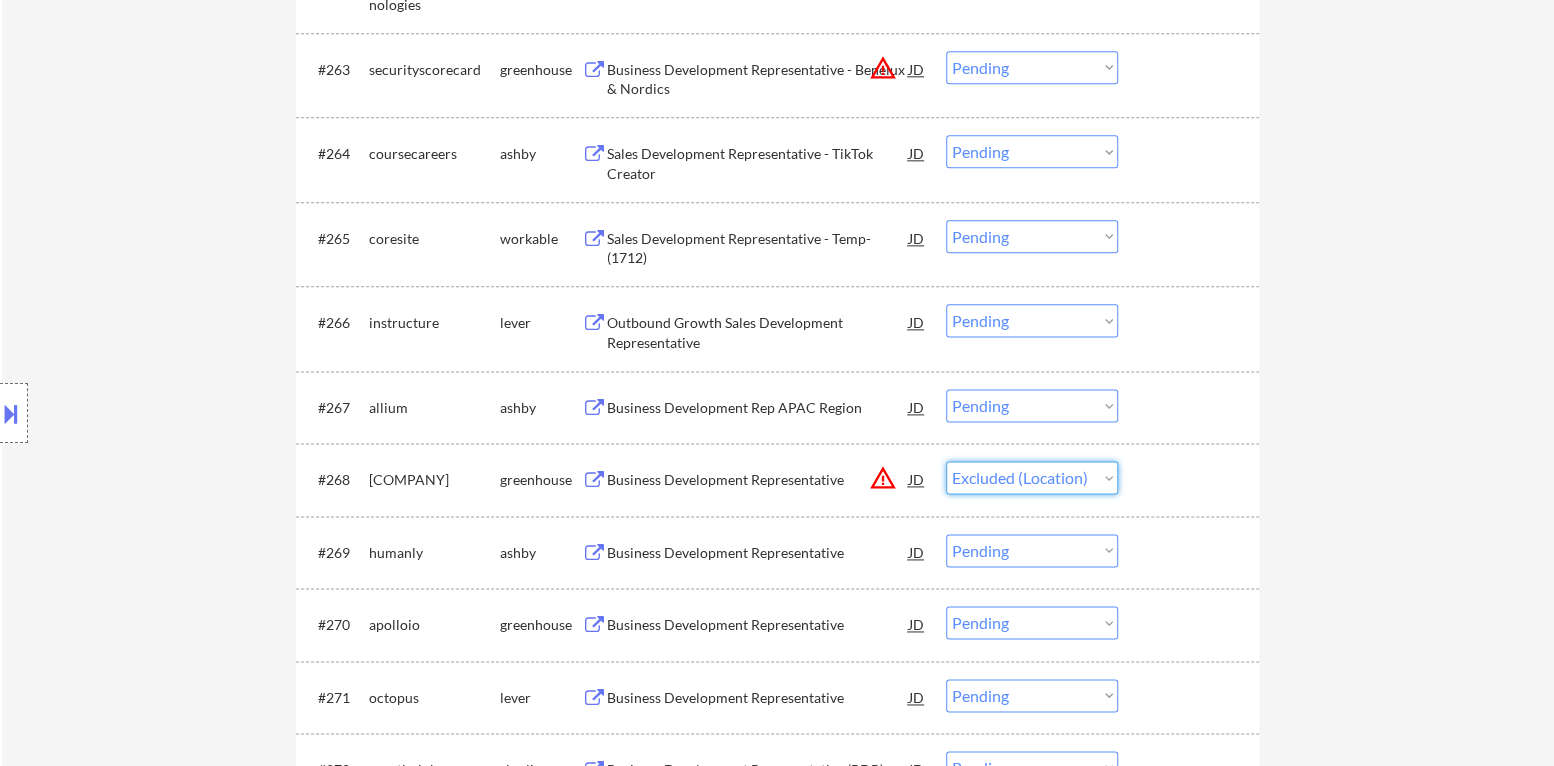 click on "Choose an option... Pending Applied Excluded (Questions) Excluded (Expired) Excluded (Location) Excluded (Bad Match) Excluded (Blocklist) Excluded (Salary) Excluded (Other)" at bounding box center (1032, 477) 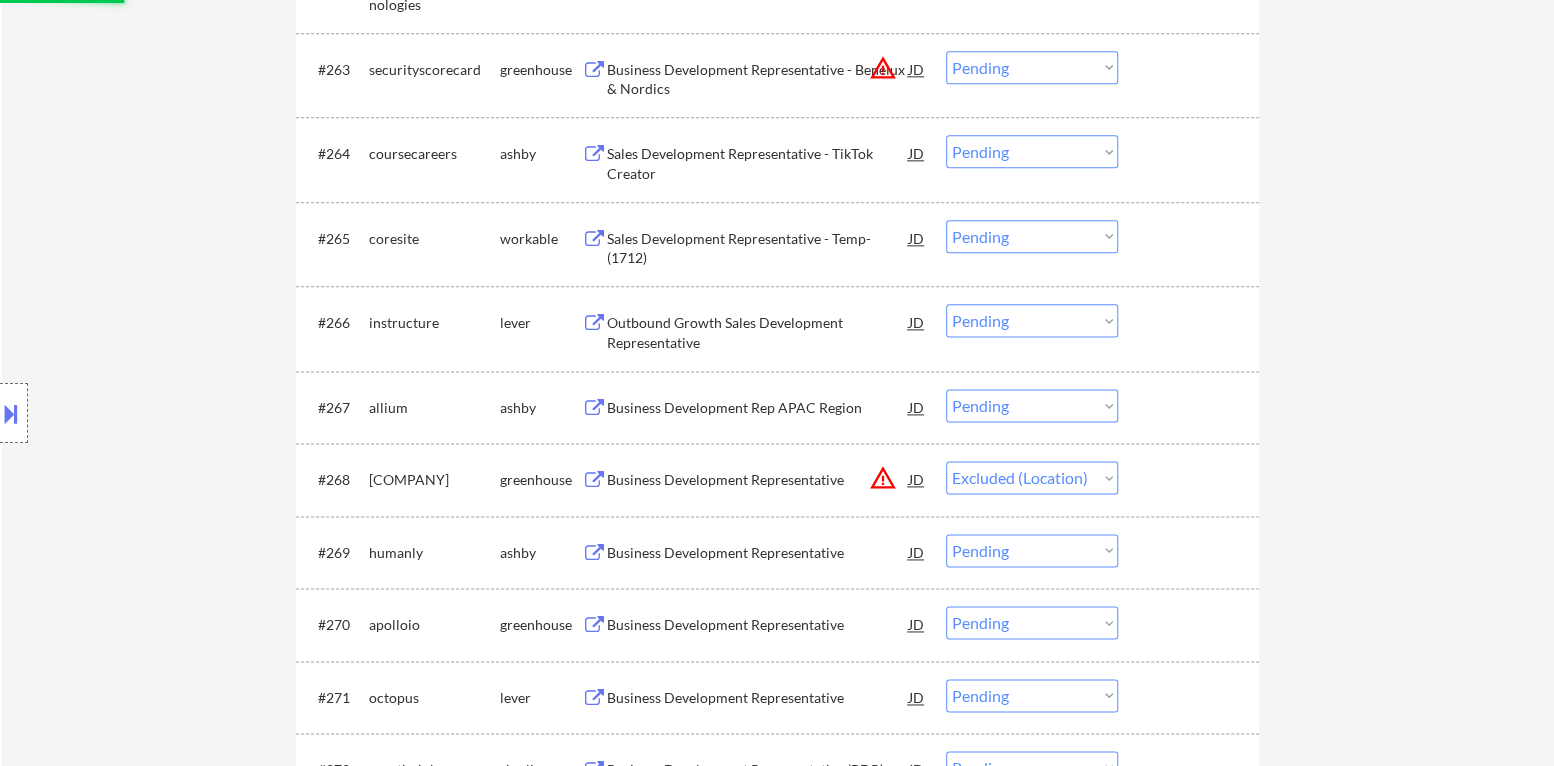 click on "Business Development Rep APAC Region" at bounding box center (758, 408) 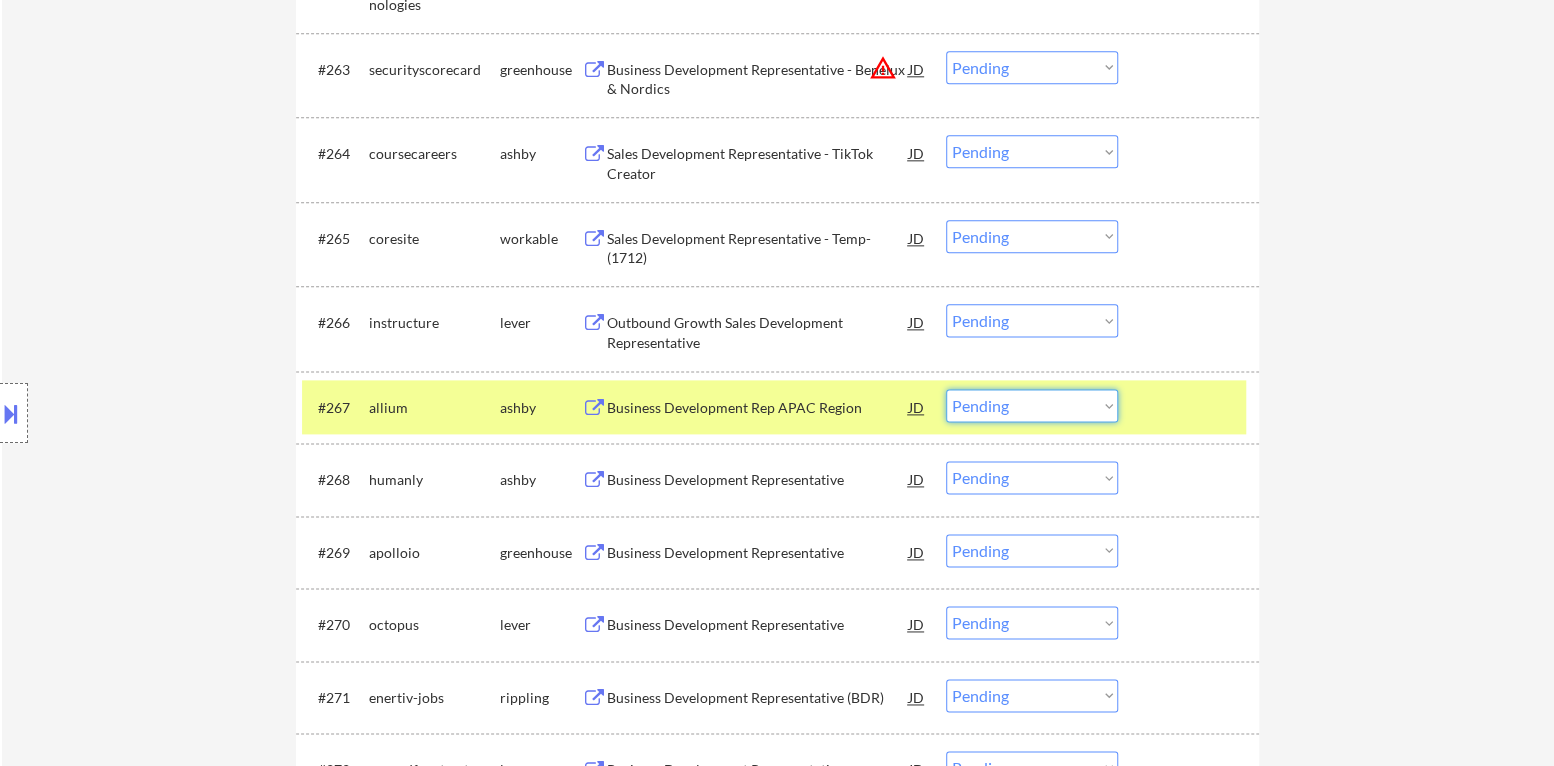 click on "Choose an option... Pending Applied Excluded (Questions) Excluded (Expired) Excluded (Location) Excluded (Bad Match) Excluded (Blocklist) Excluded (Salary) Excluded (Other)" at bounding box center [1032, 405] 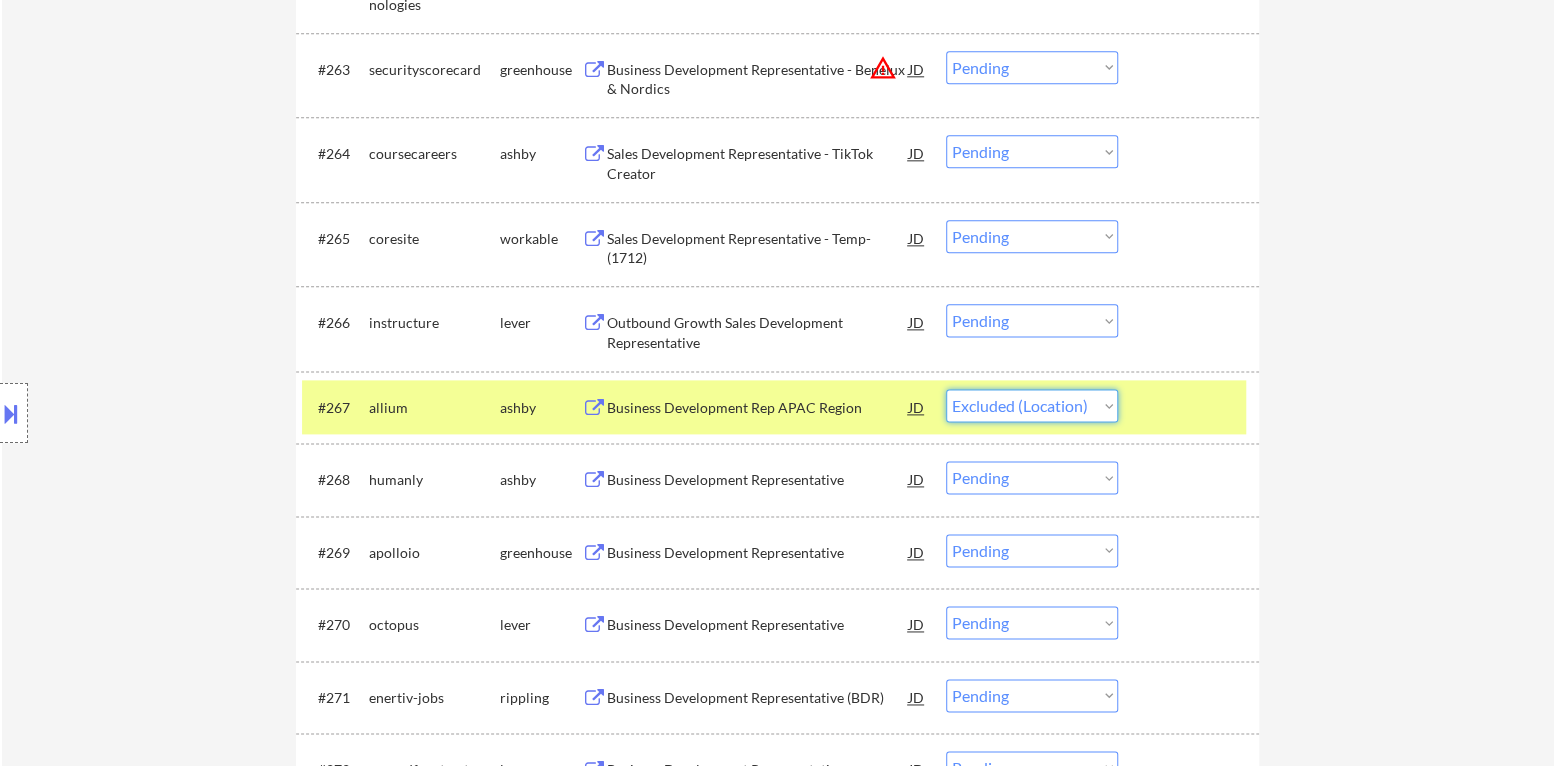 click on "Choose an option... Pending Applied Excluded (Questions) Excluded (Expired) Excluded (Location) Excluded (Bad Match) Excluded (Blocklist) Excluded (Salary) Excluded (Other)" at bounding box center [1032, 405] 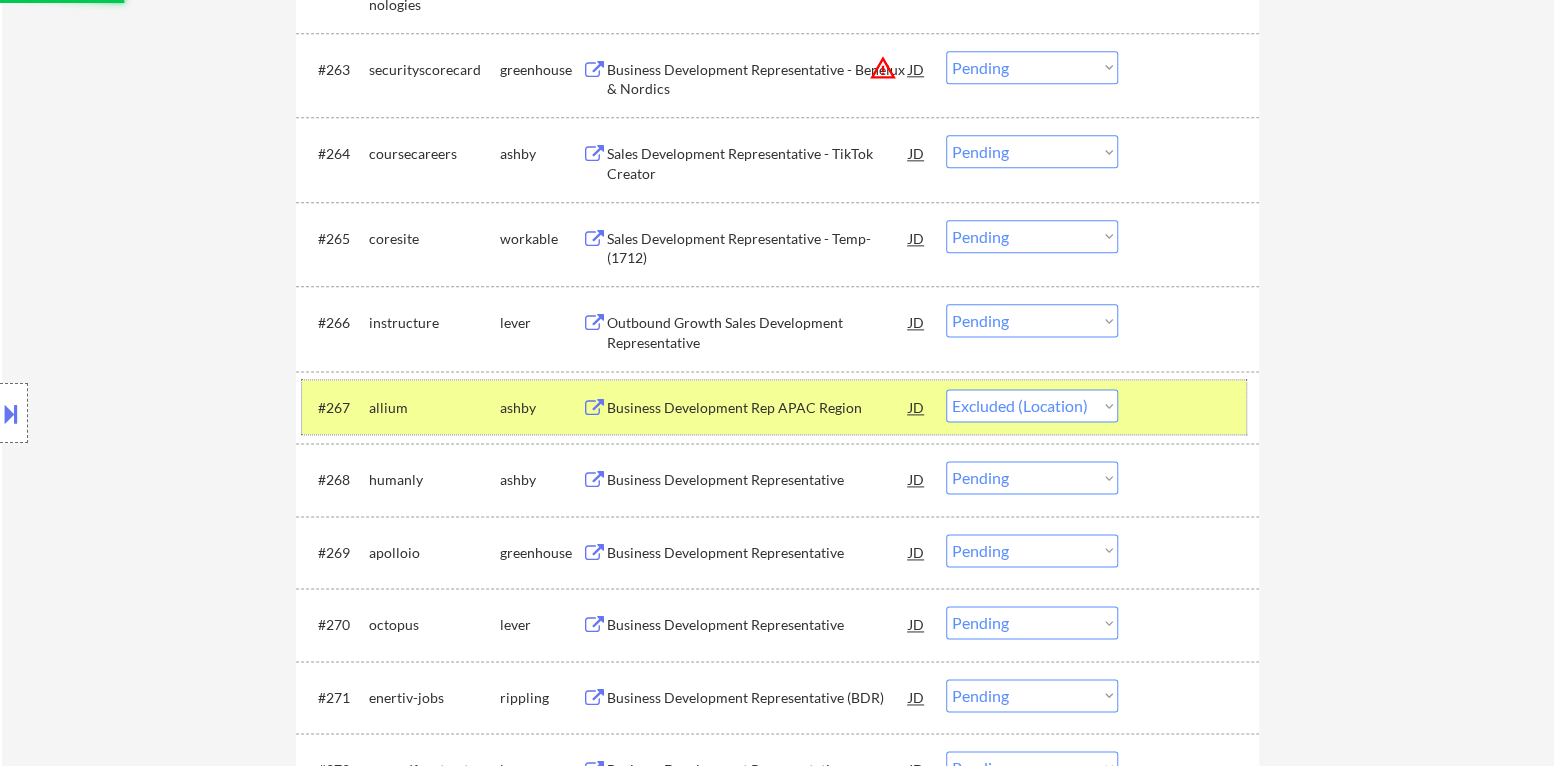 click at bounding box center [1191, 407] 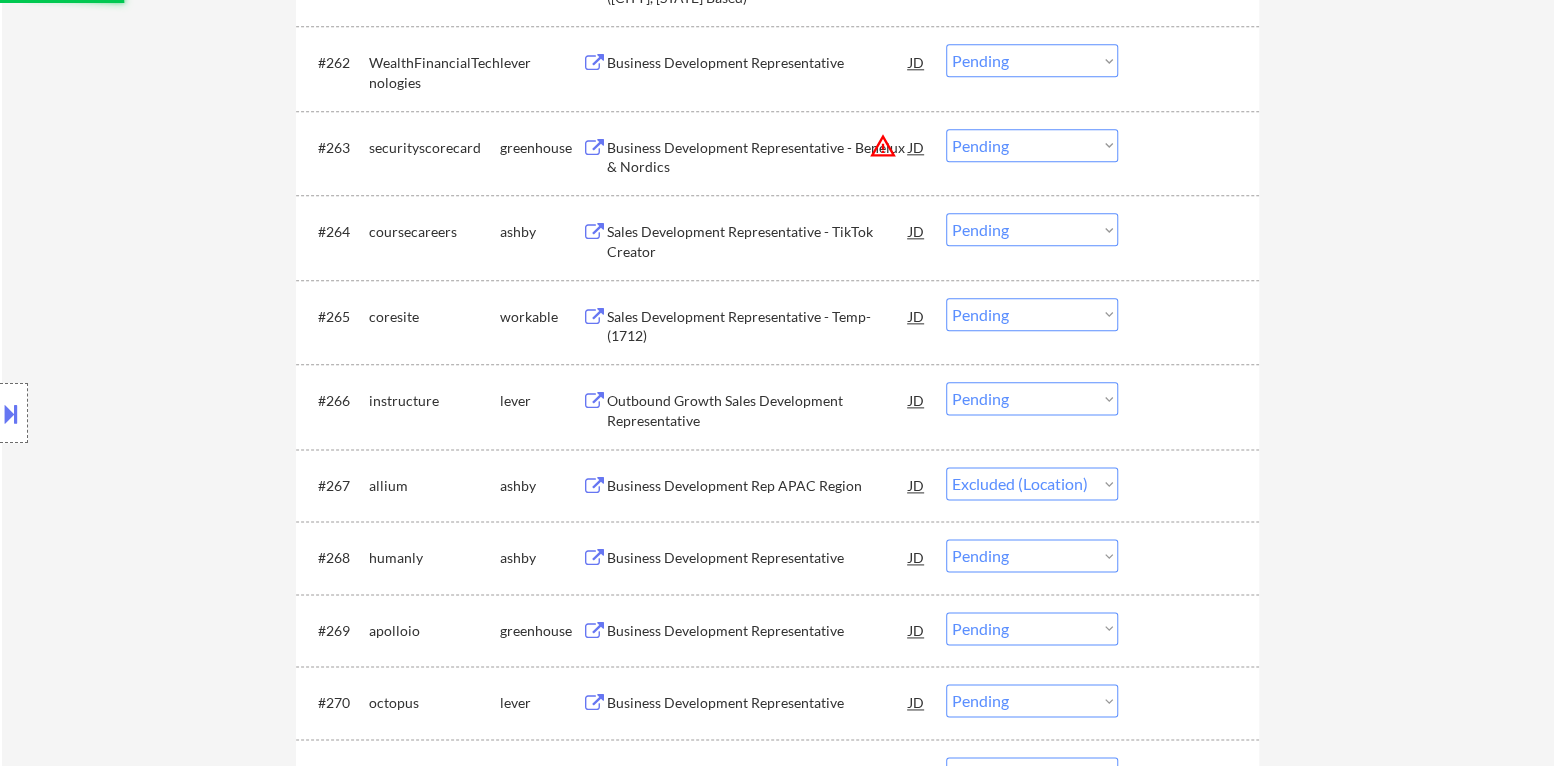 scroll, scrollTop: 5400, scrollLeft: 0, axis: vertical 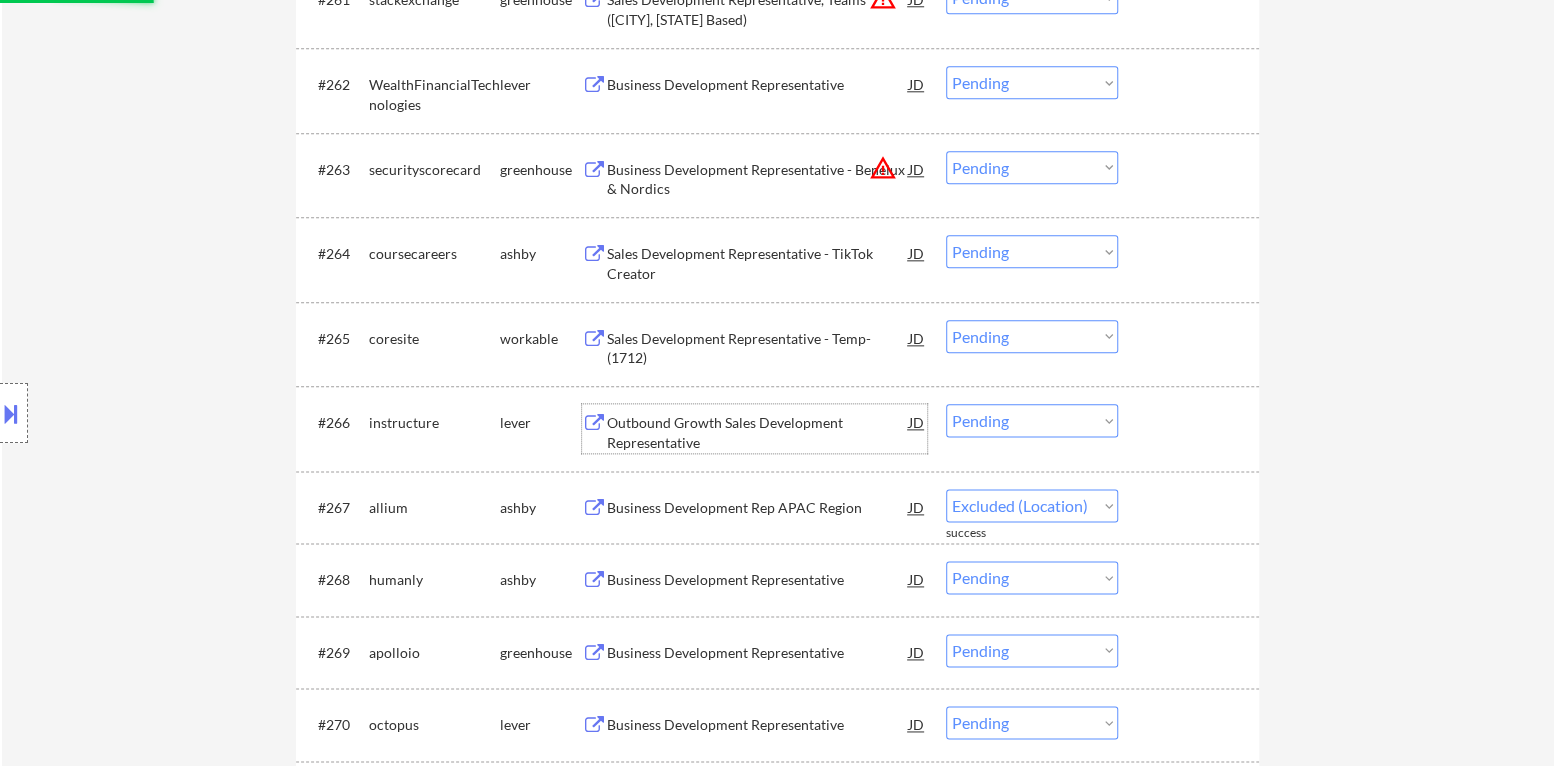 click on "Outbound Growth Sales Development Representative" at bounding box center [758, 432] 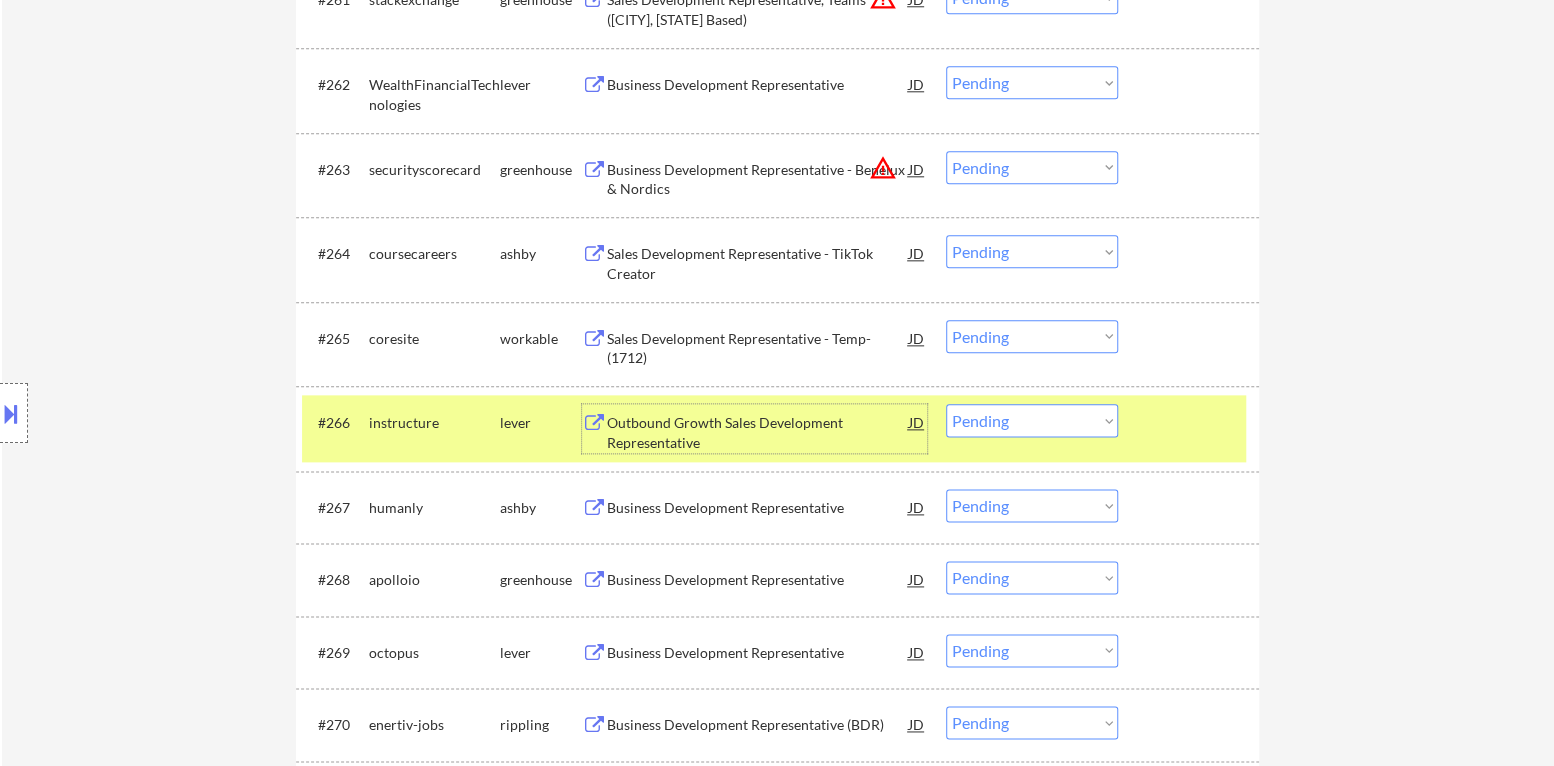 click on "Choose an option... Pending Applied Excluded (Questions) Excluded (Expired) Excluded (Location) Excluded (Bad Match) Excluded (Blocklist) Excluded (Salary) Excluded (Other)" at bounding box center (1032, 420) 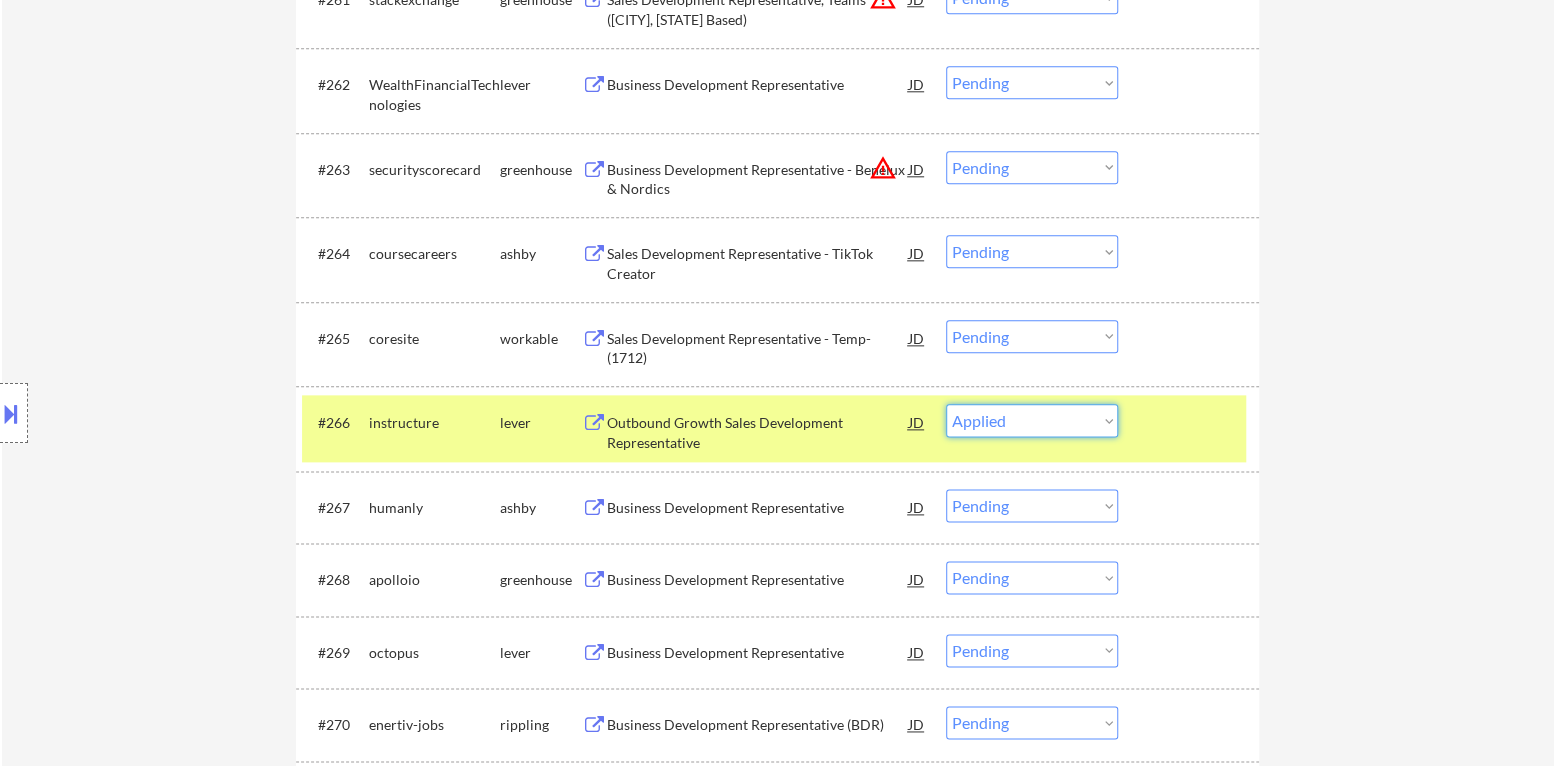 click on "Choose an option... Pending Applied Excluded (Questions) Excluded (Expired) Excluded (Location) Excluded (Bad Match) Excluded (Blocklist) Excluded (Salary) Excluded (Other)" at bounding box center [1032, 420] 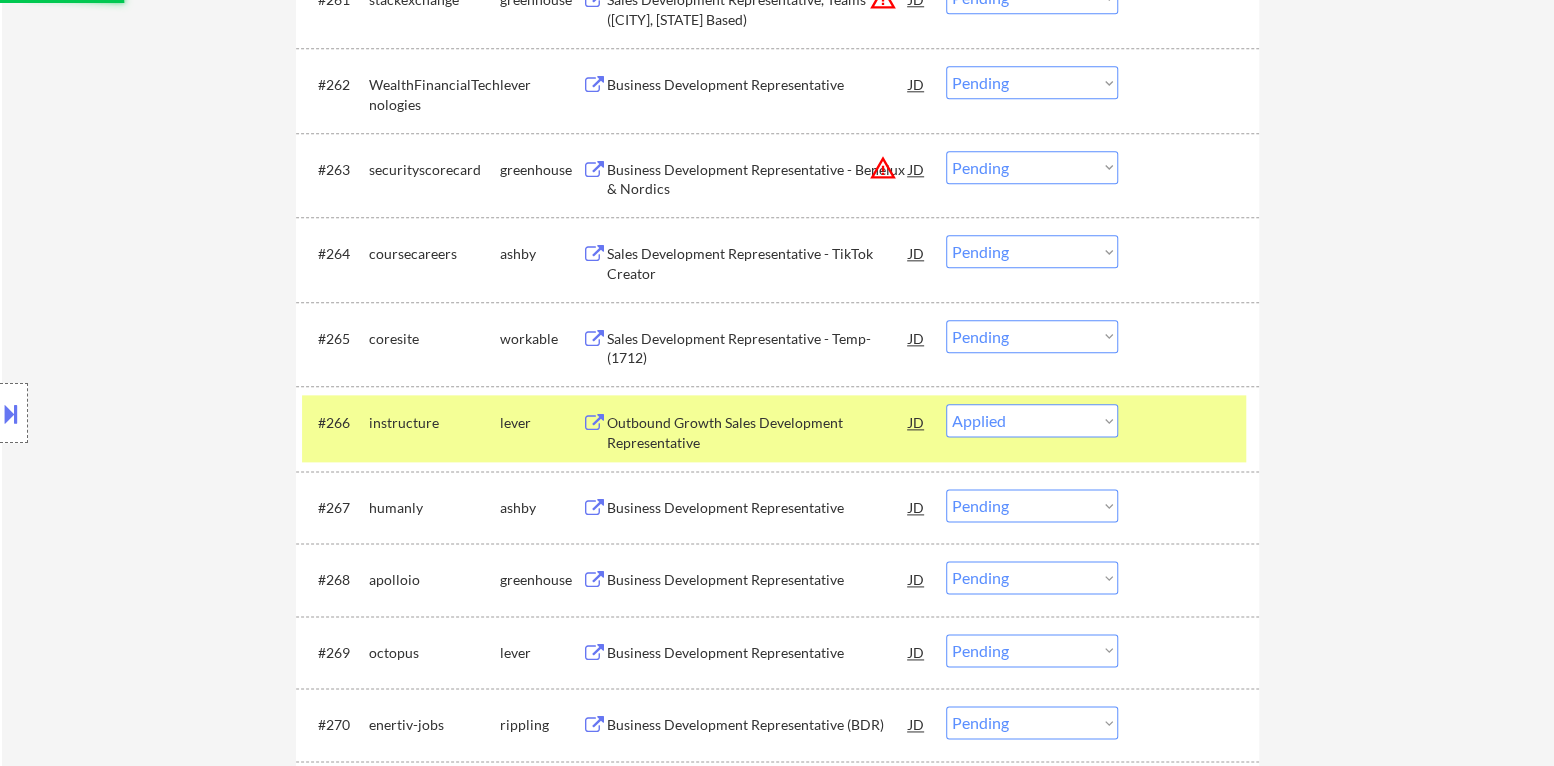click at bounding box center [1191, 422] 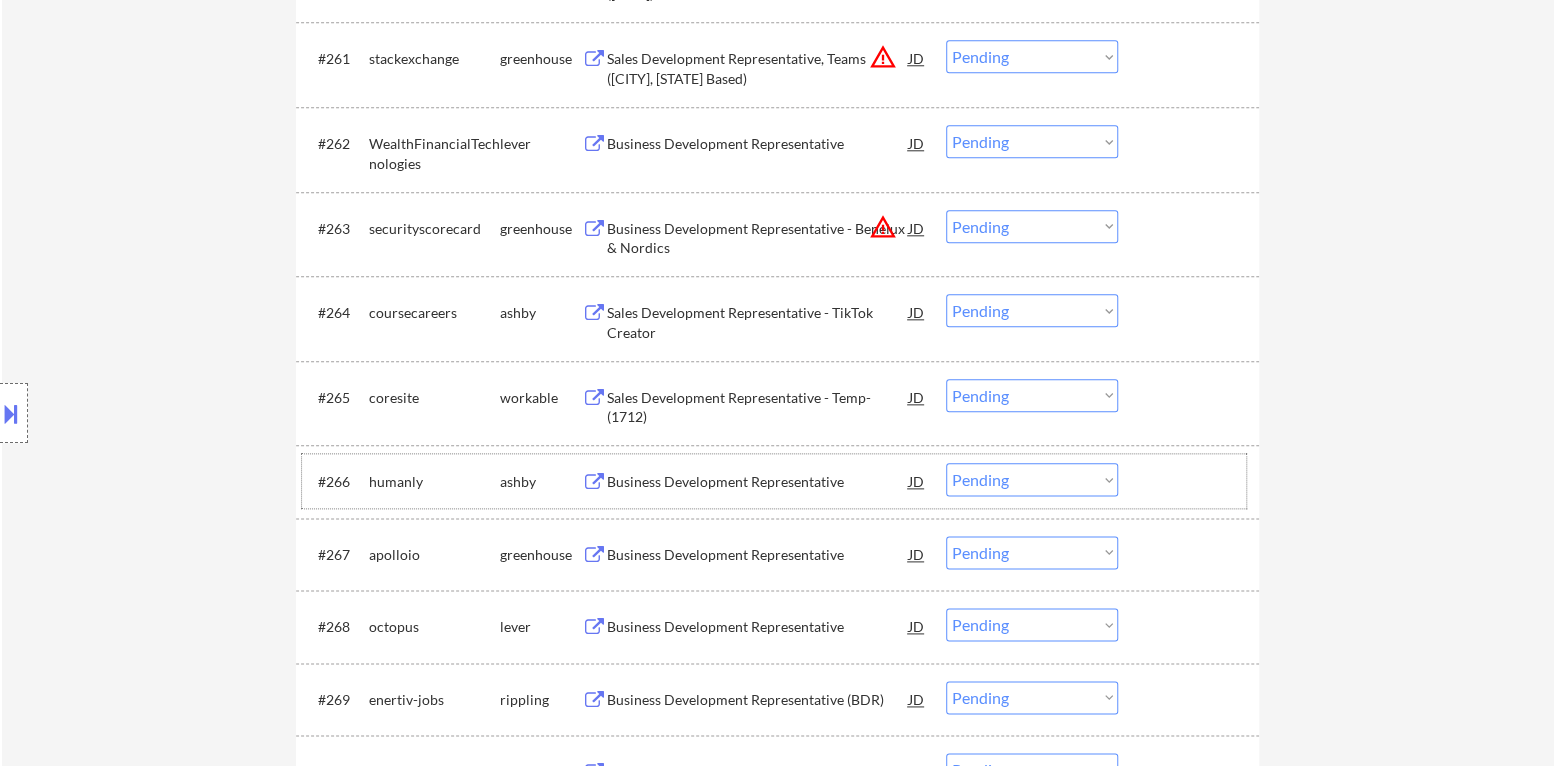 scroll, scrollTop: 5299, scrollLeft: 0, axis: vertical 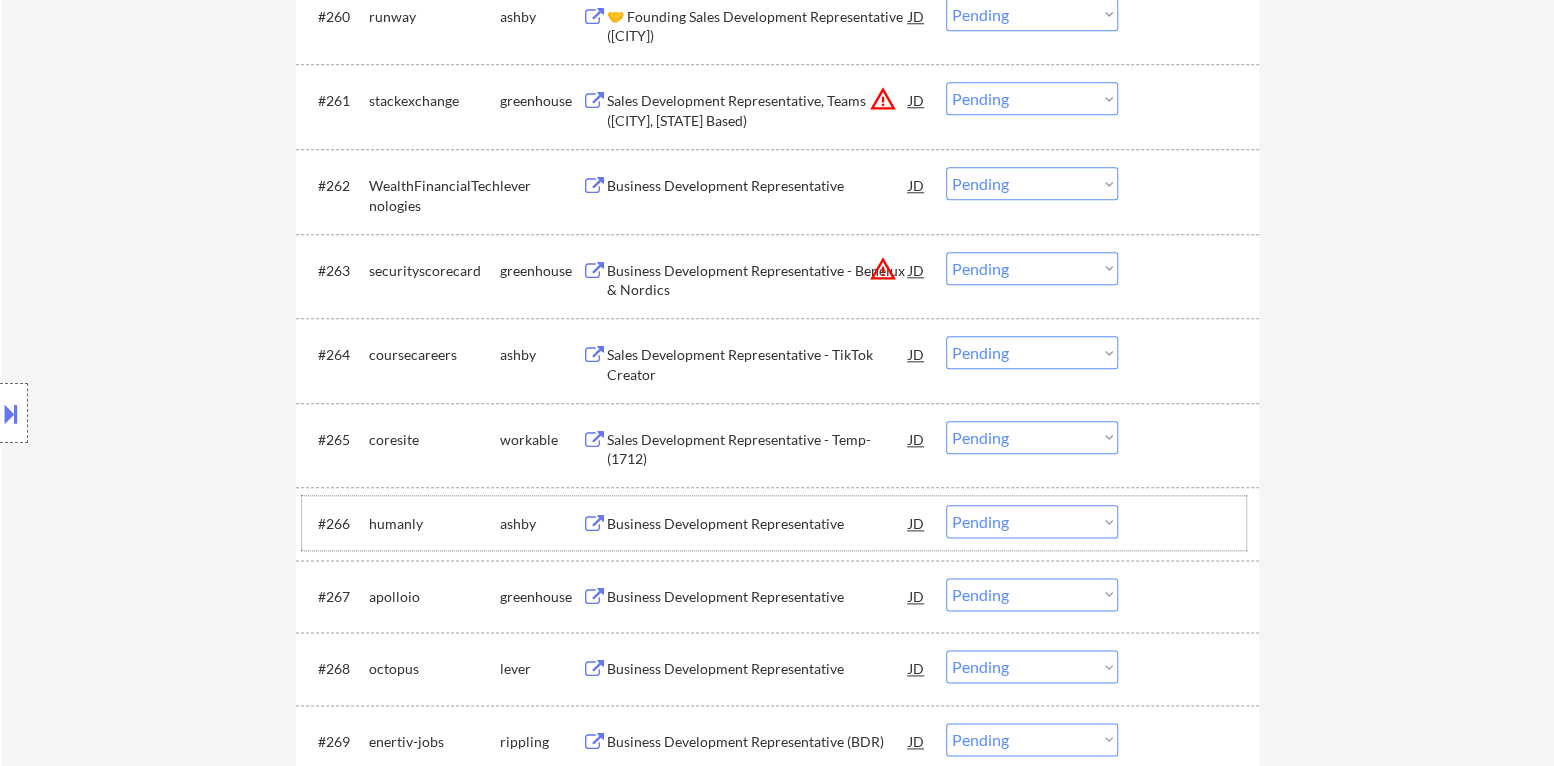 click on "Sales Development Representative - Temp- (1712)" at bounding box center [758, 449] 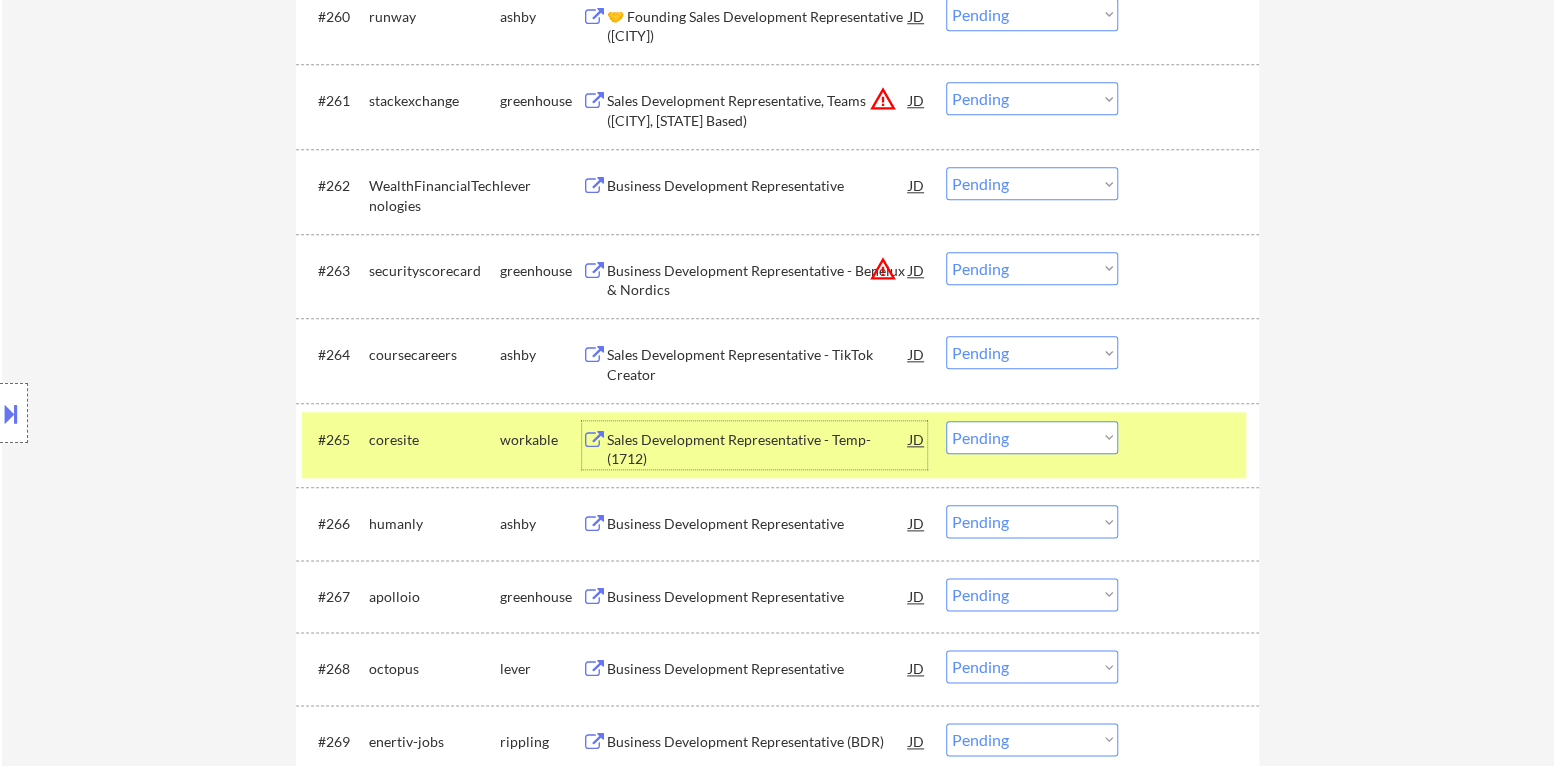 click at bounding box center [1191, 439] 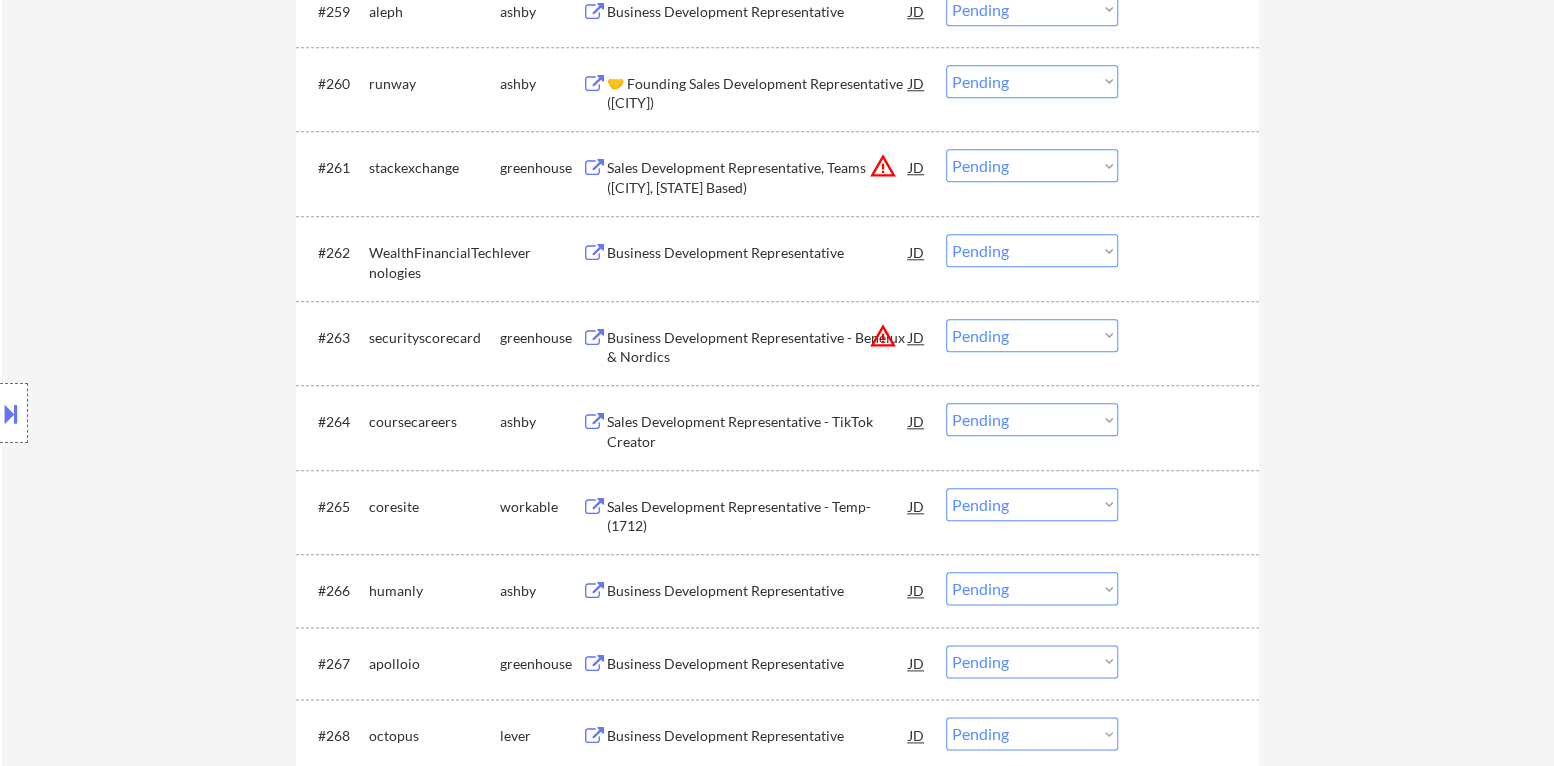 scroll, scrollTop: 5199, scrollLeft: 0, axis: vertical 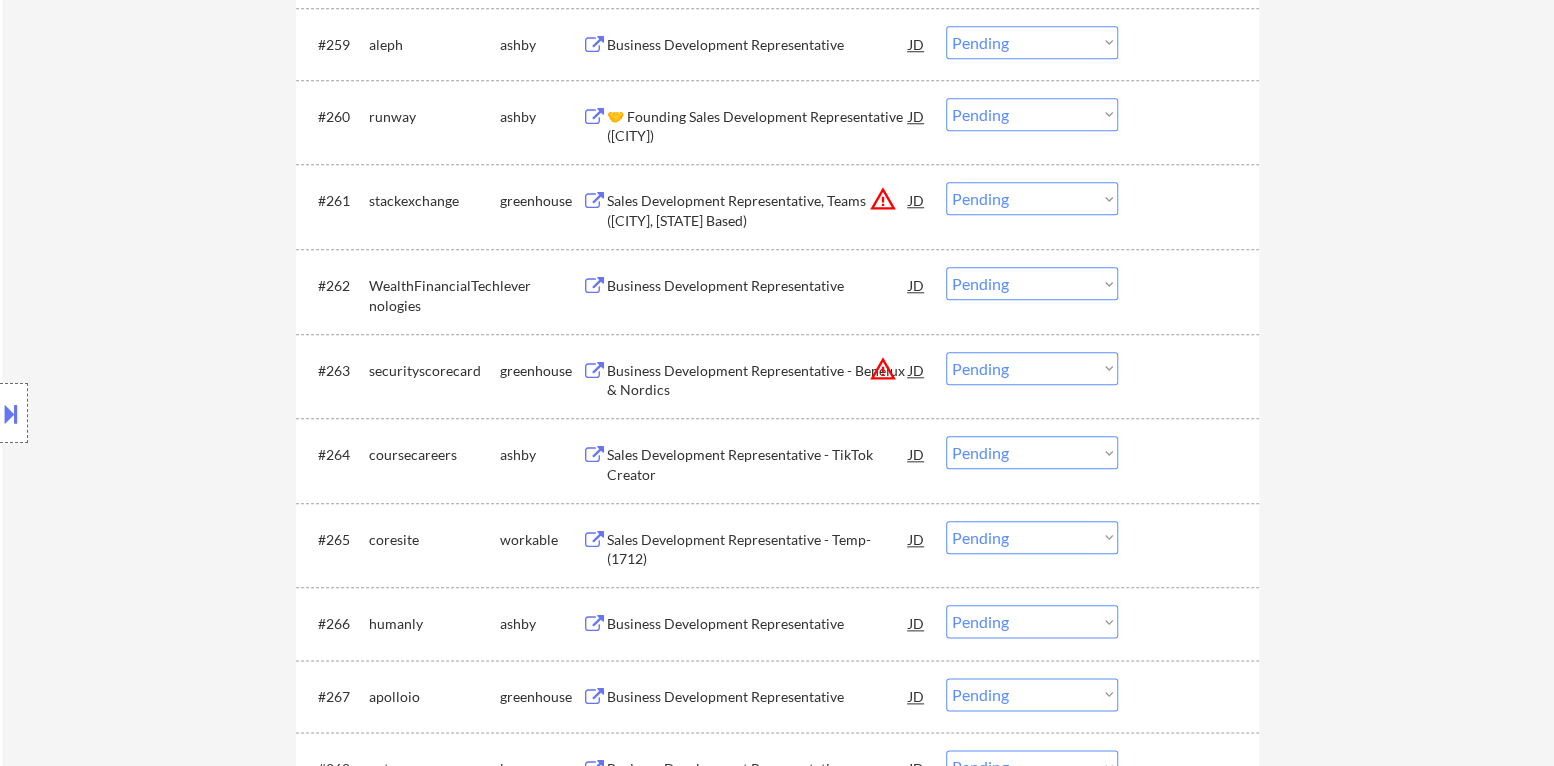 click on "Sales Development Representative - TikTok Creator" at bounding box center (758, 464) 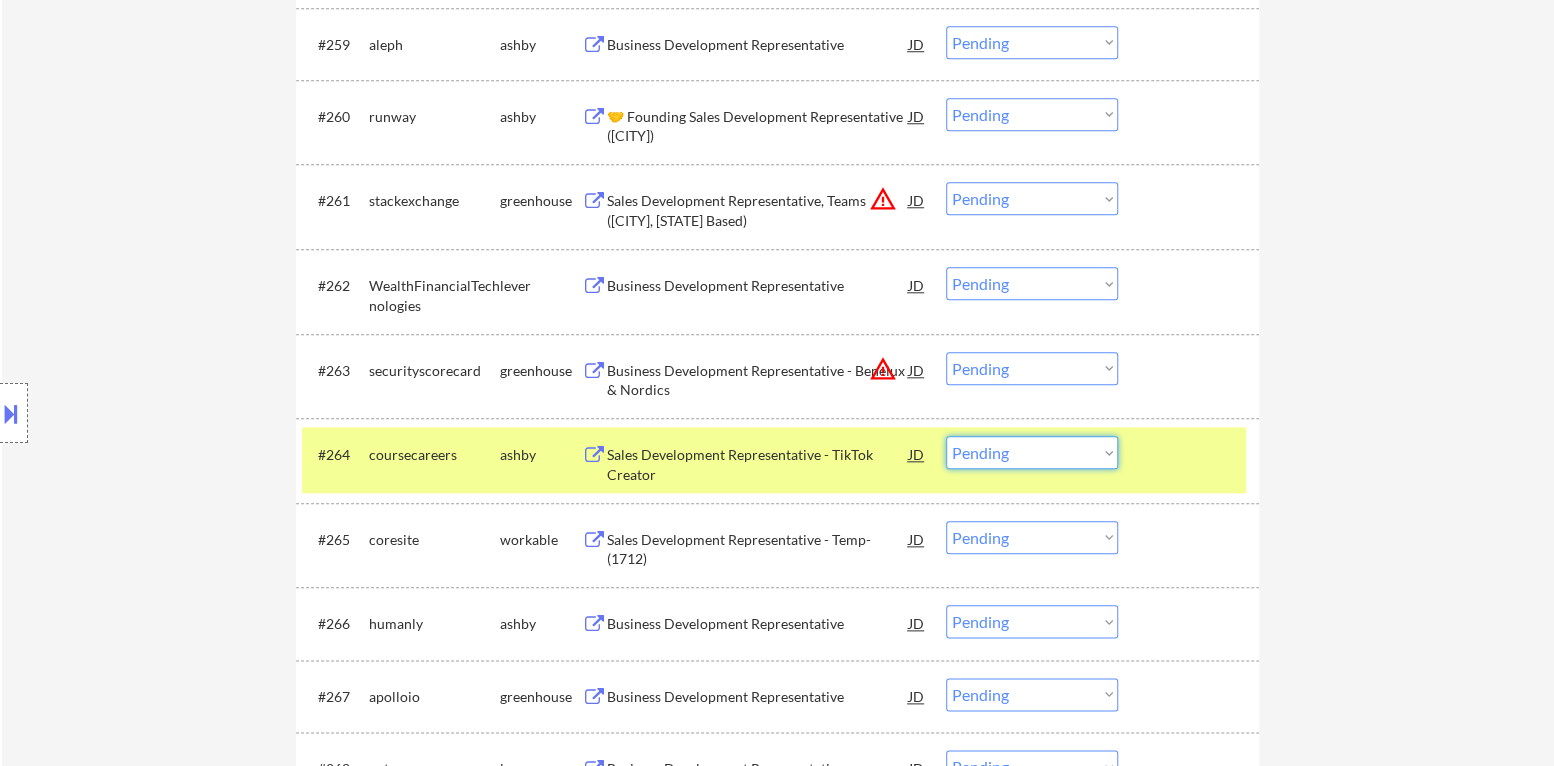 click on "Choose an option... Pending Applied Excluded (Questions) Excluded (Expired) Excluded (Location) Excluded (Bad Match) Excluded (Blocklist) Excluded (Salary) Excluded (Other)" at bounding box center (1032, 452) 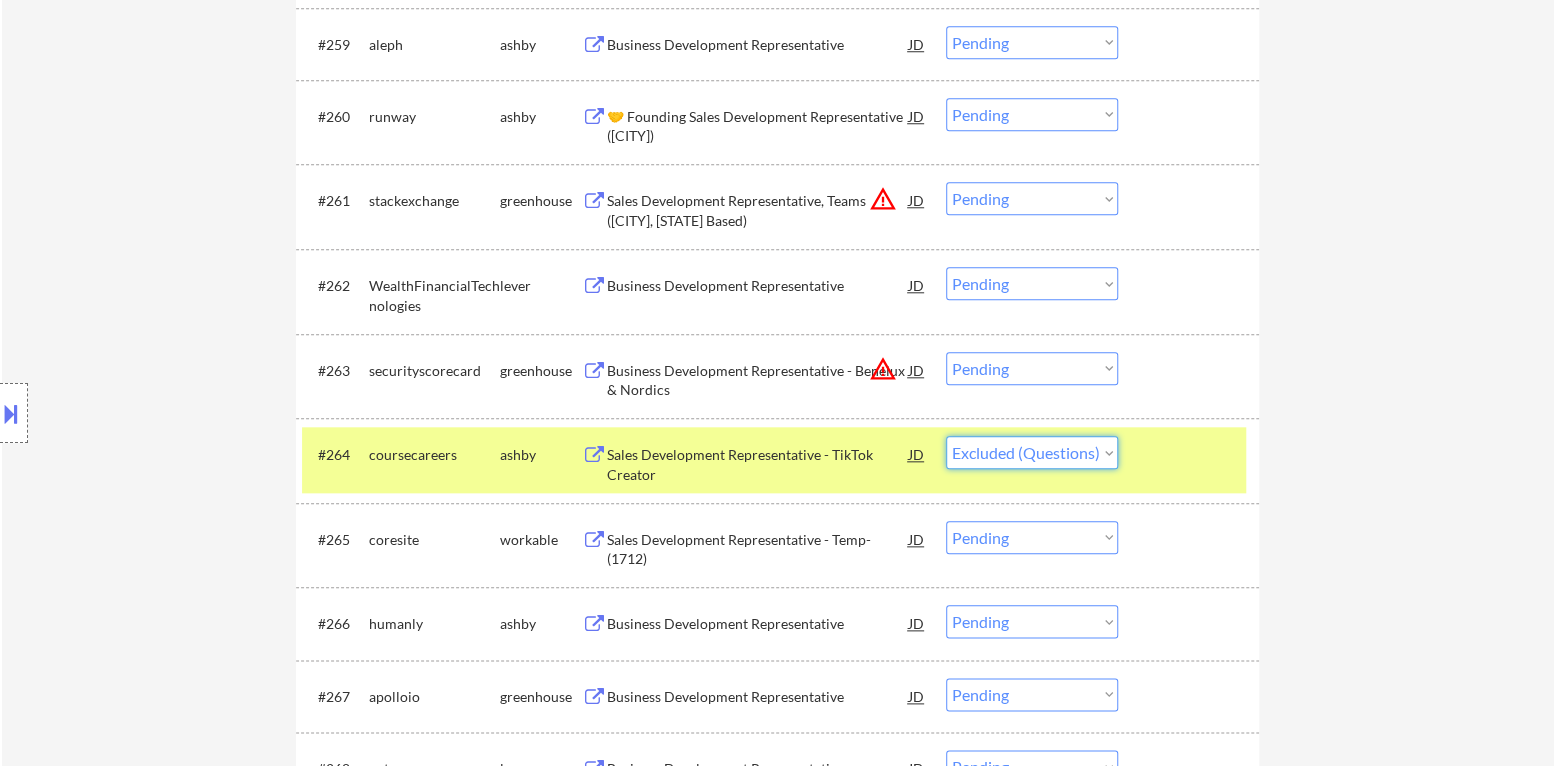 click on "Choose an option... Pending Applied Excluded (Questions) Excluded (Expired) Excluded (Location) Excluded (Bad Match) Excluded (Blocklist) Excluded (Salary) Excluded (Other)" at bounding box center (1032, 452) 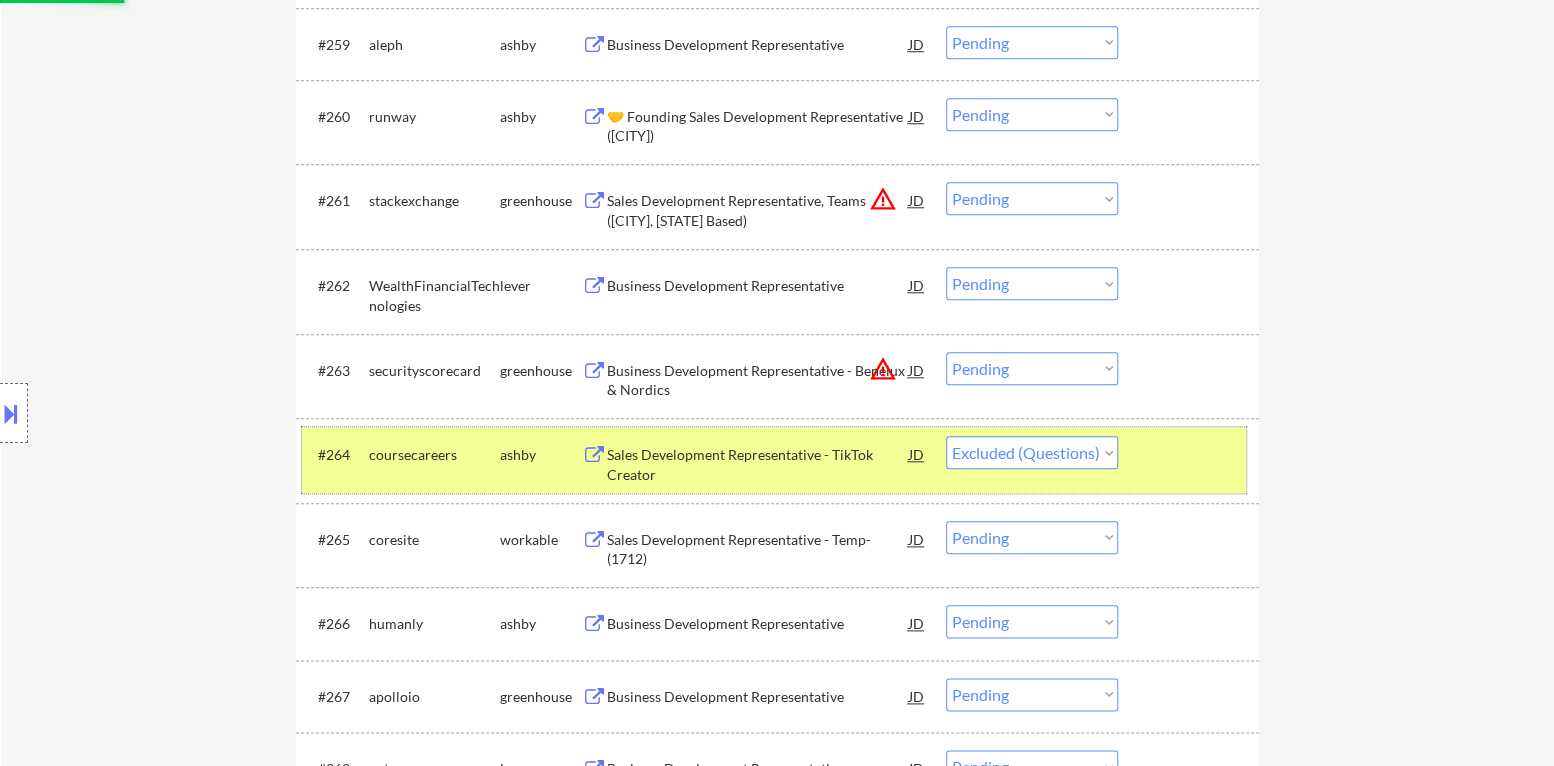 click on "#264 coursecareers ashby Sales Development Representative - TikTok Creator JD warning_amber Choose an option... Pending Applied Excluded (Questions) Excluded (Expired) Excluded (Location) Excluded (Bad Match) Excluded (Blocklist) Excluded (Salary) Excluded (Other)" at bounding box center (774, 460) 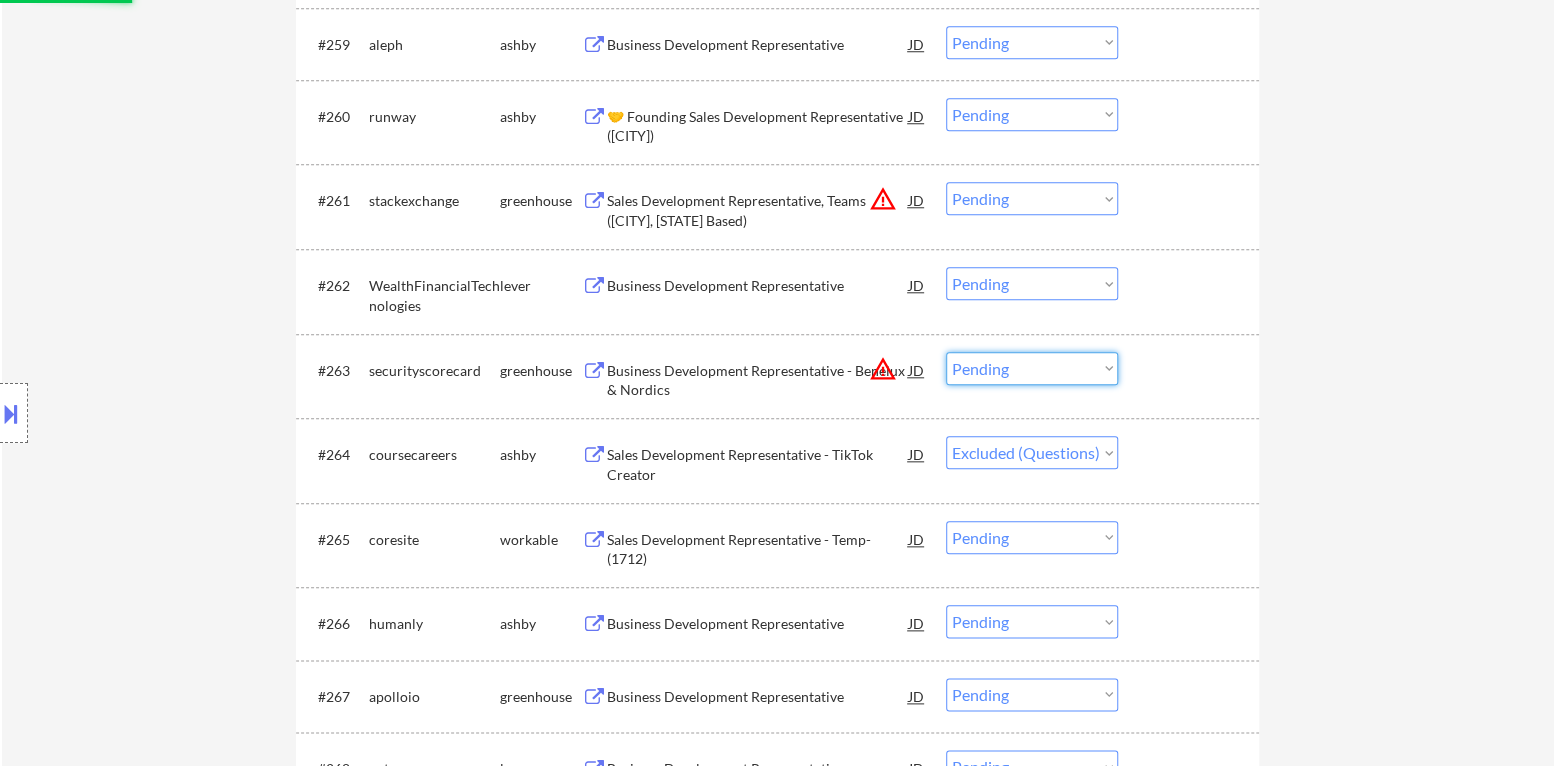 click on "Choose an option... Pending Applied Excluded (Questions) Excluded (Expired) Excluded (Location) Excluded (Bad Match) Excluded (Blocklist) Excluded (Salary) Excluded (Other)" at bounding box center (1032, 368) 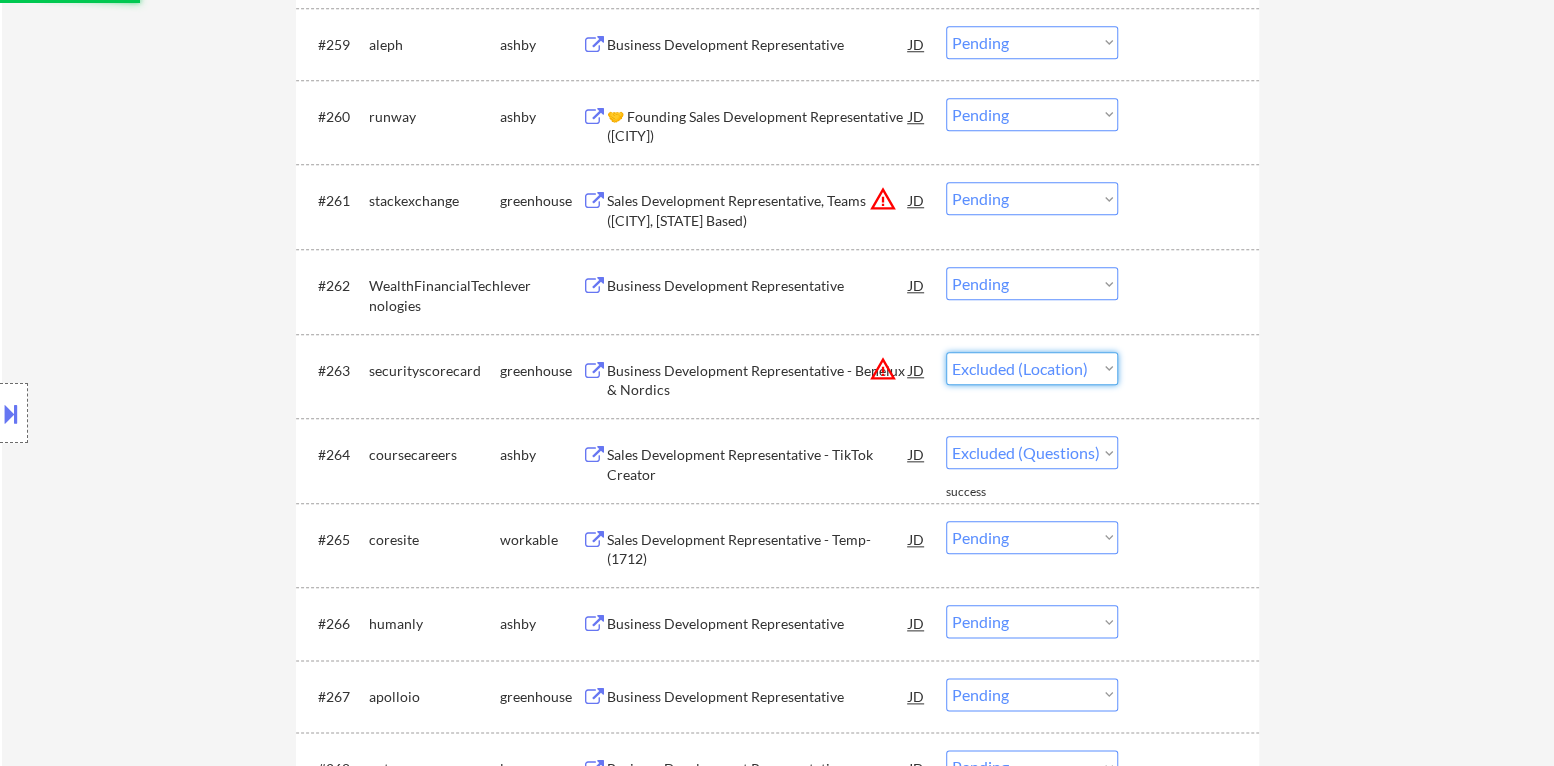 click on "Choose an option... Pending Applied Excluded (Questions) Excluded (Expired) Excluded (Location) Excluded (Bad Match) Excluded (Blocklist) Excluded (Salary) Excluded (Other)" at bounding box center (1032, 368) 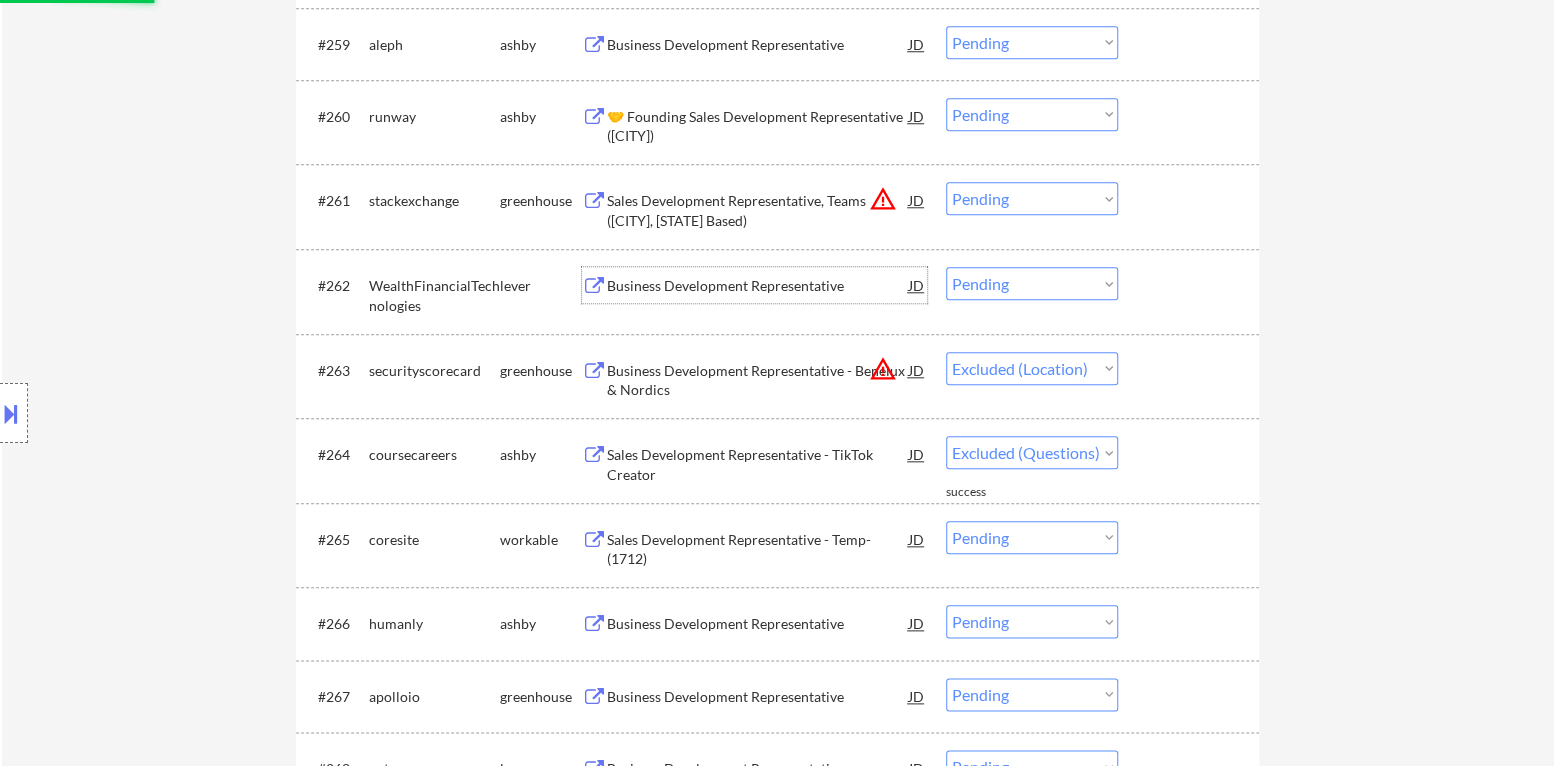 click on "Business Development Representative" at bounding box center [758, 286] 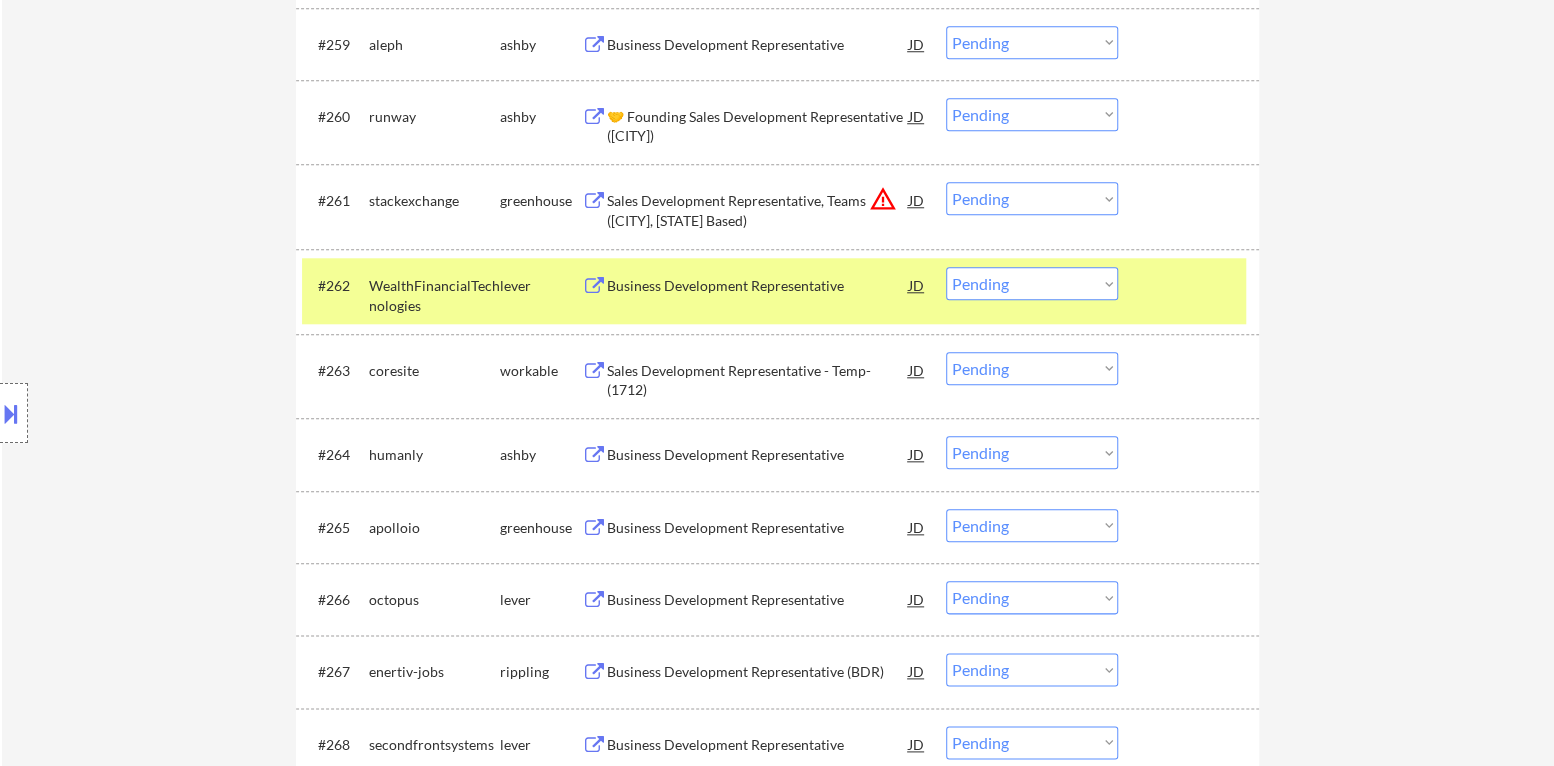 click on "Choose an option... Pending Applied Excluded (Questions) Excluded (Expired) Excluded (Location) Excluded (Bad Match) Excluded (Blocklist) Excluded (Salary) Excluded (Other)" at bounding box center [1032, 283] 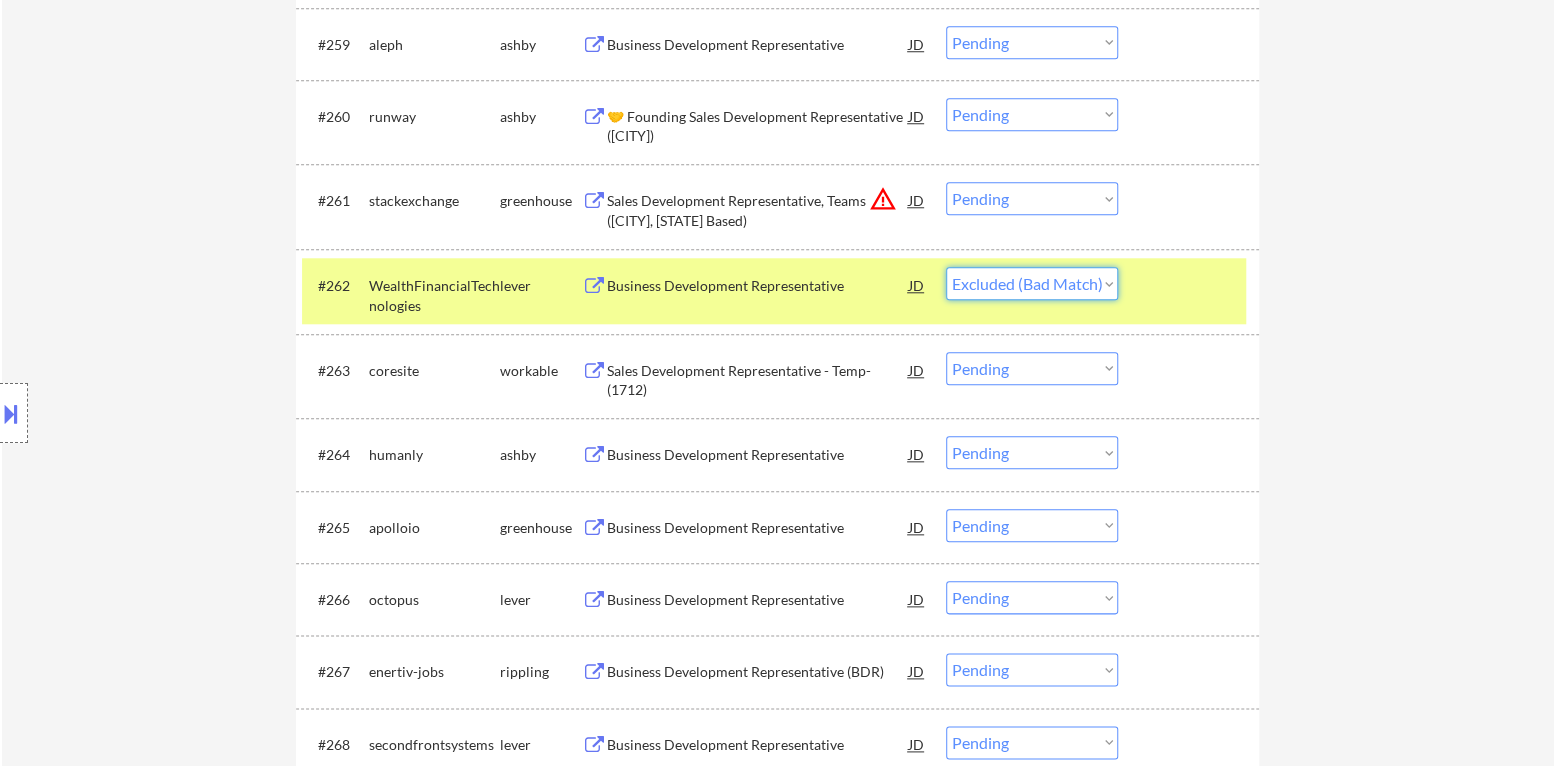 click on "Choose an option... Pending Applied Excluded (Questions) Excluded (Expired) Excluded (Location) Excluded (Bad Match) Excluded (Blocklist) Excluded (Salary) Excluded (Other)" at bounding box center (1032, 283) 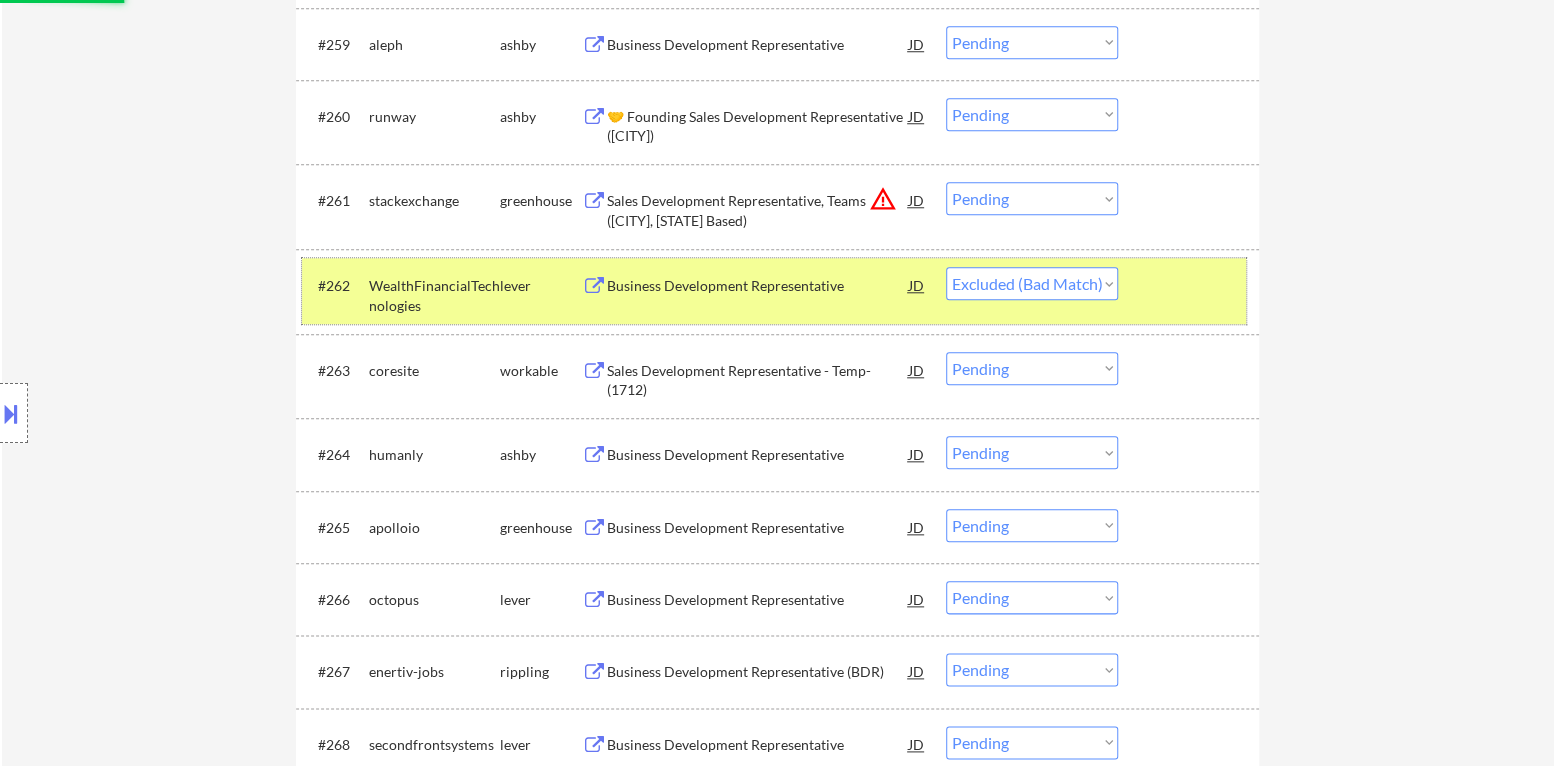 click at bounding box center (1191, 285) 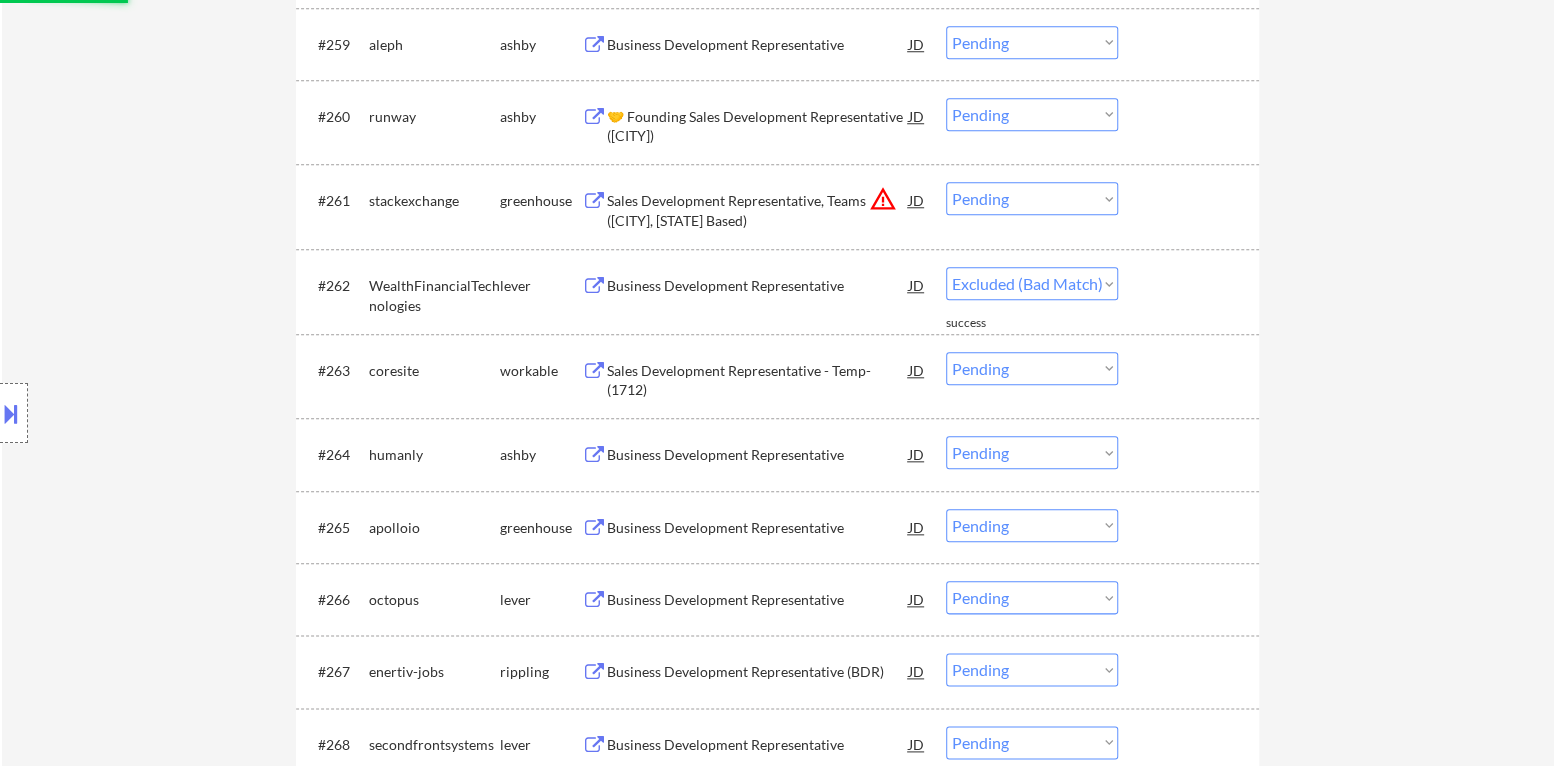 click on "Choose an option... Pending Applied Excluded (Questions) Excluded (Expired) Excluded (Location) Excluded (Bad Match) Excluded (Blocklist) Excluded (Salary) Excluded (Other)" at bounding box center (1032, 198) 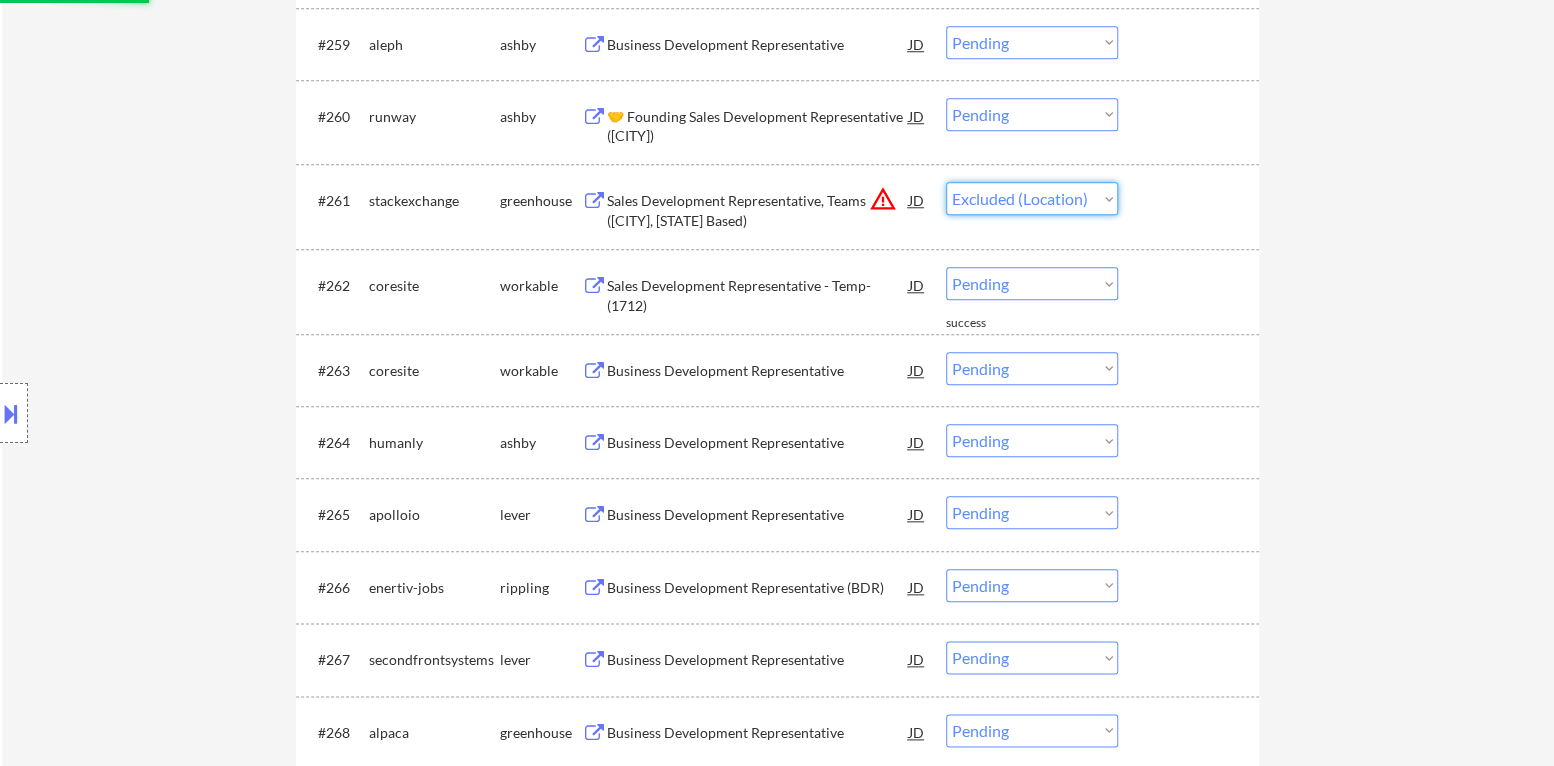 click on "Choose an option... Pending Applied Excluded (Questions) Excluded (Expired) Excluded (Location) Excluded (Bad Match) Excluded (Blocklist) Excluded (Salary) Excluded (Other)" at bounding box center (1032, 198) 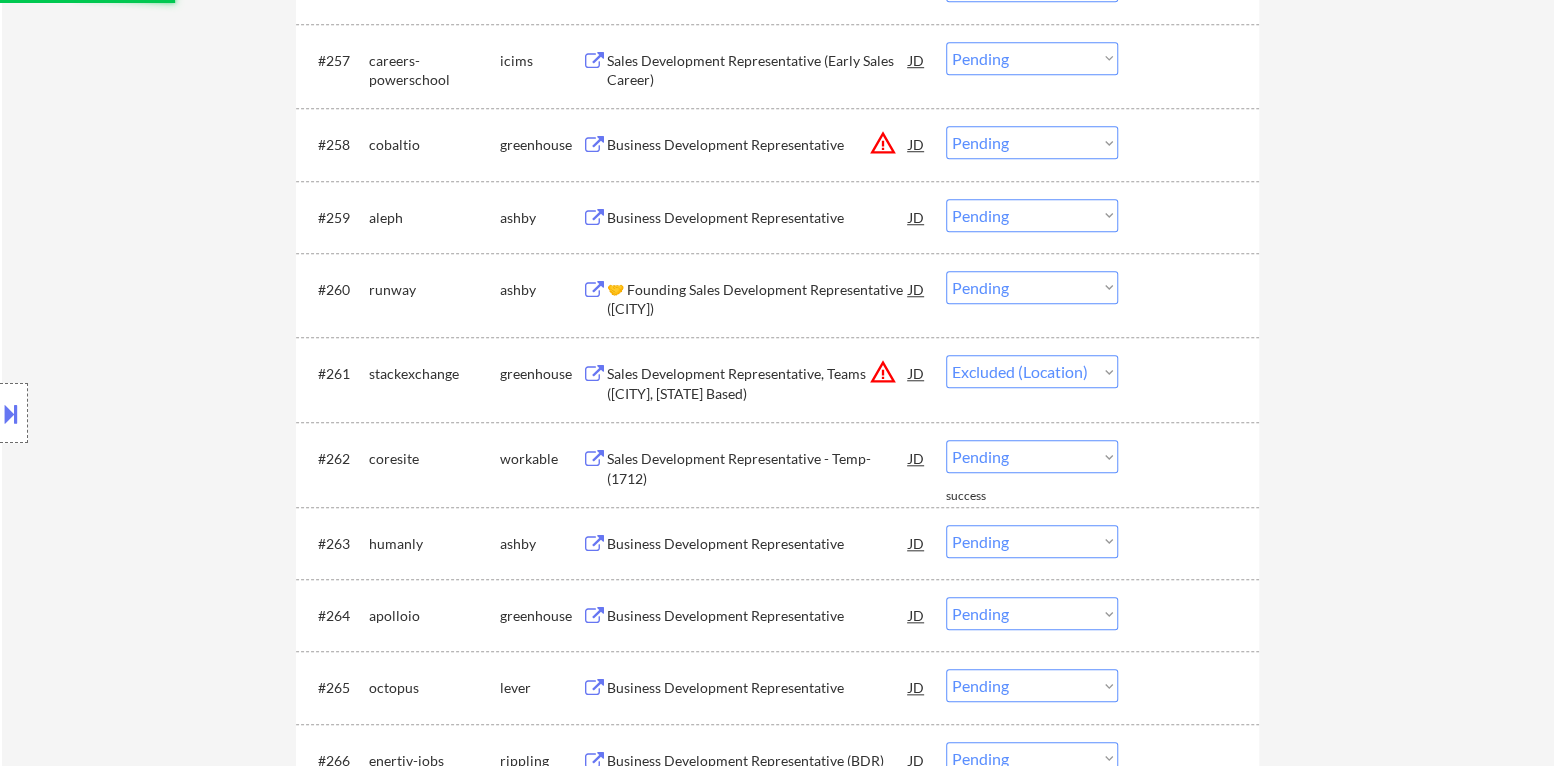 scroll, scrollTop: 4999, scrollLeft: 0, axis: vertical 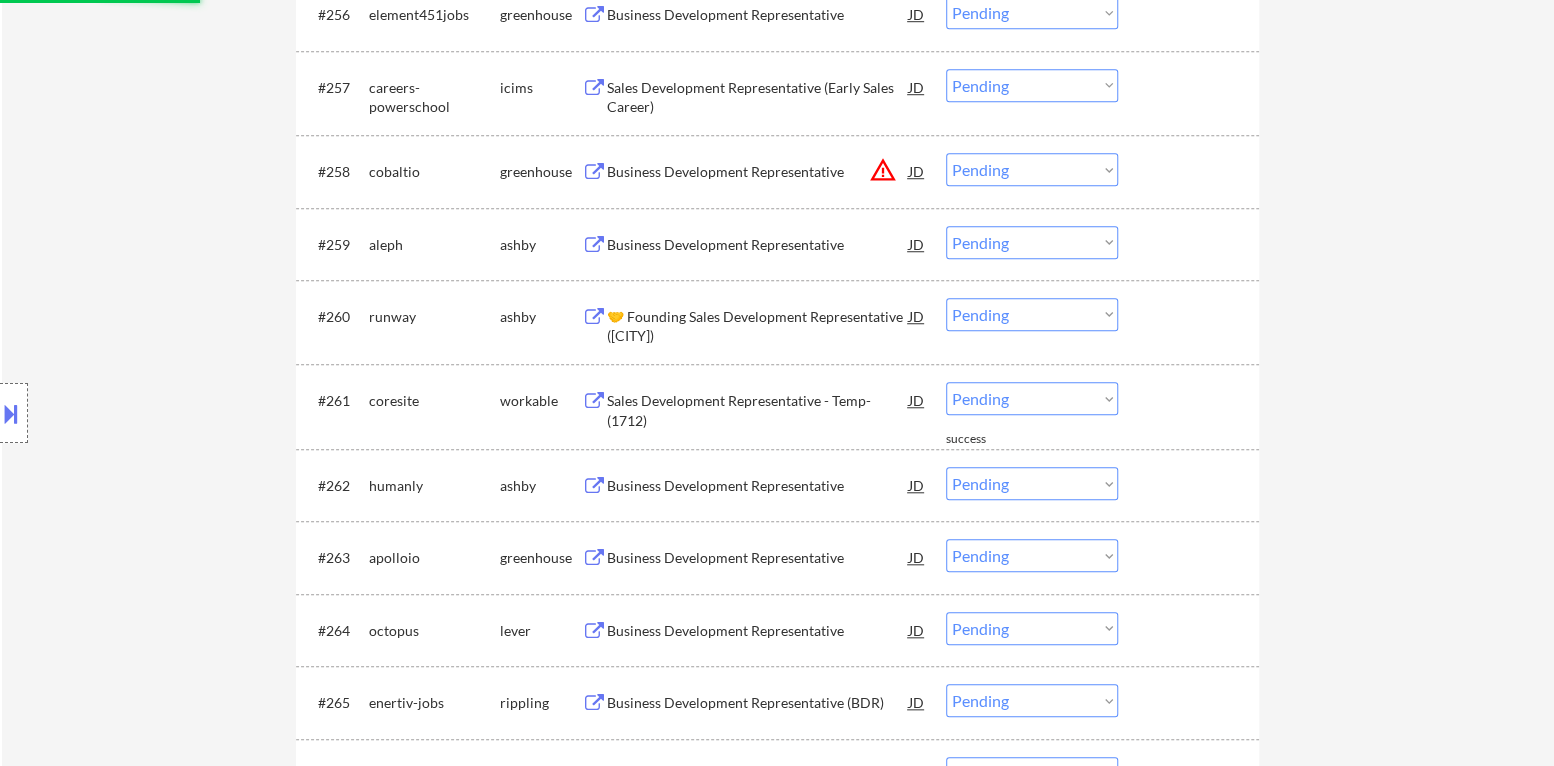 click on "🤝 Founding Sales Development Representative ([CITY])" at bounding box center (758, 326) 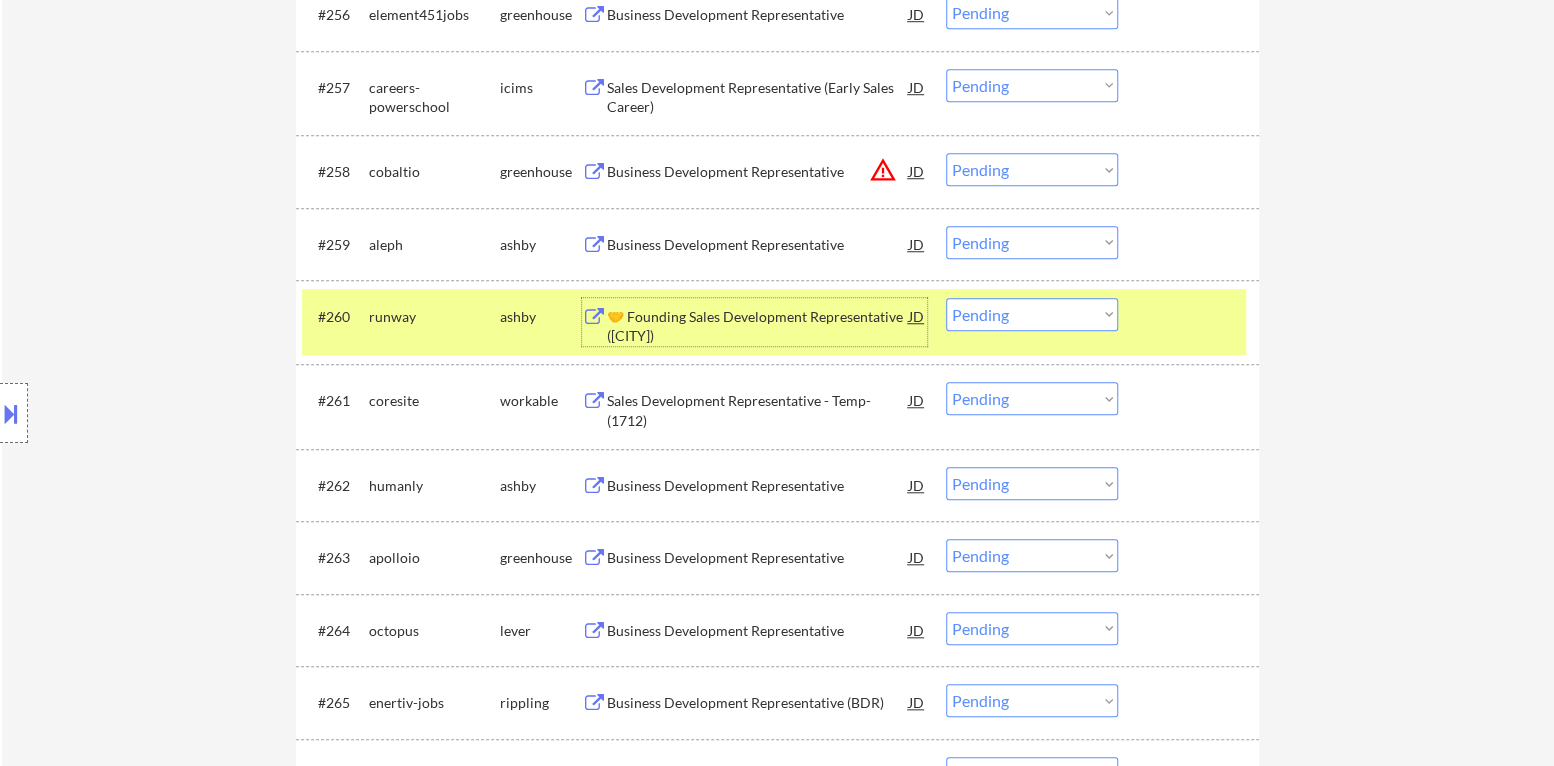 click on "#260 runway ashby 🤝 Founding Sales Development Representative ([CITY]) JD warning_amber Choose an option... Pending Applied Excluded (Questions) Excluded (Expired) Excluded (Location) Excluded (Bad Match) Excluded (Blocklist) Excluded (Salary) Excluded (Other)" at bounding box center (774, 322) 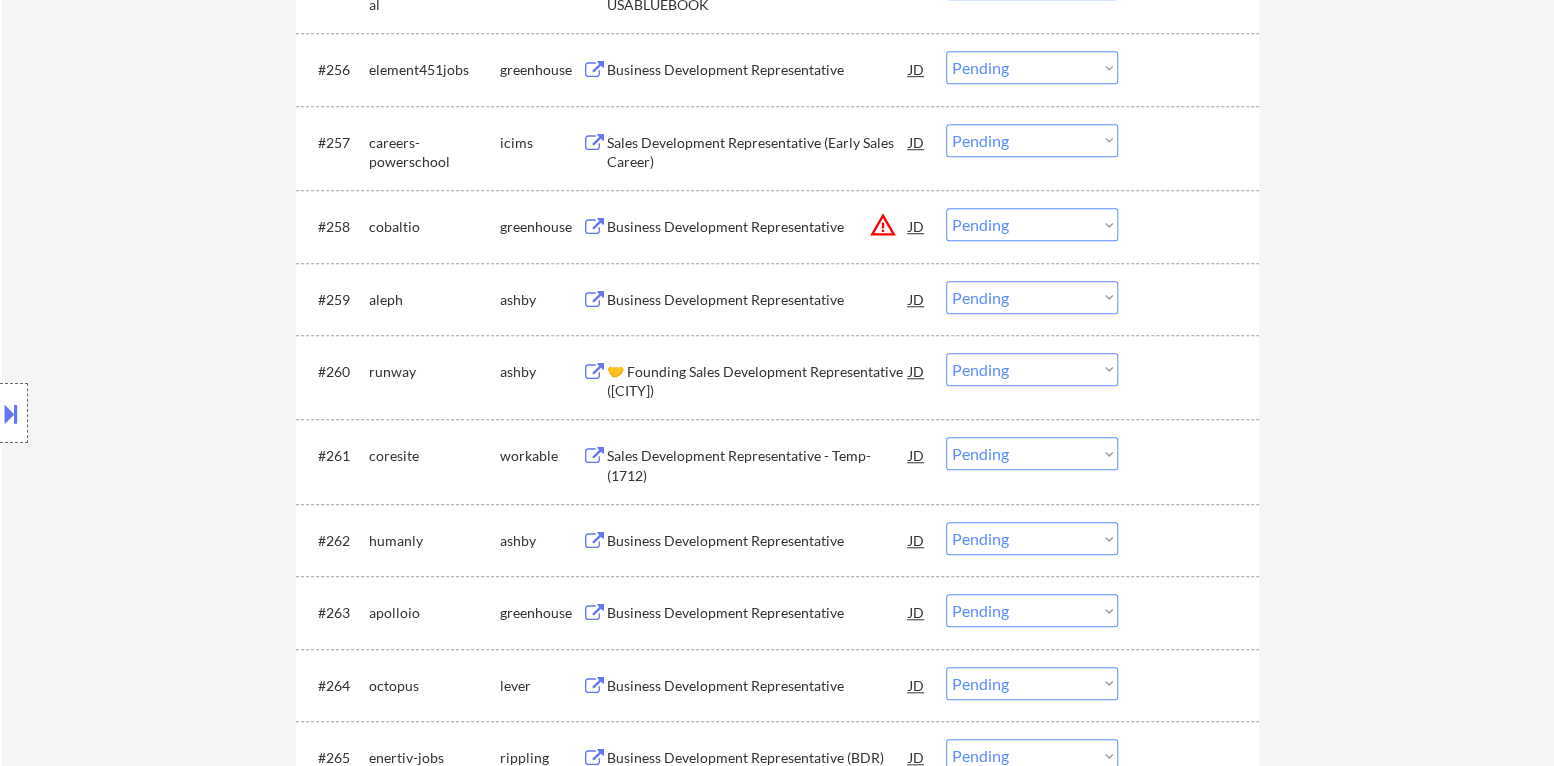 scroll, scrollTop: 4899, scrollLeft: 0, axis: vertical 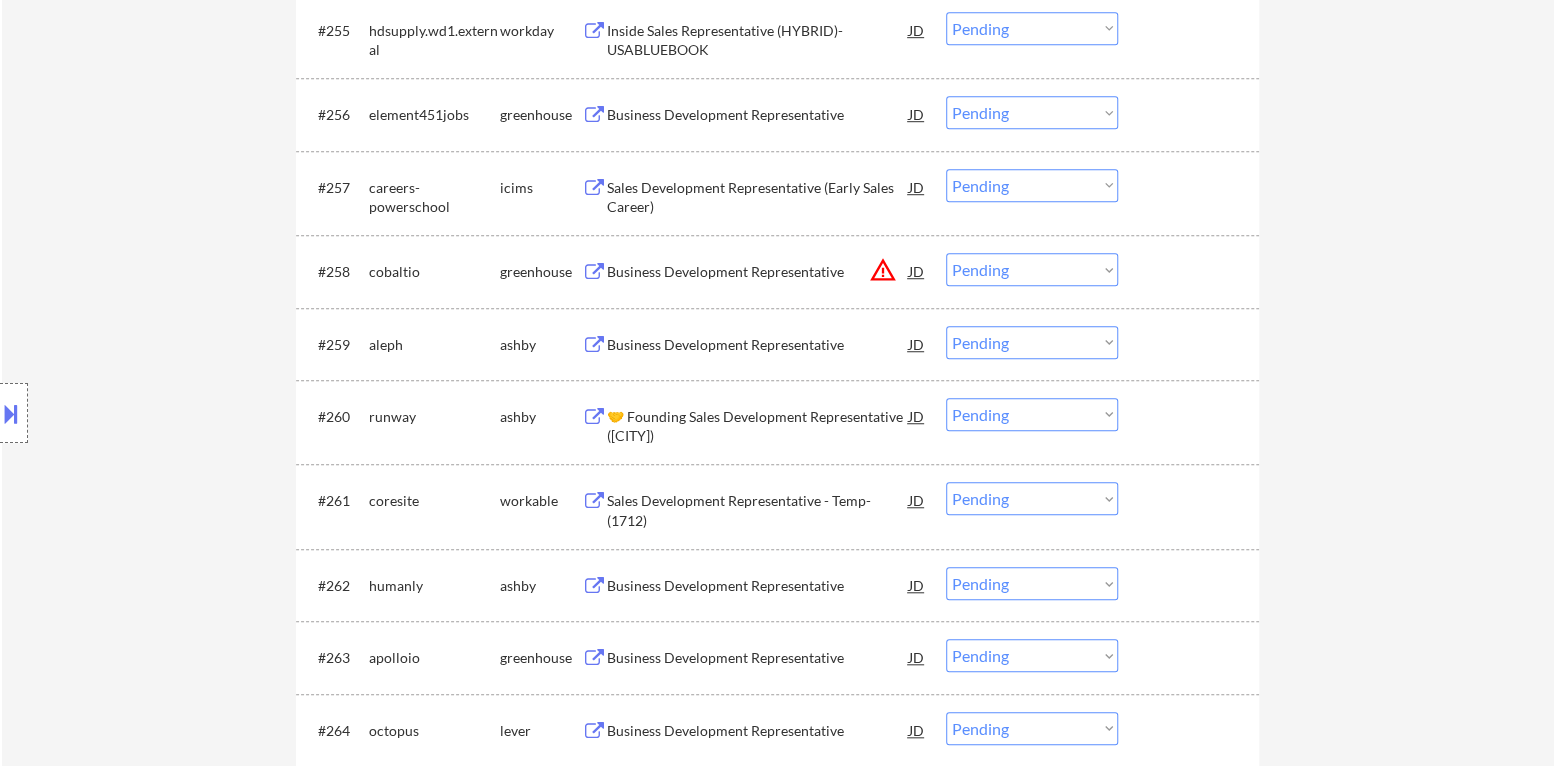 click on "Business Development Representative" at bounding box center (758, 345) 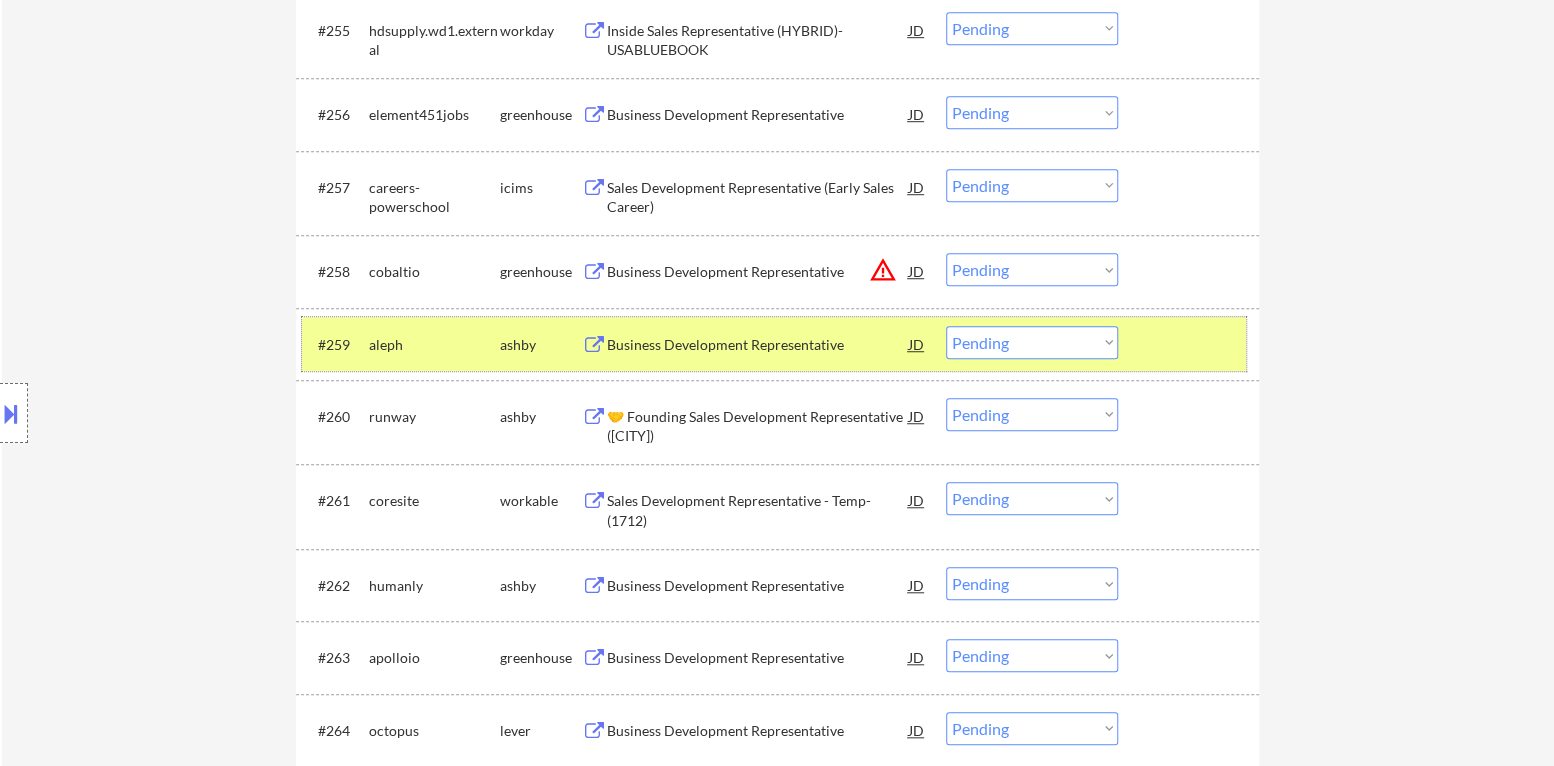 drag, startPoint x: 1162, startPoint y: 340, endPoint x: 1046, endPoint y: 371, distance: 120.070816 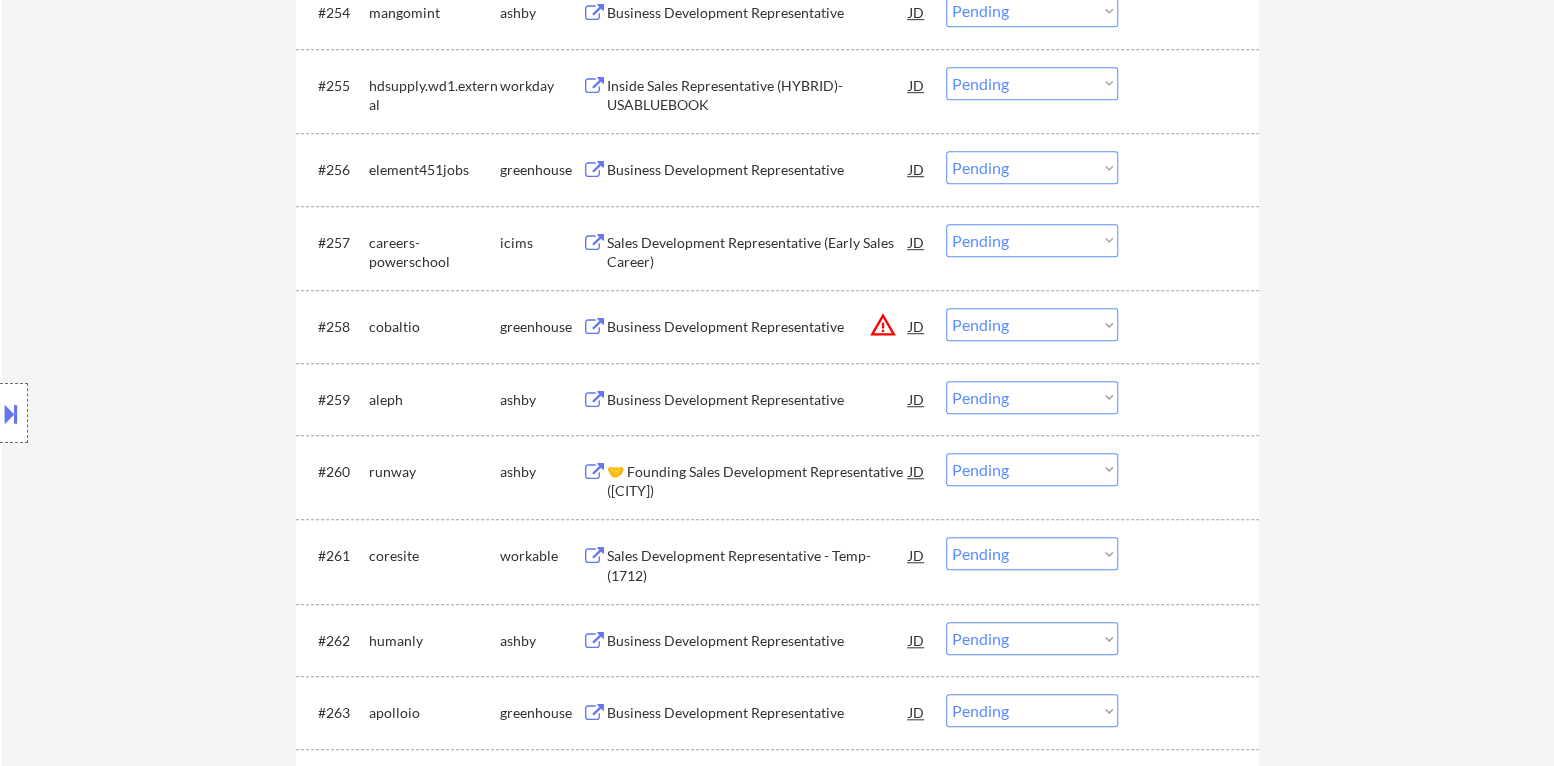 scroll, scrollTop: 4800, scrollLeft: 0, axis: vertical 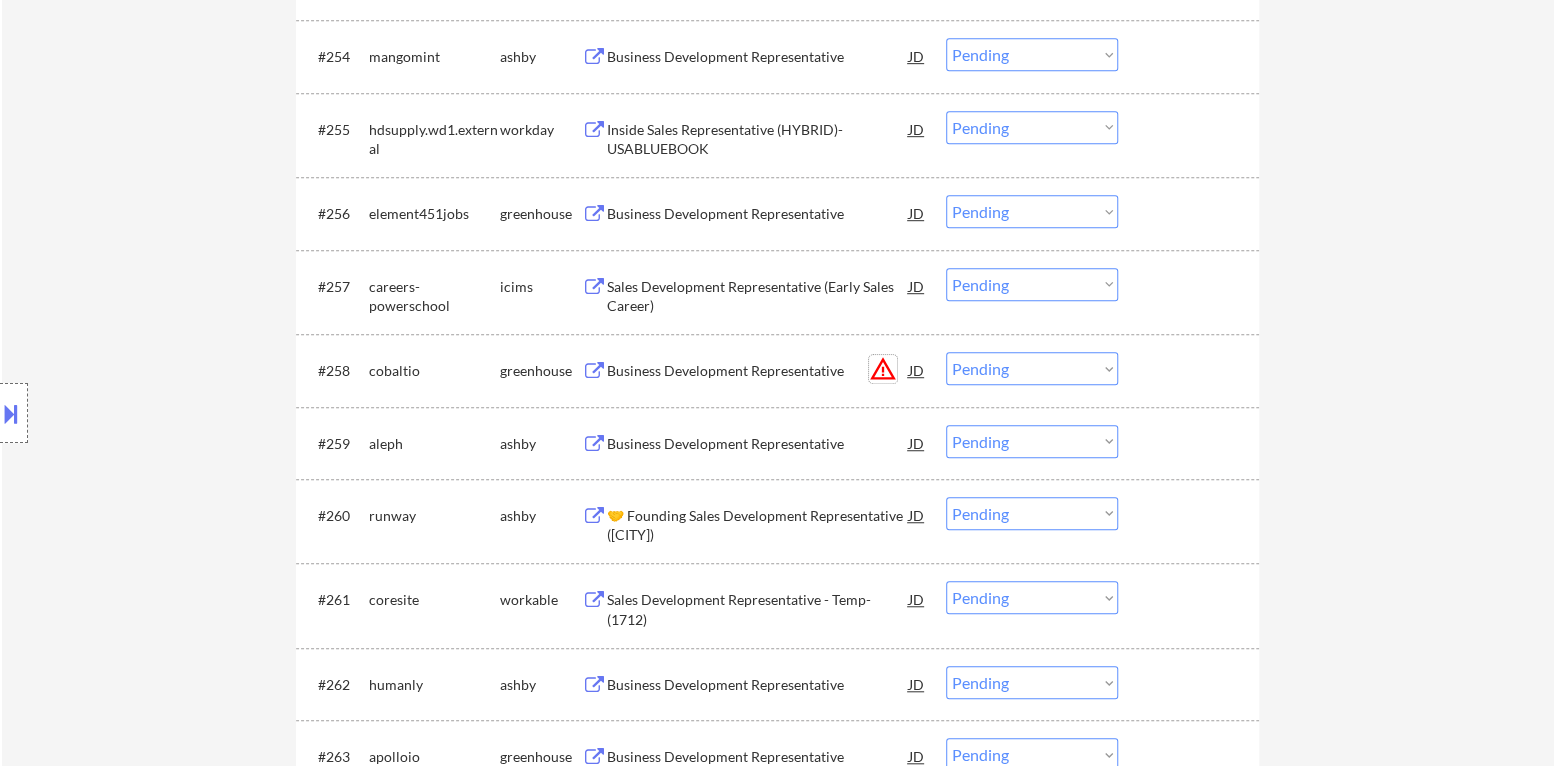 click on "warning_amber" at bounding box center [883, 369] 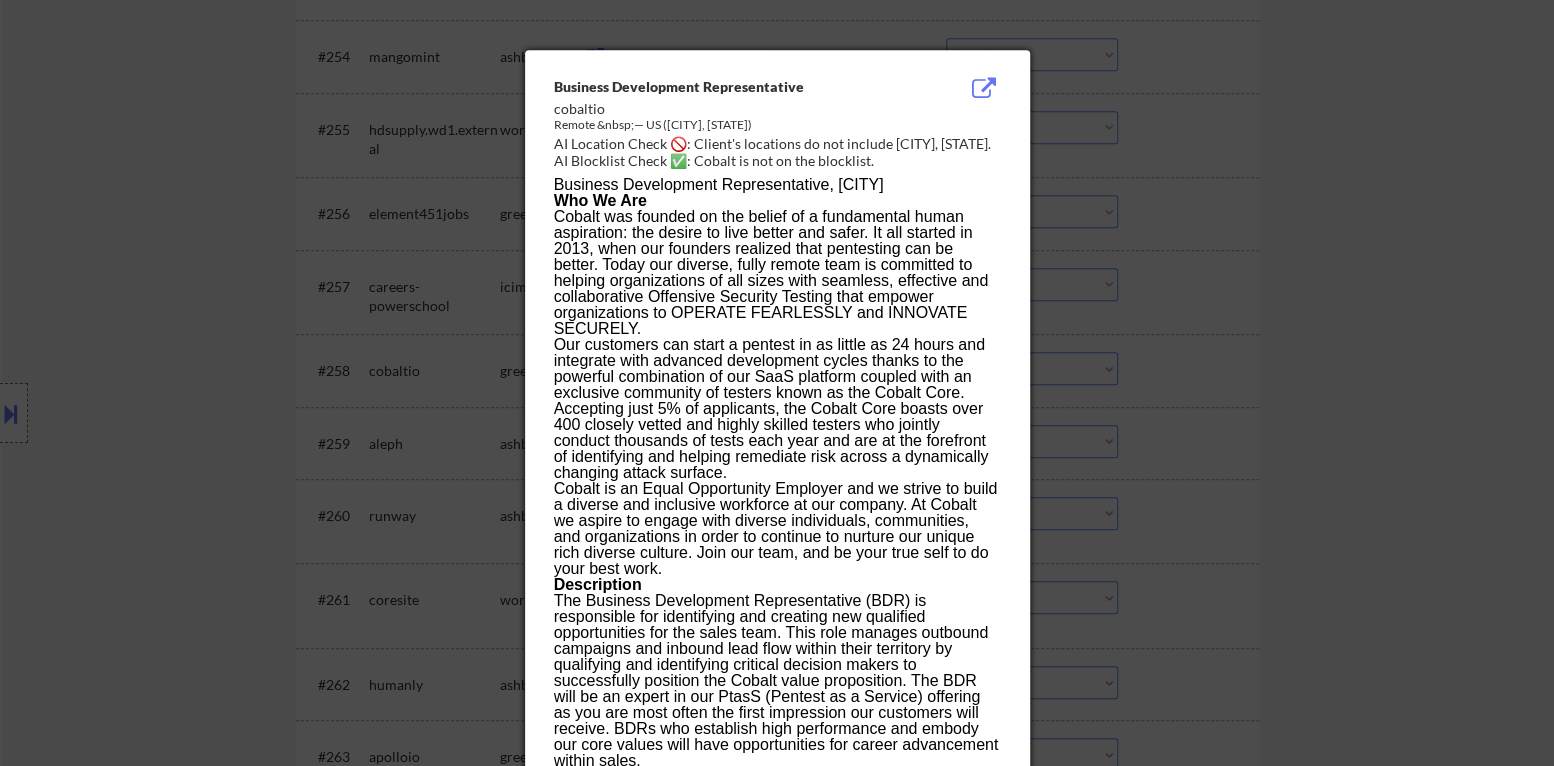 click at bounding box center [777, 383] 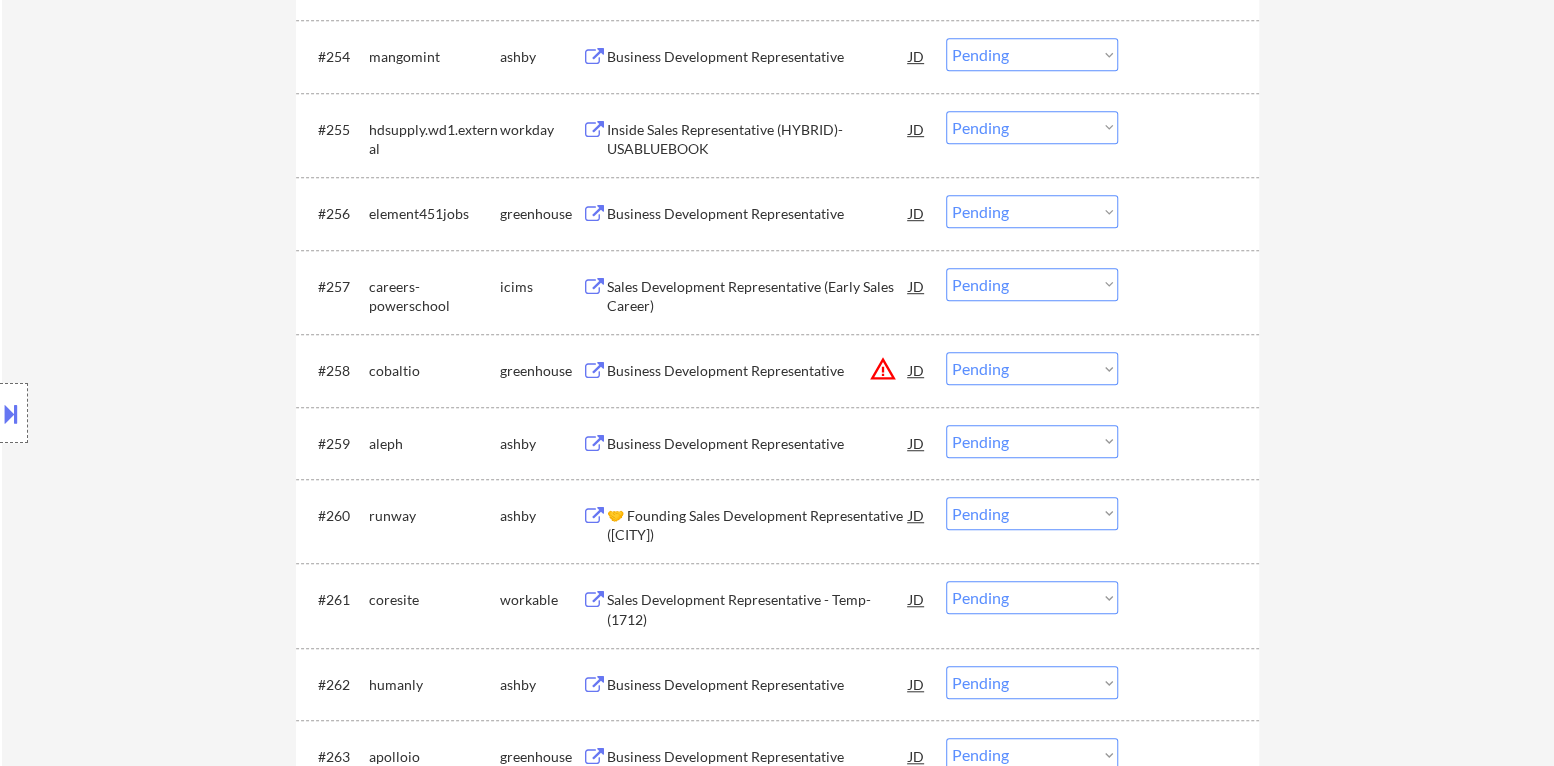 click on "Choose an option... Pending Applied Excluded (Questions) Excluded (Expired) Excluded (Location) Excluded (Bad Match) Excluded (Blocklist) Excluded (Salary) Excluded (Other)" at bounding box center (1032, 368) 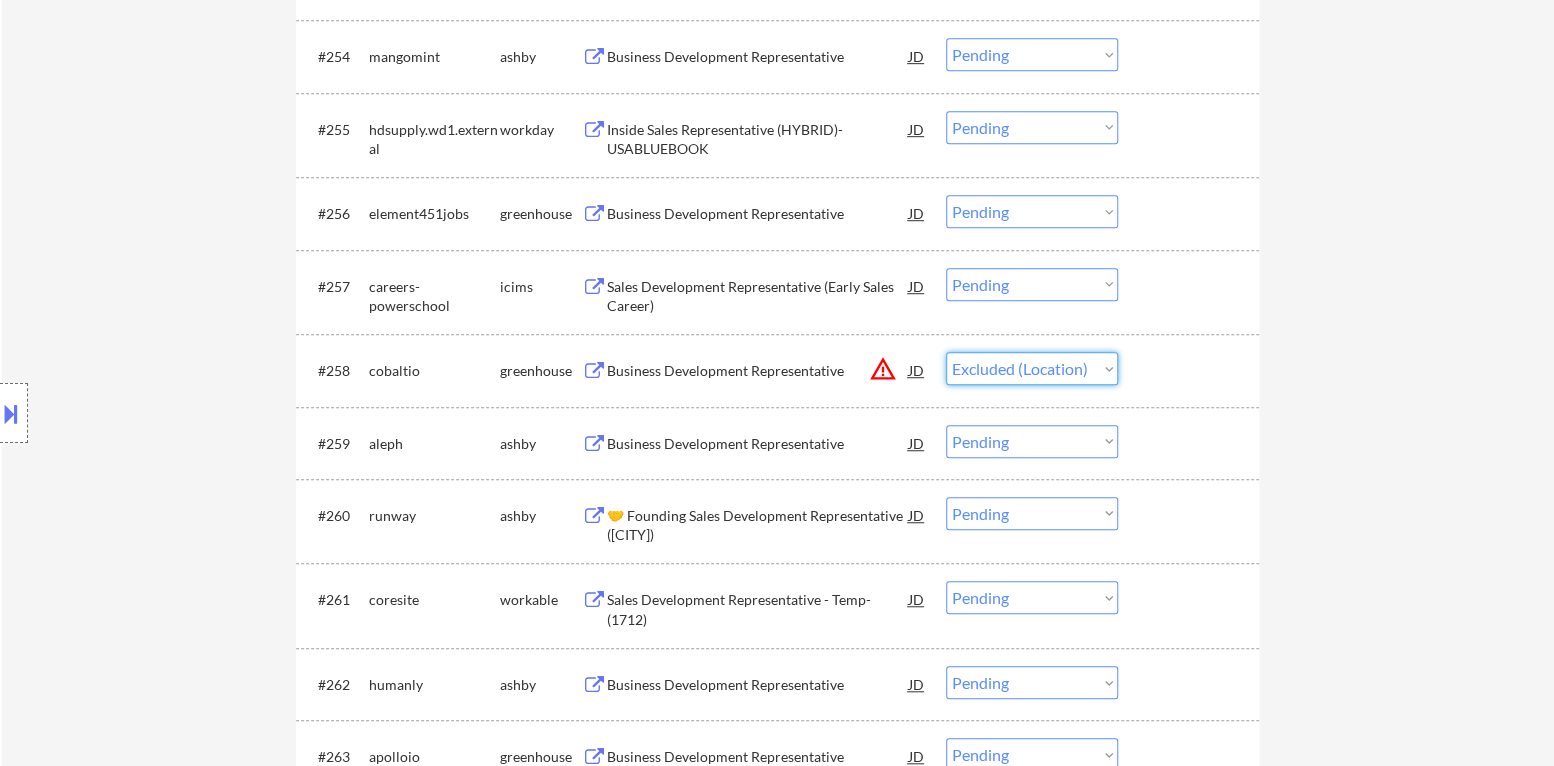 click on "Choose an option... Pending Applied Excluded (Questions) Excluded (Expired) Excluded (Location) Excluded (Bad Match) Excluded (Blocklist) Excluded (Salary) Excluded (Other)" at bounding box center (1032, 368) 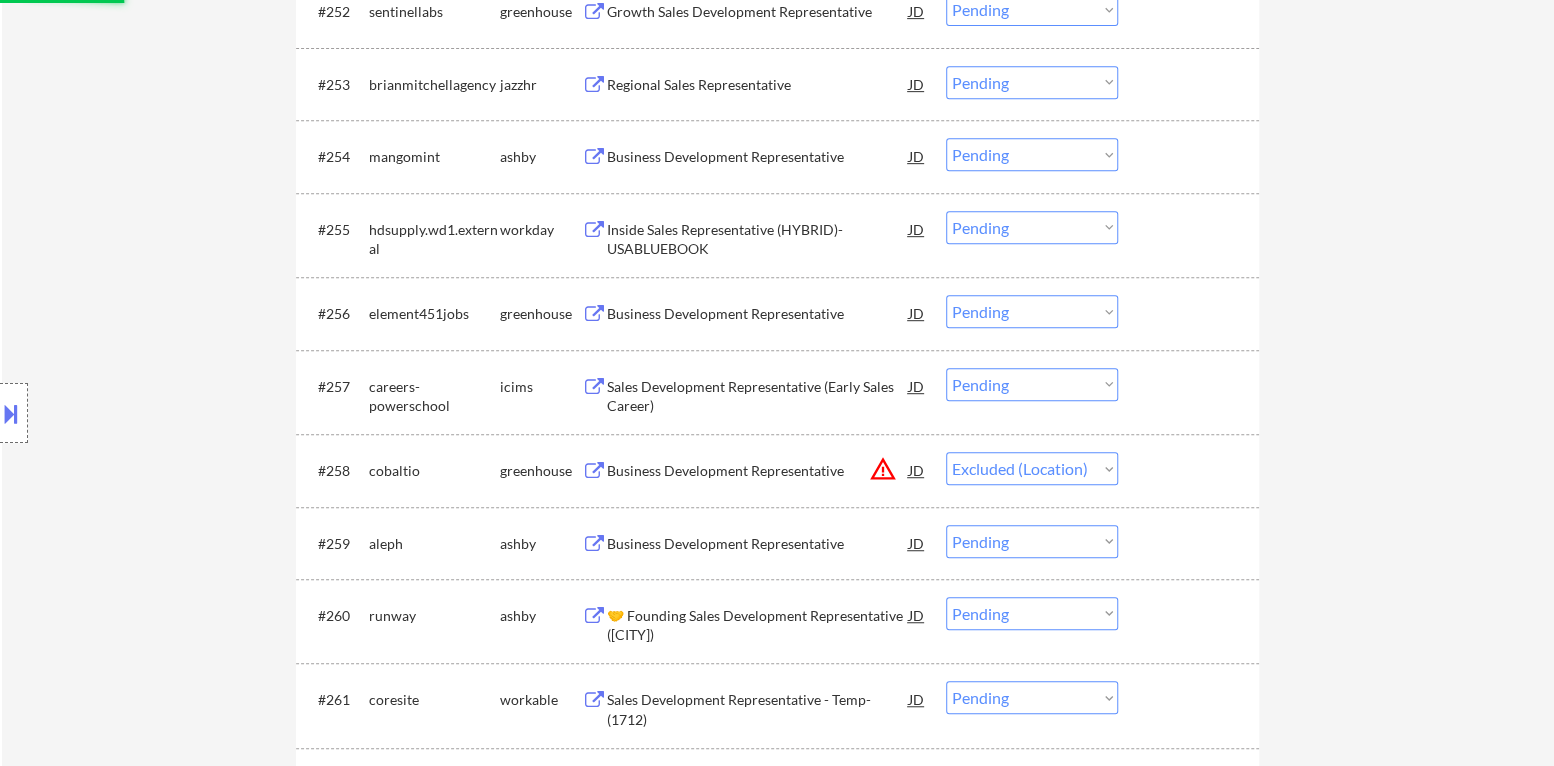 scroll, scrollTop: 4600, scrollLeft: 0, axis: vertical 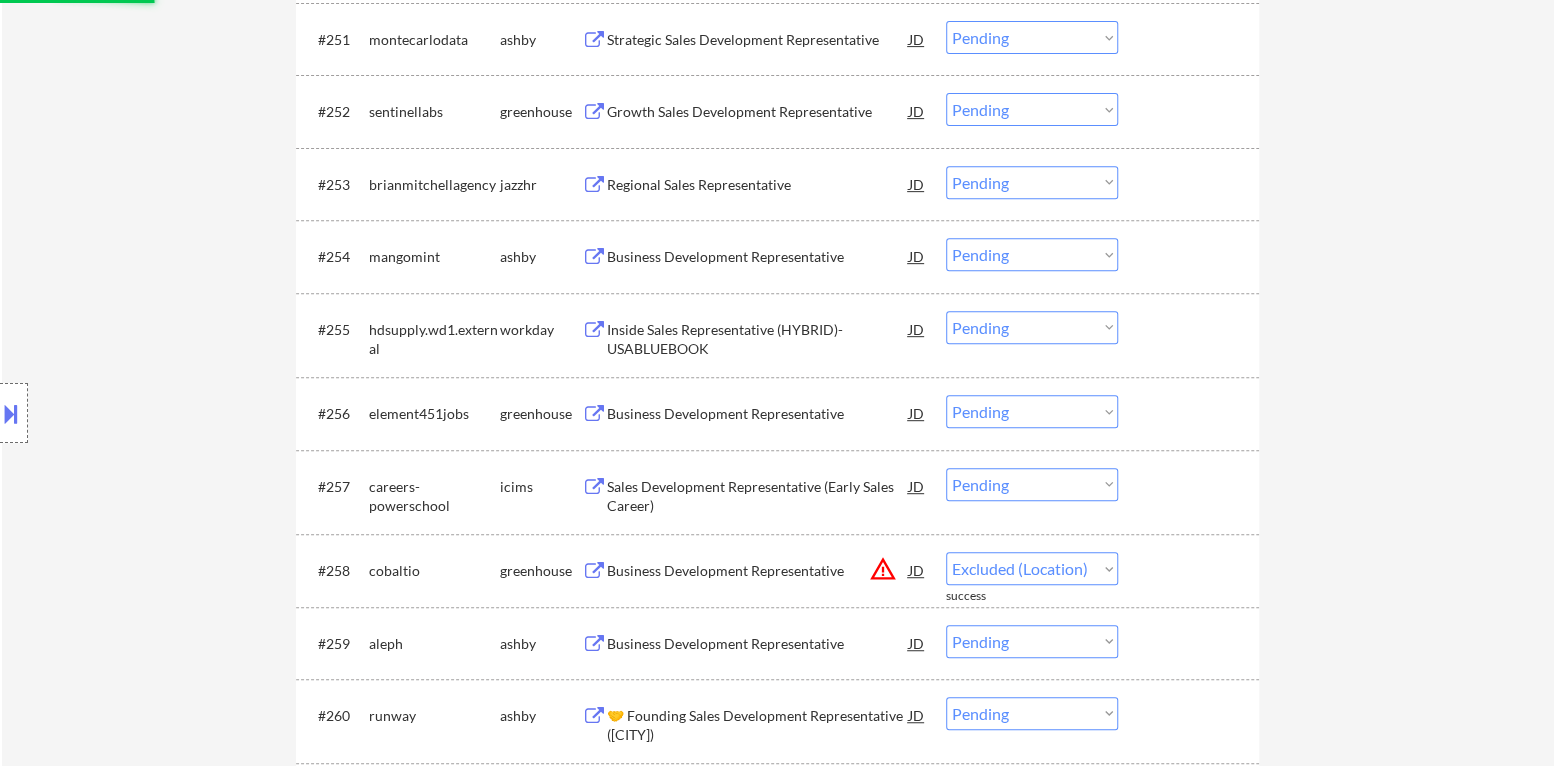 click on "Business Development Representative" at bounding box center (758, 414) 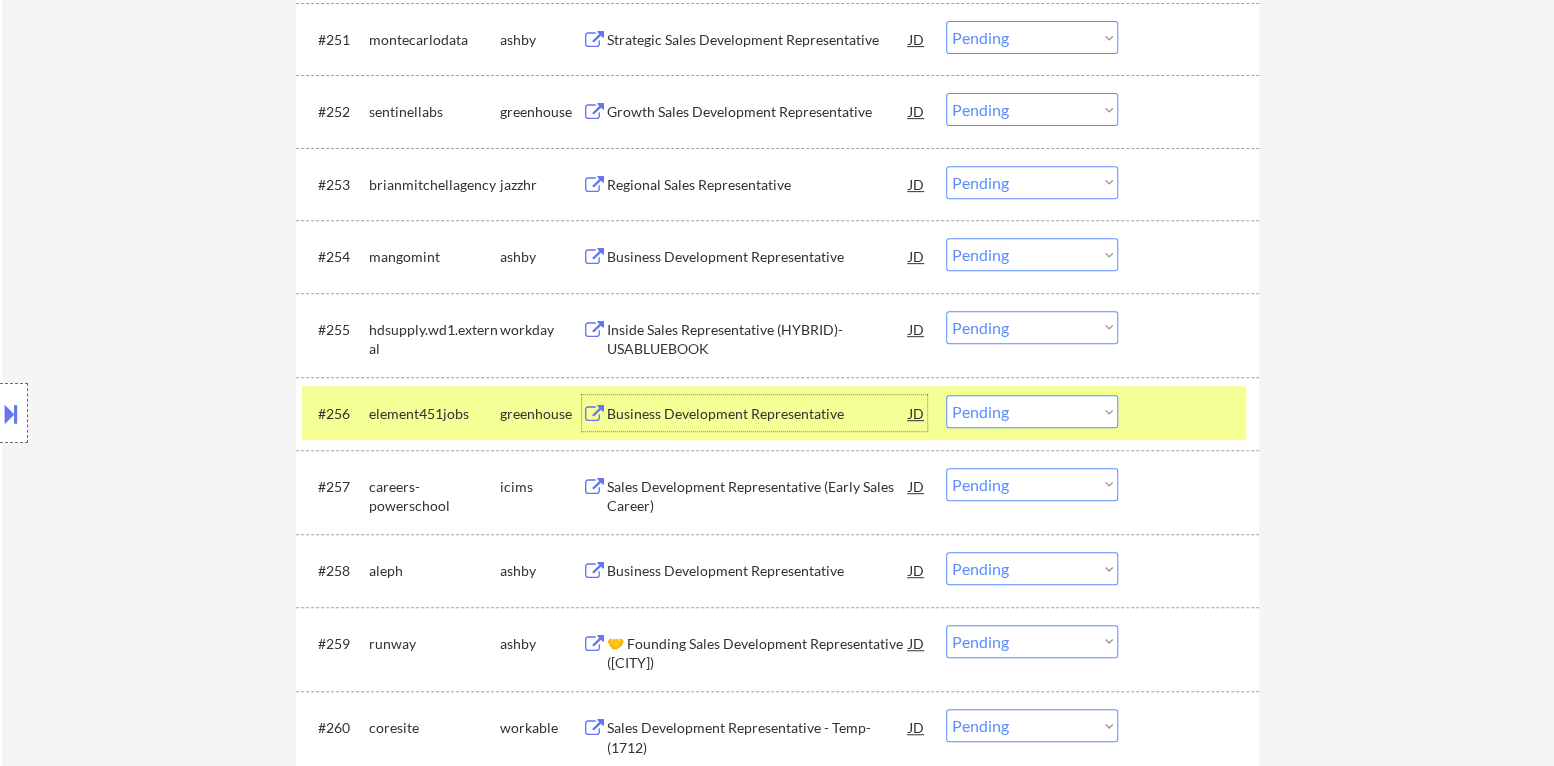 drag, startPoint x: 1059, startPoint y: 408, endPoint x: 1062, endPoint y: 424, distance: 16.27882 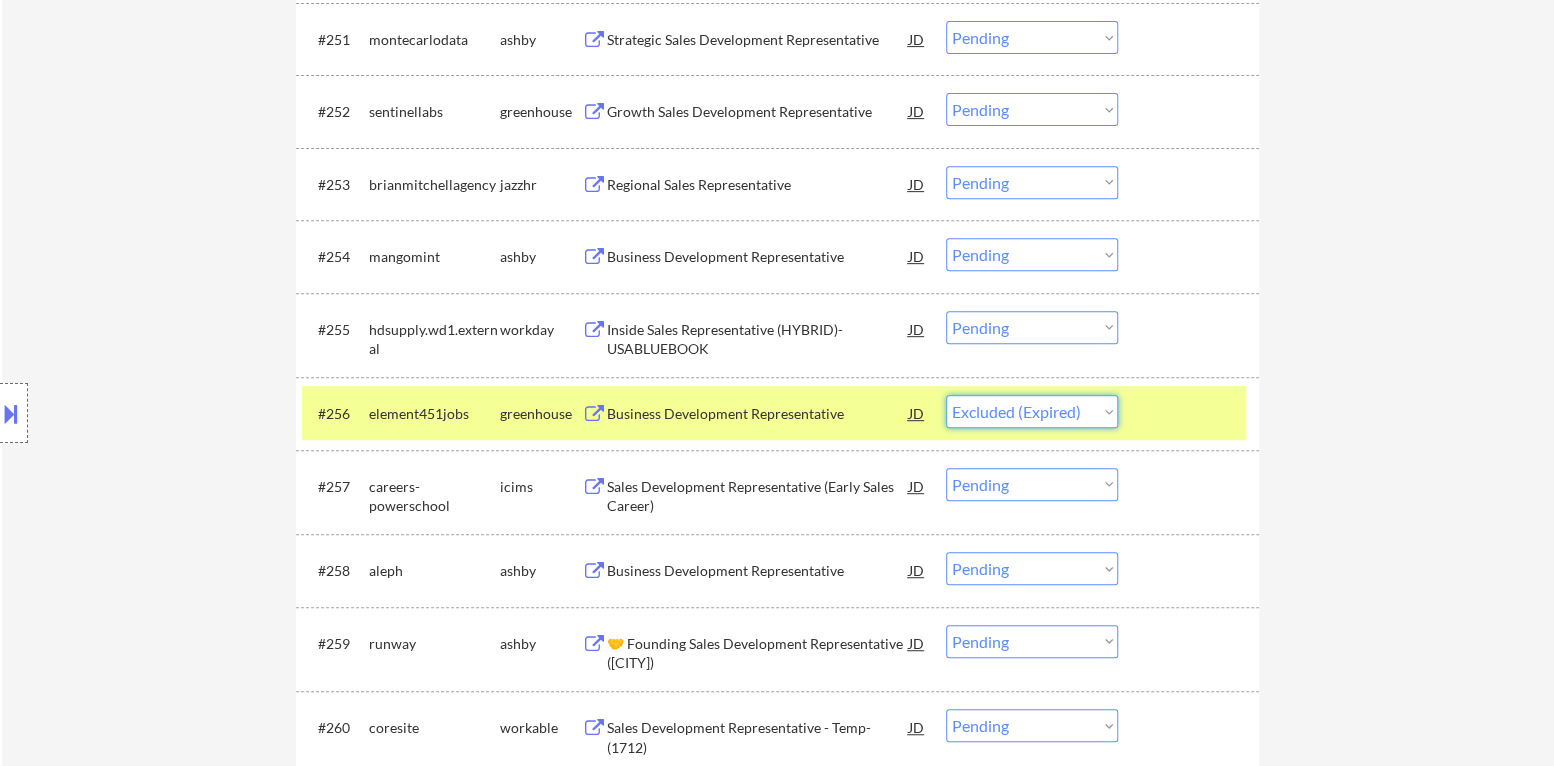 click on "Choose an option... Pending Applied Excluded (Questions) Excluded (Expired) Excluded (Location) Excluded (Bad Match) Excluded (Blocklist) Excluded (Salary) Excluded (Other)" at bounding box center [1032, 411] 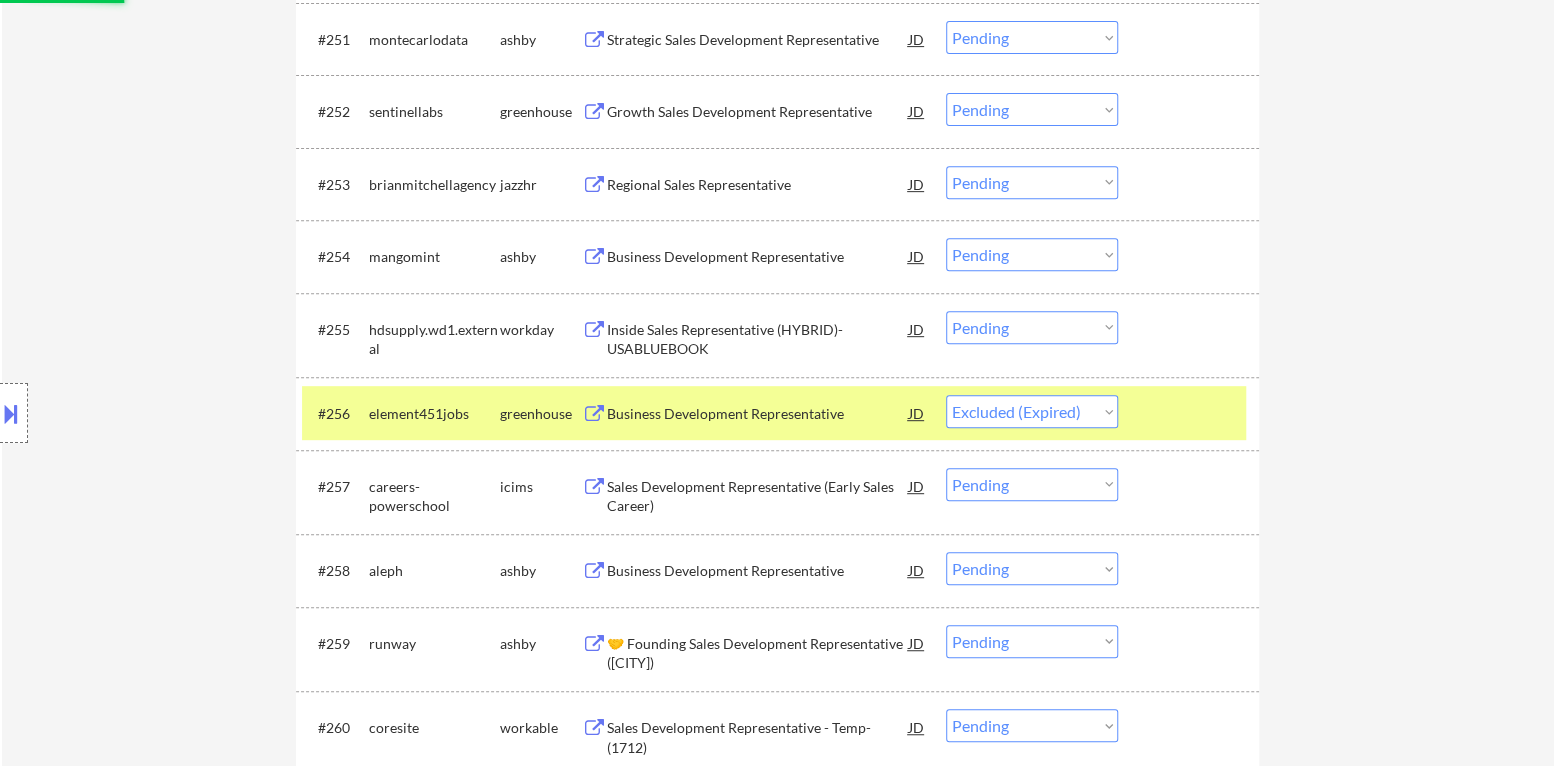 click at bounding box center [1191, 413] 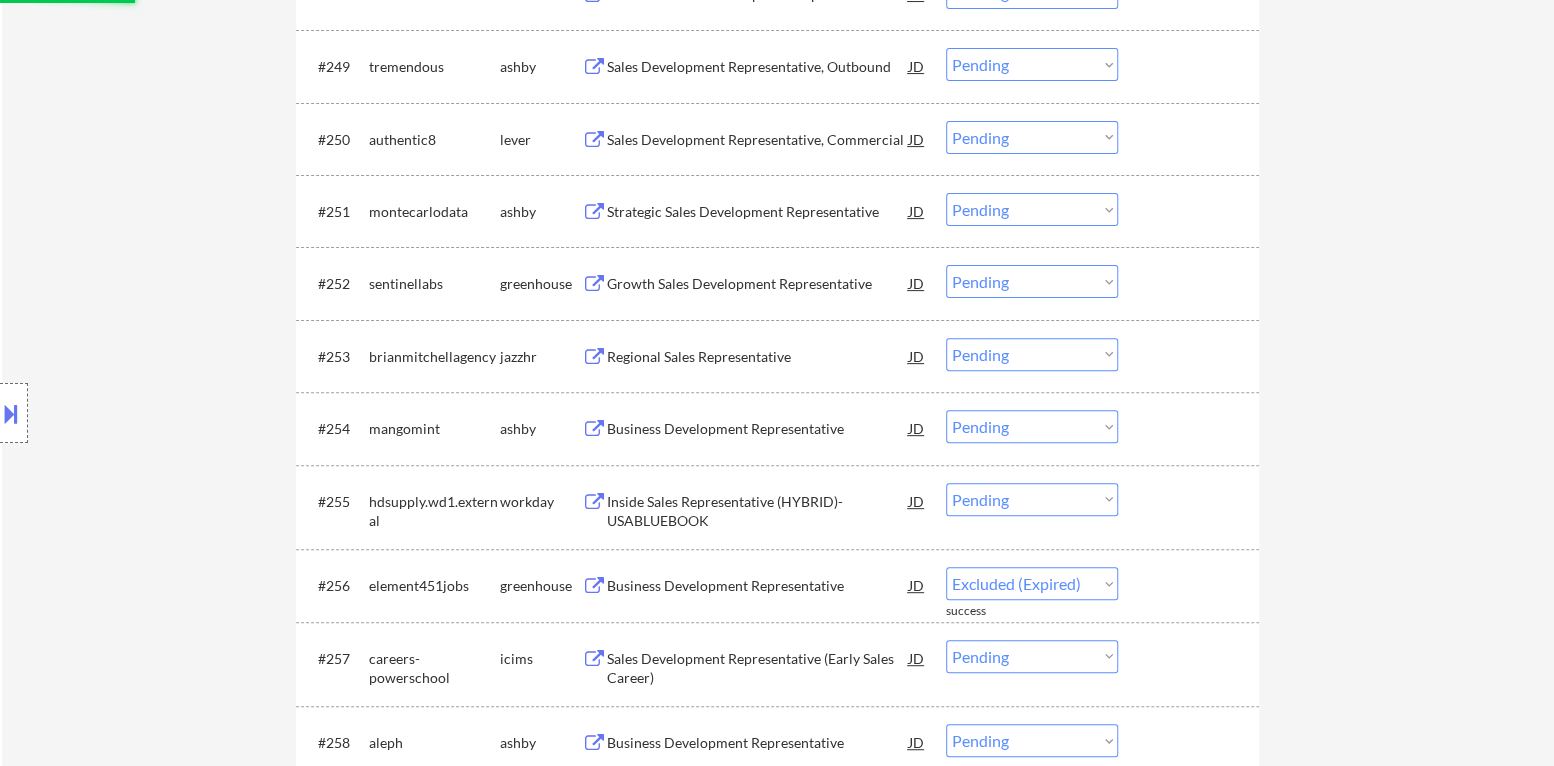 scroll, scrollTop: 4400, scrollLeft: 0, axis: vertical 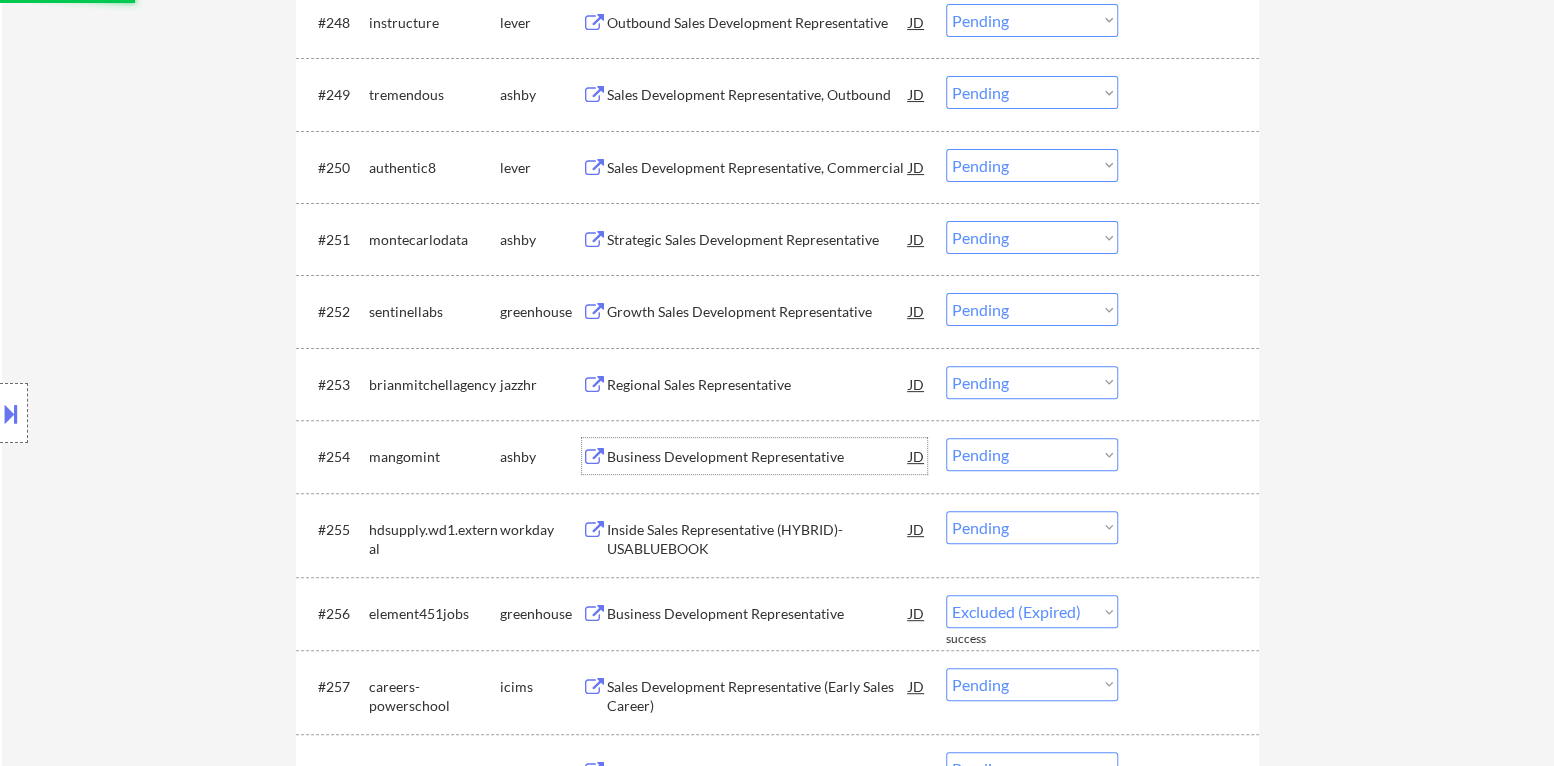 click on "Business Development Representative" at bounding box center (758, 457) 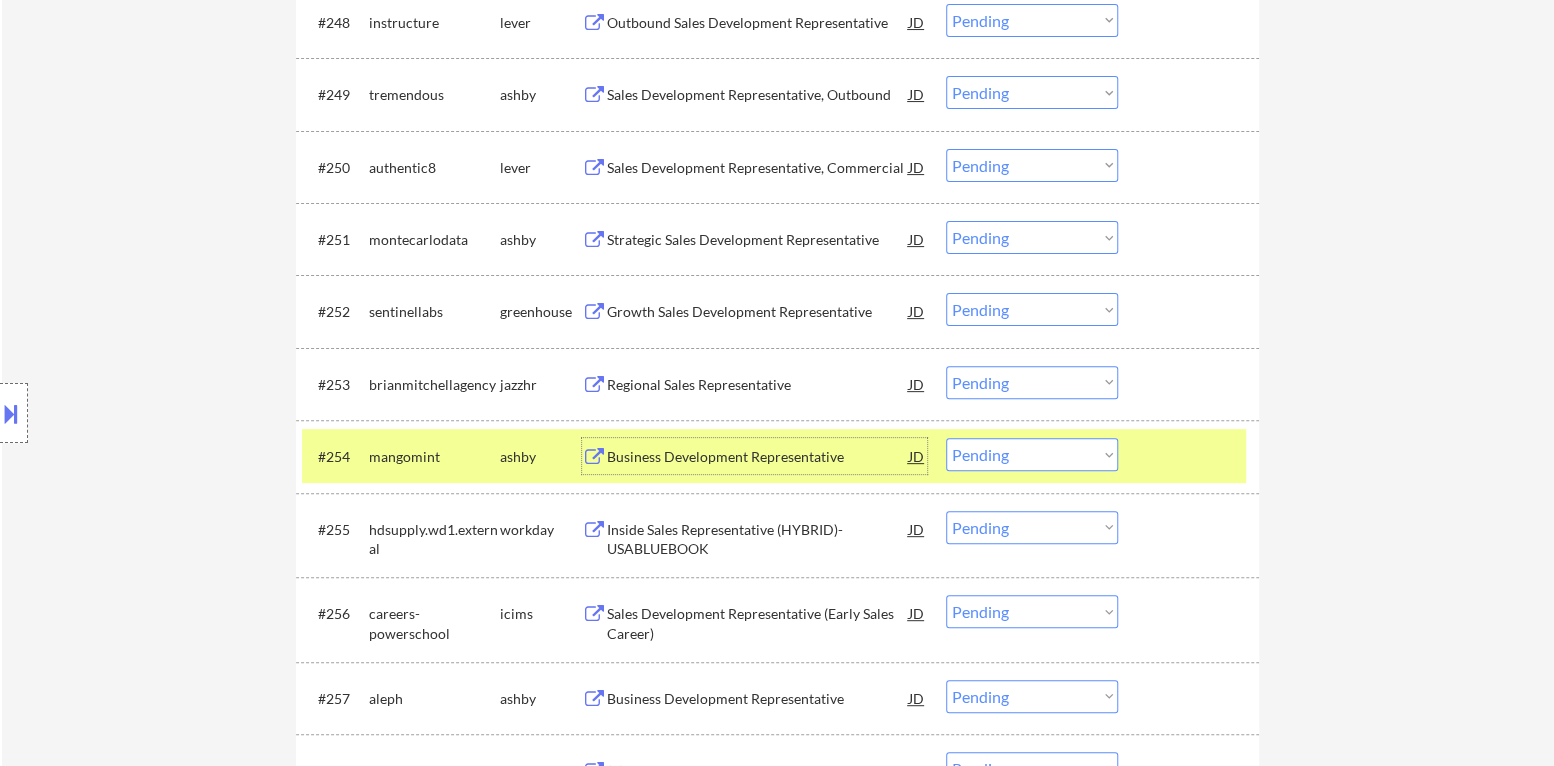 click on "Choose an option... Pending Applied Excluded (Questions) Excluded (Expired) Excluded (Location) Excluded (Bad Match) Excluded (Blocklist) Excluded (Salary) Excluded (Other)" at bounding box center (1032, 454) 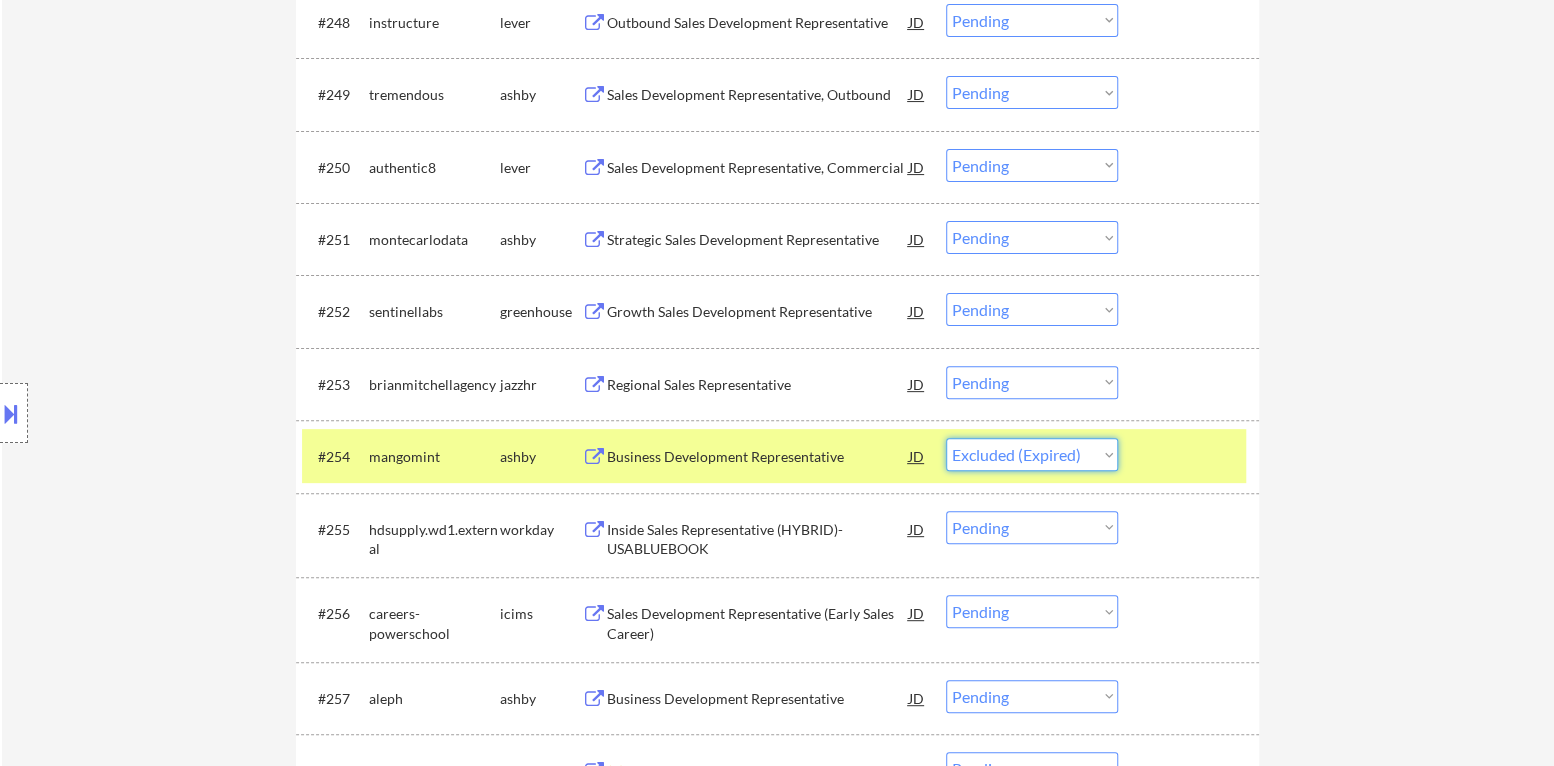 click on "Choose an option... Pending Applied Excluded (Questions) Excluded (Expired) Excluded (Location) Excluded (Bad Match) Excluded (Blocklist) Excluded (Salary) Excluded (Other)" at bounding box center (1032, 454) 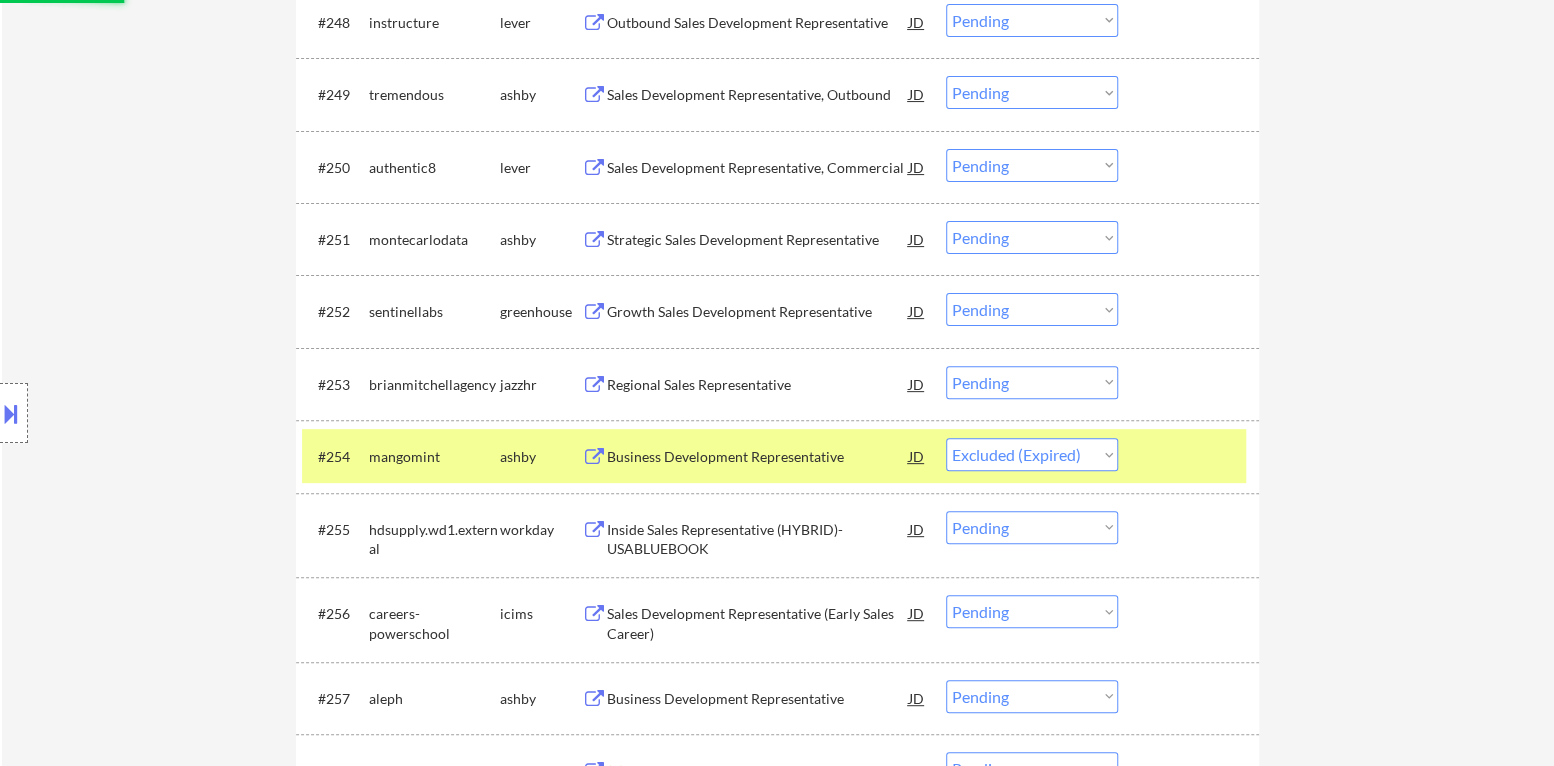click at bounding box center (1191, 456) 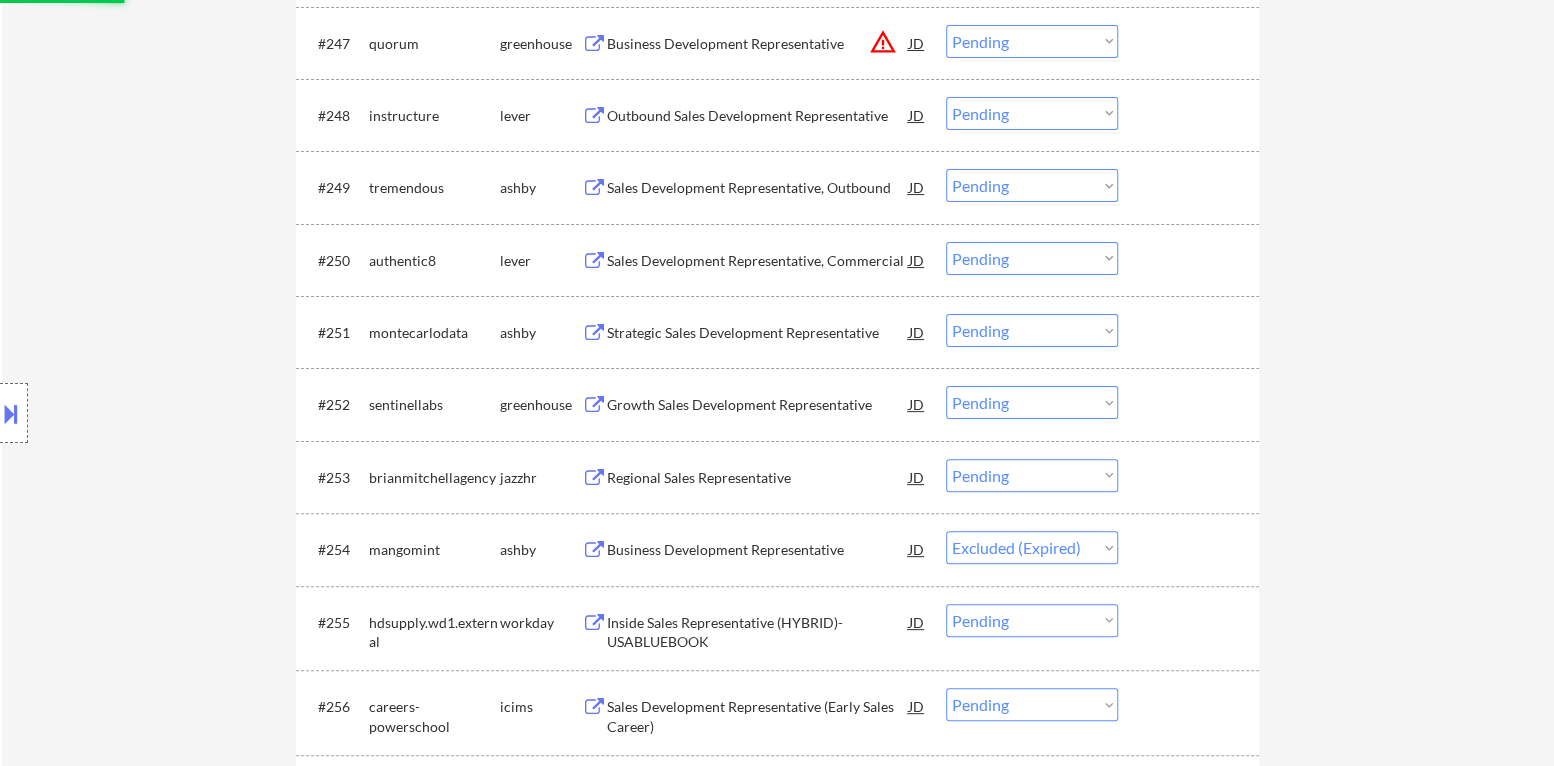 scroll, scrollTop: 4300, scrollLeft: 0, axis: vertical 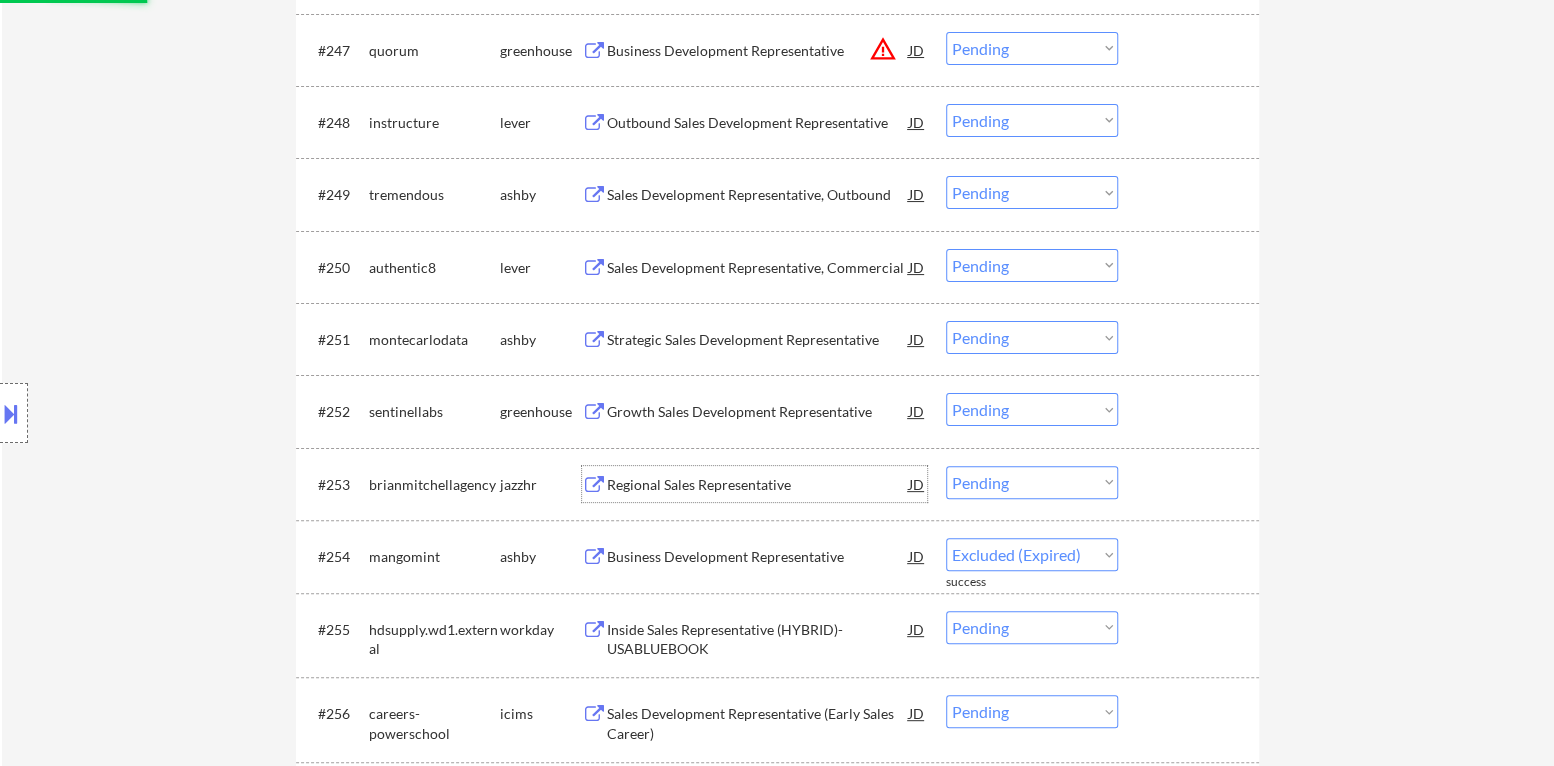 click on "Regional Sales Representative" at bounding box center [758, 485] 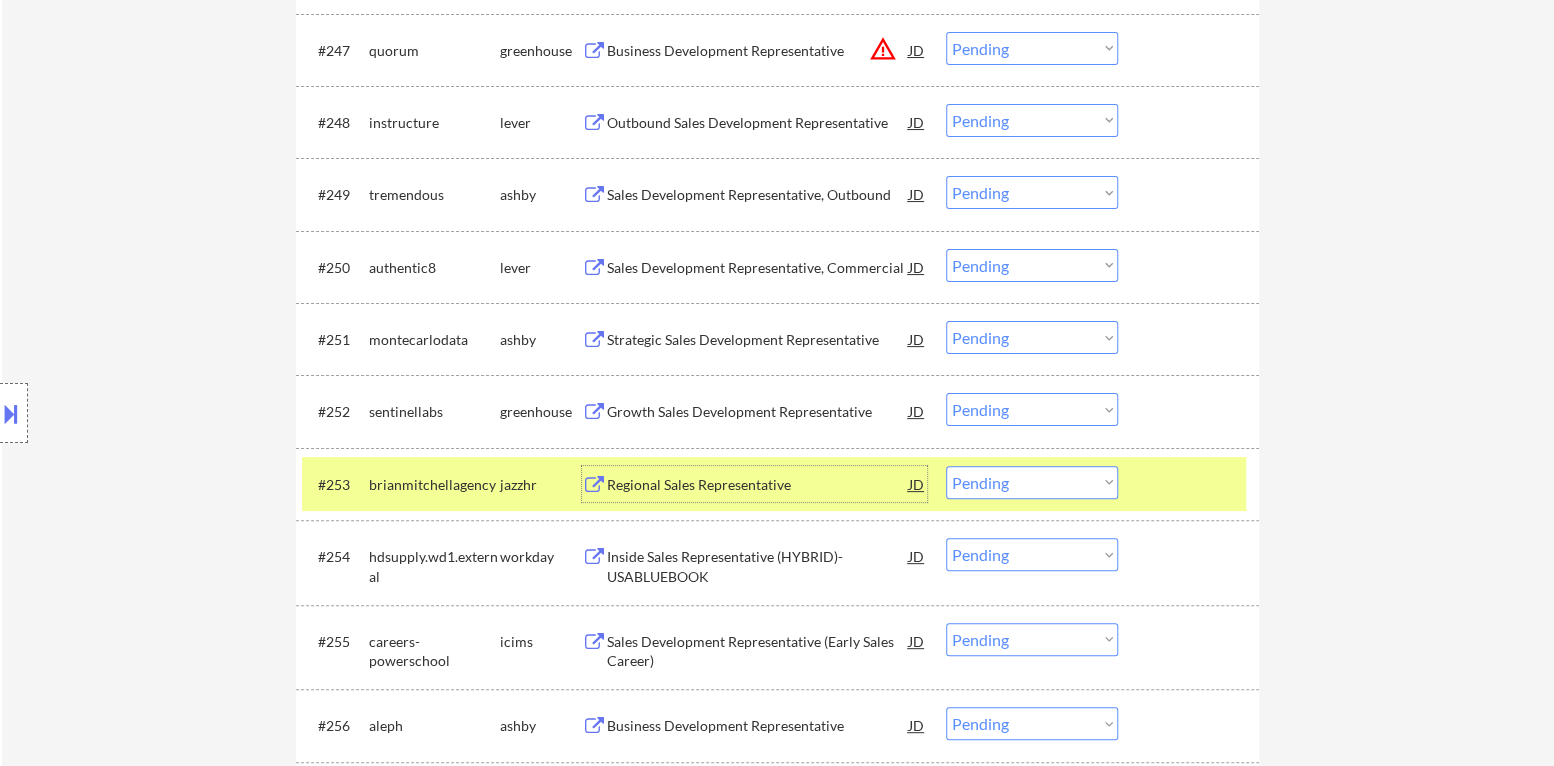 click on "Choose an option... Pending Applied Excluded (Questions) Excluded (Expired) Excluded (Location) Excluded (Bad Match) Excluded (Blocklist) Excluded (Salary) Excluded (Other)" at bounding box center [1032, 482] 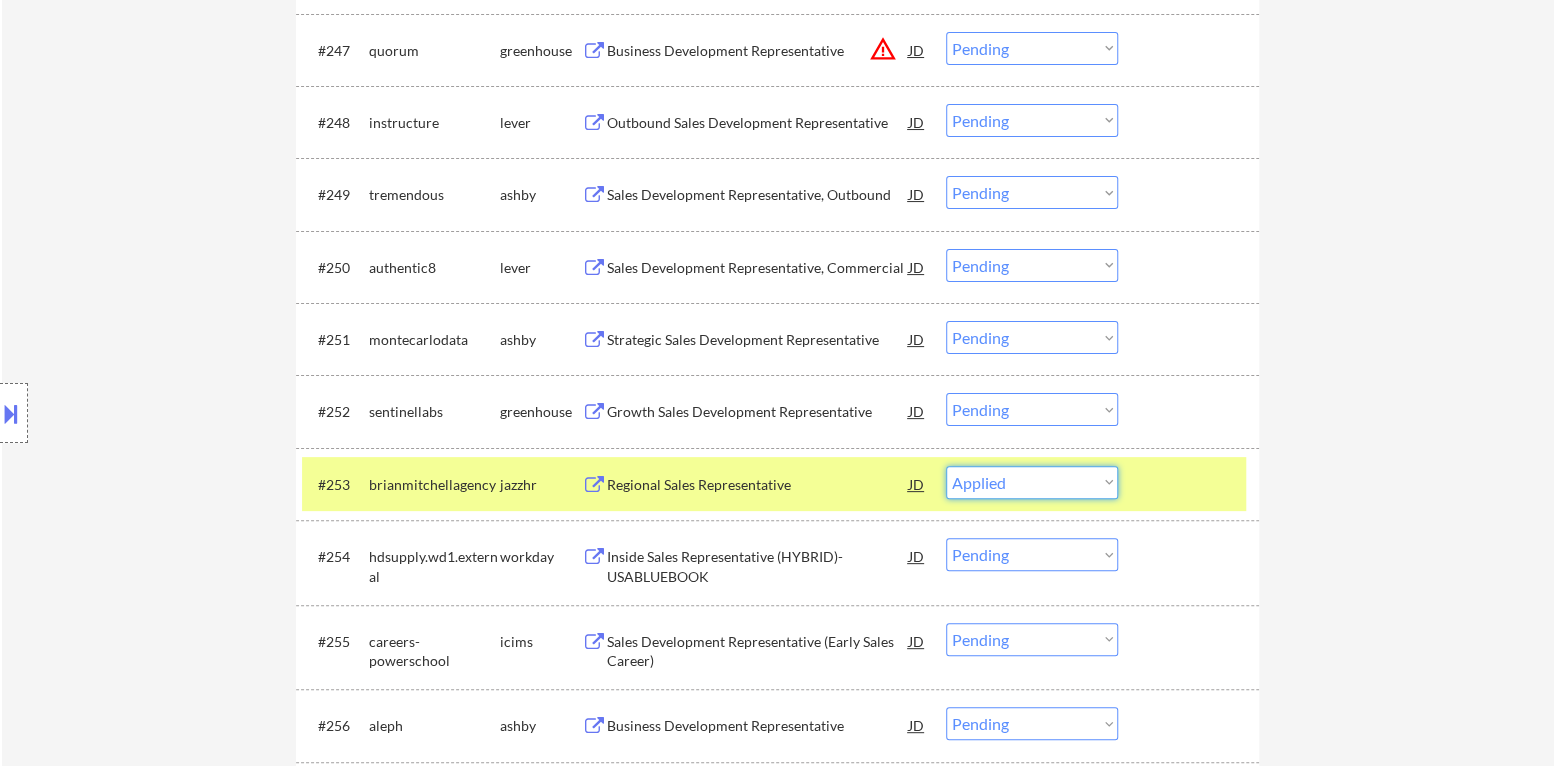 click on "Choose an option... Pending Applied Excluded (Questions) Excluded (Expired) Excluded (Location) Excluded (Bad Match) Excluded (Blocklist) Excluded (Salary) Excluded (Other)" at bounding box center (1032, 482) 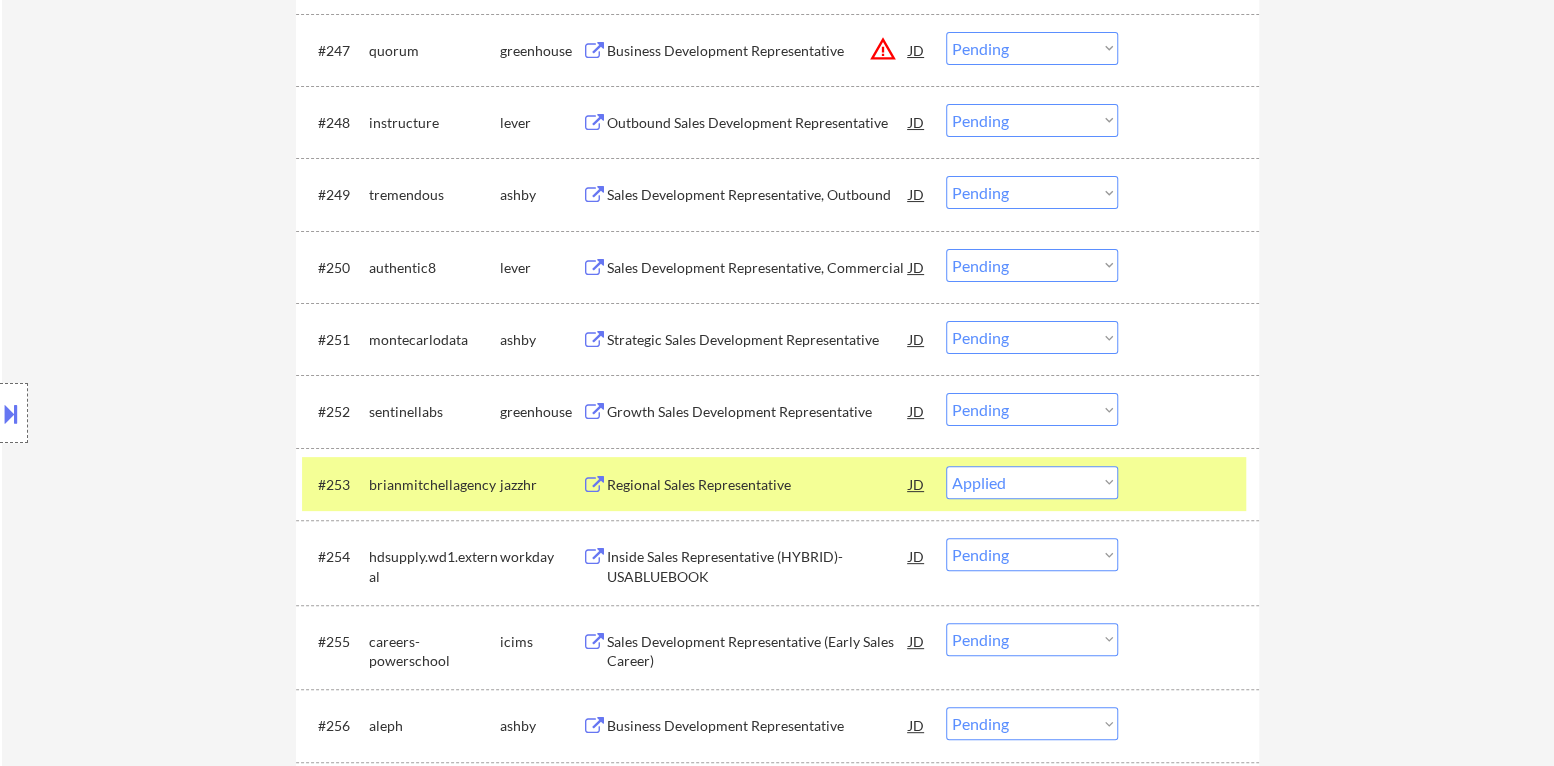 click at bounding box center (1191, 484) 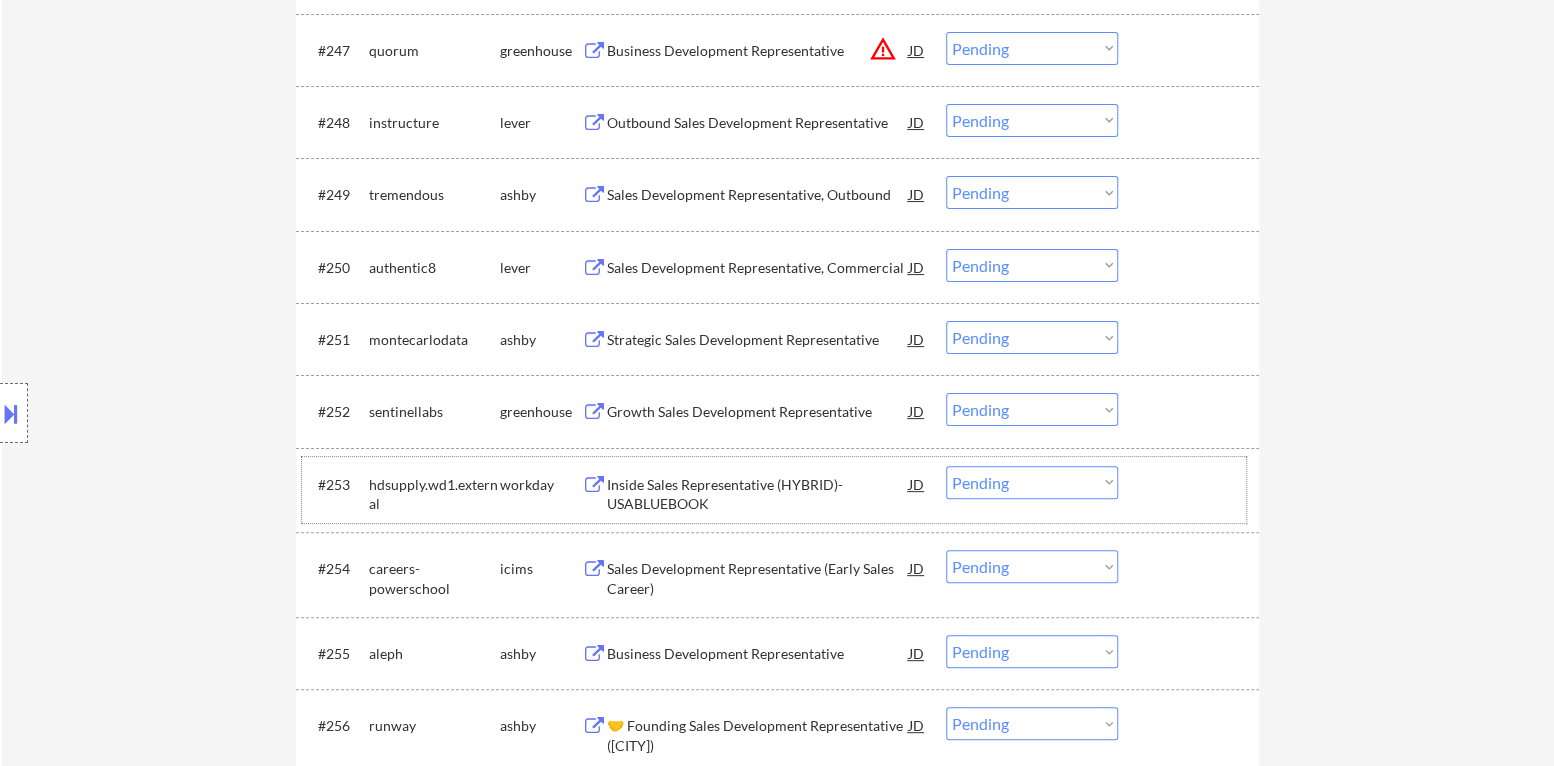 click on "Growth Sales Development Representative" at bounding box center [758, 412] 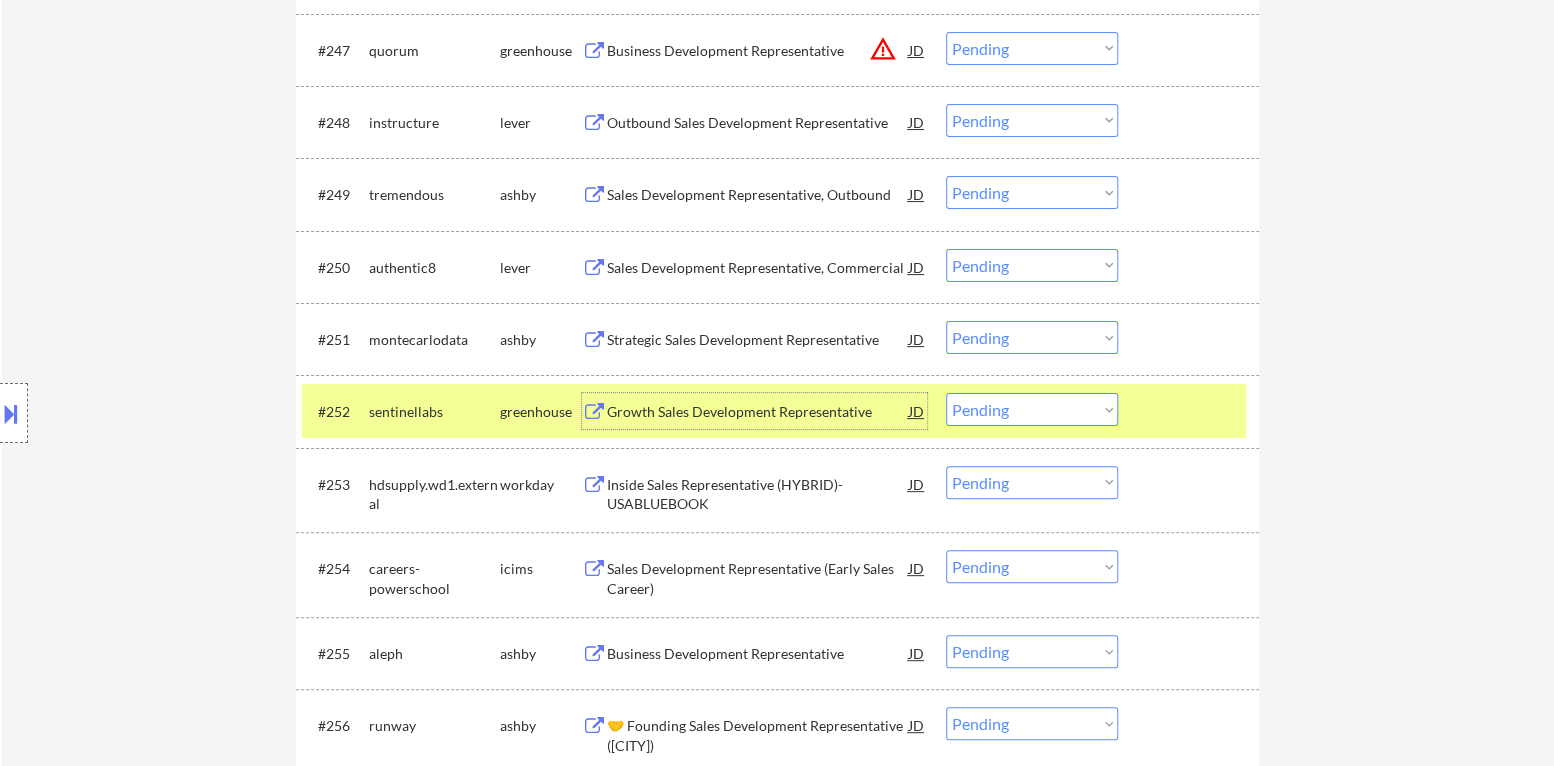 click on "Choose an option... Pending Applied Excluded (Questions) Excluded (Expired) Excluded (Location) Excluded (Bad Match) Excluded (Blocklist) Excluded (Salary) Excluded (Other)" at bounding box center (1032, 409) 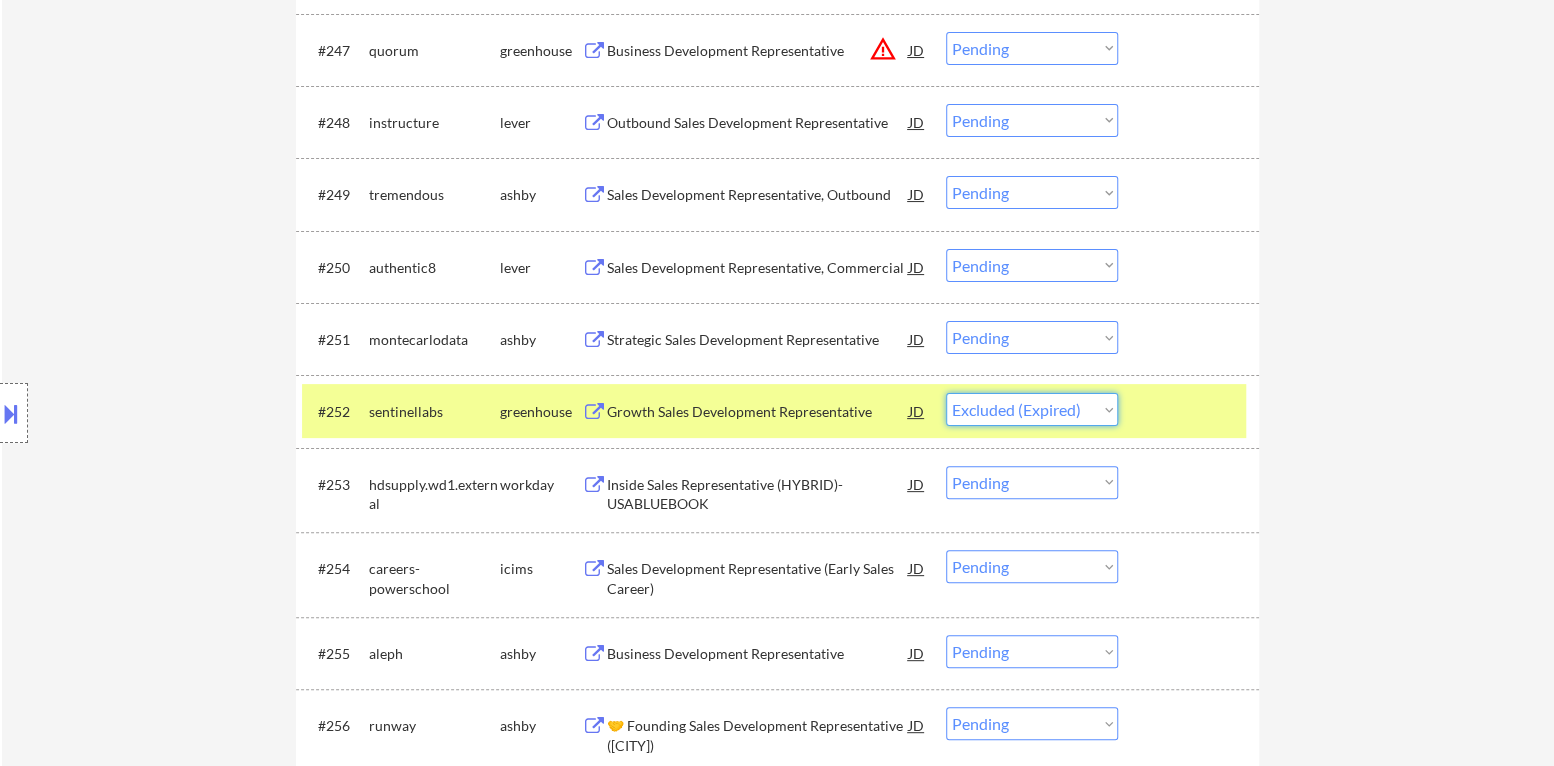 click on "Choose an option... Pending Applied Excluded (Questions) Excluded (Expired) Excluded (Location) Excluded (Bad Match) Excluded (Blocklist) Excluded (Salary) Excluded (Other)" at bounding box center (1032, 409) 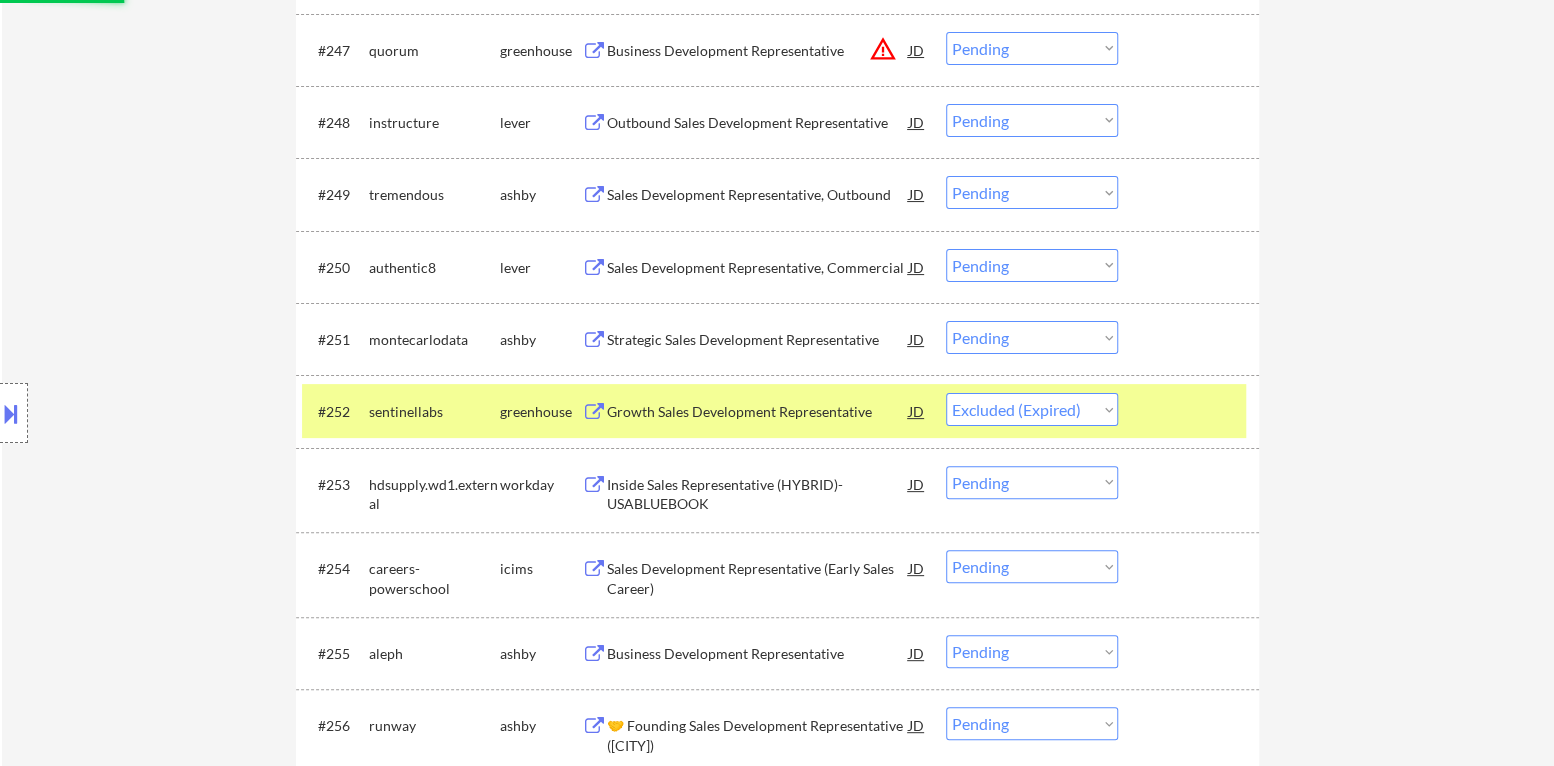 click at bounding box center (1191, 411) 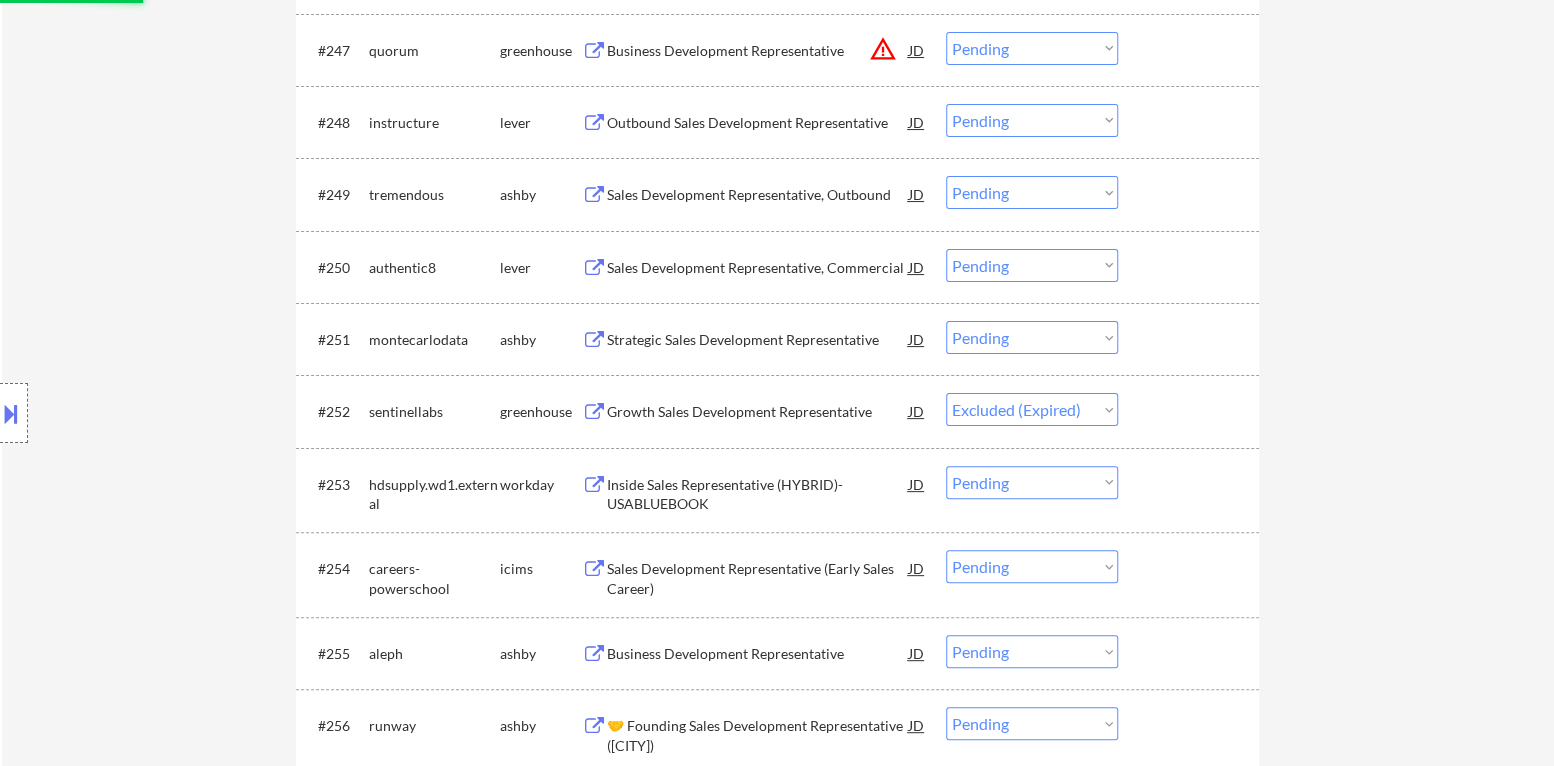 click on "Strategic Sales Development Representative" at bounding box center (758, 340) 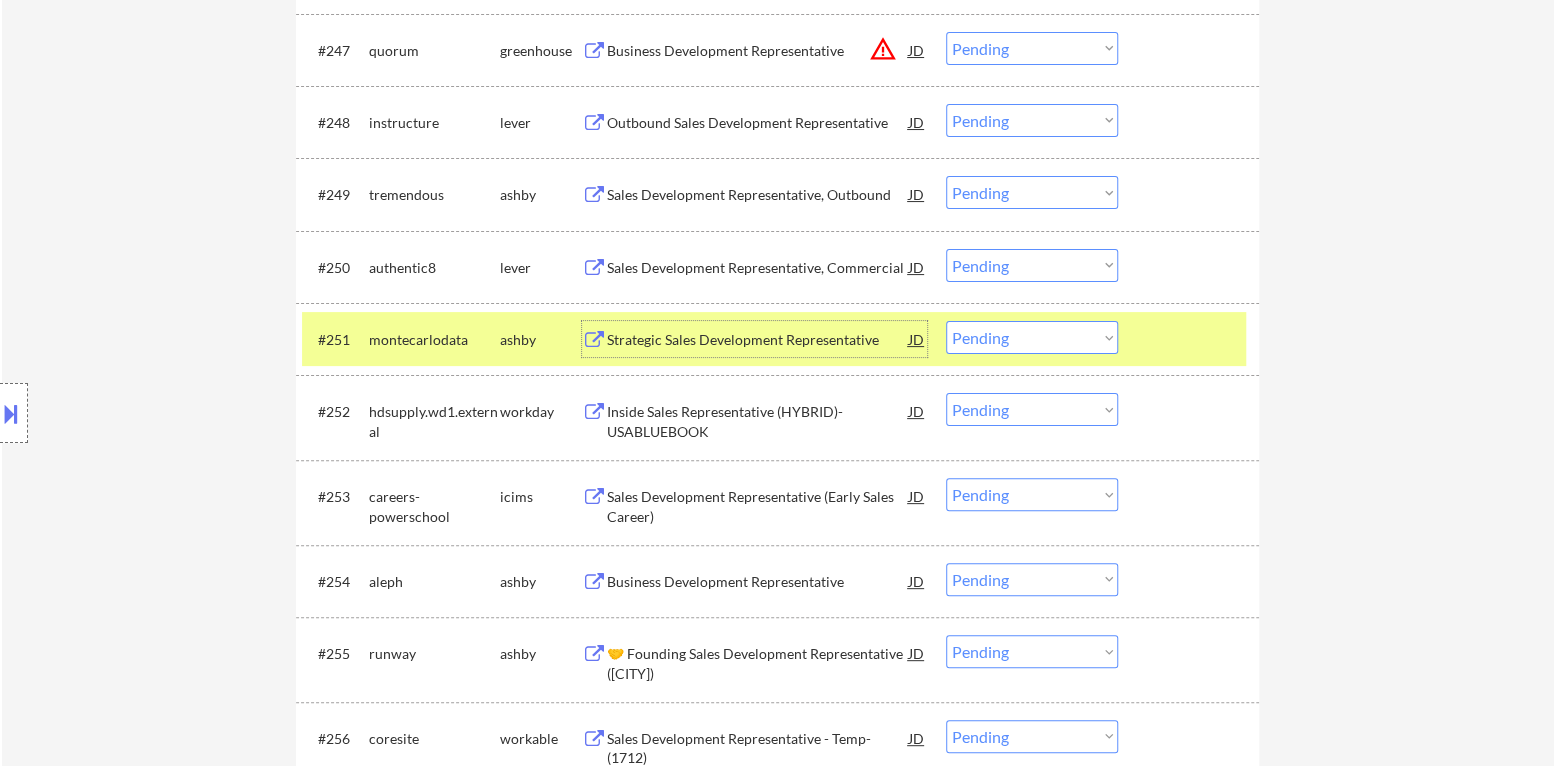click at bounding box center (1191, 339) 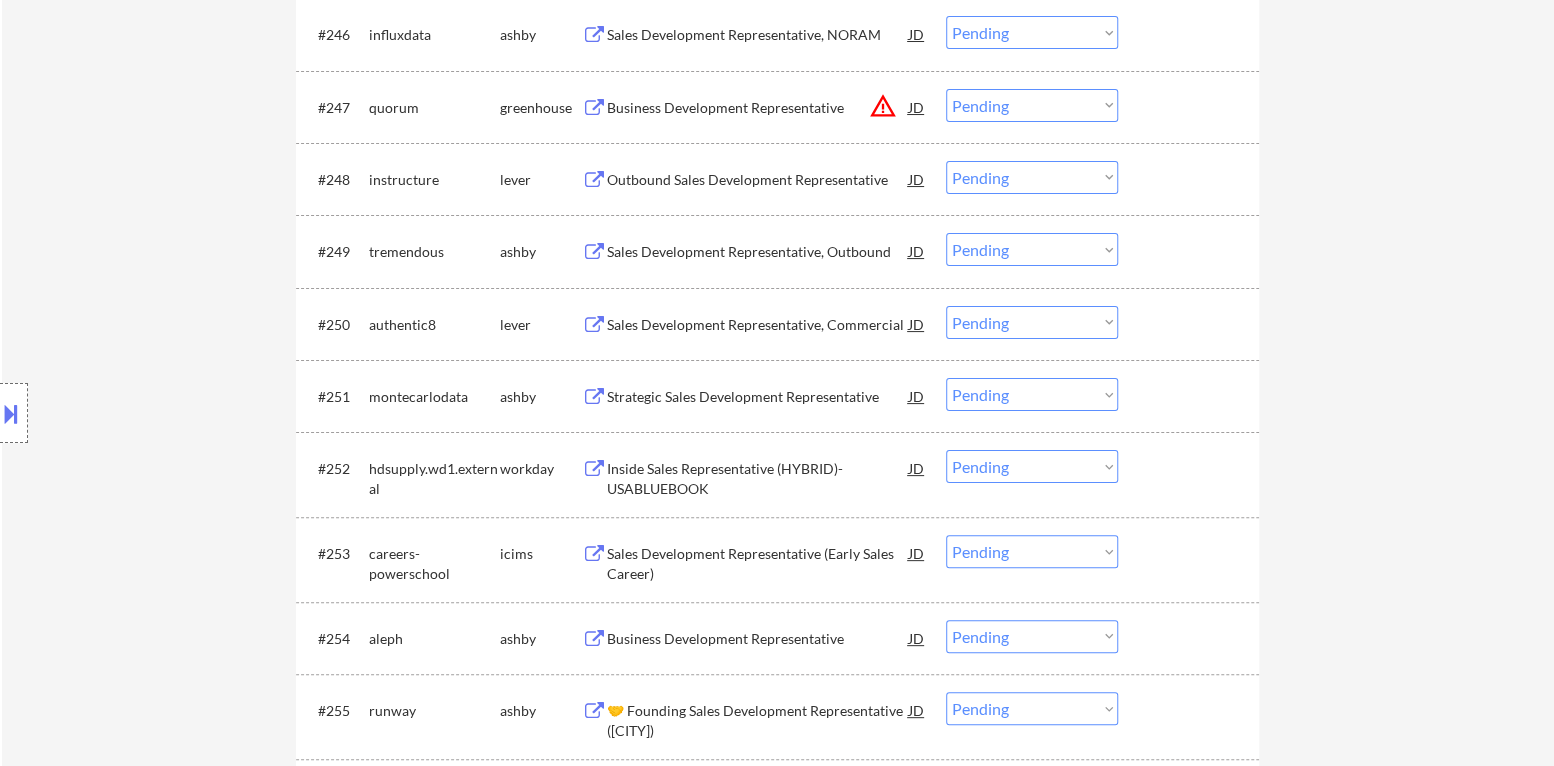 scroll, scrollTop: 4199, scrollLeft: 0, axis: vertical 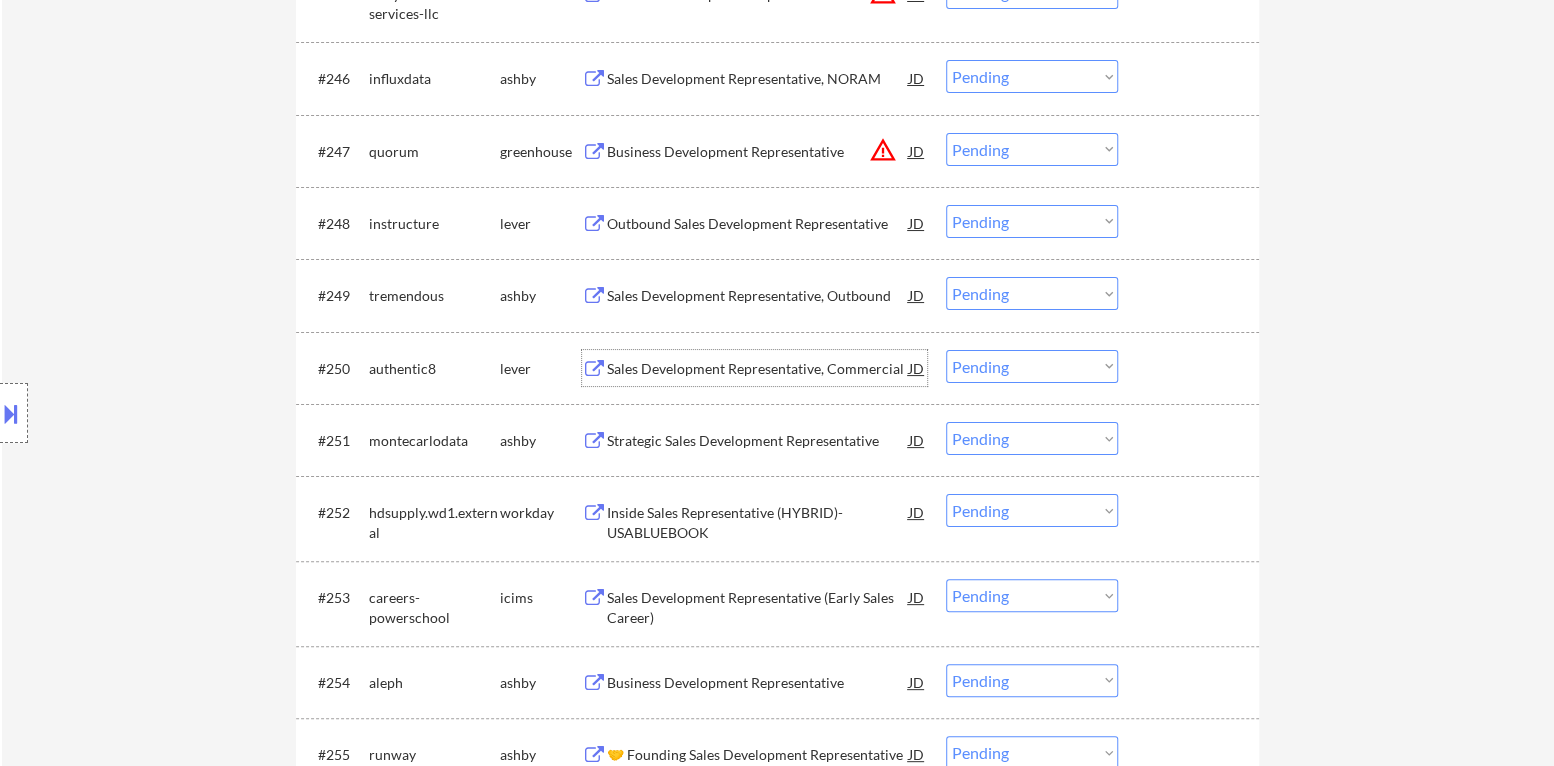 click on "Sales Development Representative, Commercial" at bounding box center [758, 369] 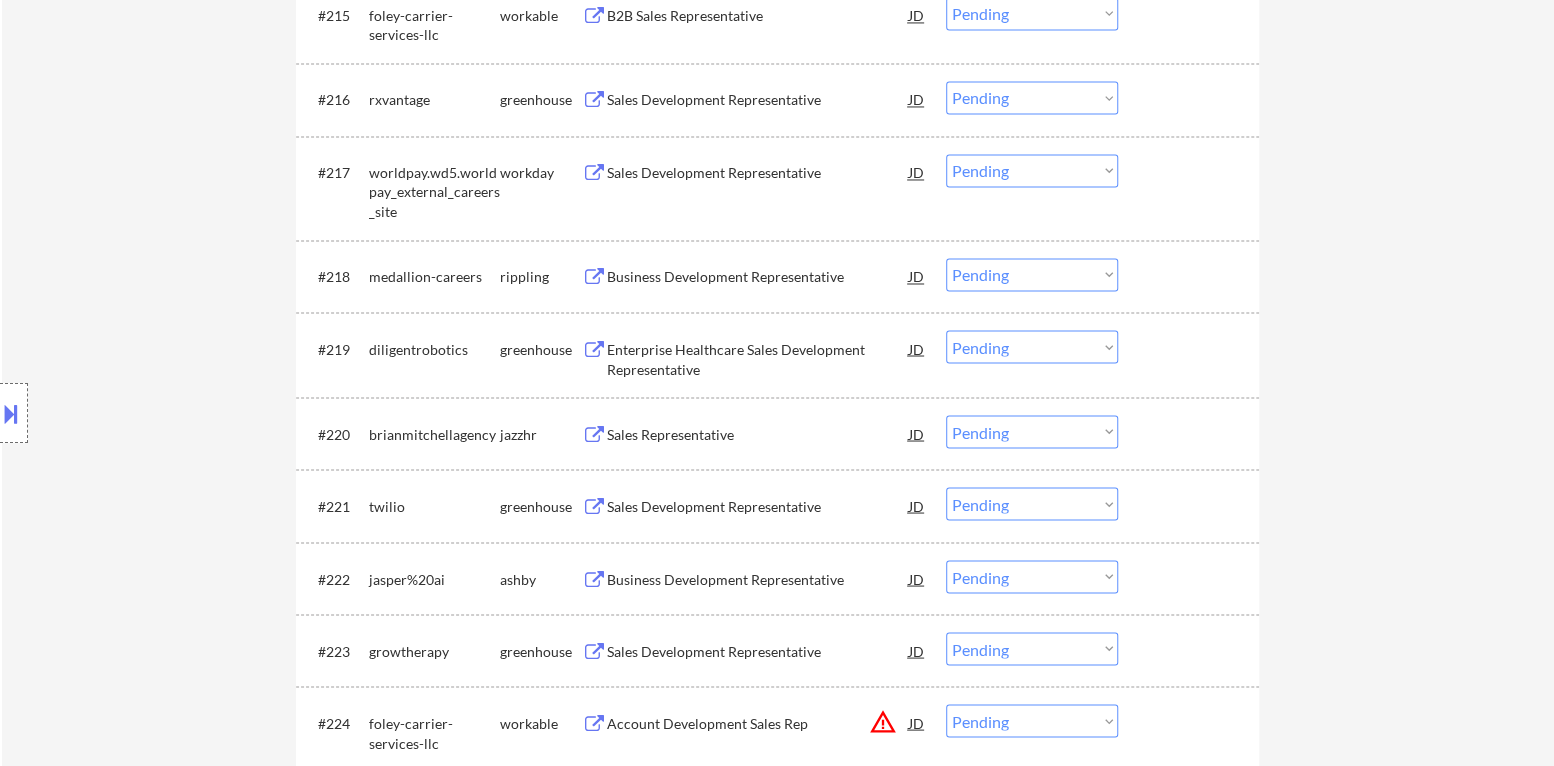 scroll, scrollTop: 0, scrollLeft: 0, axis: both 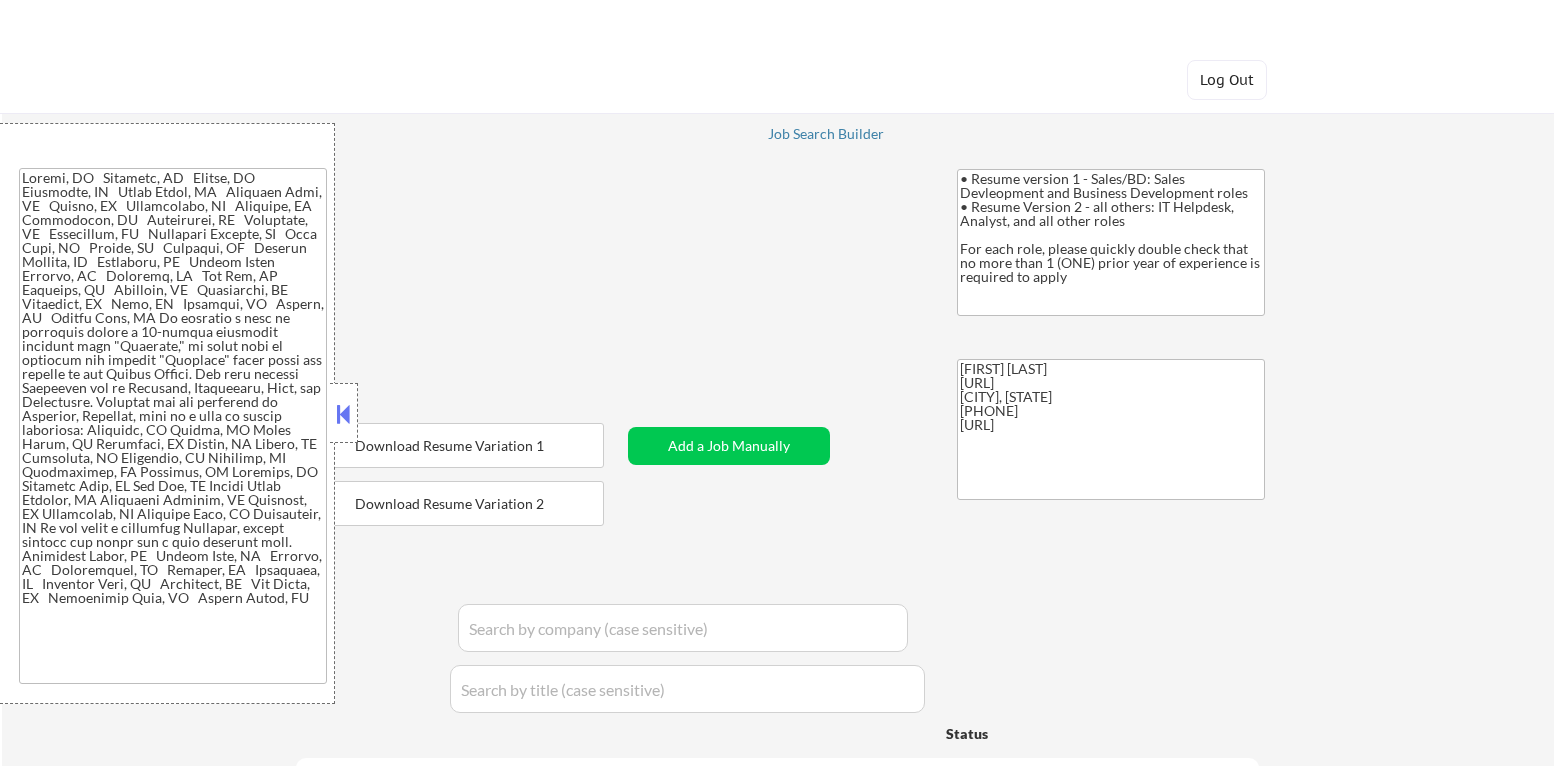 select on ""applied"" 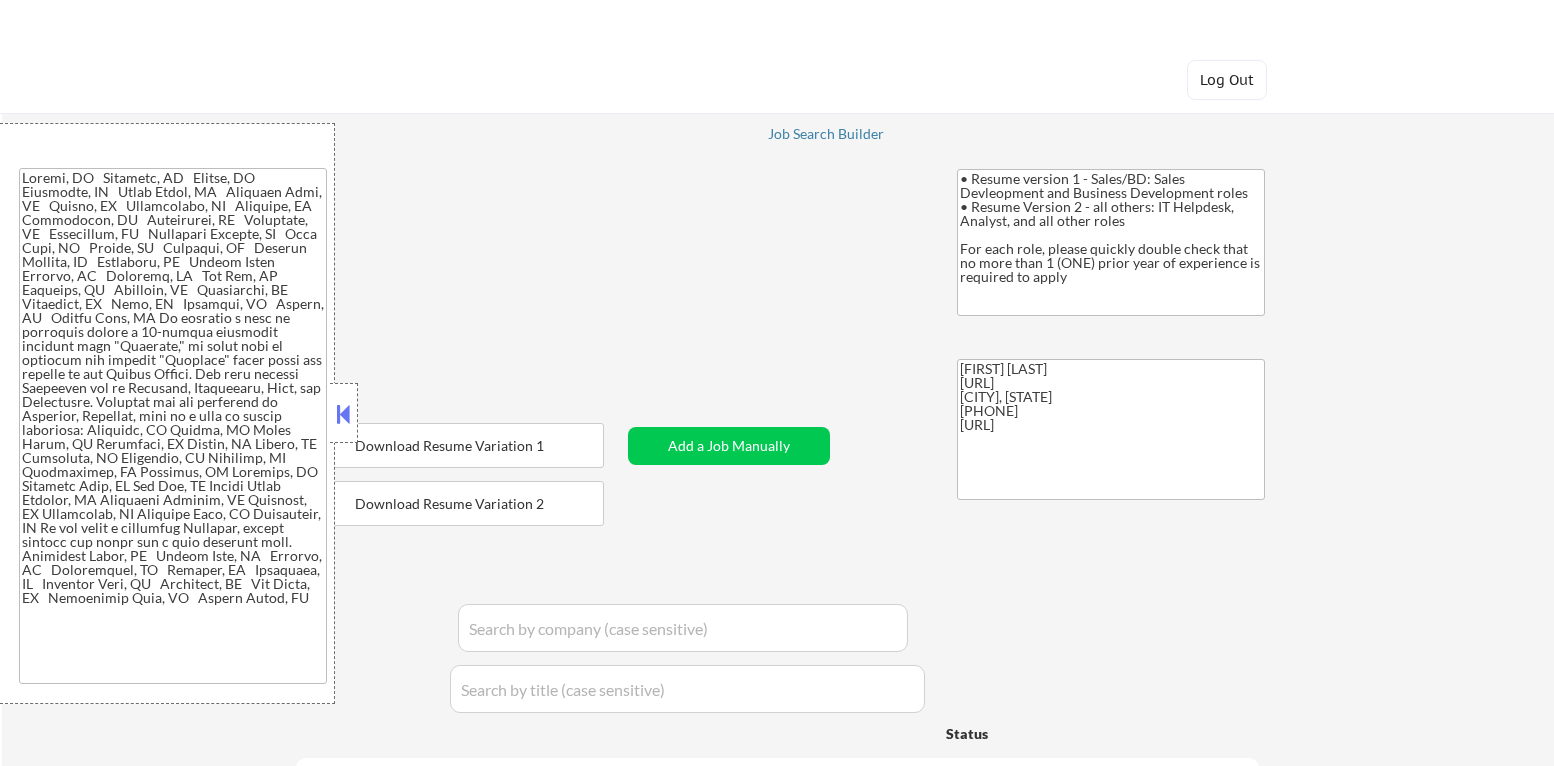 select on ""applied"" 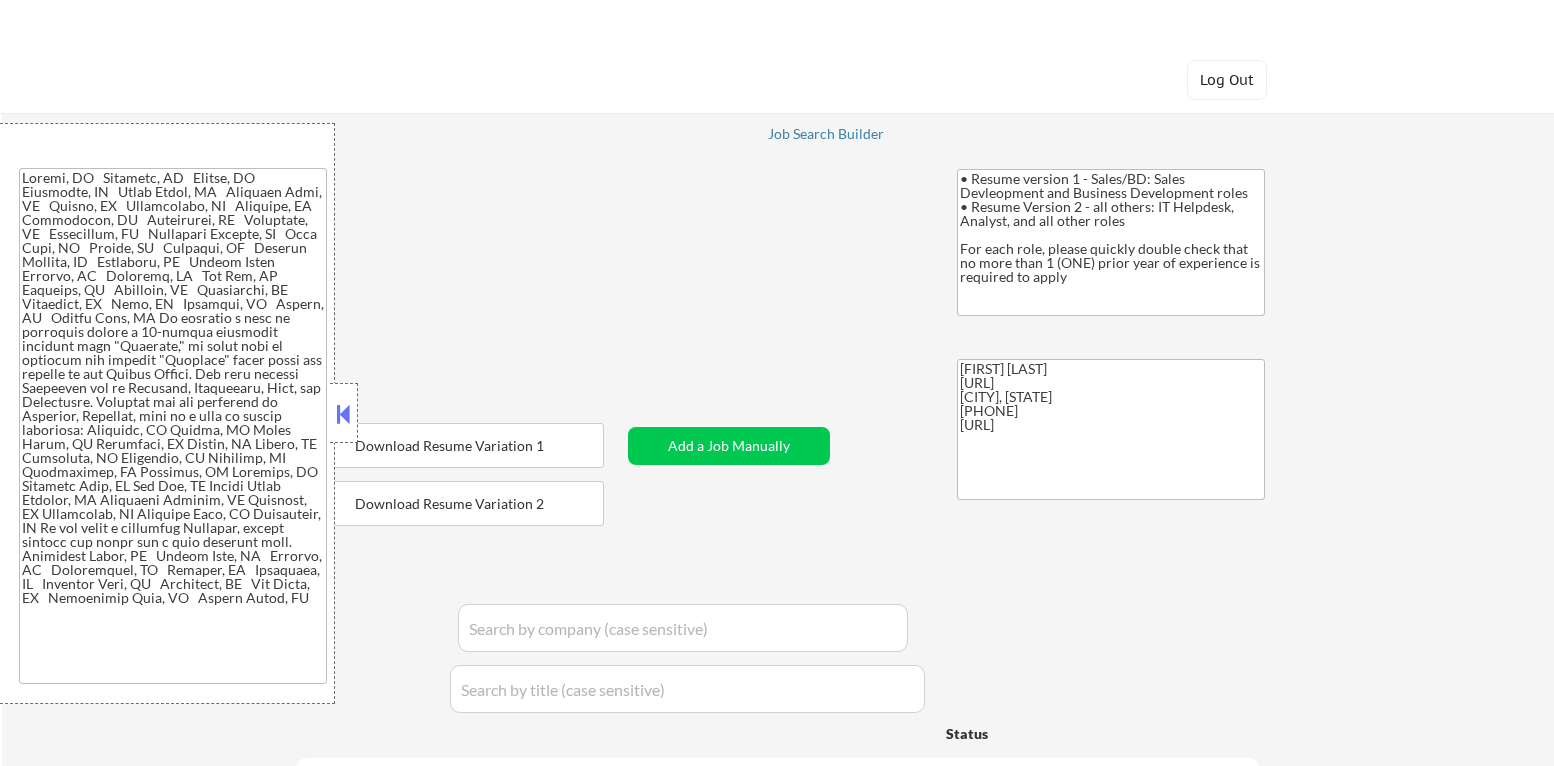 select on ""pending"" 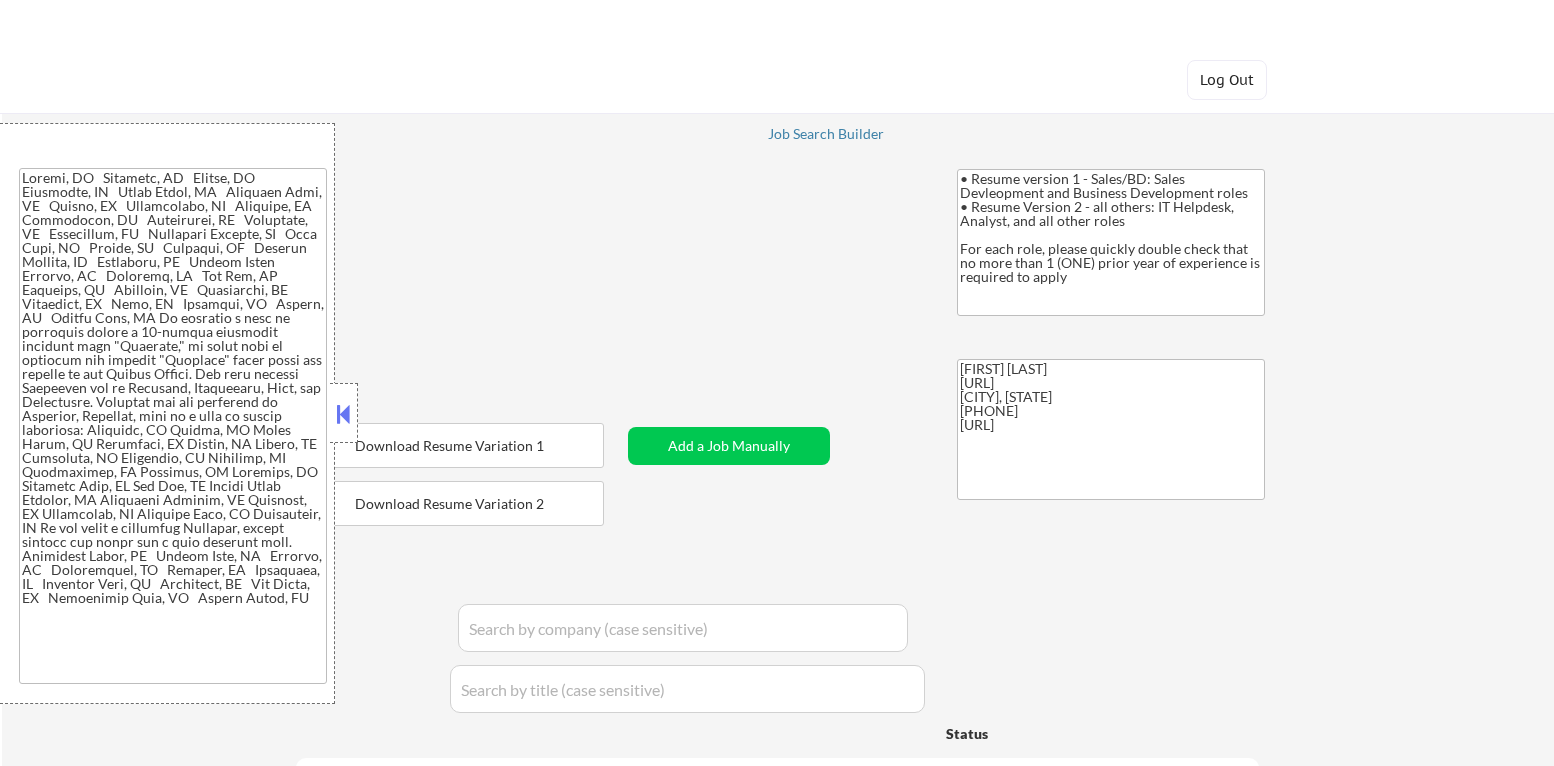 select on ""pending"" 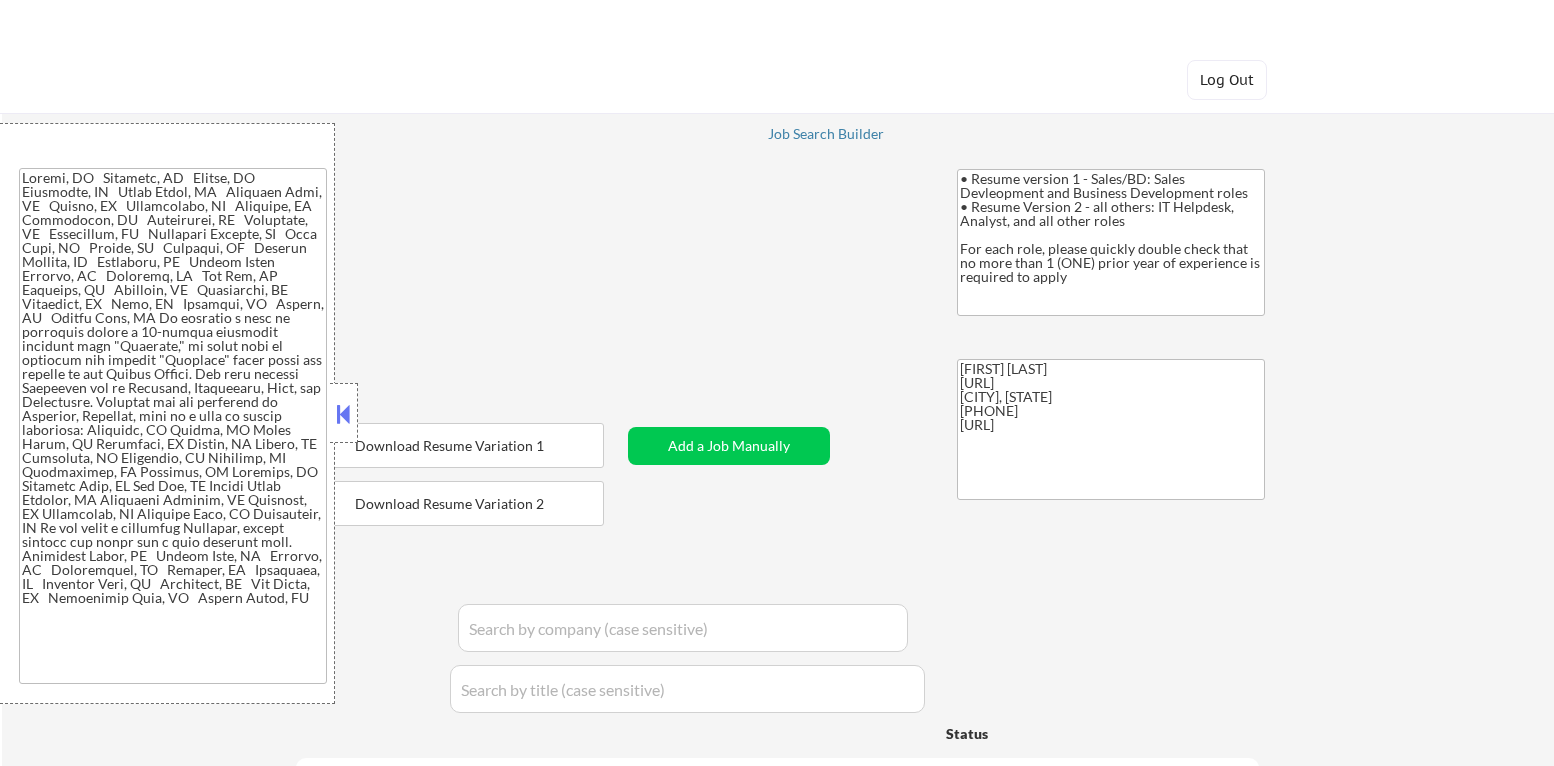 select on ""pending"" 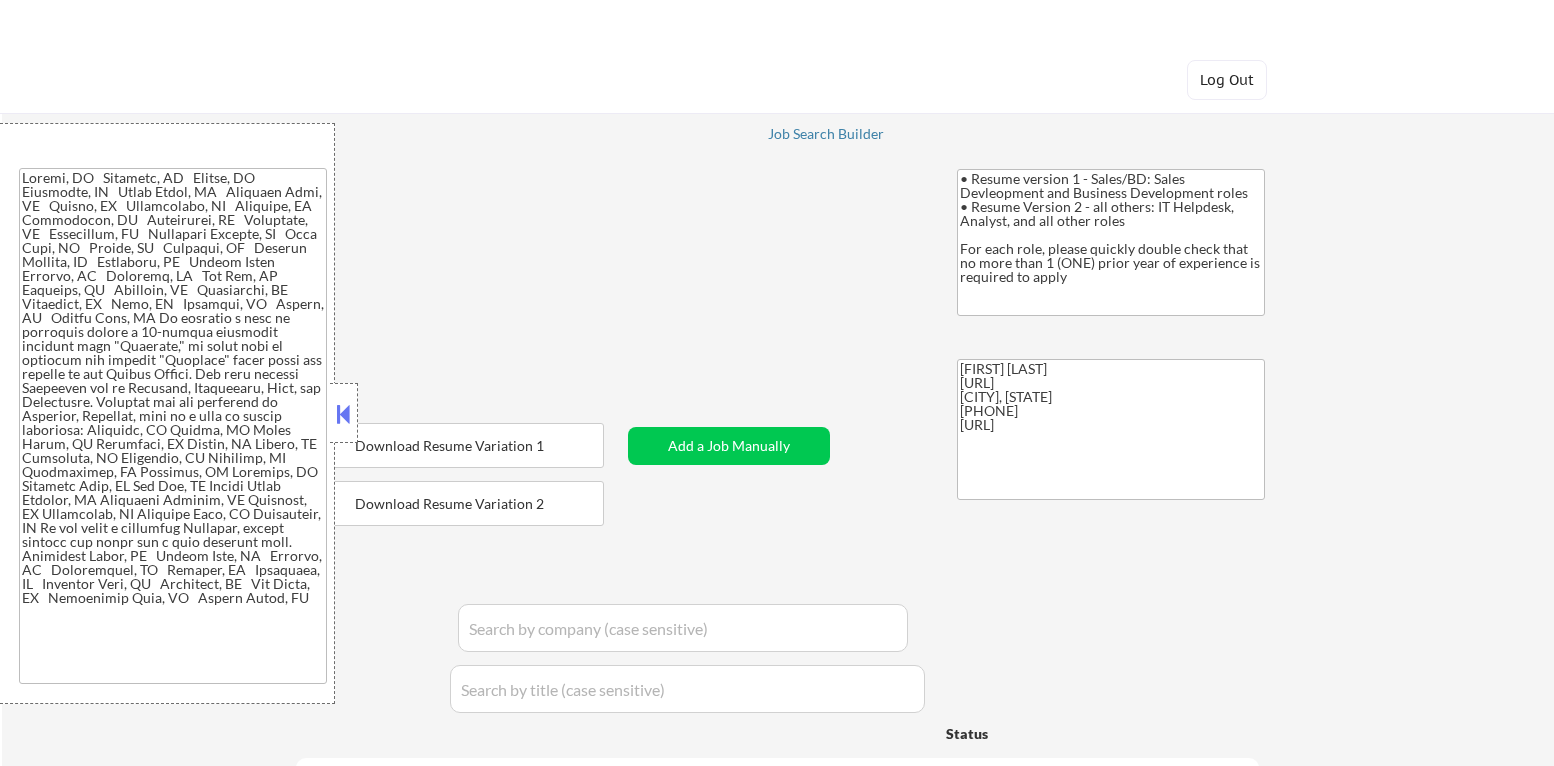 select on ""pending"" 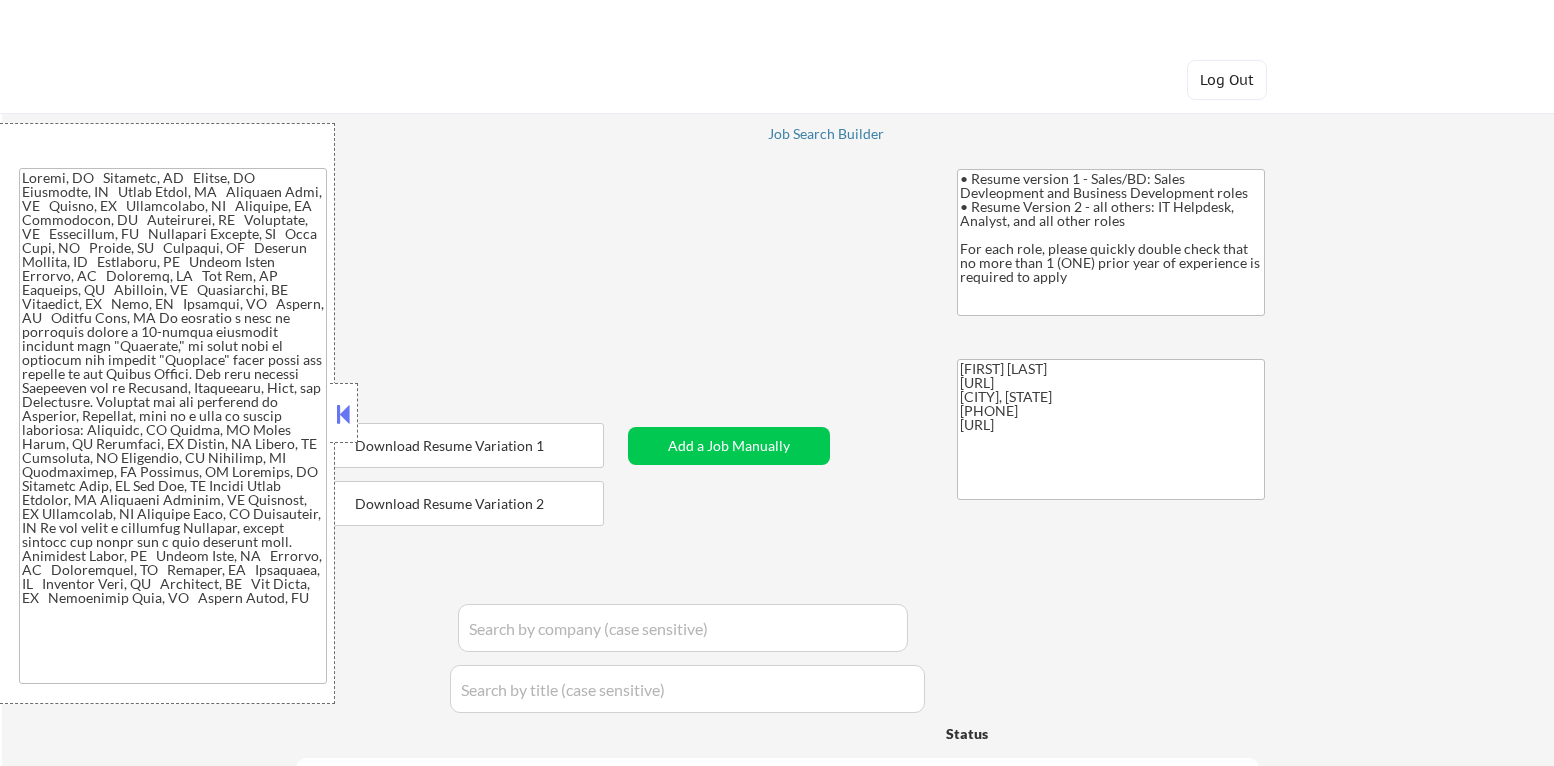 select on ""pending"" 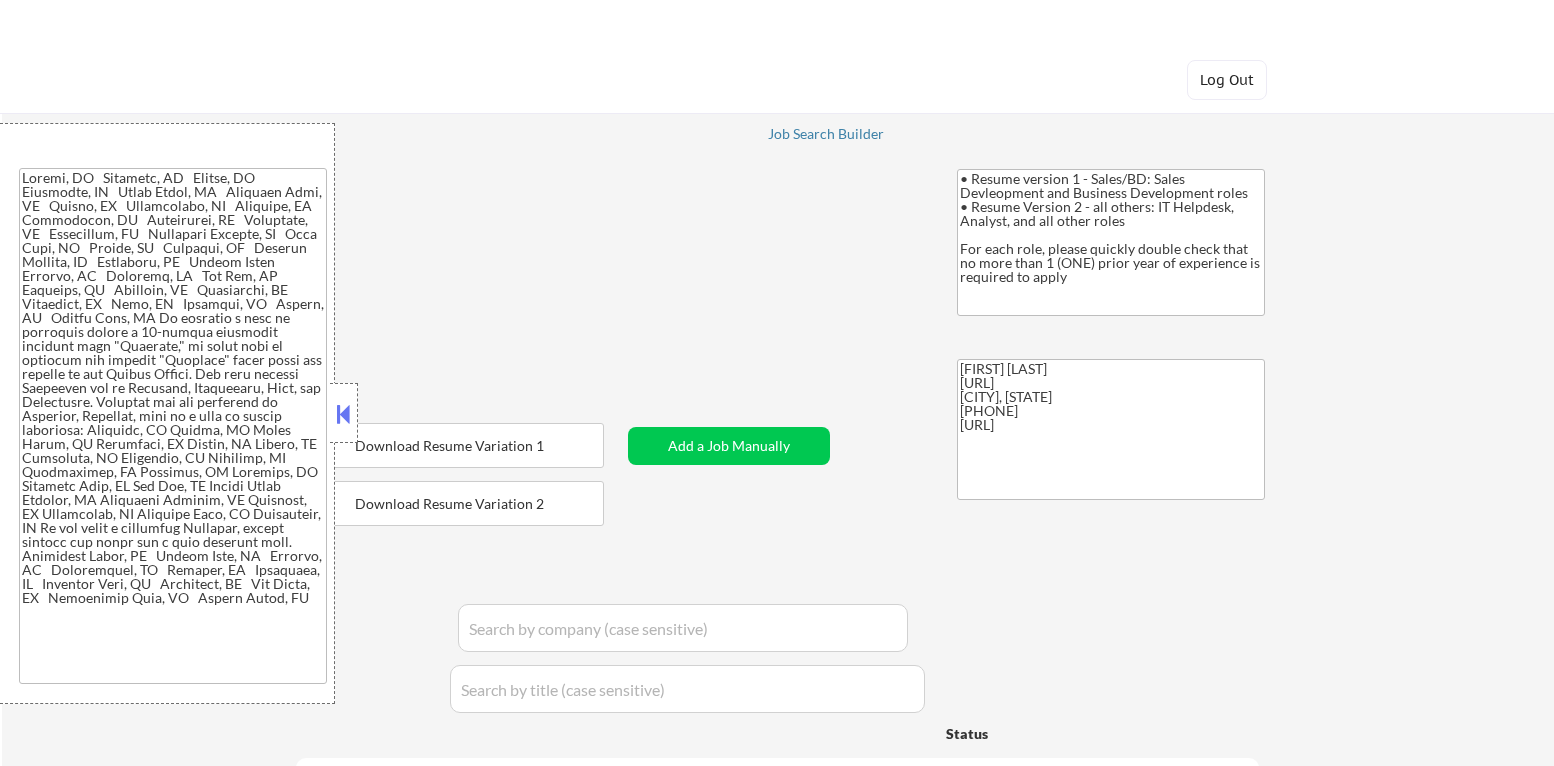 select on ""pending"" 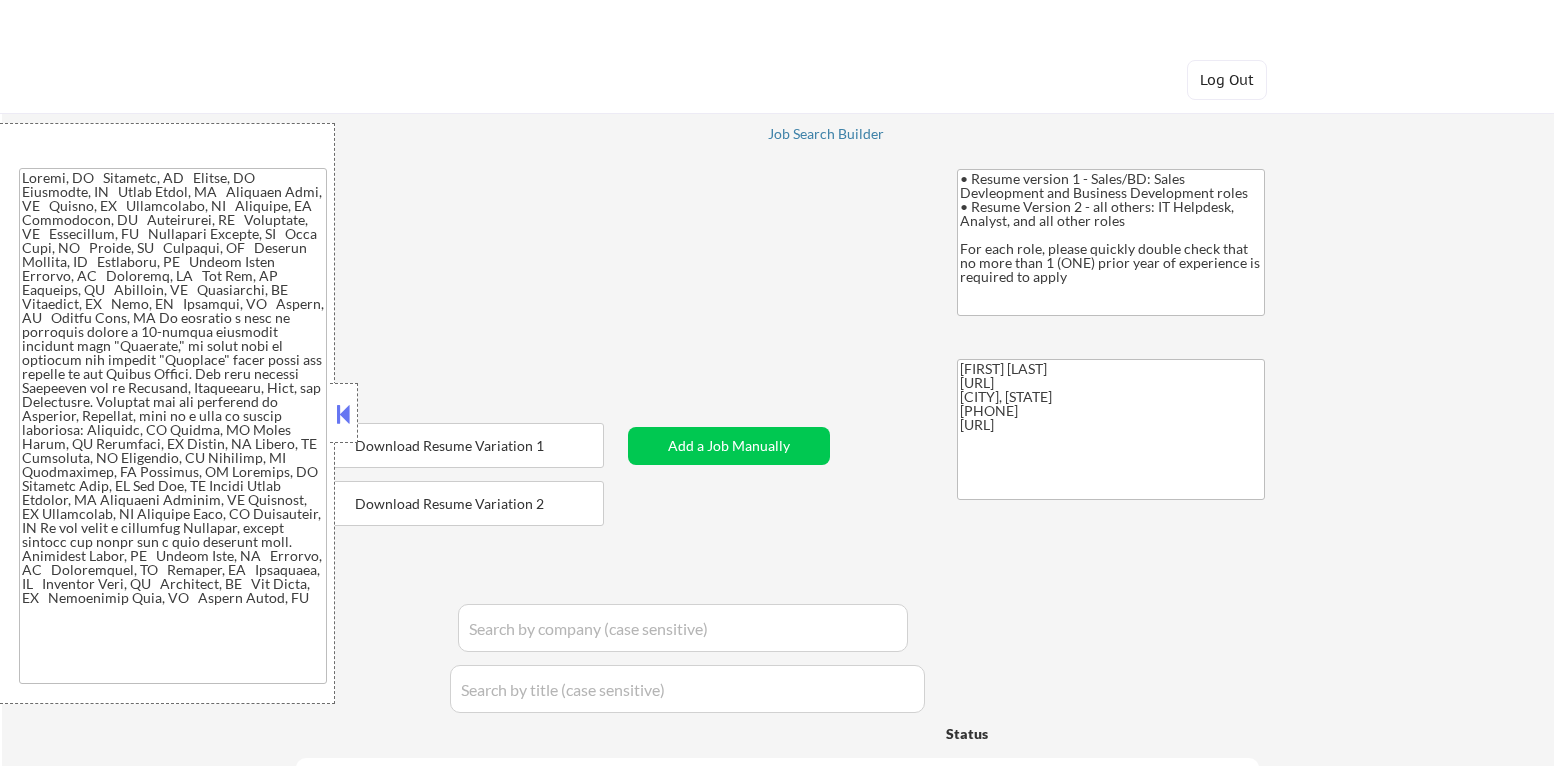 select on ""pending"" 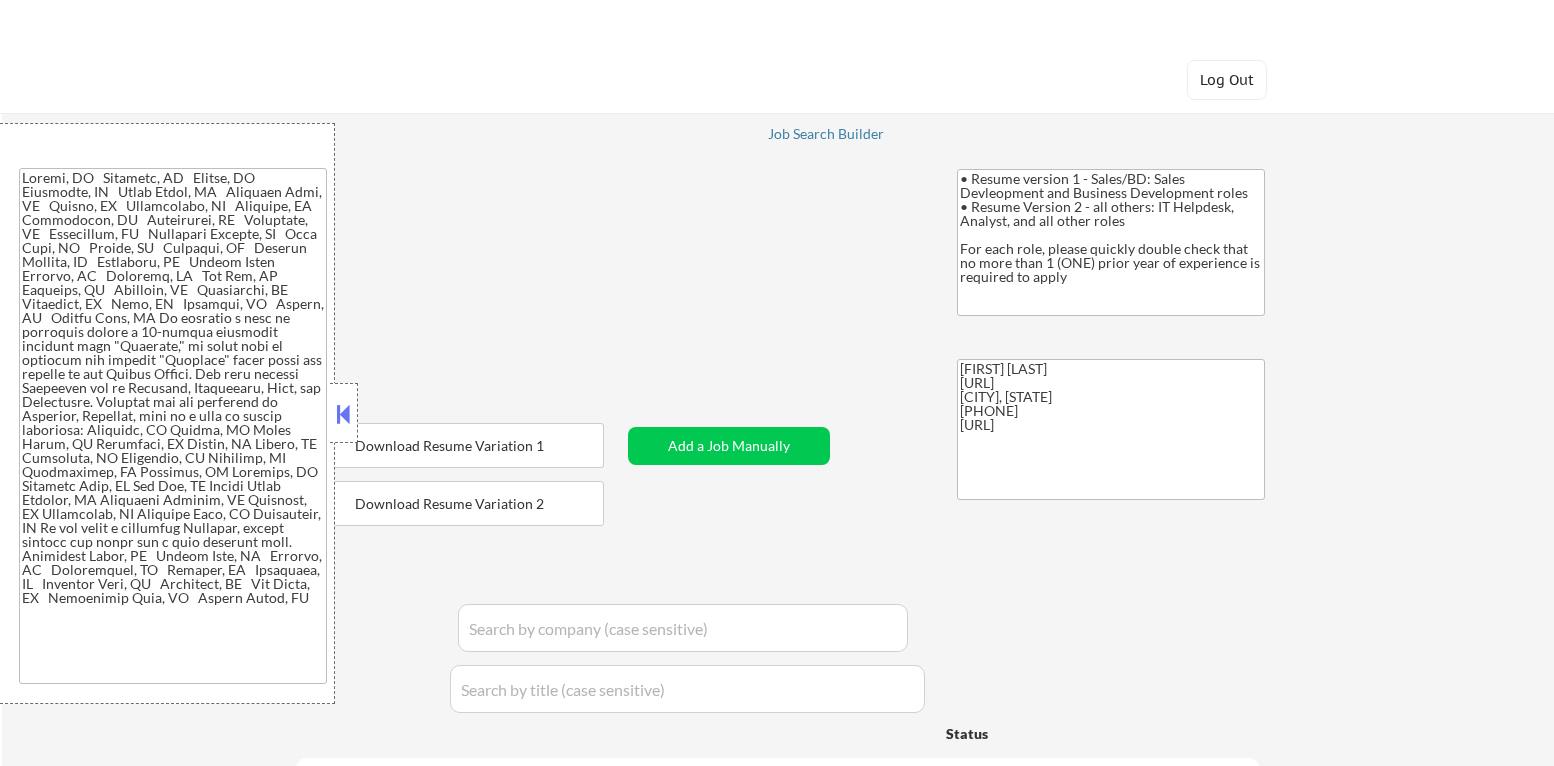 select on ""pending"" 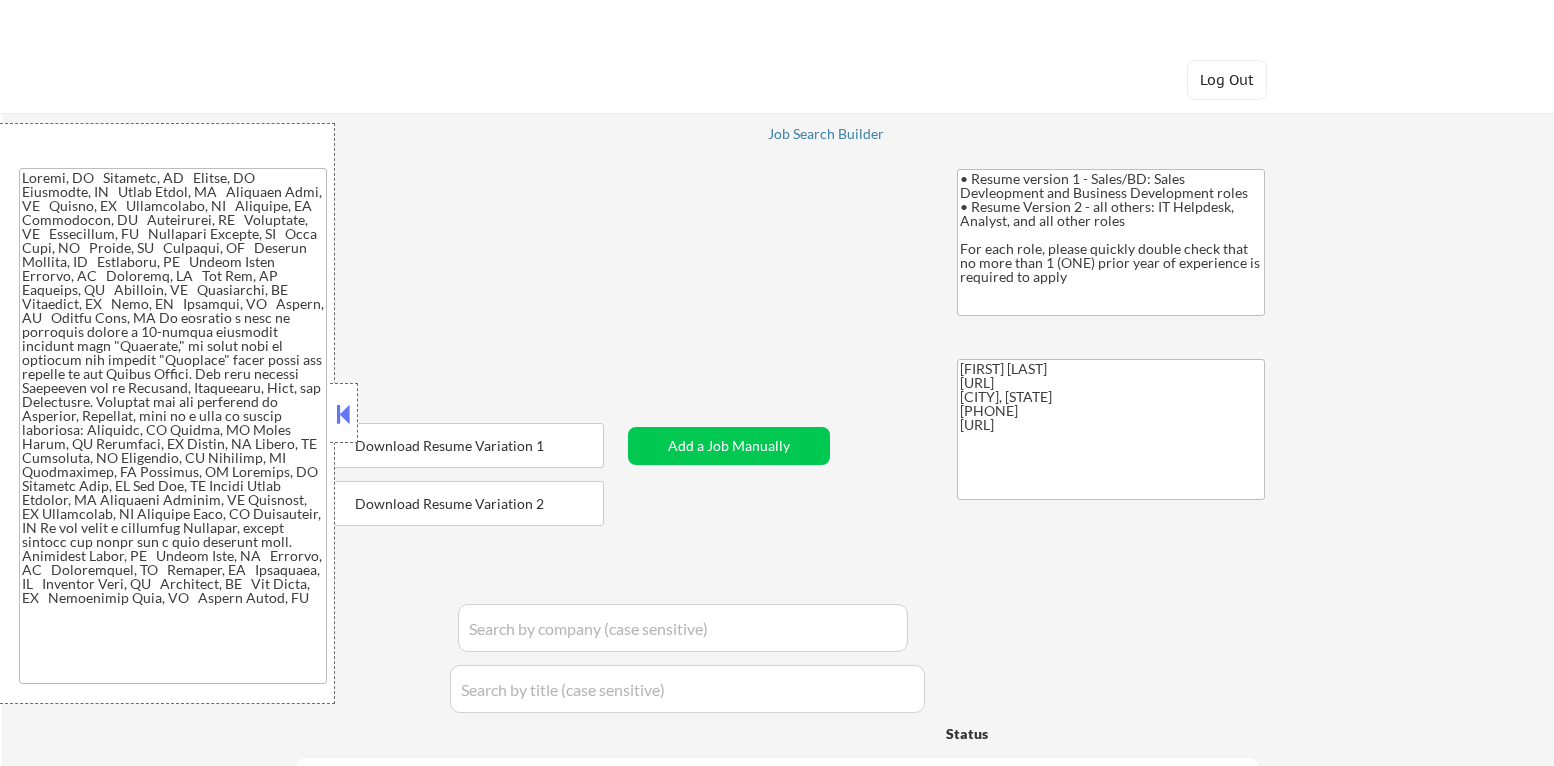 select on ""pending"" 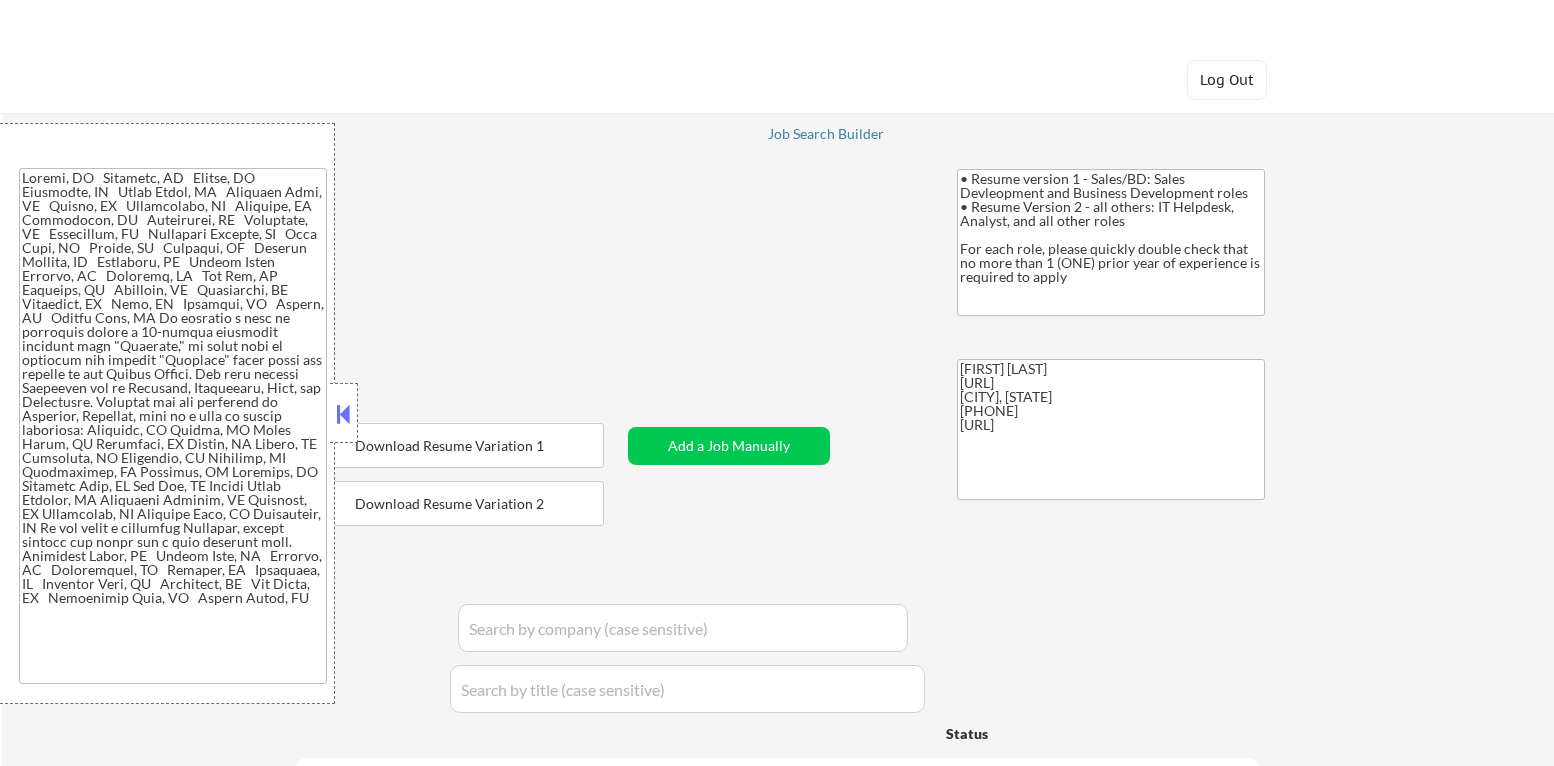 select on ""pending"" 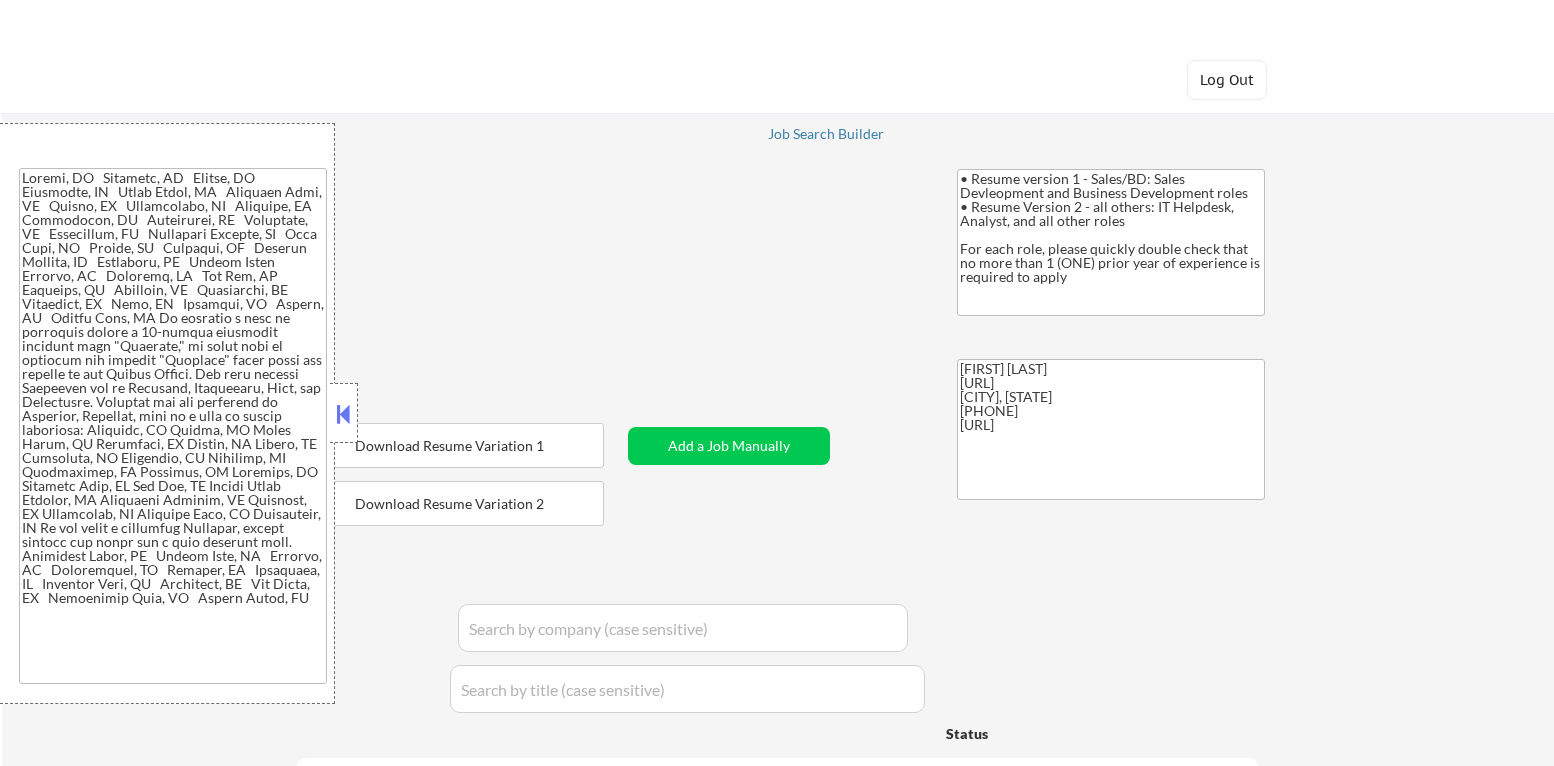 select on ""pending"" 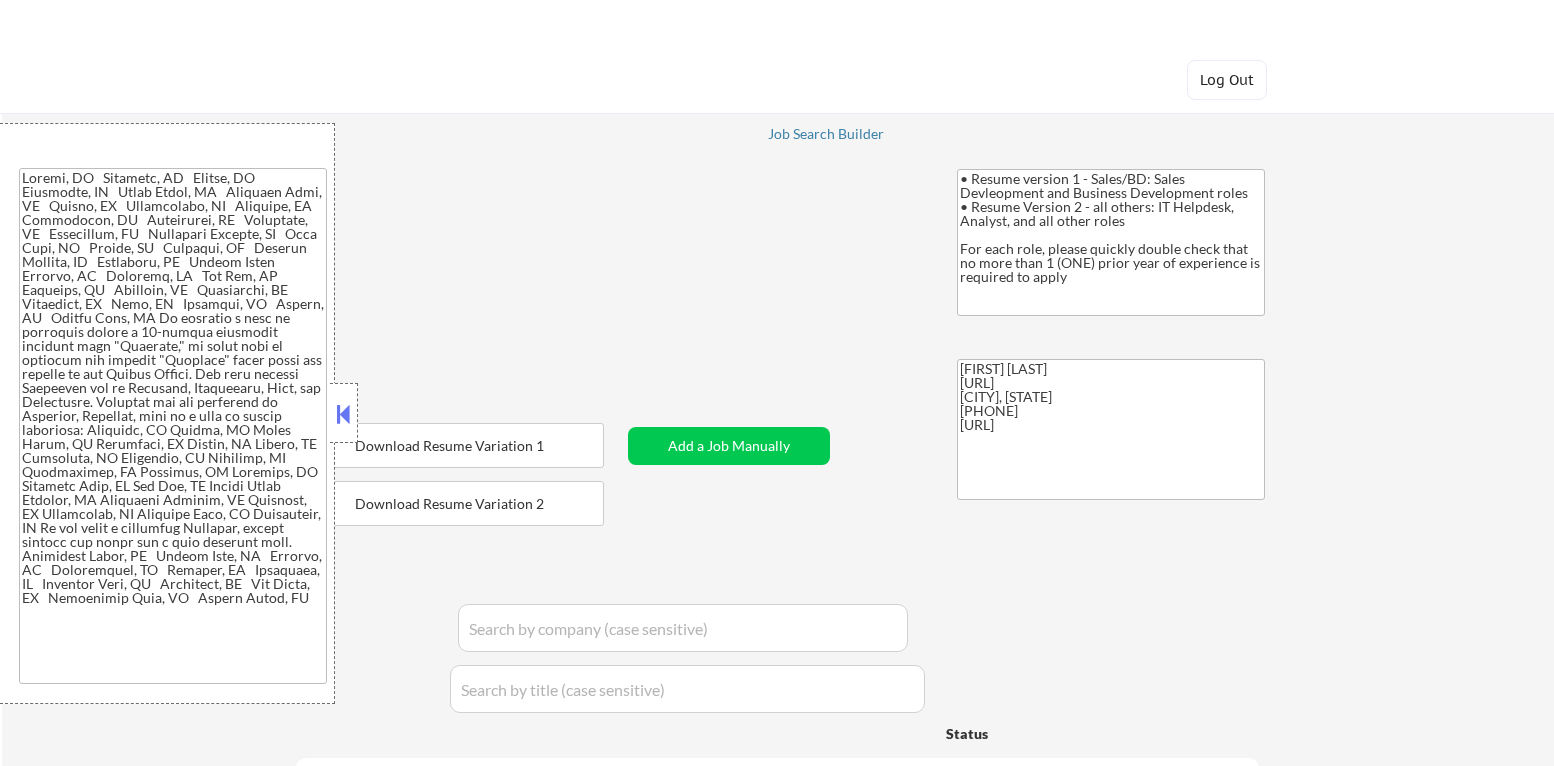 select on ""pending"" 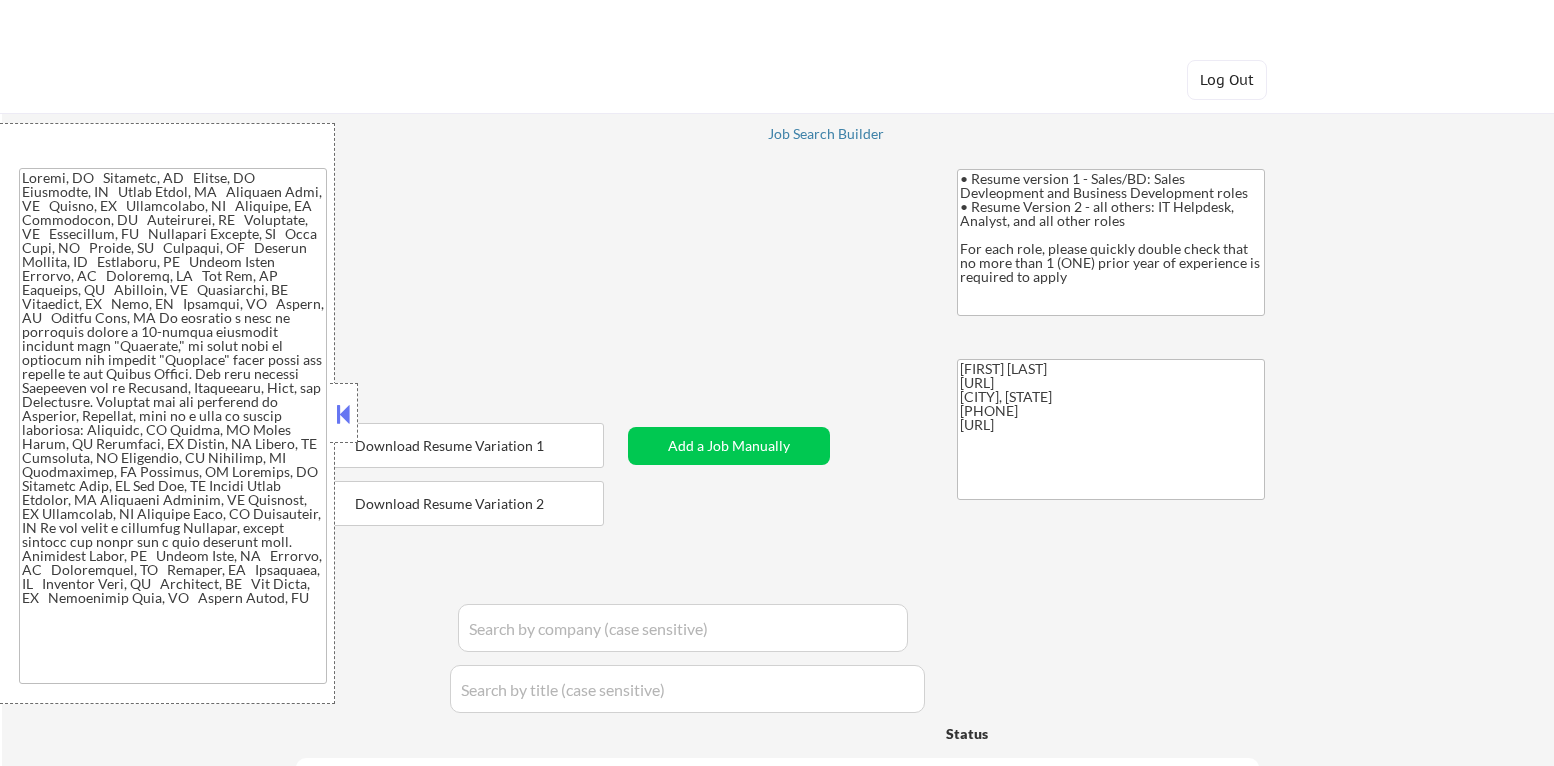 select on ""pending"" 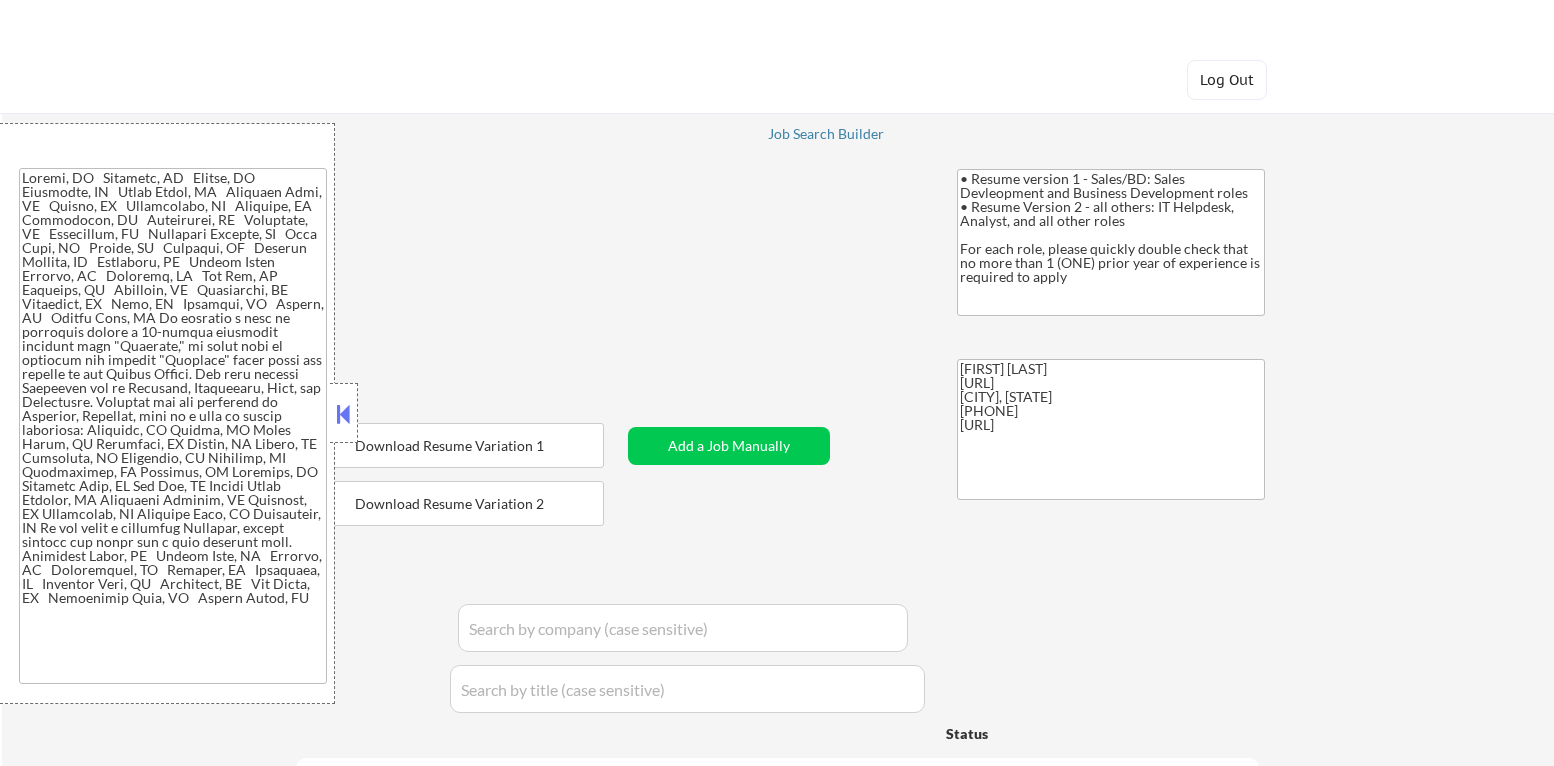 select on ""pending"" 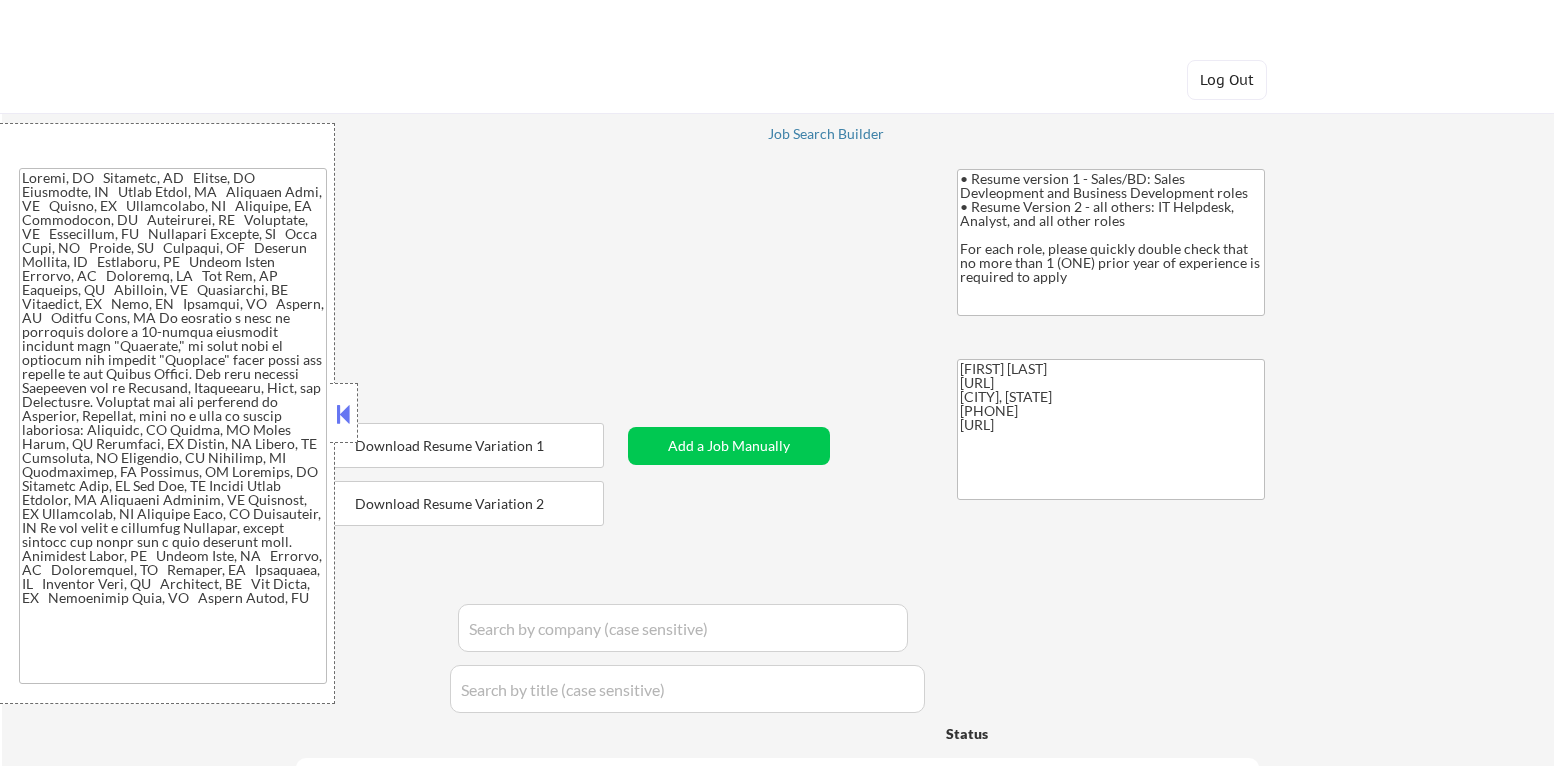 select on ""pending"" 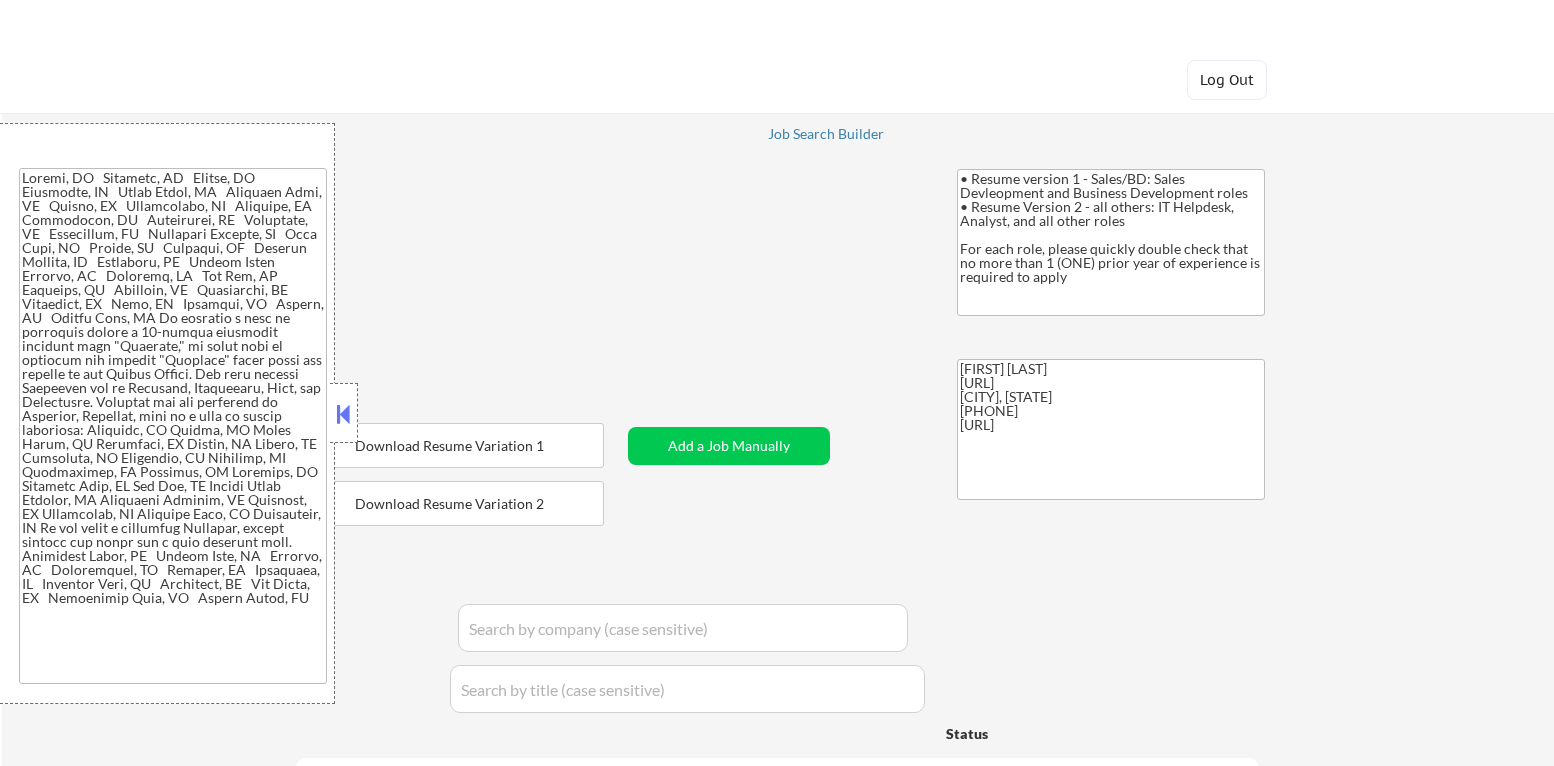 select on ""pending"" 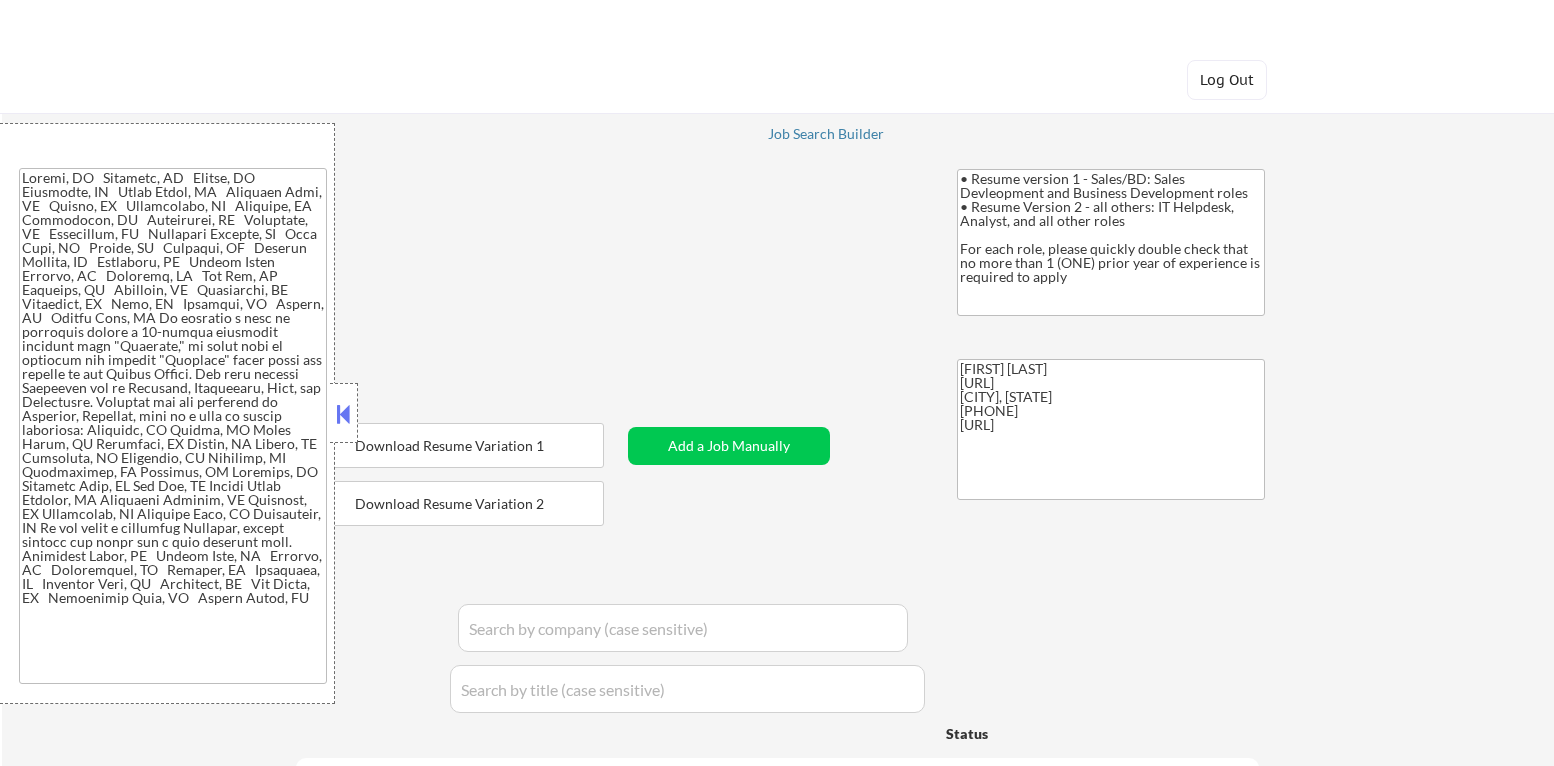 select on ""pending"" 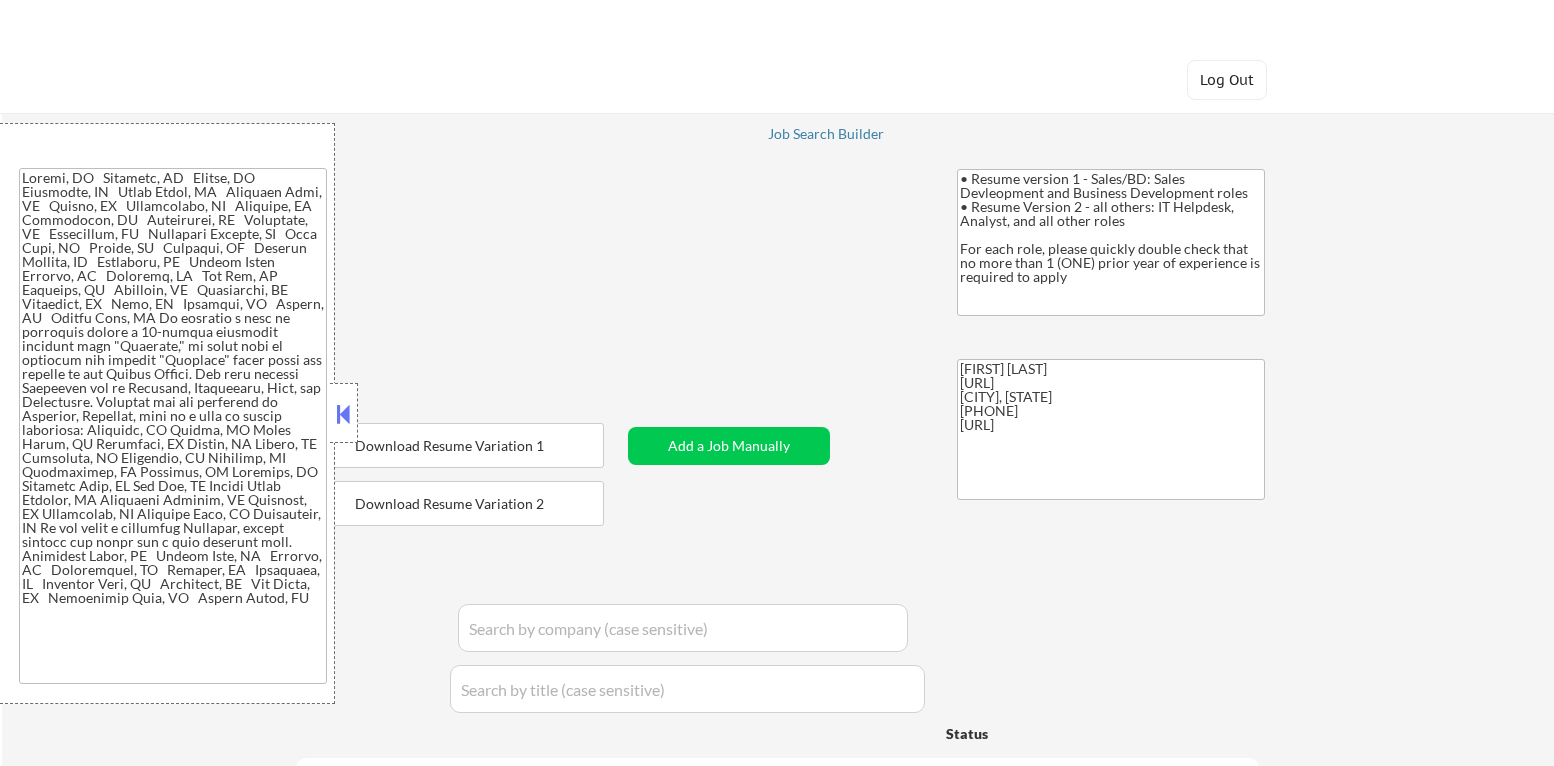 select on ""pending"" 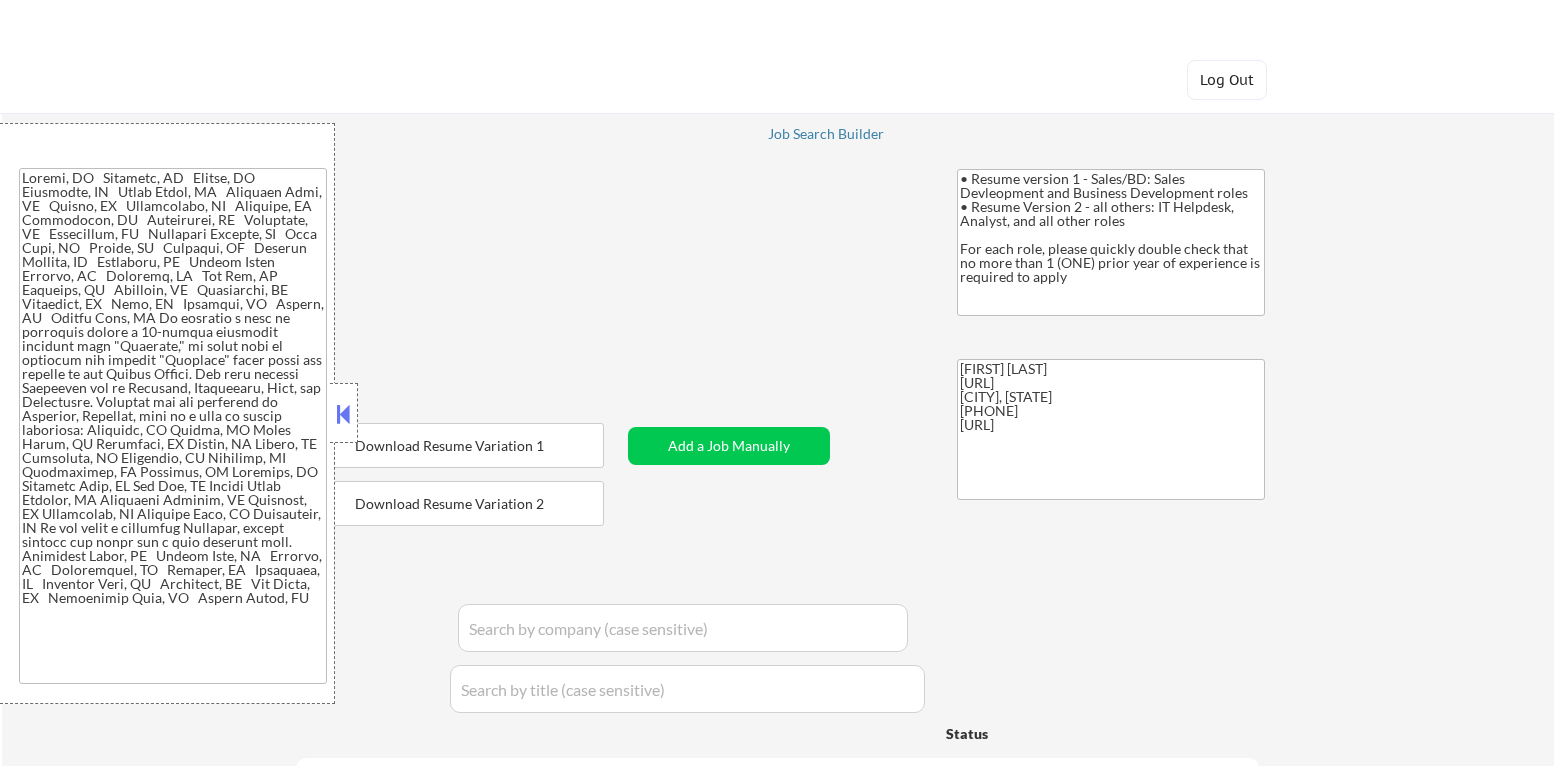 select on ""pending"" 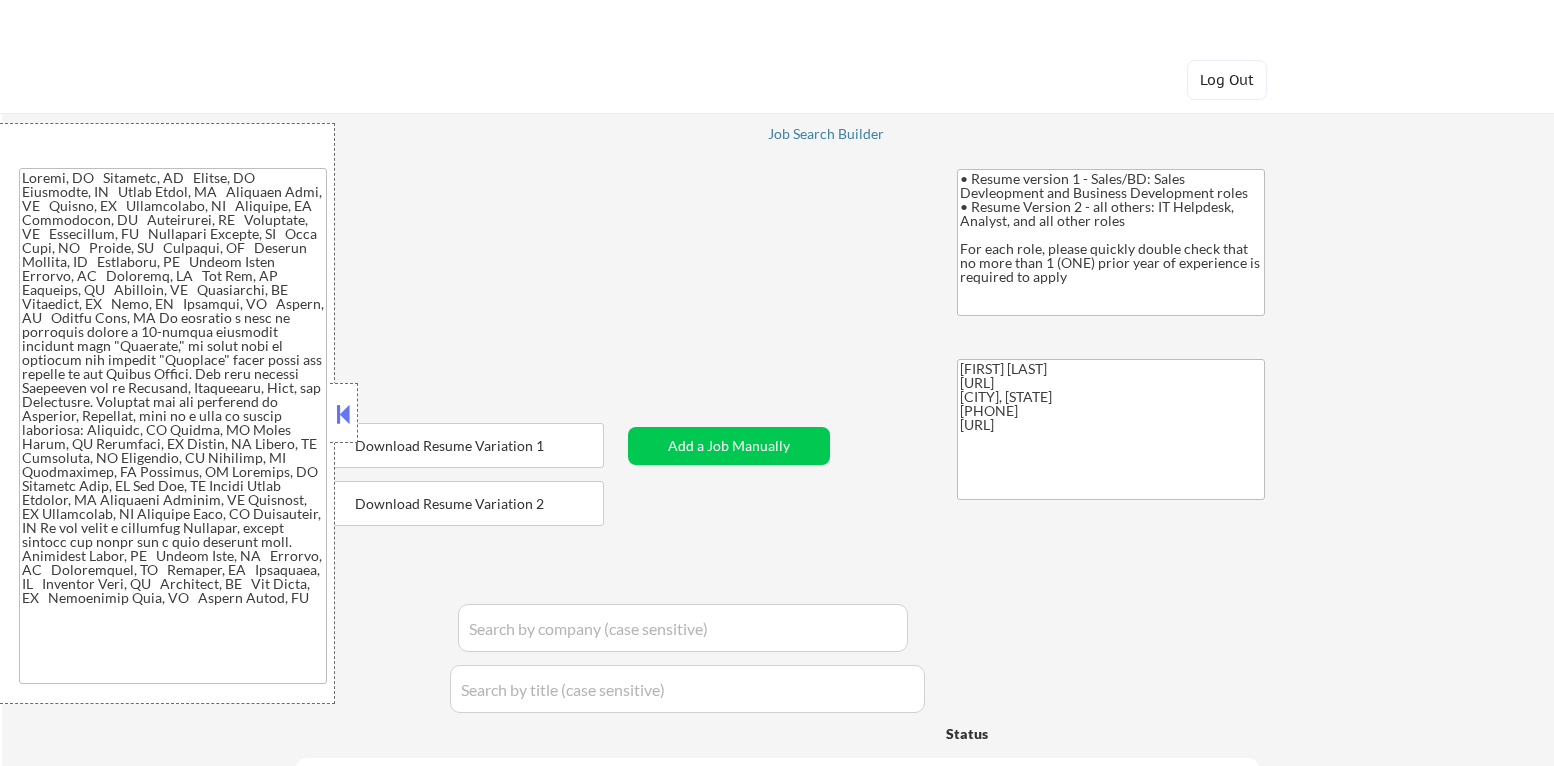 select on ""pending"" 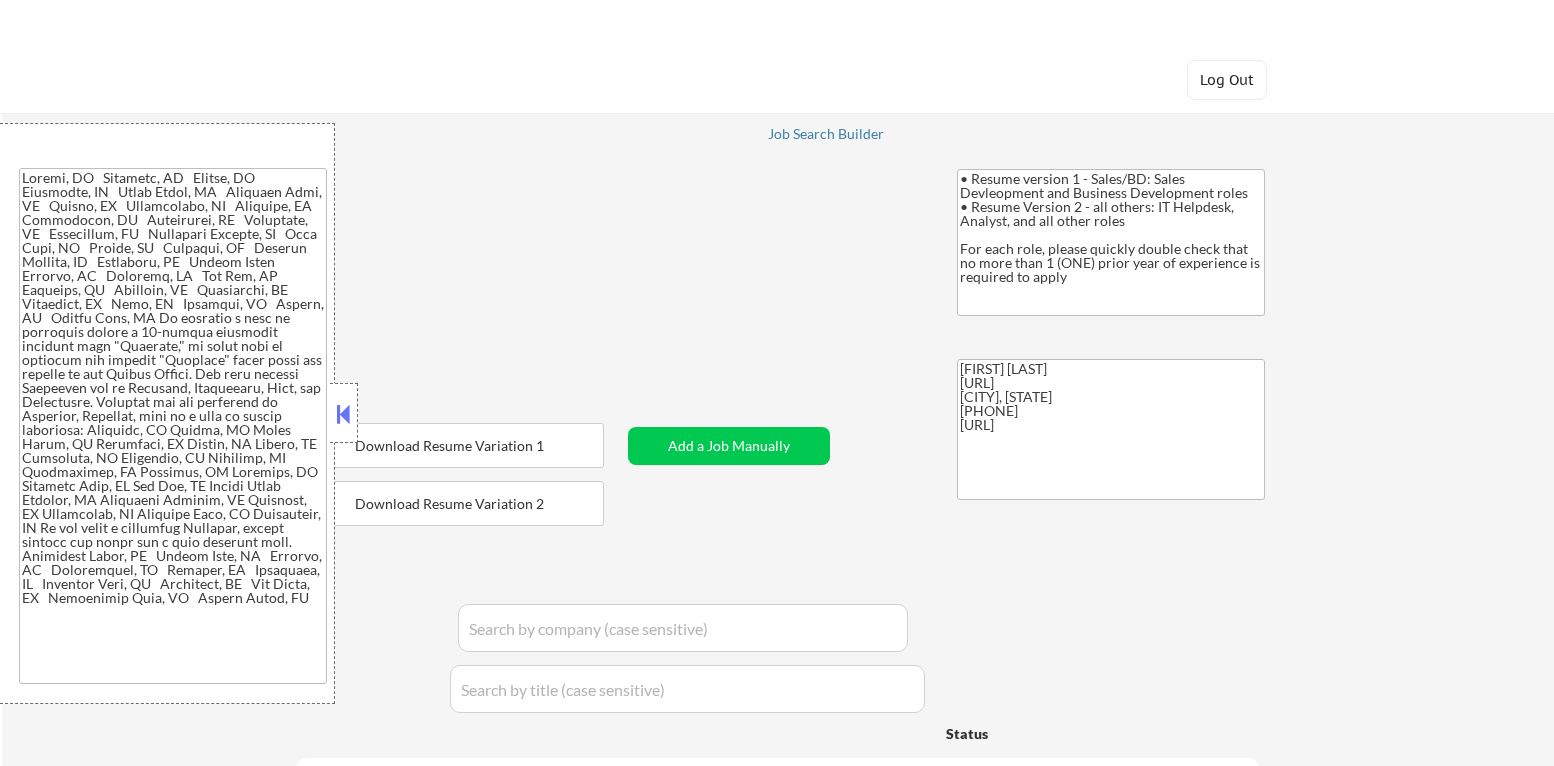 select on ""pending"" 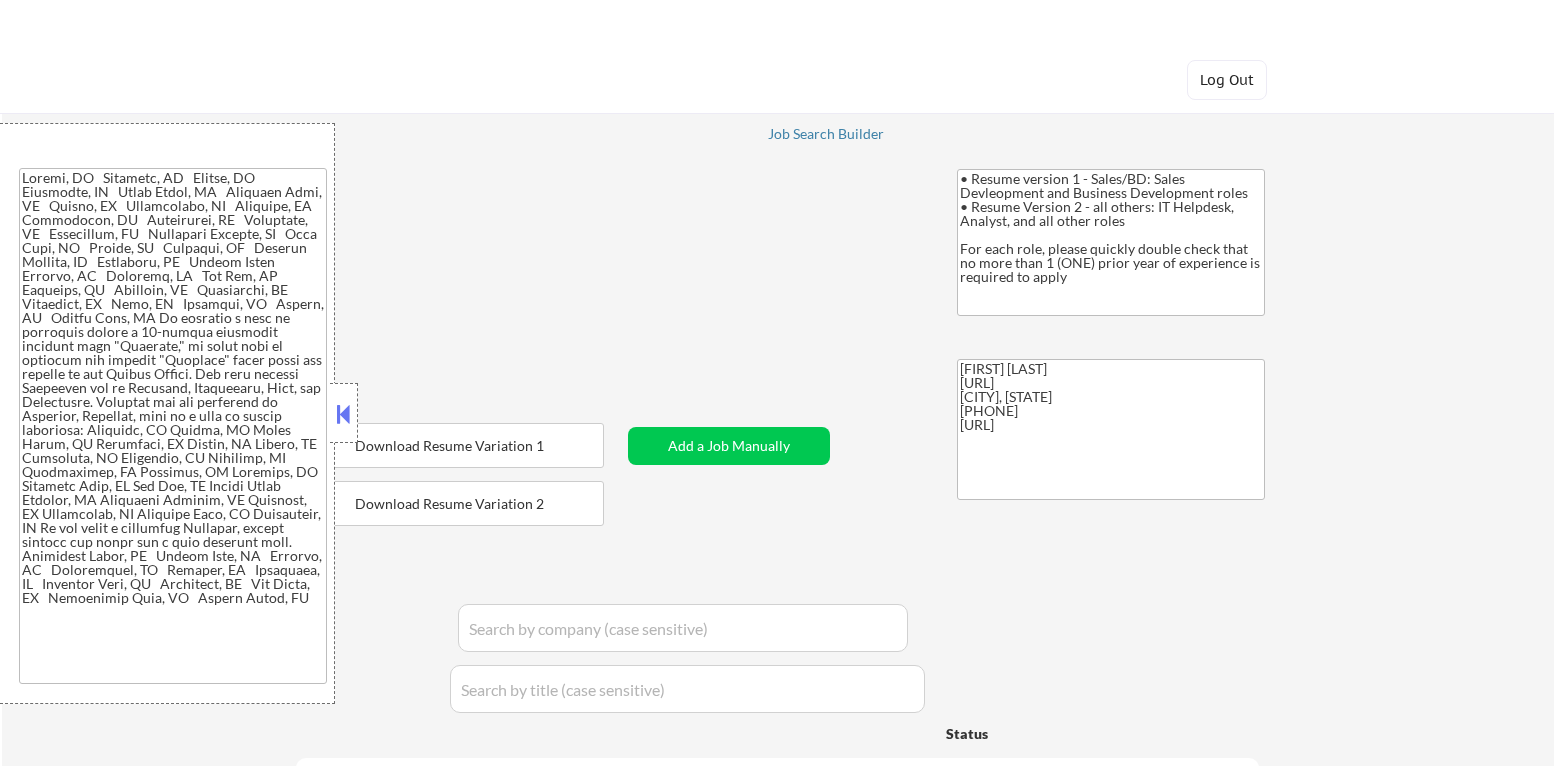 select on ""pending"" 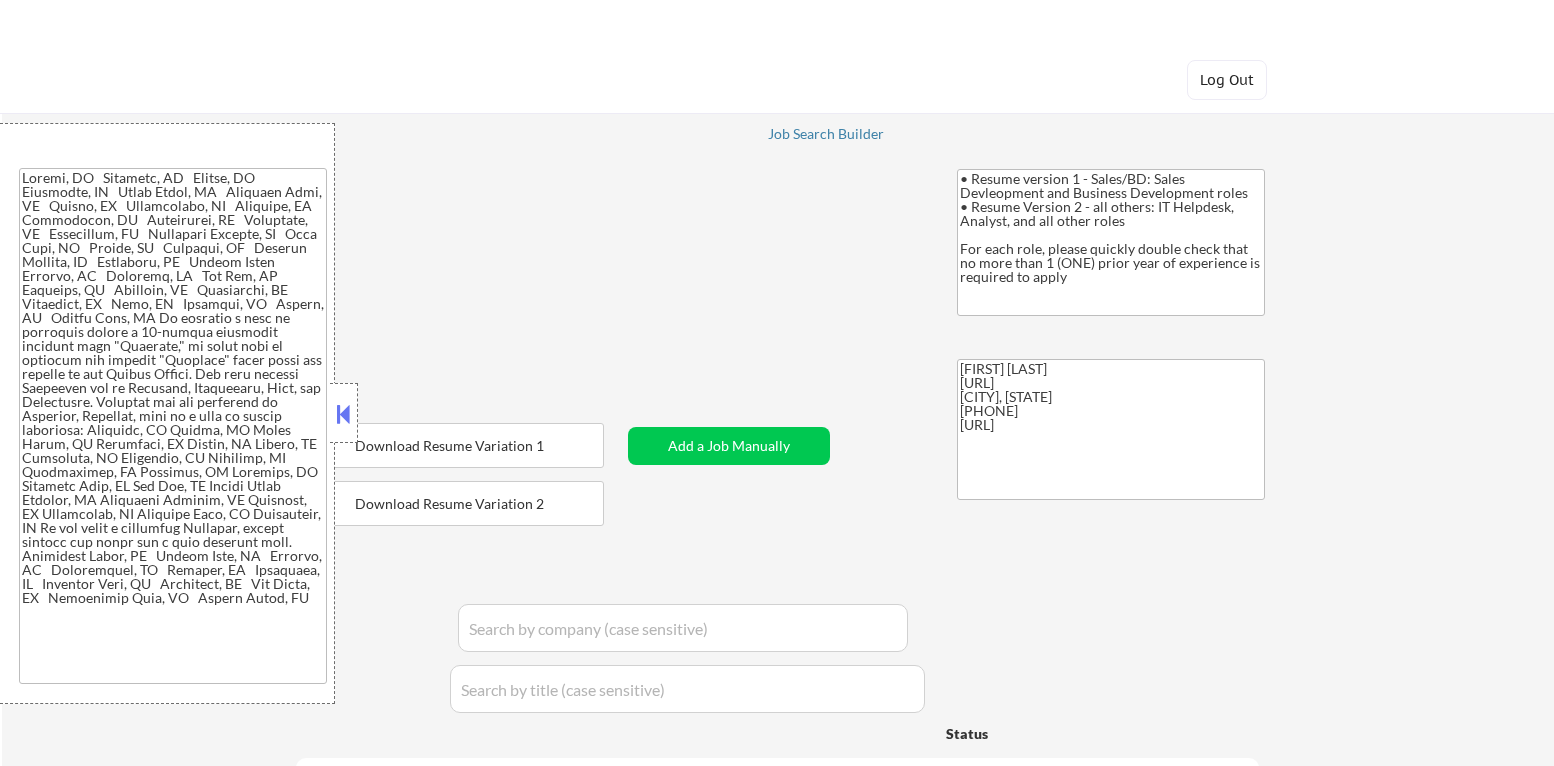 select on ""pending"" 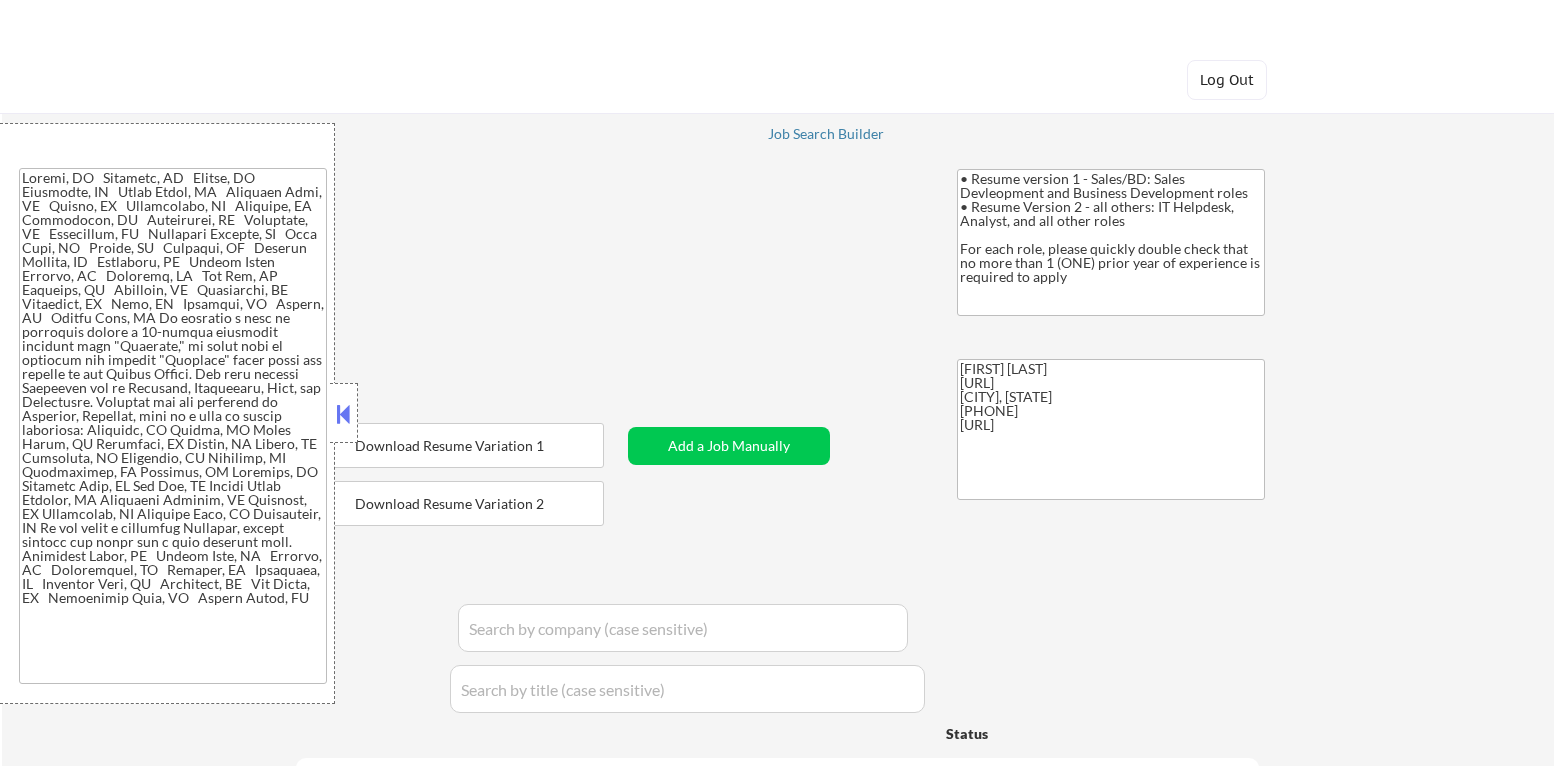 select on ""pending"" 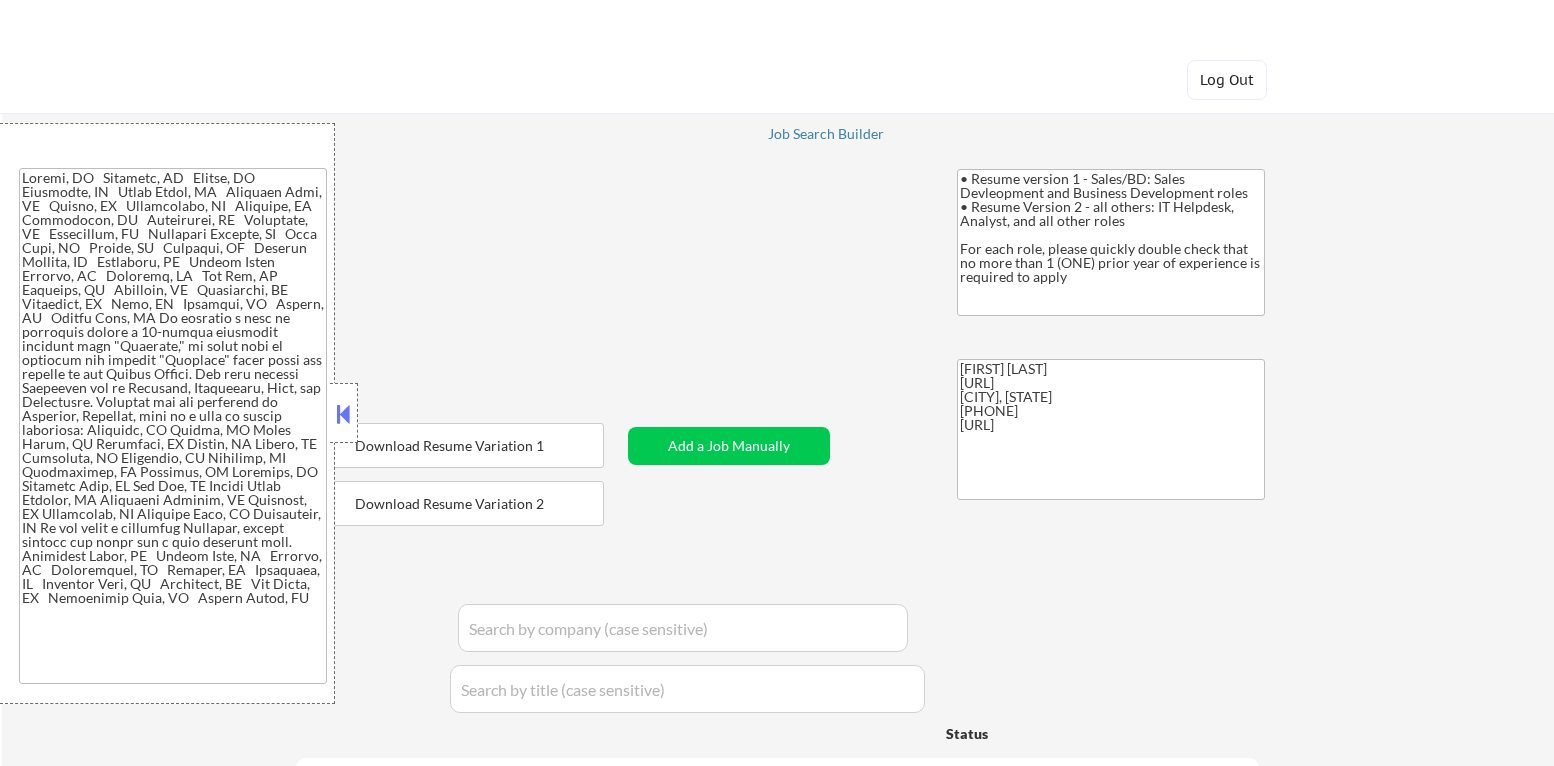 select on ""pending"" 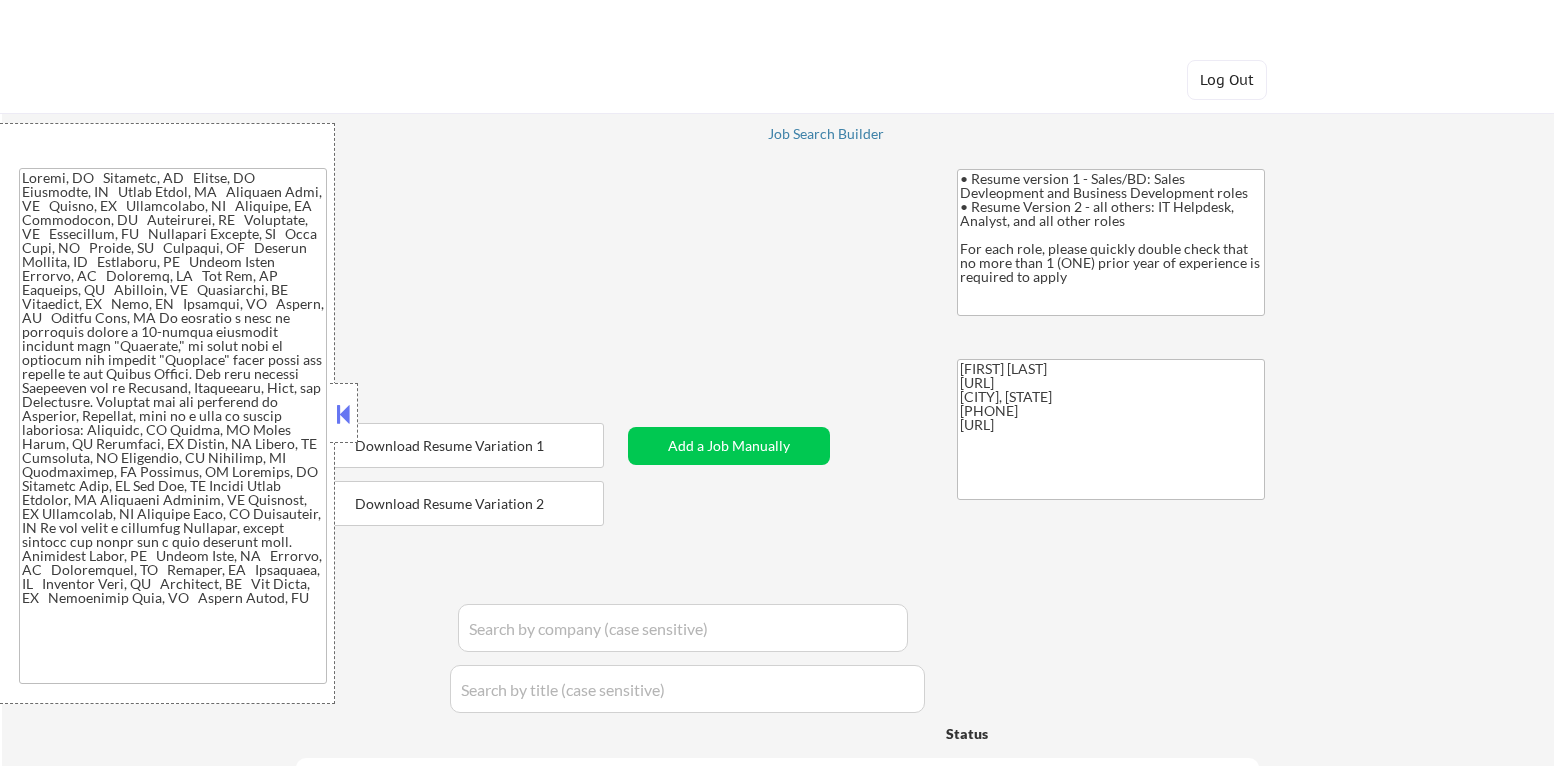 select on ""pending"" 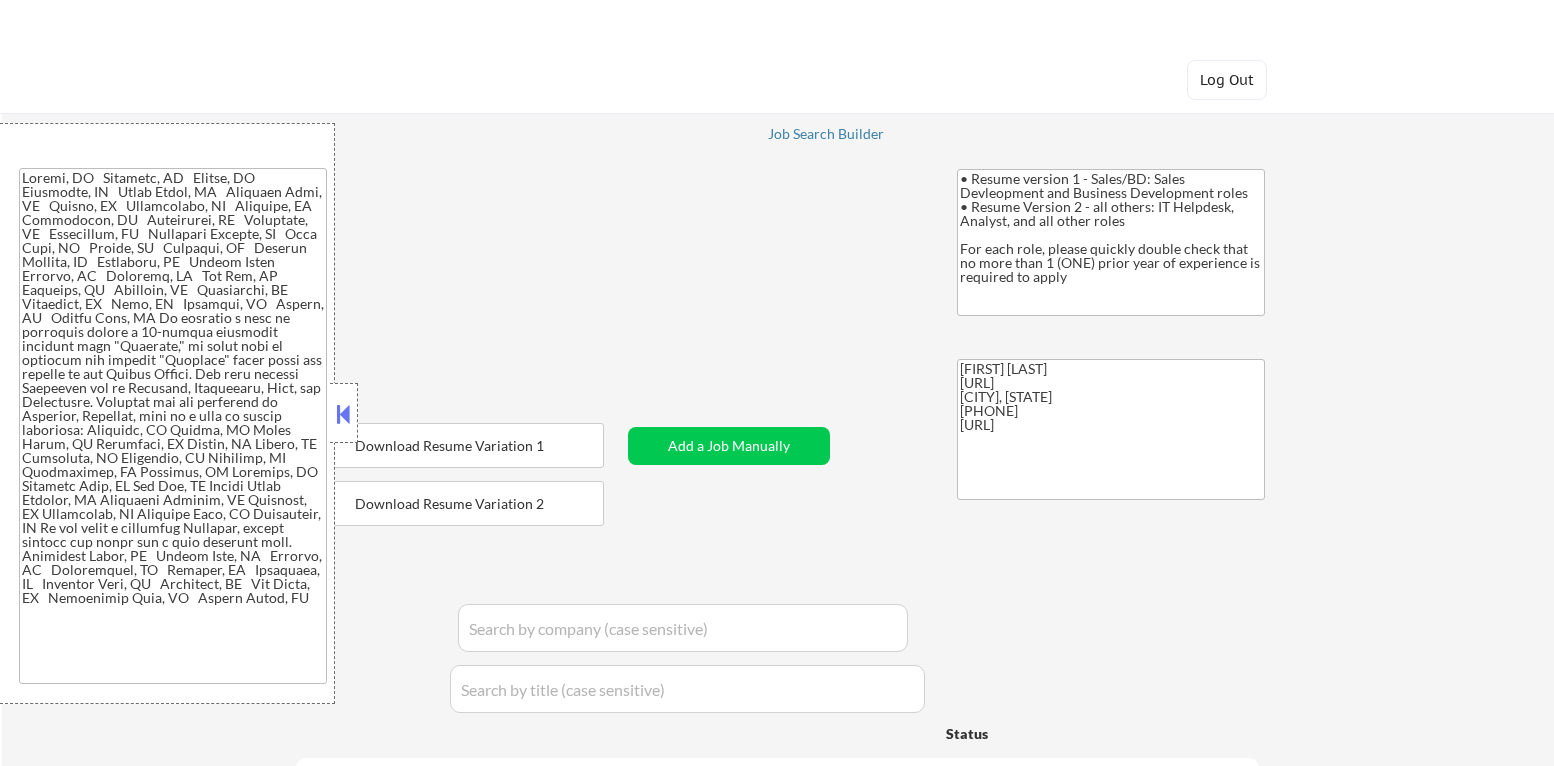 select on ""pending"" 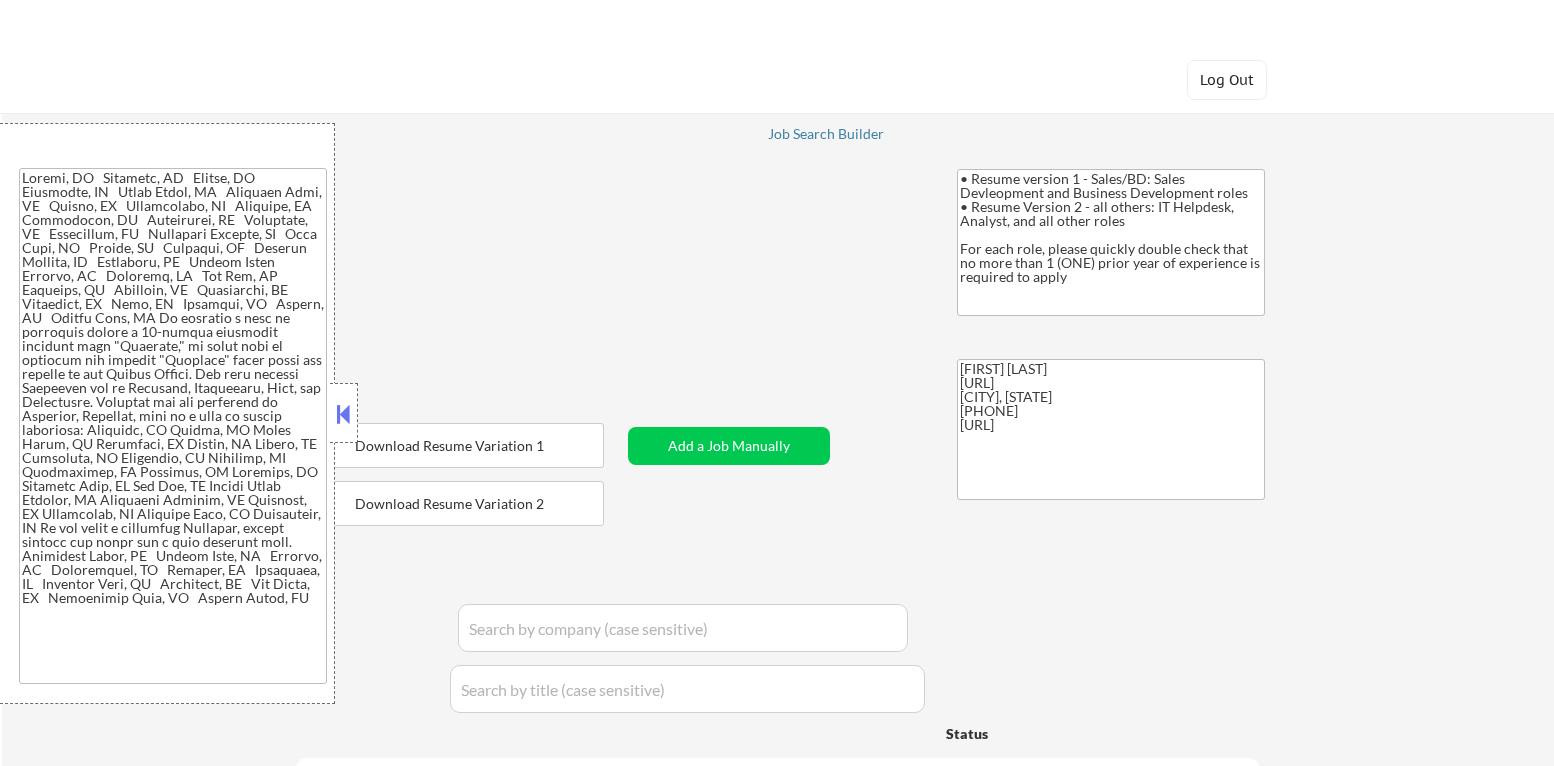 select on ""pending"" 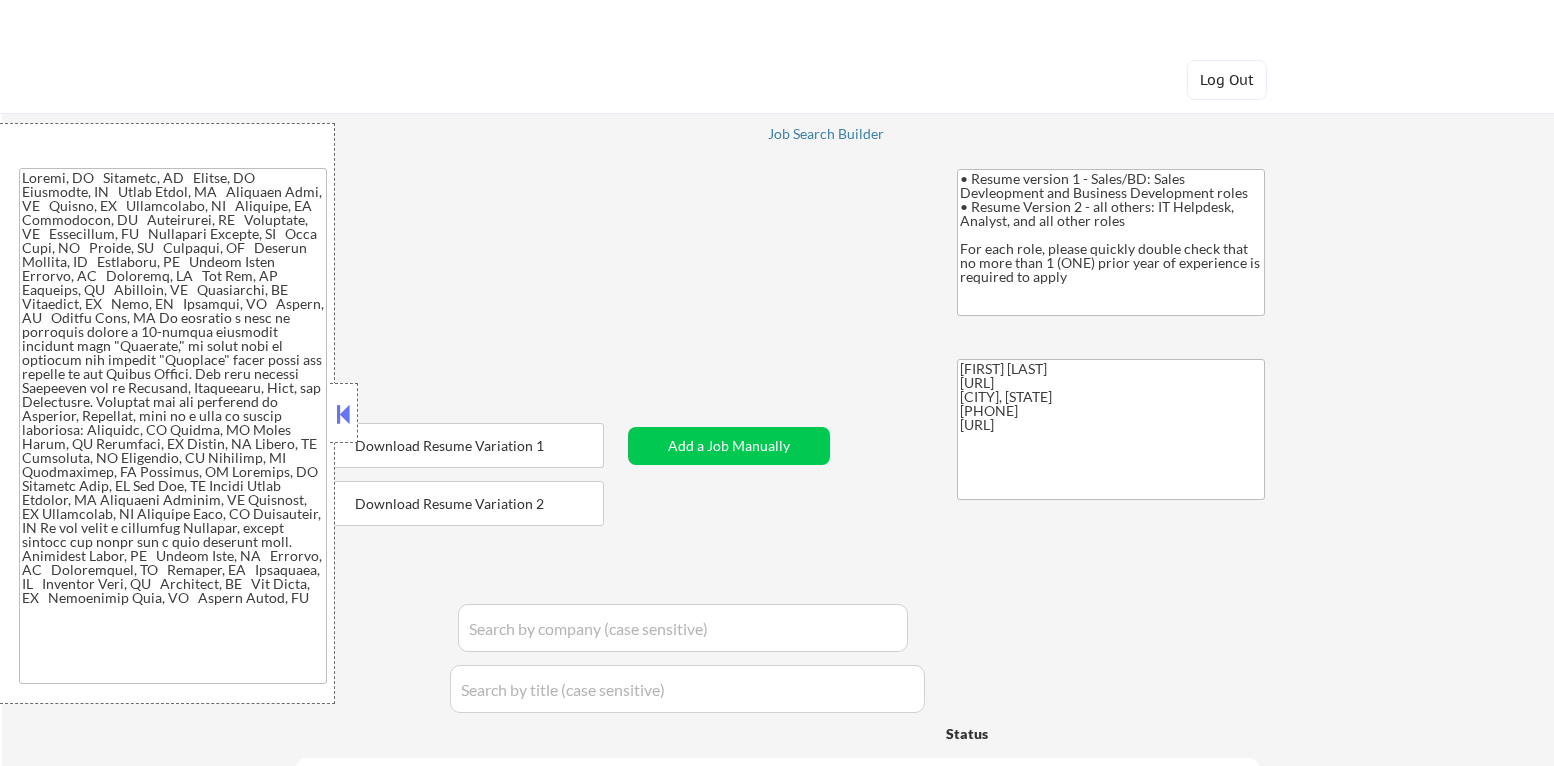 select on ""pending"" 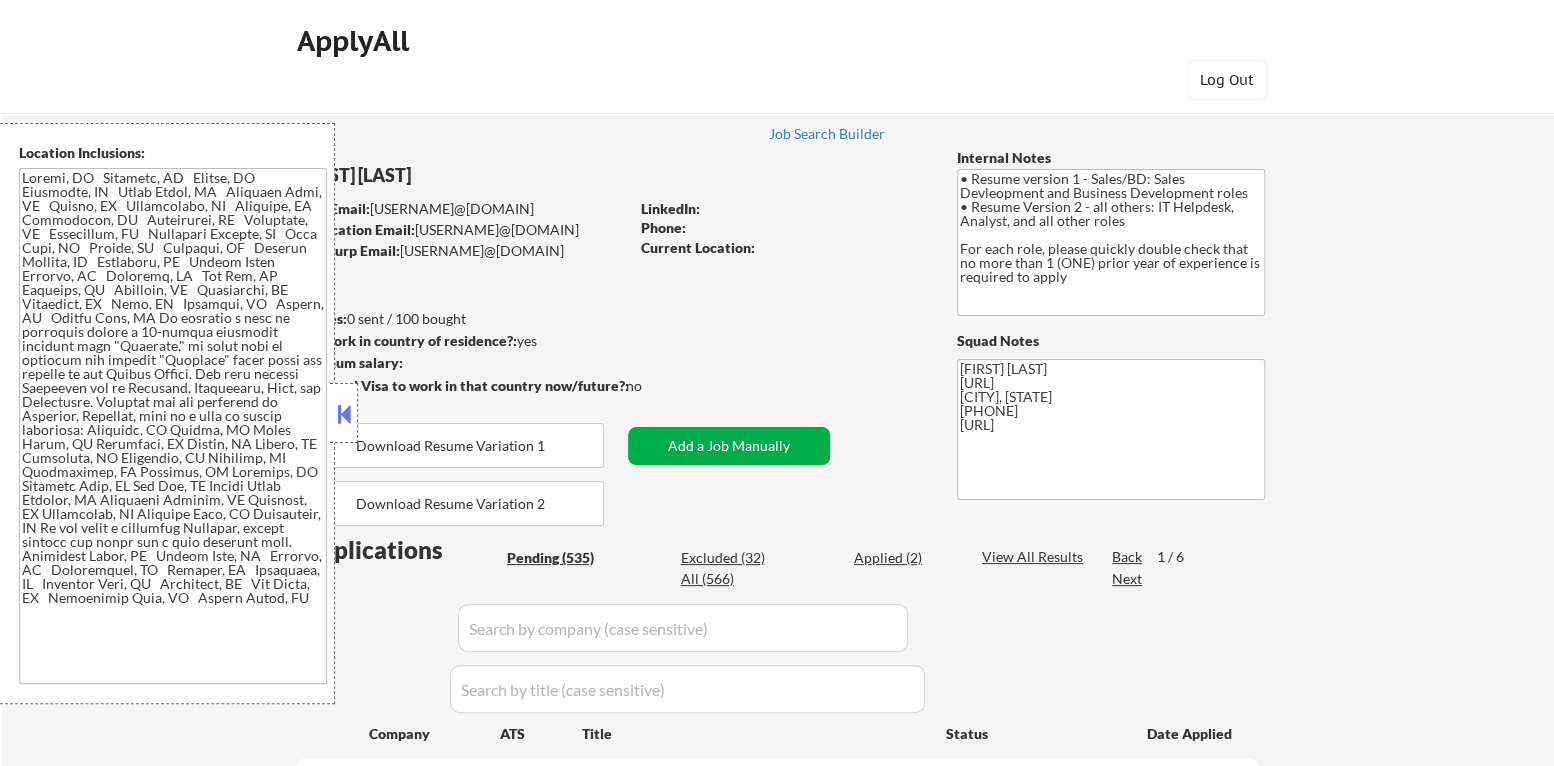 scroll, scrollTop: 199, scrollLeft: 0, axis: vertical 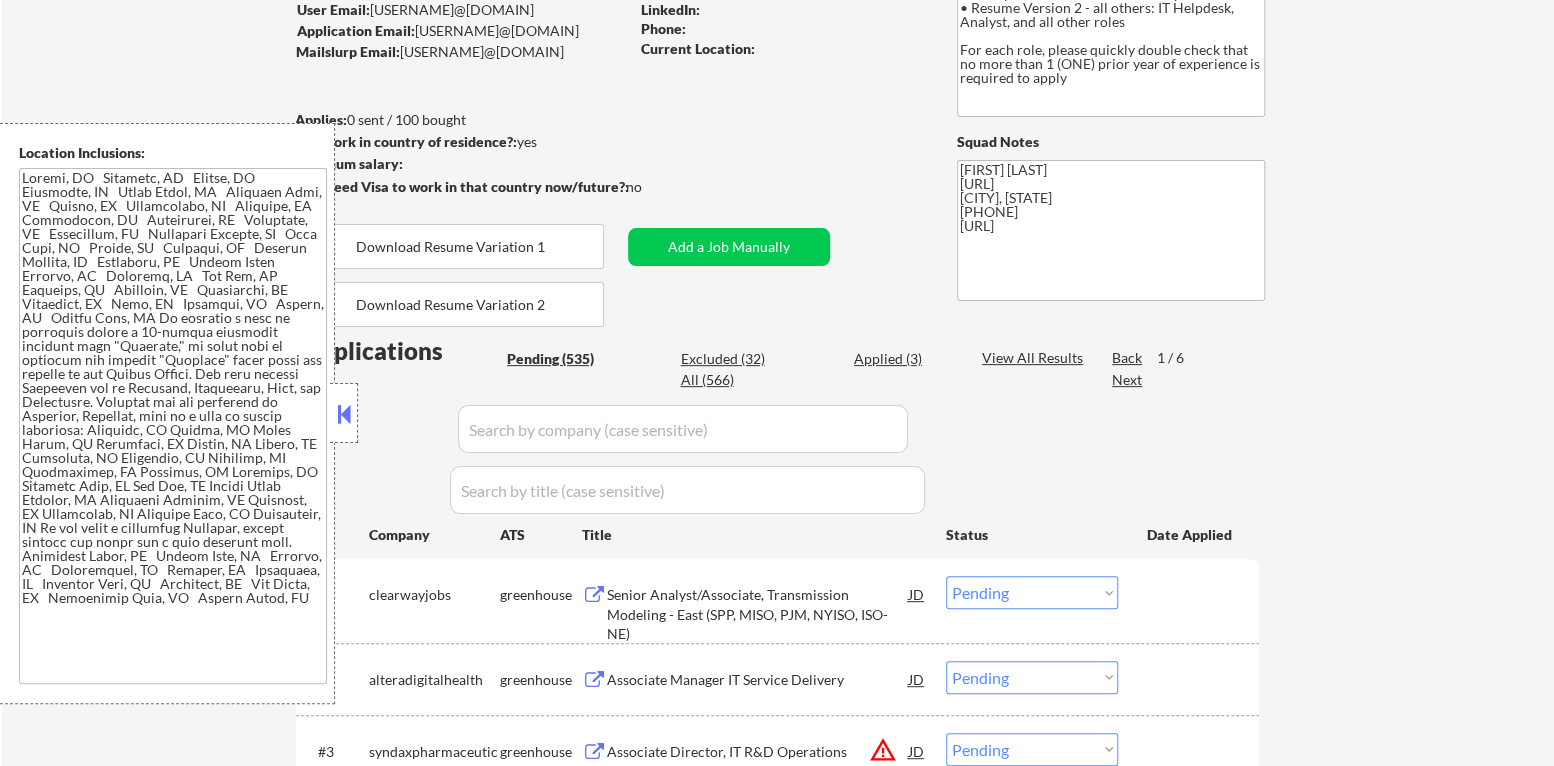 click at bounding box center (344, 414) 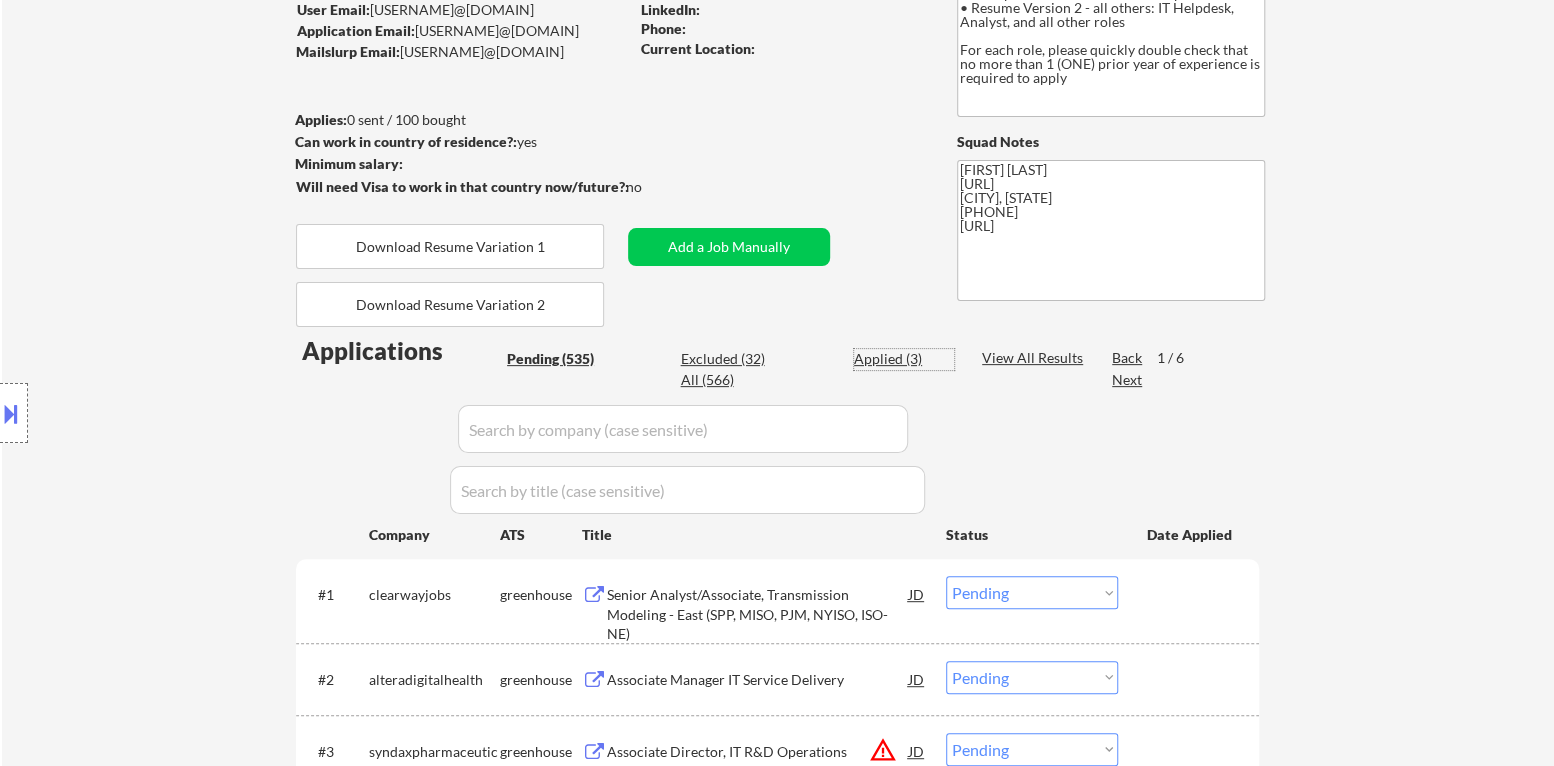click on "Applied (3)" at bounding box center [904, 359] 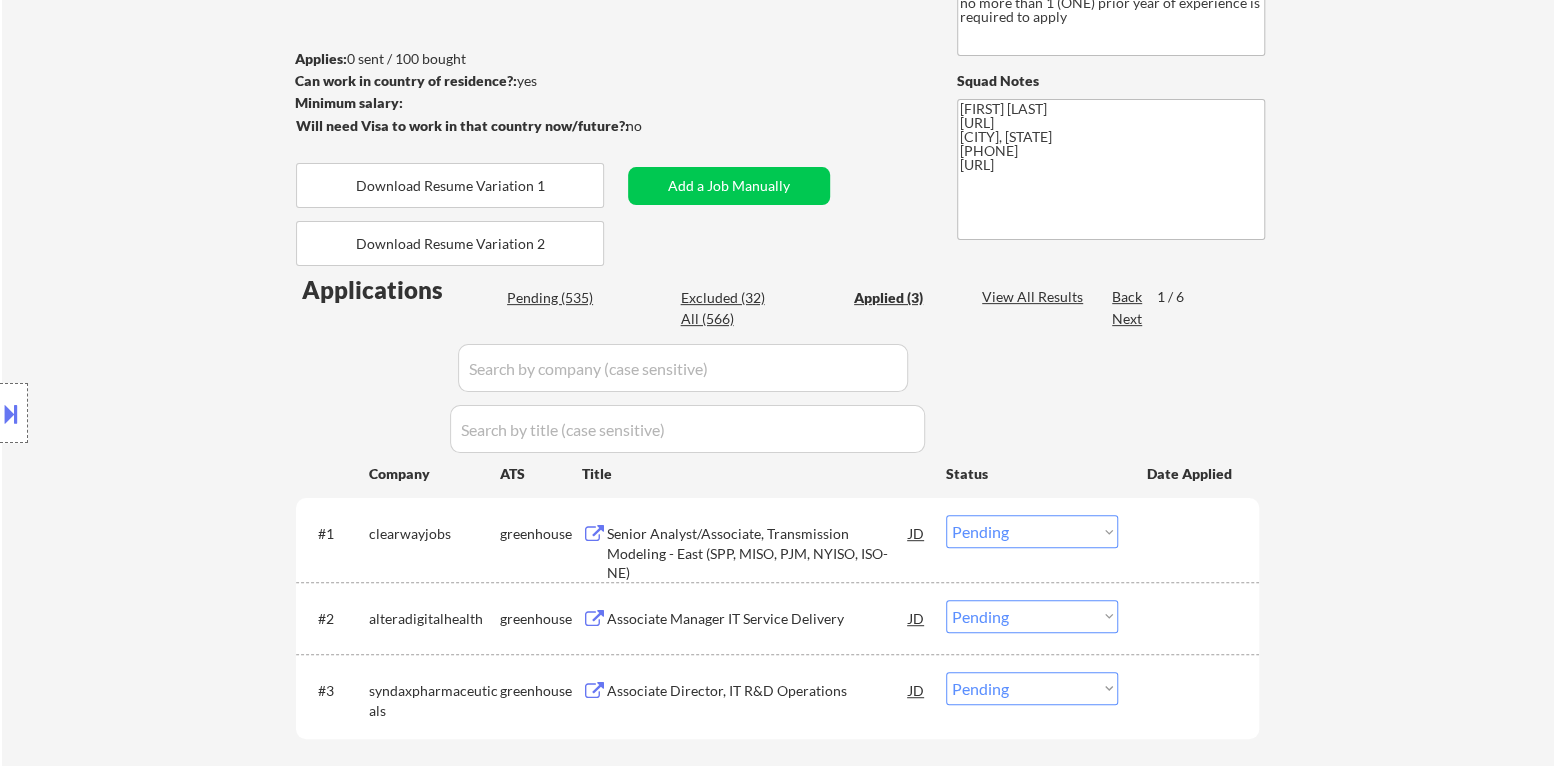 select on ""applied"" 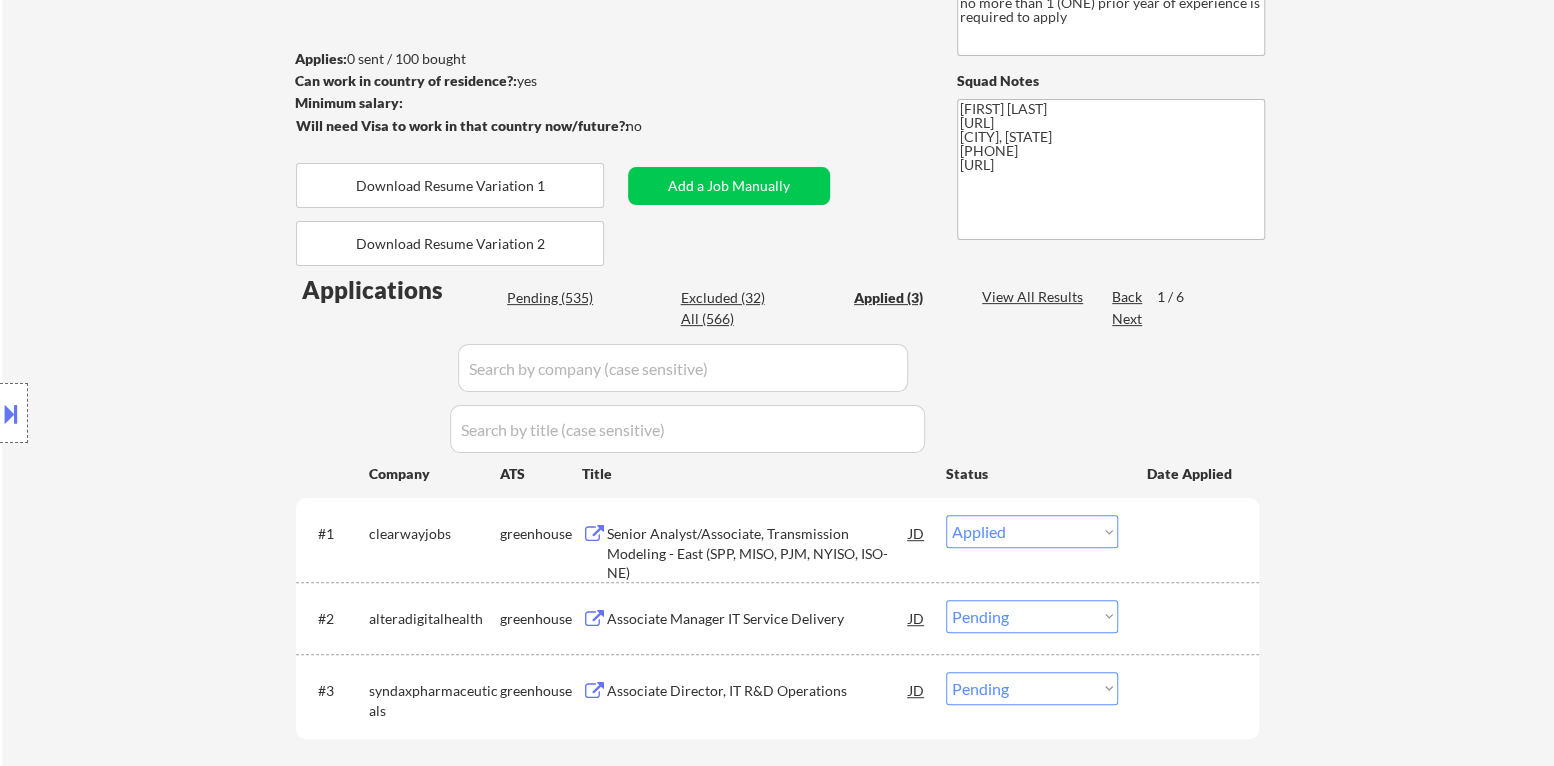 select on ""applied"" 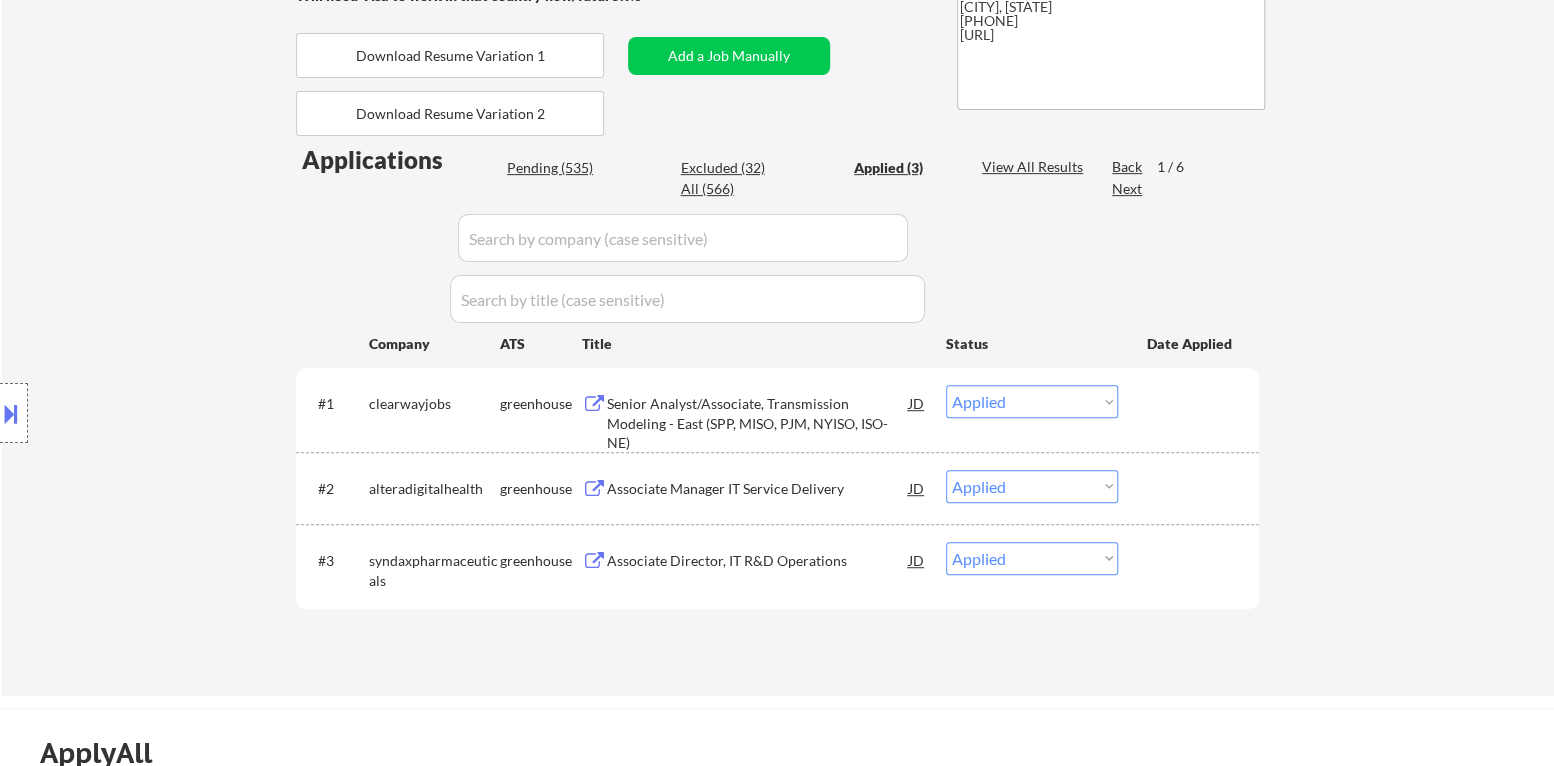 scroll, scrollTop: 399, scrollLeft: 0, axis: vertical 